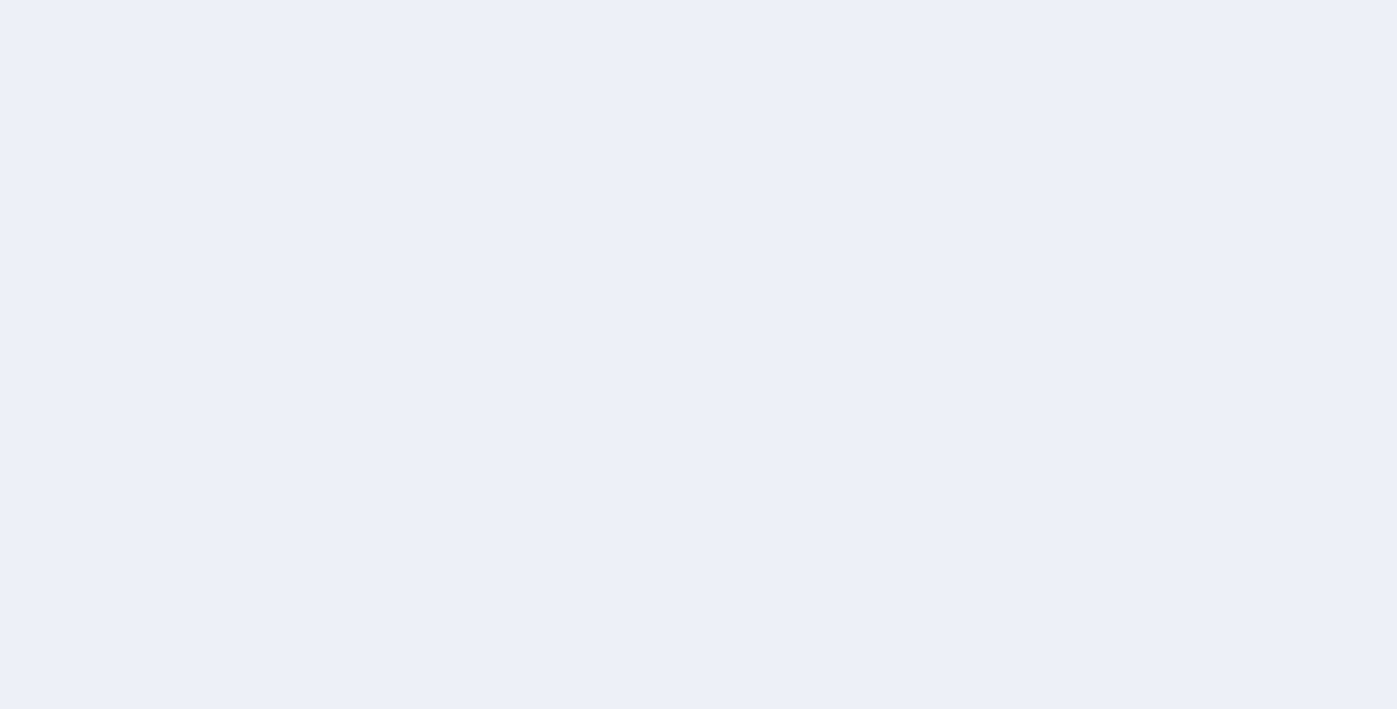 scroll, scrollTop: 0, scrollLeft: 0, axis: both 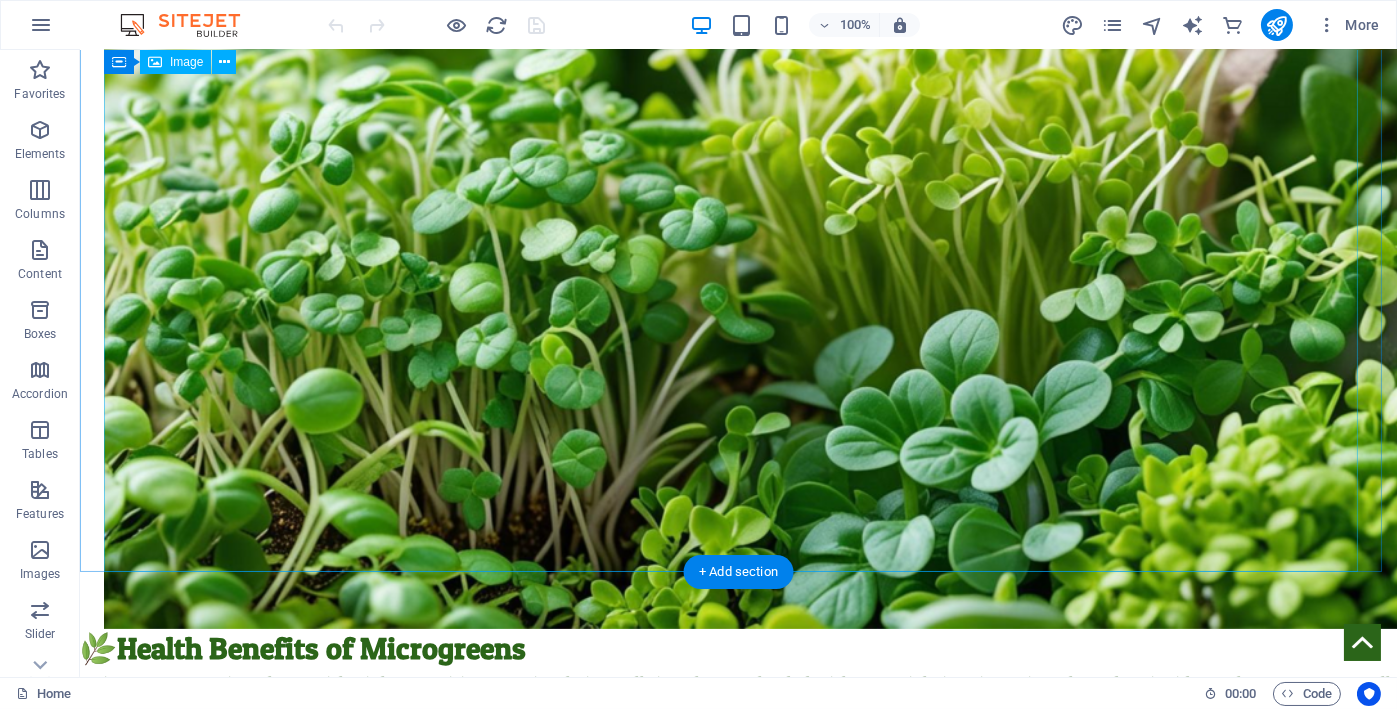 click at bounding box center (738, 256) 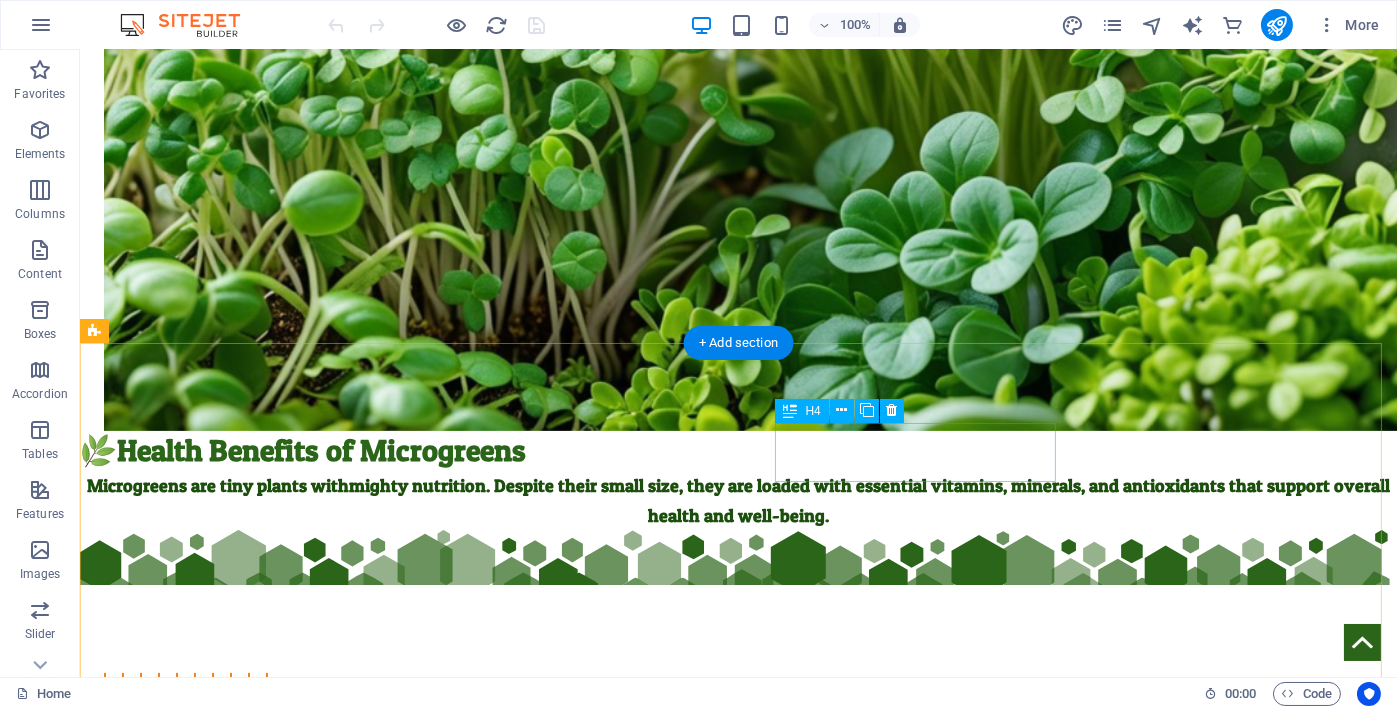 scroll, scrollTop: 1499, scrollLeft: 0, axis: vertical 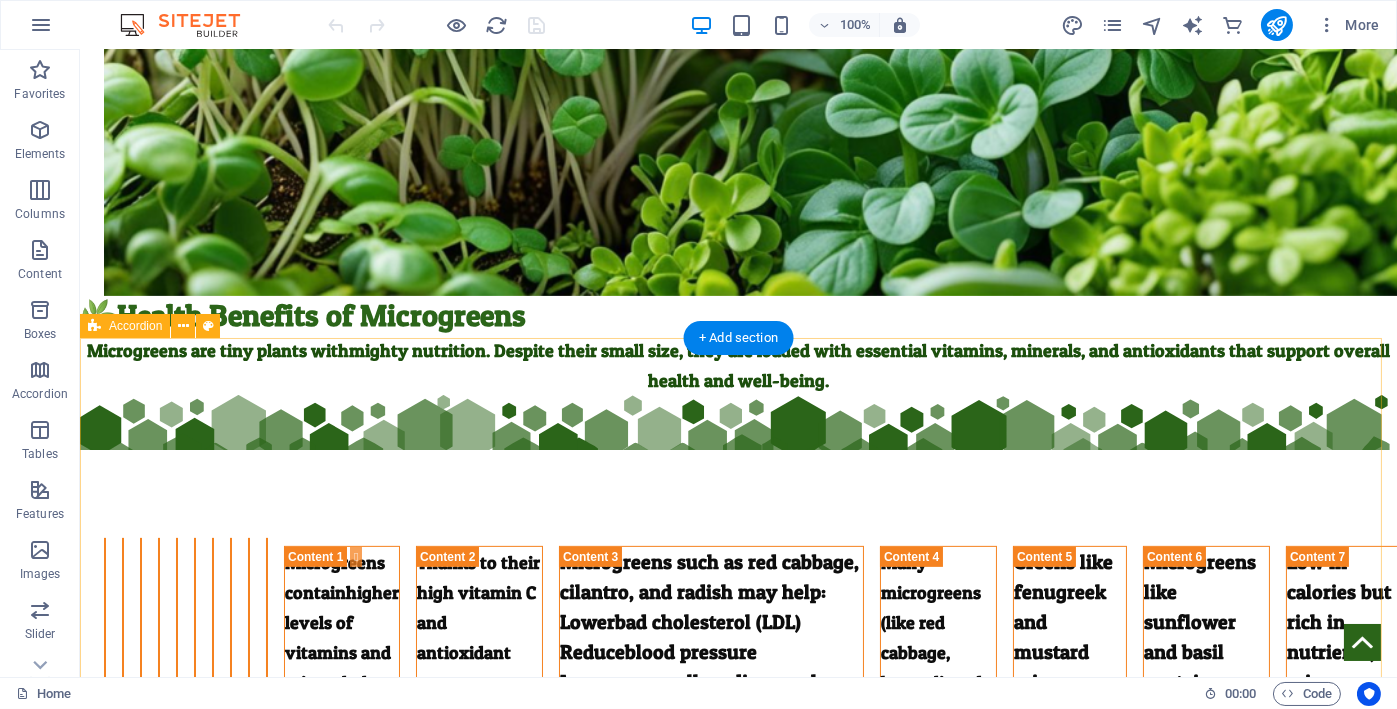 click on "🧠Rich in Nutrients Microgreens contain  higher levels of vitamins and minerals  than their mature counterparts. They’re packed with: Vitamins A, C, E, and K Iron, Magnesium, Zinc, and Potassium Beta-carotene and antioxidants 🩺Boosts Immunity Thanks to their high vitamin C and antioxidant content, microgreens help  strengthen your immune system  and fight off infections naturally. ❤️Heart Health Microgreens such as red cabbage, cilantro, and radish may help: Lower  bad cholesterol (LDL) Reduce  blood pressure Improve  overall cardiovascular function Thanks to their  antioxidants  and  polyphenols , they can help reduce inflammation and oxidative stress. 🧬Inflammation Many microgreens (like red cabbage, broccoli, and amaranth) contain compounds that may  lower cholesterol, reduce inflammation, and regulate blood pressure  — all good for your heart. 🍽️Gut Health Greens like fenugreek and mustard microgreens are rich in fiber and enzymes that support healthy digestion and gut flora." at bounding box center [738, 807] 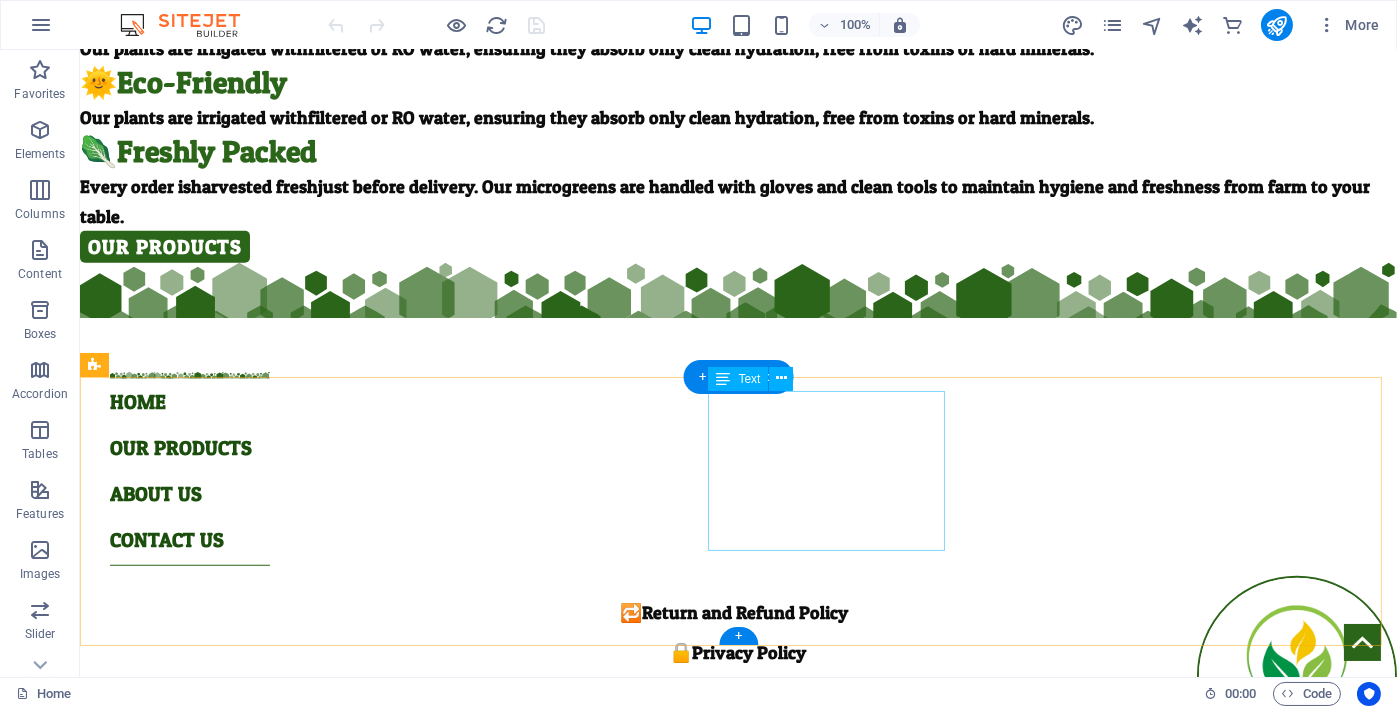 scroll, scrollTop: 3306, scrollLeft: 0, axis: vertical 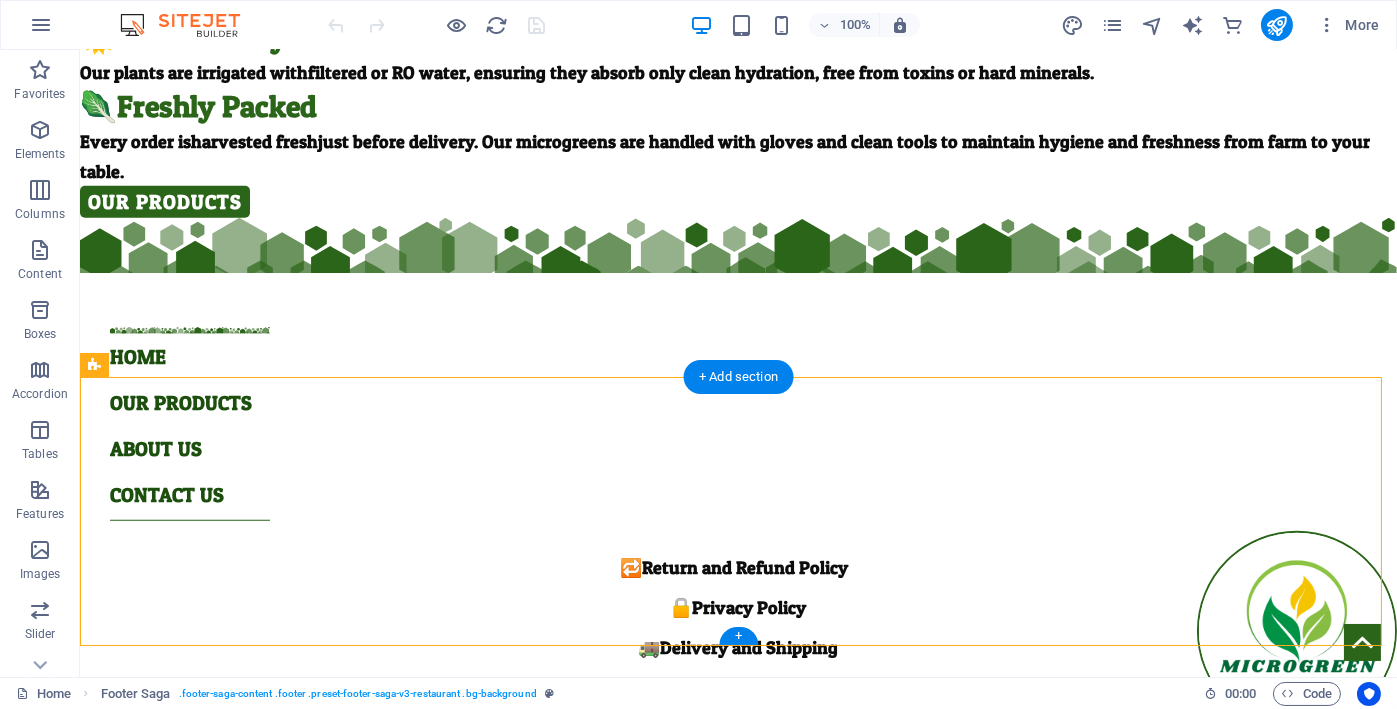 drag, startPoint x: 588, startPoint y: 496, endPoint x: 208, endPoint y: 471, distance: 380.82147 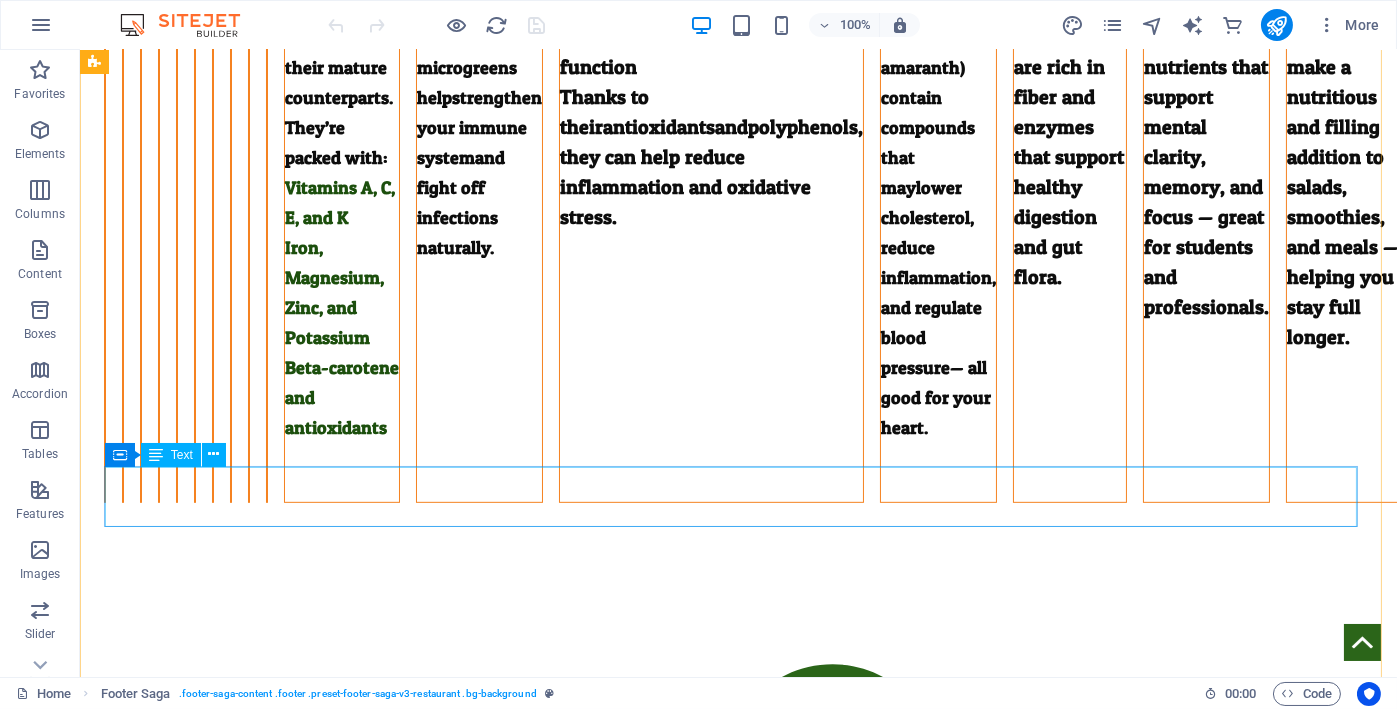 scroll, scrollTop: 2139, scrollLeft: 0, axis: vertical 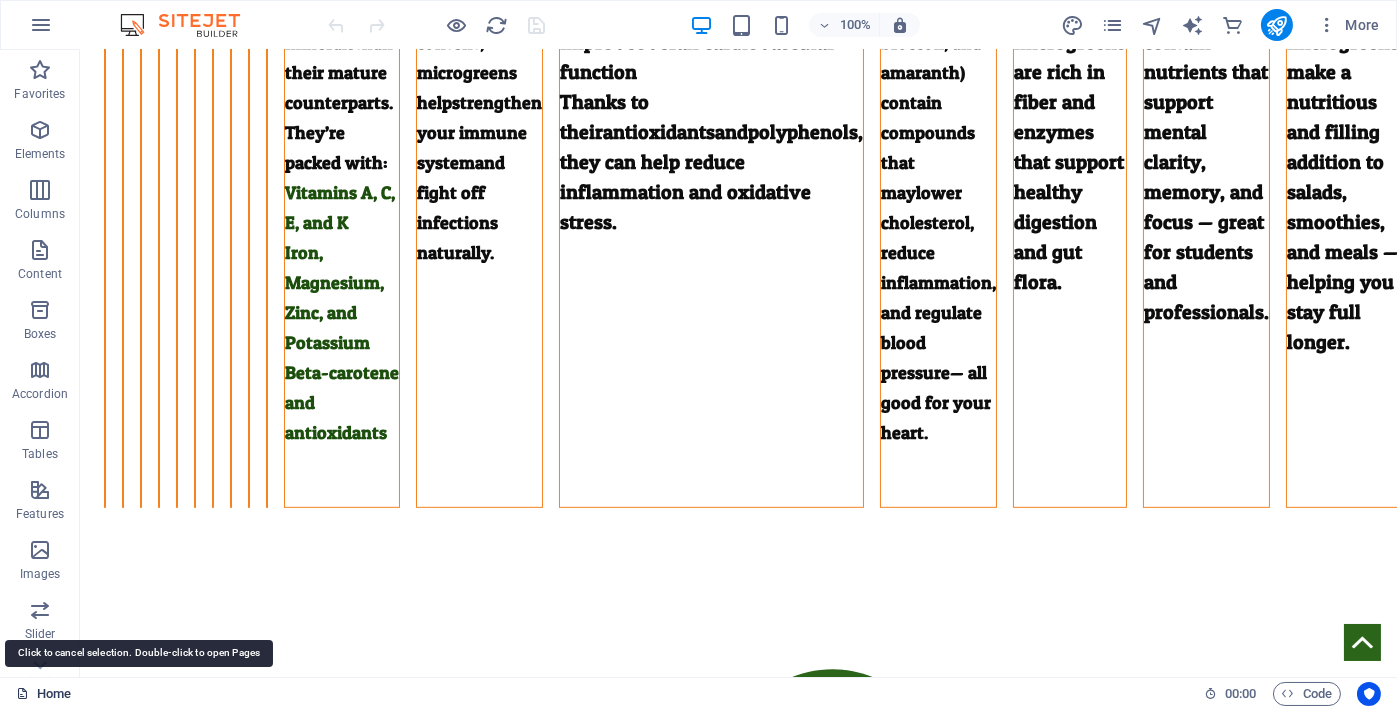 click on "Home" at bounding box center [43, 694] 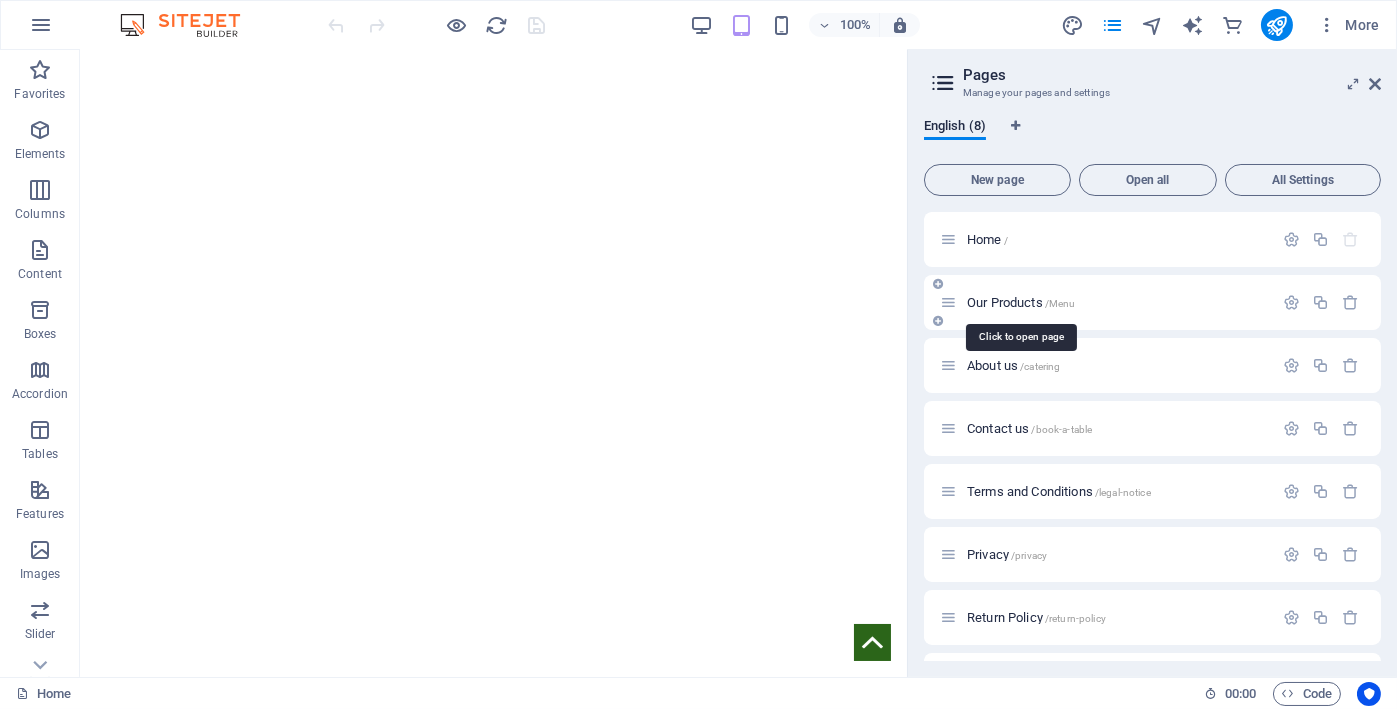 click on "Our Products /Menu" at bounding box center (1021, 302) 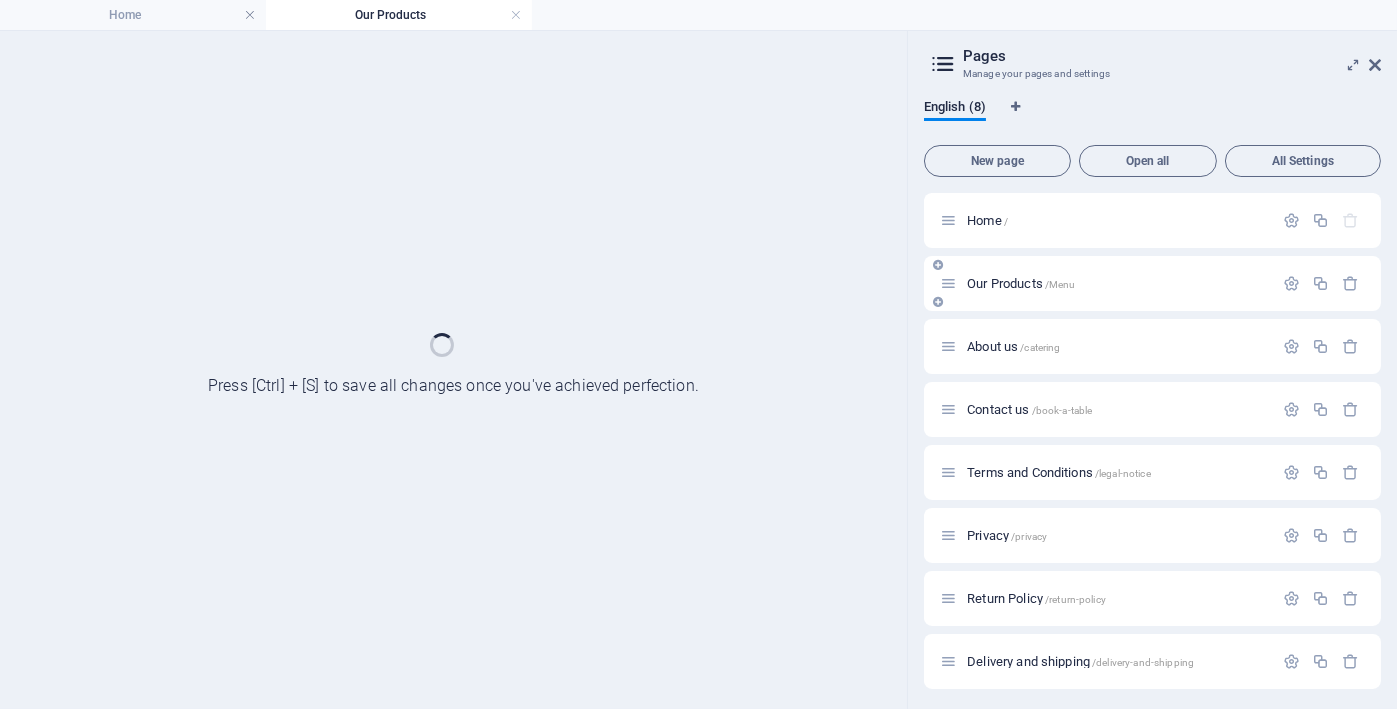 scroll, scrollTop: 0, scrollLeft: 0, axis: both 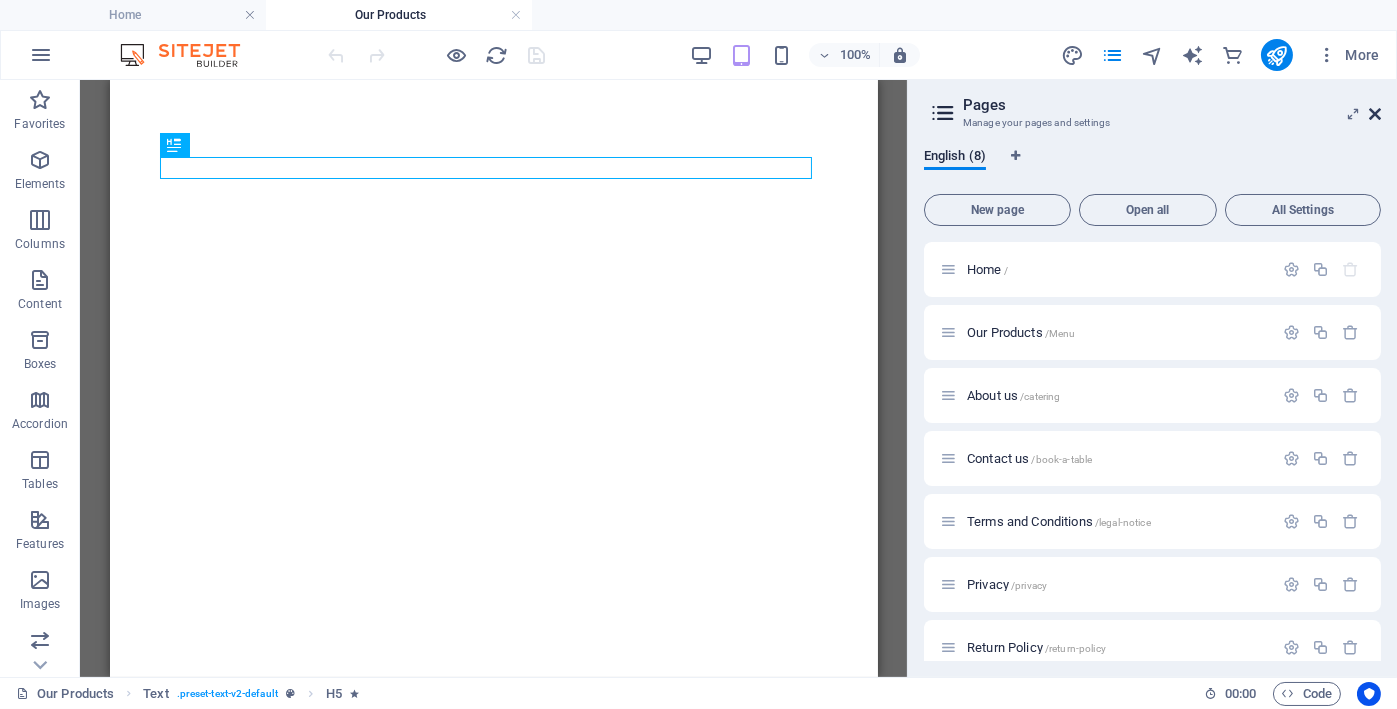 click at bounding box center [1375, 114] 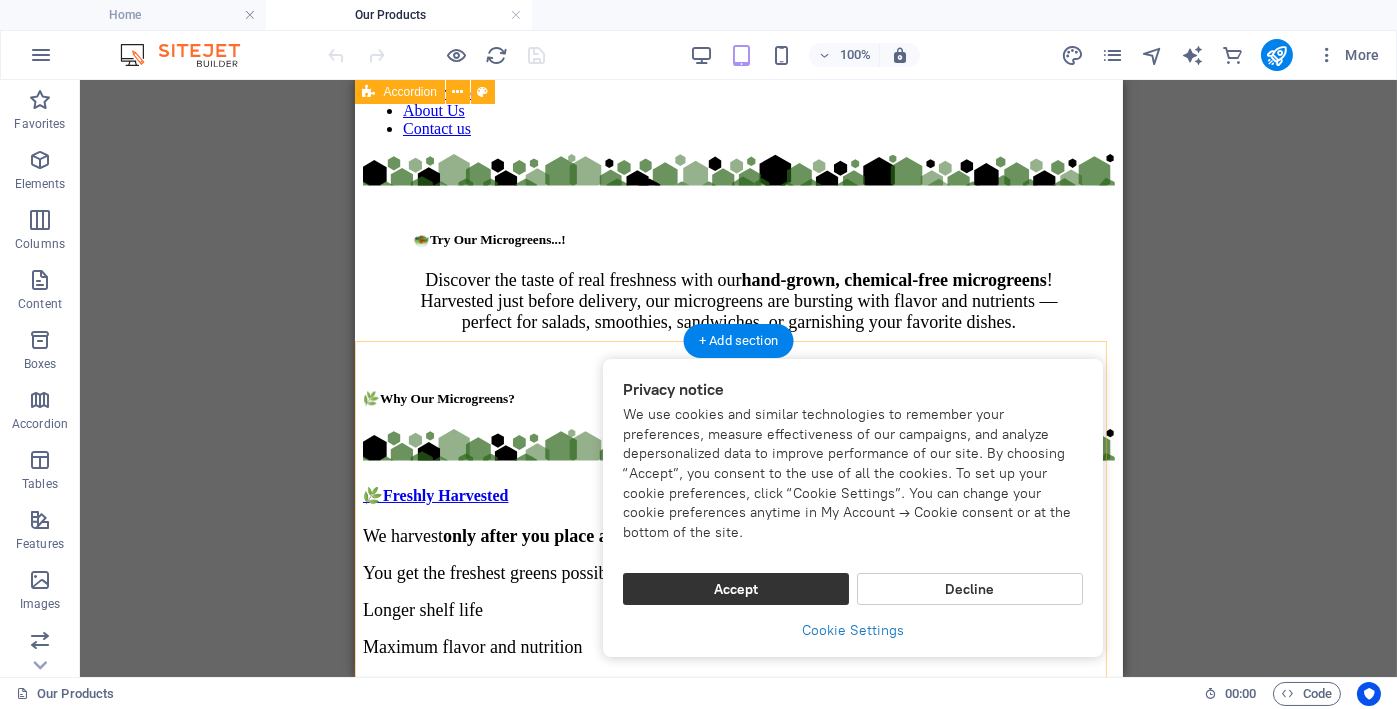 scroll, scrollTop: 0, scrollLeft: 0, axis: both 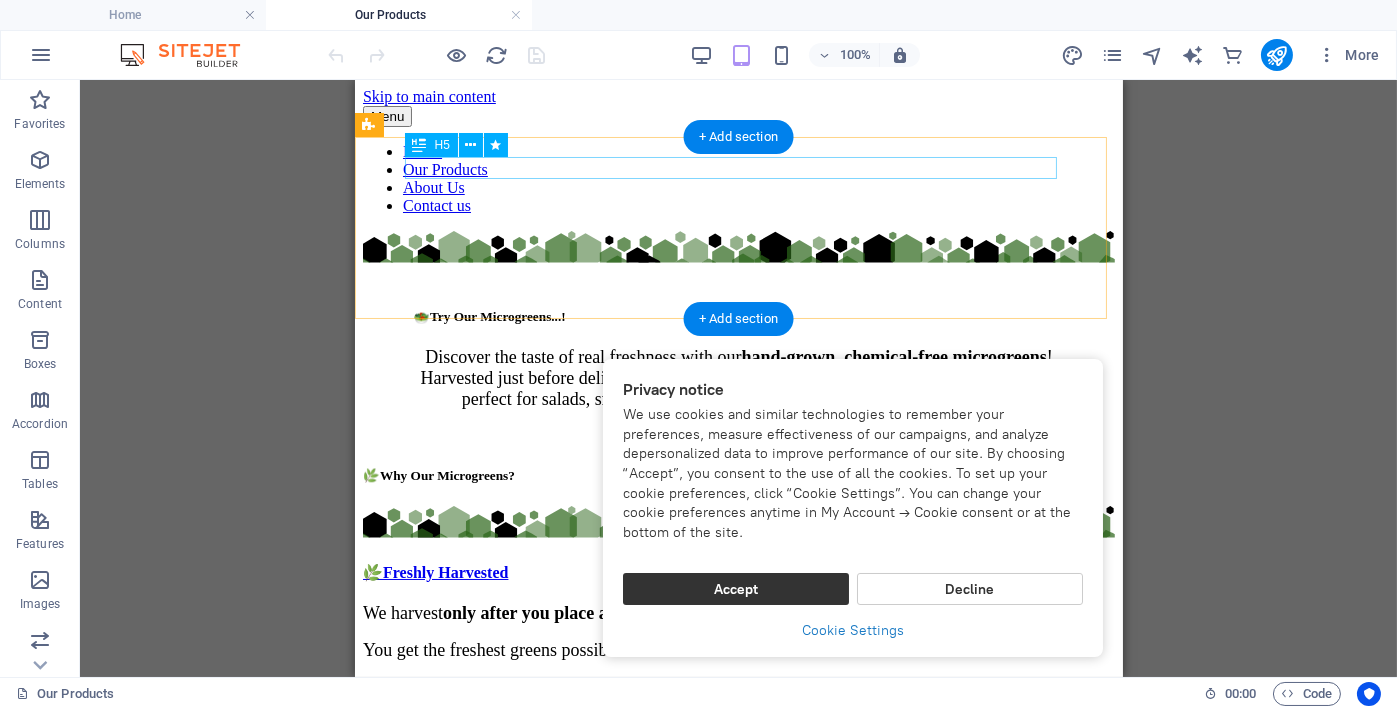 click on "🥗Try Our Microgreens...!" at bounding box center (738, 317) 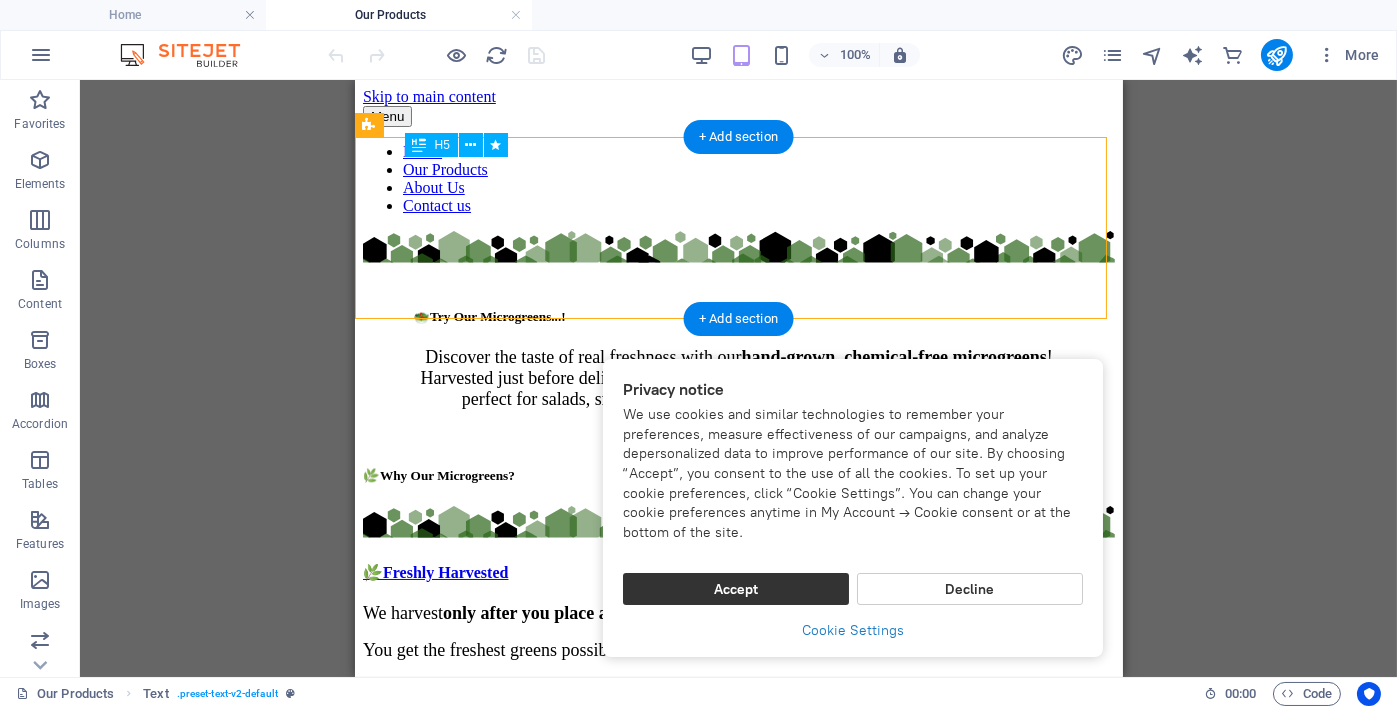 click on "🥗Try Our Microgreens...!" at bounding box center (738, 317) 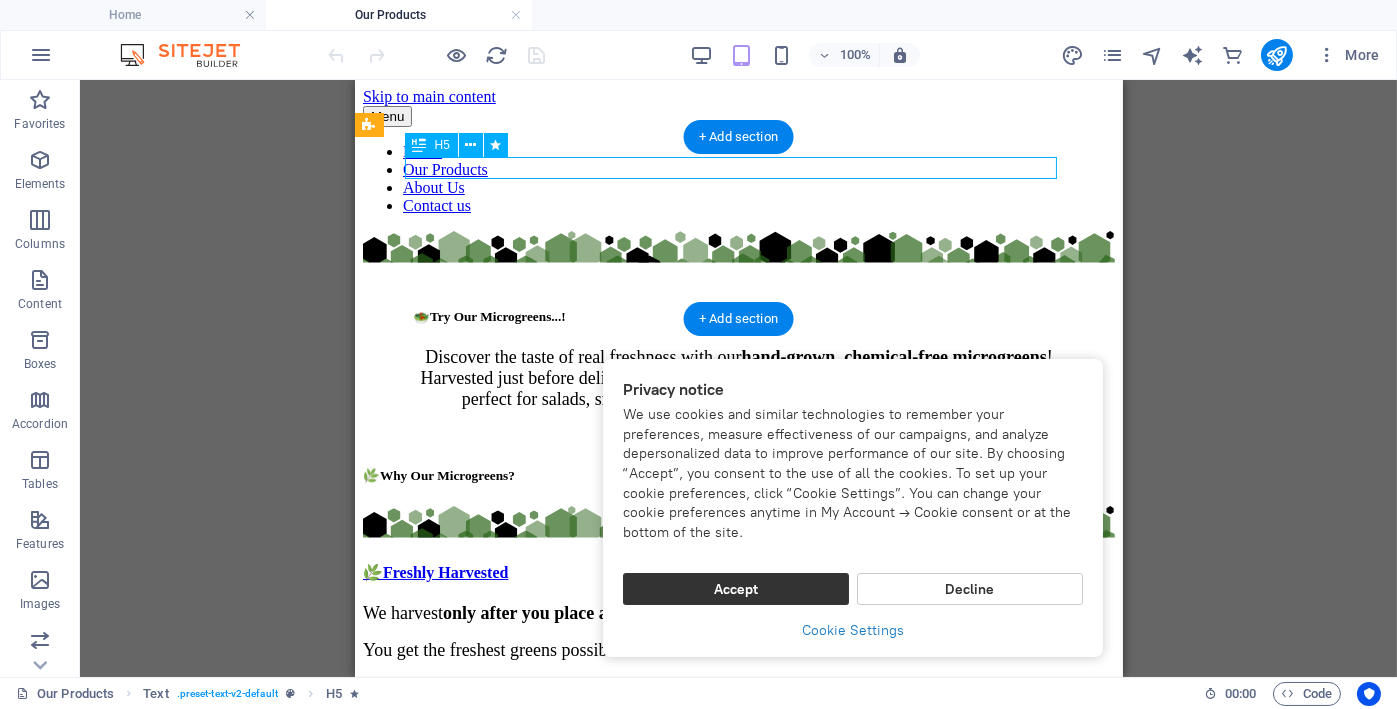 click on "🥗Try Our Microgreens...!" at bounding box center (738, 317) 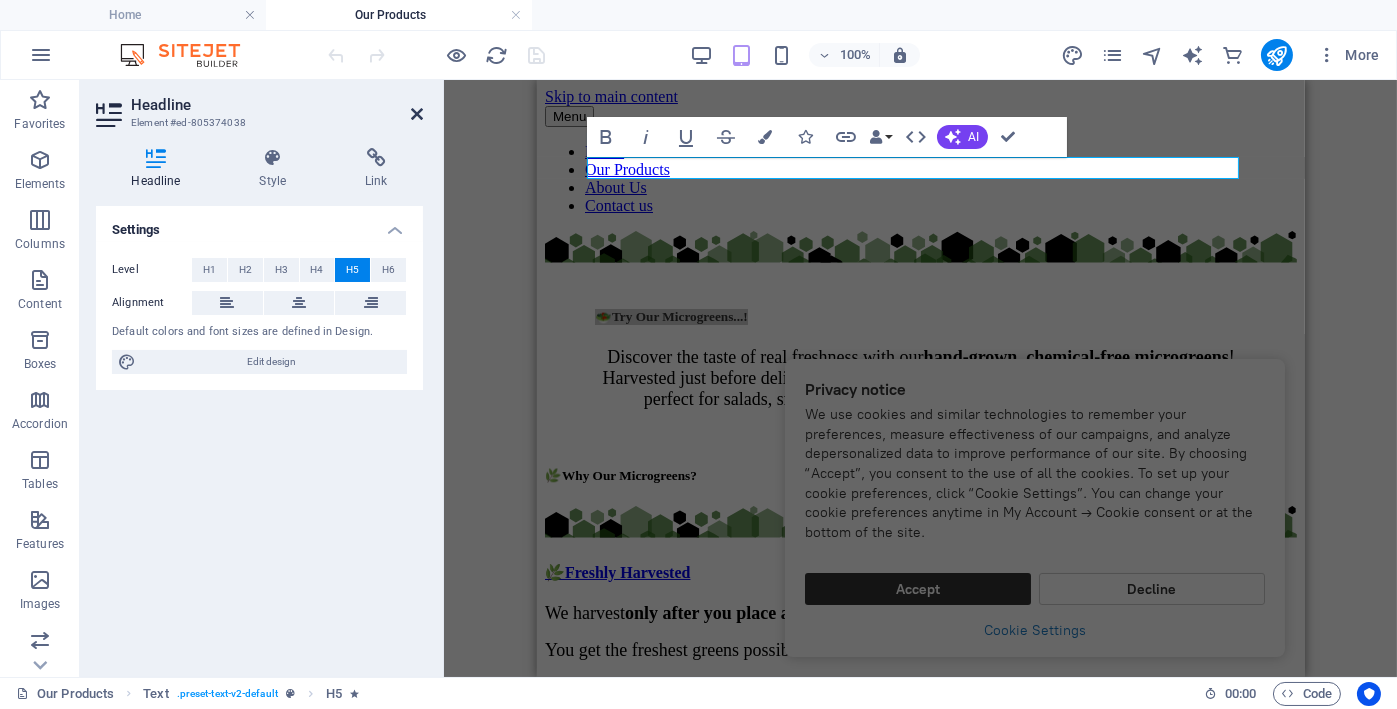 click at bounding box center (417, 114) 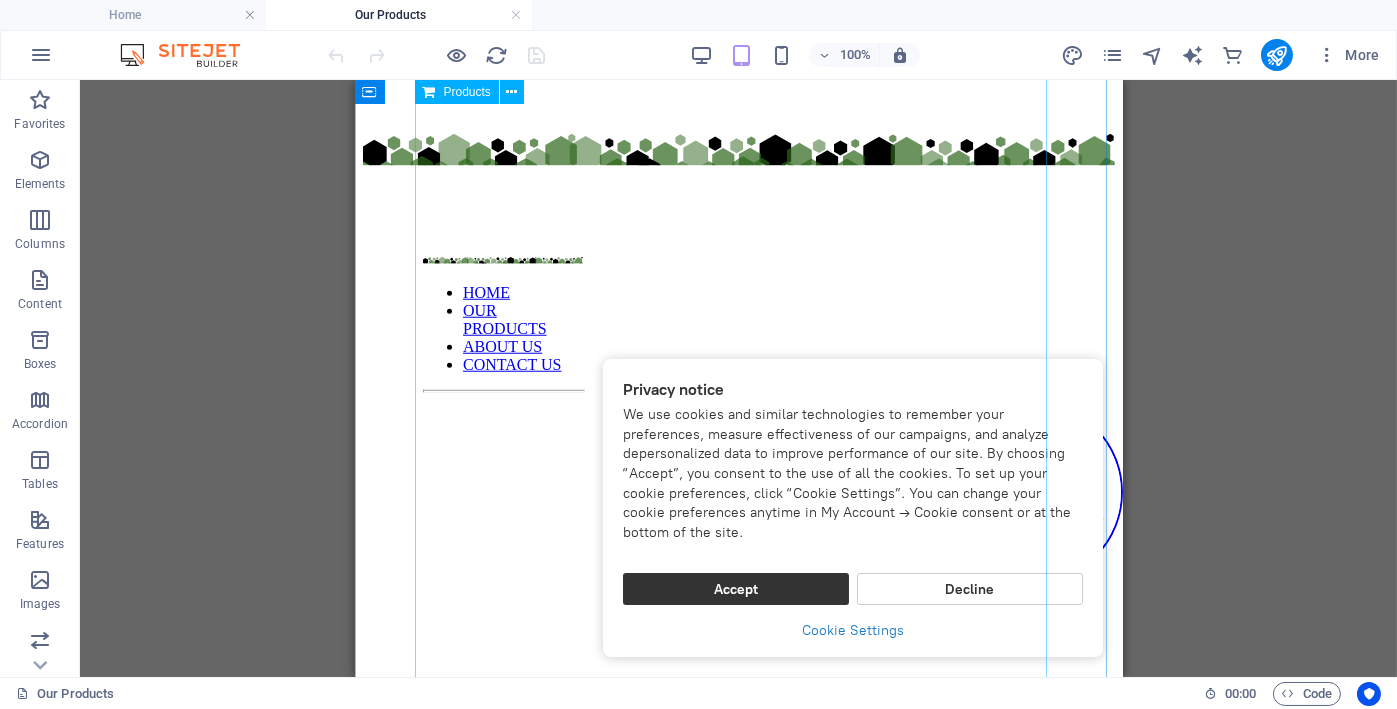 scroll, scrollTop: 5685, scrollLeft: 0, axis: vertical 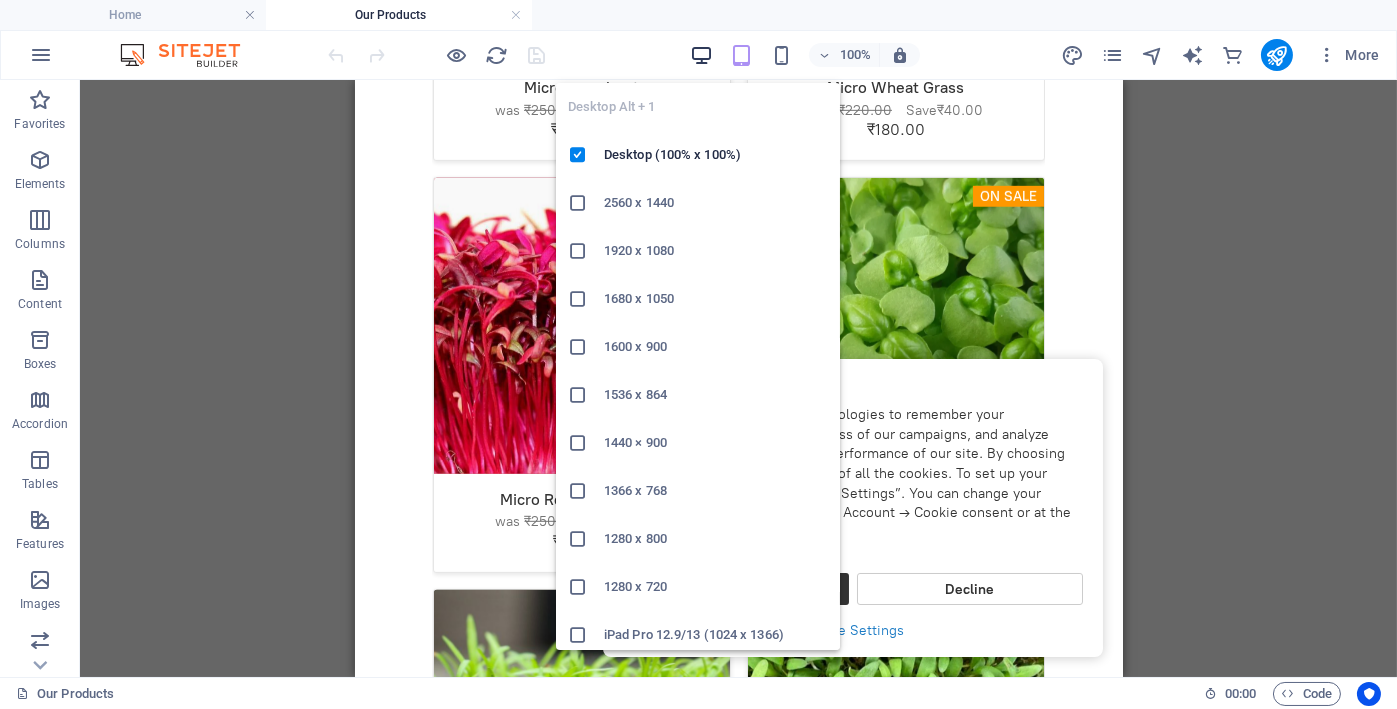 click at bounding box center (701, 55) 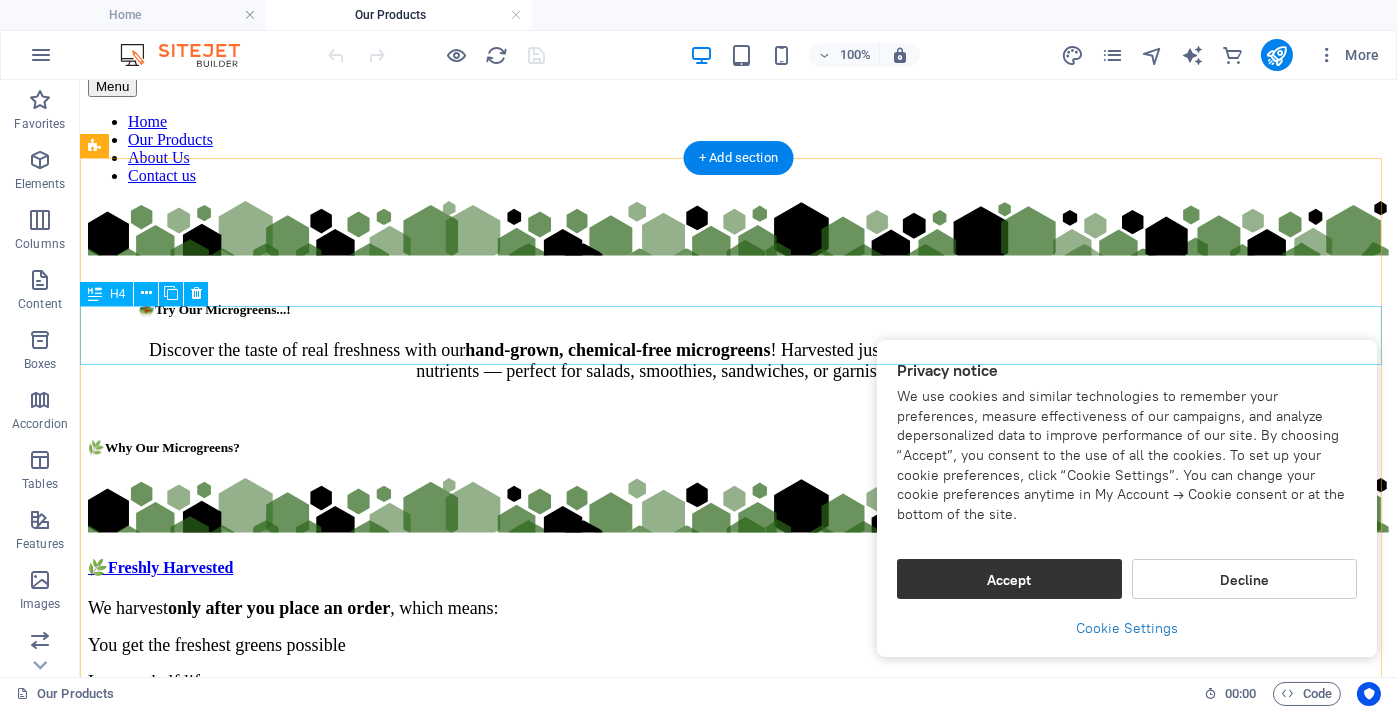scroll, scrollTop: 197, scrollLeft: 0, axis: vertical 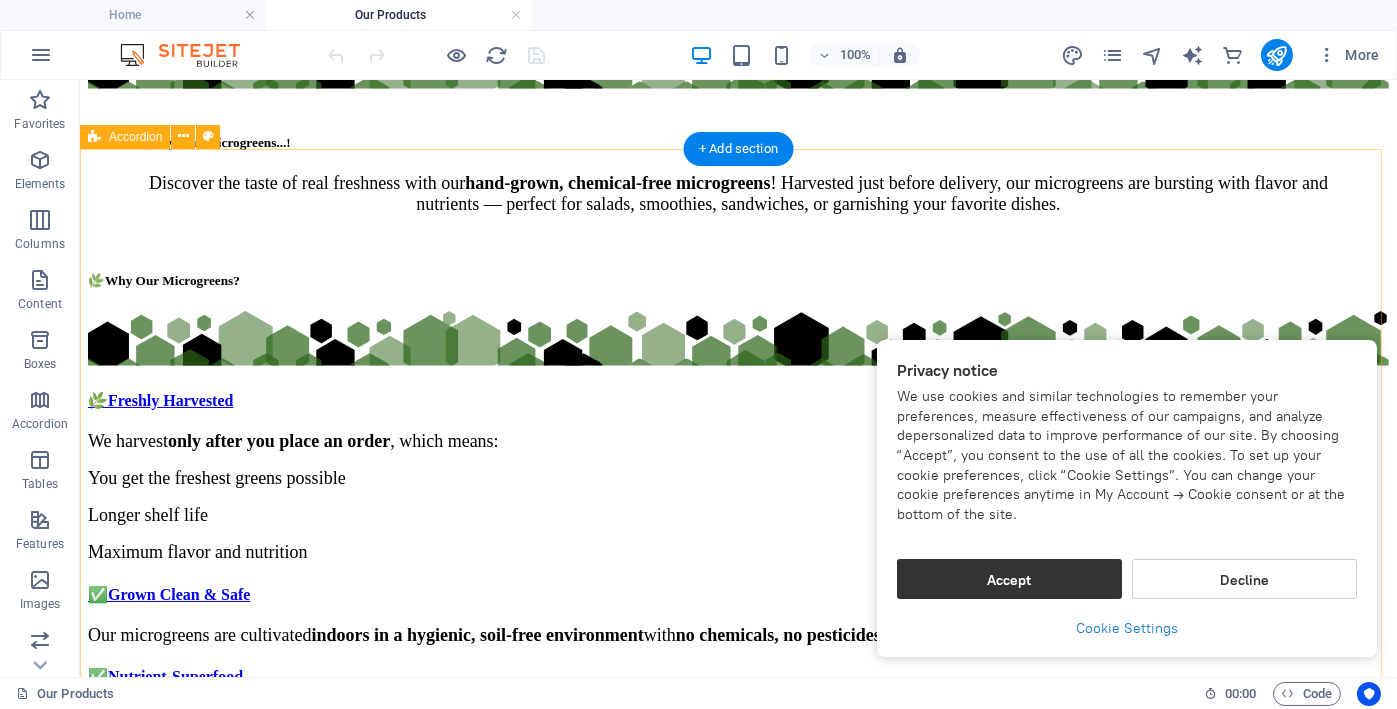 click on "🌿Freshly Harvested We harvest  only after you place an order , which means: You get the freshest greens possible Longer shelf life Maximum flavor and nutrition ✅Grown Clean & Safe Our microgreens are cultivated  indoors in a hygienic, soil-free environment  with  no chemicals, no pesticides, and no GMOs . ✅Nutrient-Superfood Microgreens contain  up to 40x more nutrients  than mature vegetables — including vitamins A, C, K, E, and antioxidants. ✅Locally Grown Support local farming! Our greens are grown nearby, reducing food miles and ensuring faster, eco-friendly delivery. ✅tasty & Delicious Support local farming! Our greens are grown nearby, reducing food miles and ensuring faster, eco-friendly delivery." at bounding box center (738, 602) 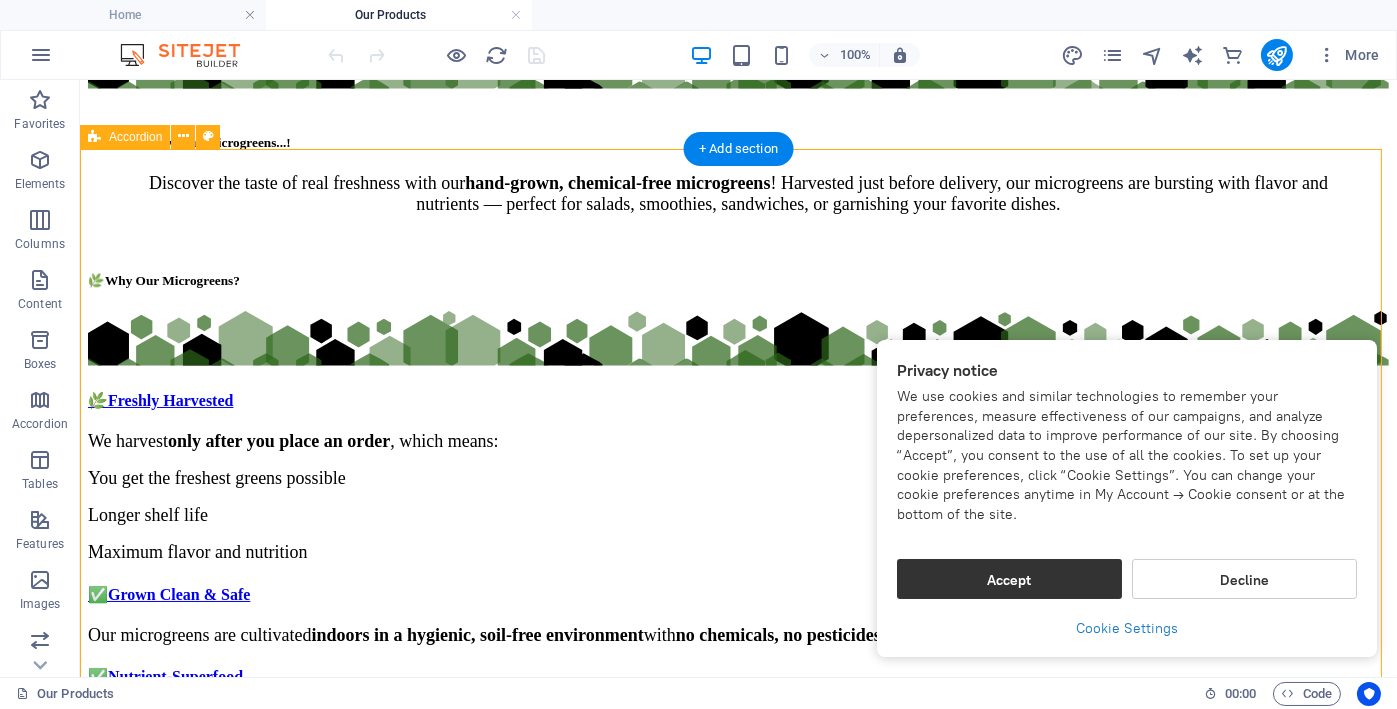 click on "🌿Freshly Harvested We harvest  only after you place an order , which means: You get the freshest greens possible Longer shelf life Maximum flavor and nutrition ✅Grown Clean & Safe Our microgreens are cultivated  indoors in a hygienic, soil-free environment  with  no chemicals, no pesticides, and no GMOs . ✅Nutrient-Superfood Microgreens contain  up to 40x more nutrients  than mature vegetables — including vitamins A, C, K, E, and antioxidants. ✅Locally Grown Support local farming! Our greens are grown nearby, reducing food miles and ensuring faster, eco-friendly delivery. ✅tasty & Delicious Support local farming! Our greens are grown nearby, reducing food miles and ensuring faster, eco-friendly delivery." at bounding box center [738, 602] 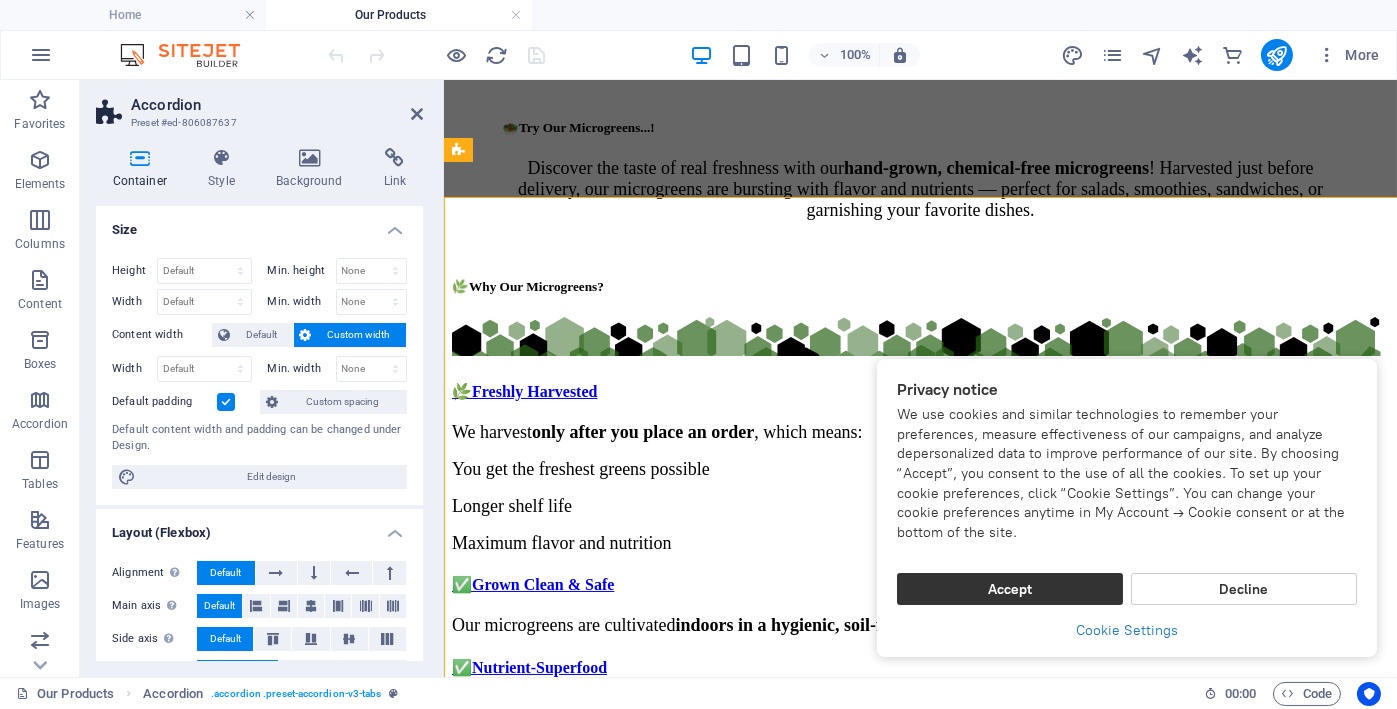 select on "rem" 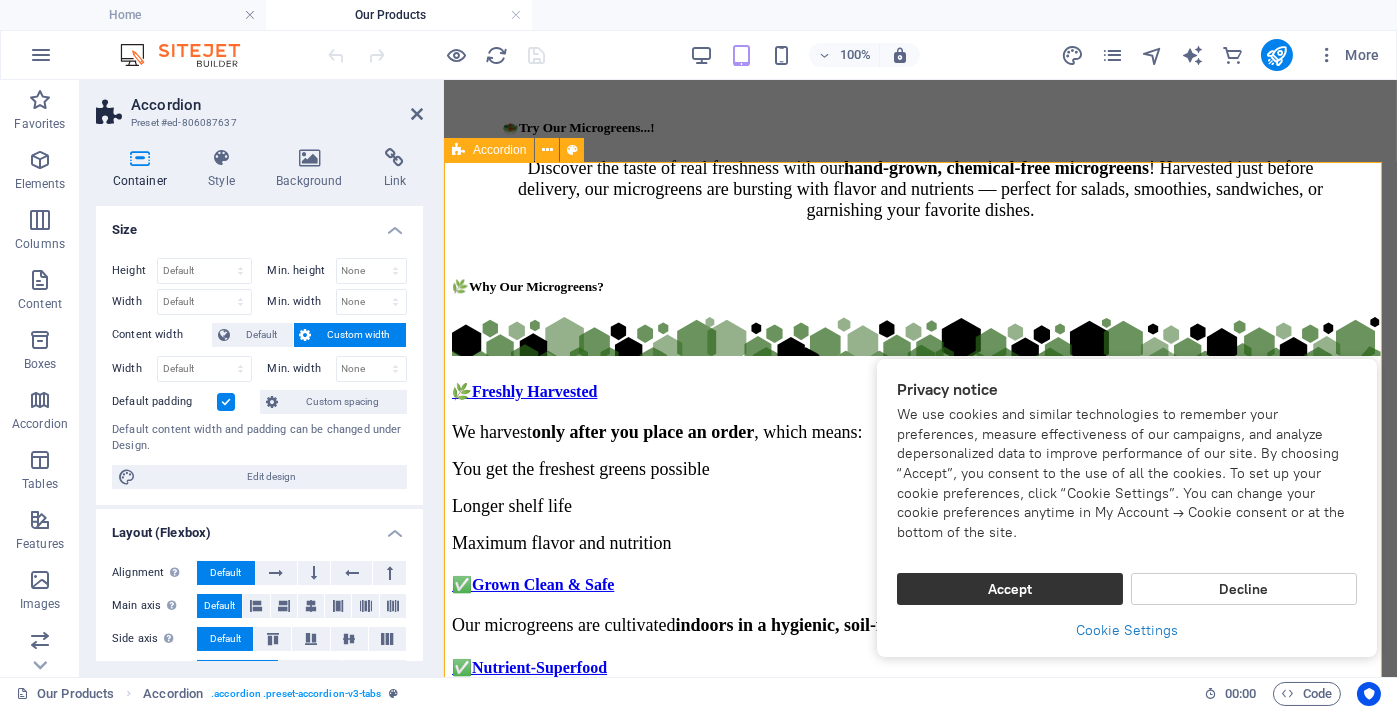 scroll, scrollTop: 149, scrollLeft: 0, axis: vertical 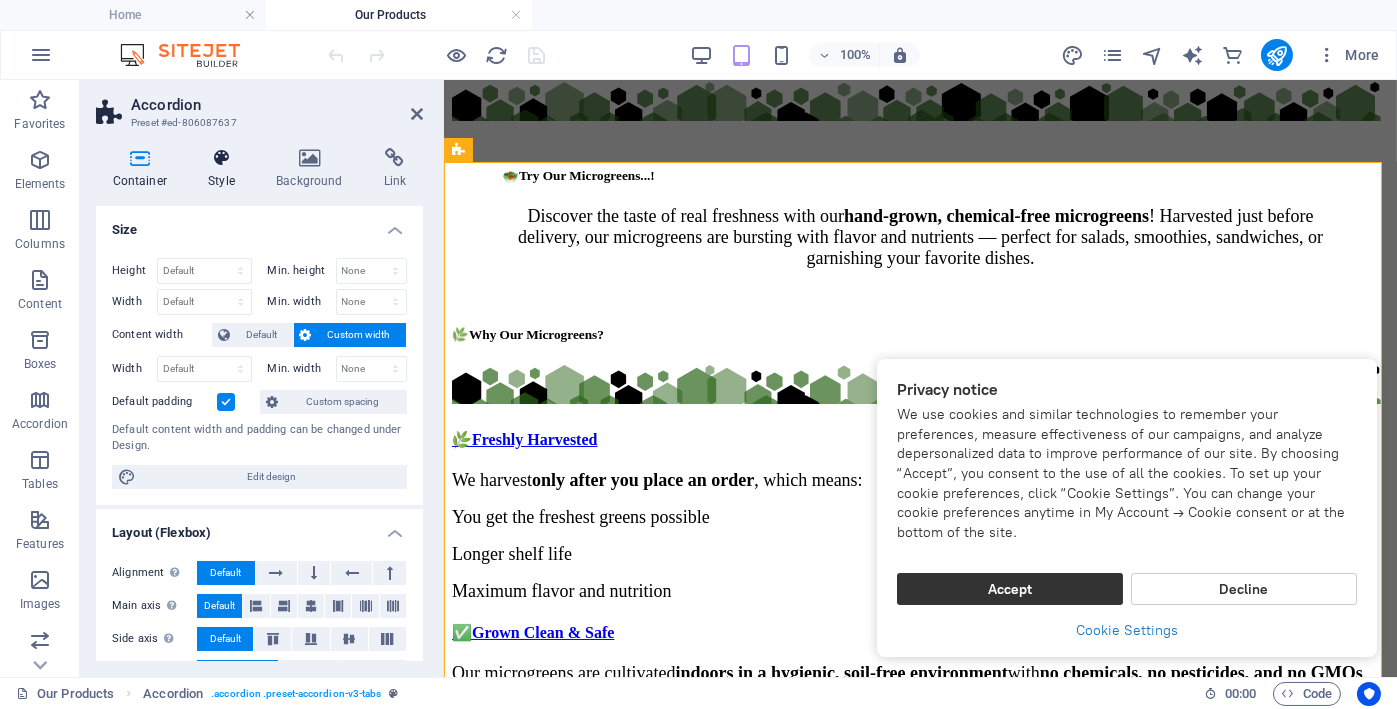 click on "Style" at bounding box center [226, 169] 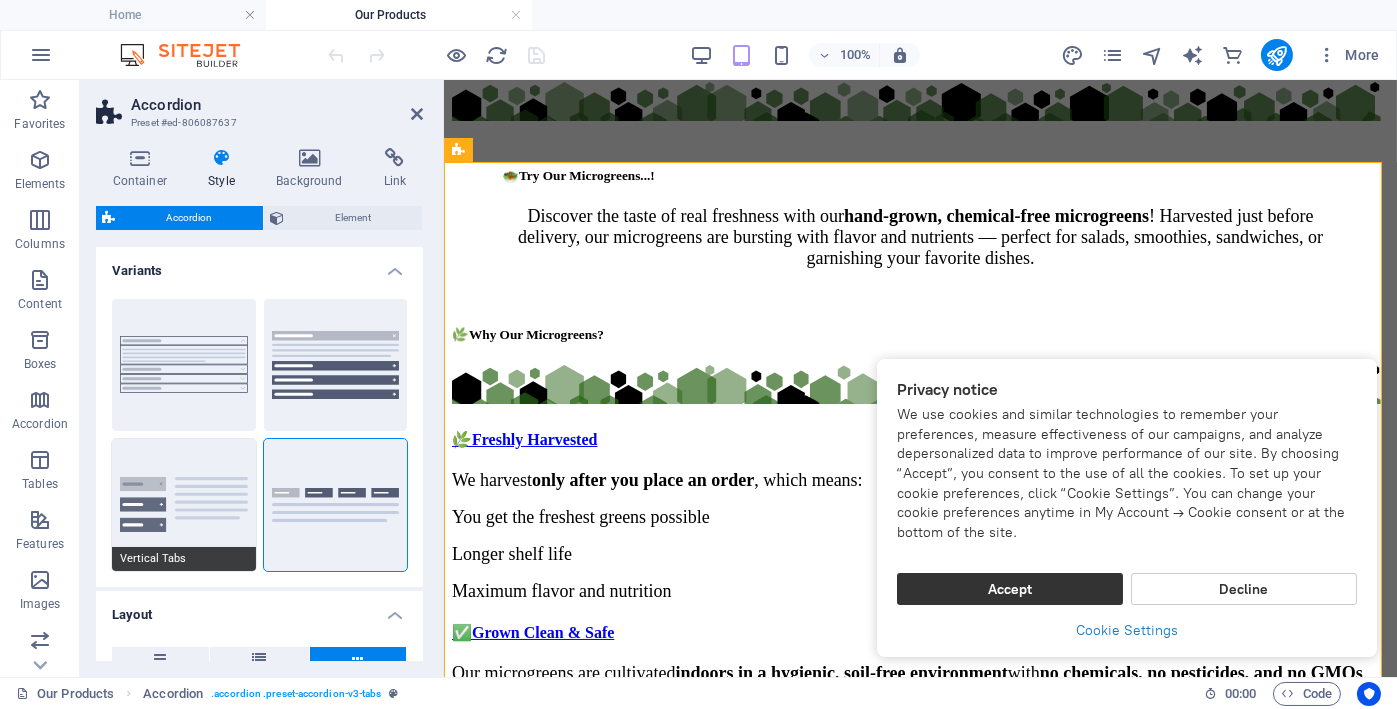 click on "Vertical Tabs" at bounding box center (184, 505) 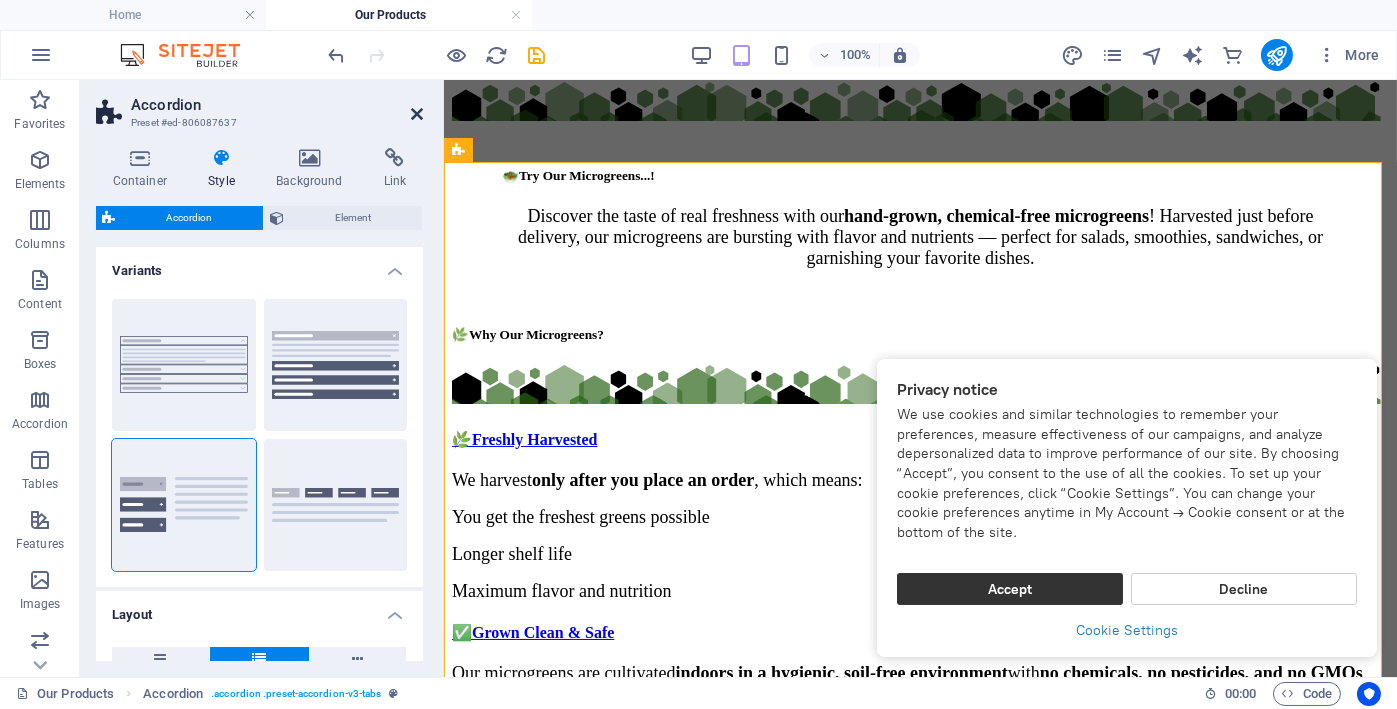 click at bounding box center [417, 114] 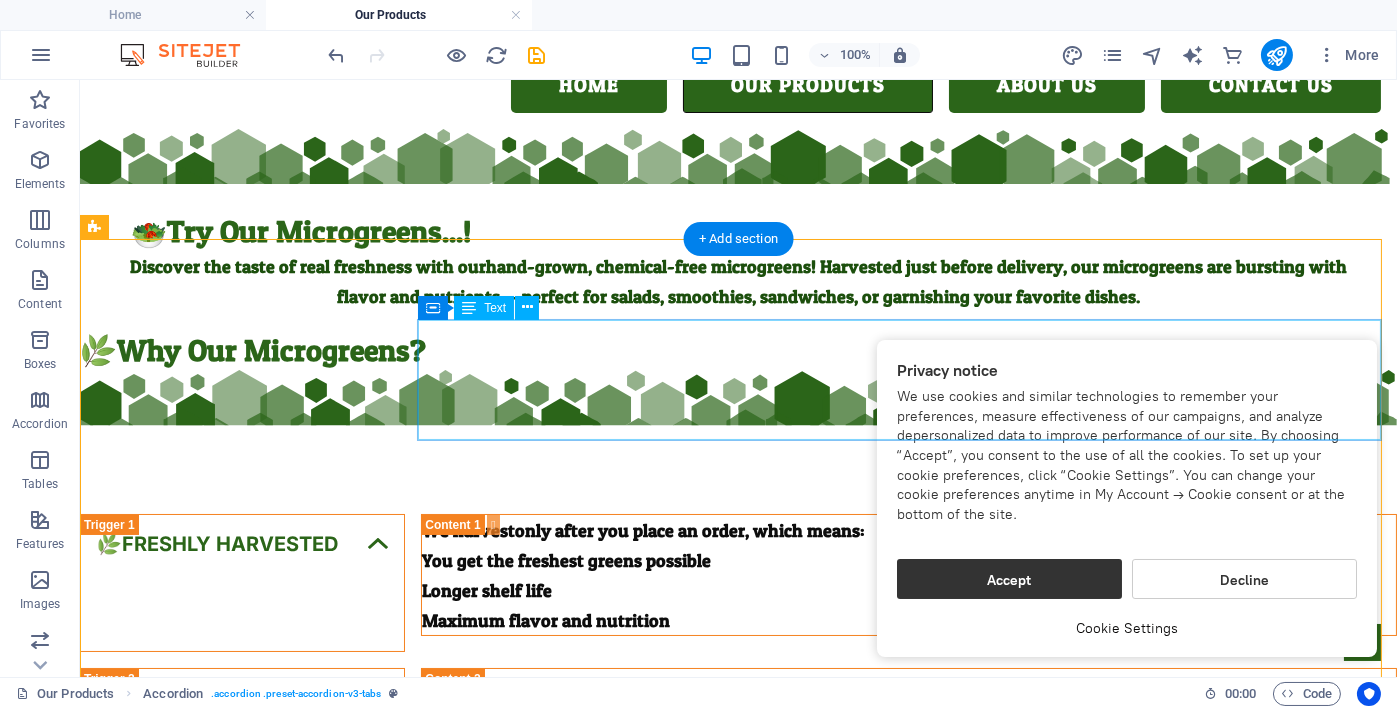 scroll, scrollTop: 30, scrollLeft: 0, axis: vertical 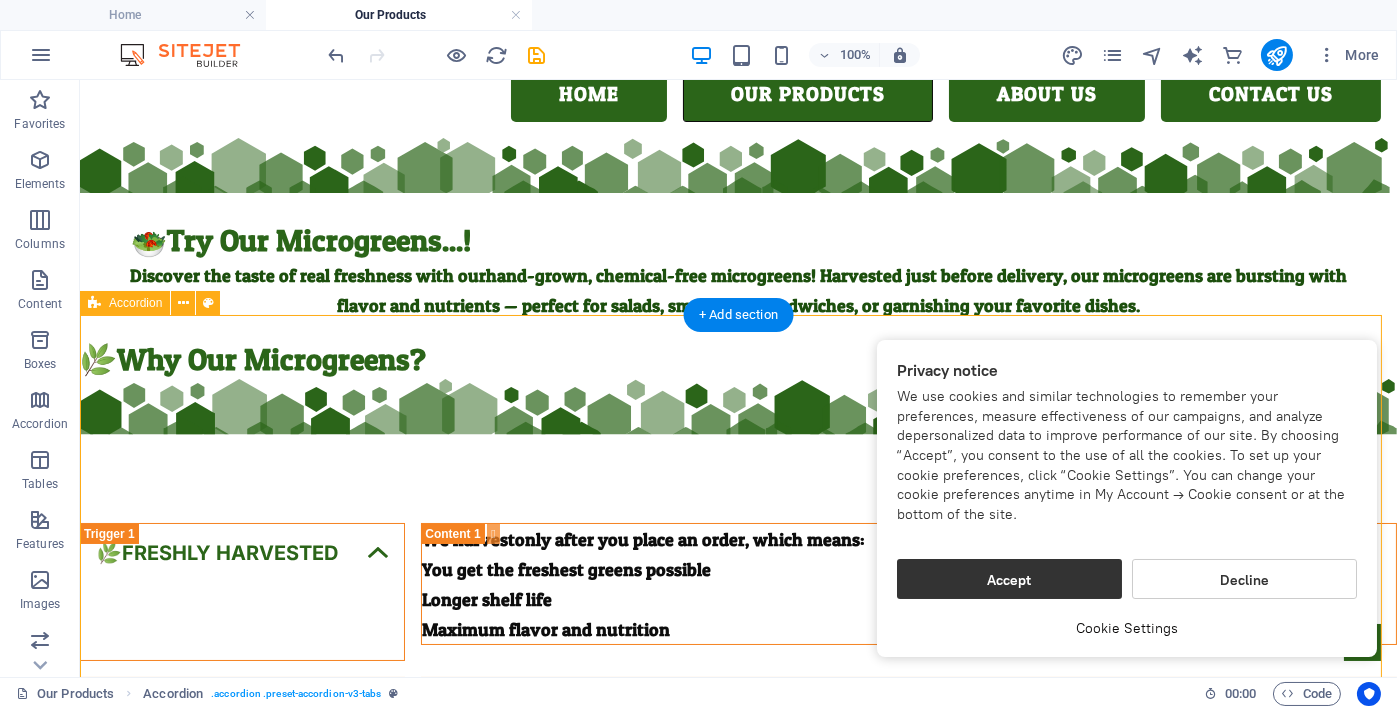 click on "🌿Freshly Harvested We harvest  only after you place an order , which means: You get the freshest greens possible Longer shelf life Maximum flavor and nutrition ✅Grown Clean & Safe Our microgreens are cultivated  indoors in a hygienic, soil-free environment  with  no chemicals, no pesticides, and no GMOs . ✅Nutrient-Superfood Microgreens contain  up to 40x more nutrients  than mature vegetables — including vitamins A, C, K, E, and antioxidants. ✅Locally Grown Support local farming! Our greens are grown nearby, reducing food miles and ensuring faster, eco-friendly delivery. ✅tasty & Delicious Support local farming! Our greens are grown nearby, reducing food miles and ensuring faster, eco-friendly delivery." at bounding box center [738, 733] 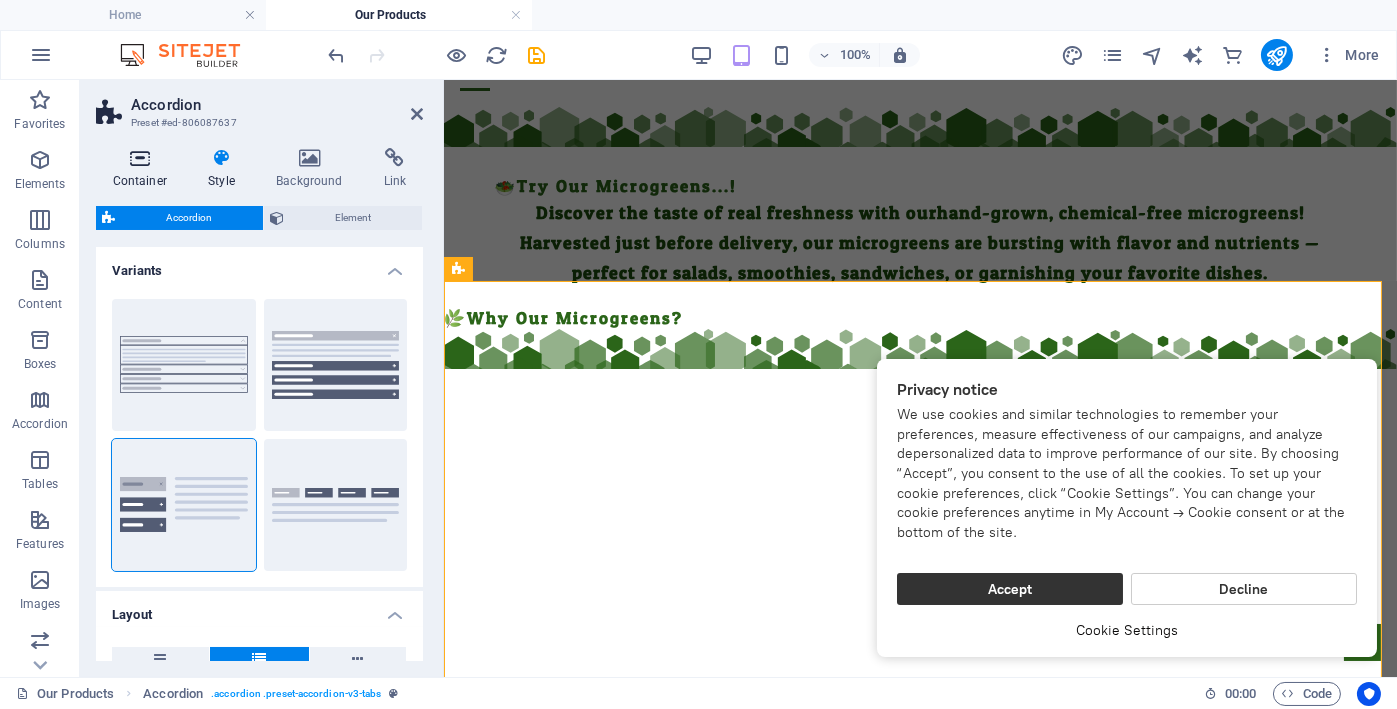 click on "Container" at bounding box center (144, 169) 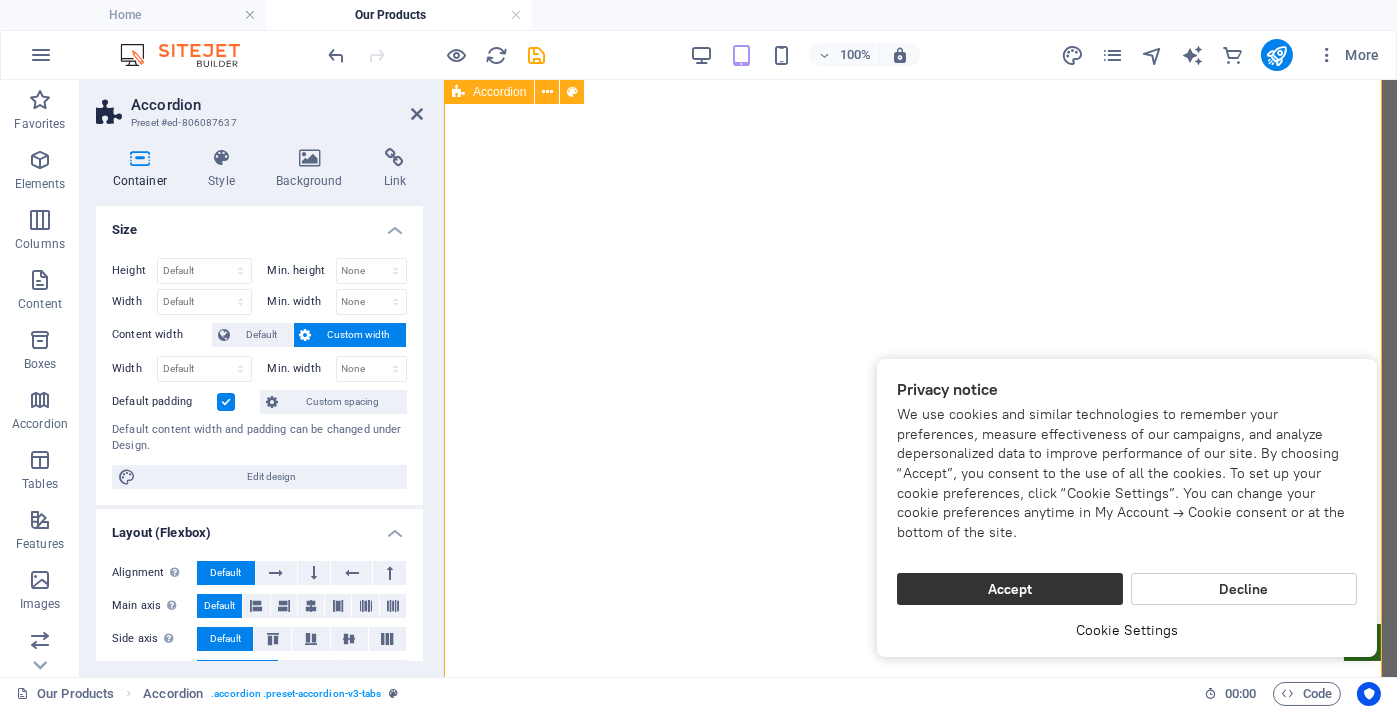 scroll, scrollTop: 864, scrollLeft: 0, axis: vertical 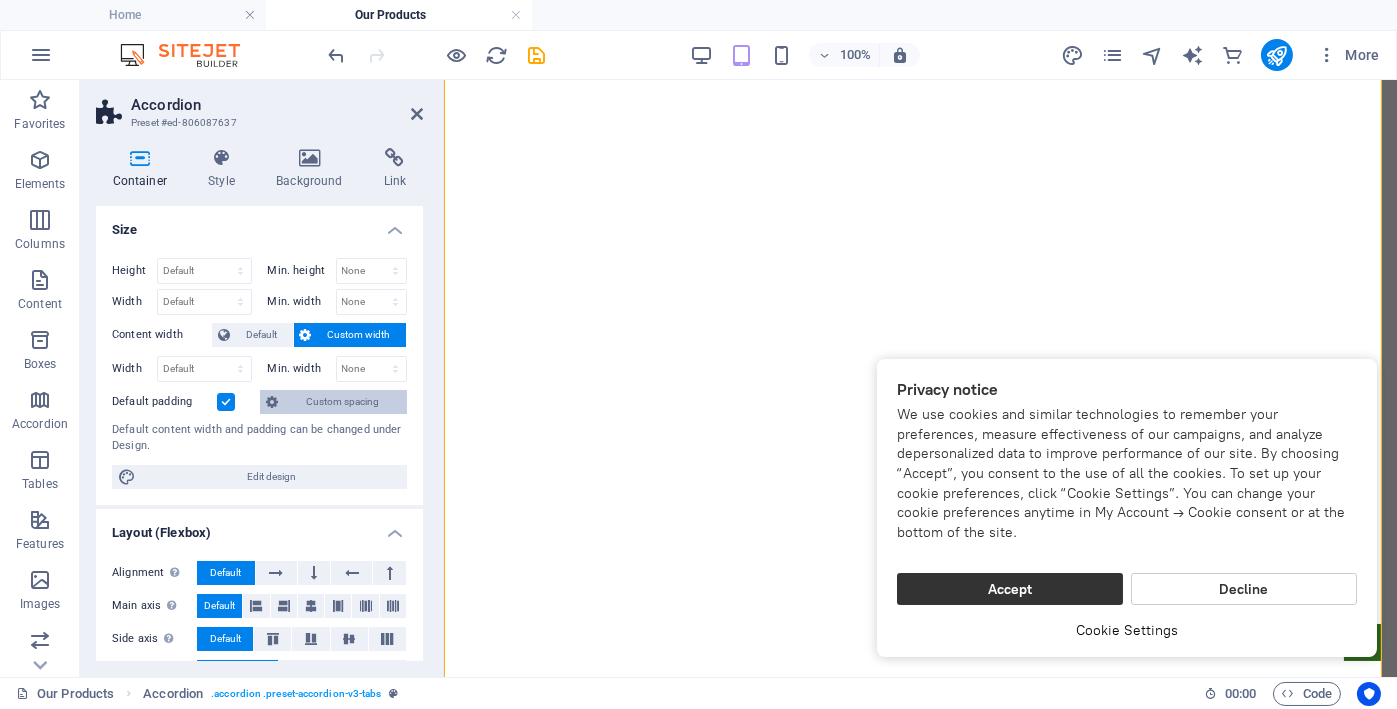 click on "Custom spacing" at bounding box center (342, 402) 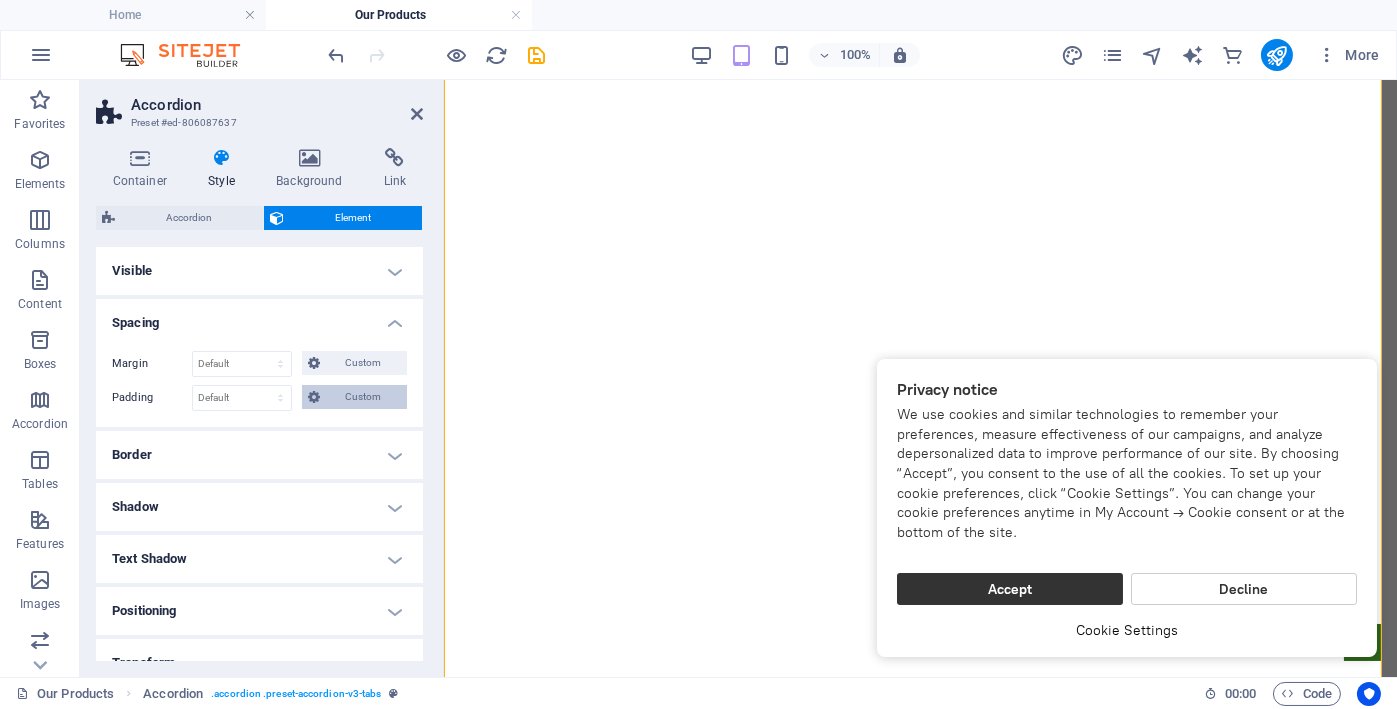 click on "Custom" at bounding box center [363, 397] 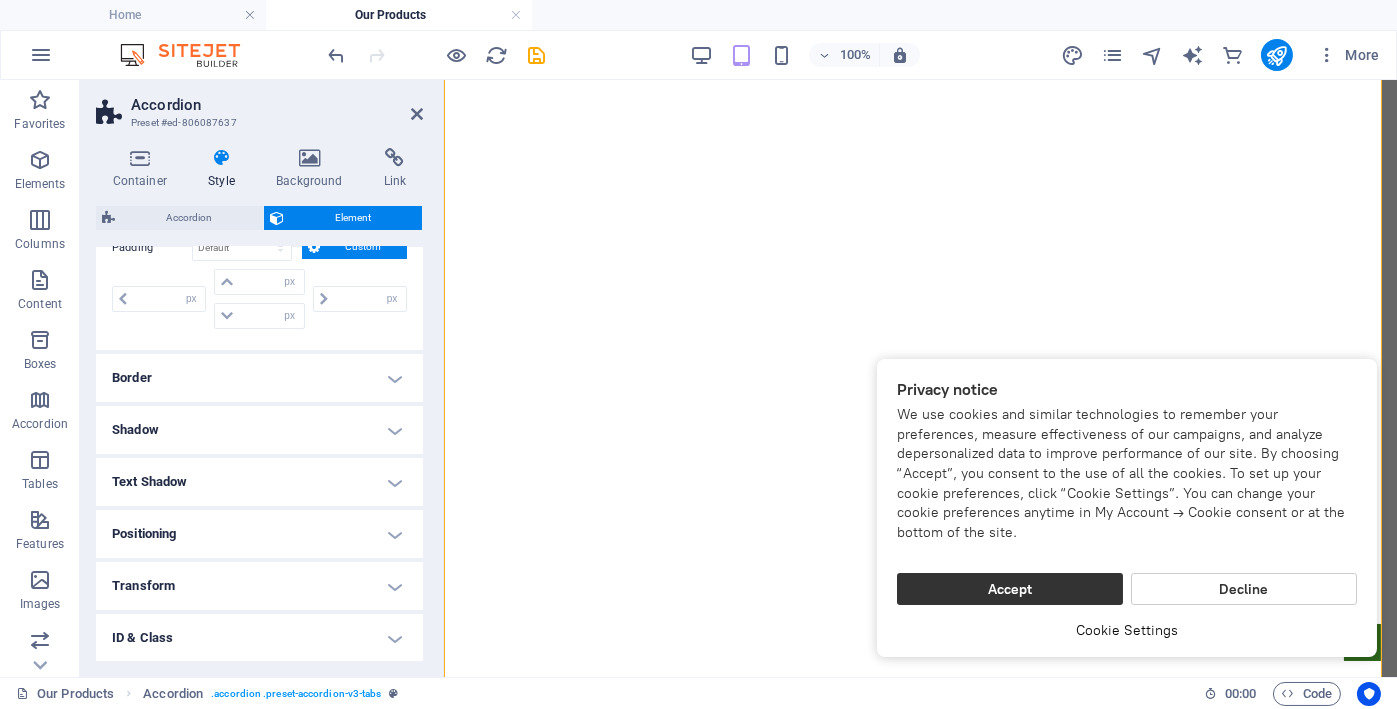 scroll, scrollTop: 252, scrollLeft: 0, axis: vertical 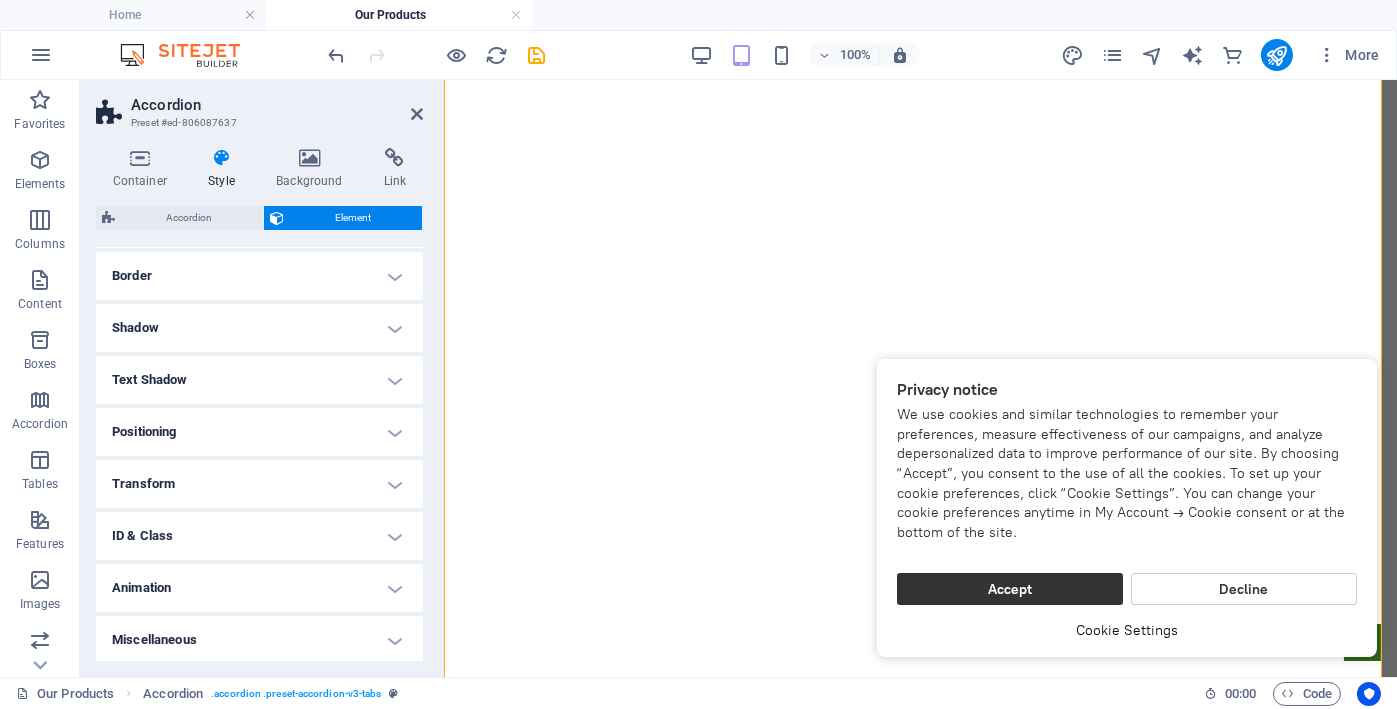 click on "Positioning" at bounding box center [259, 432] 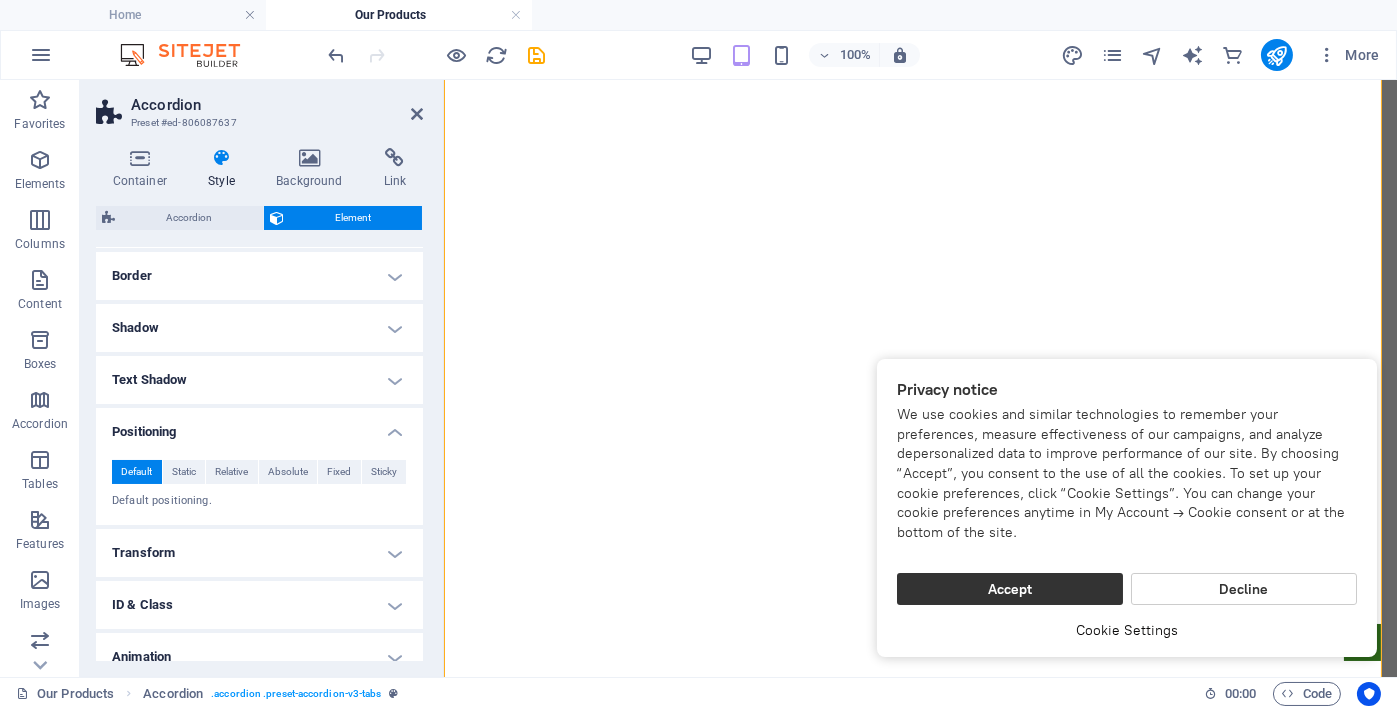 scroll, scrollTop: 0, scrollLeft: 0, axis: both 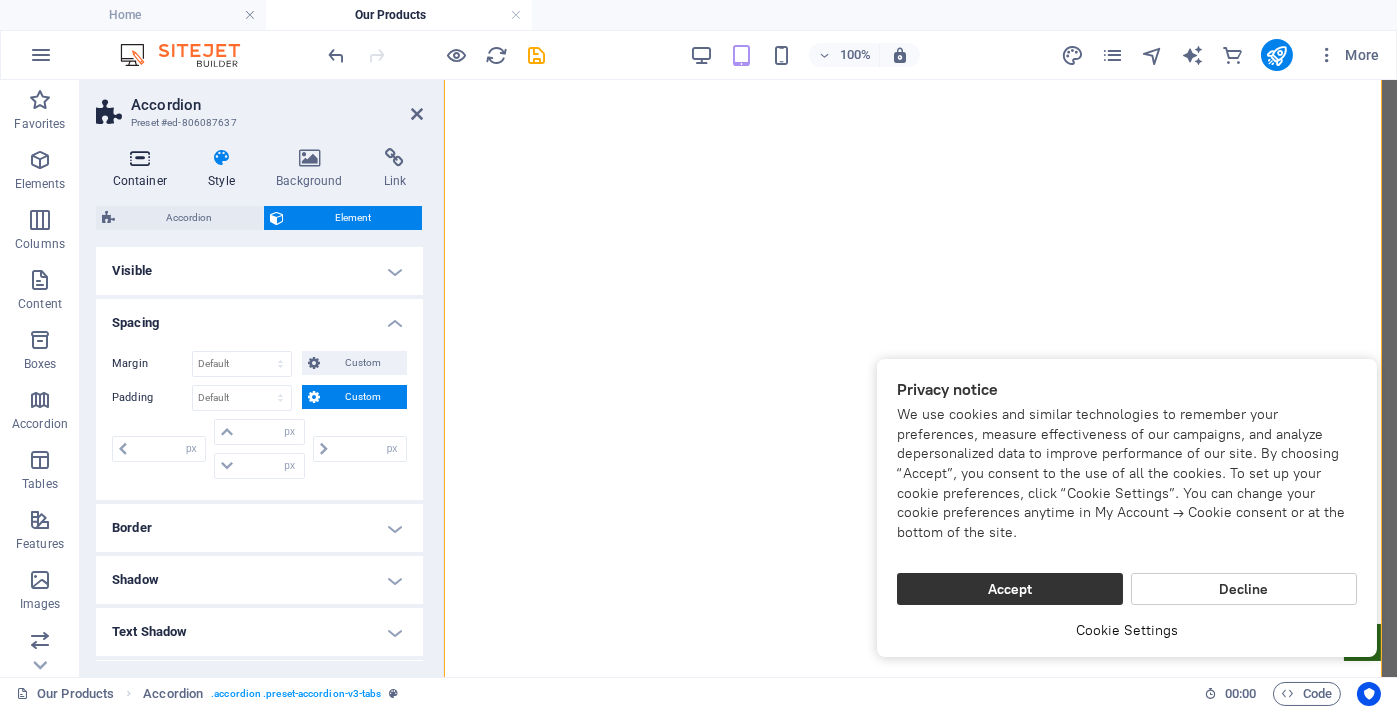 click on "Container" at bounding box center [144, 169] 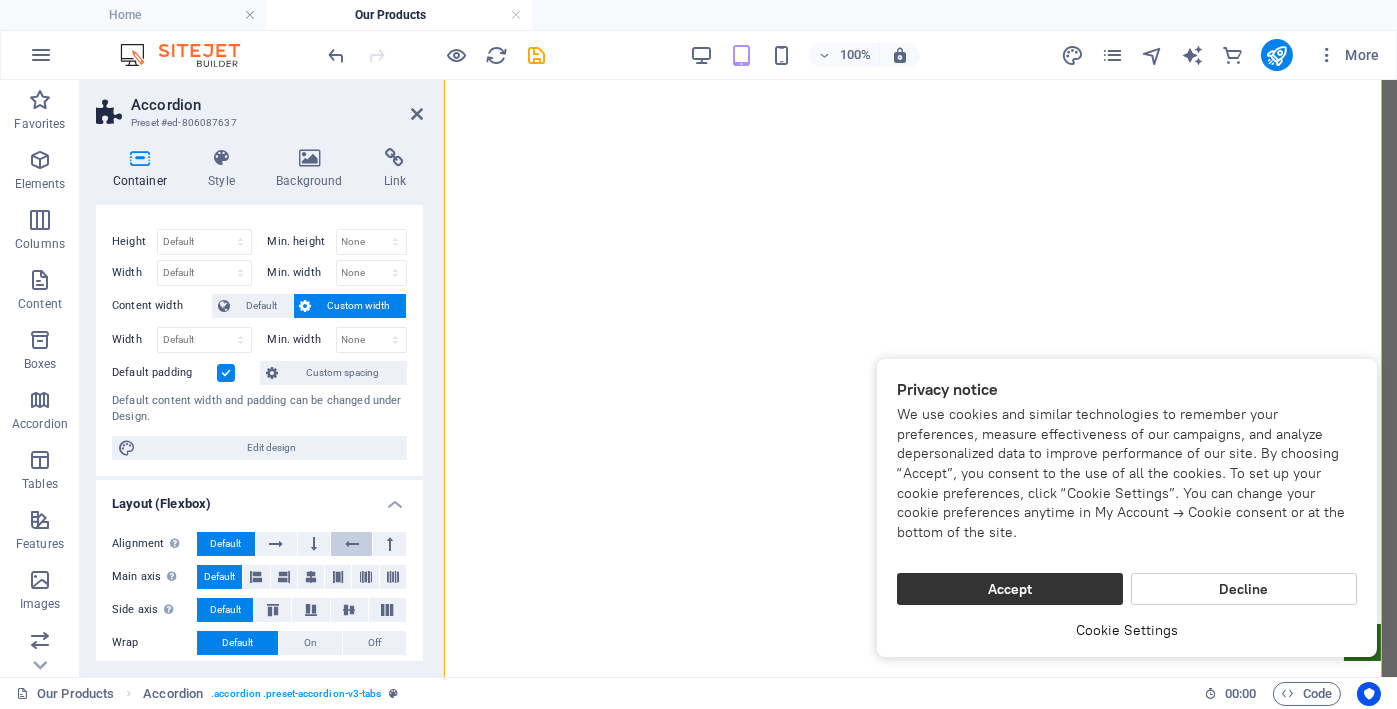 scroll, scrollTop: 0, scrollLeft: 0, axis: both 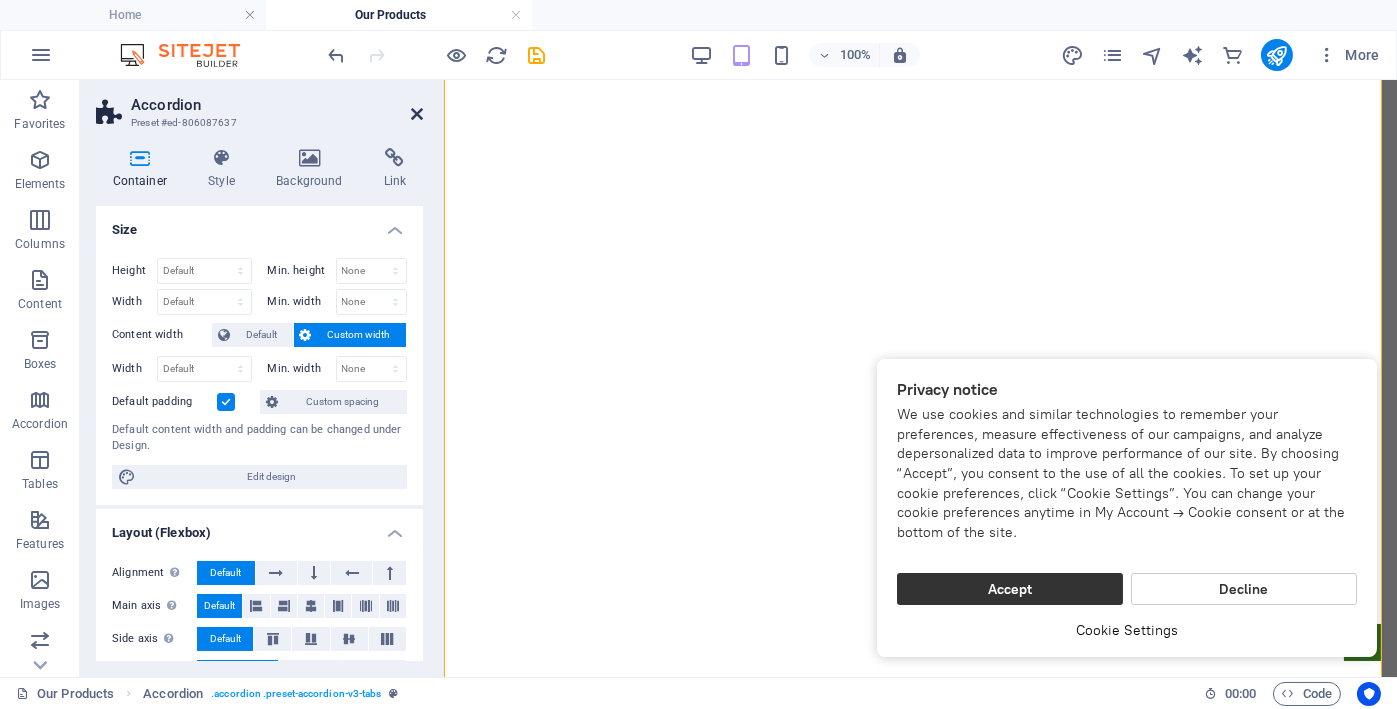 click at bounding box center (417, 114) 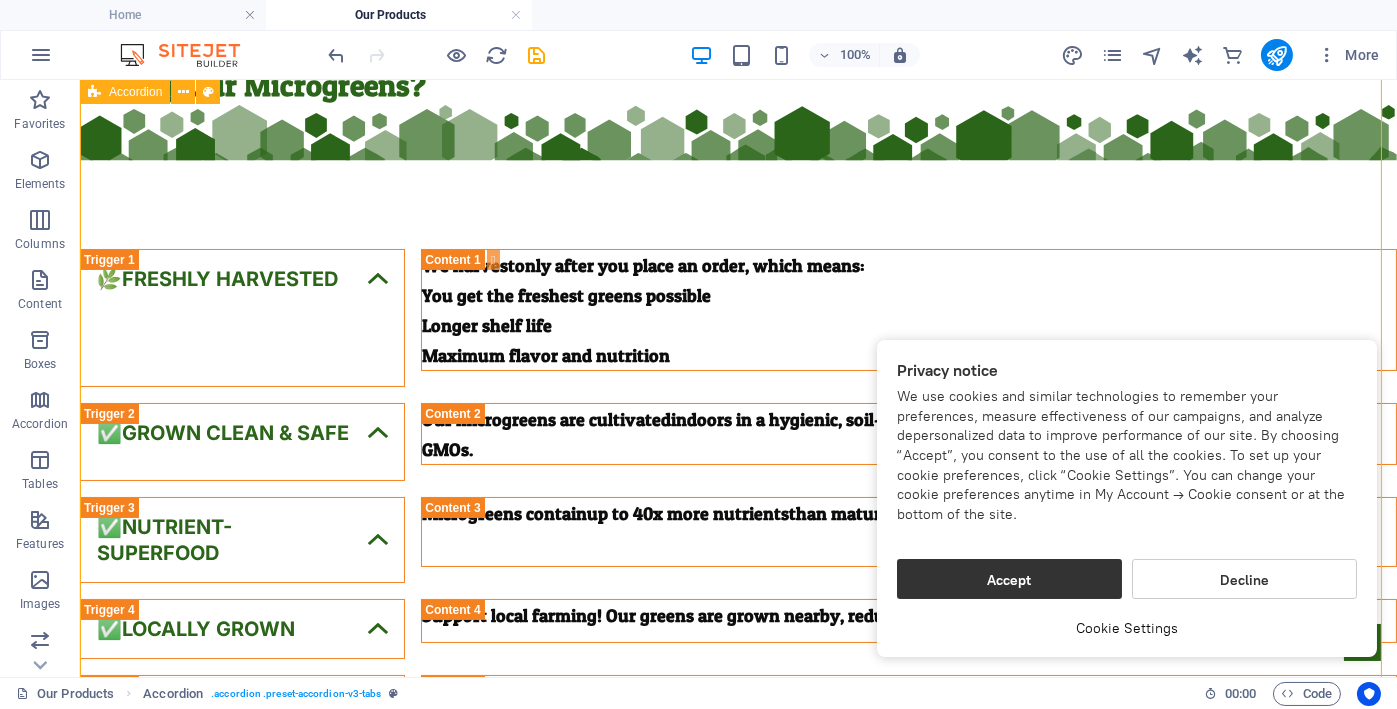 scroll, scrollTop: 300, scrollLeft: 0, axis: vertical 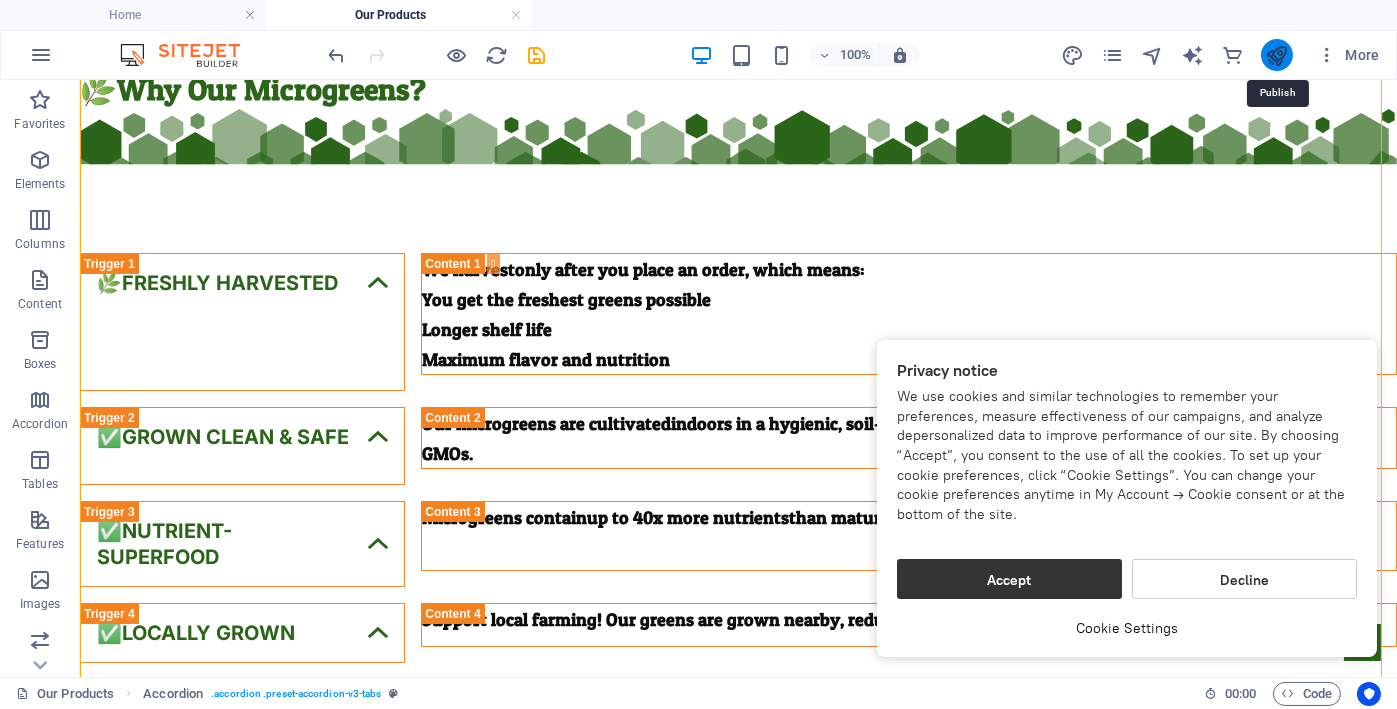 click at bounding box center [1276, 55] 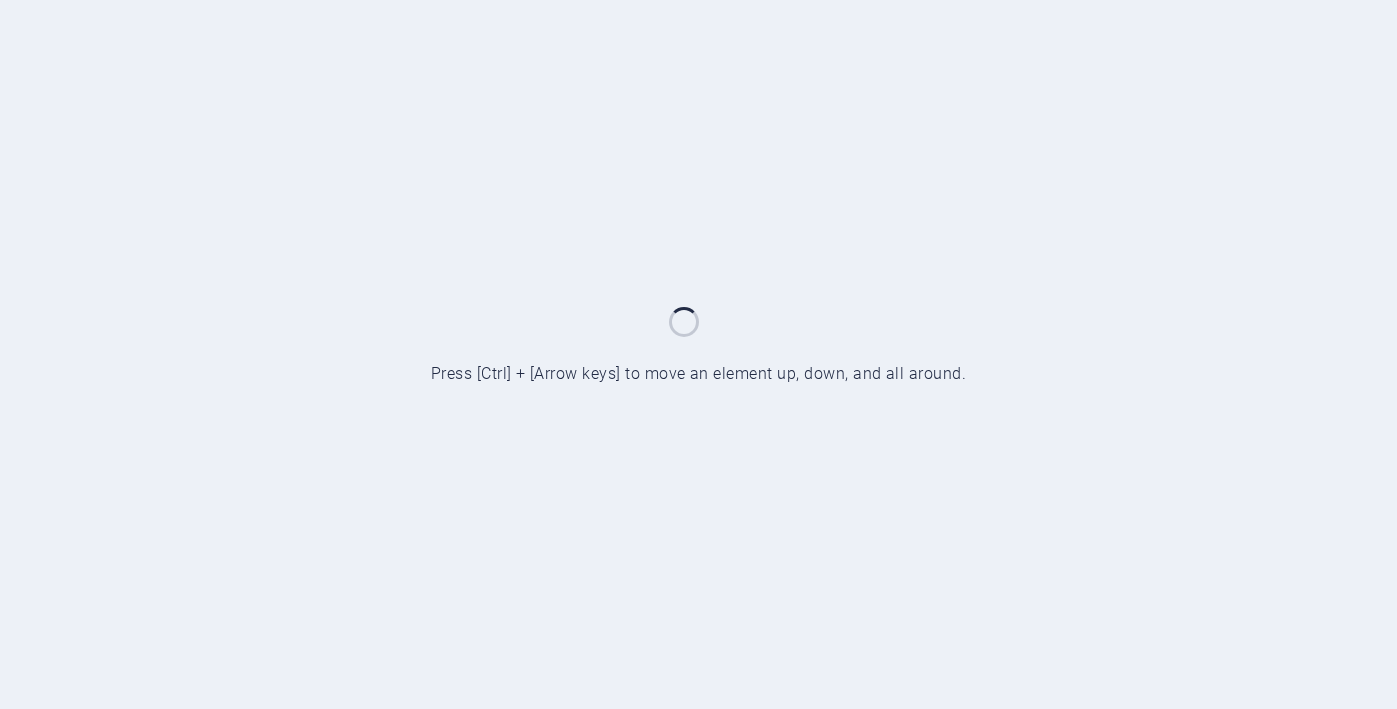 scroll, scrollTop: 0, scrollLeft: 0, axis: both 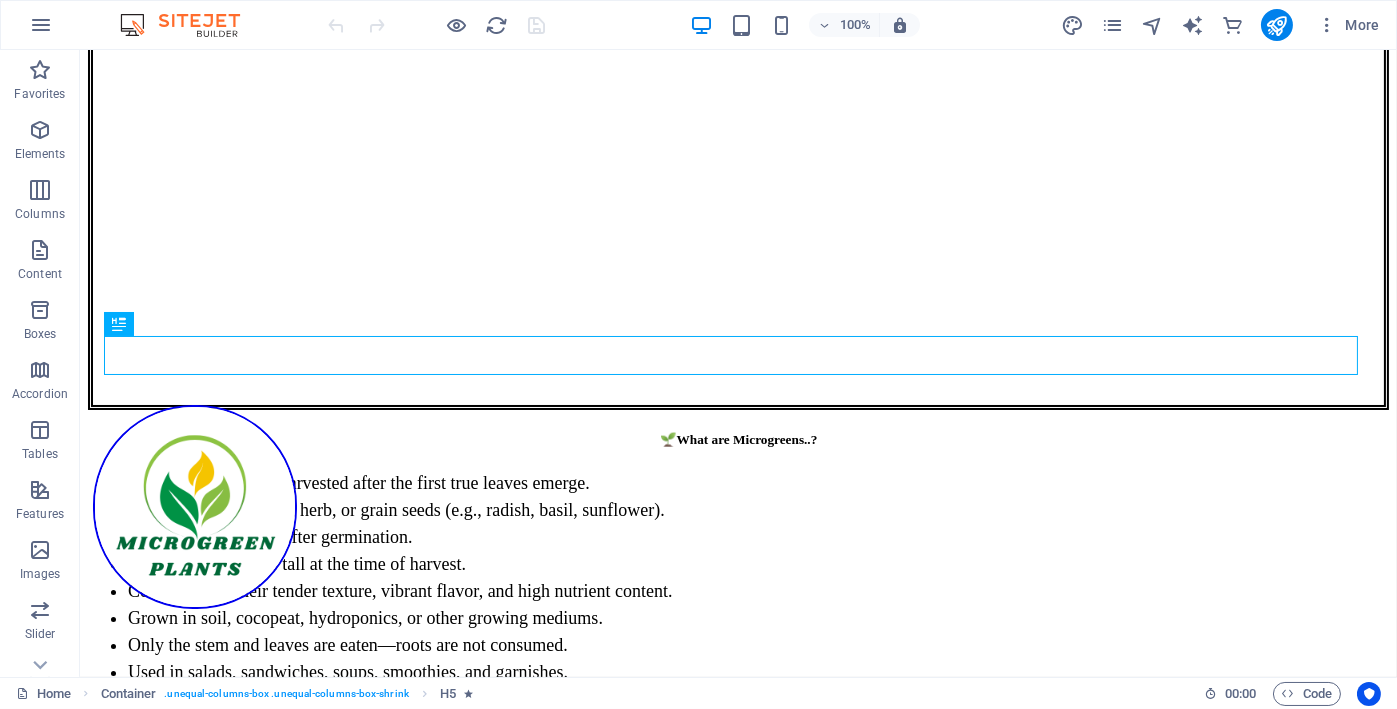 click at bounding box center [738, -178] 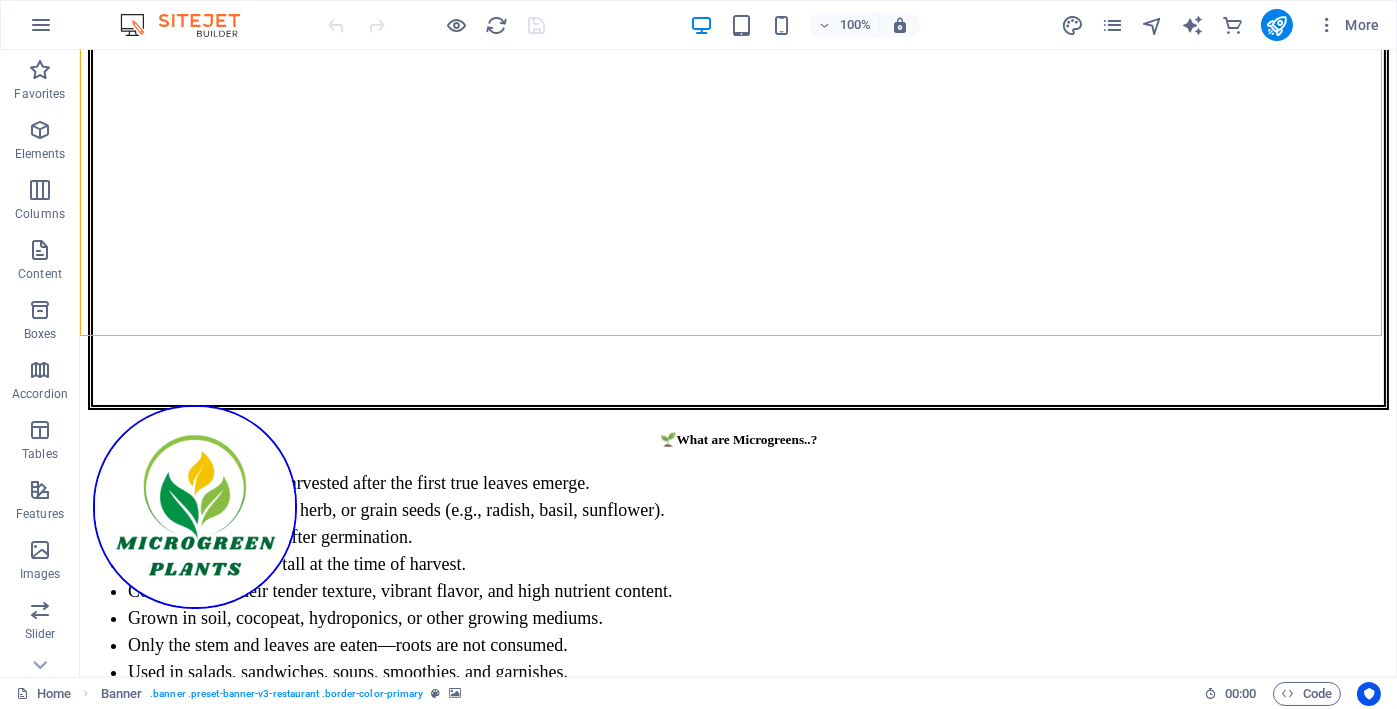 click at bounding box center (738, -178) 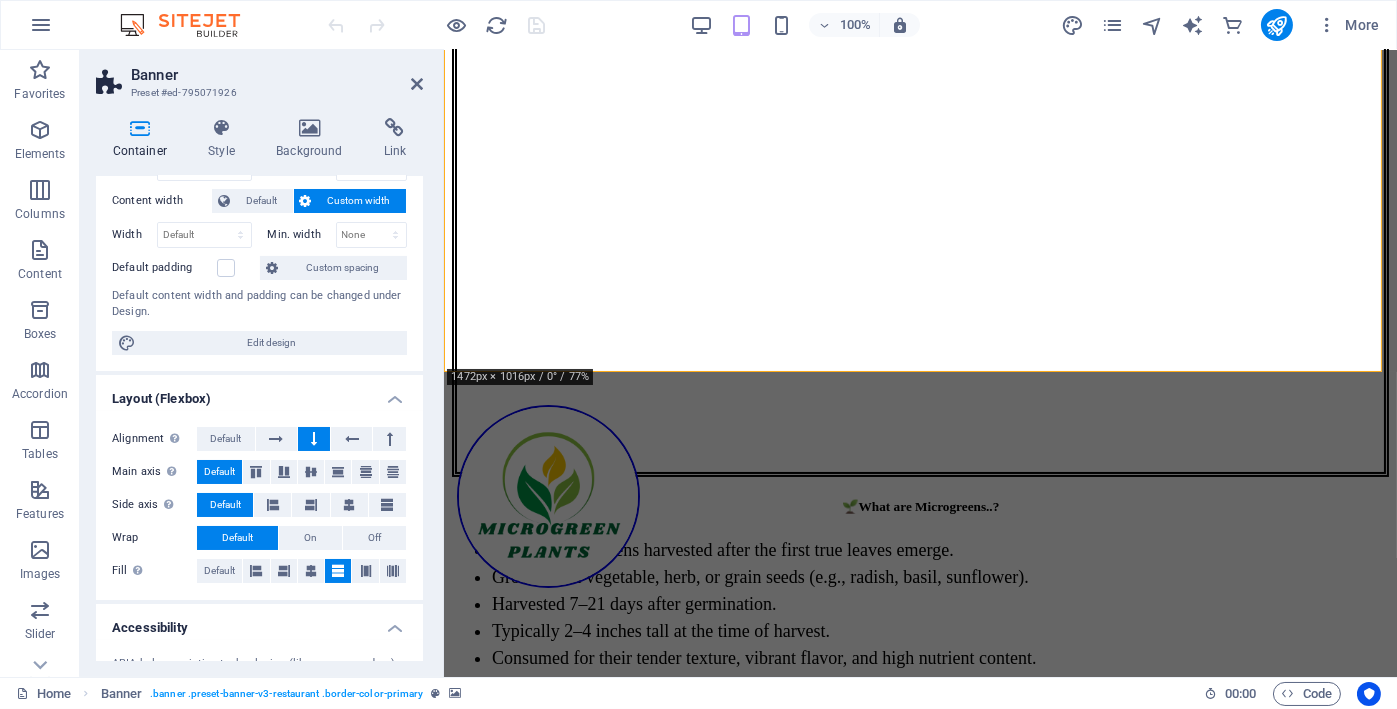 scroll, scrollTop: 0, scrollLeft: 0, axis: both 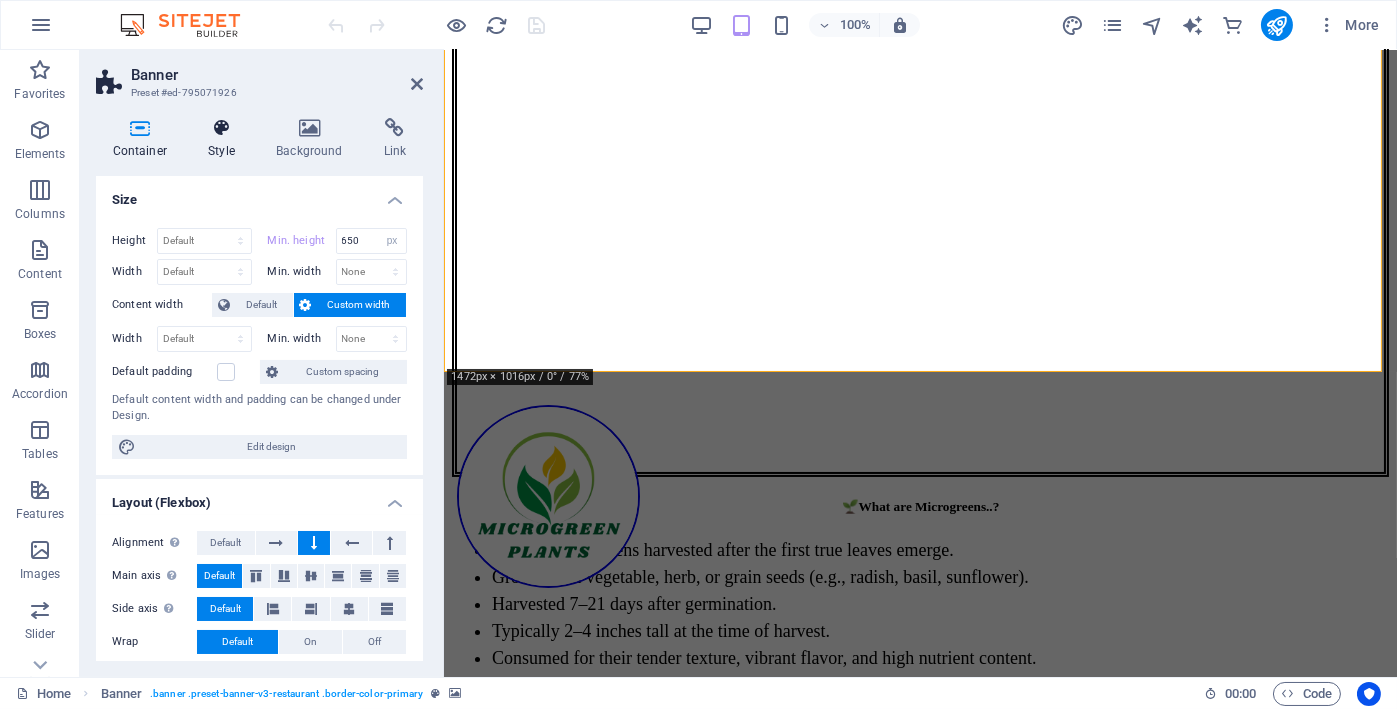 click on "Style" at bounding box center (226, 139) 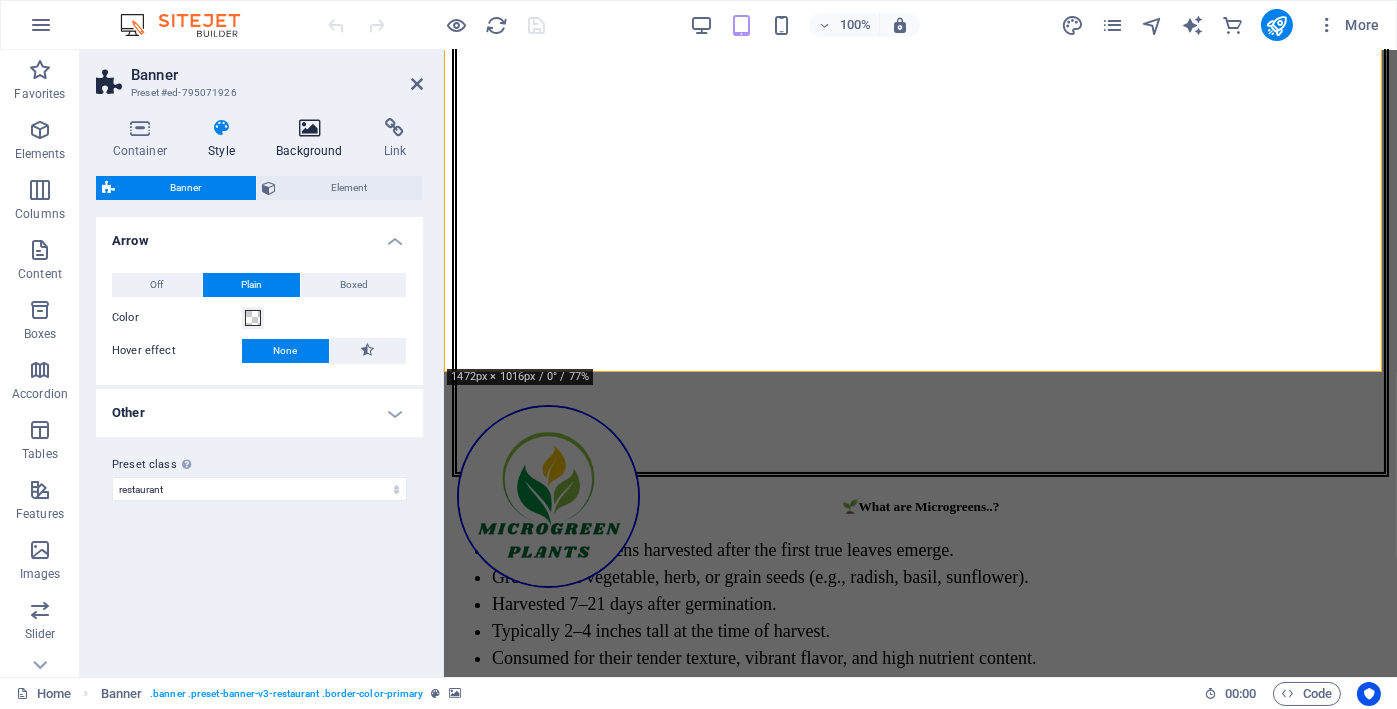 click on "Background" at bounding box center [314, 139] 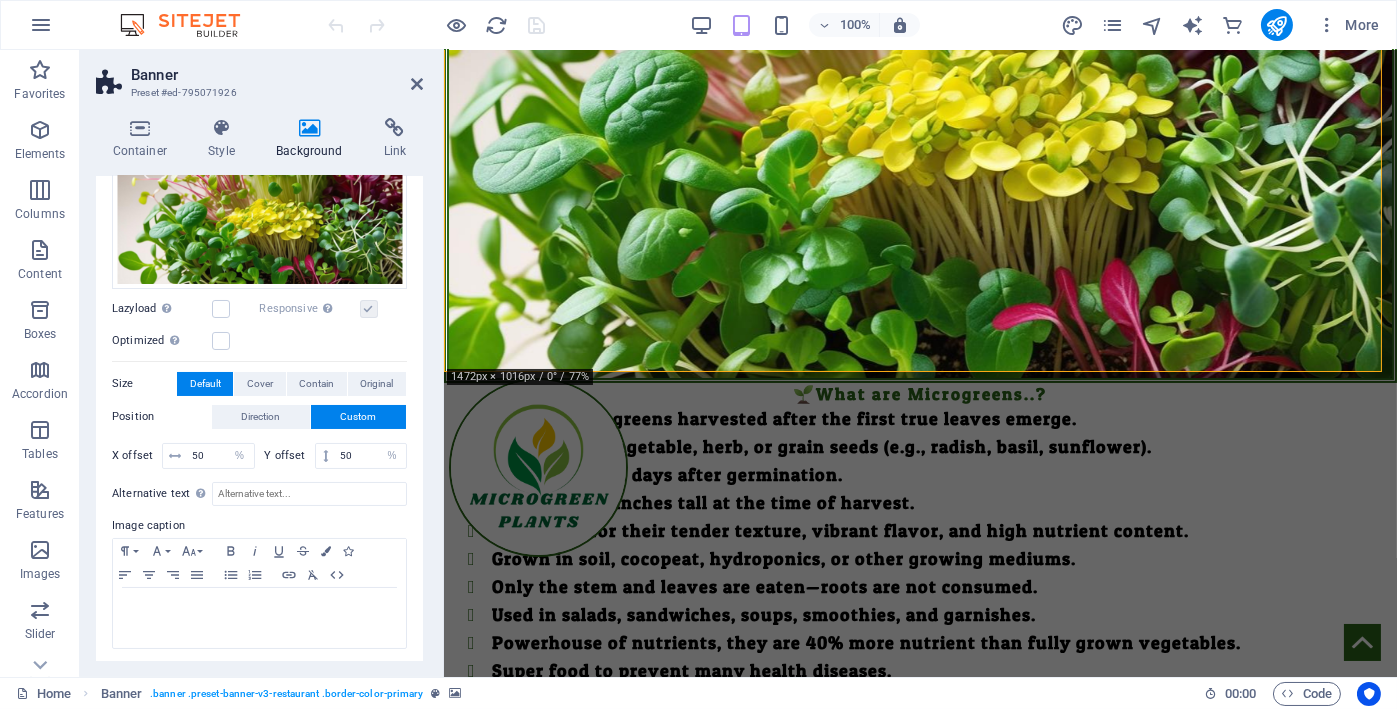 scroll, scrollTop: 0, scrollLeft: 0, axis: both 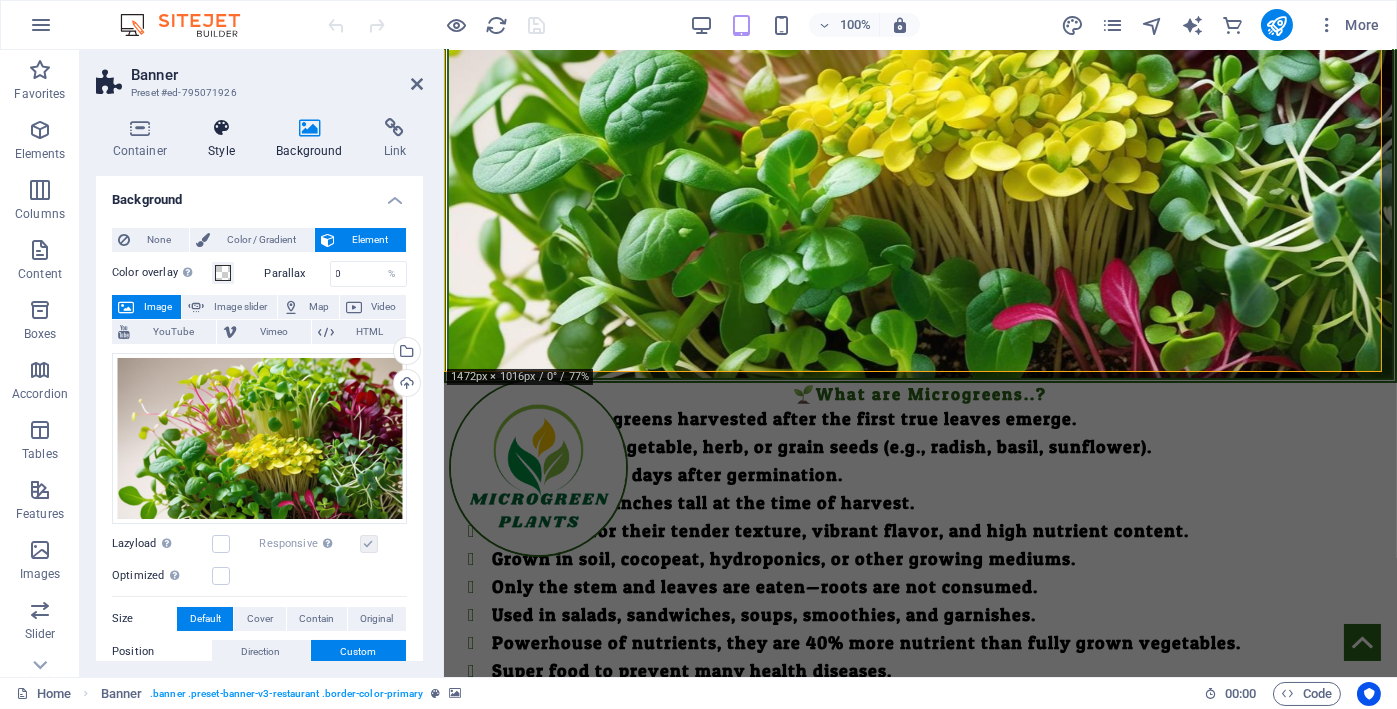 click on "Style" at bounding box center [226, 139] 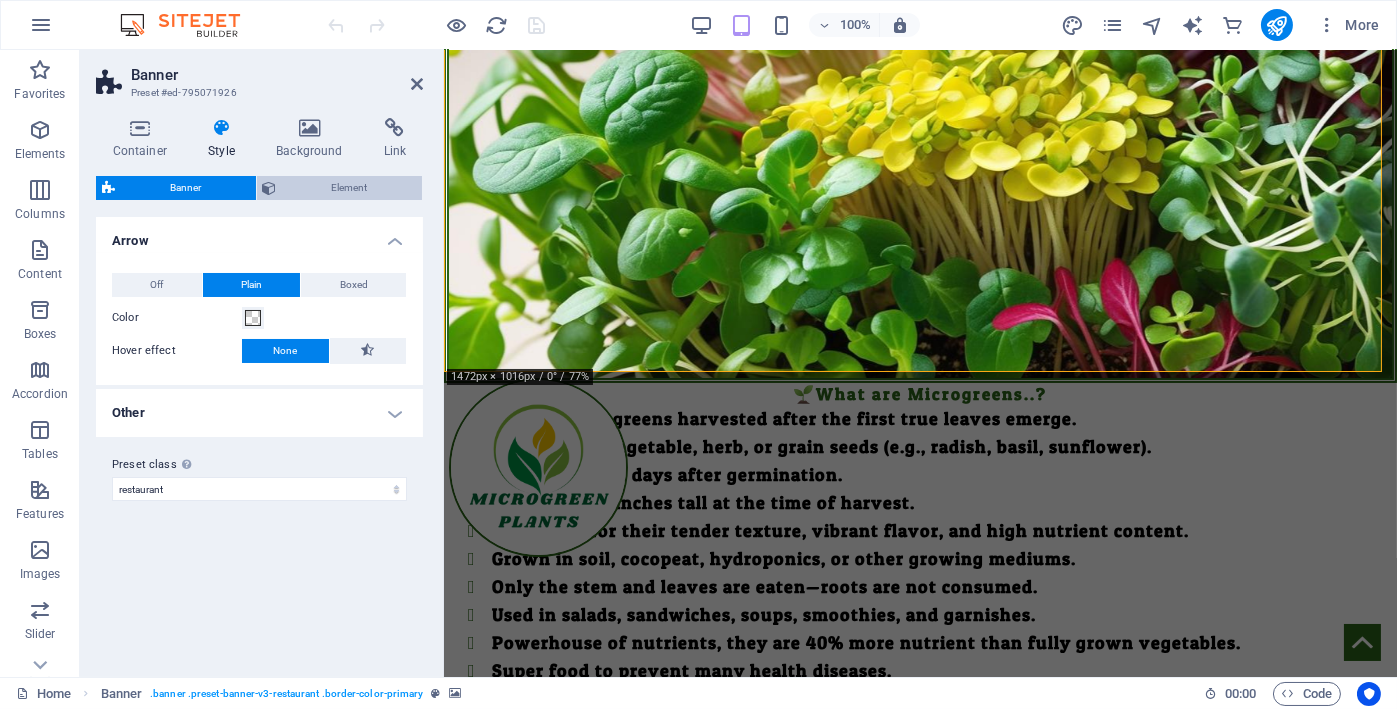 click on "Element" at bounding box center [350, 188] 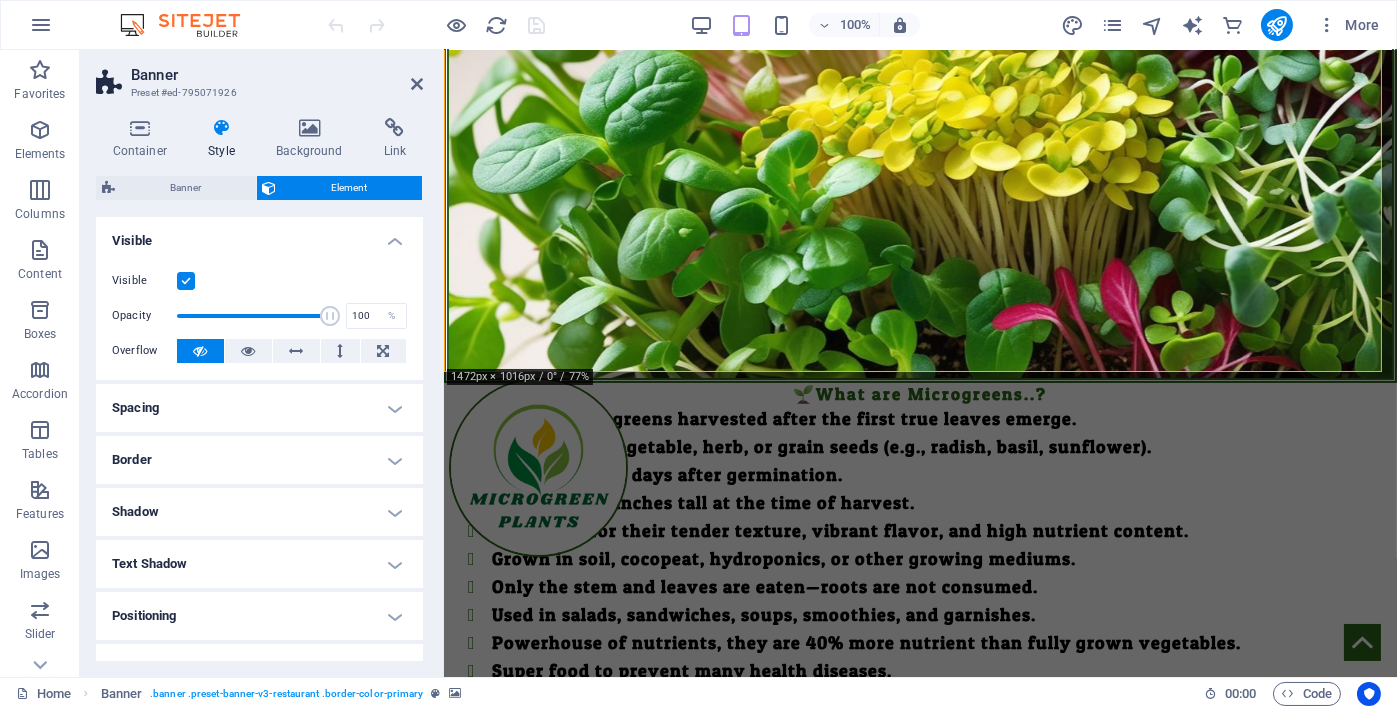 click on "Border" at bounding box center [259, 460] 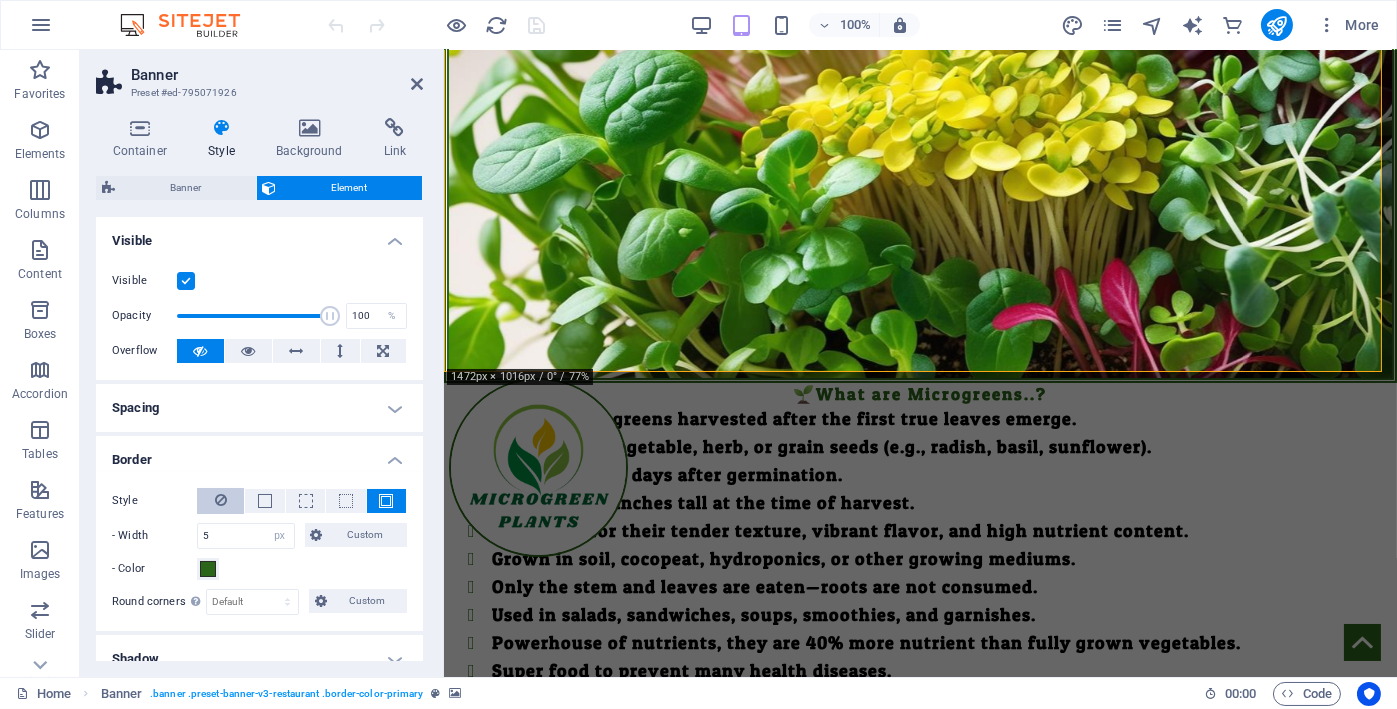 click at bounding box center [220, 501] 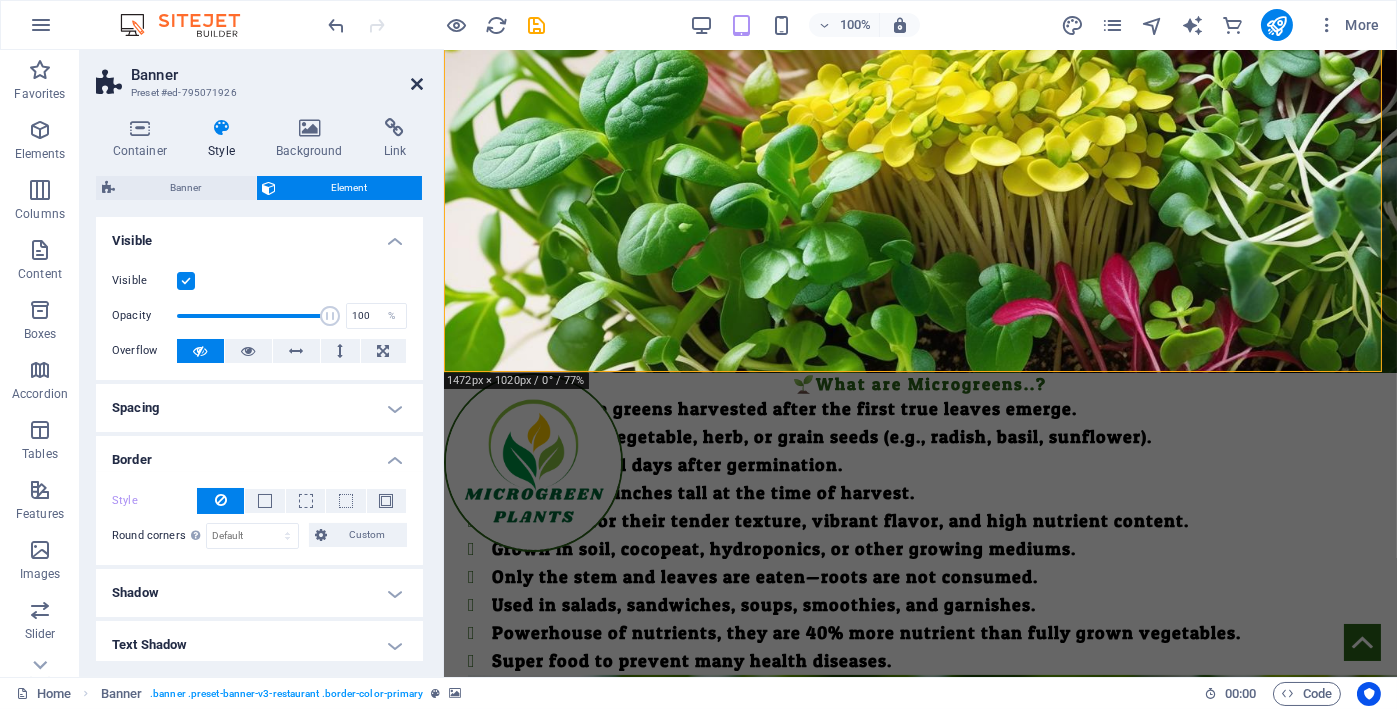 drag, startPoint x: 412, startPoint y: 81, endPoint x: 329, endPoint y: 47, distance: 89.693924 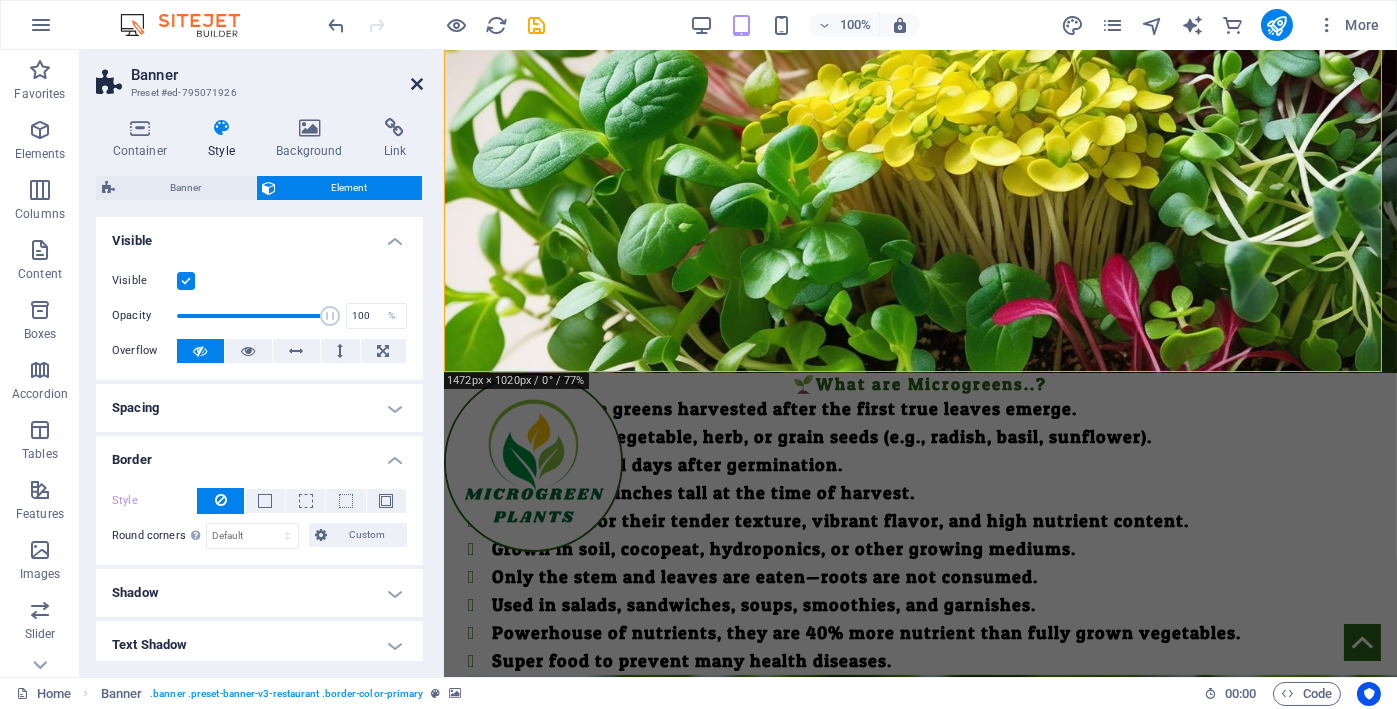 click at bounding box center [417, 84] 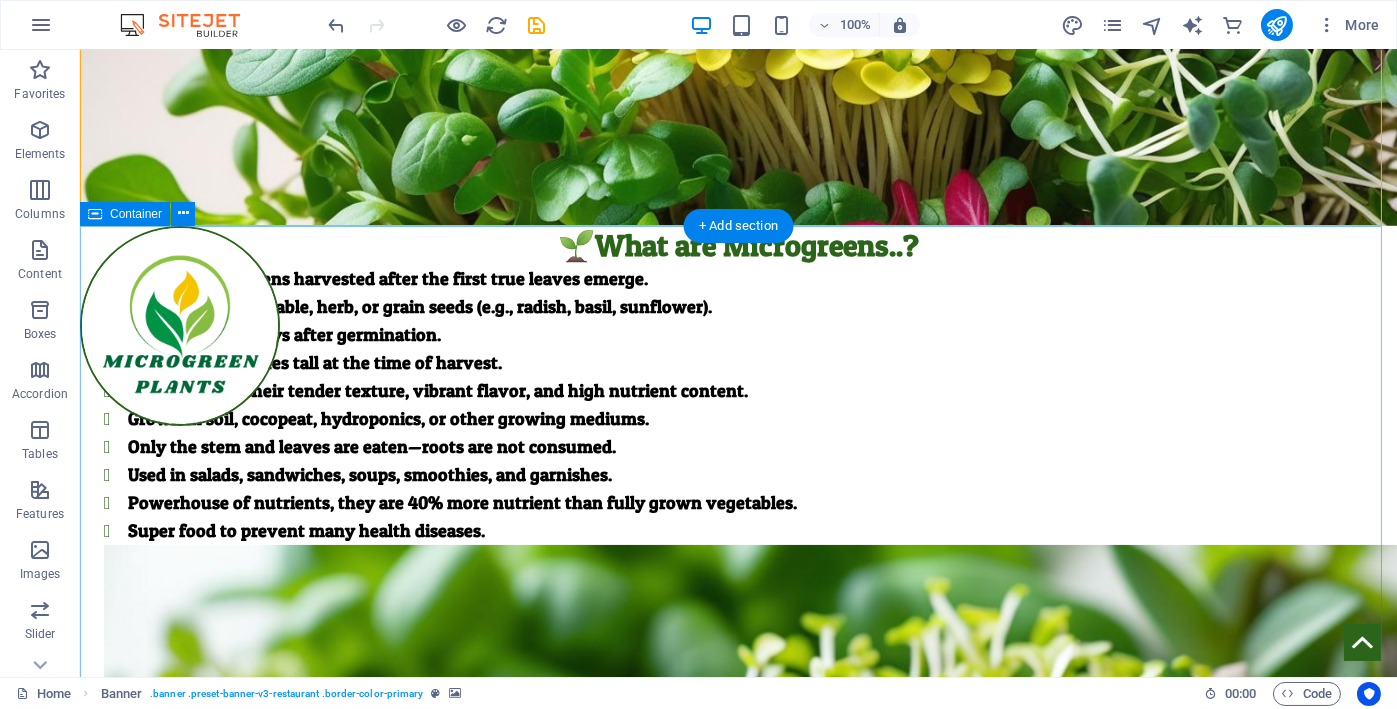 scroll, scrollTop: 500, scrollLeft: 0, axis: vertical 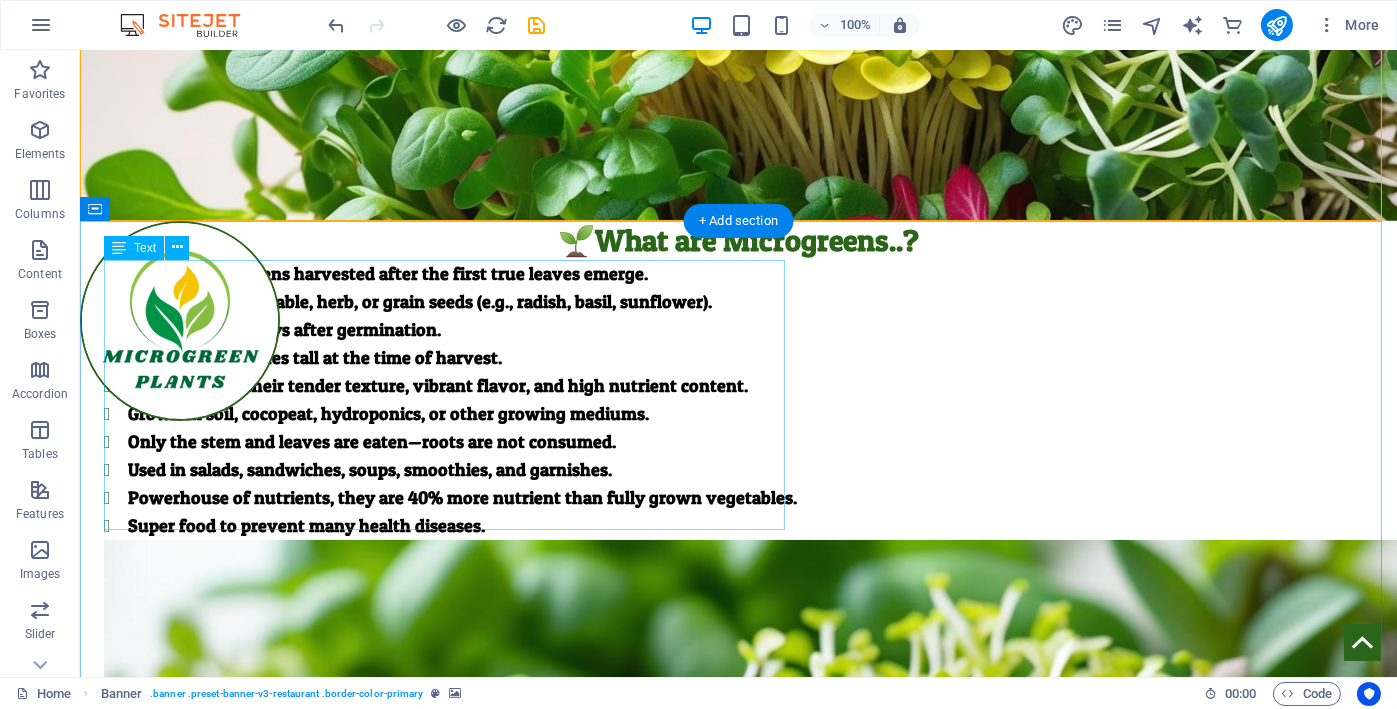 click on "Young edible greens harvested after the first true leaves emerge. Grown from vegetable, herb, or grain seeds (e.g., radish, basil, sunflower). Harvested 7–21 days after germination. Typically 2–4 inches tall at the time of harvest. Consumed for their tender texture, vibrant flavor, and high nutrient content. Grown in soil, cocopeat, hydroponics, or other growing mediums. Only the stem and leaves are eaten—roots are not consumed. Used in salads, sandwiches, soups, smoothies, and garnishes. Powerhouse of nutrients, they are 40% more nutrient than fully grown vegetables. Super food to prevent many health diseases." at bounding box center [738, 400] 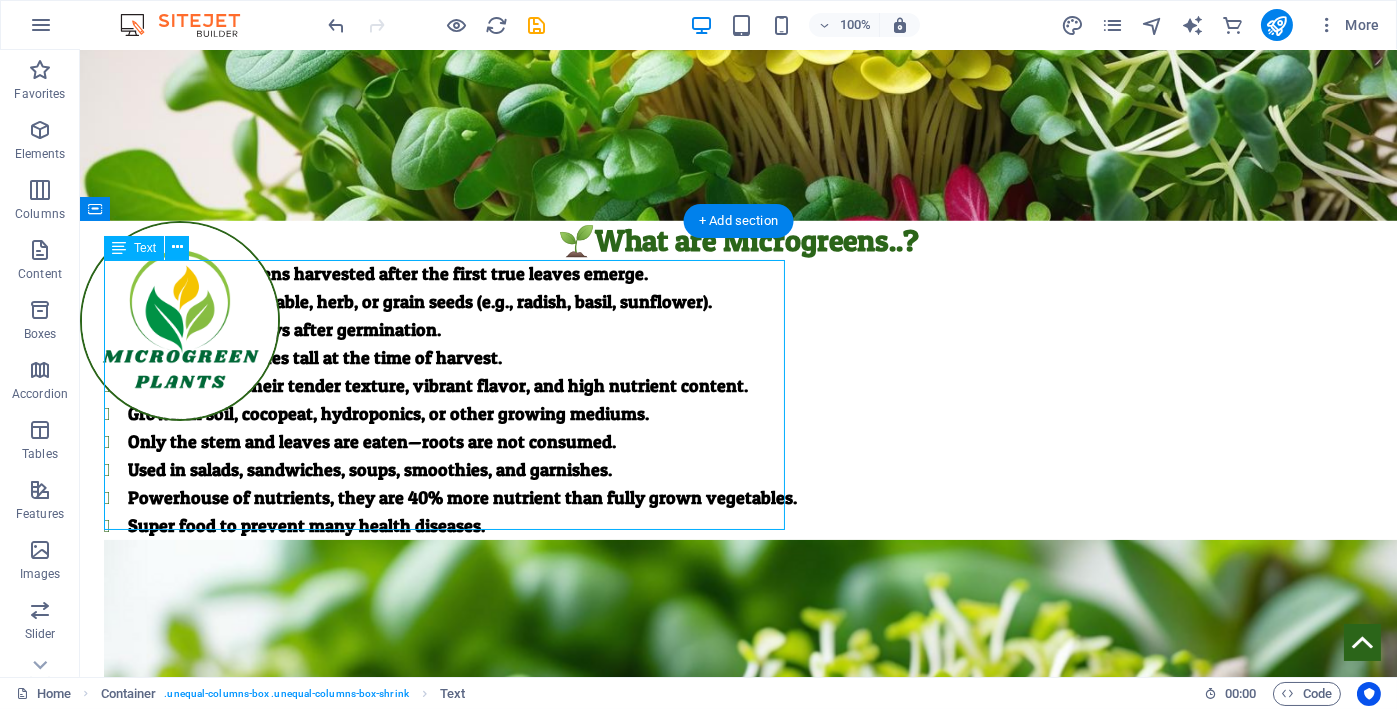 click on "Young edible greens harvested after the first true leaves emerge. Grown from vegetable, herb, or grain seeds (e.g., radish, basil, sunflower). Harvested 7–21 days after germination. Typically 2–4 inches tall at the time of harvest. Consumed for their tender texture, vibrant flavor, and high nutrient content. Grown in soil, cocopeat, hydroponics, or other growing mediums. Only the stem and leaves are eaten—roots are not consumed. Used in salads, sandwiches, soups, smoothies, and garnishes. Powerhouse of nutrients, they are 40% more nutrient than fully grown vegetables. Super food to prevent many health diseases." at bounding box center [738, 400] 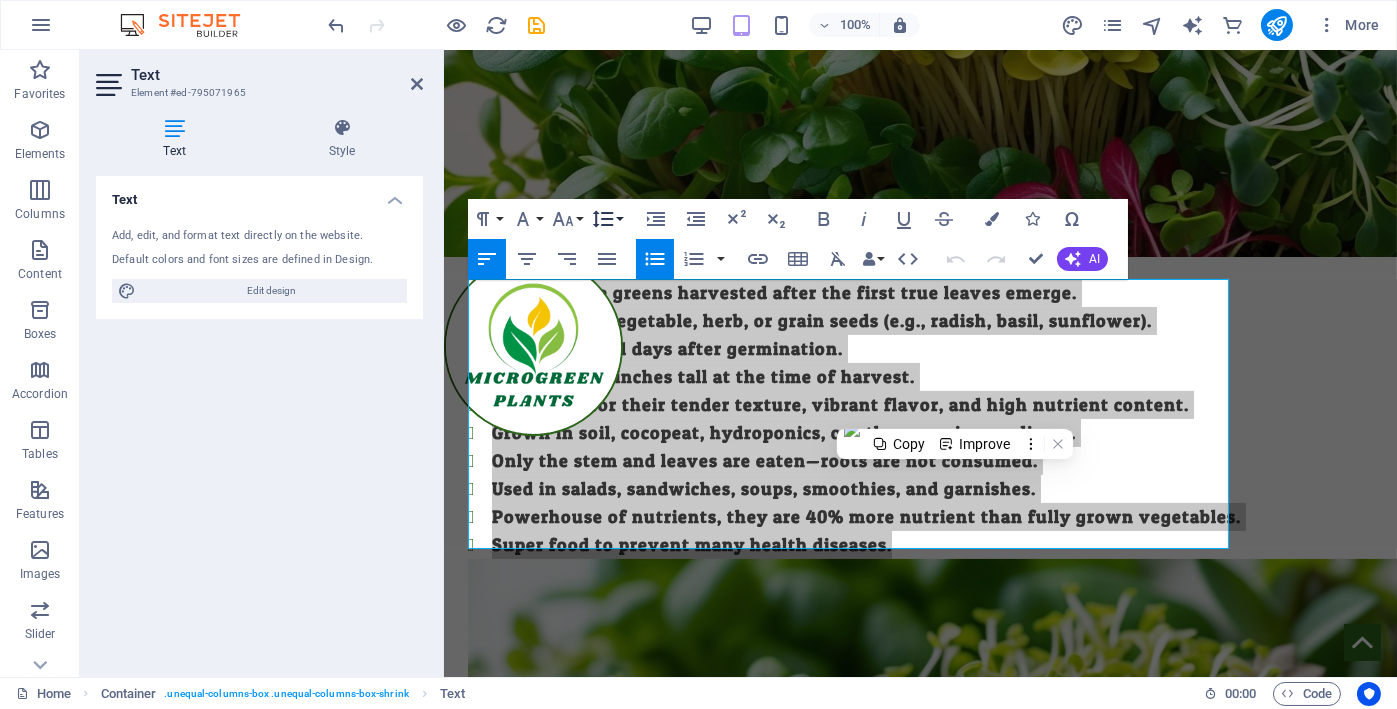 click on "Line Height" at bounding box center [607, 219] 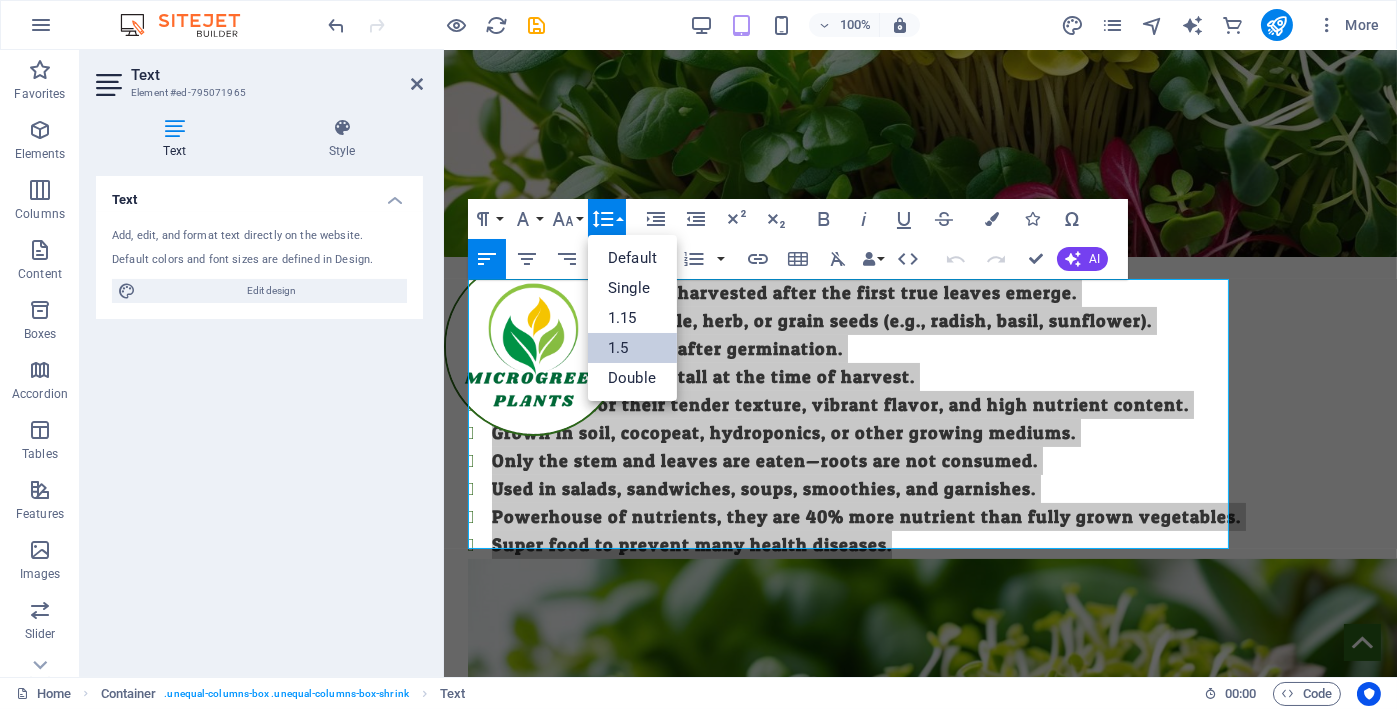 scroll, scrollTop: 0, scrollLeft: 0, axis: both 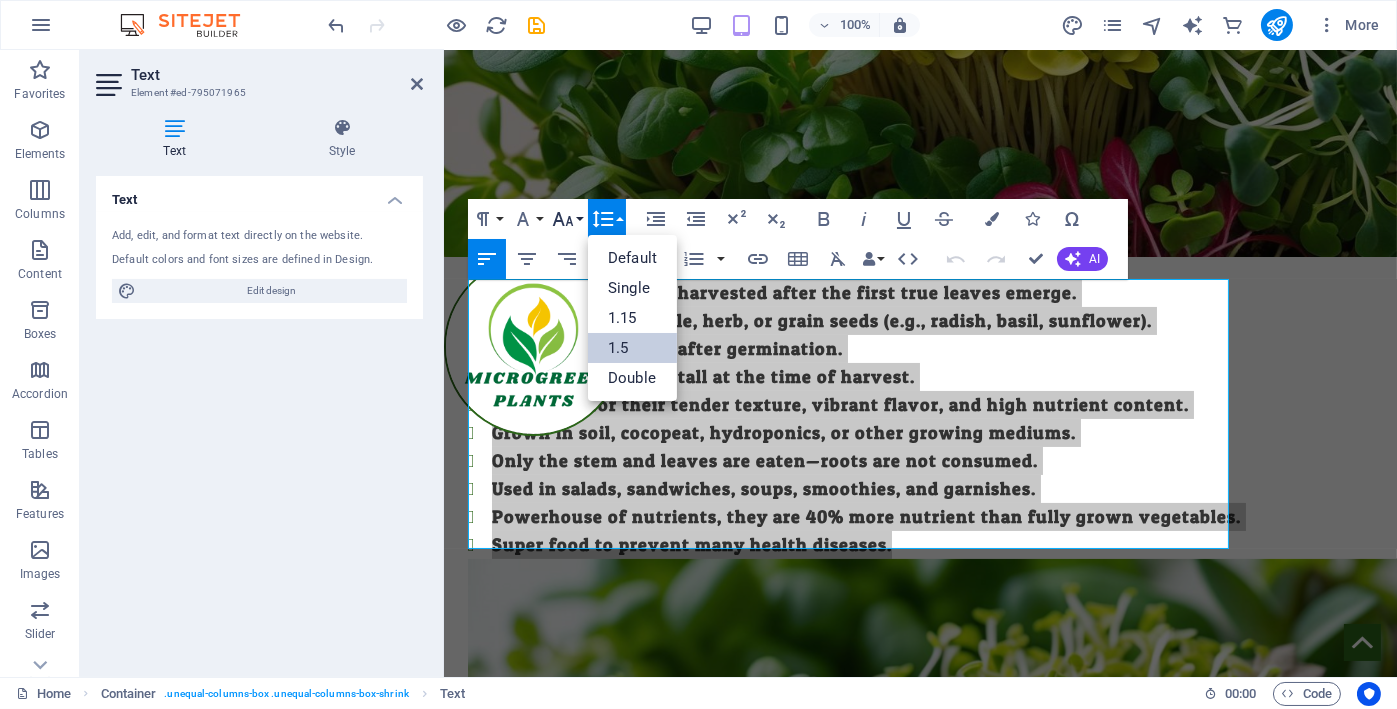 click on "Font Size" at bounding box center [567, 219] 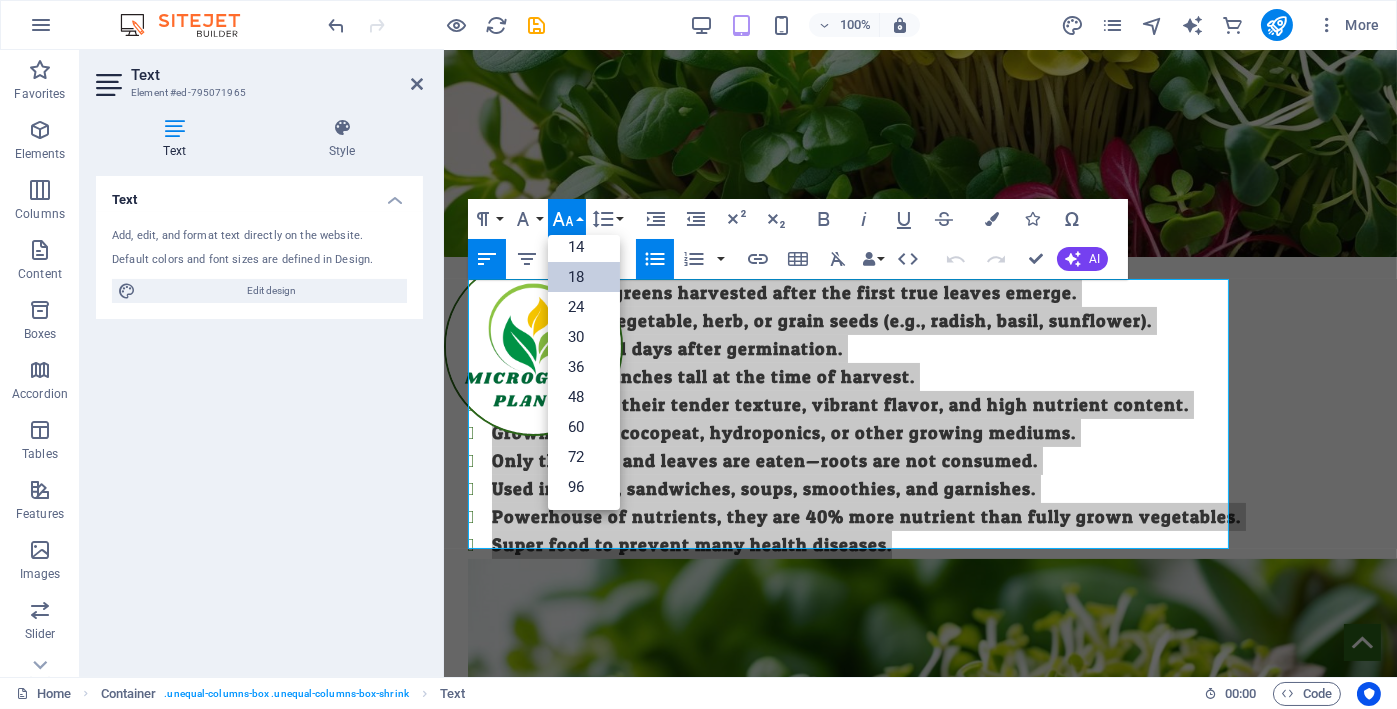 scroll, scrollTop: 161, scrollLeft: 0, axis: vertical 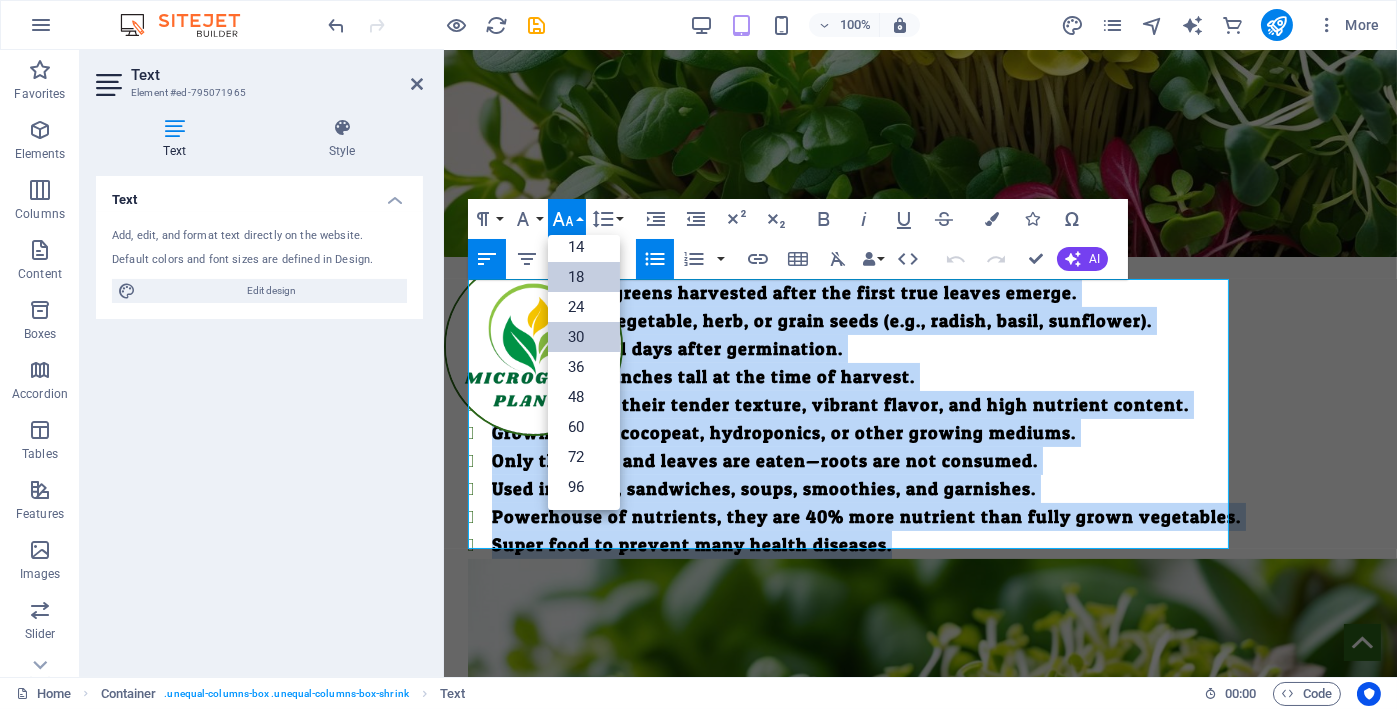 click on "30" at bounding box center [584, 337] 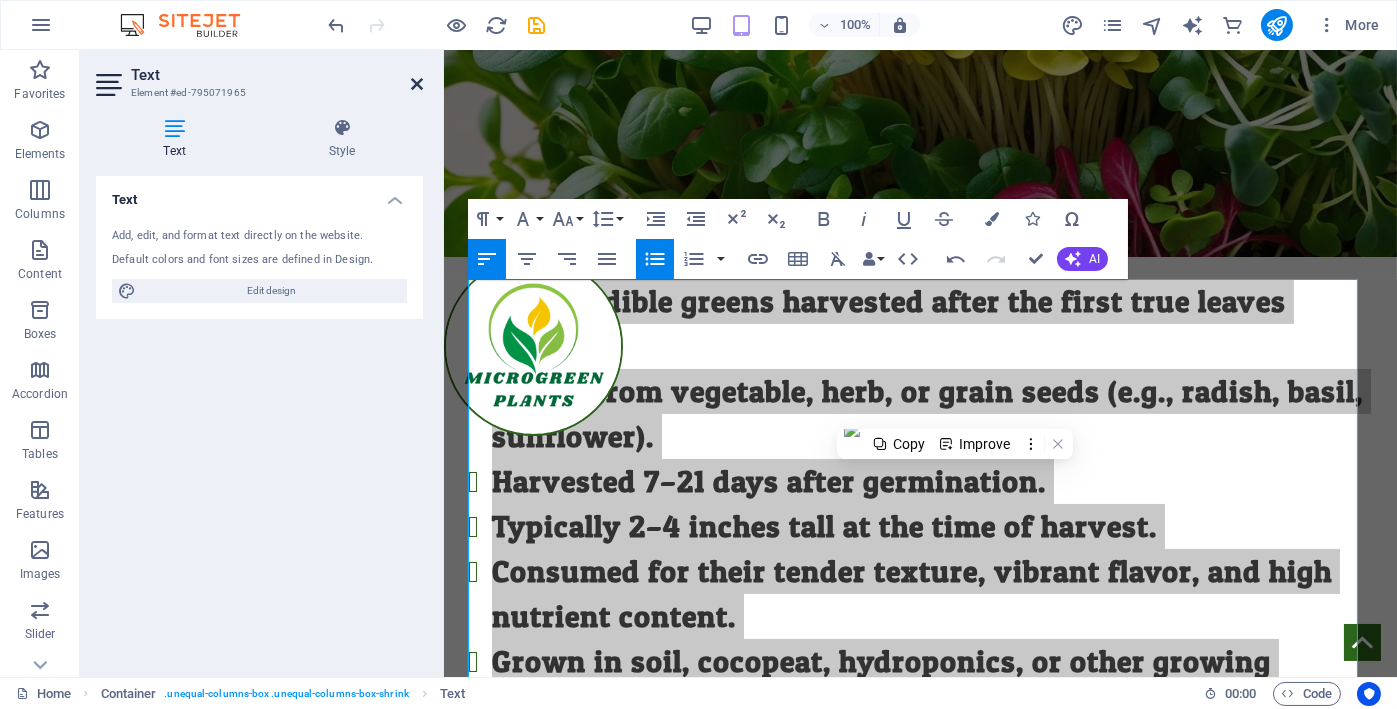 click at bounding box center (417, 84) 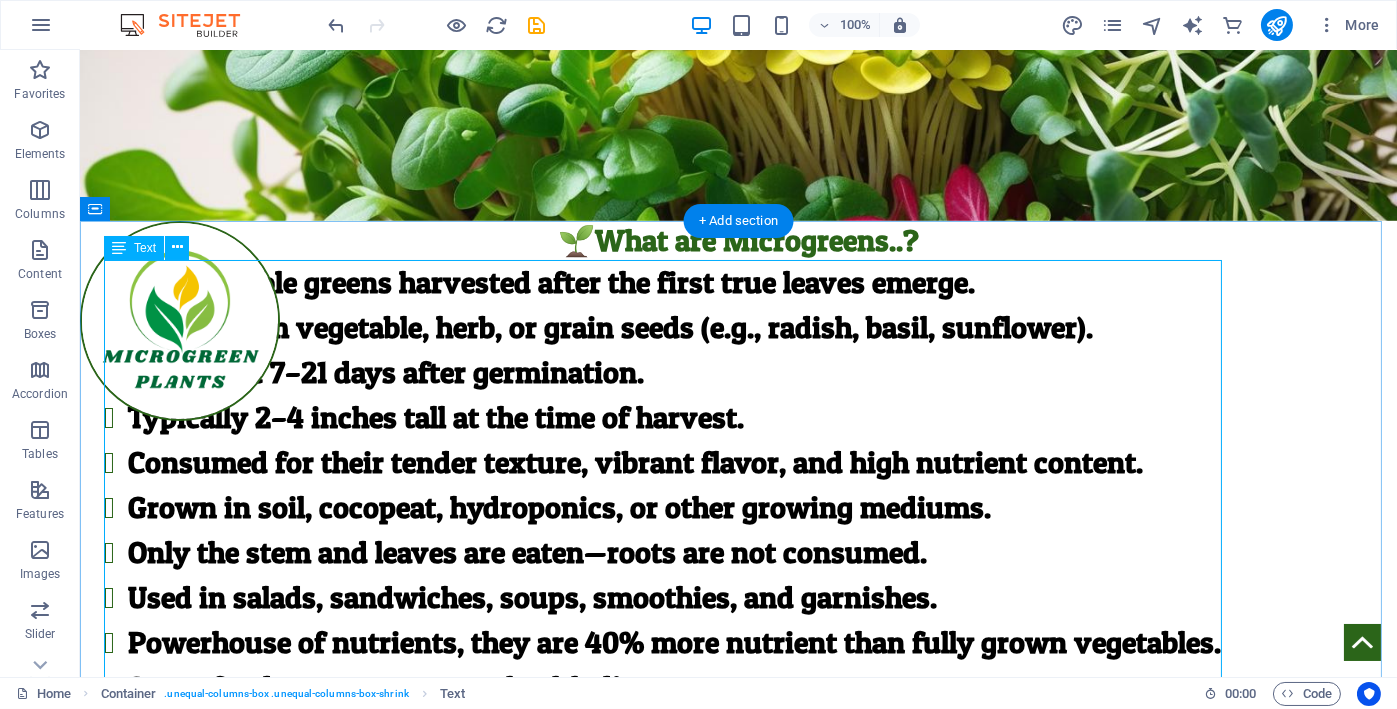 click on "Young edible greens harvested after the first true leaves emerge. Grown from vegetable, herb, or grain seeds (e.g., radish, basil, sunflower). Harvested 7–21 days after germination. Typically 2–4 inches tall at the time of harvest. Consumed for their tender texture, vibrant flavor, and high nutrient content. Grown in soil, cocopeat, hydroponics, or other growing mediums. Only the stem and leaves are eaten—roots are not consumed. Used in salads, sandwiches, soups, smoothies, and garnishes. Powerhouse of nutrients, they are 40% more nutrient than fully grown vegetables. Super food to prevent many health diseases." at bounding box center (738, 485) 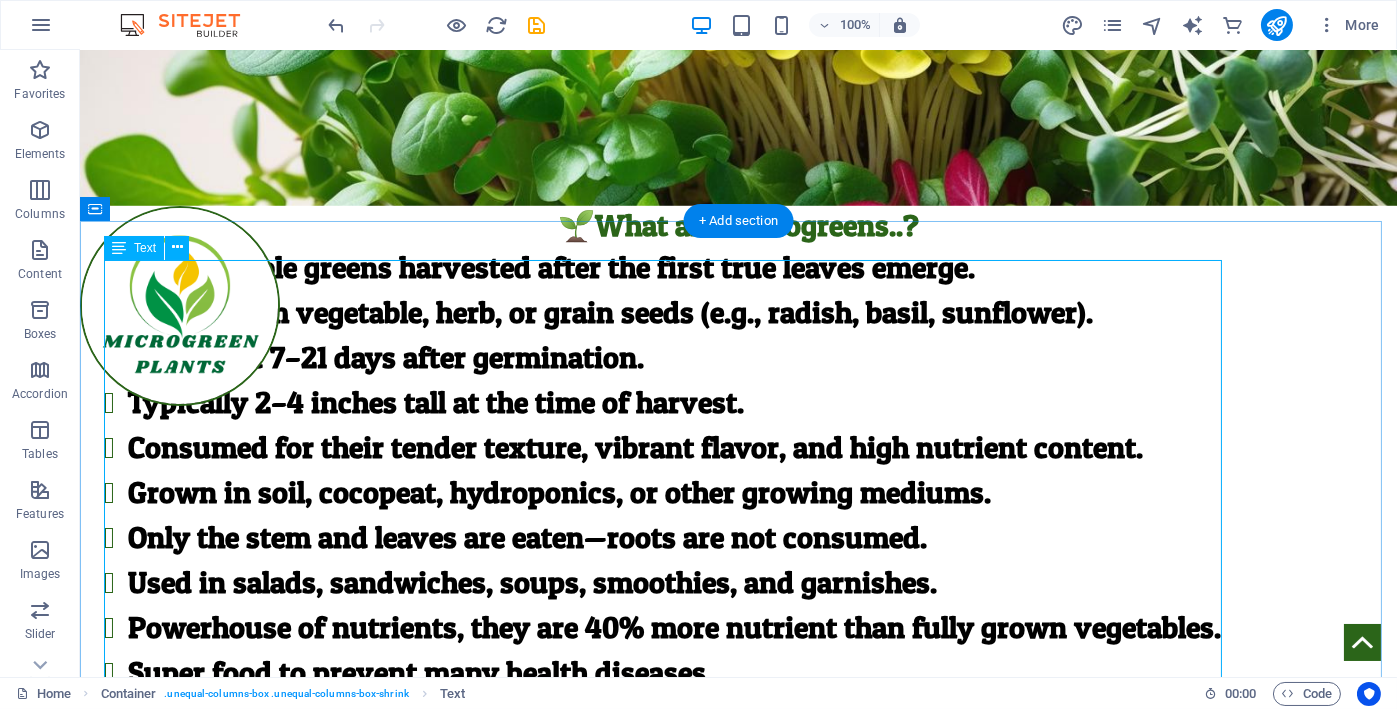 scroll, scrollTop: 500, scrollLeft: 0, axis: vertical 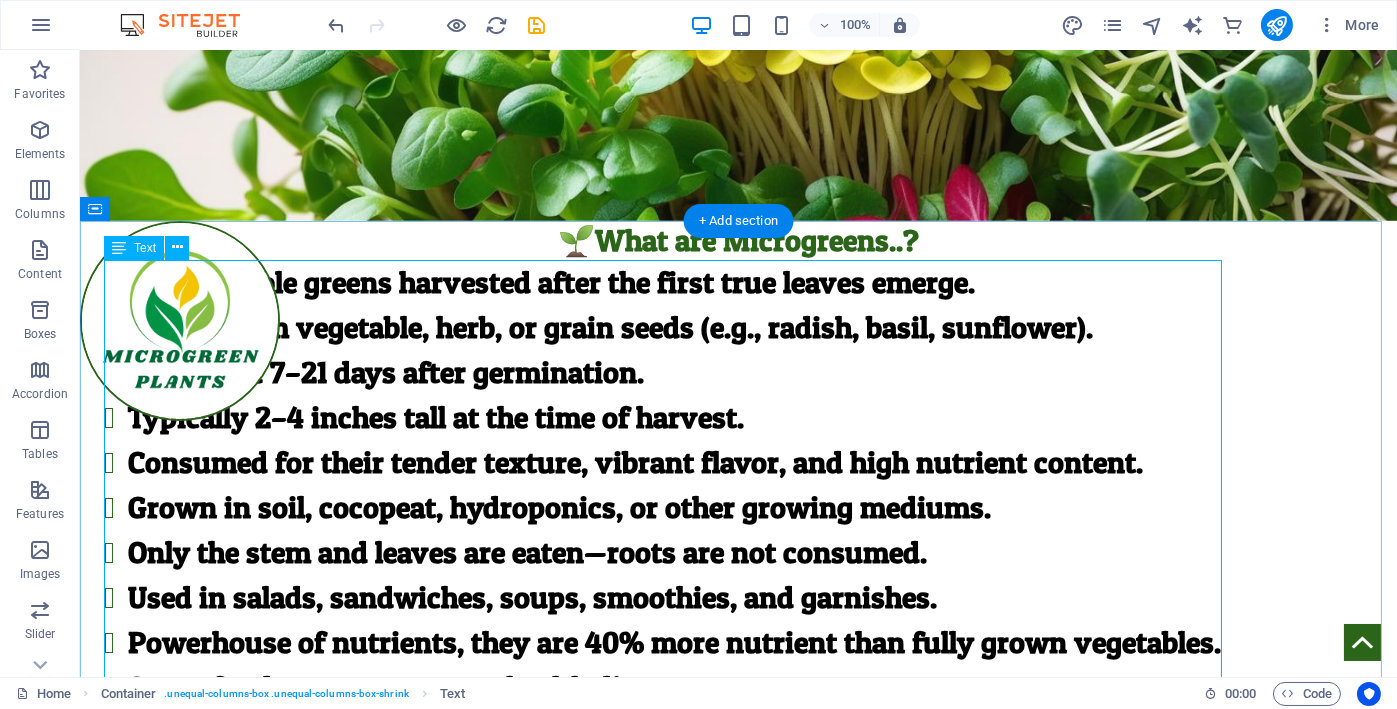 click on "Young edible greens harvested after the first true leaves emerge. Grown from vegetable, herb, or grain seeds (e.g., radish, basil, sunflower). Harvested 7–21 days after germination. Typically 2–4 inches tall at the time of harvest. Consumed for their tender texture, vibrant flavor, and high nutrient content. Grown in soil, cocopeat, hydroponics, or other growing mediums. Only the stem and leaves are eaten—roots are not consumed. Used in salads, sandwiches, soups, smoothies, and garnishes. Powerhouse of nutrients, they are 40% more nutrient than fully grown vegetables. Super food to prevent many health diseases." at bounding box center (738, 485) 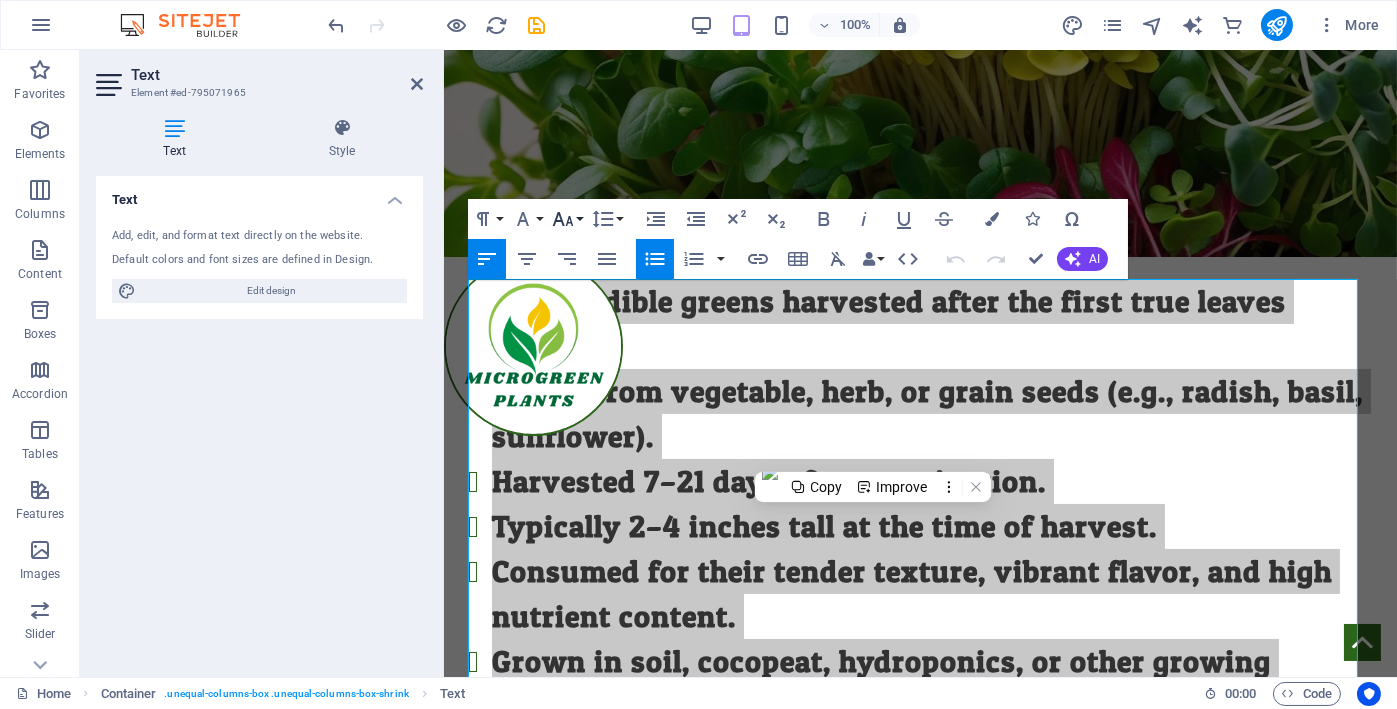 click on "Font Size" at bounding box center (567, 219) 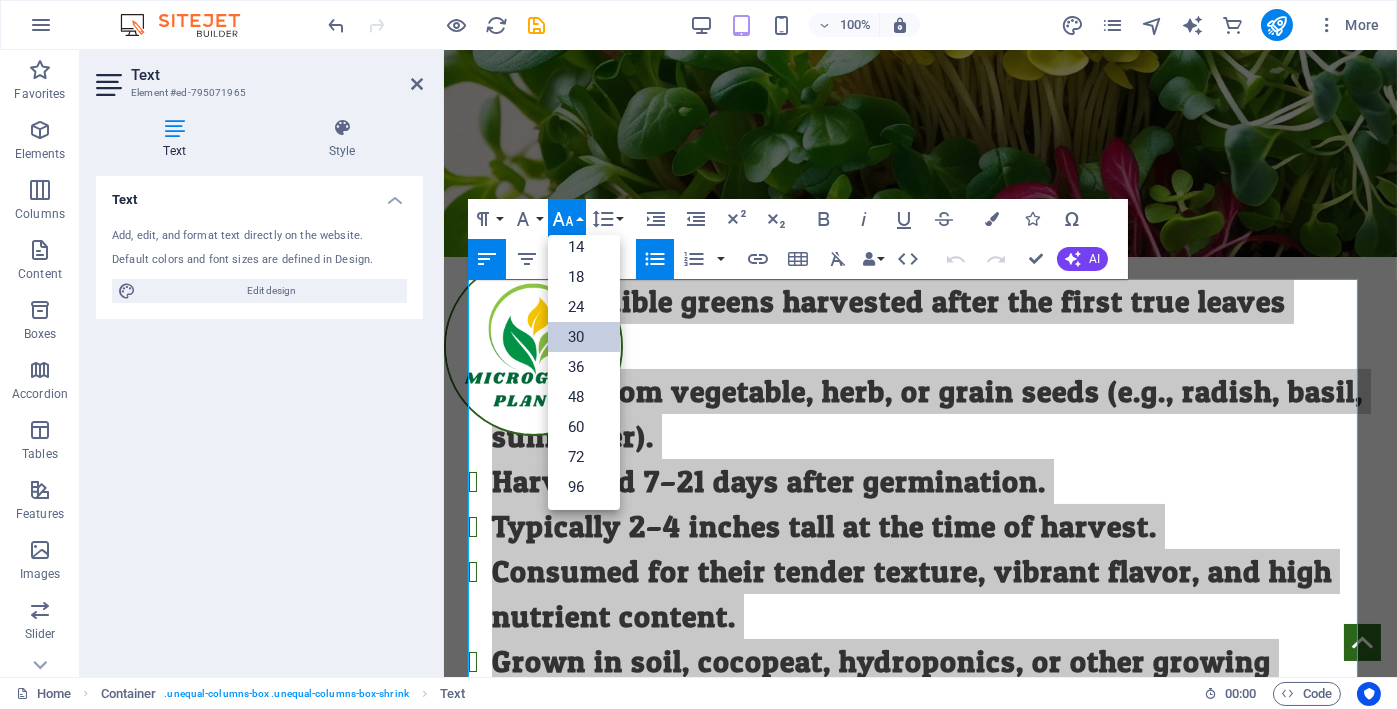 scroll, scrollTop: 161, scrollLeft: 0, axis: vertical 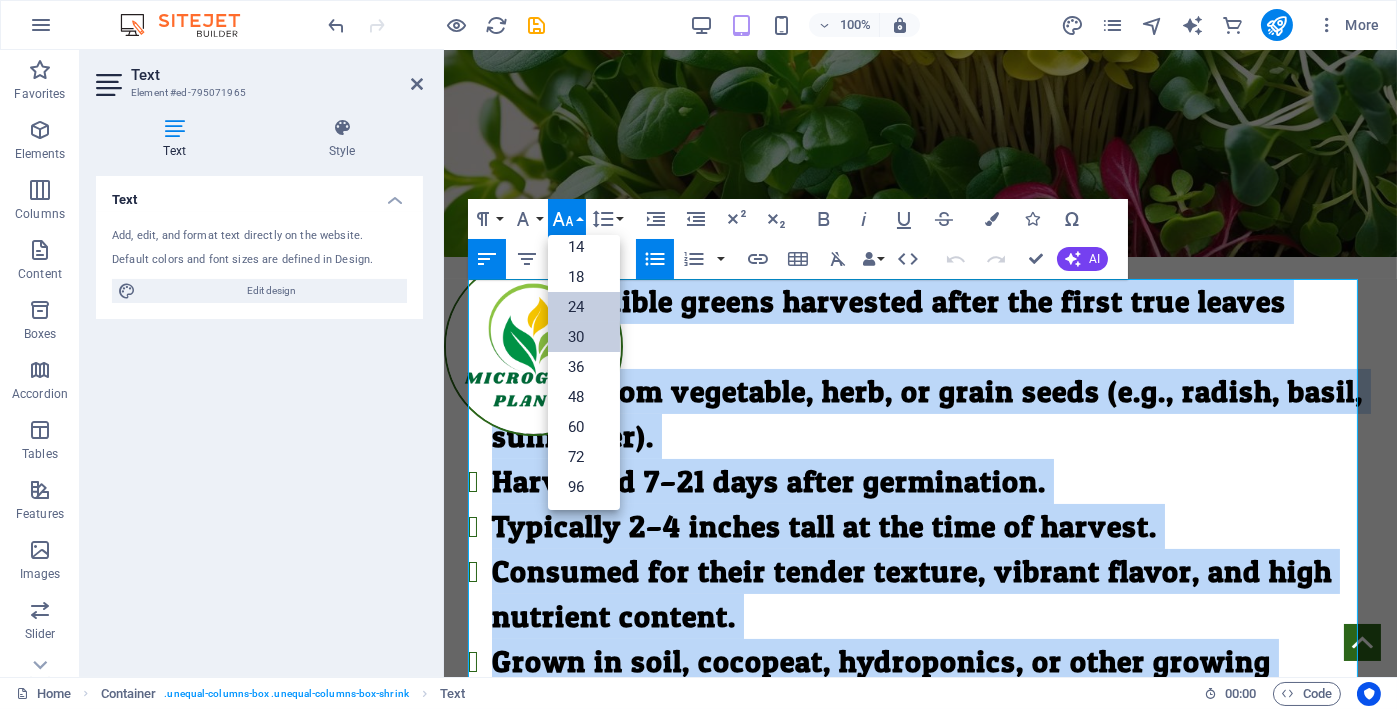 click on "24" at bounding box center [584, 307] 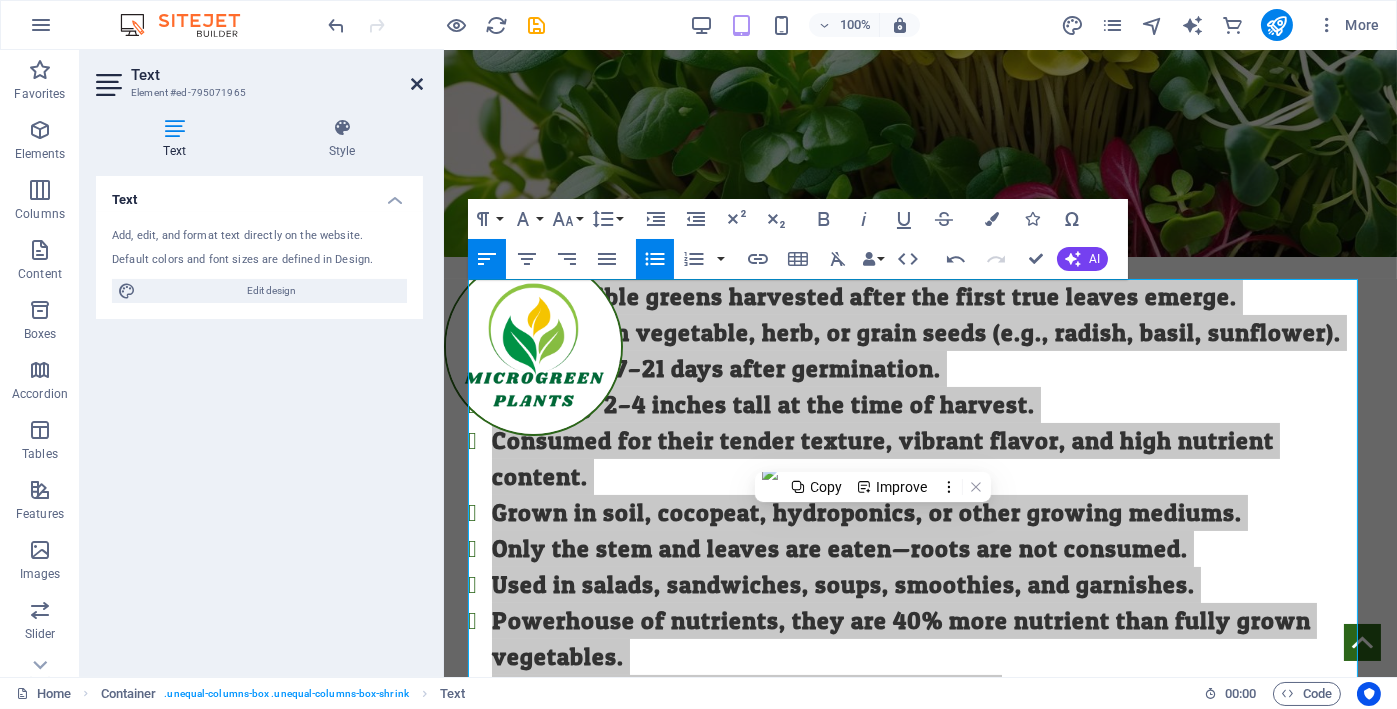 click at bounding box center (417, 84) 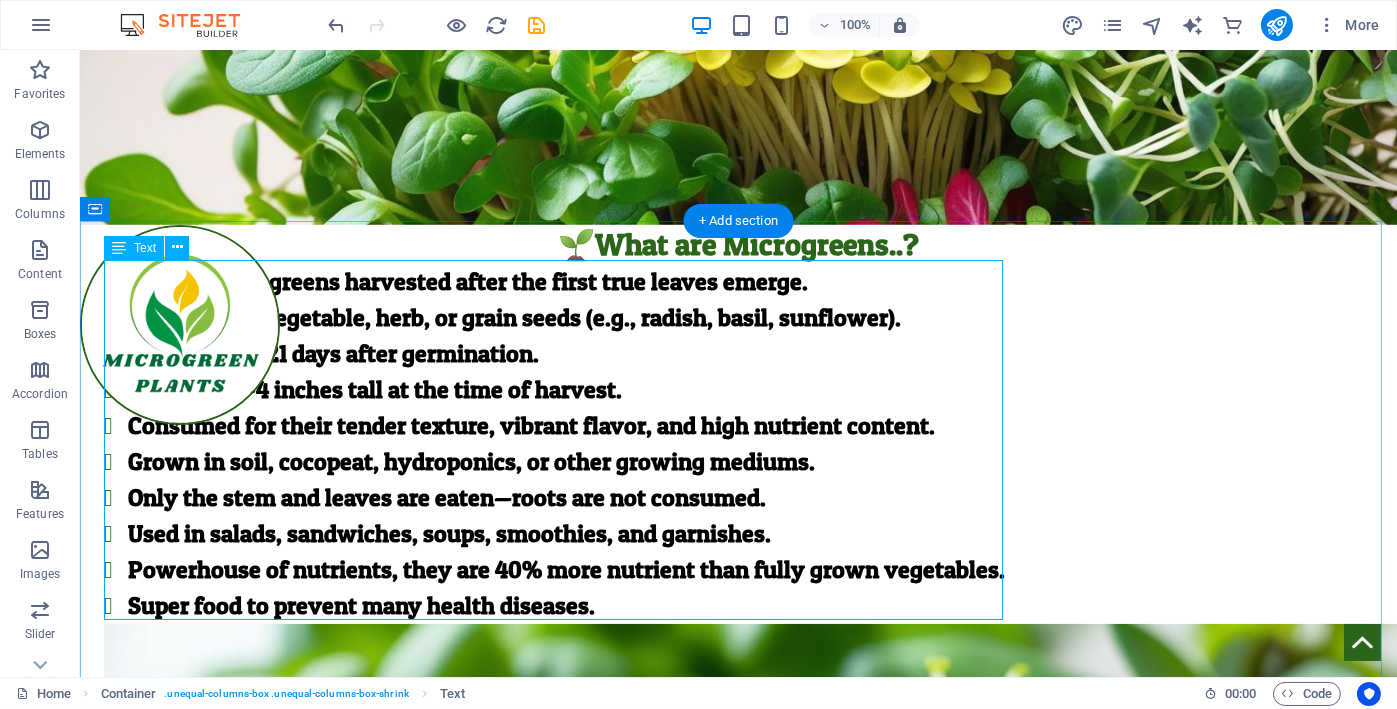 click on "Young edible greens harvested after the first true leaves emerge. Grown from vegetable, herb, or grain seeds (e.g., radish, basil, sunflower). Harvested 7–21 days after germination. Typically 2–4 inches tall at the time of harvest. Consumed for their tender texture, vibrant flavor, and high nutrient content. Grown in soil, cocopeat, hydroponics, or other growing mediums. Only the stem and leaves are eaten—roots are not consumed. Used in salads, sandwiches, soups, smoothies, and garnishes. Powerhouse of nutrients, they are 40% more nutrient than fully grown vegetables. Super food to prevent many health diseases." at bounding box center (738, 444) 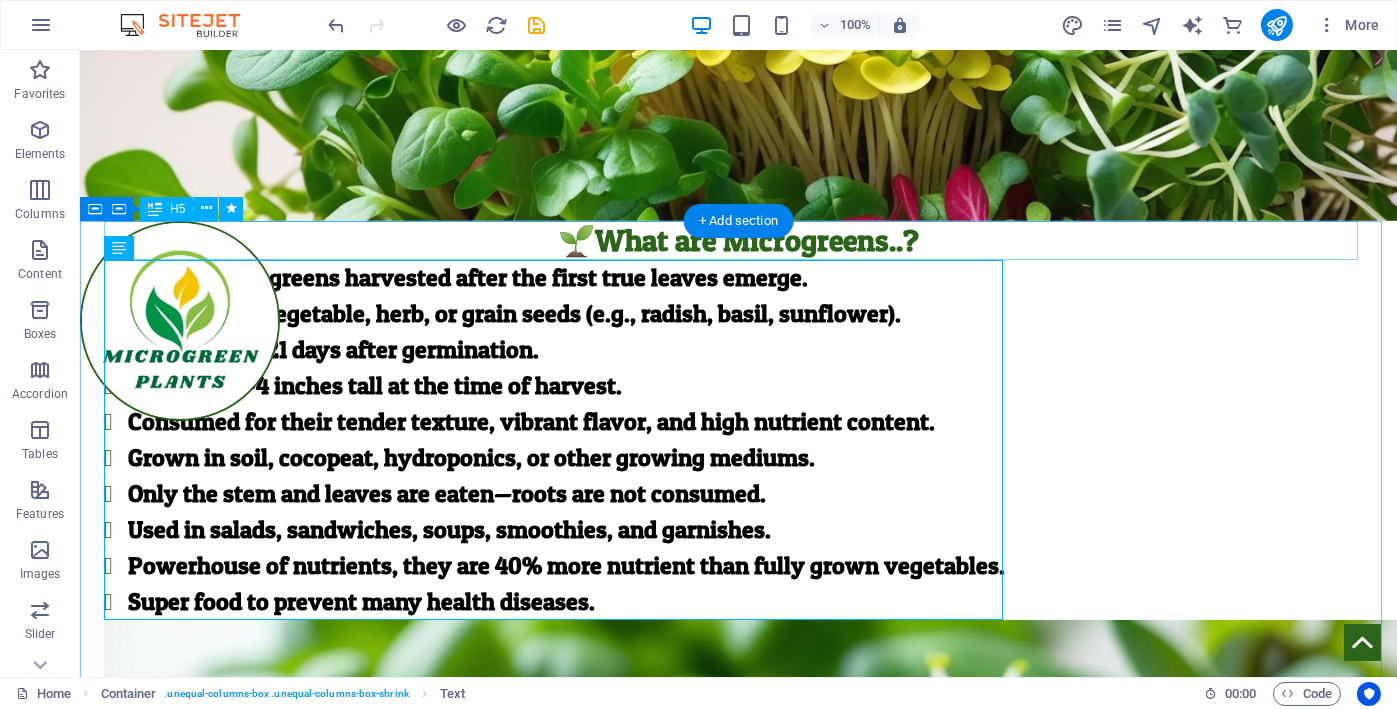 click on "🌱What are Microgreens..?" at bounding box center [738, 240] 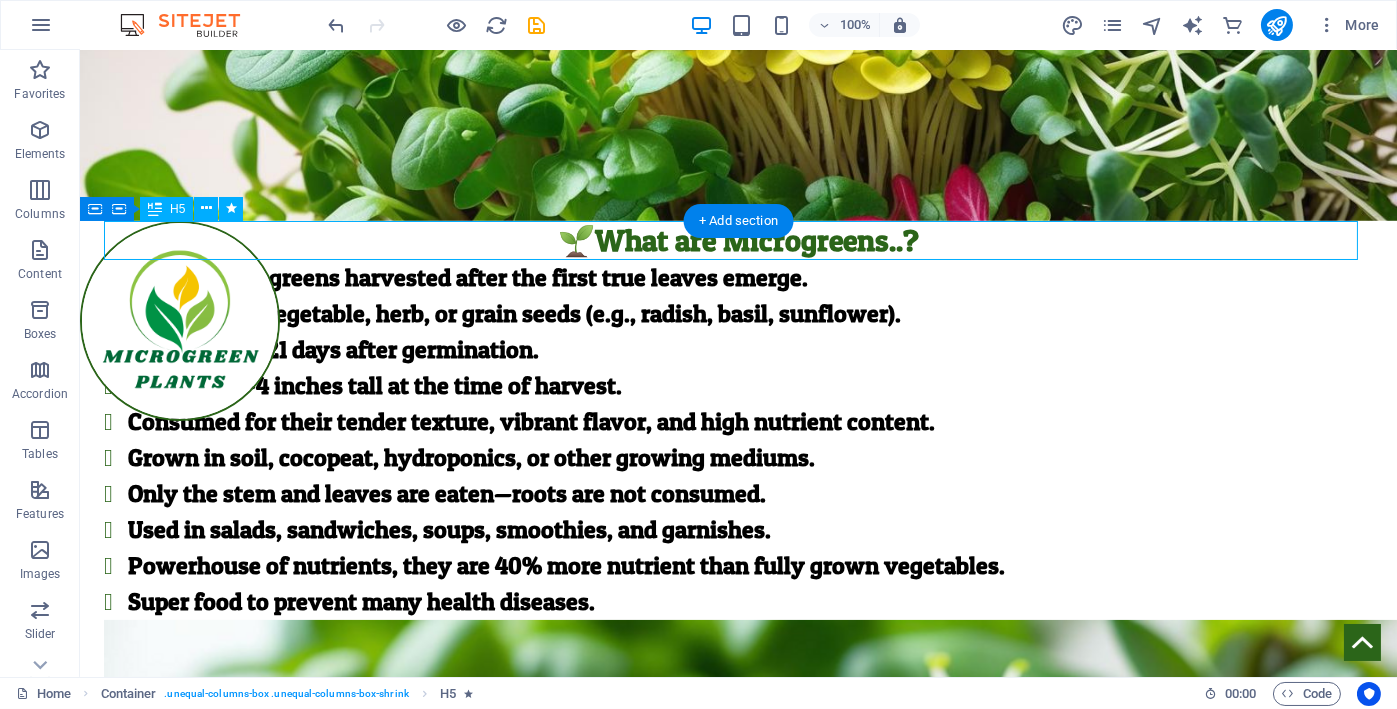 click on "🌱What are Microgreens..?" at bounding box center [738, 240] 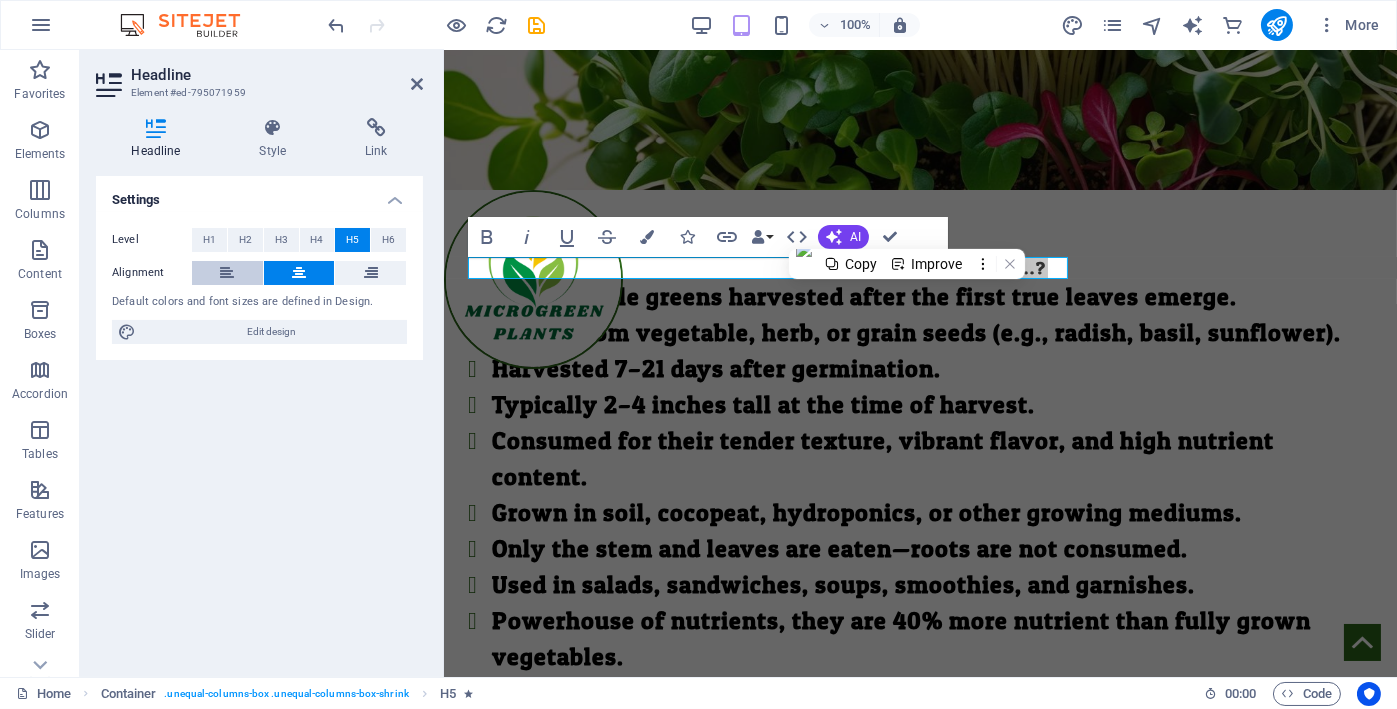 click at bounding box center [227, 273] 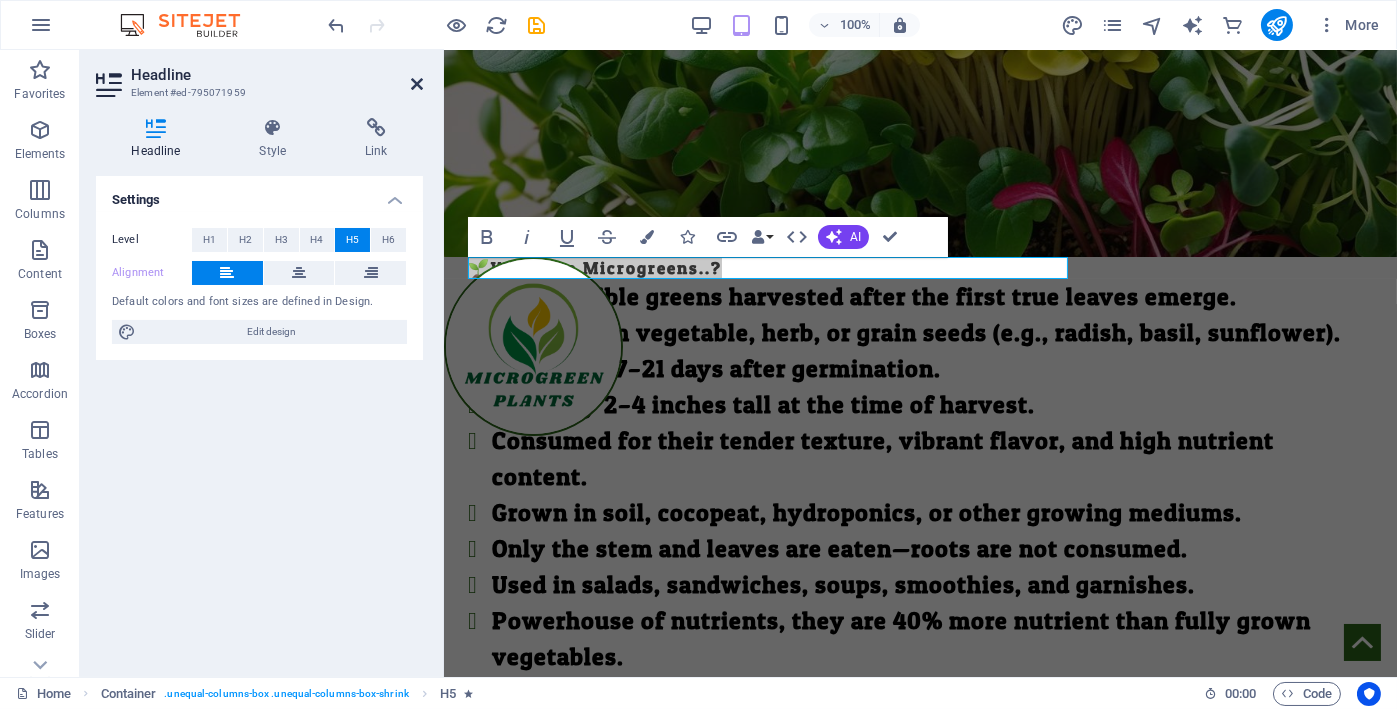 click at bounding box center (417, 84) 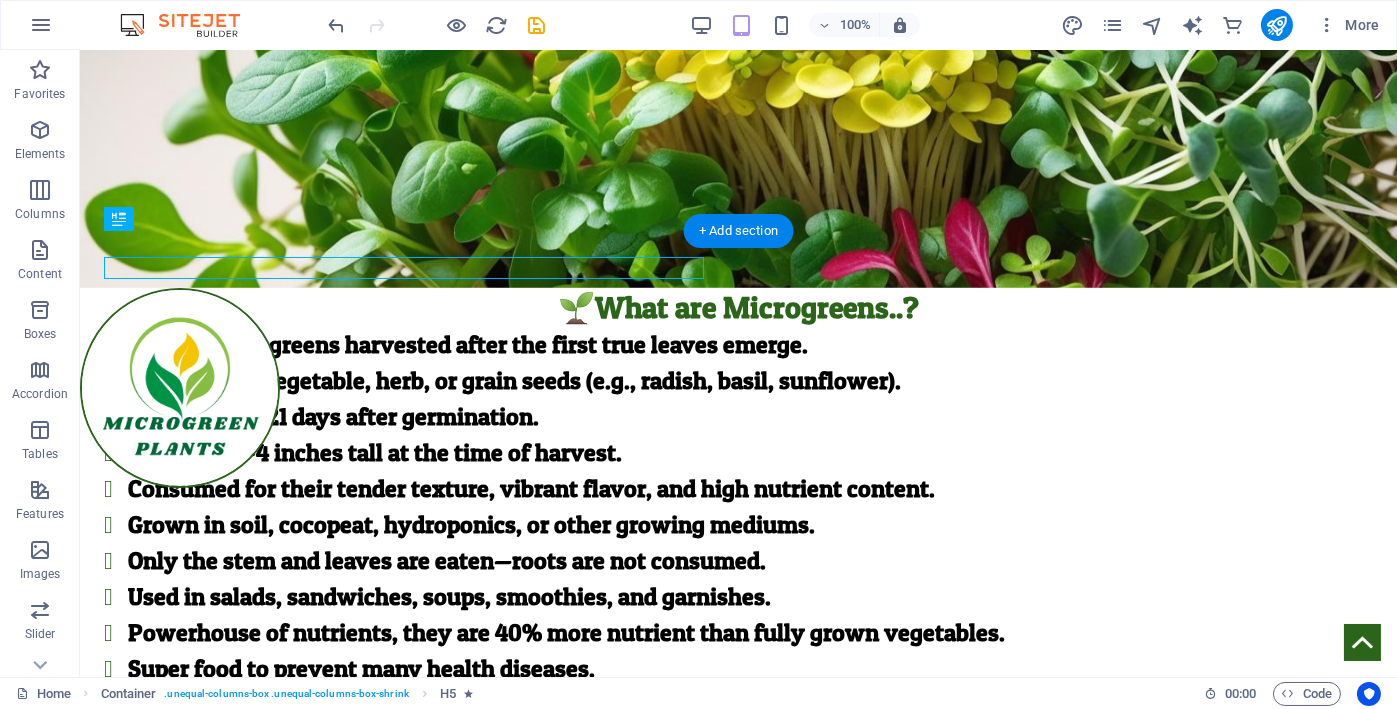 scroll, scrollTop: 494, scrollLeft: 0, axis: vertical 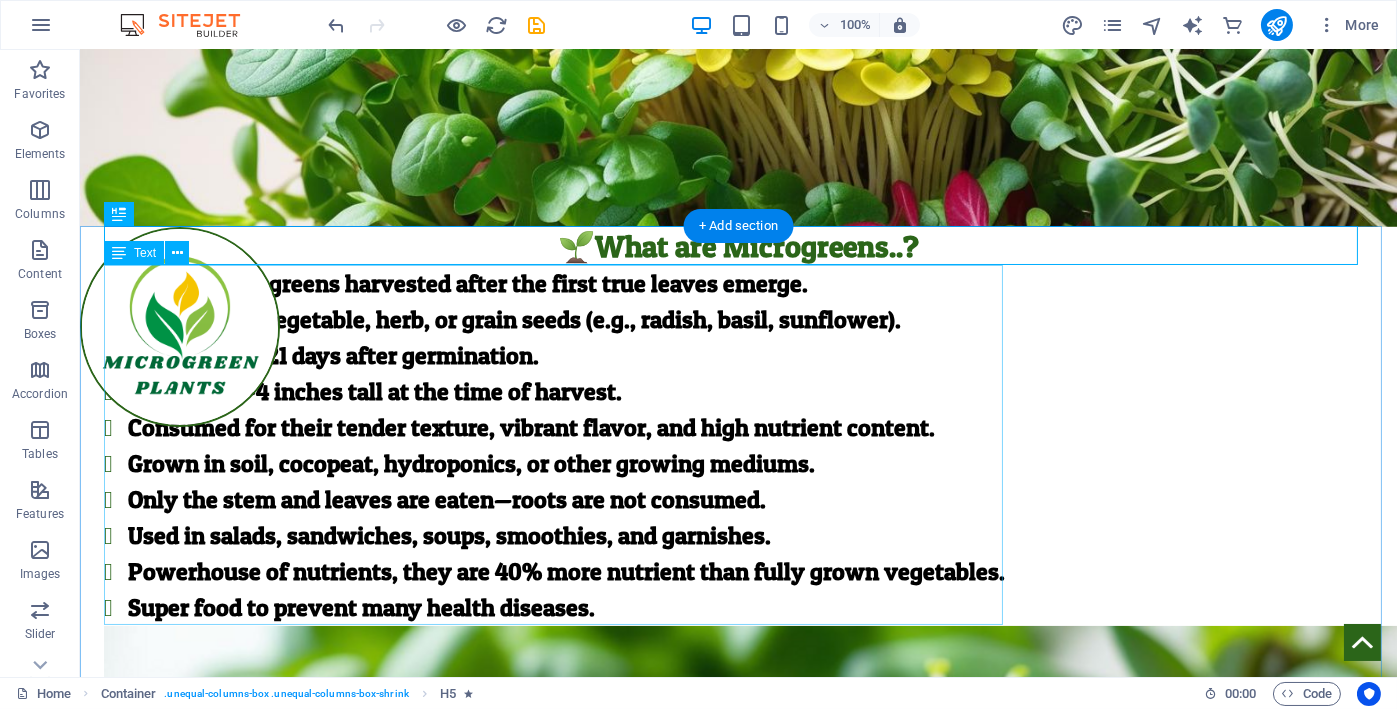 click on "Young edible greens harvested after the first true leaves emerge. Grown from vegetable, herb, or grain seeds (e.g., radish, basil, sunflower). Harvested 7–21 days after germination. Typically 2–4 inches tall at the time of harvest. Consumed for their tender texture, vibrant flavor, and high nutrient content. Grown in soil, cocopeat, hydroponics, or other growing mediums. Only the stem and leaves are eaten—roots are not consumed. Used in salads, sandwiches, soups, smoothies, and garnishes. Powerhouse of nutrients, they are 40% more nutrient than fully grown vegetables. Super food to prevent many health diseases." at bounding box center [738, 446] 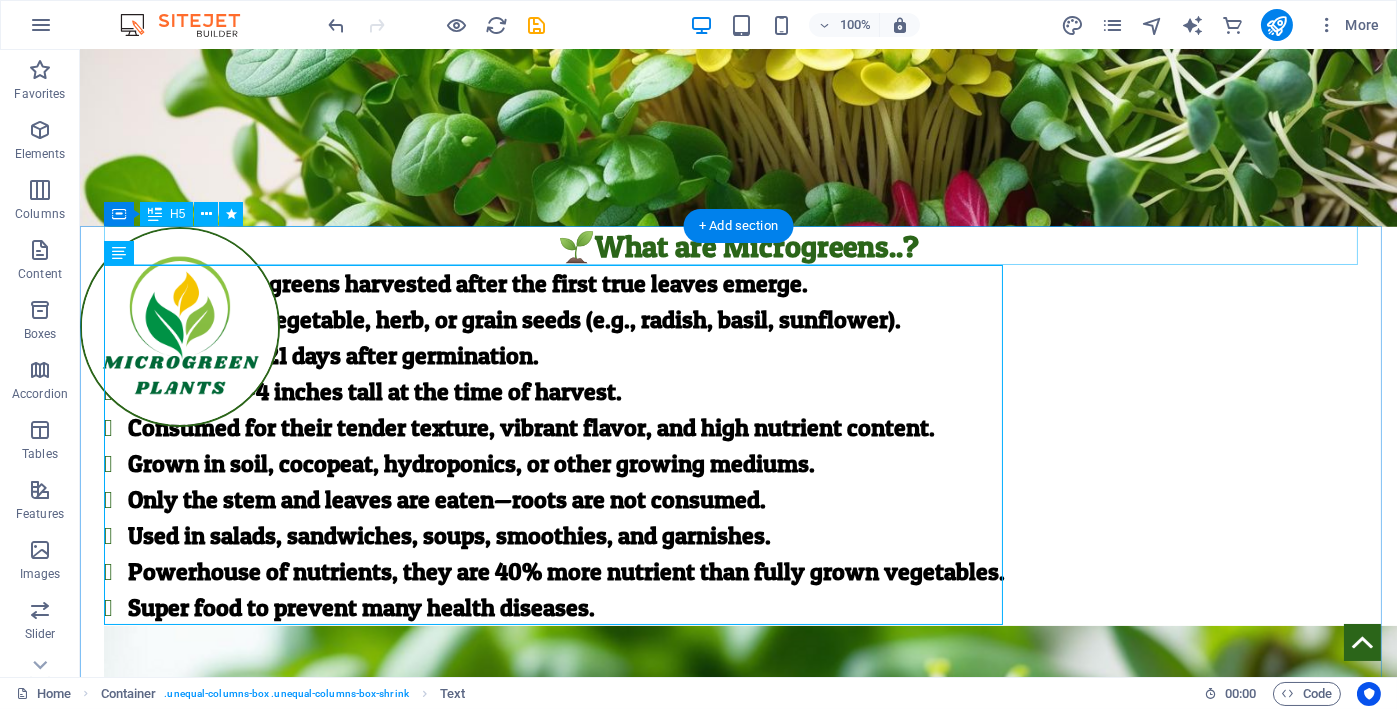 click on "🌱What are Microgreens..?" at bounding box center (738, 246) 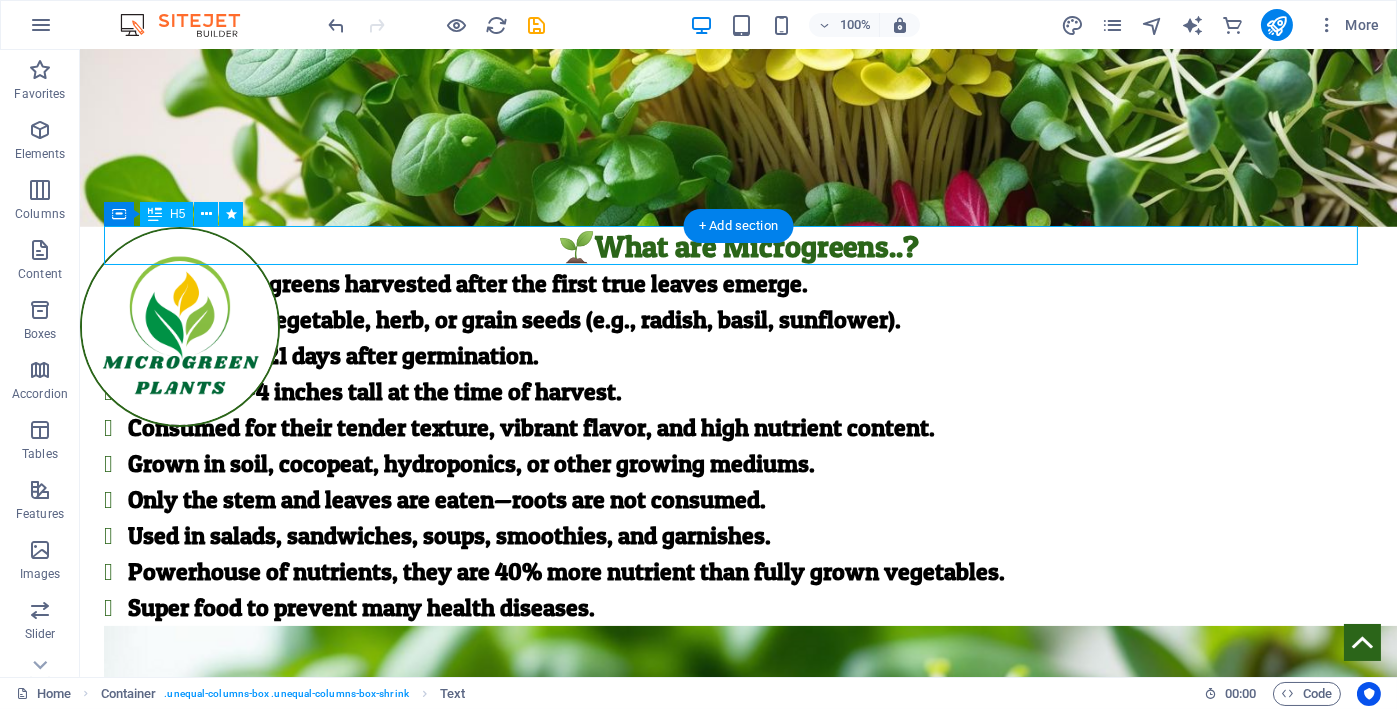 click on "🌱What are Microgreens..?" at bounding box center (738, 246) 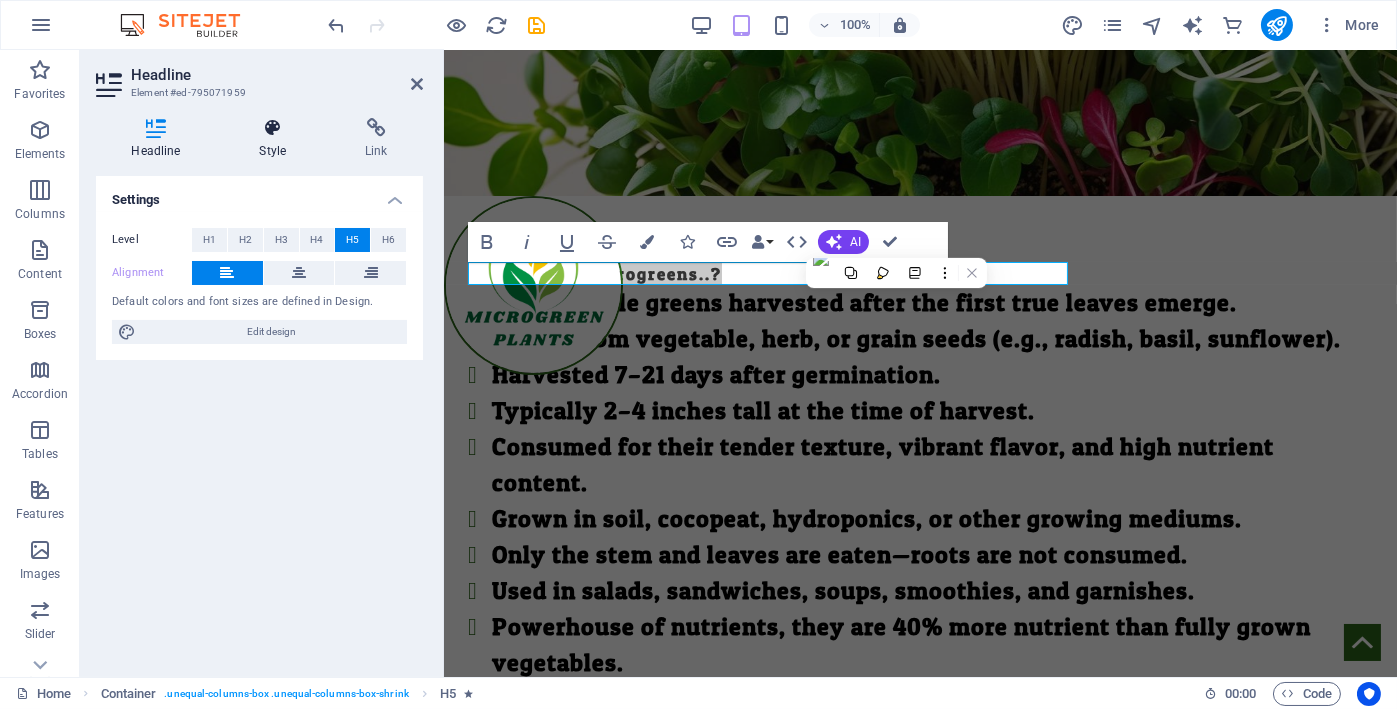click on "Style" at bounding box center [277, 139] 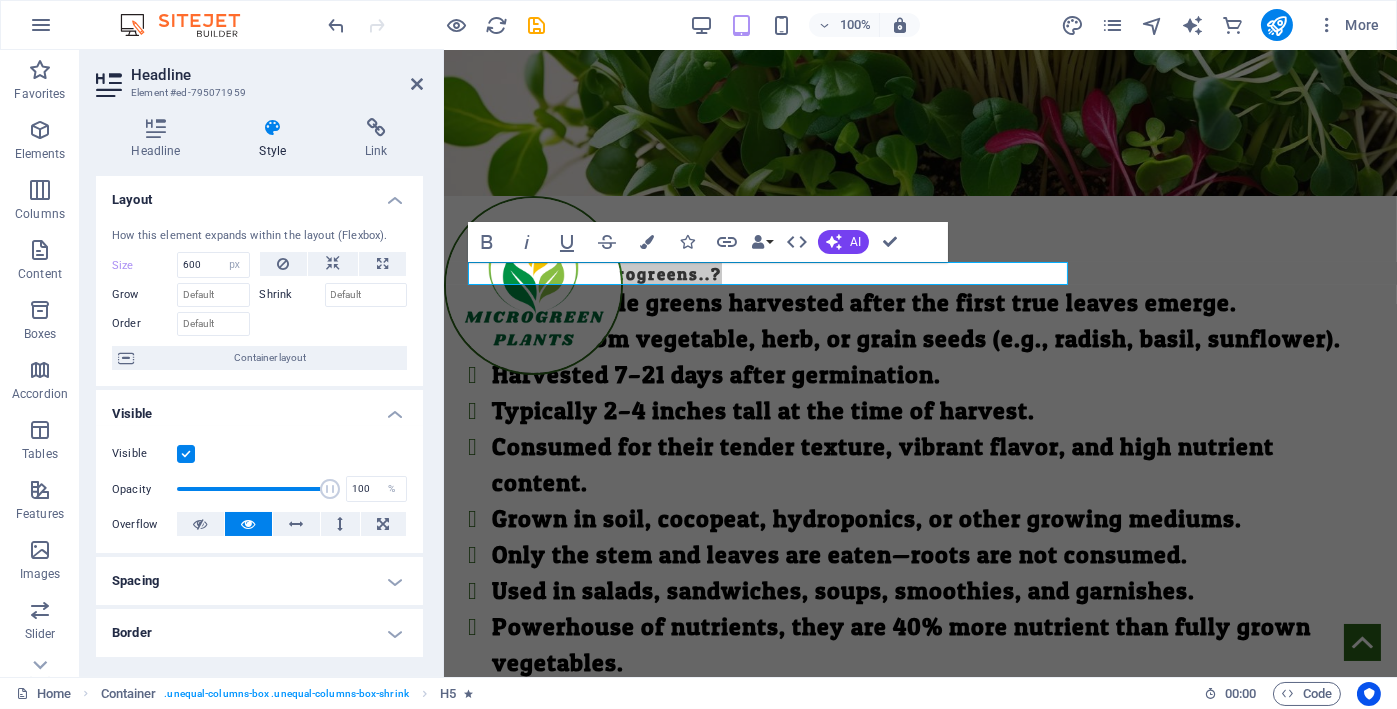 scroll, scrollTop: 166, scrollLeft: 0, axis: vertical 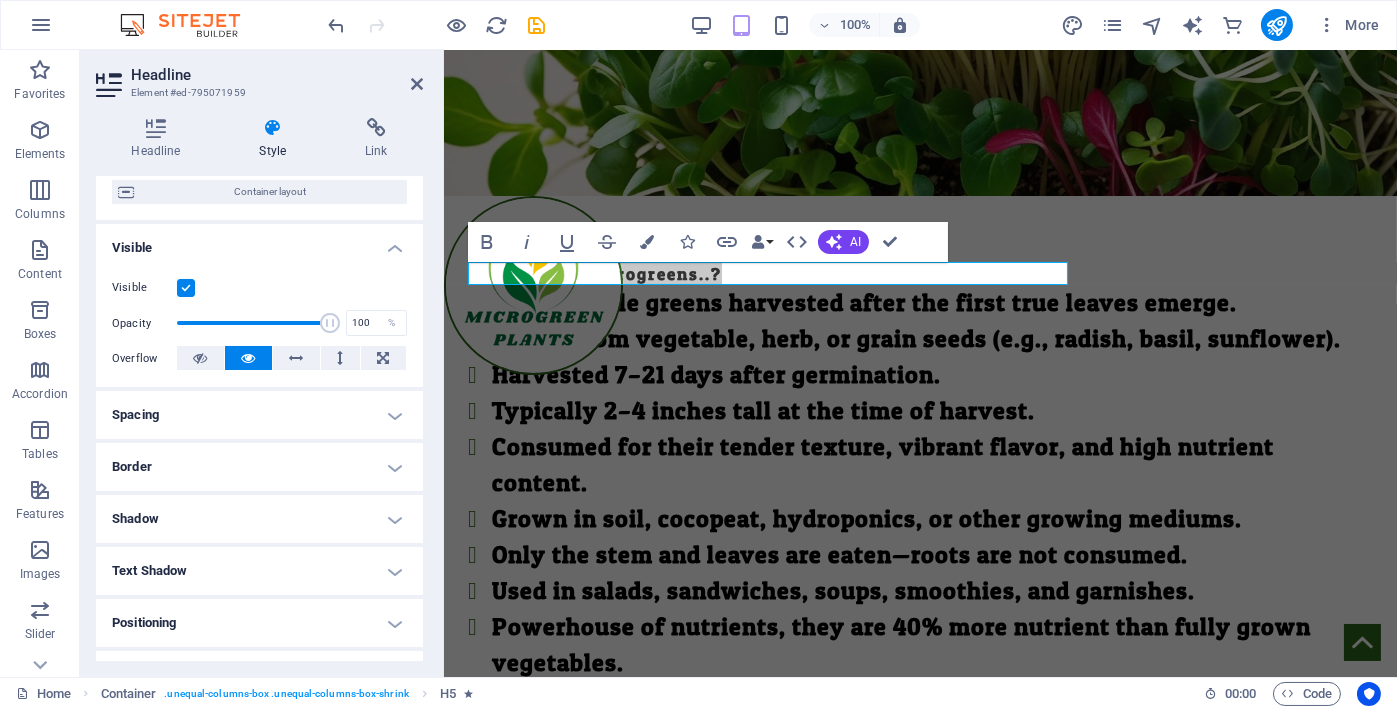 click on "Spacing" at bounding box center [259, 415] 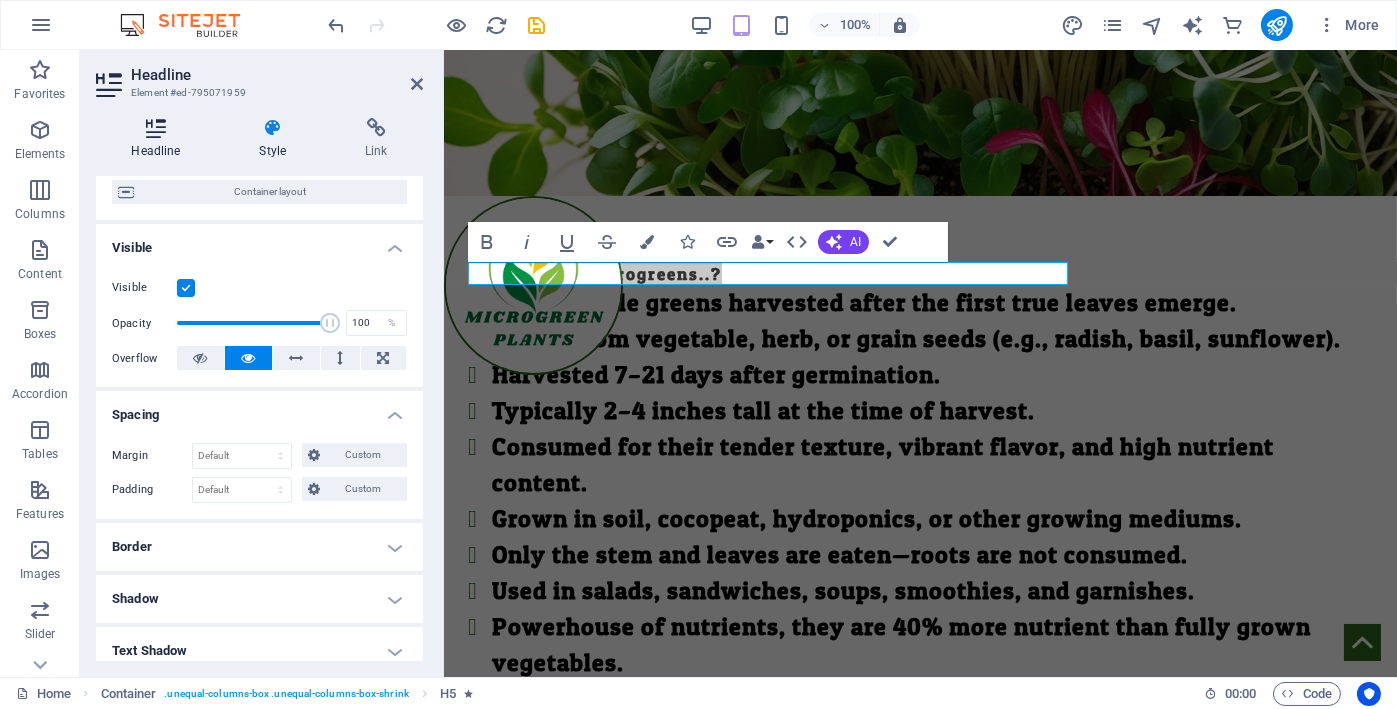 click on "Headline" at bounding box center [160, 139] 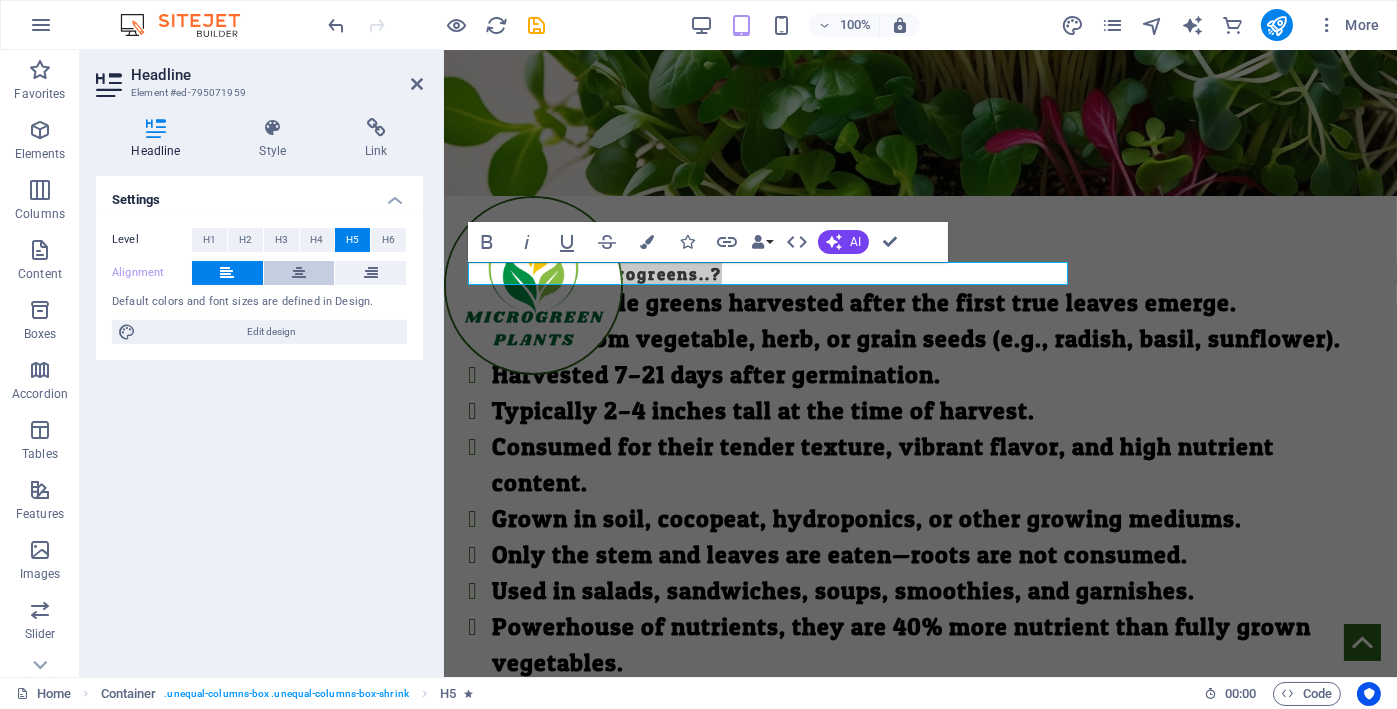click at bounding box center [299, 273] 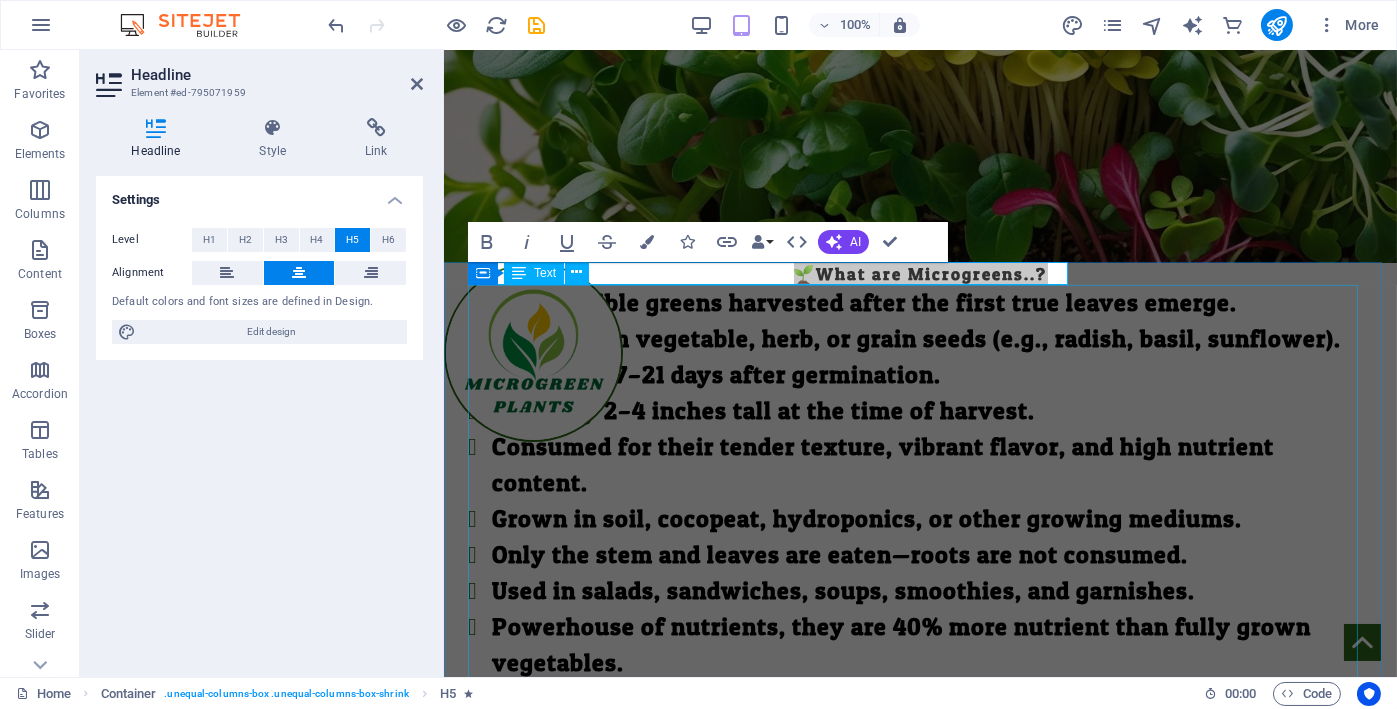 click on "Young edible greens harvested after the first true leaves emerge. Grown from vegetable, herb, or grain seeds (e.g., radish, basil, sunflower). Harvested 7–21 days after germination. Typically 2–4 inches tall at the time of harvest. Consumed for their tender texture, vibrant flavor, and high nutrient content. Grown in soil, cocopeat, hydroponics, or other growing mediums. Only the stem and leaves are eaten—roots are not consumed. Used in salads, sandwiches, soups, smoothies, and garnishes. Powerhouse of nutrients, they are 40% more nutrient than fully grown vegetables. Super food to prevent many health diseases." at bounding box center (919, 501) 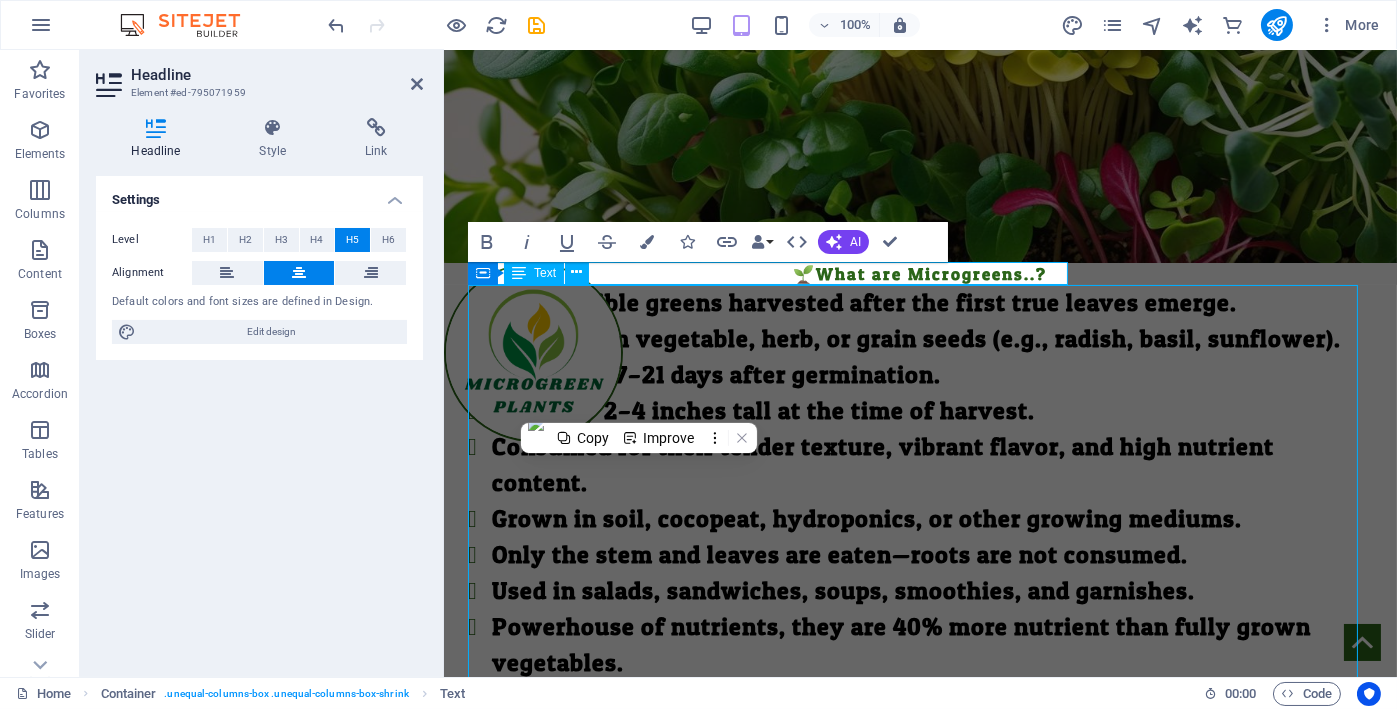 scroll, scrollTop: 488, scrollLeft: 0, axis: vertical 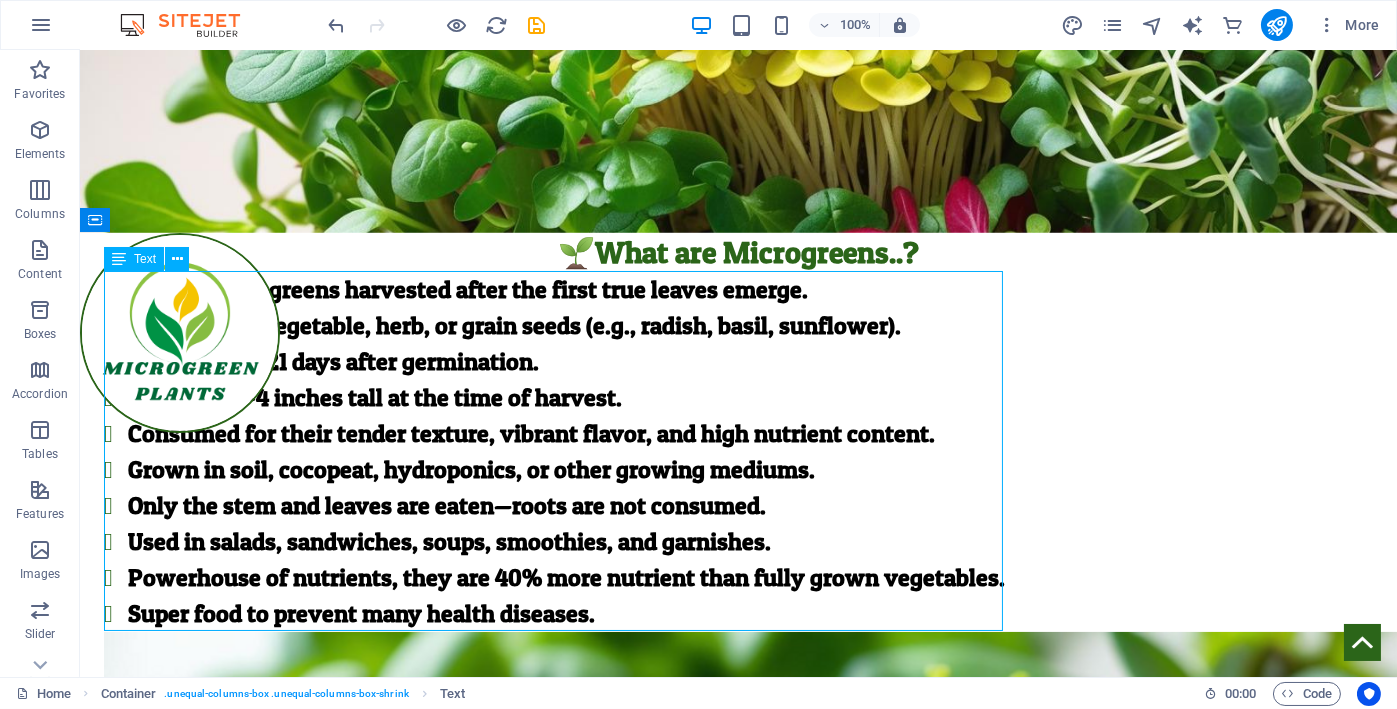 click on "Young edible greens harvested after the first true leaves emerge. Grown from vegetable, herb, or grain seeds (e.g., radish, basil, sunflower). Harvested 7–21 days after germination. Typically 2–4 inches tall at the time of harvest. Consumed for their tender texture, vibrant flavor, and high nutrient content. Grown in soil, cocopeat, hydroponics, or other growing mediums. Only the stem and leaves are eaten—roots are not consumed. Used in salads, sandwiches, soups, smoothies, and garnishes. Powerhouse of nutrients, they are 40% more nutrient than fully grown vegetables. Super food to prevent many health diseases." at bounding box center (738, 452) 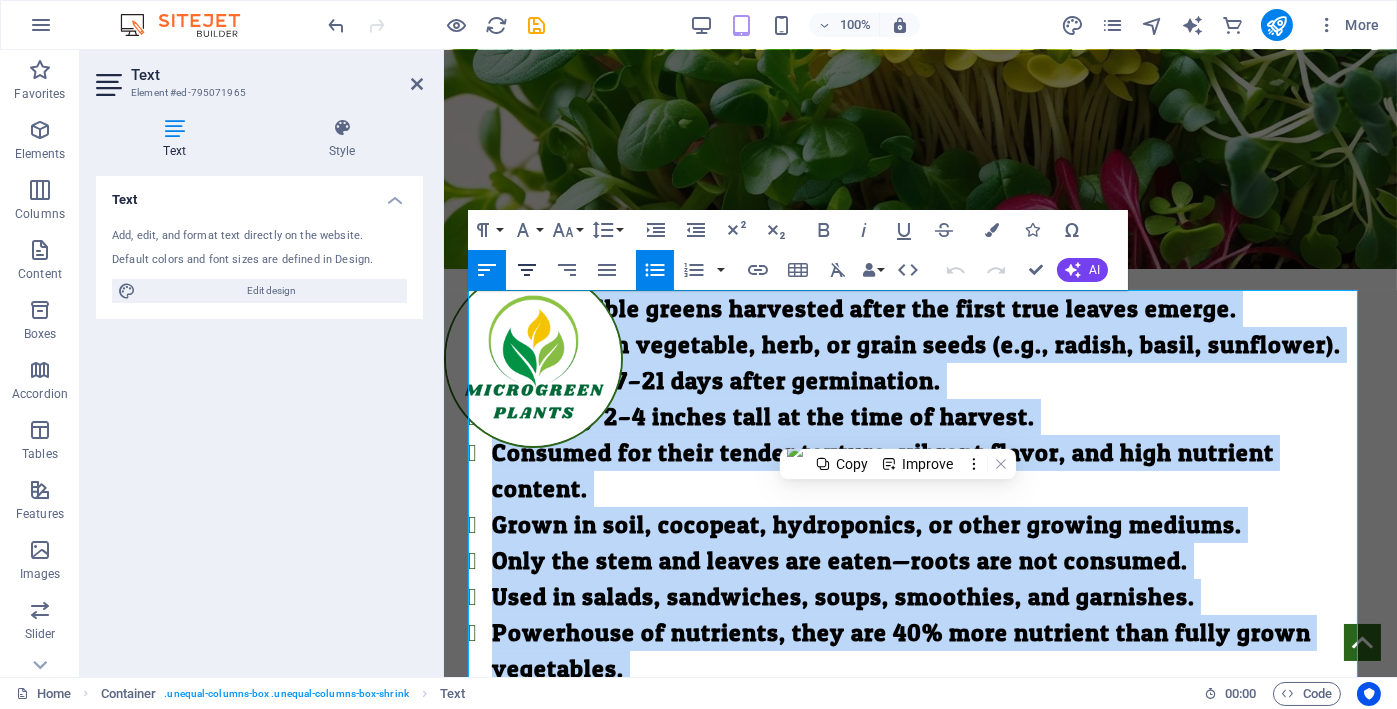 click 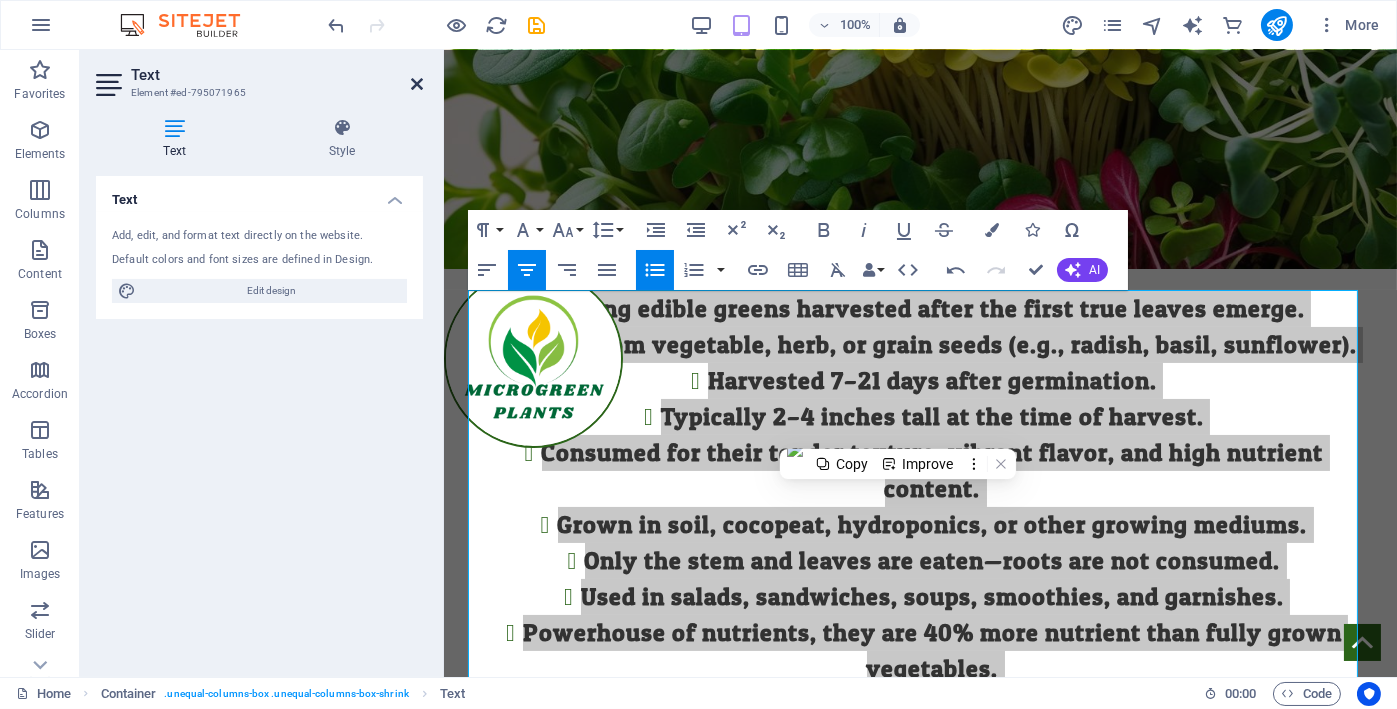 click at bounding box center [417, 84] 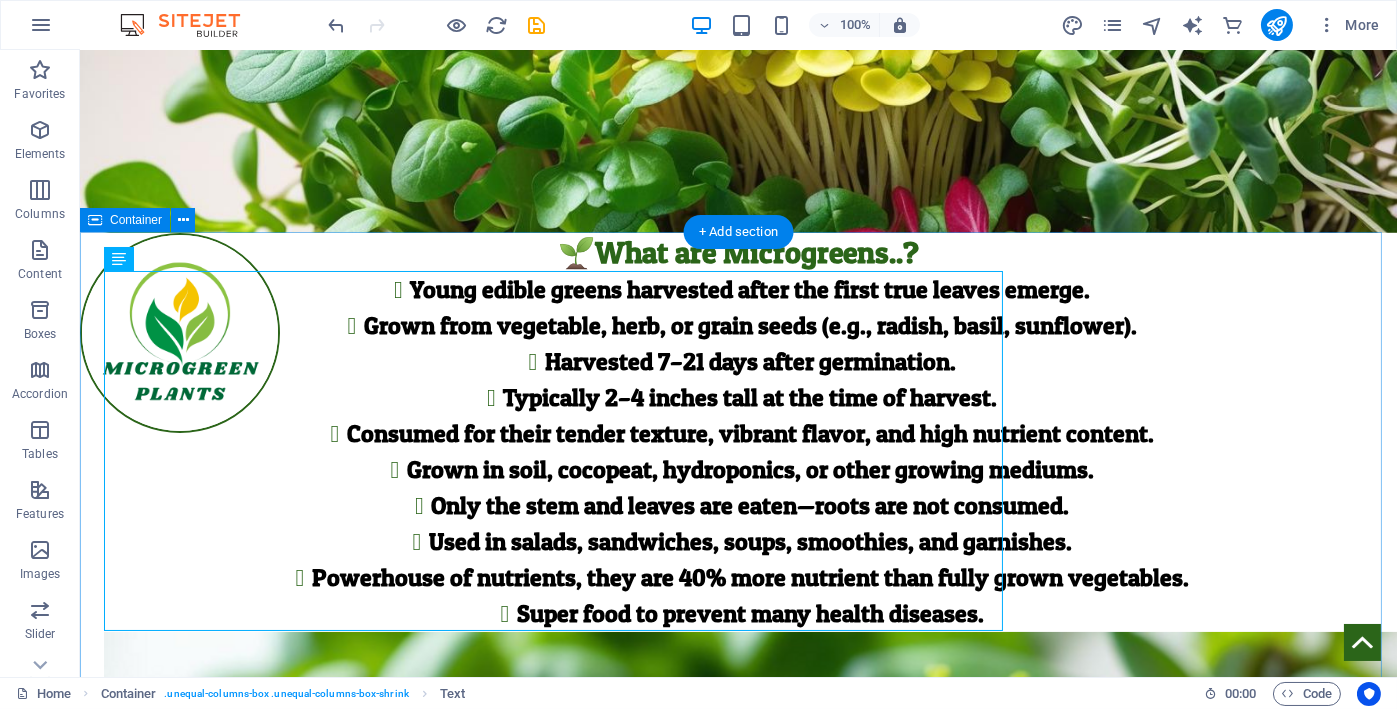 click on "🌱What are Microgreens..? Young edible greens harvested after the first true leaves emerge. Grown from vegetable, herb, or grain seeds (e.g., radish, basil, sunflower). Harvested 7–21 days after germination. Typically 2–4 inches tall at the time of harvest. Consumed for their tender texture, vibrant flavor, and high nutrient content. Grown in soil, cocopeat, hydroponics, or other growing mediums. Only the stem and leaves are eaten—roots are not consumed. Used in salads, sandwiches, soups, smoothies, and garnishes. Powerhouse of nutrients, they are 40% more nutrient than fully grown vegetables. Super food to prevent many health diseases." at bounding box center (738, 805) 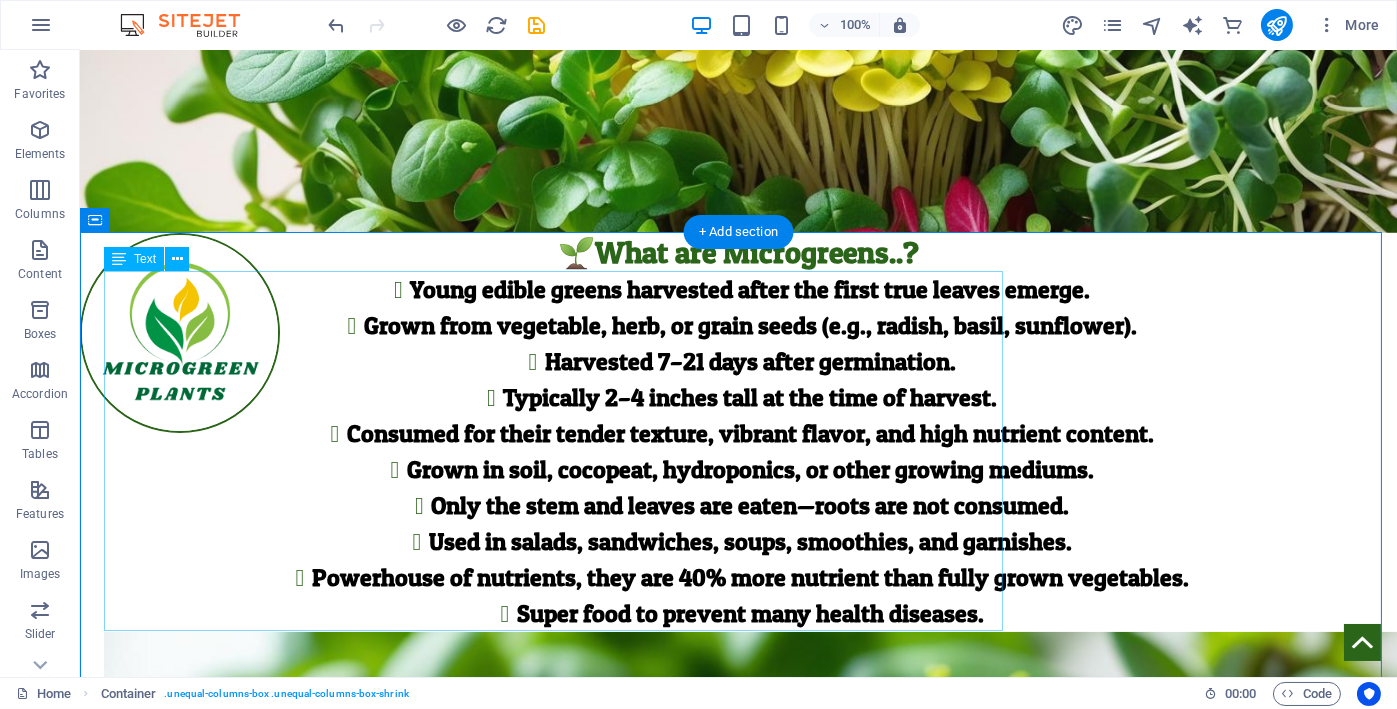 click on "Young edible greens harvested after the first true leaves emerge. Grown from vegetable, herb, or grain seeds (e.g., radish, basil, sunflower). Harvested 7–21 days after germination. Typically 2–4 inches tall at the time of harvest. Consumed for their tender texture, vibrant flavor, and high nutrient content. Grown in soil, cocopeat, hydroponics, or other growing mediums. Only the stem and leaves are eaten—roots are not consumed. Used in salads, sandwiches, soups, smoothies, and garnishes. Powerhouse of nutrients, they are 40% more nutrient than fully grown vegetables. Super food to prevent many health diseases." at bounding box center (738, 452) 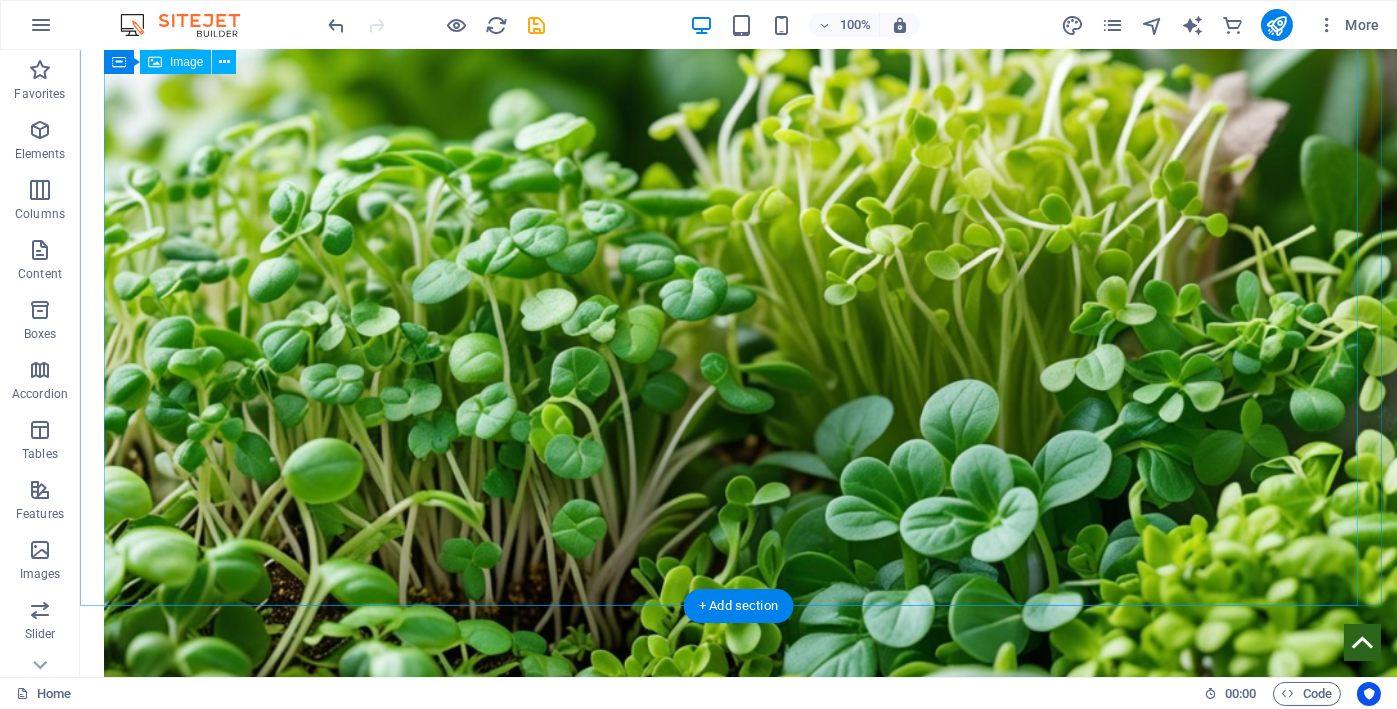 scroll, scrollTop: 1333, scrollLeft: 0, axis: vertical 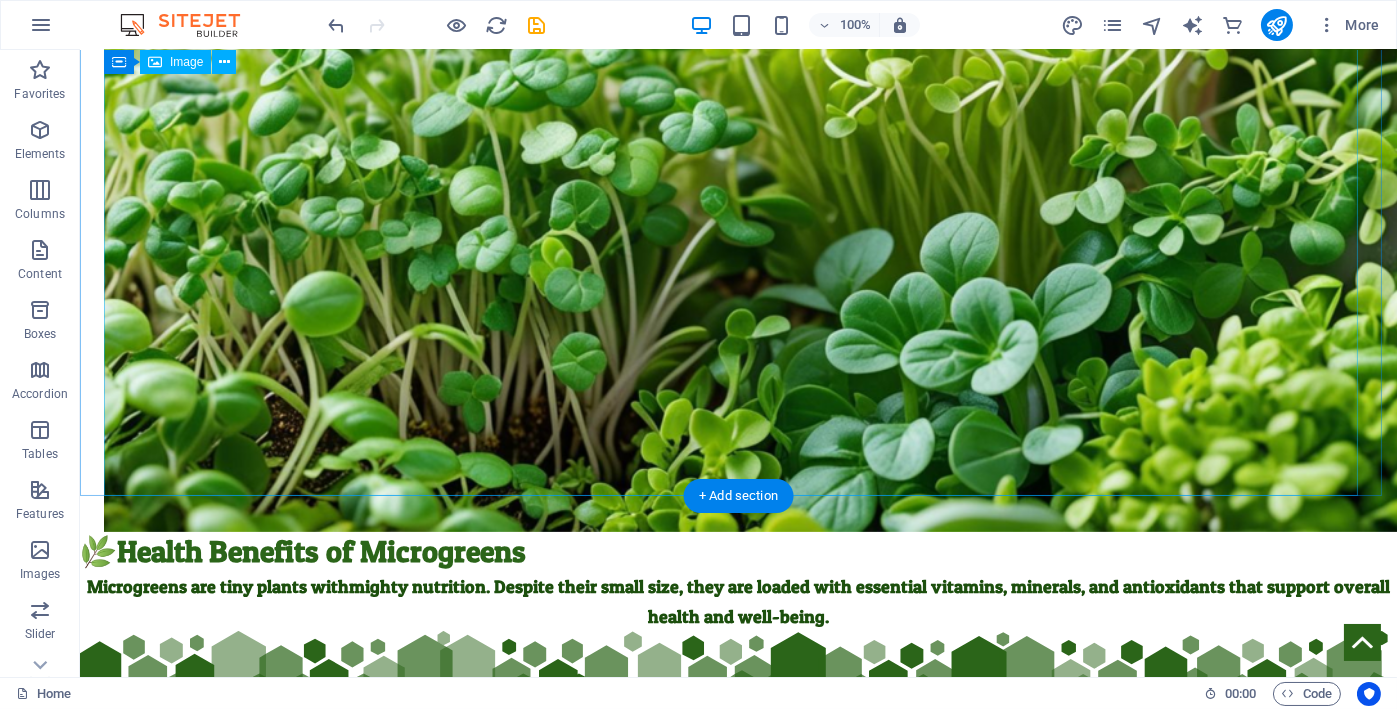 click at bounding box center [738, 159] 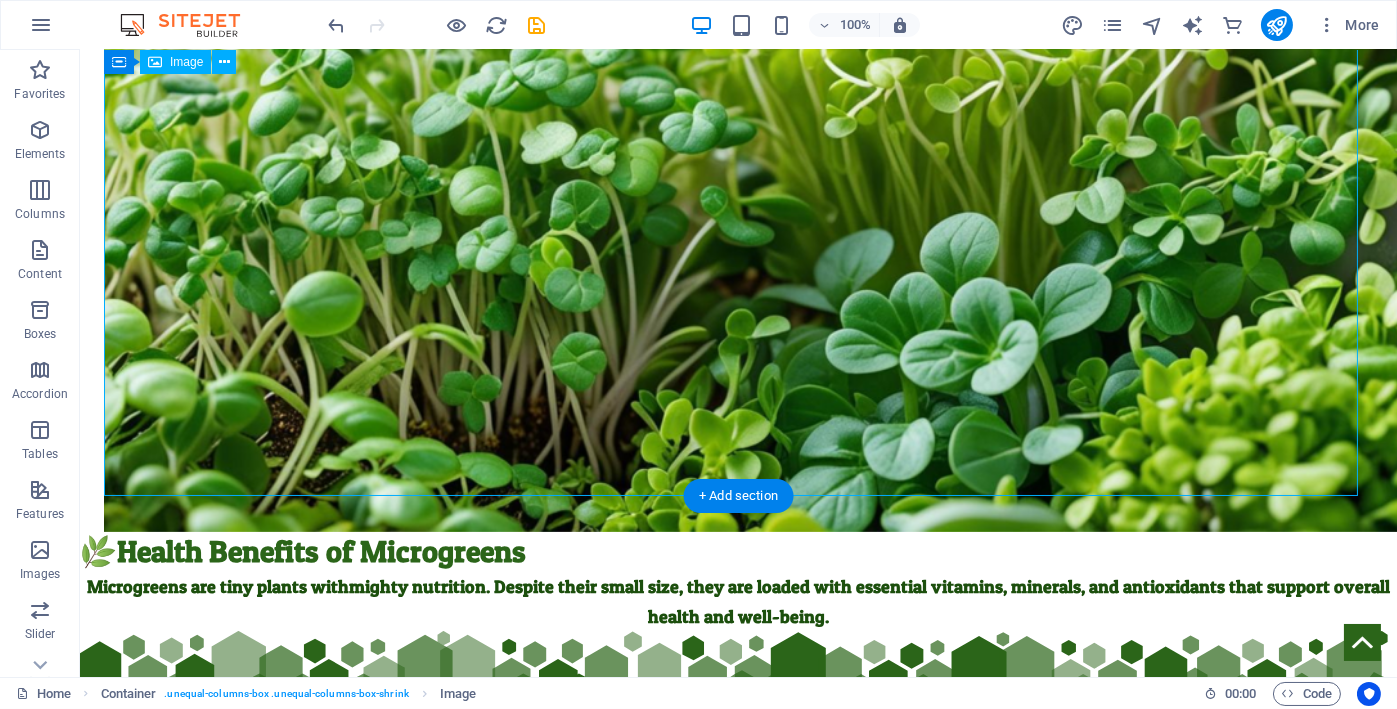 click at bounding box center [738, 159] 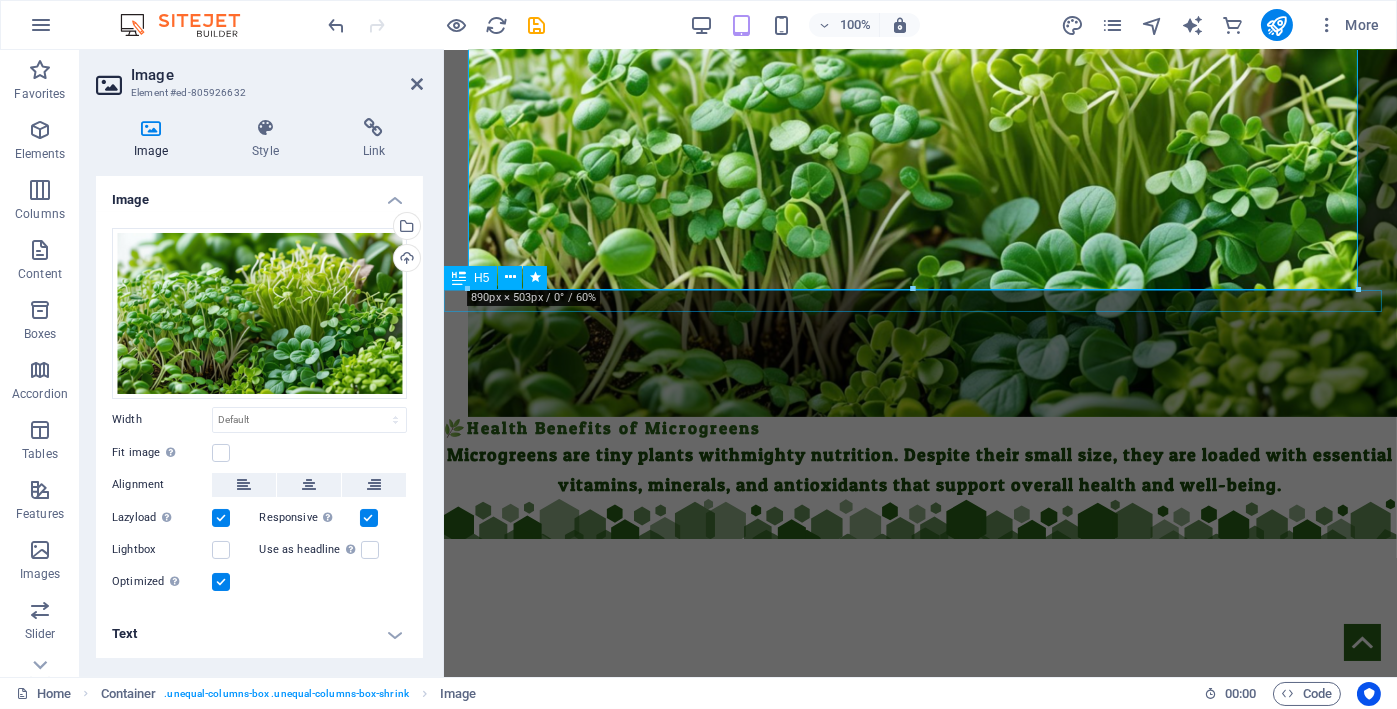 scroll, scrollTop: 1424, scrollLeft: 0, axis: vertical 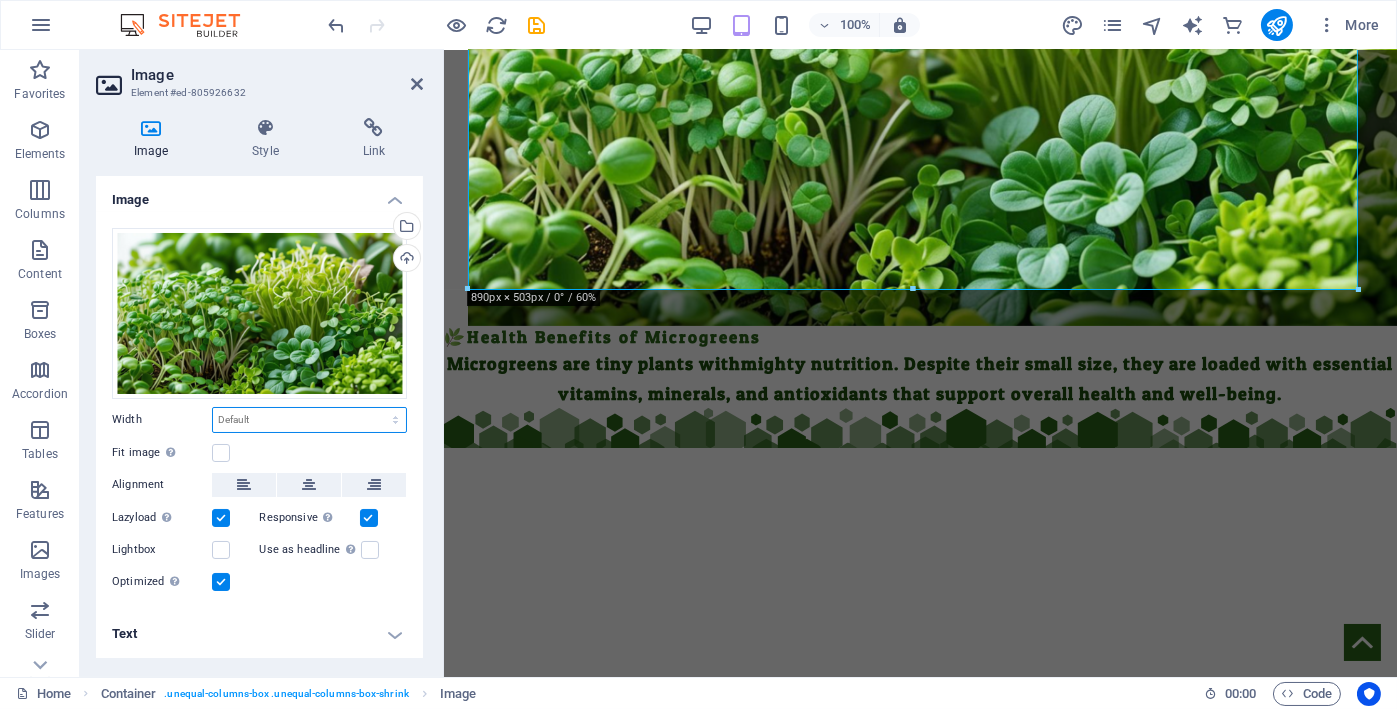 click on "Default auto px rem % em vh vw" at bounding box center [309, 420] 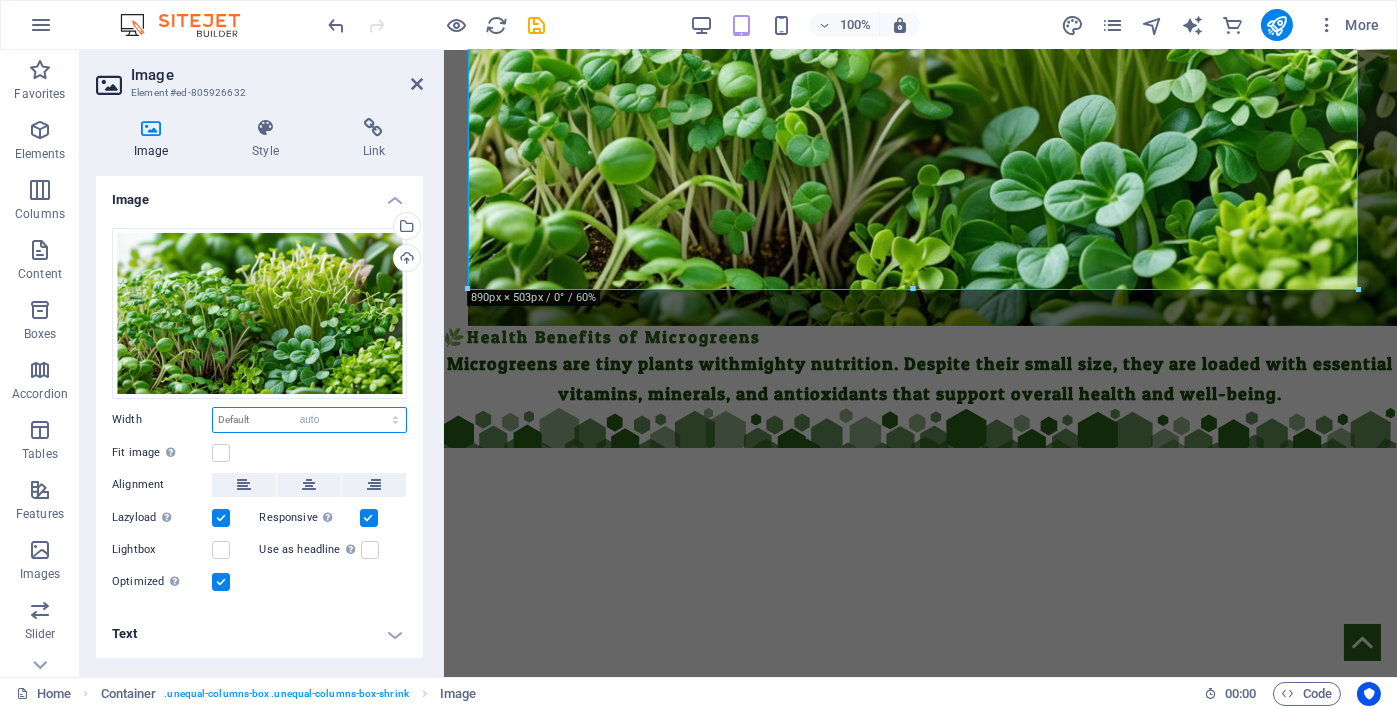 click on "Default auto px rem % em vh vw" at bounding box center [309, 420] 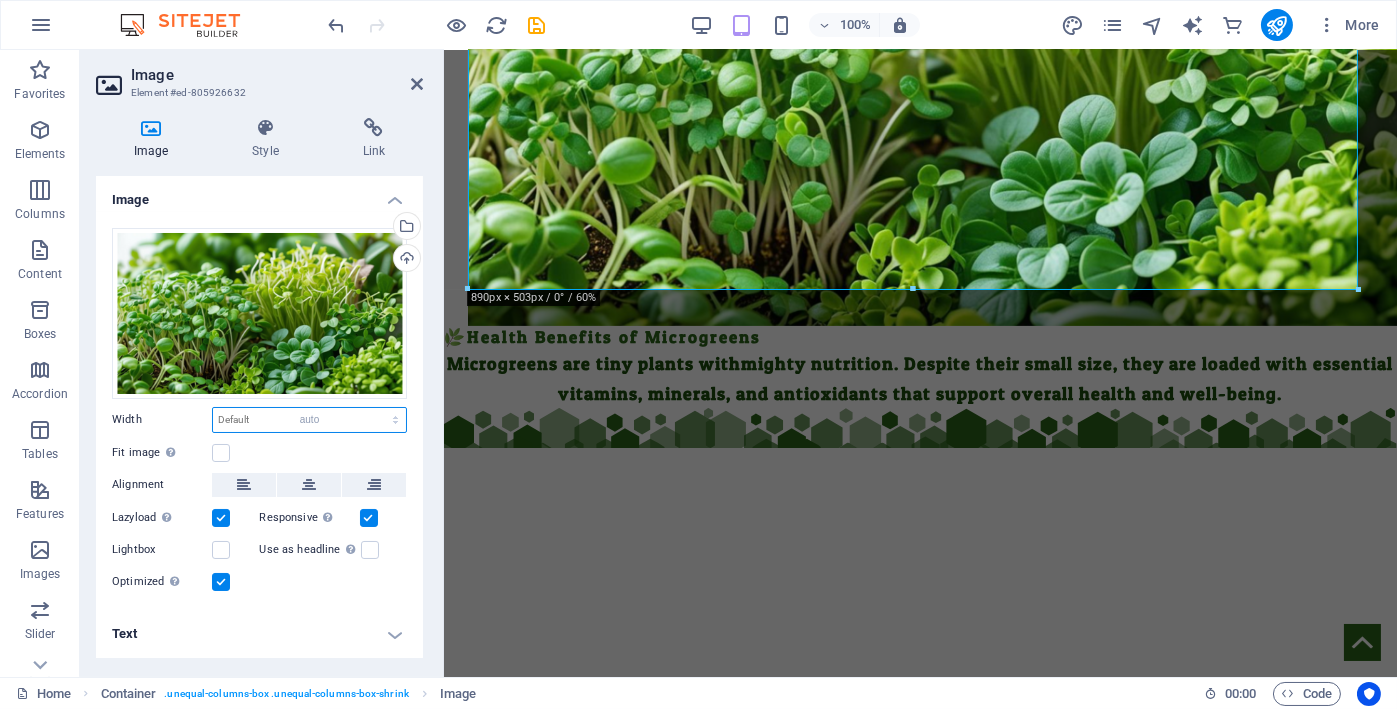 select on "DISABLED_OPTION_VALUE" 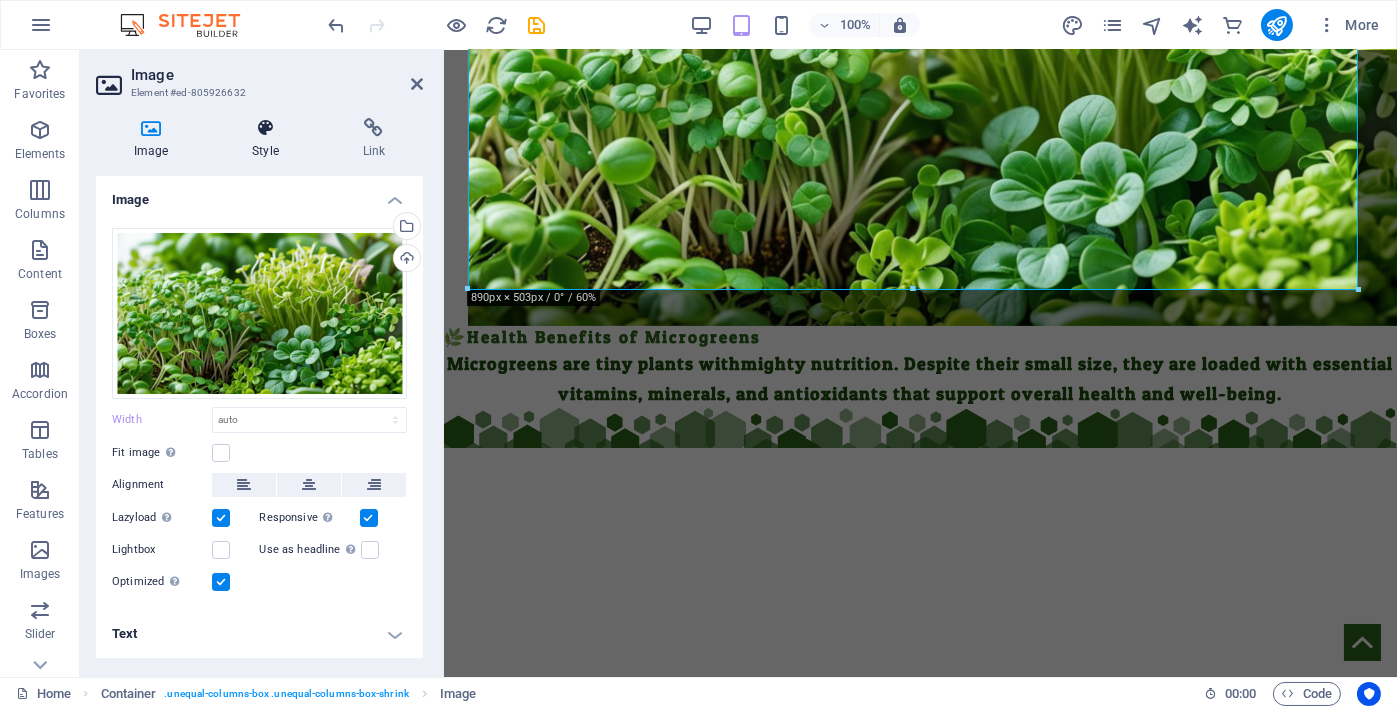 click on "Style" at bounding box center [269, 139] 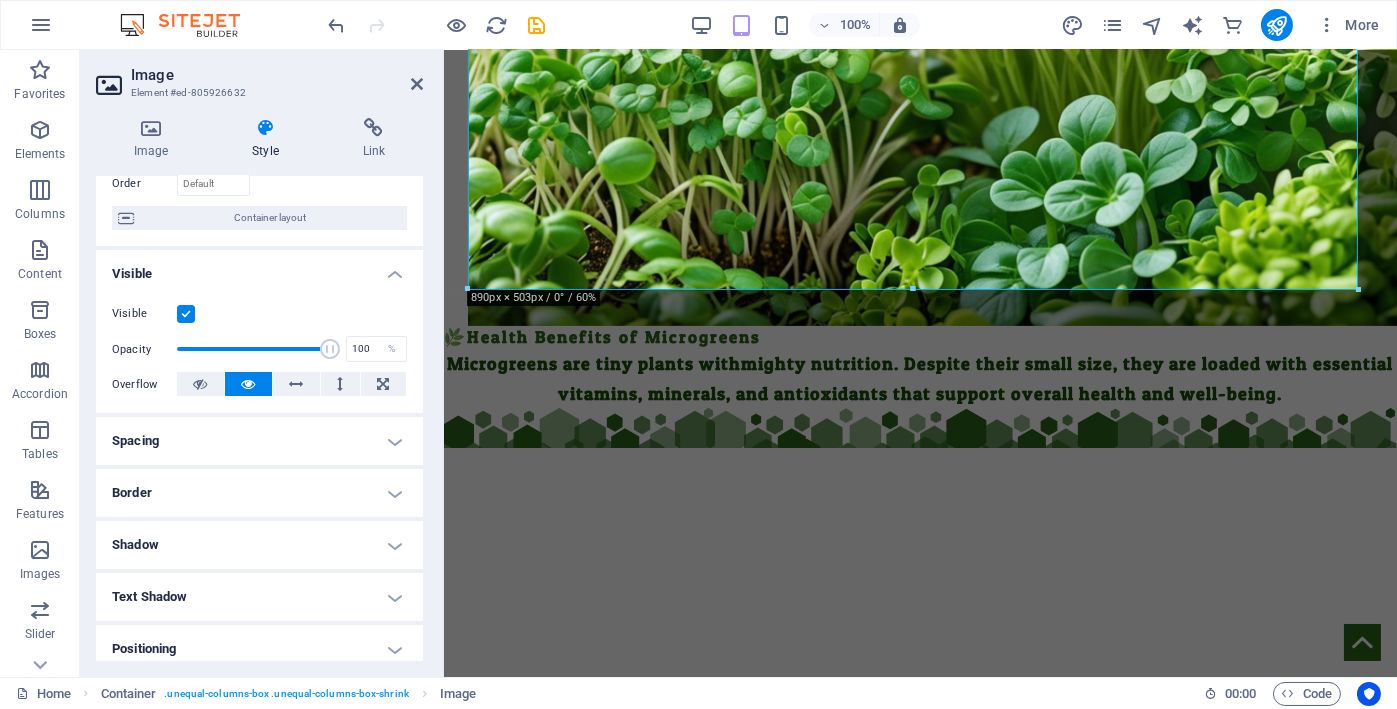 scroll, scrollTop: 166, scrollLeft: 0, axis: vertical 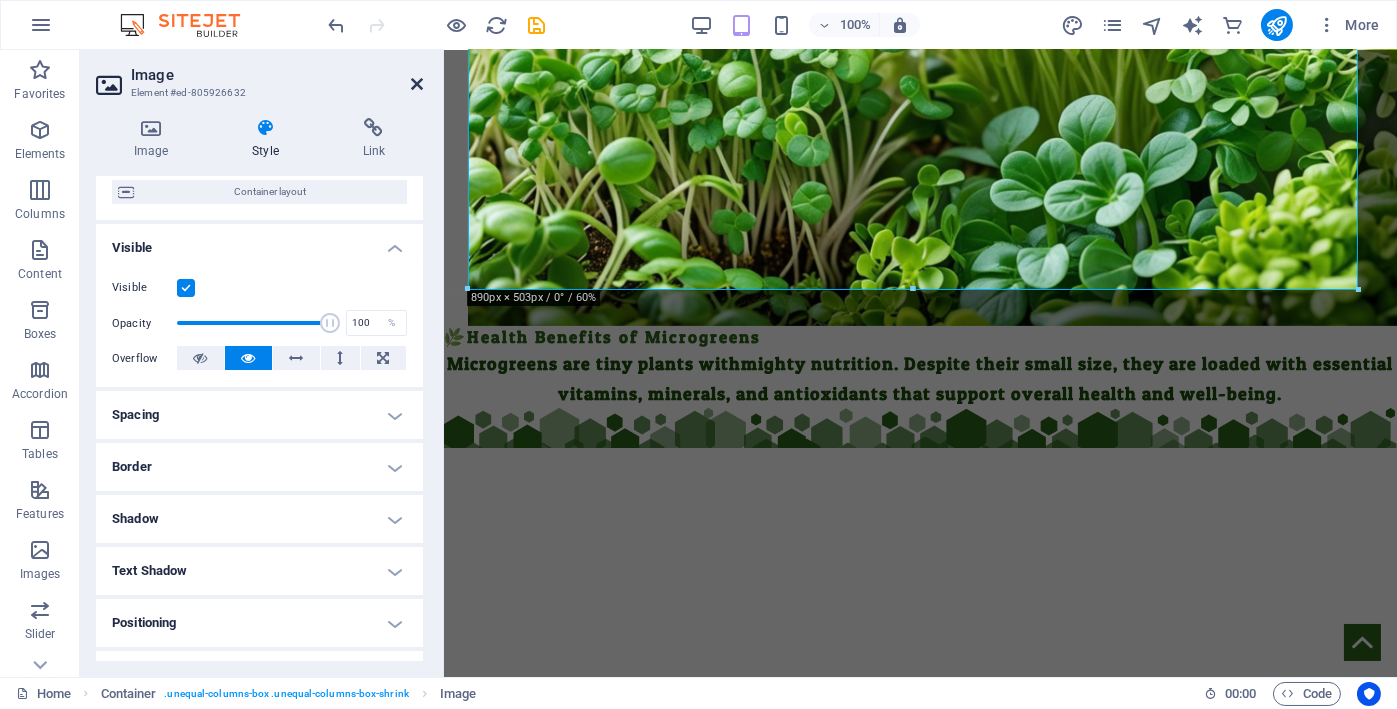 click at bounding box center [417, 84] 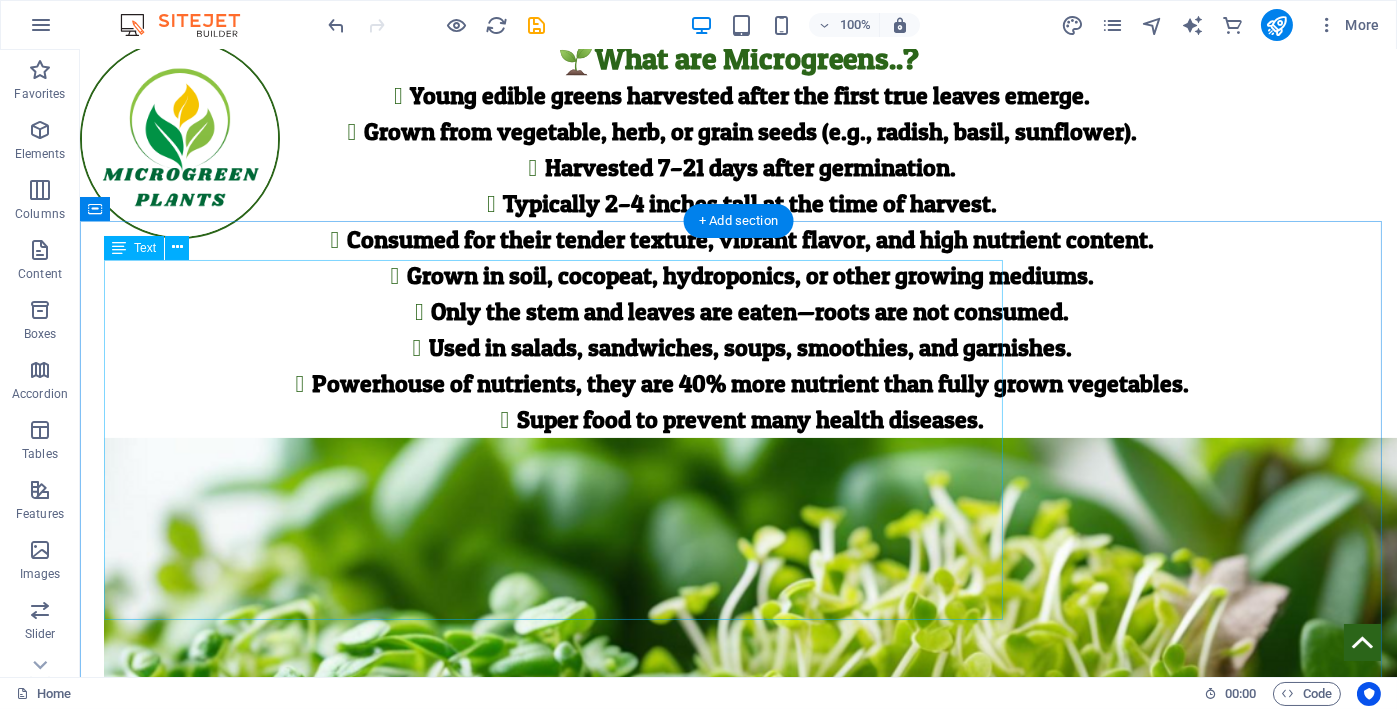scroll, scrollTop: 500, scrollLeft: 0, axis: vertical 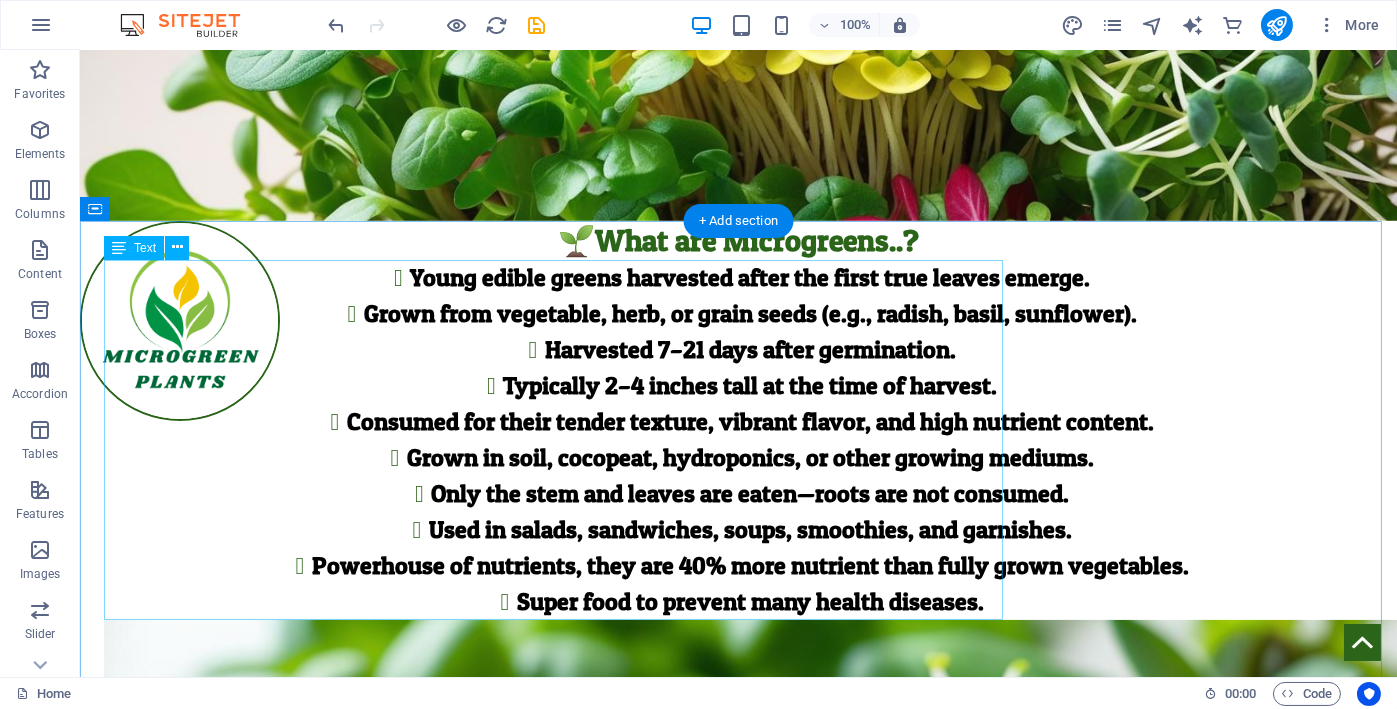click on "Young edible greens harvested after the first true leaves emerge. Grown from vegetable, herb, or grain seeds (e.g., radish, basil, sunflower). Harvested 7–21 days after germination. Typically 2–4 inches tall at the time of harvest. Consumed for their tender texture, vibrant flavor, and high nutrient content. Grown in soil, cocopeat, hydroponics, or other growing mediums. Only the stem and leaves are eaten—roots are not consumed. Used in salads, sandwiches, soups, smoothies, and garnishes. Powerhouse of nutrients, they are 40% more nutrient than fully grown vegetables. Super food to prevent many health diseases." at bounding box center [738, 440] 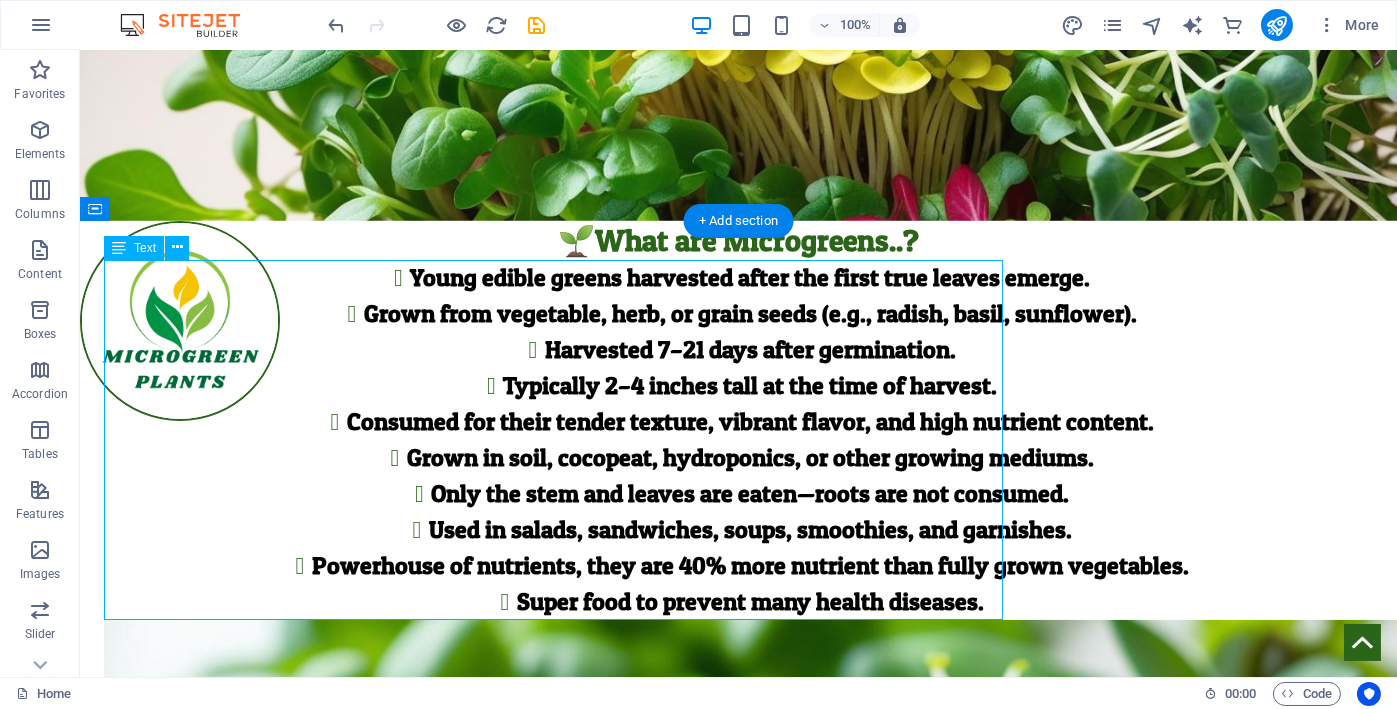 click on "Young edible greens harvested after the first true leaves emerge. Grown from vegetable, herb, or grain seeds (e.g., radish, basil, sunflower). Harvested 7–21 days after germination. Typically 2–4 inches tall at the time of harvest. Consumed for their tender texture, vibrant flavor, and high nutrient content. Grown in soil, cocopeat, hydroponics, or other growing mediums. Only the stem and leaves are eaten—roots are not consumed. Used in salads, sandwiches, soups, smoothies, and garnishes. Powerhouse of nutrients, they are 40% more nutrient than fully grown vegetables. Super food to prevent many health diseases." at bounding box center (738, 440) 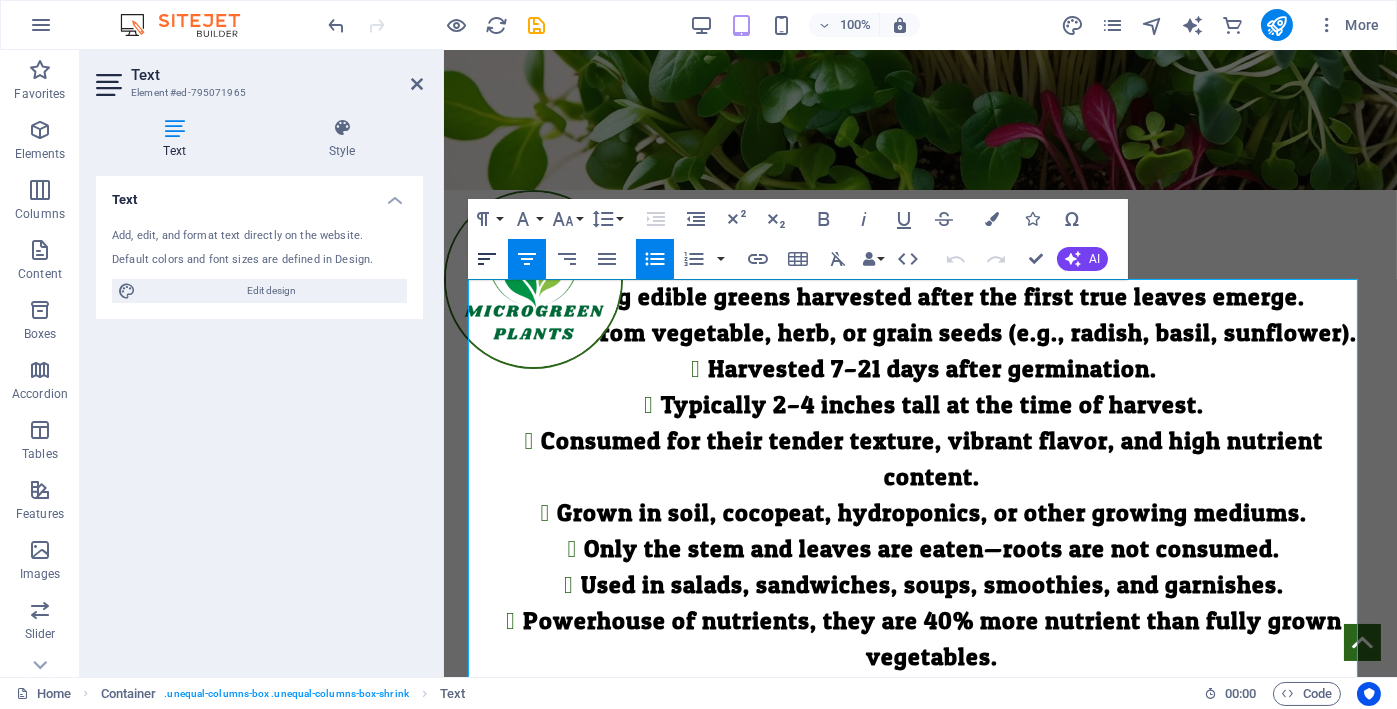 click 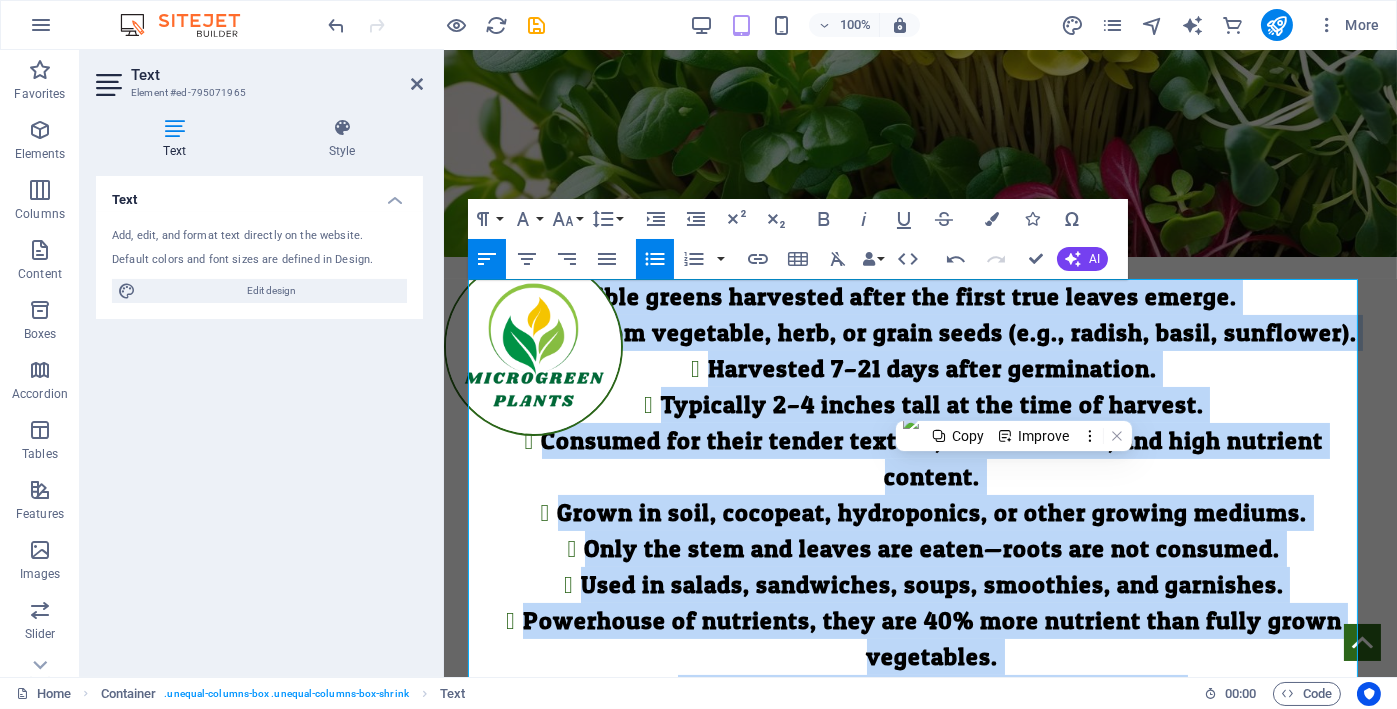 click 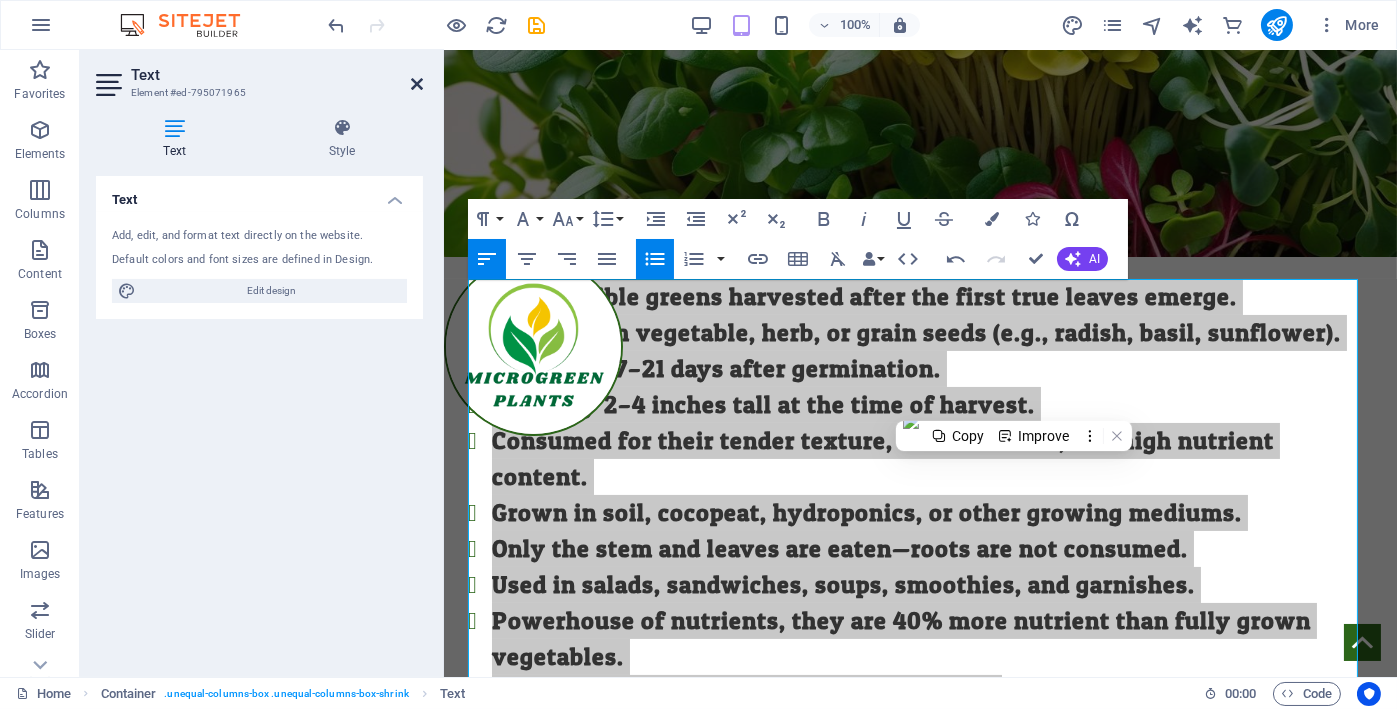 click at bounding box center (417, 84) 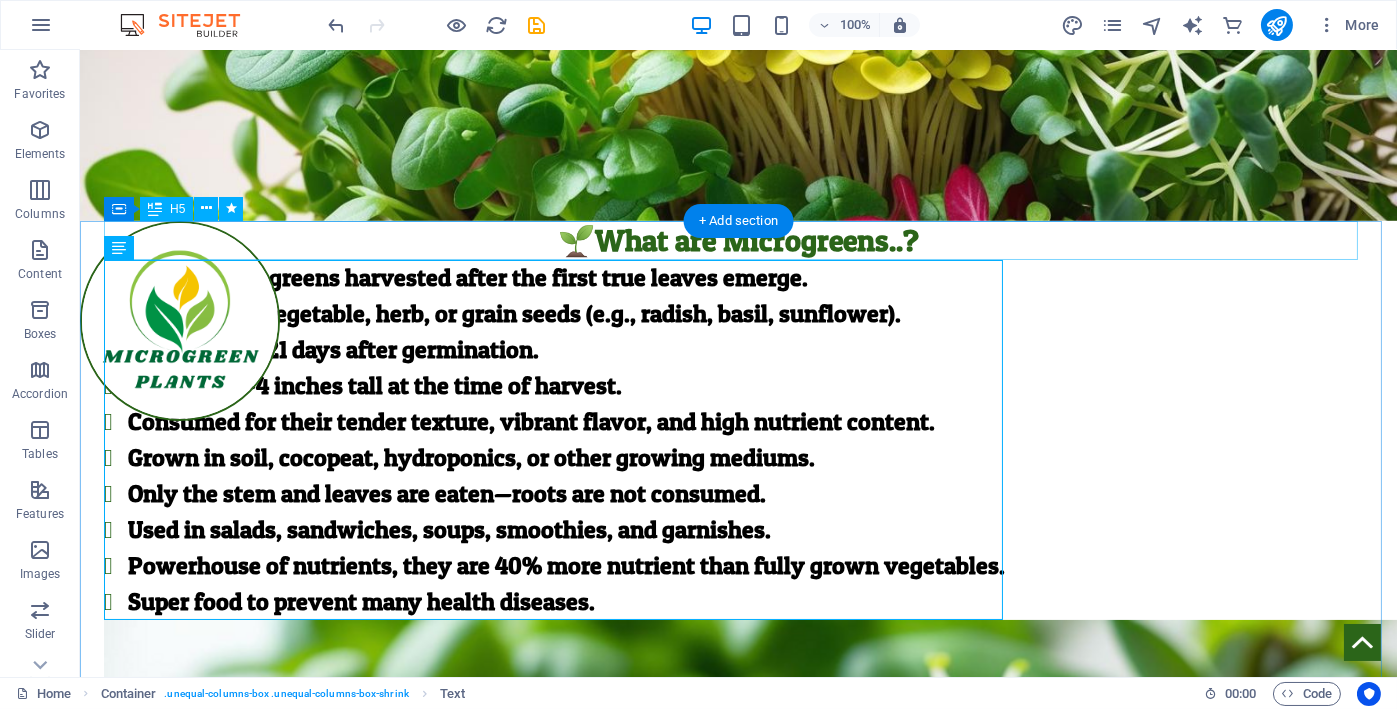 click on "🌱What are Microgreens..? Young edible greens harvested after the first true leaves emerge. Grown from vegetable, herb, or grain seeds (e.g., radish, basil, sunflower). Harvested 7–21 days after germination. Typically 2–4 inches tall at the time of harvest. Consumed for their tender texture, vibrant flavor, and high nutrient content. Grown in soil, cocopeat, hydroponics, or other growing mediums. Only the stem and leaves are eaten—roots are not consumed. Used in salads, sandwiches, soups, smoothies, and garnishes. Powerhouse of nutrients, they are 40% more nutrient than fully grown vegetables. Super food to prevent many health diseases." at bounding box center [738, 793] 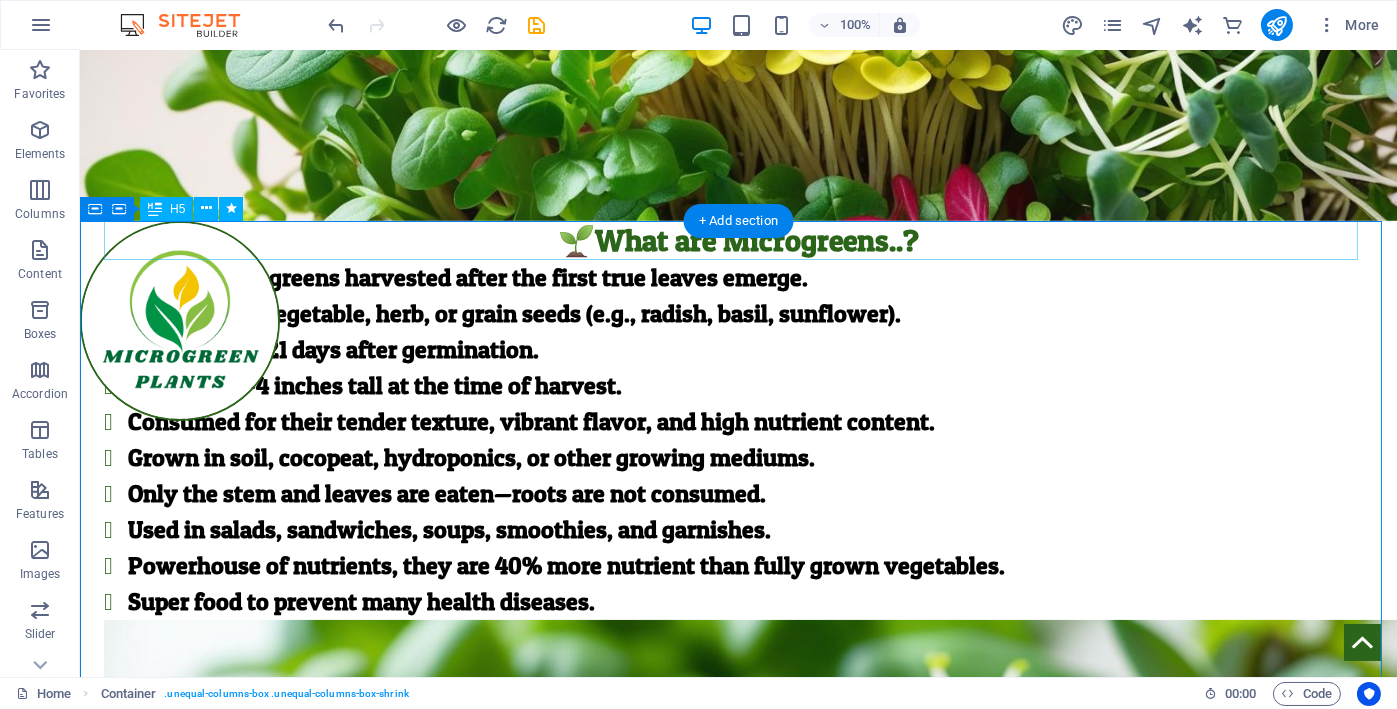 click on "🌱What are Microgreens..?" at bounding box center [738, 240] 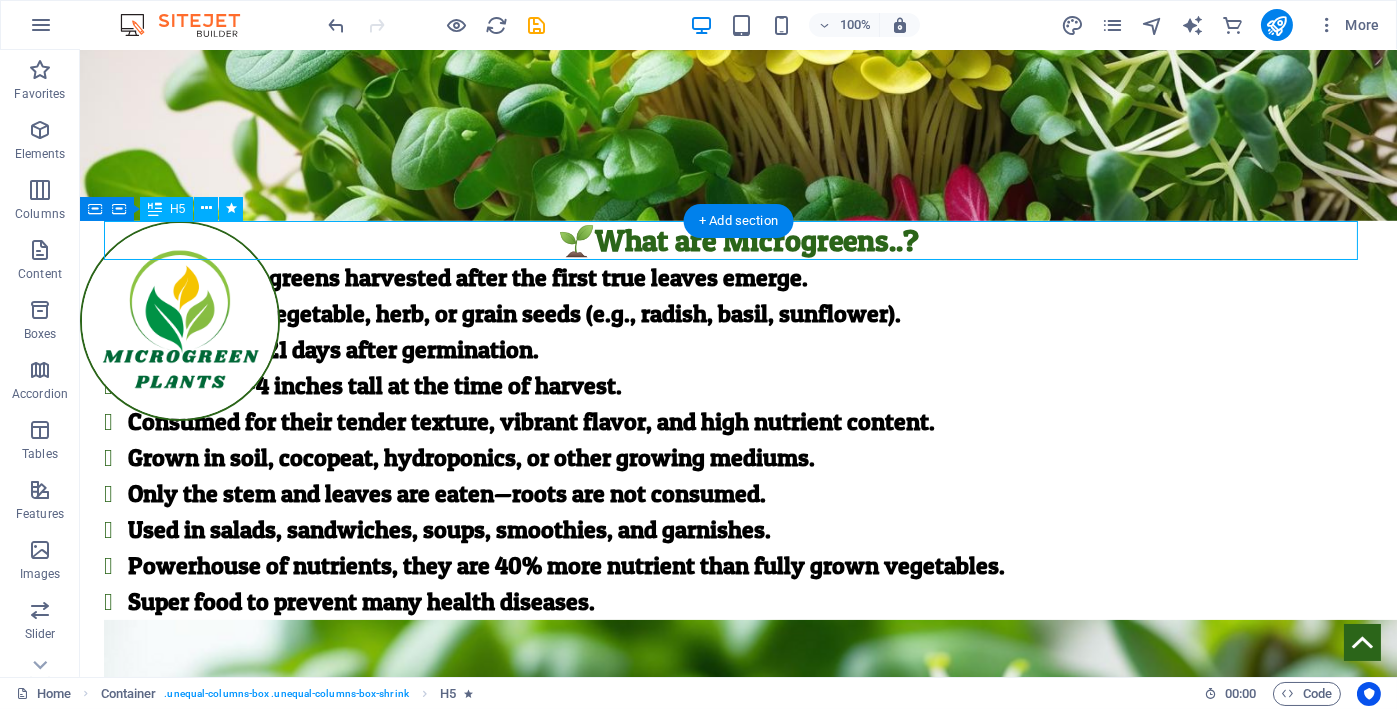 click on "🌱What are Microgreens..?" at bounding box center [738, 240] 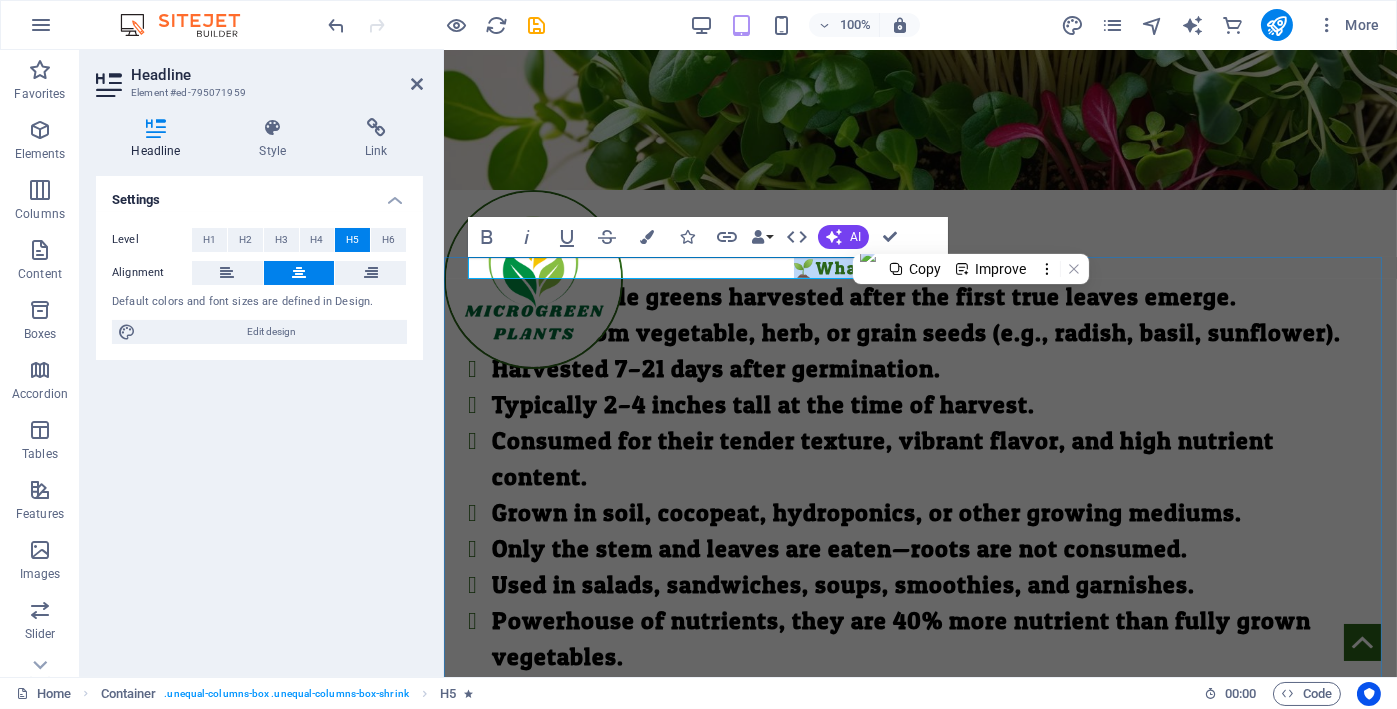 click on "🌱What are Microgreens..?" at bounding box center [919, 268] 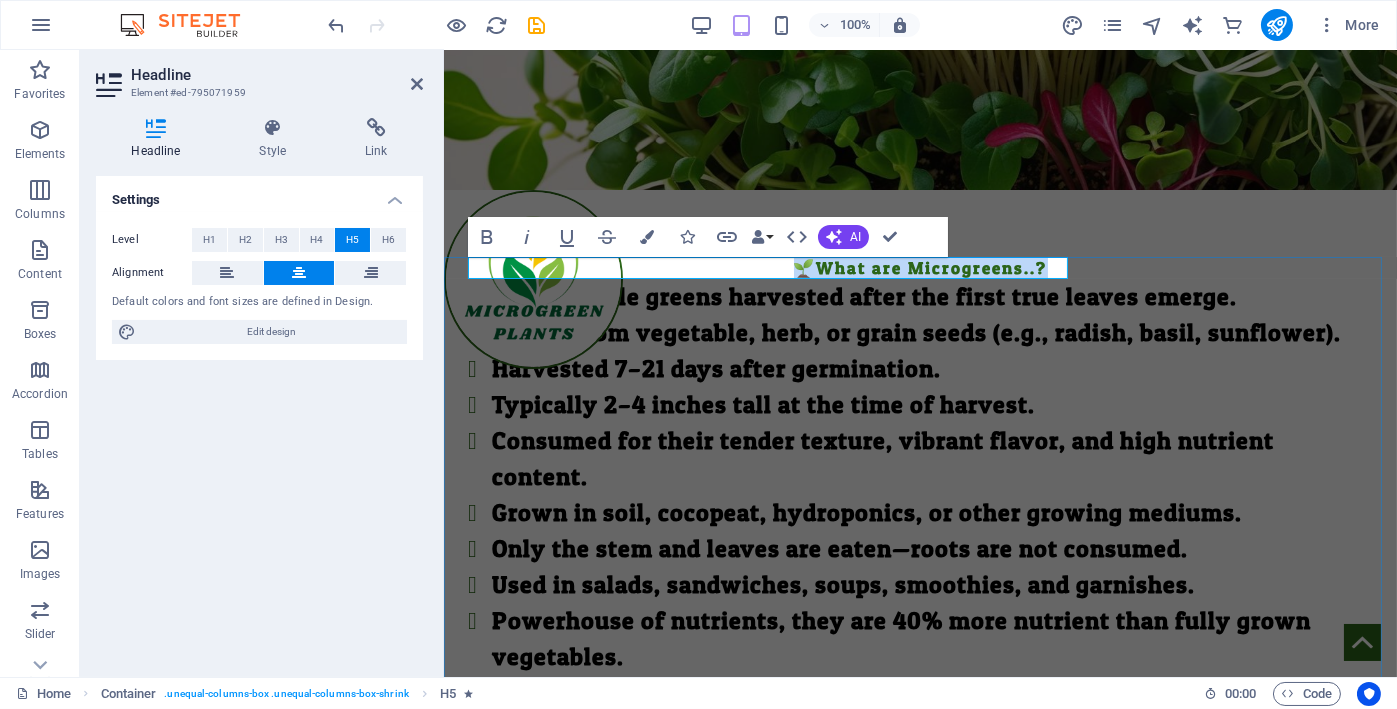 click on "🌱What are Microgreens..?" at bounding box center (919, 268) 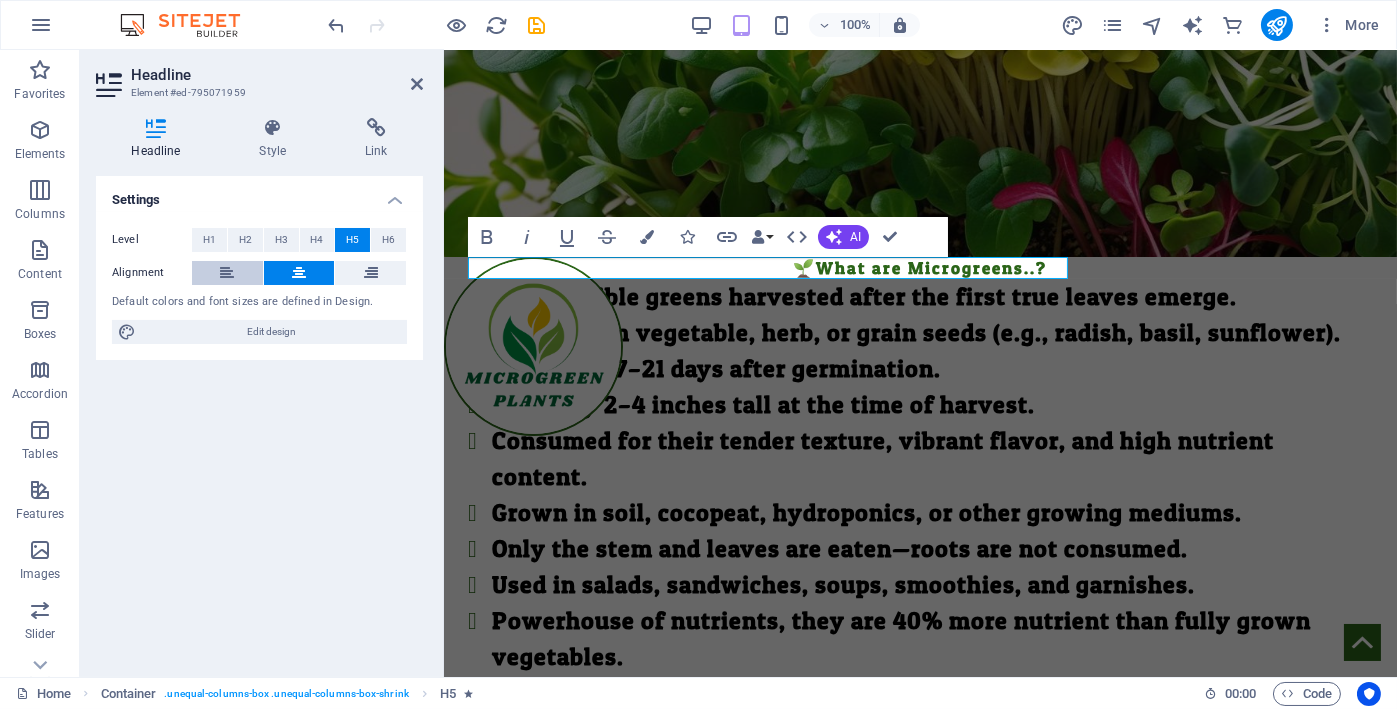 click at bounding box center [227, 273] 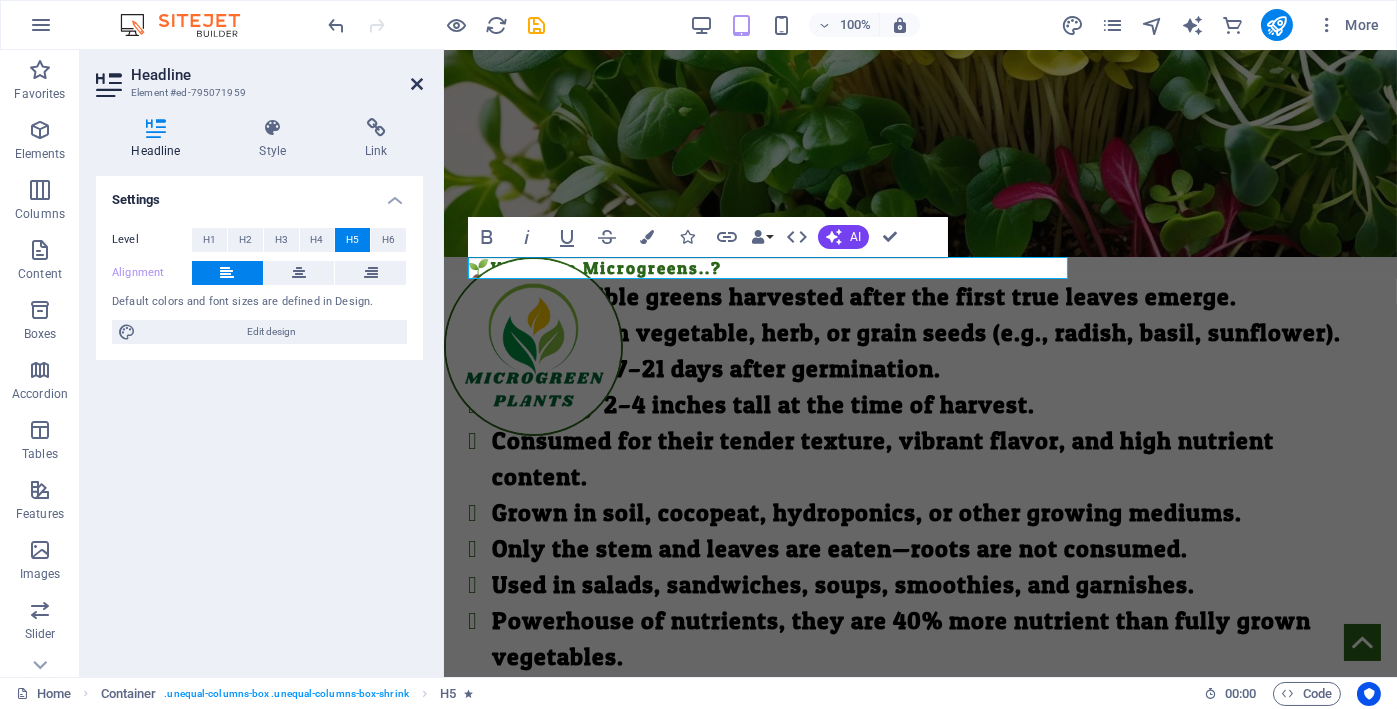 click at bounding box center (417, 84) 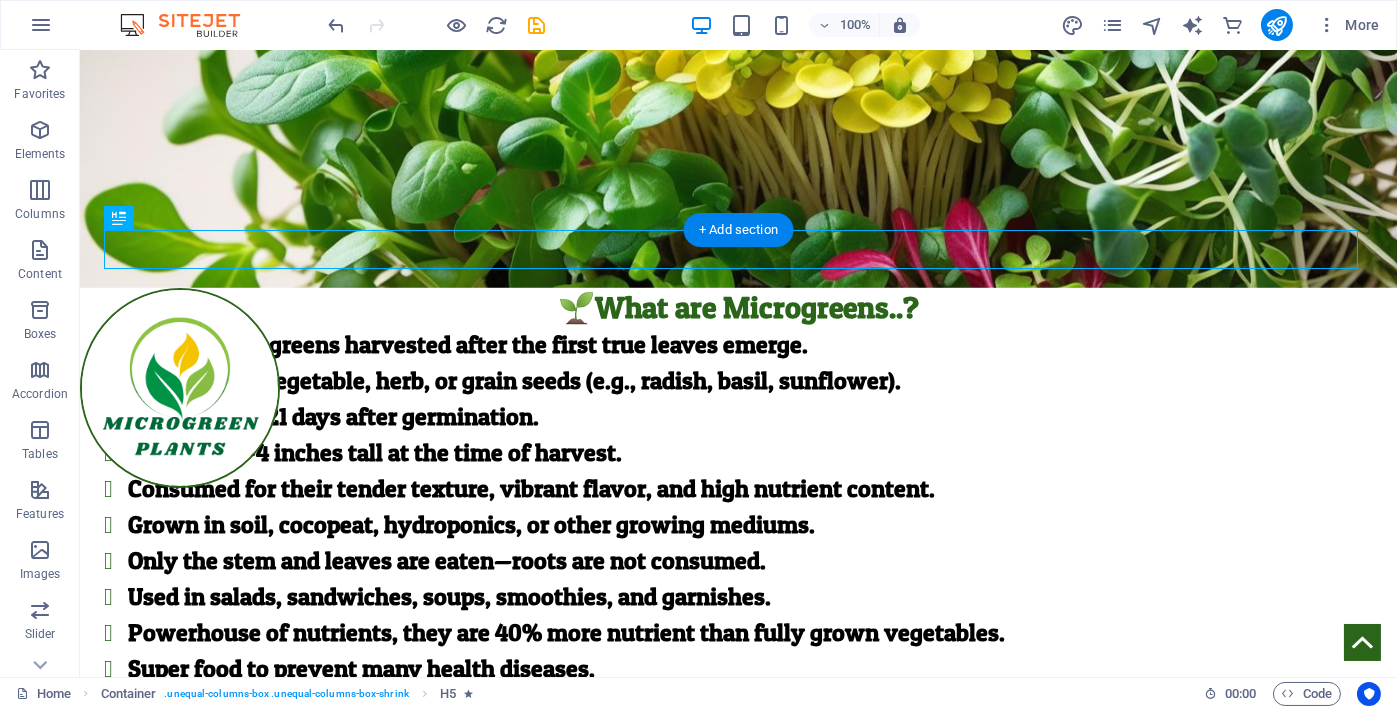 scroll, scrollTop: 492, scrollLeft: 0, axis: vertical 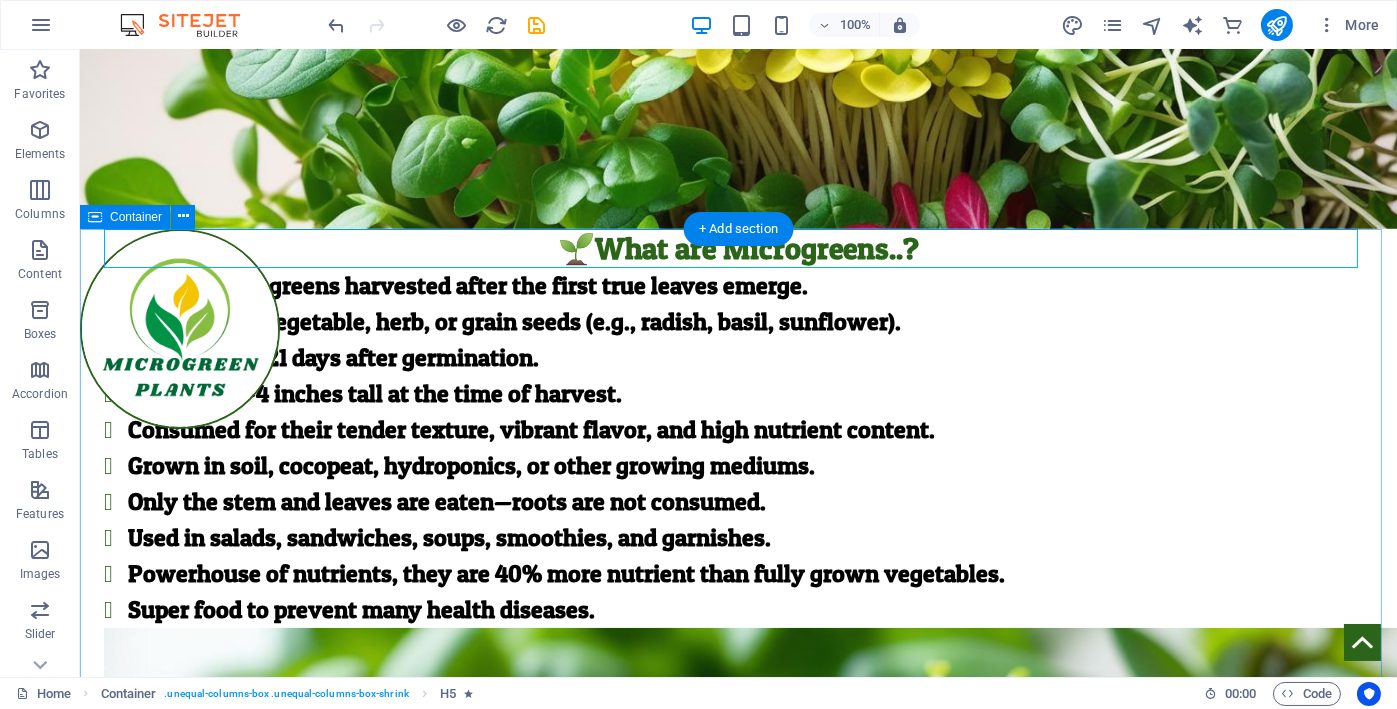 click on "🌱What are Microgreens..? Young edible greens harvested after the first true leaves emerge. Grown from vegetable, herb, or grain seeds (e.g., radish, basil, sunflower). Harvested 7–21 days after germination. Typically 2–4 inches tall at the time of harvest. Consumed for their tender texture, vibrant flavor, and high nutrient content. Grown in soil, cocopeat, hydroponics, or other growing mediums. Only the stem and leaves are eaten—roots are not consumed. Used in salads, sandwiches, soups, smoothies, and garnishes. Powerhouse of nutrients, they are 40% more nutrient than fully grown vegetables. Super food to prevent many health diseases." at bounding box center (738, 801) 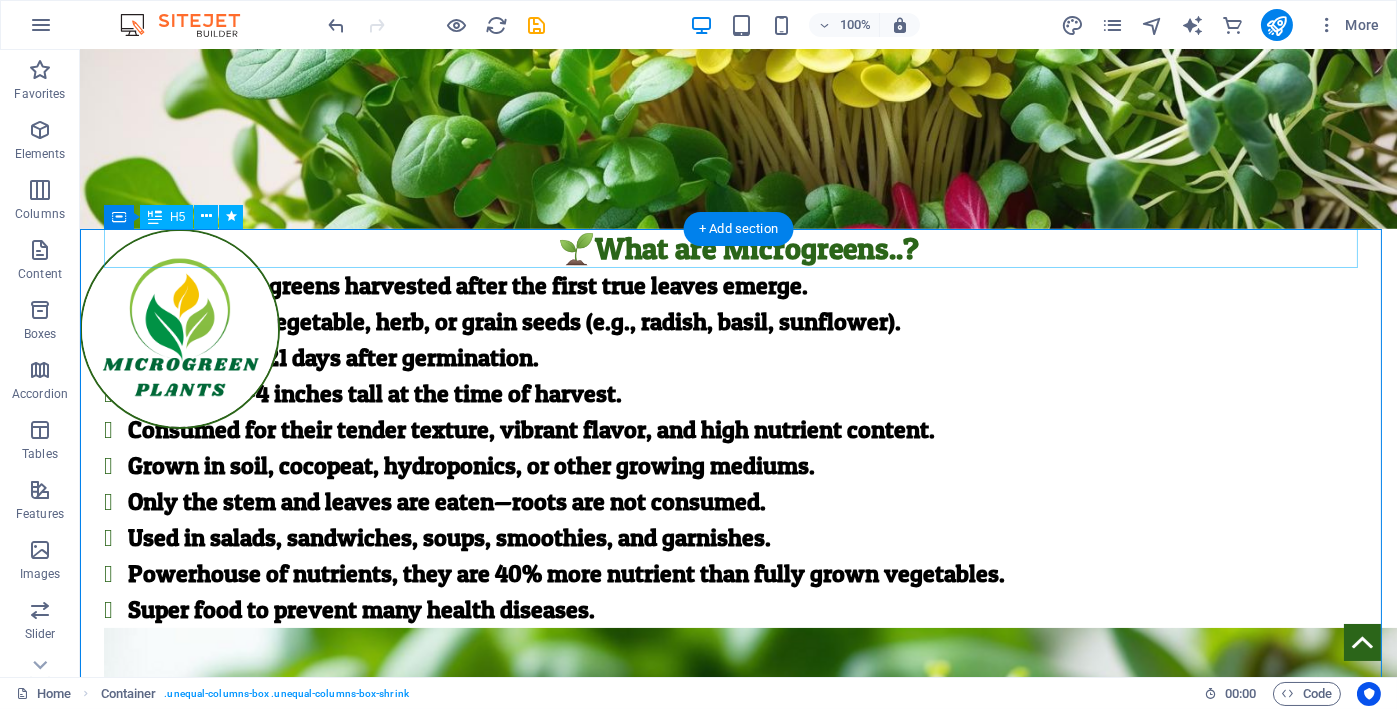 click on "🌱What are Microgreens..?" at bounding box center [738, 248] 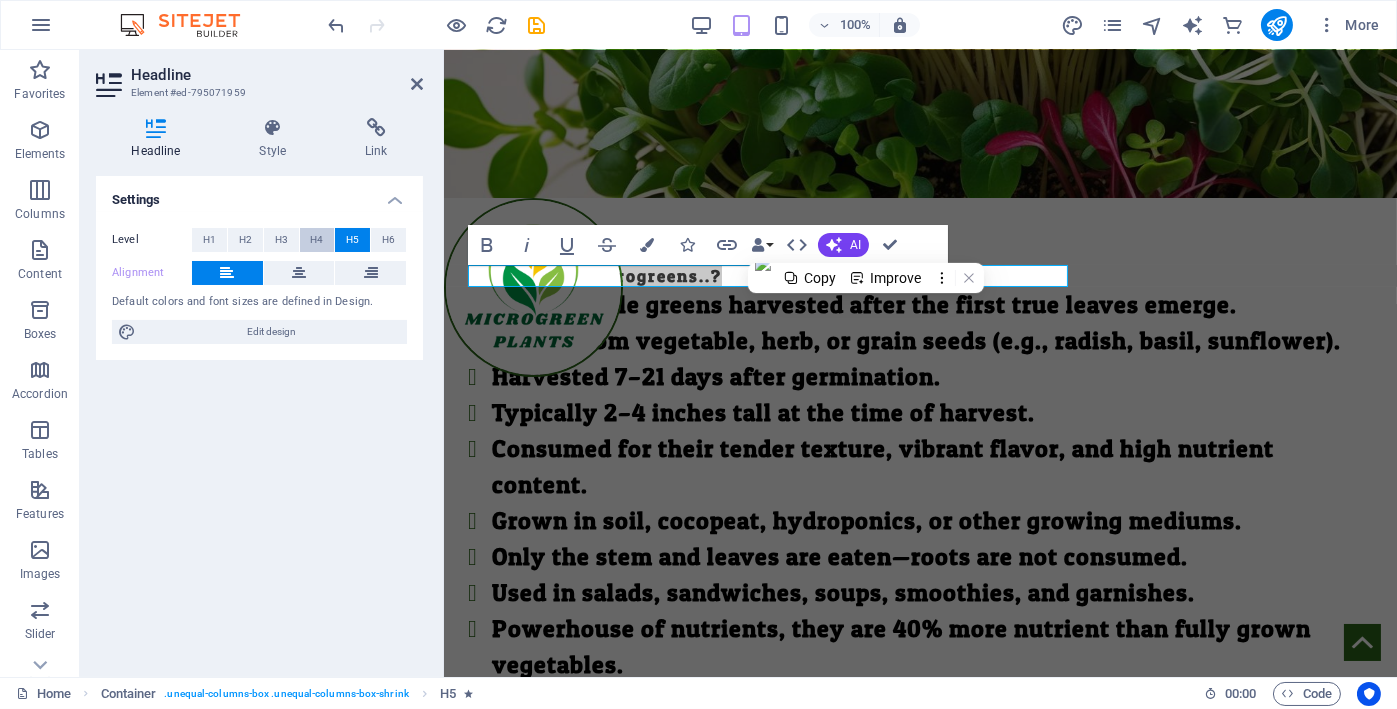 click on "H4" at bounding box center [316, 240] 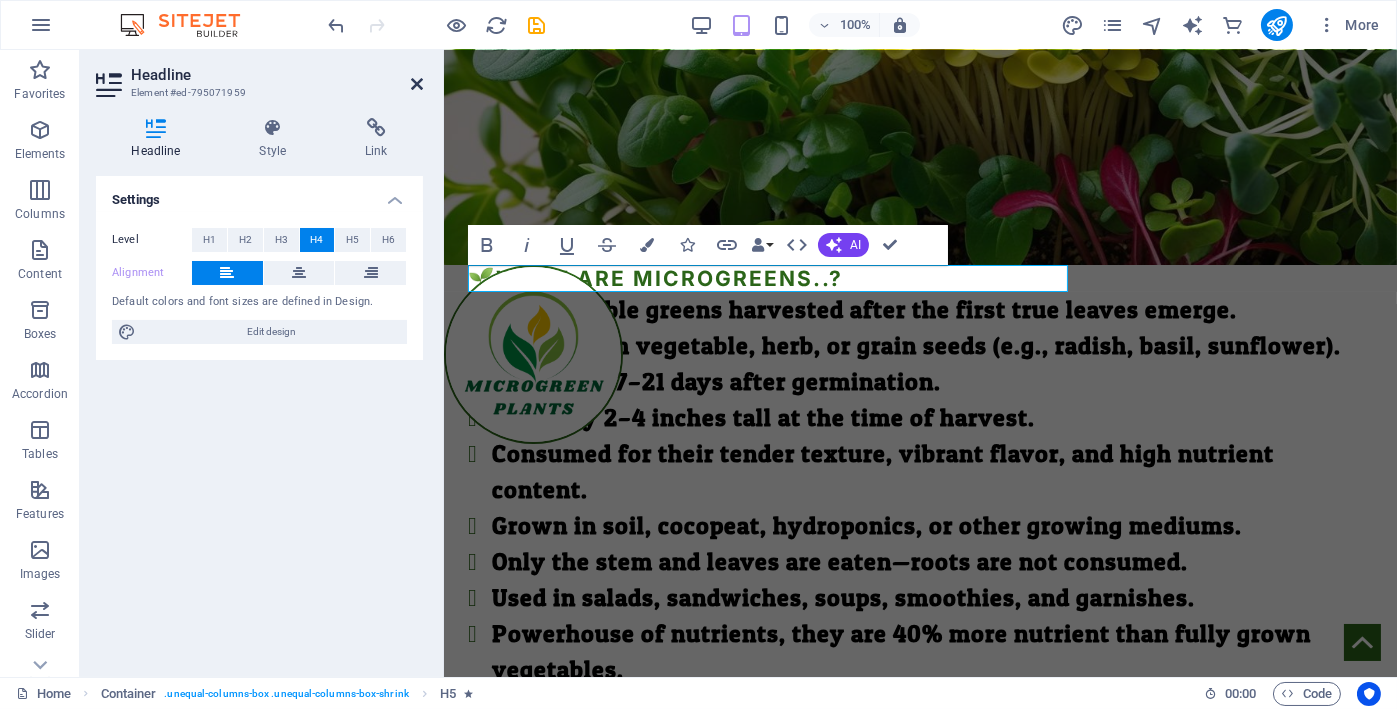 click at bounding box center [417, 84] 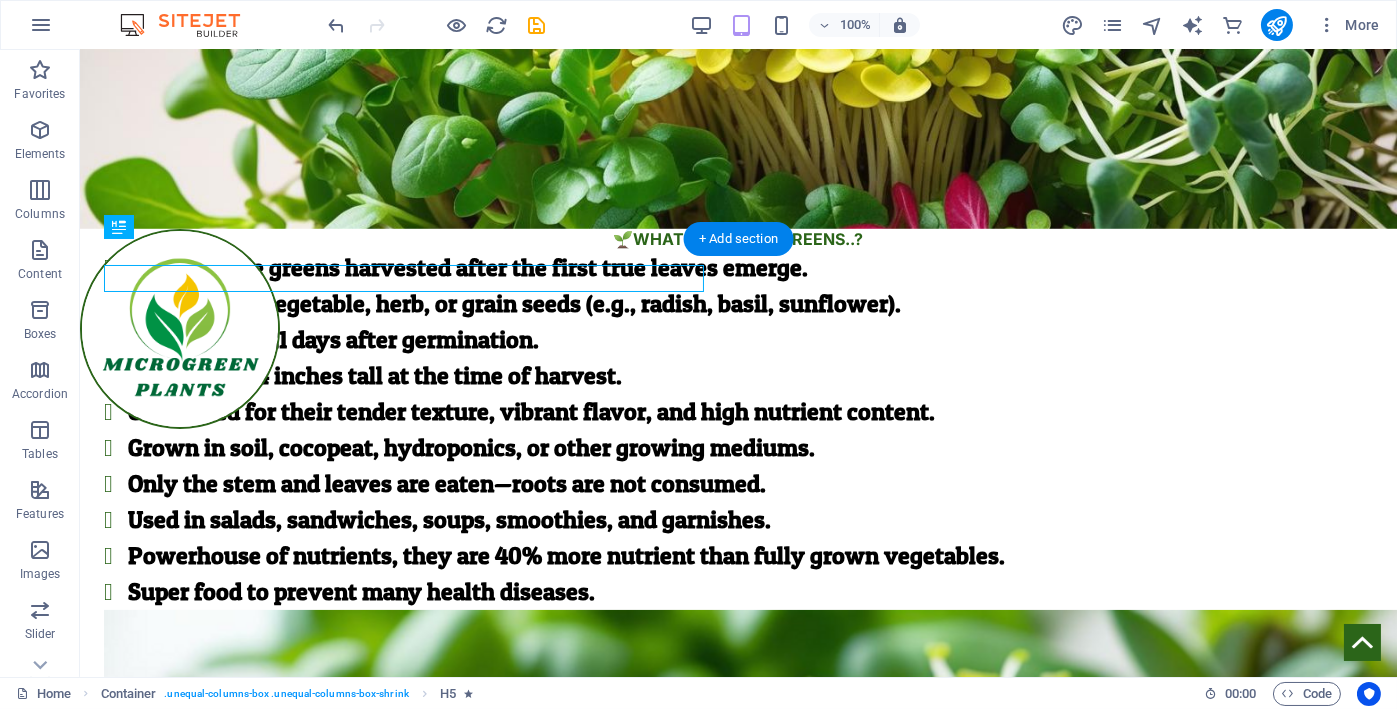 scroll, scrollTop: 484, scrollLeft: 0, axis: vertical 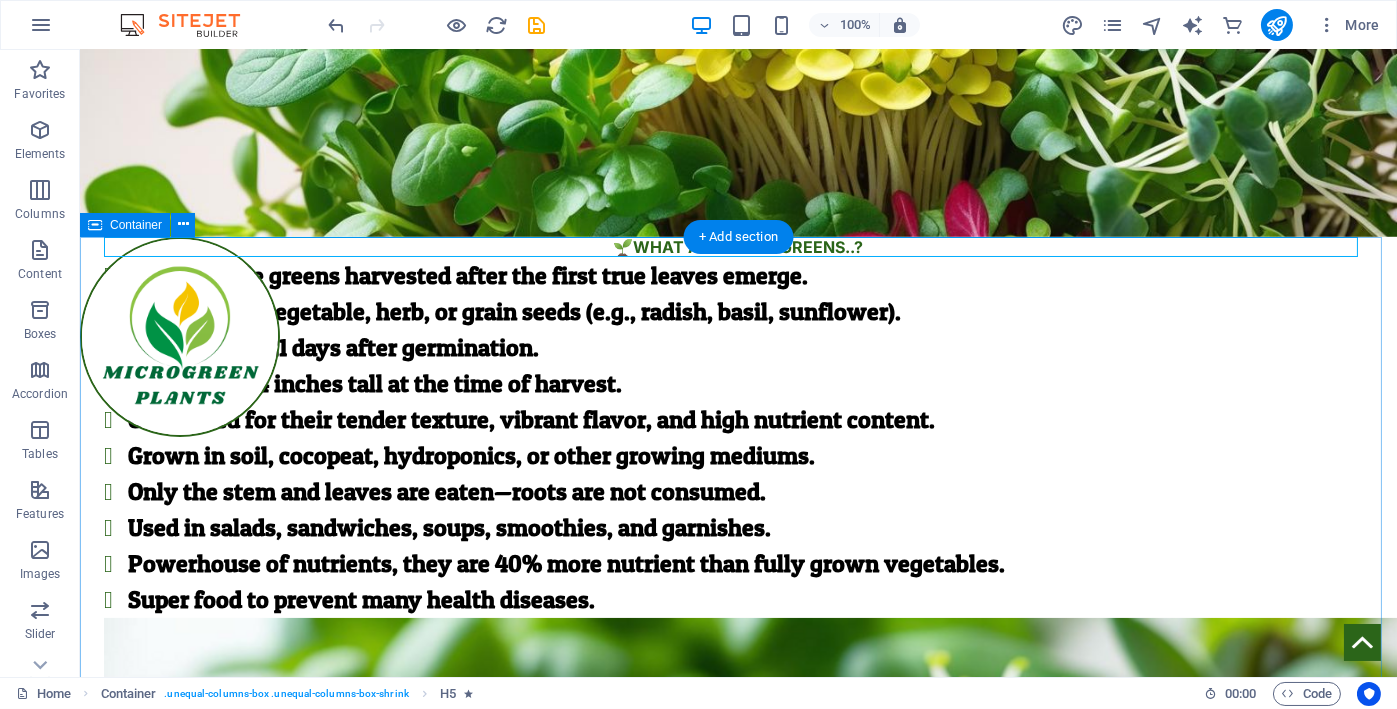 click on "🌱What are Microgreens..? Young edible greens harvested after the first true leaves emerge. Grown from vegetable, herb, or grain seeds (e.g., radish, basil, sunflower). Harvested 7–21 days after germination. Typically 2–4 inches tall at the time of harvest. Consumed for their tender texture, vibrant flavor, and high nutrient content. Grown in soil, cocopeat, hydroponics, or other growing mediums. Only the stem and leaves are eaten—roots are not consumed. Used in salads, sandwiches, soups, smoothies, and garnishes. Powerhouse of nutrients, they are 40% more nutrient than fully grown vegetables. Super food to prevent many health diseases." at bounding box center (738, 799) 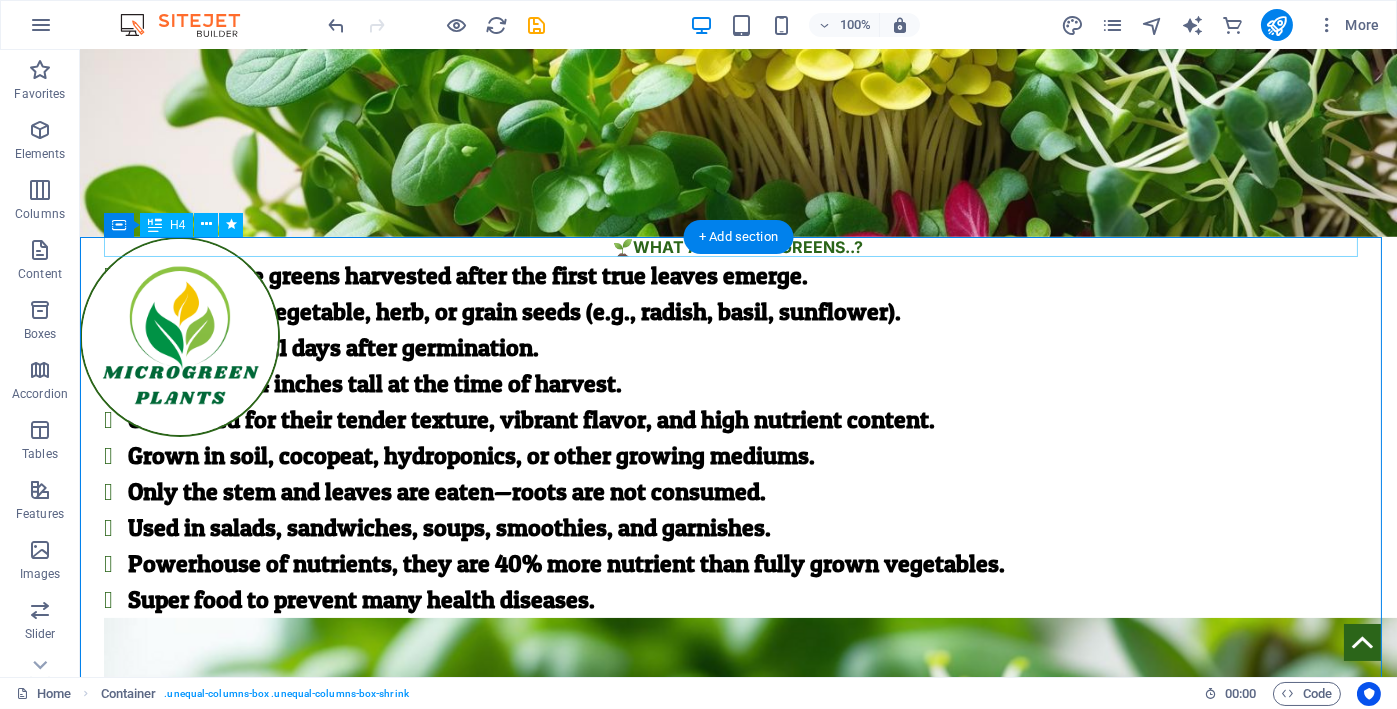 click on "🌱What are Microgreens..?" at bounding box center (738, 247) 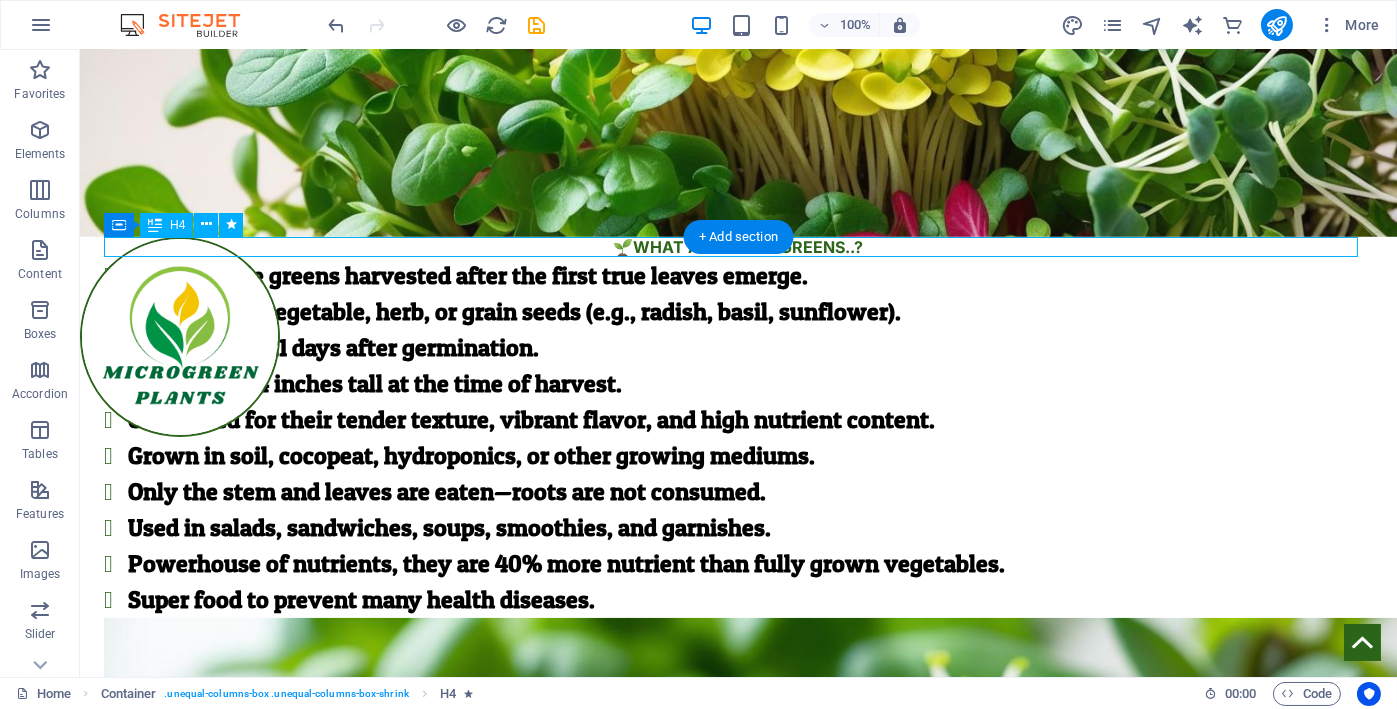 click on "🌱What are Microgreens..?" at bounding box center (738, 247) 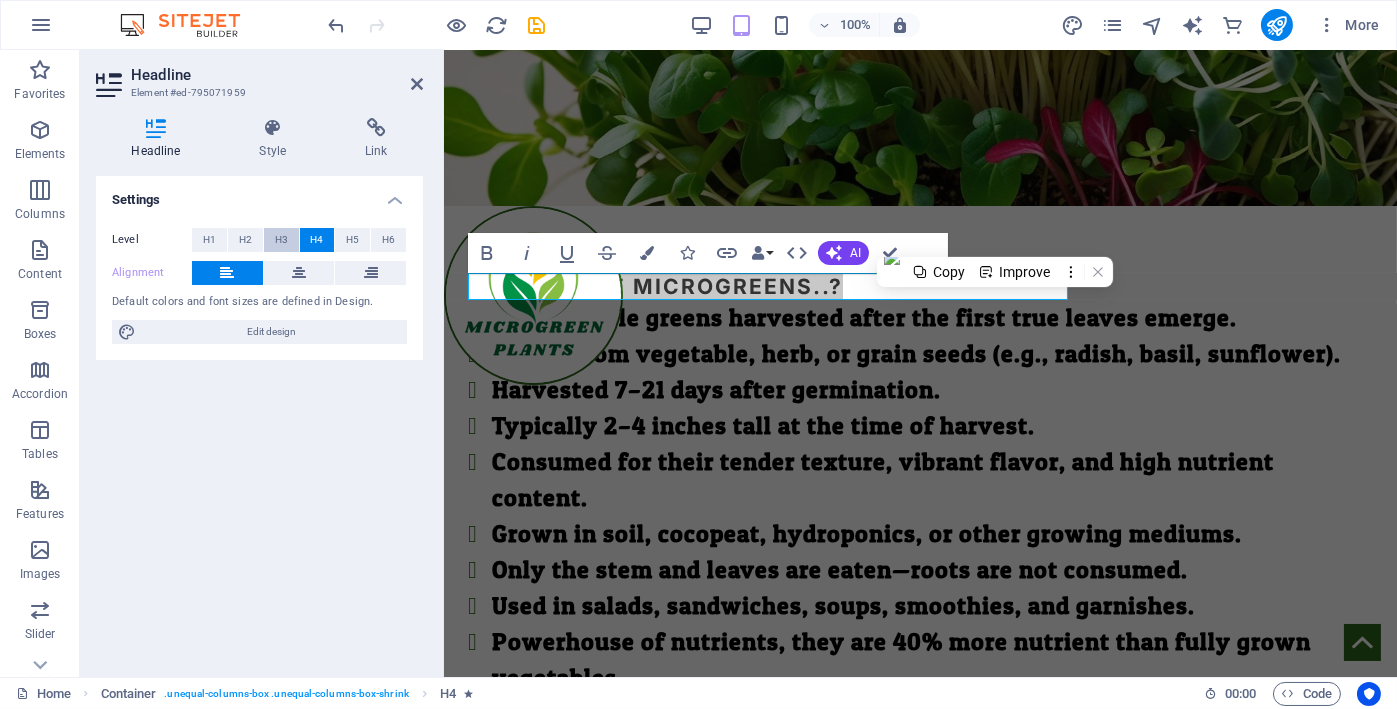 click on "H3" at bounding box center (281, 240) 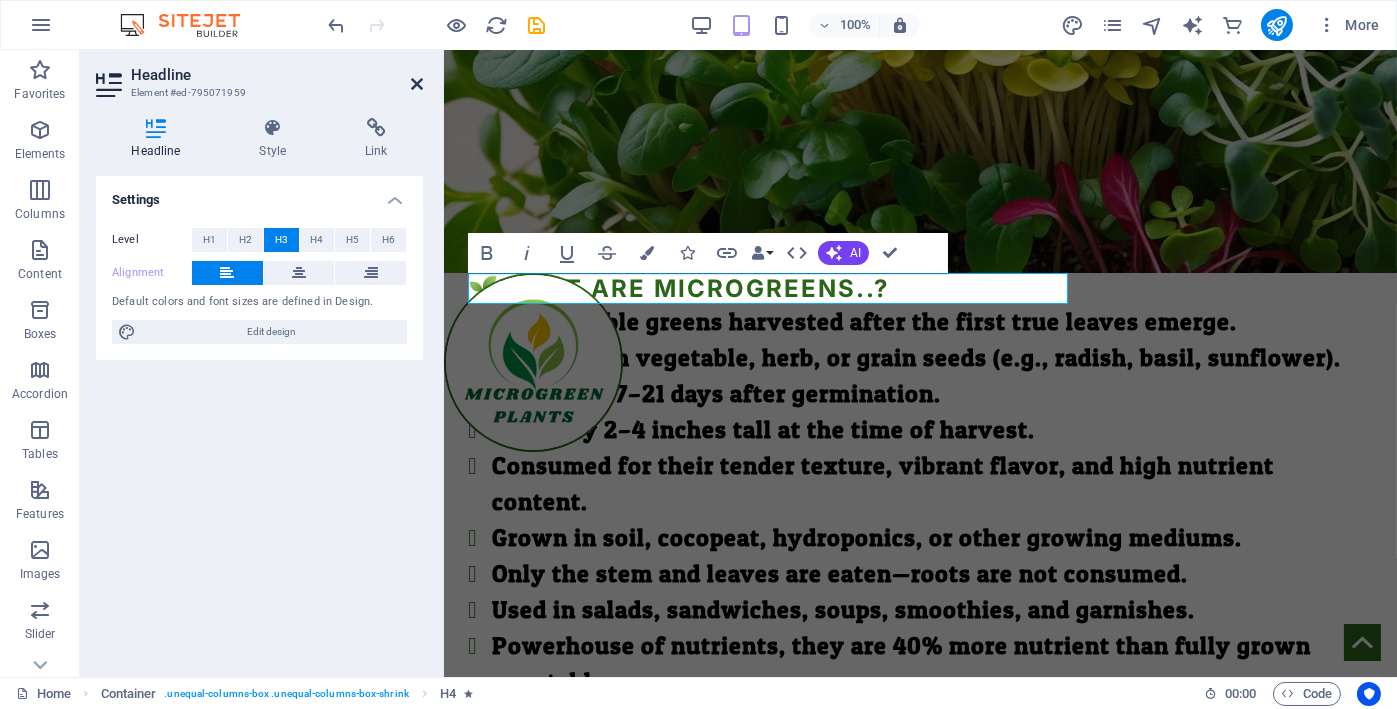 click at bounding box center [417, 84] 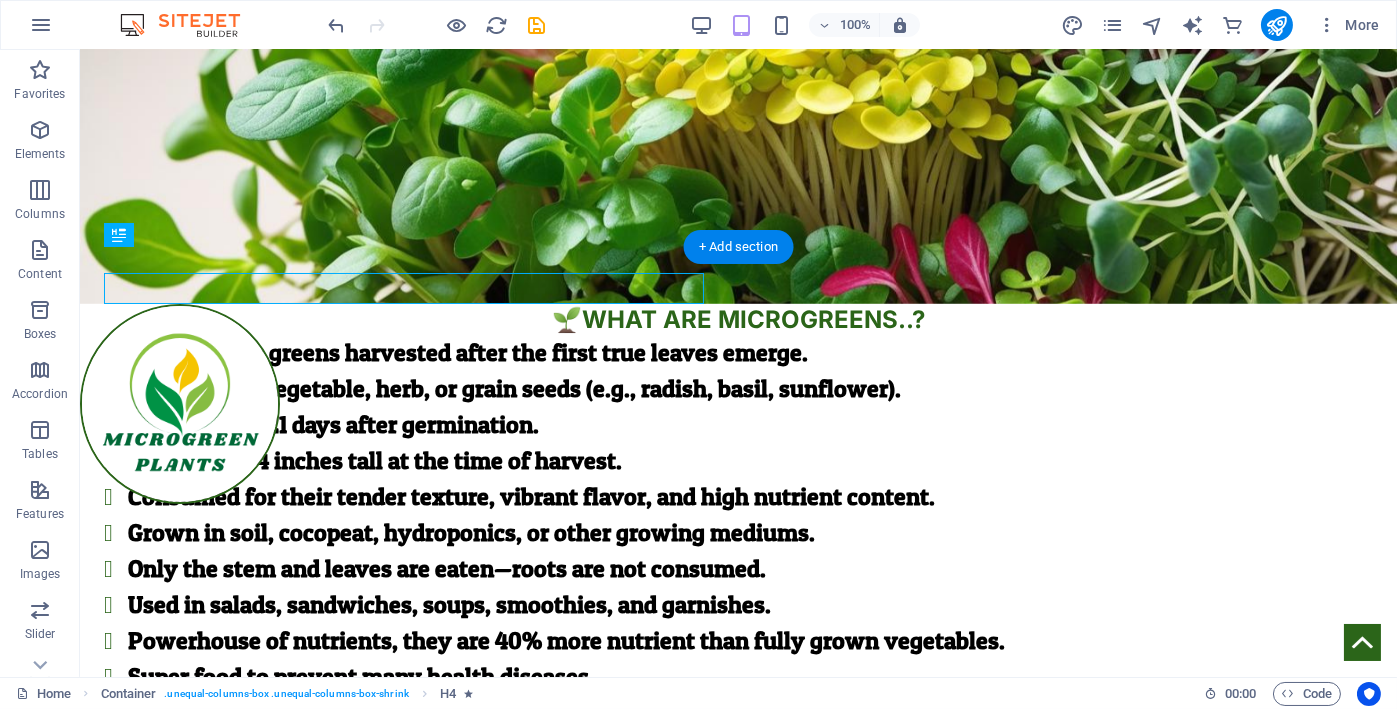 scroll, scrollTop: 476, scrollLeft: 0, axis: vertical 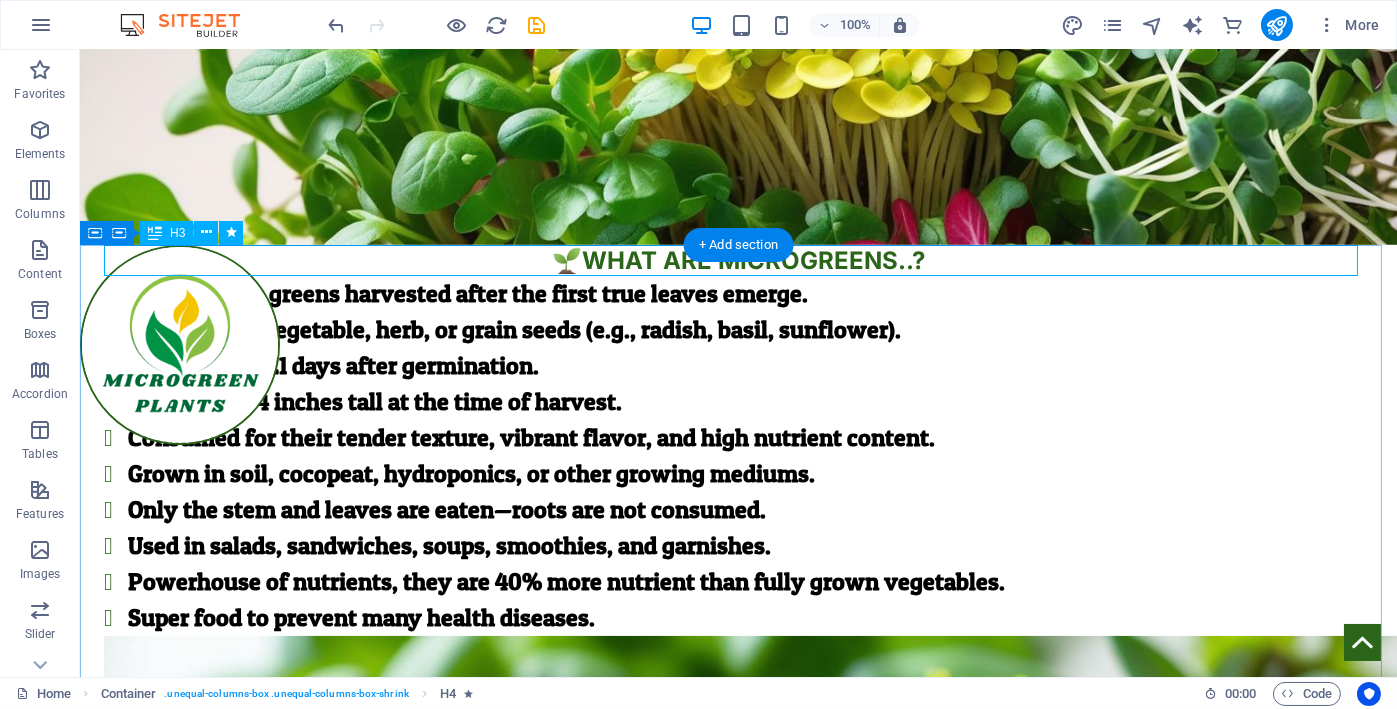 click on "🌱What are Microgreens..?" at bounding box center [738, 260] 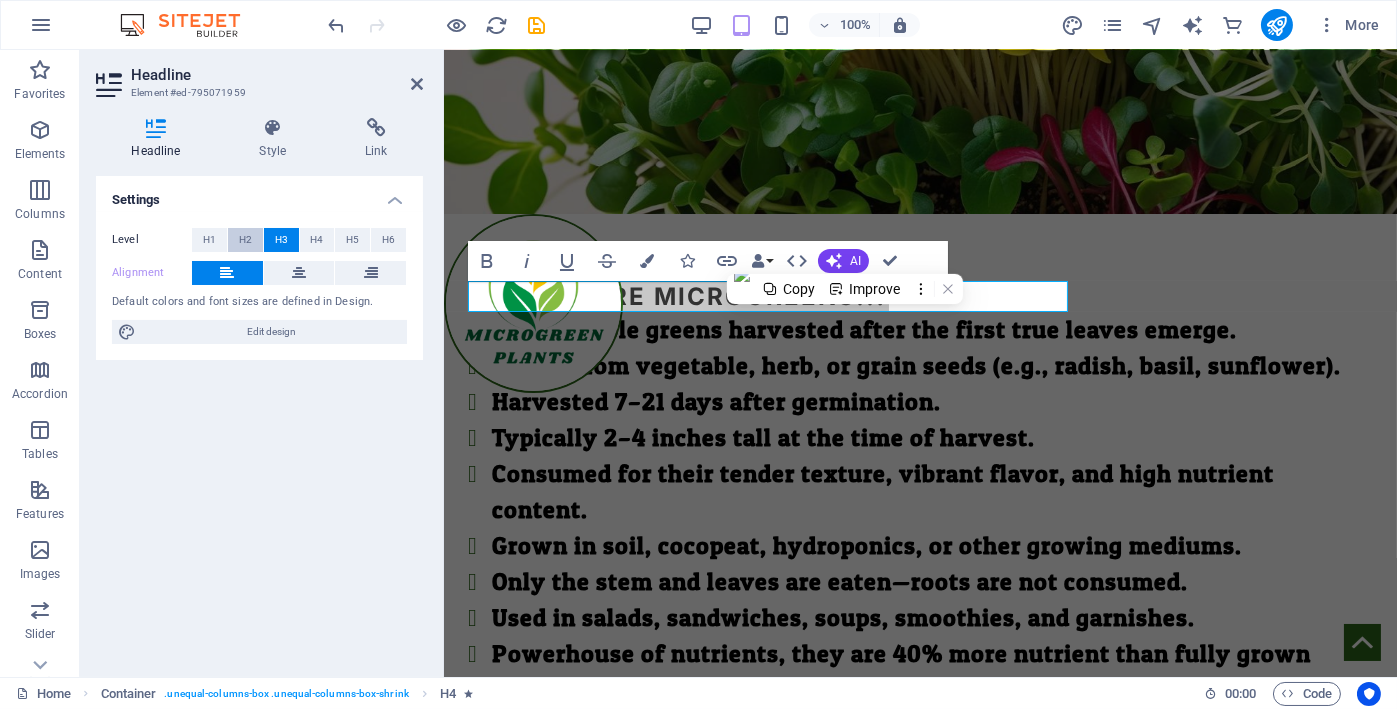 click on "H2" at bounding box center (245, 240) 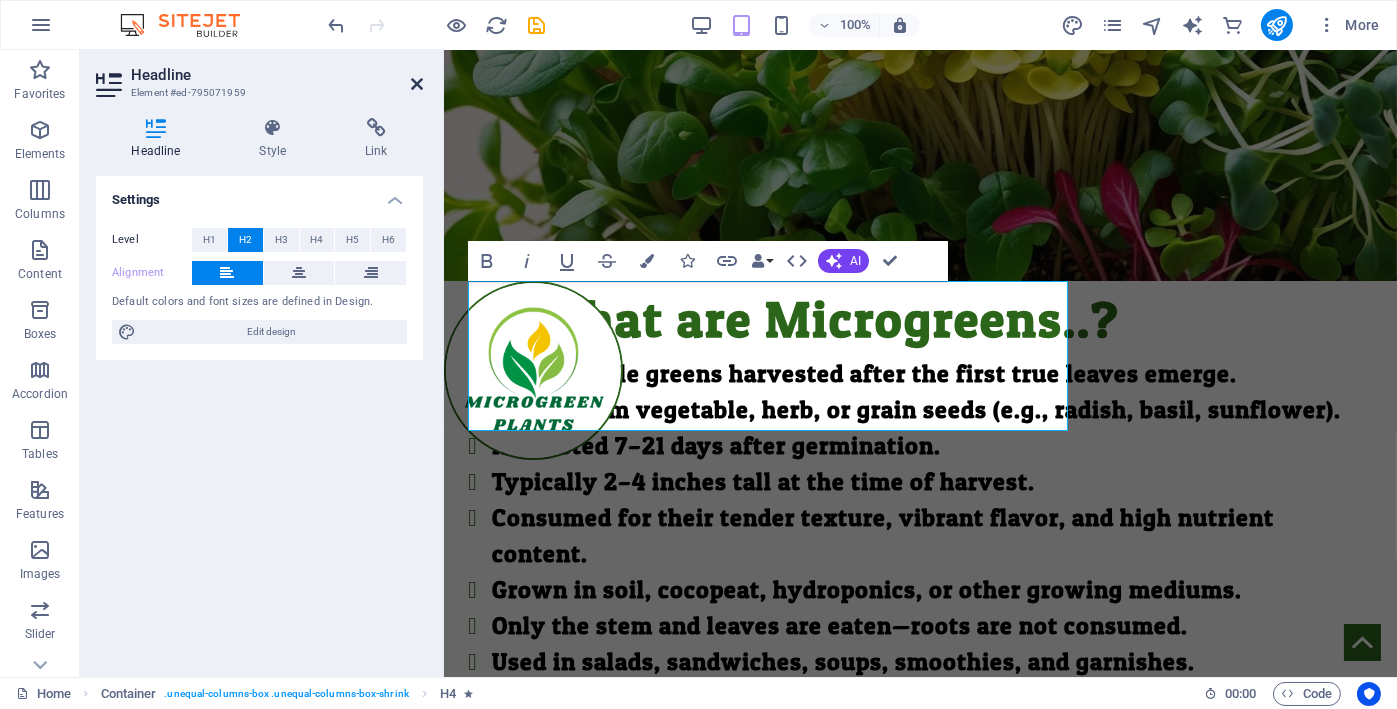 click at bounding box center [417, 84] 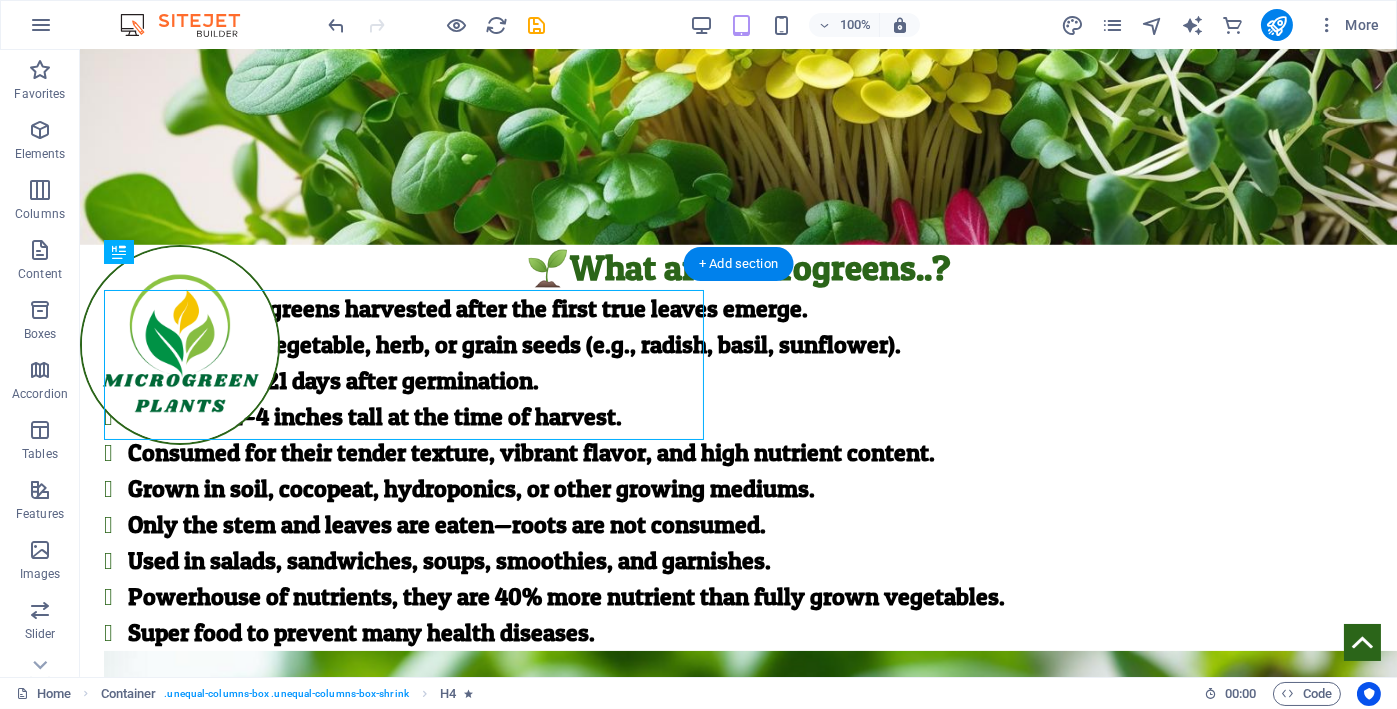 scroll, scrollTop: 466, scrollLeft: 0, axis: vertical 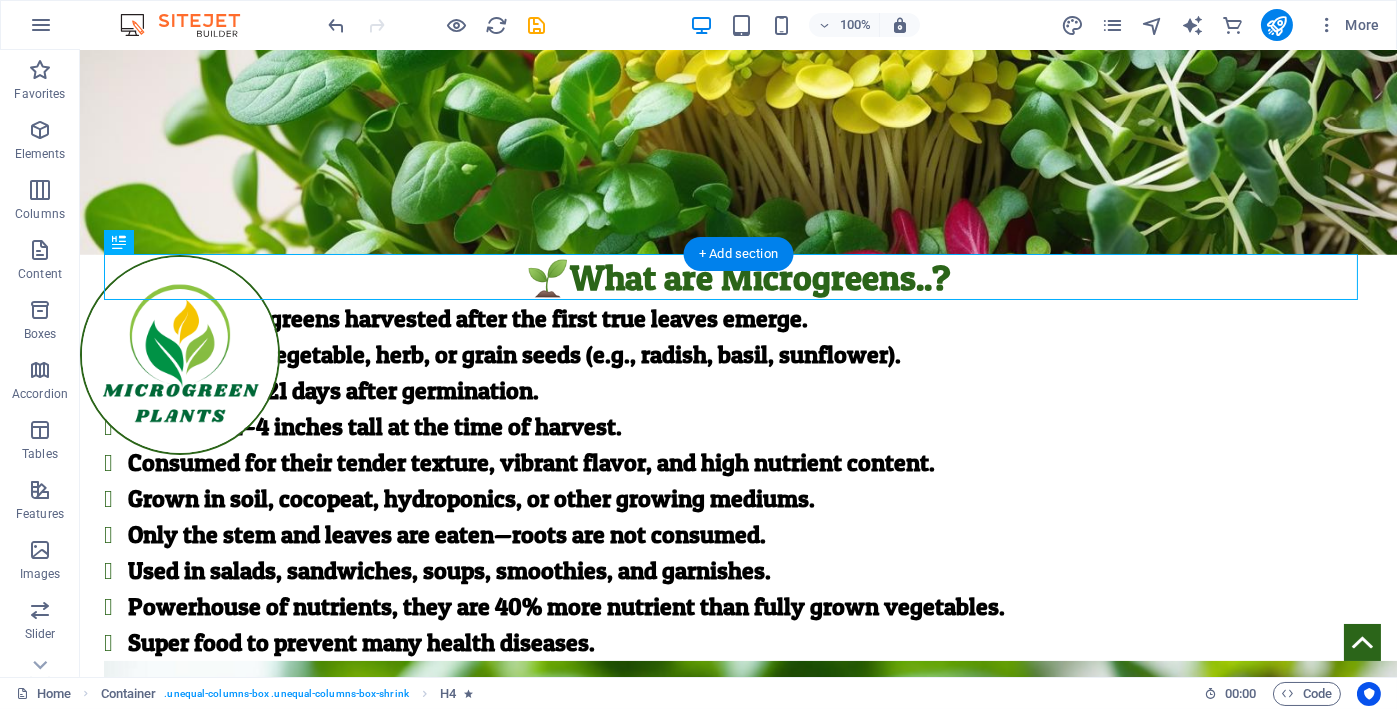 click on "🌱What are Microgreens..? Young edible greens harvested after the first true leaves emerge. Grown from vegetable, herb, or grain seeds (e.g., radish, basil, sunflower). Harvested 7–21 days after germination. Typically 2–4 inches tall at the time of harvest. Consumed for their tender texture, vibrant flavor, and high nutrient content. Grown in soil, cocopeat, hydroponics, or other growing mediums. Only the stem and leaves are eaten—roots are not consumed. Used in salads, sandwiches, soups, smoothies, and garnishes. Powerhouse of nutrients, they are 40% more nutrient than fully grown vegetables. Super food to prevent many health diseases." at bounding box center [738, 830] 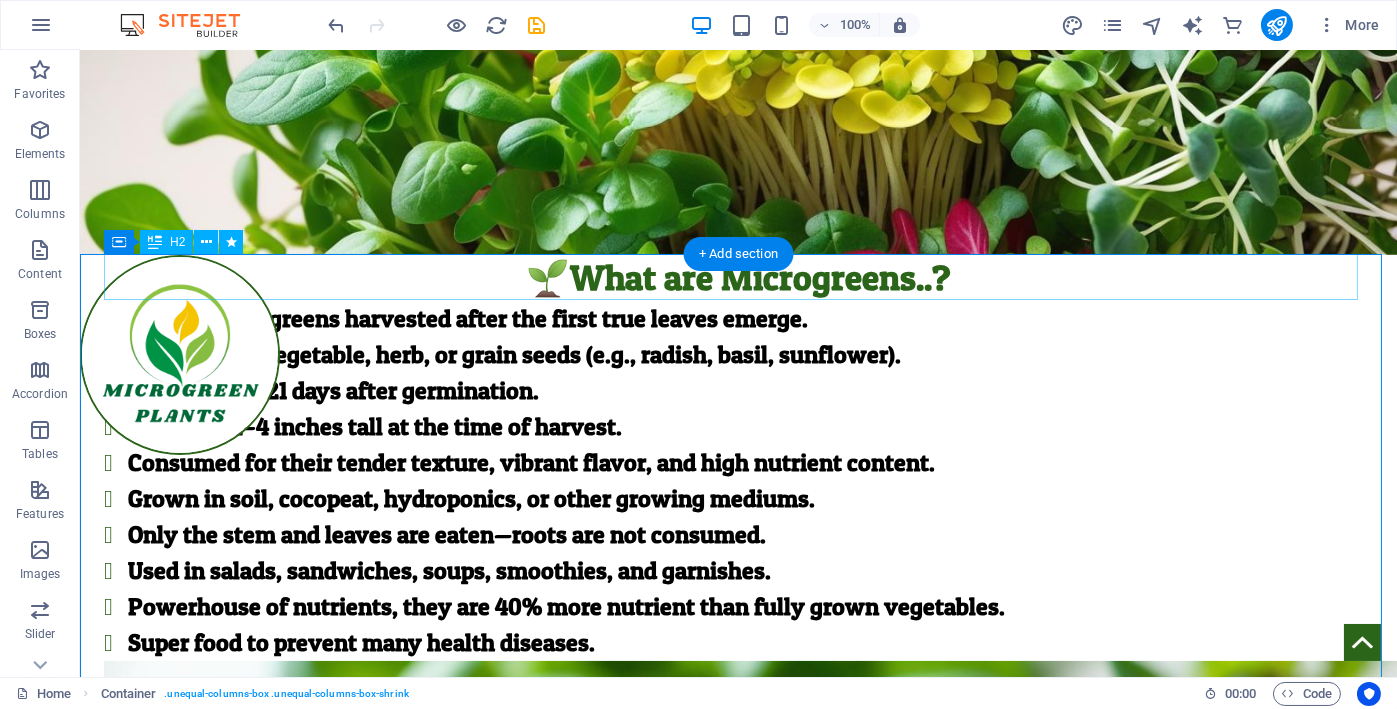 click on "🌱What are Microgreens..?" at bounding box center (738, 278) 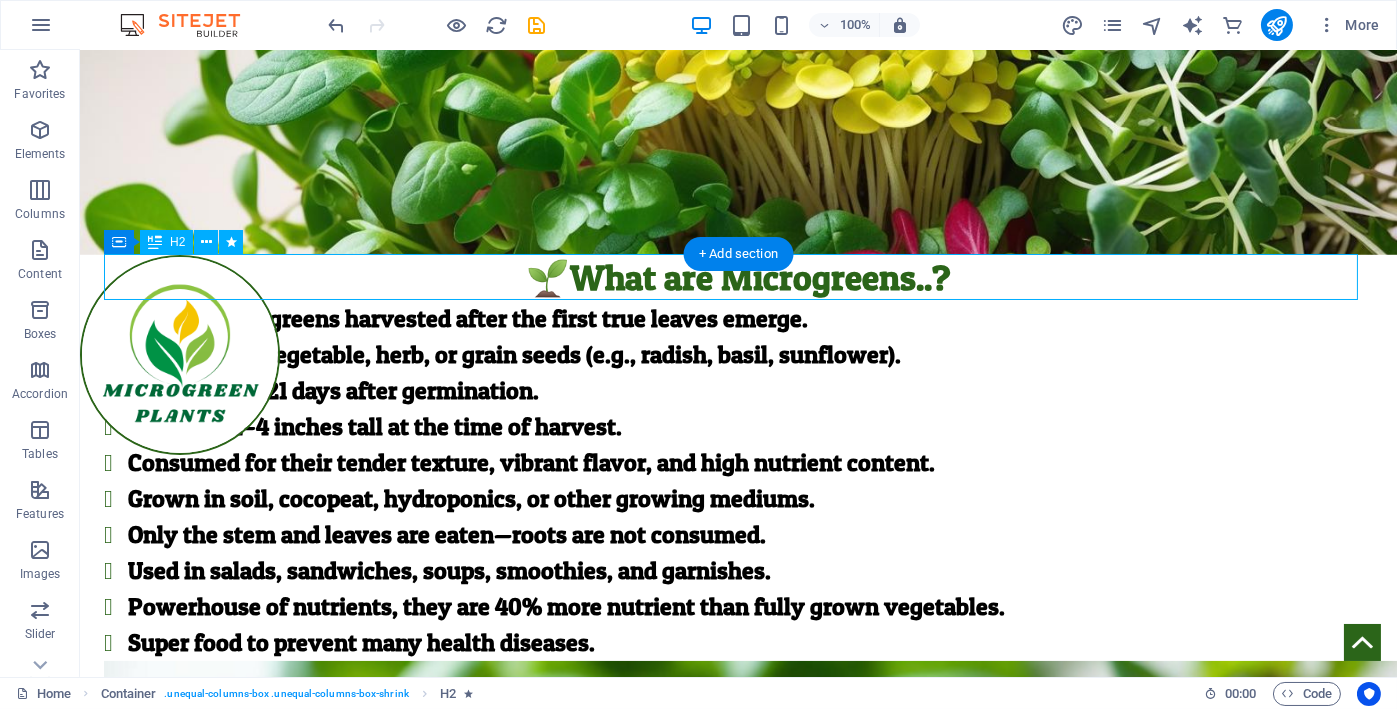 click on "🌱What are Microgreens..?" at bounding box center (738, 278) 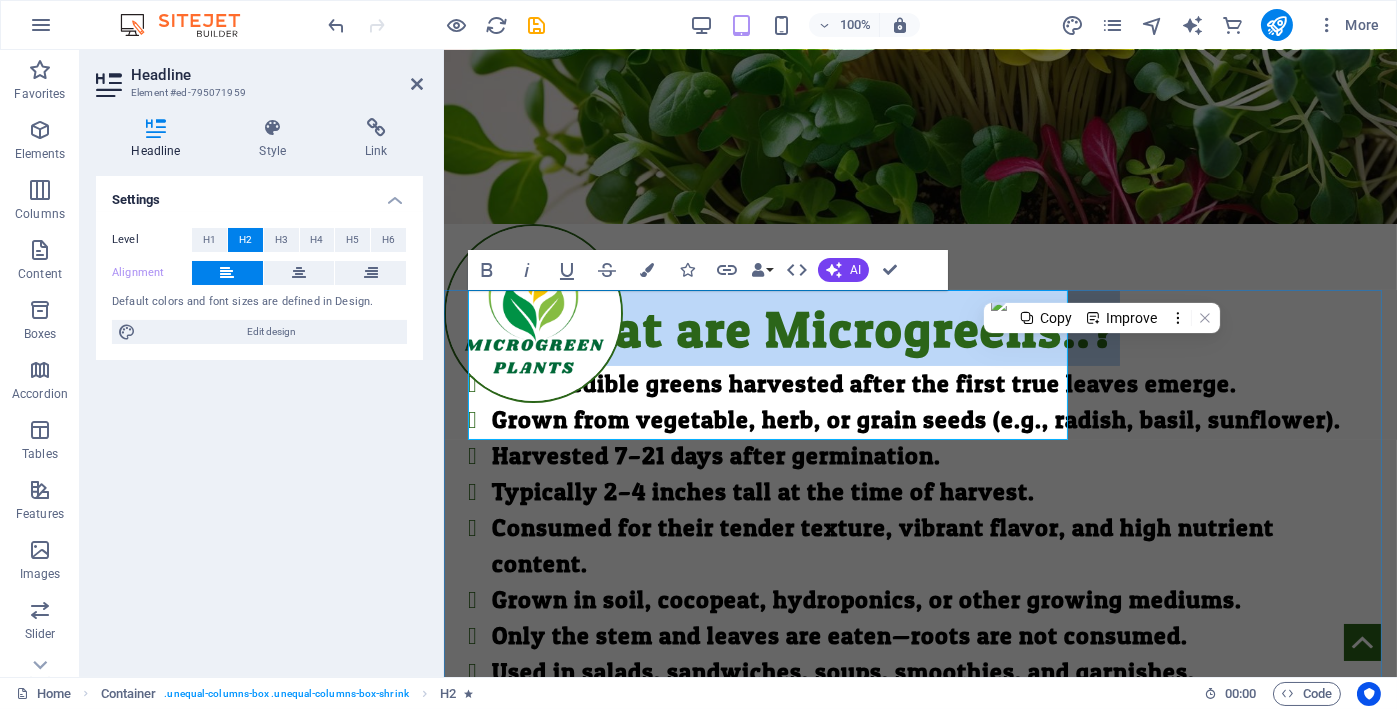 click on "🌱What are Microgreens..?" at bounding box center (919, 328) 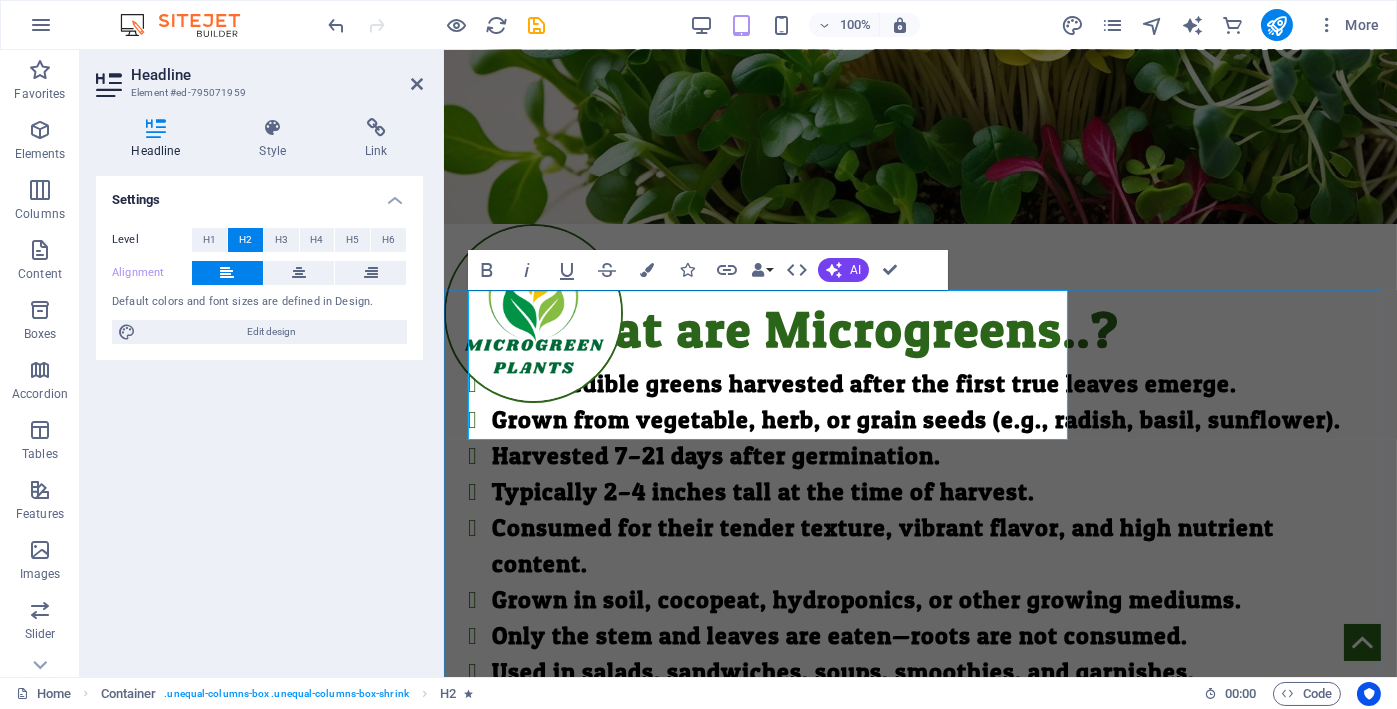 click on "🌱What are Microgreens..?" at bounding box center [919, 328] 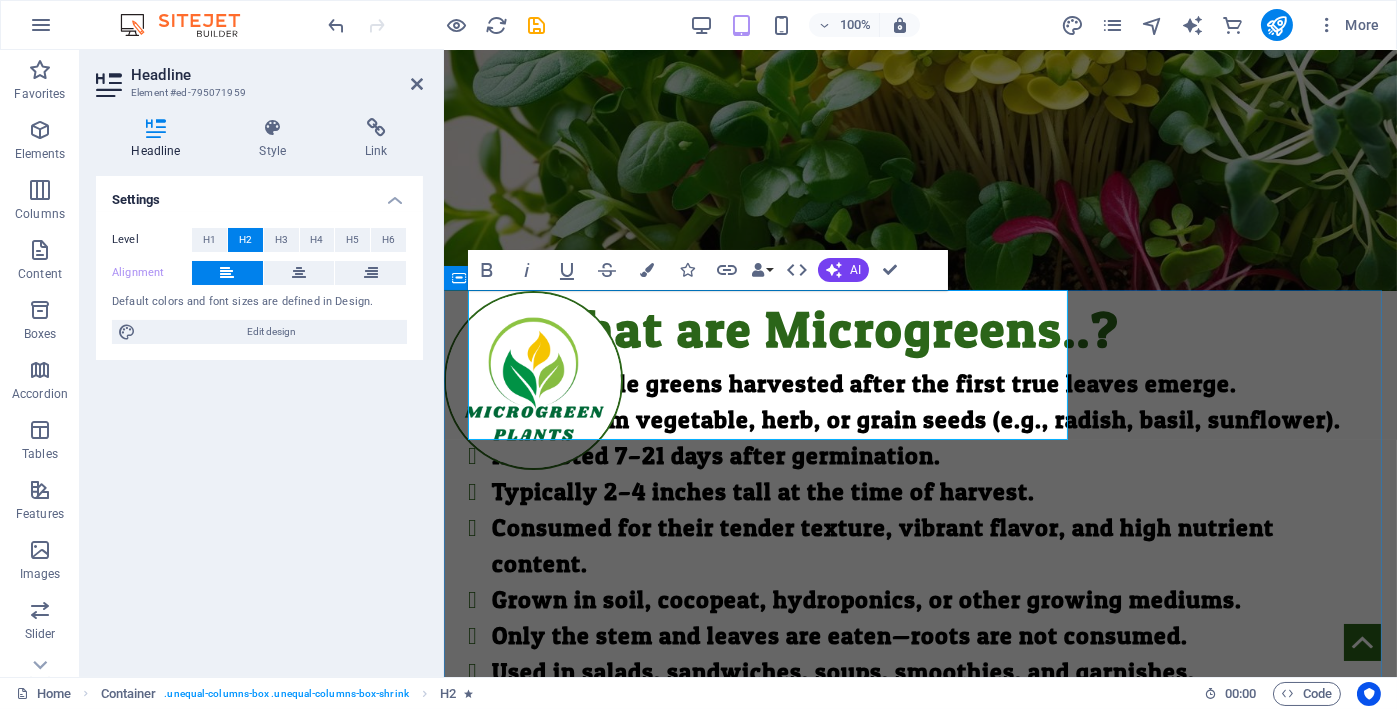 drag, startPoint x: 1064, startPoint y: 369, endPoint x: 1119, endPoint y: 370, distance: 55.00909 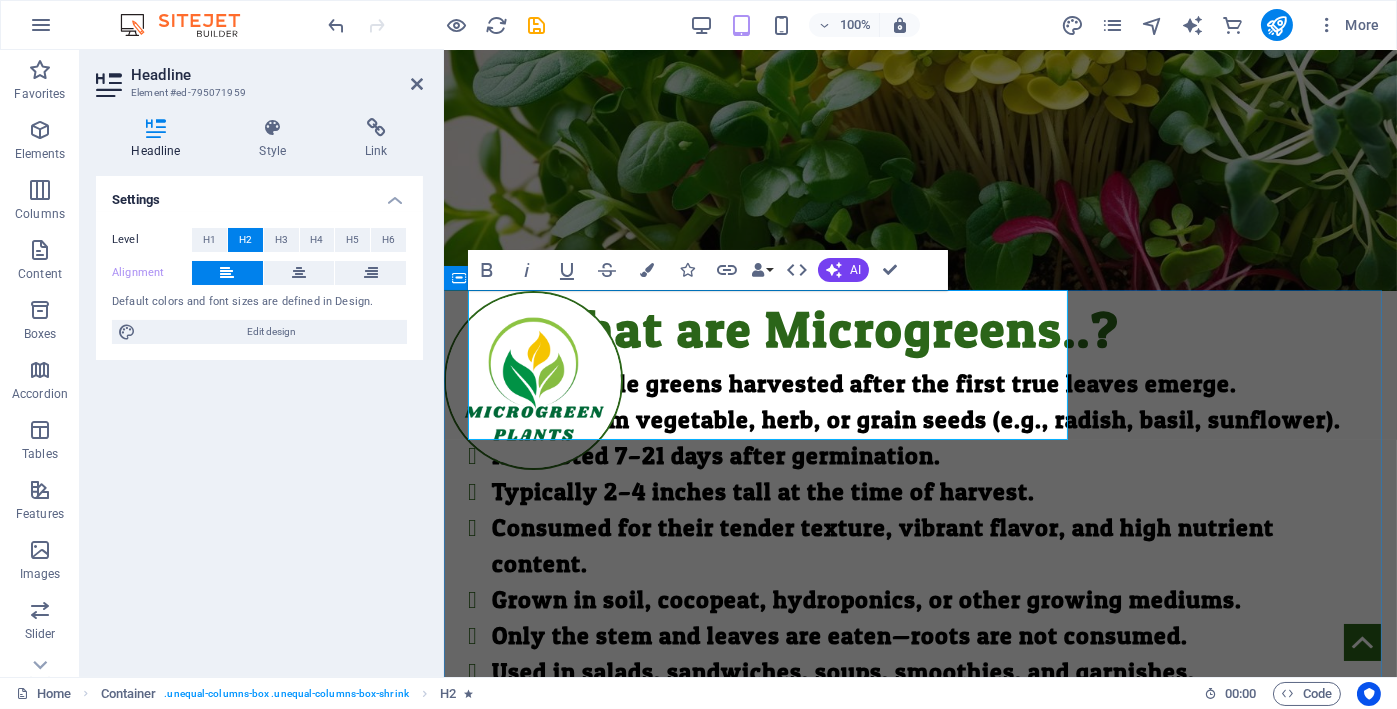 click on "🌱What are Microgreens..? Young edible greens harvested after the first true leaves emerge. Grown from vegetable, herb, or grain seeds (e.g., radish, basil, sunflower). Harvested 7–21 days after germination. Typically 2–4 inches tall at the time of harvest. Consumed for their tender texture, vibrant flavor, and high nutrient content. Grown in soil, cocopeat, hydroponics, or other growing mediums. Only the stem and leaves are eaten—roots are not consumed. Used in salads, sandwiches, soups, smoothies, and garnishes. Powerhouse of nutrients, they are 40% more nutrient than fully grown vegetables. Super food to prevent many health diseases." at bounding box center (919, 814) 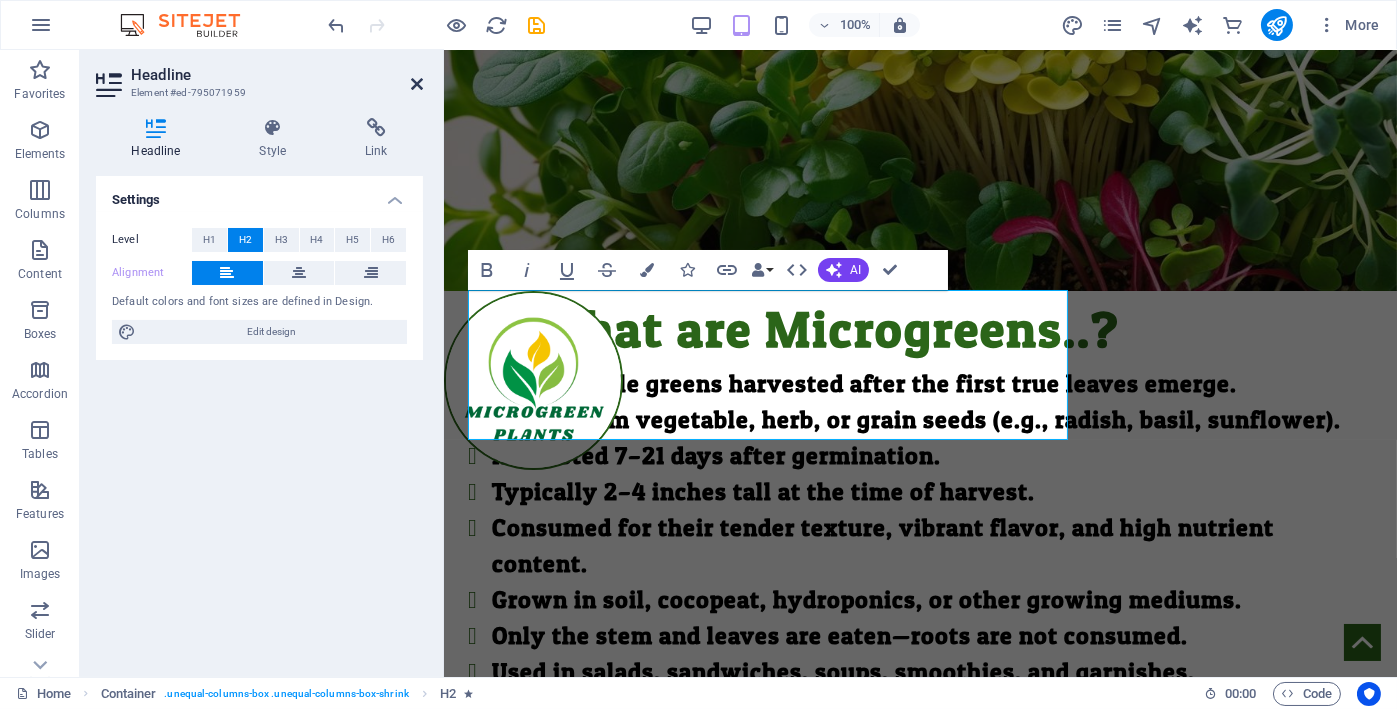 click at bounding box center [417, 84] 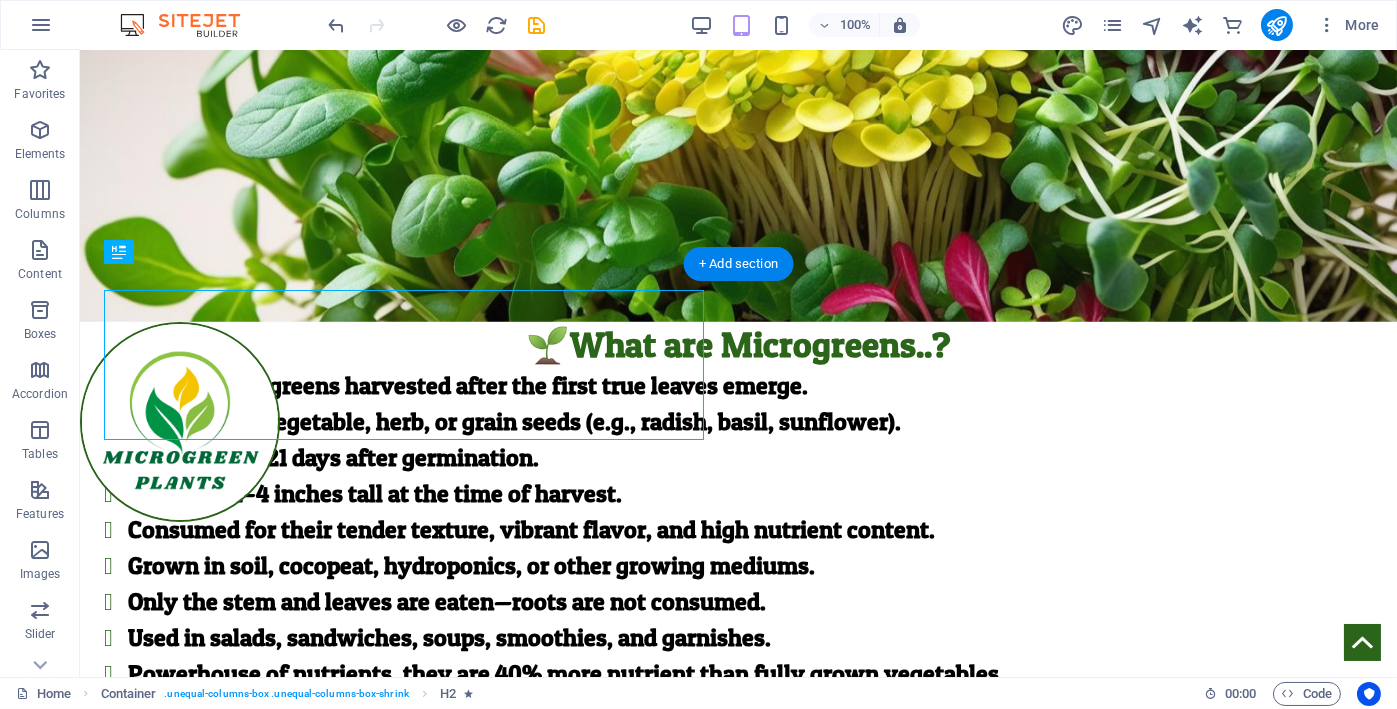 scroll, scrollTop: 457, scrollLeft: 0, axis: vertical 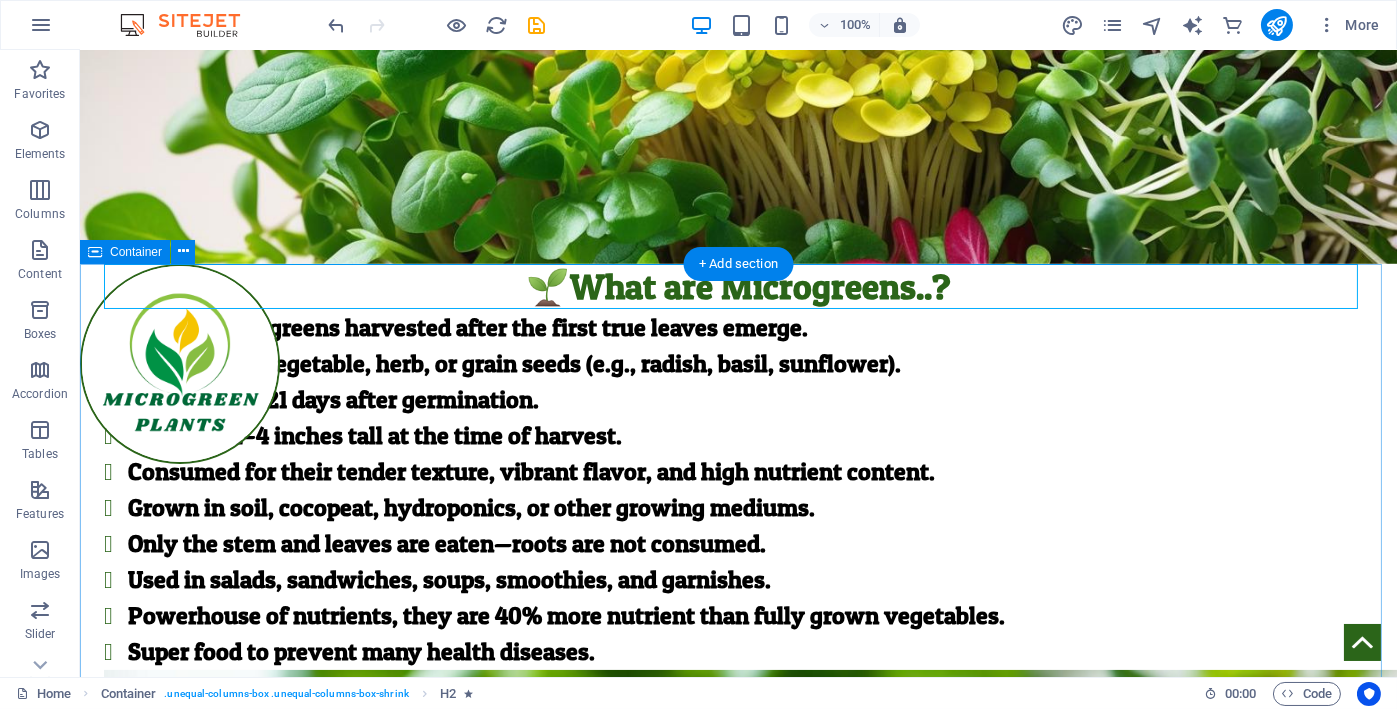 click on "🌱What are Microgreens..? Young edible greens harvested after the first true leaves emerge. Grown from vegetable, herb, or grain seeds (e.g., radish, basil, sunflower). Harvested 7–21 days after germination. Typically 2–4 inches tall at the time of harvest. Consumed for their tender texture, vibrant flavor, and high nutrient content. Grown in soil, cocopeat, hydroponics, or other growing mediums. Only the stem and leaves are eaten—roots are not consumed. Used in salads, sandwiches, soups, smoothies, and garnishes. Powerhouse of nutrients, they are 40% more nutrient than fully grown vegetables. Super food to prevent many health diseases." at bounding box center [738, 839] 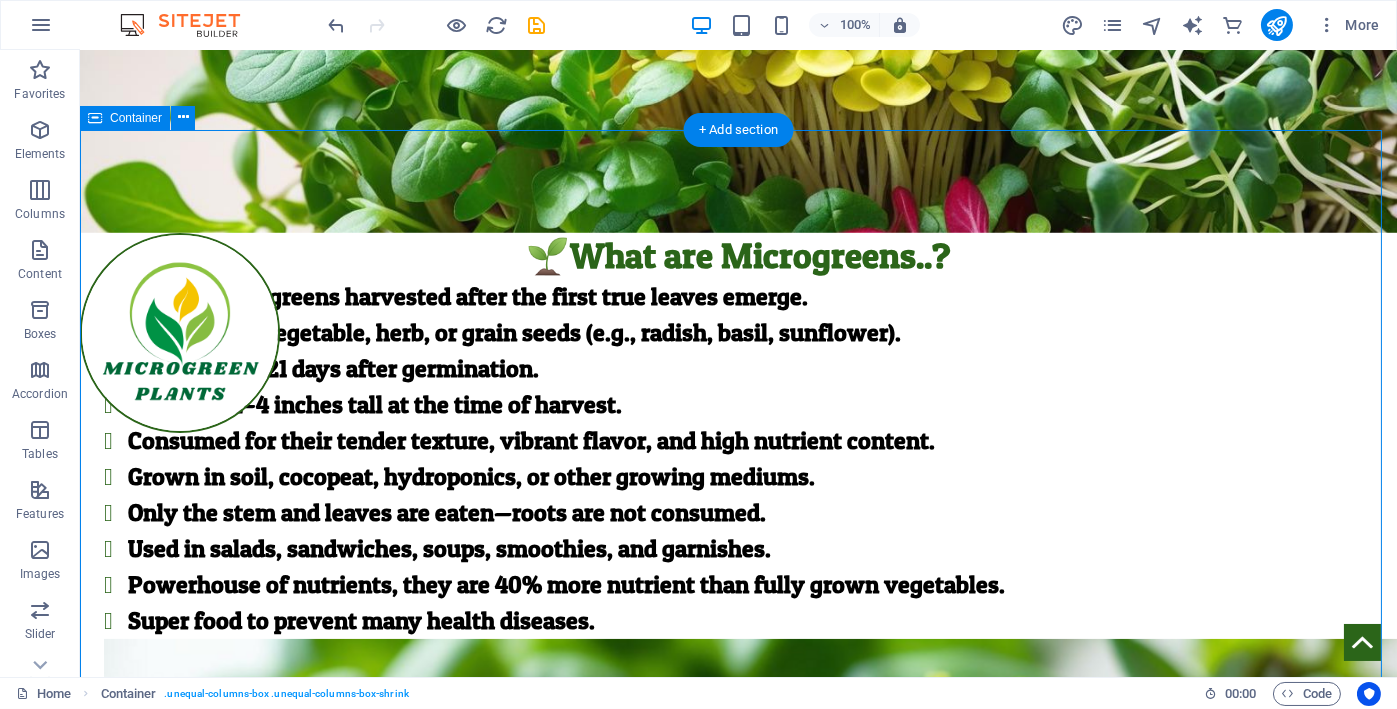scroll, scrollTop: 624, scrollLeft: 0, axis: vertical 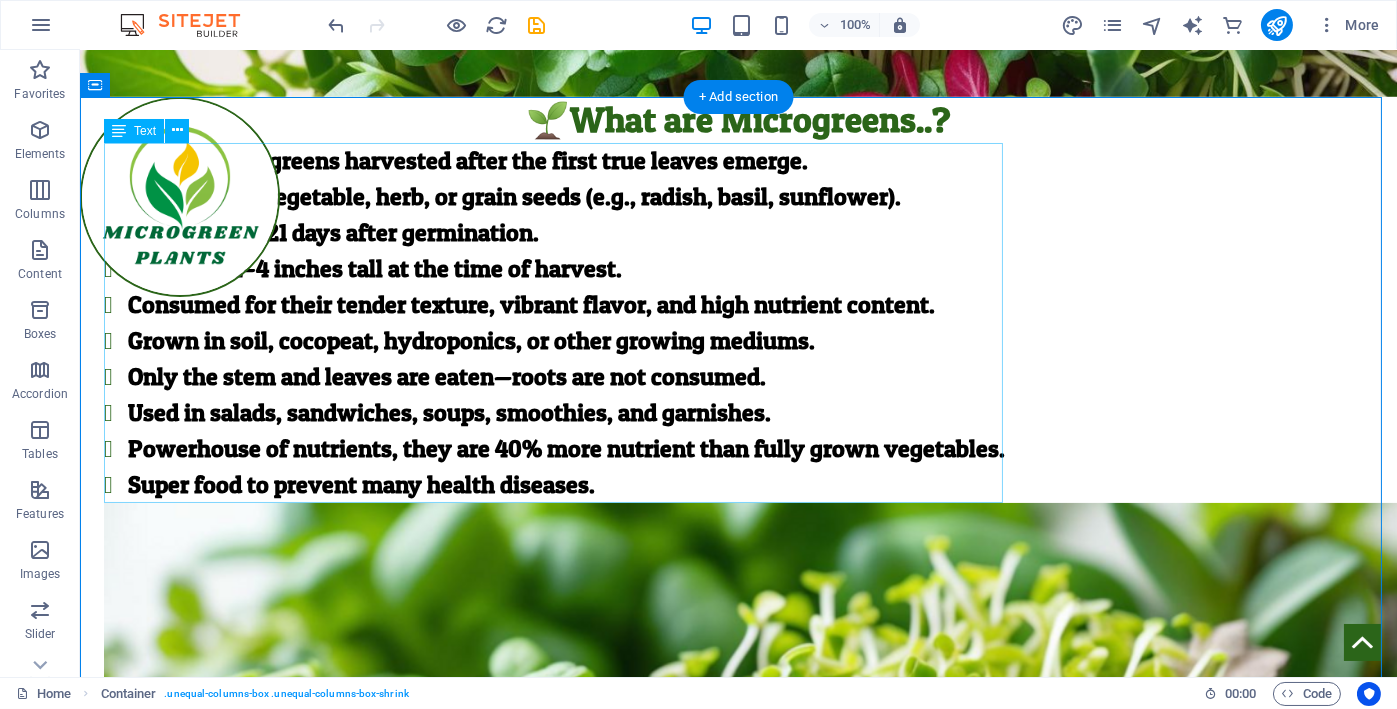 click on "Young edible greens harvested after the first true leaves emerge. Grown from vegetable, herb, or grain seeds (e.g., radish, basil, sunflower). Harvested 7–21 days after germination. Typically 2–4 inches tall at the time of harvest. Consumed for their tender texture, vibrant flavor, and high nutrient content. Grown in soil, cocopeat, hydroponics, or other growing mediums. Only the stem and leaves are eaten—roots are not consumed. Used in salads, sandwiches, soups, smoothies, and garnishes. Powerhouse of nutrients, they are 40% more nutrient than fully grown vegetables. Super food to prevent many health diseases." at bounding box center (738, 323) 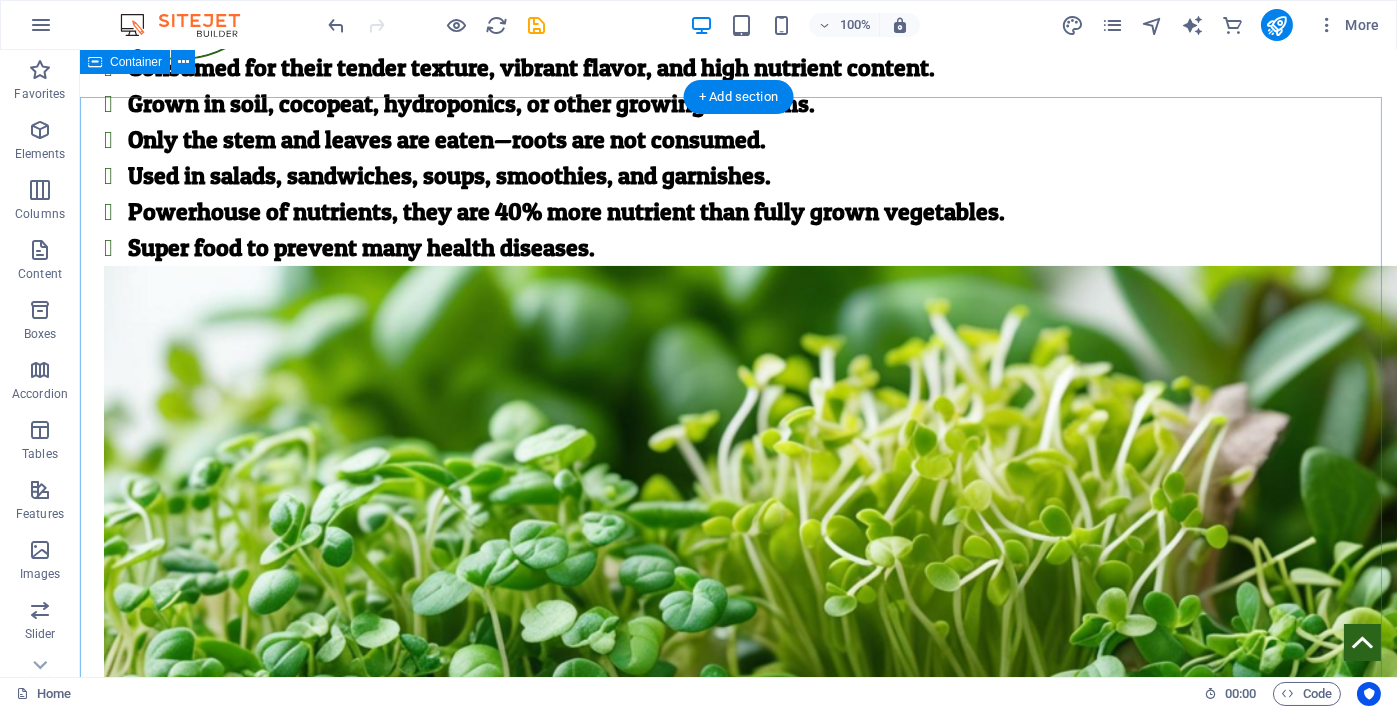 scroll, scrollTop: 624, scrollLeft: 0, axis: vertical 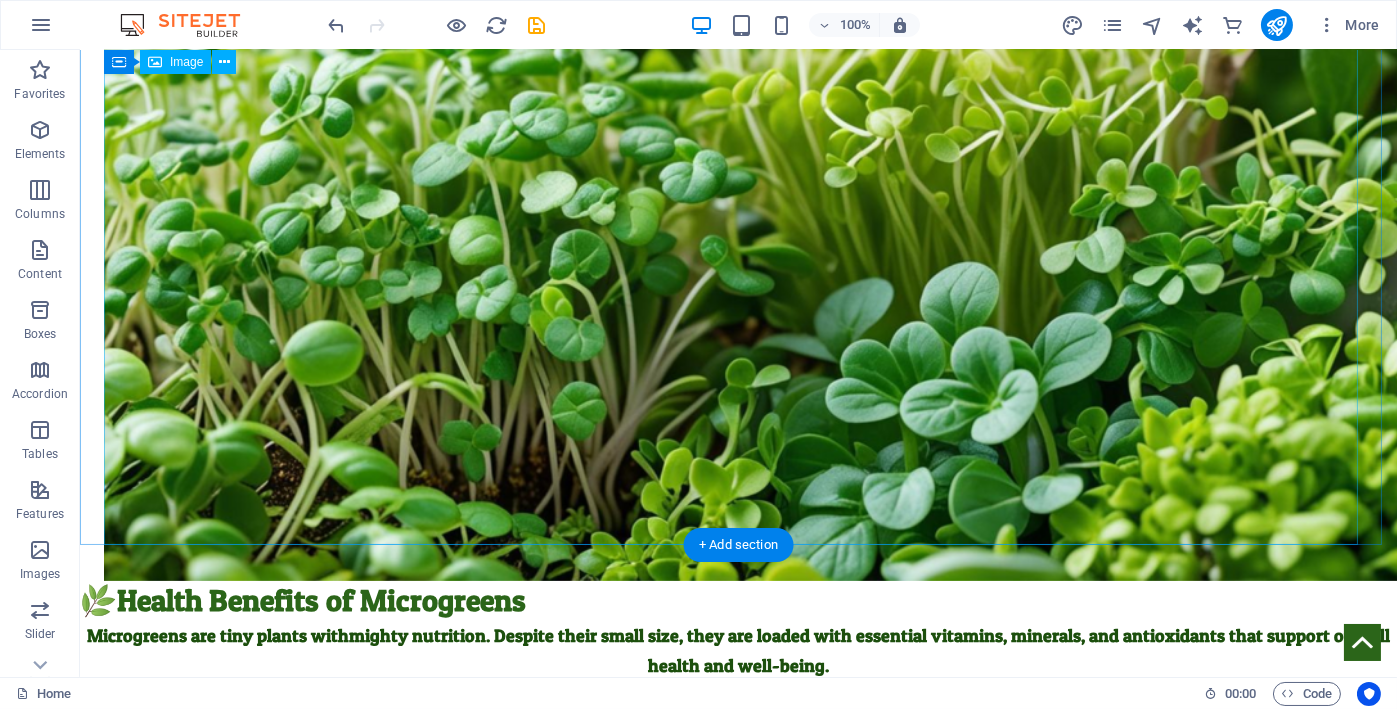 click at bounding box center [738, 209] 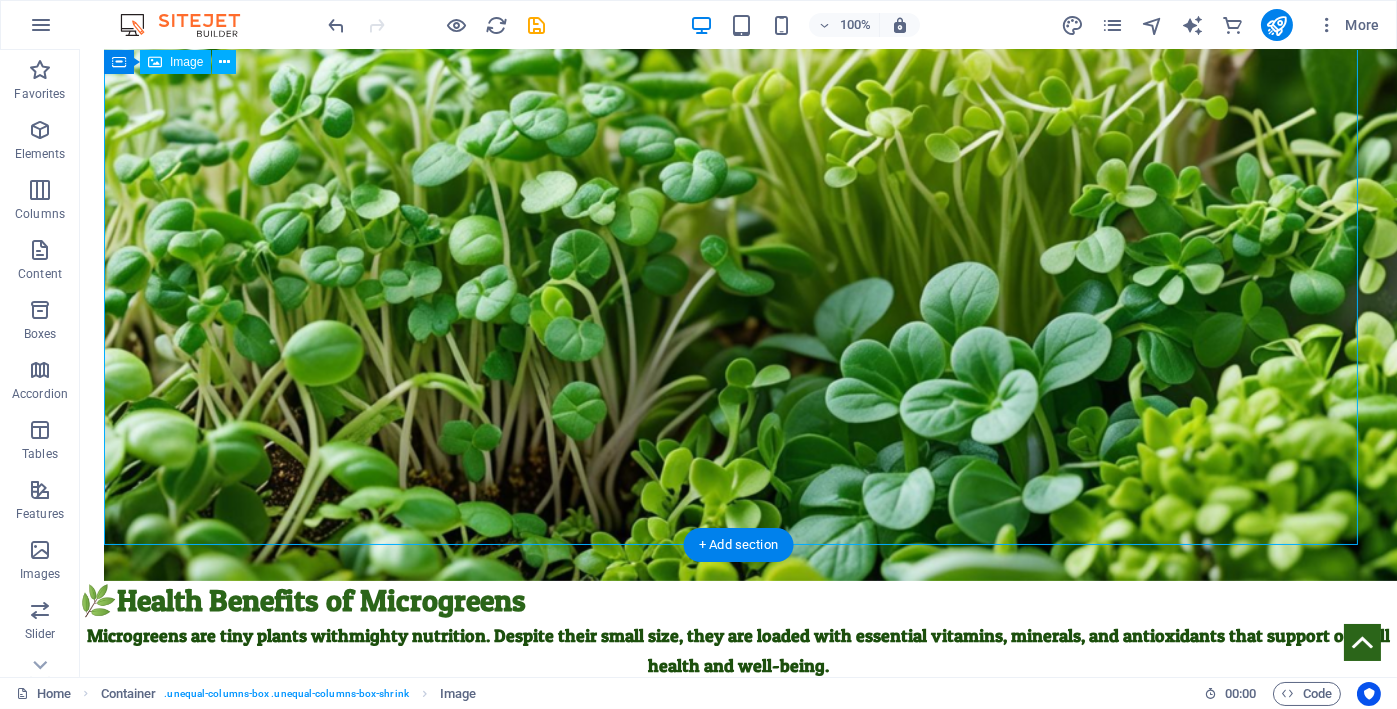 click at bounding box center [738, 209] 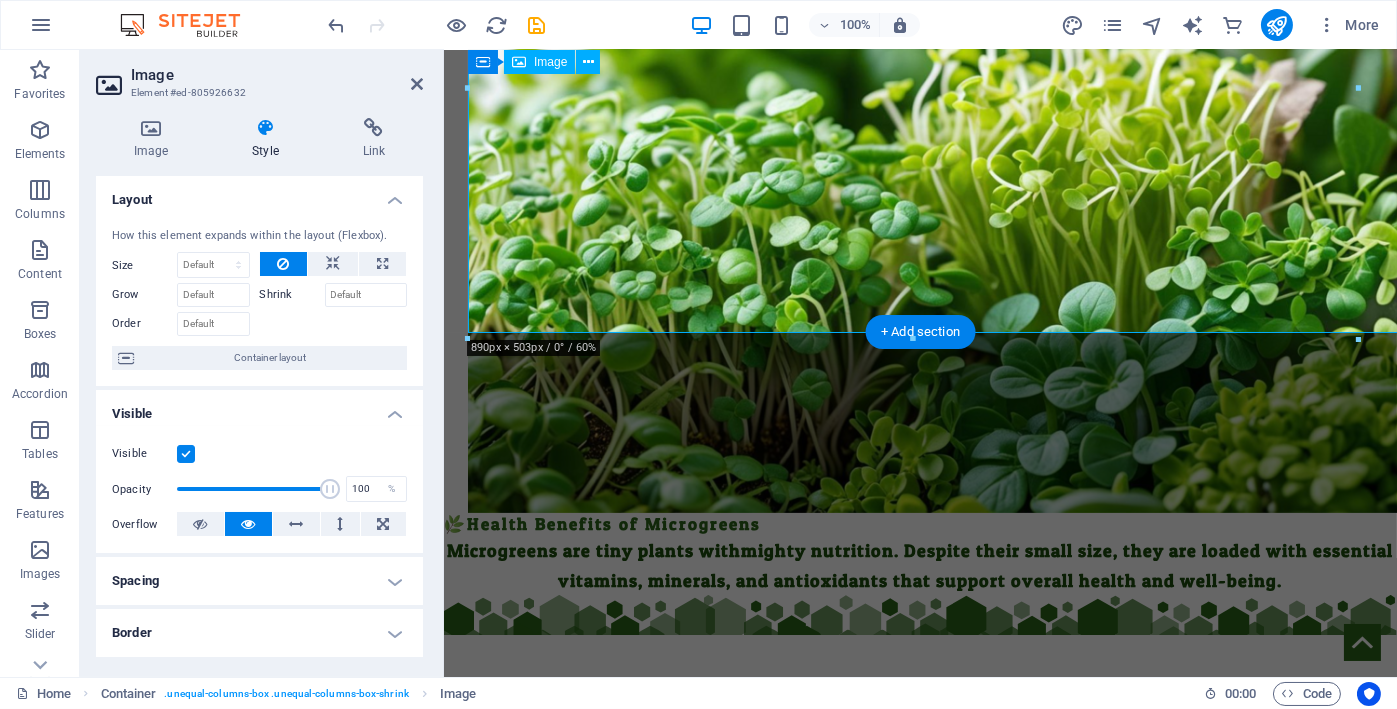 scroll, scrollTop: 1502, scrollLeft: 0, axis: vertical 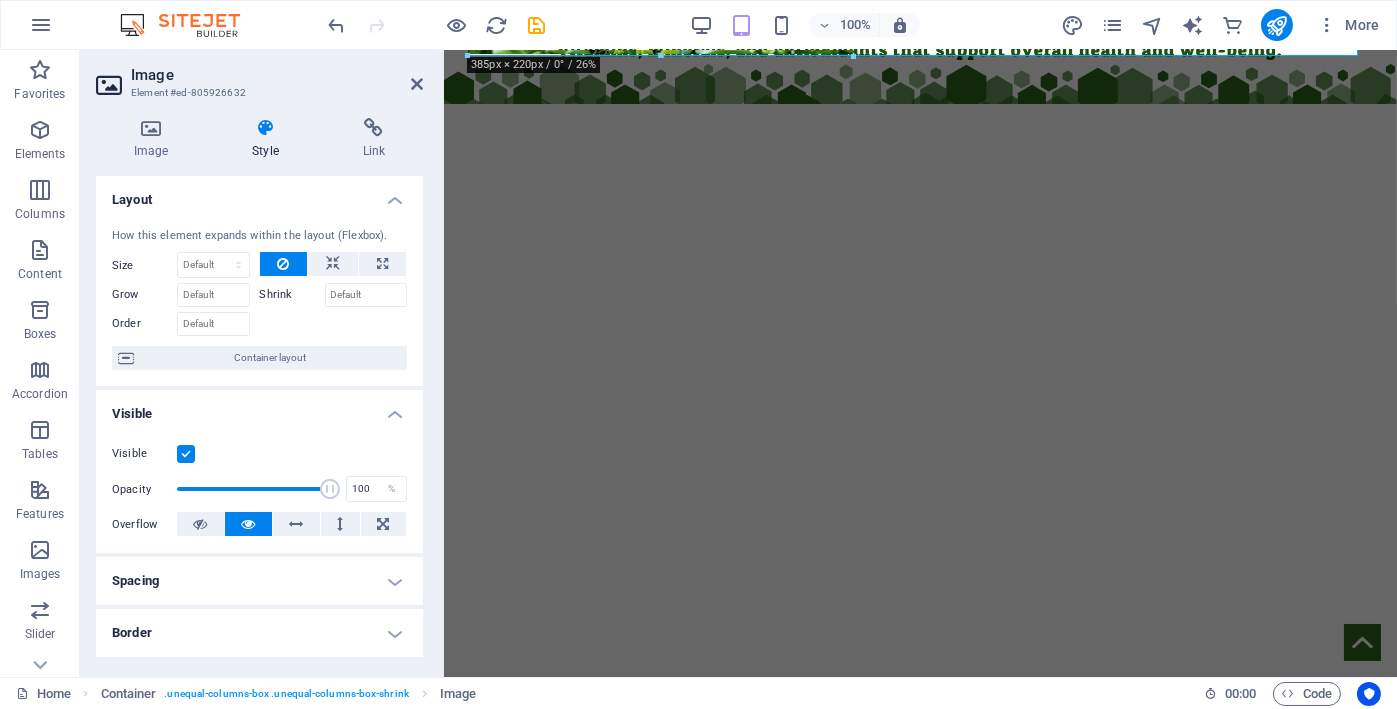 drag, startPoint x: 469, startPoint y: 334, endPoint x: 396, endPoint y: 274, distance: 94.493385 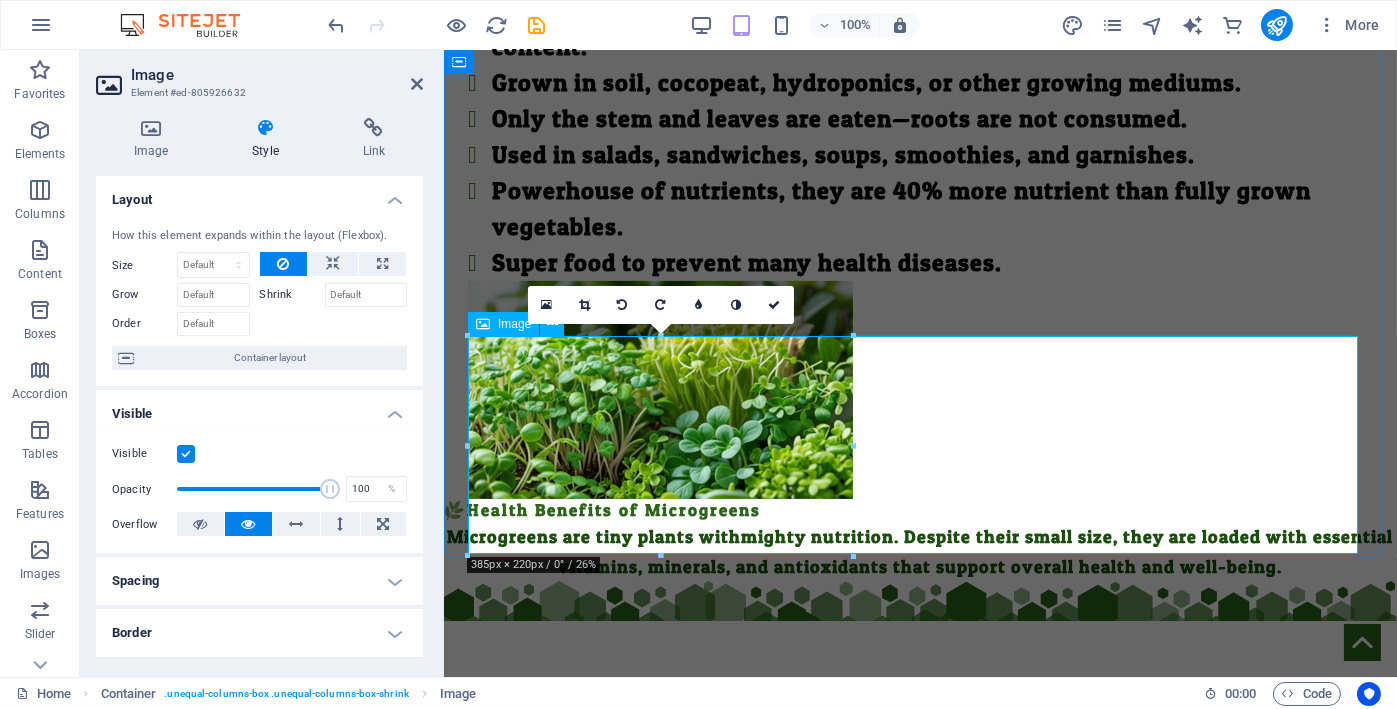 scroll, scrollTop: 1002, scrollLeft: 0, axis: vertical 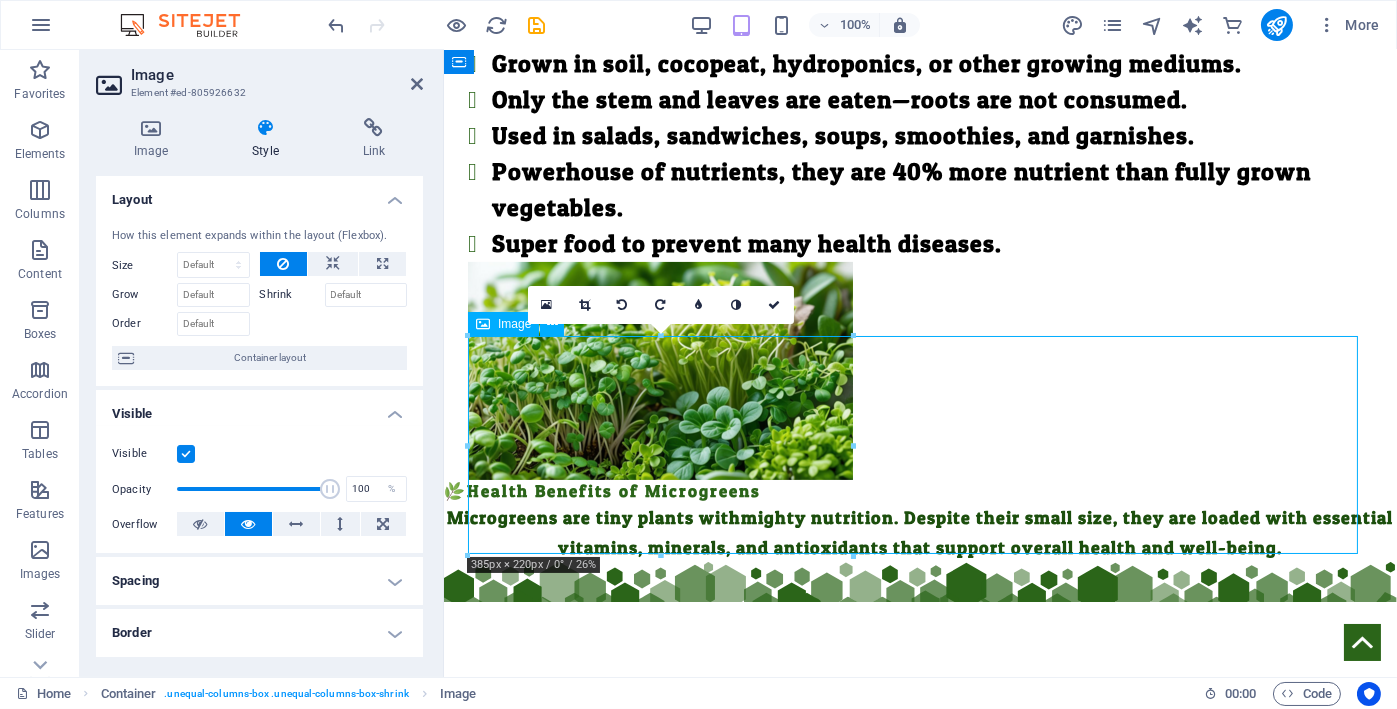 drag, startPoint x: 684, startPoint y: 447, endPoint x: 805, endPoint y: 393, distance: 132.50282 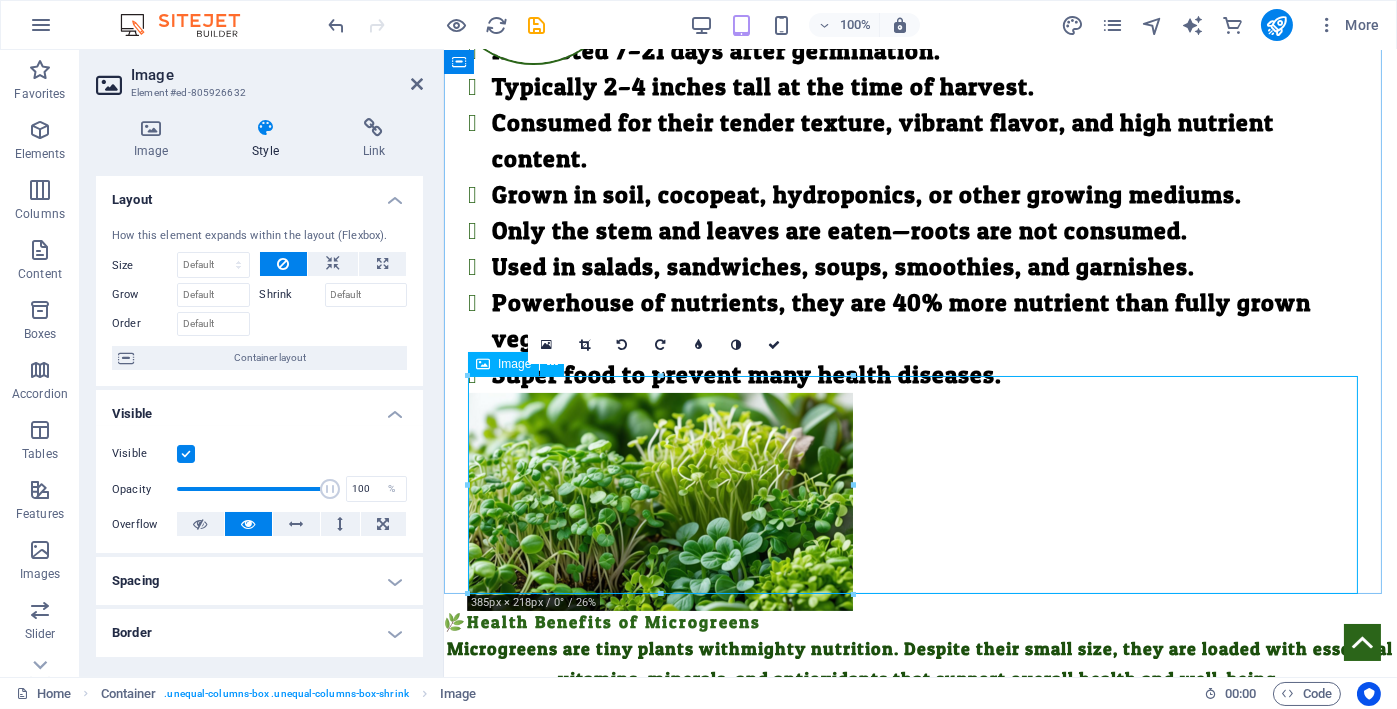scroll, scrollTop: 1002, scrollLeft: 0, axis: vertical 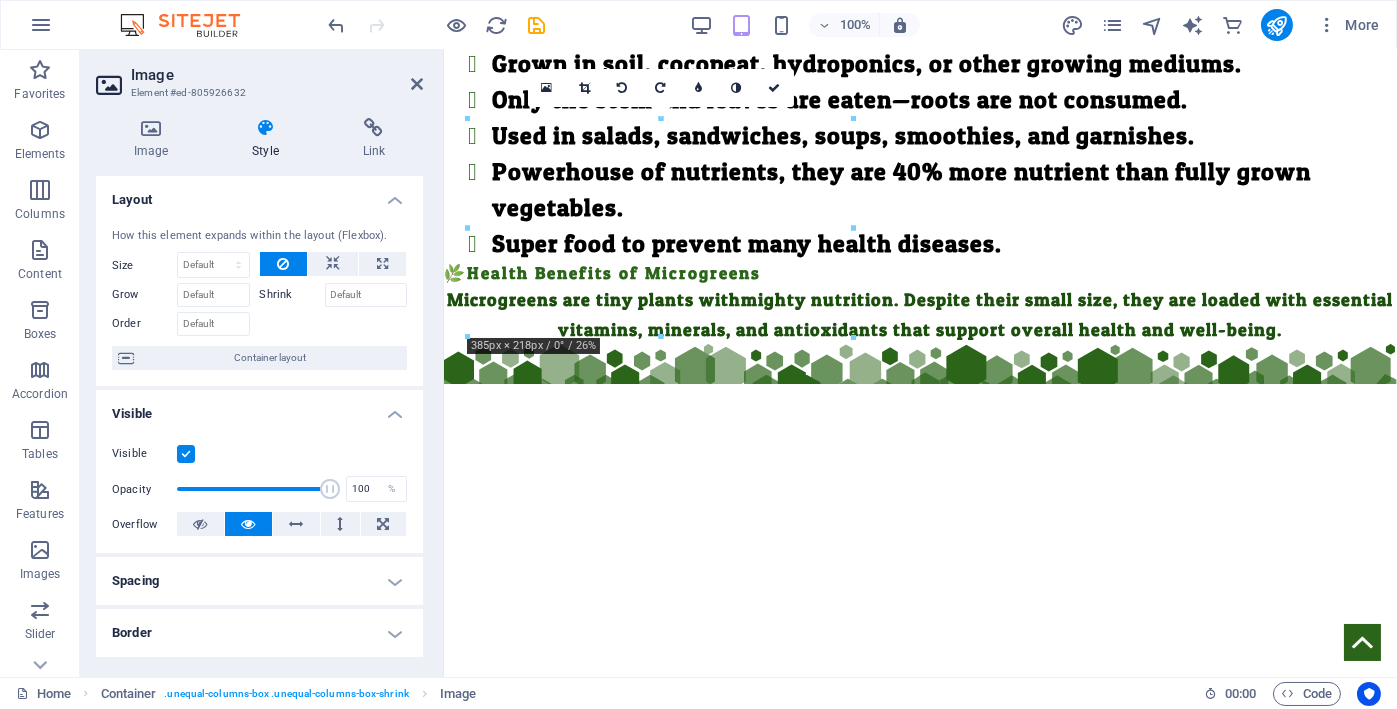 drag, startPoint x: 689, startPoint y: 450, endPoint x: 1204, endPoint y: 209, distance: 568.60004 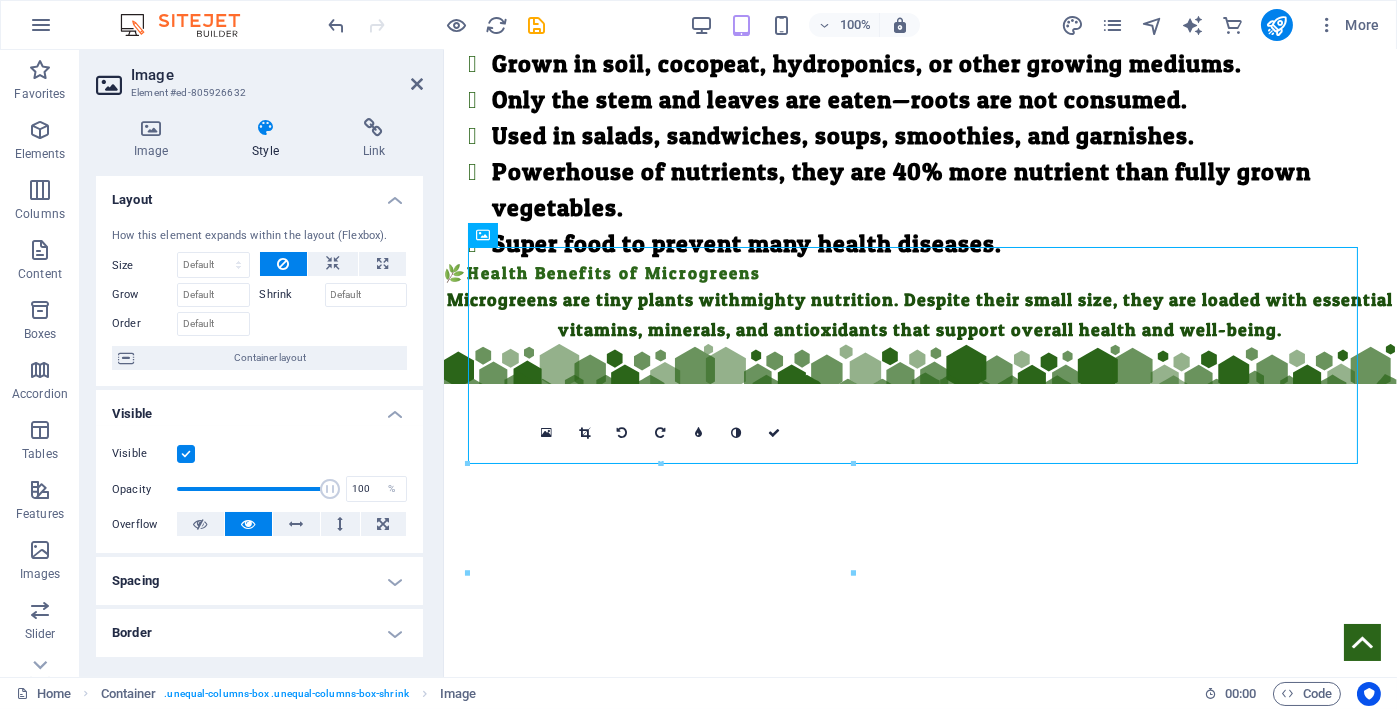scroll, scrollTop: 660, scrollLeft: 0, axis: vertical 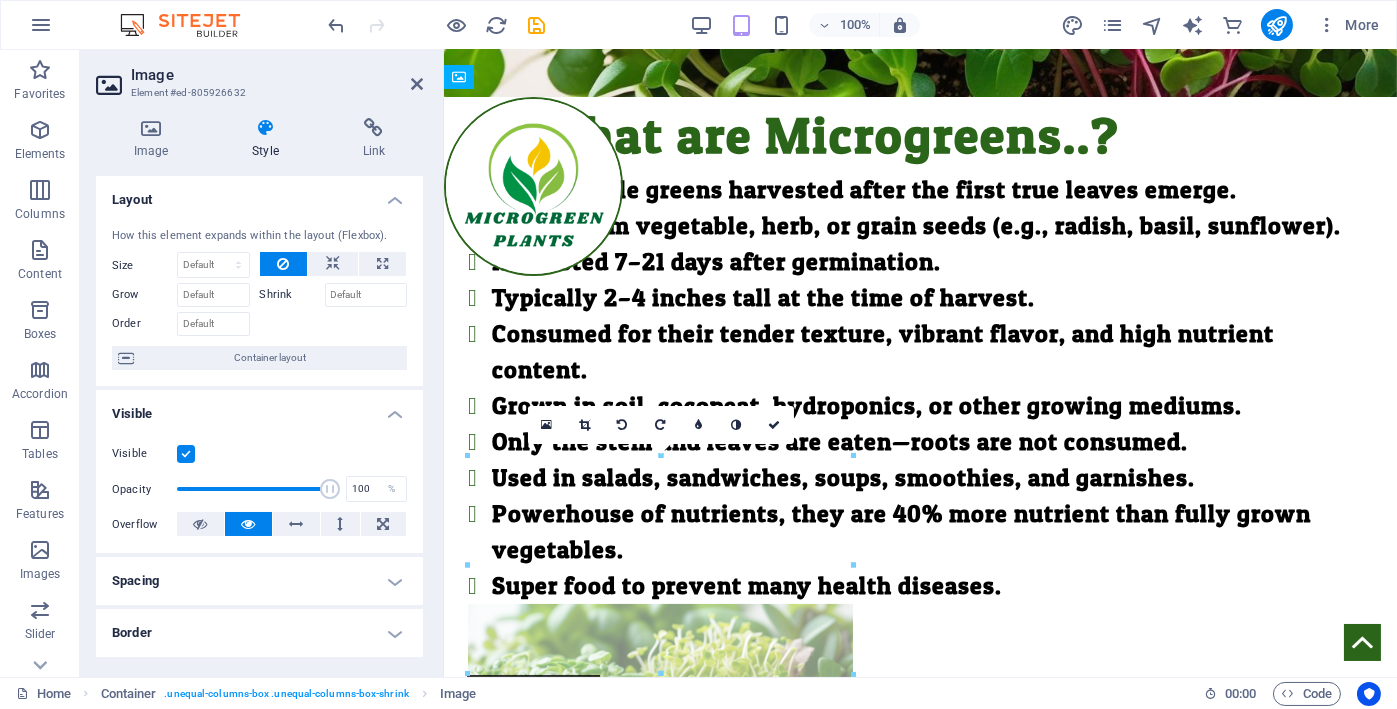 drag, startPoint x: 732, startPoint y: 365, endPoint x: 729, endPoint y: 580, distance: 215.02094 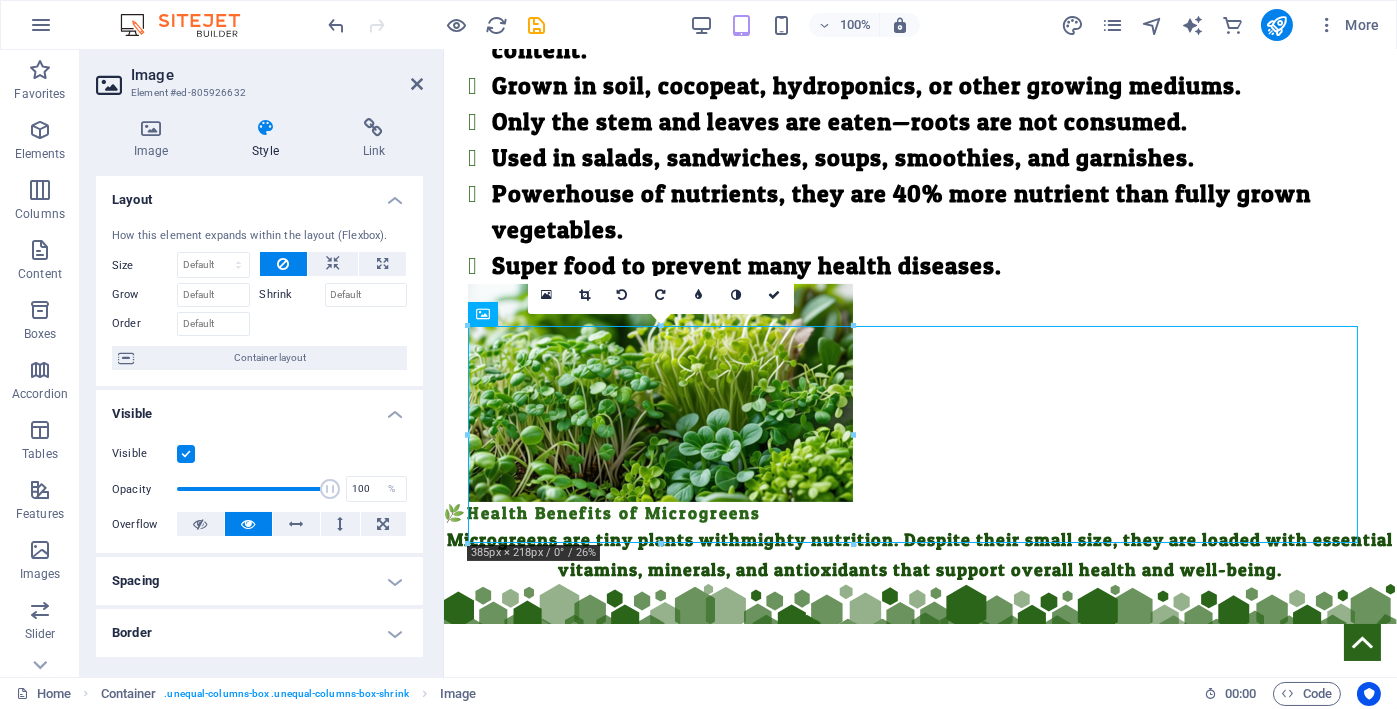 scroll, scrollTop: 1013, scrollLeft: 0, axis: vertical 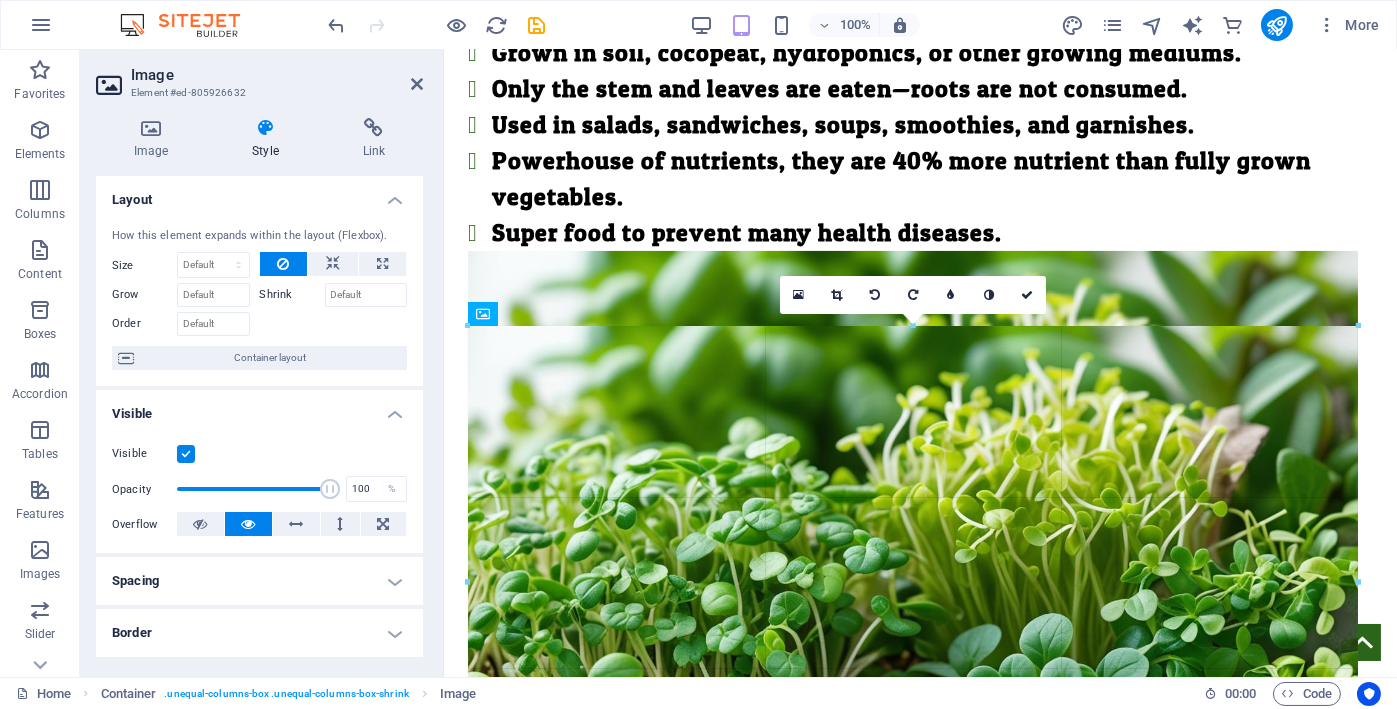 drag, startPoint x: 853, startPoint y: 436, endPoint x: 1361, endPoint y: 455, distance: 508.3552 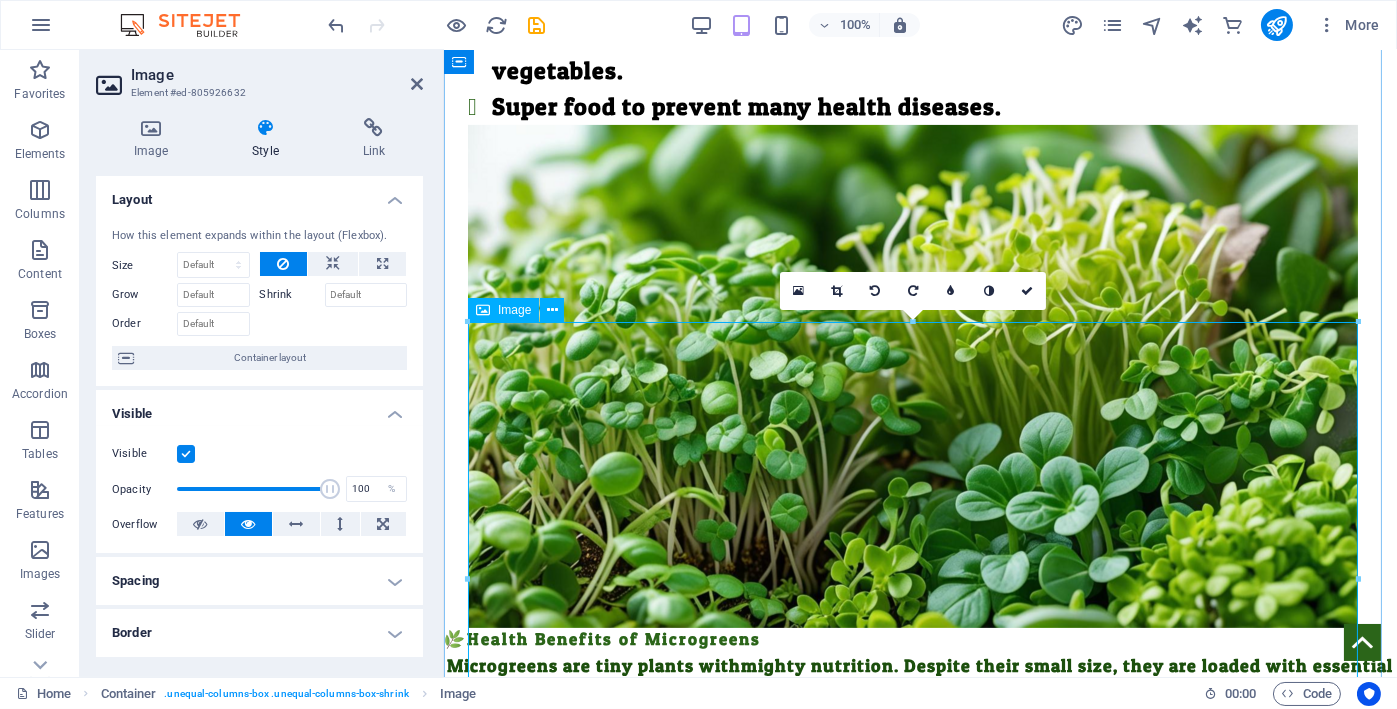 scroll, scrollTop: 1346, scrollLeft: 0, axis: vertical 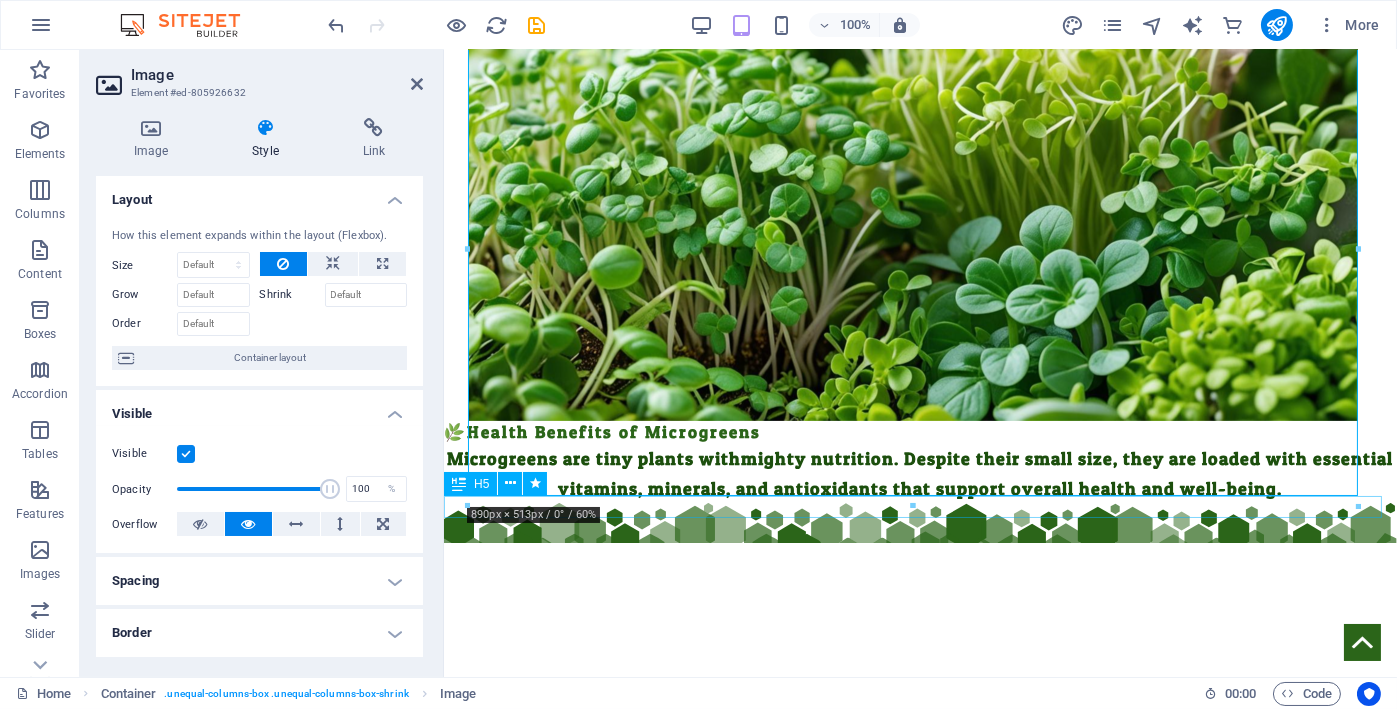 click on "🌿Health Benefits of Microgreens" at bounding box center [919, 432] 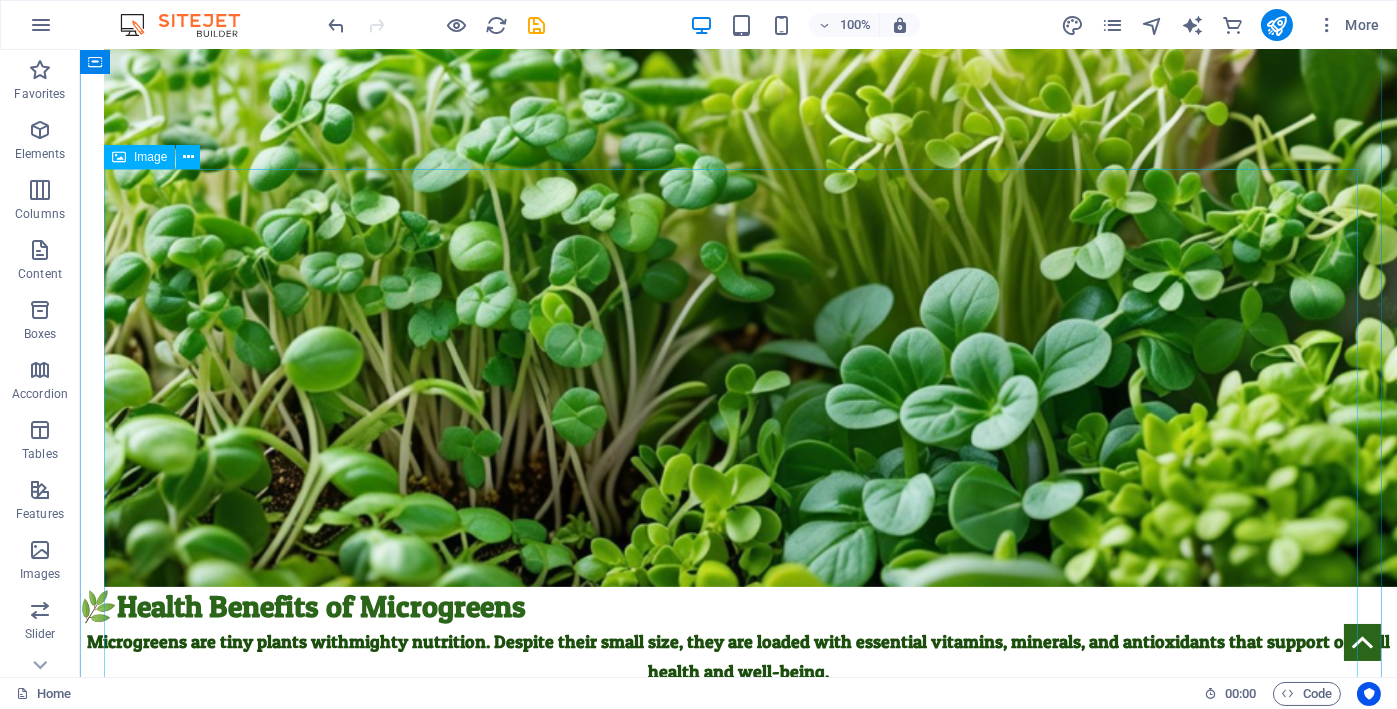 scroll, scrollTop: 1336, scrollLeft: 0, axis: vertical 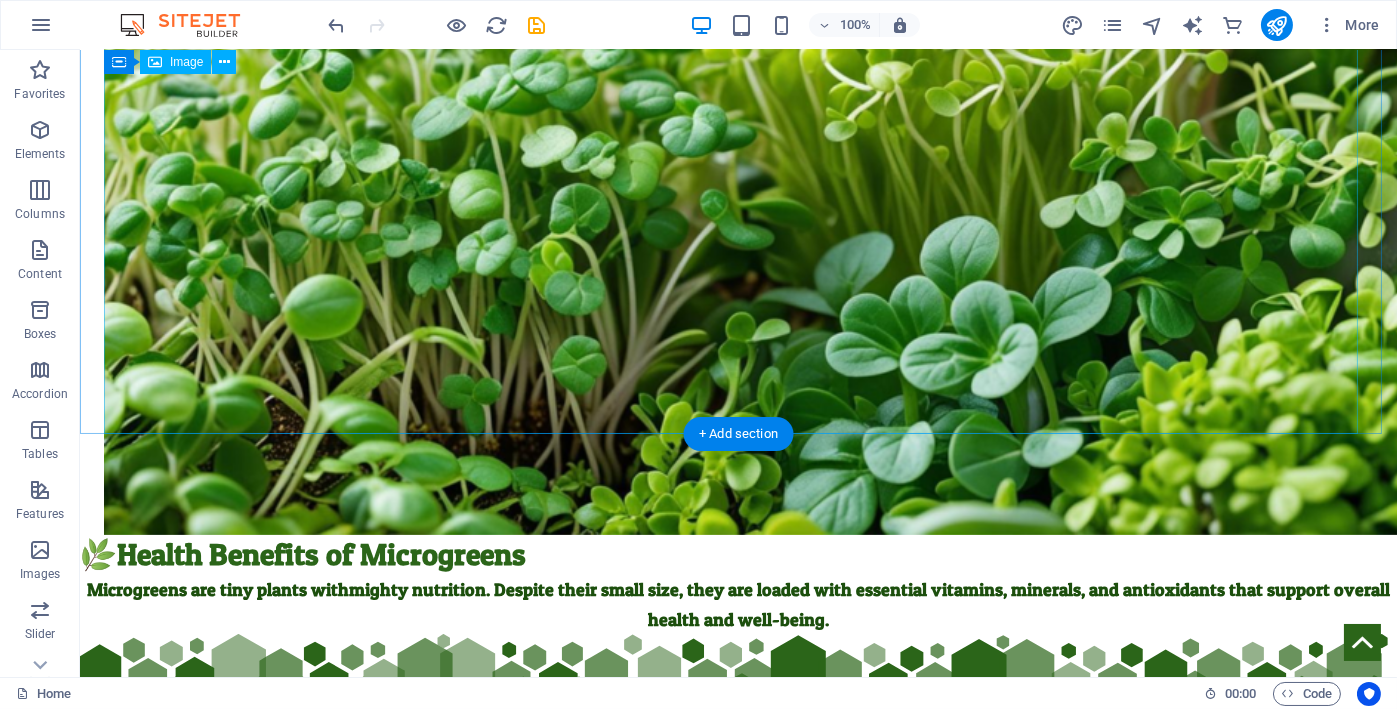 click at bounding box center (738, 163) 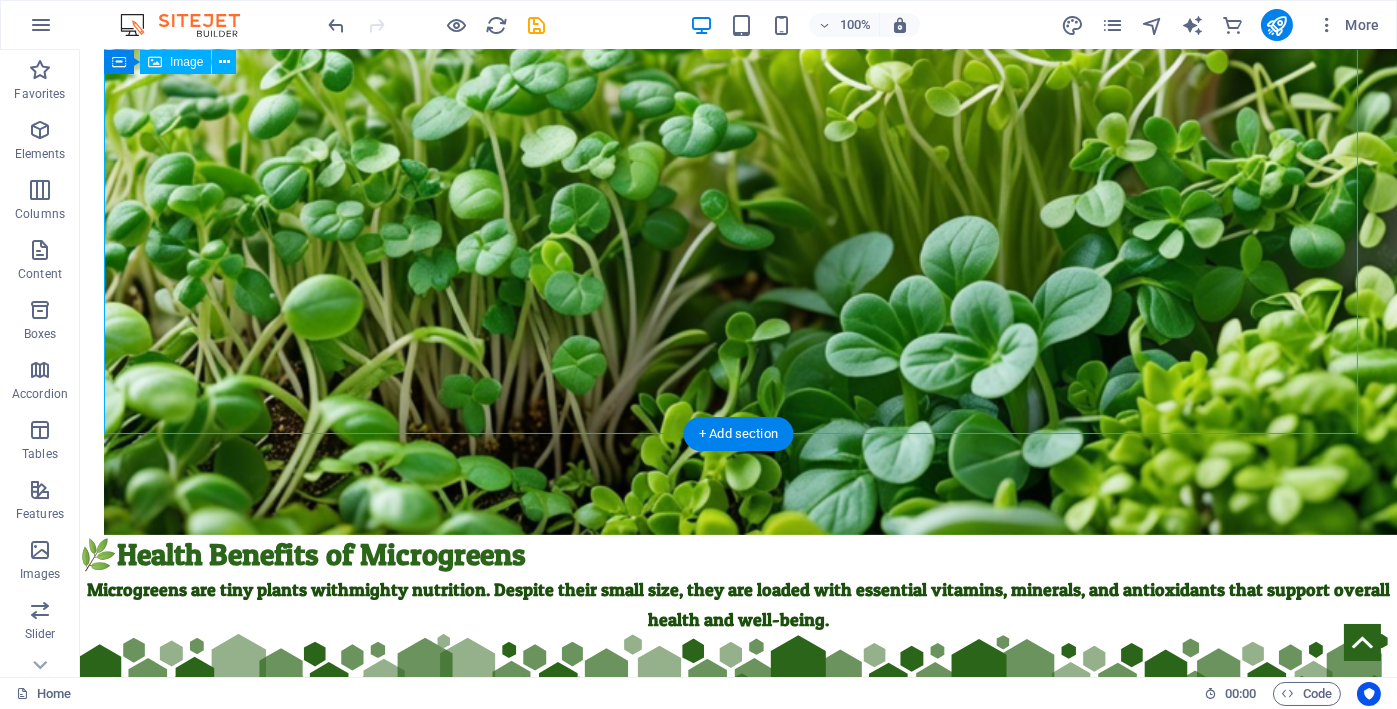 click at bounding box center [738, 163] 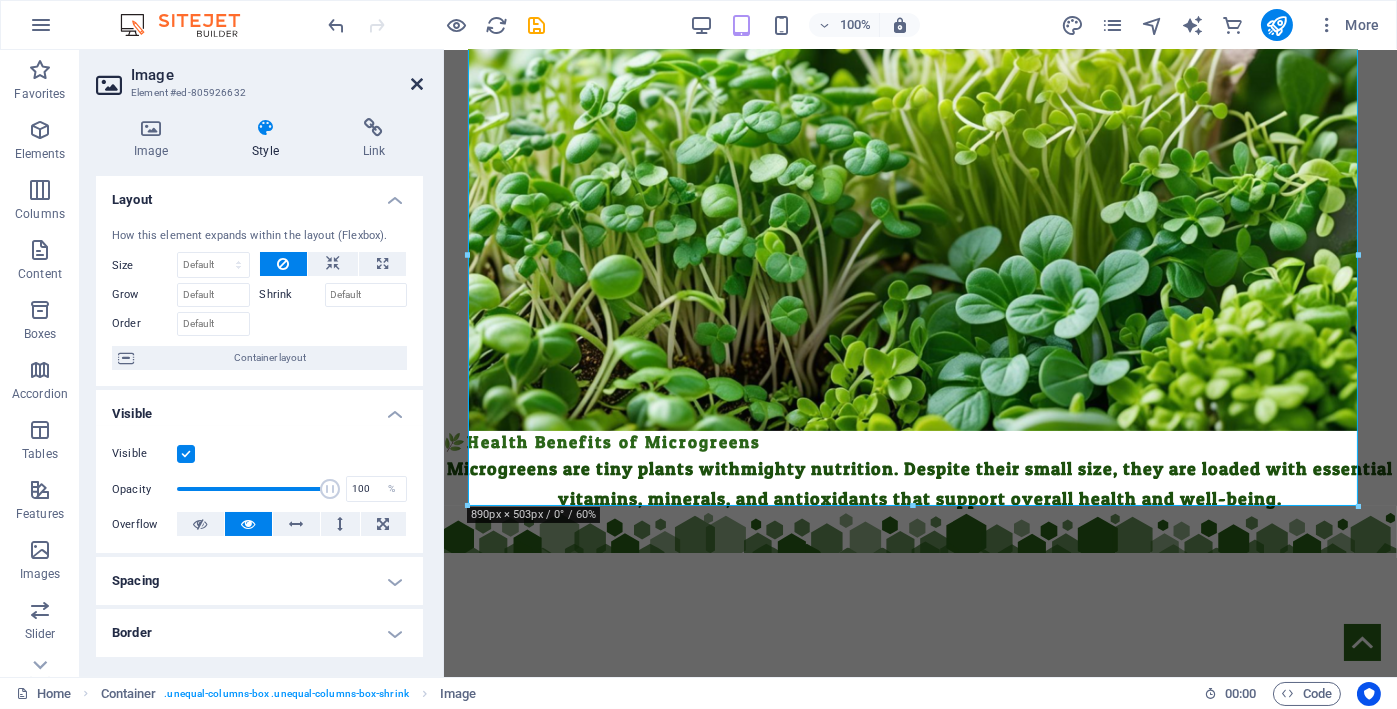drag, startPoint x: 421, startPoint y: 86, endPoint x: 361, endPoint y: 55, distance: 67.53518 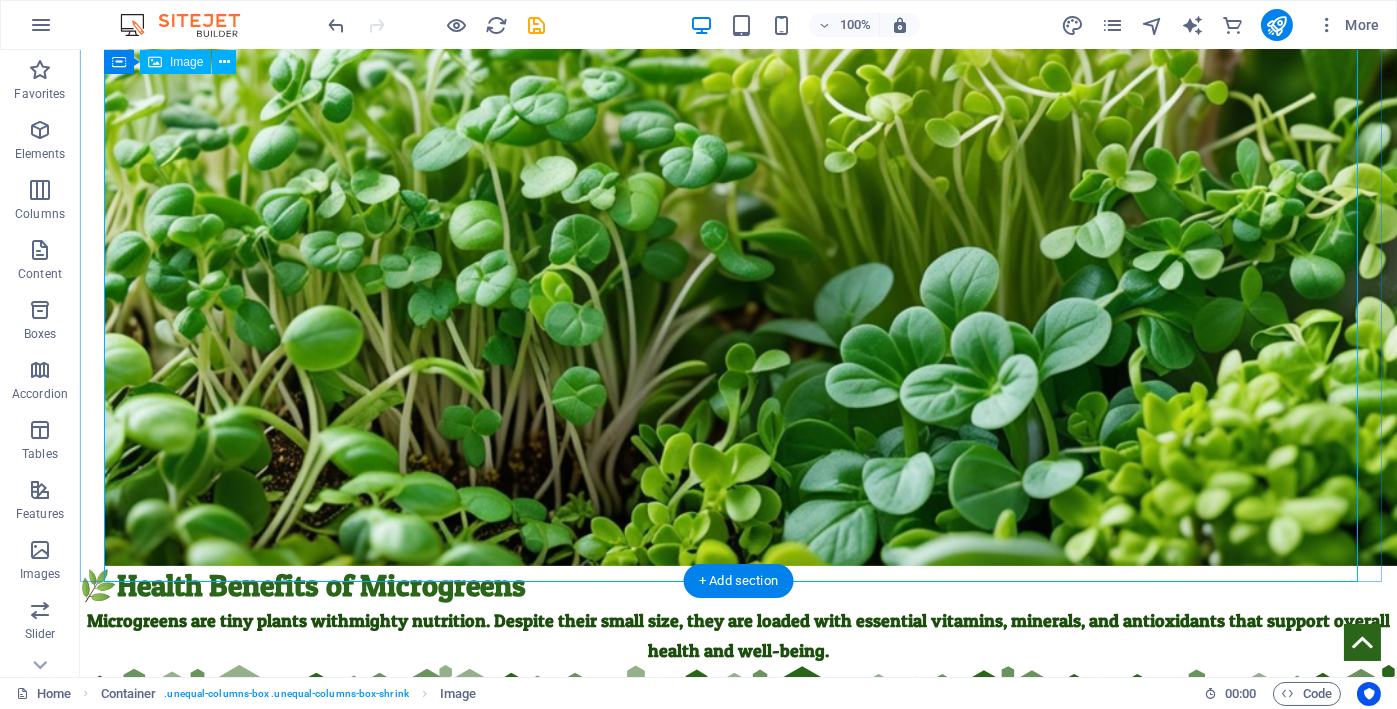 scroll, scrollTop: 1325, scrollLeft: 0, axis: vertical 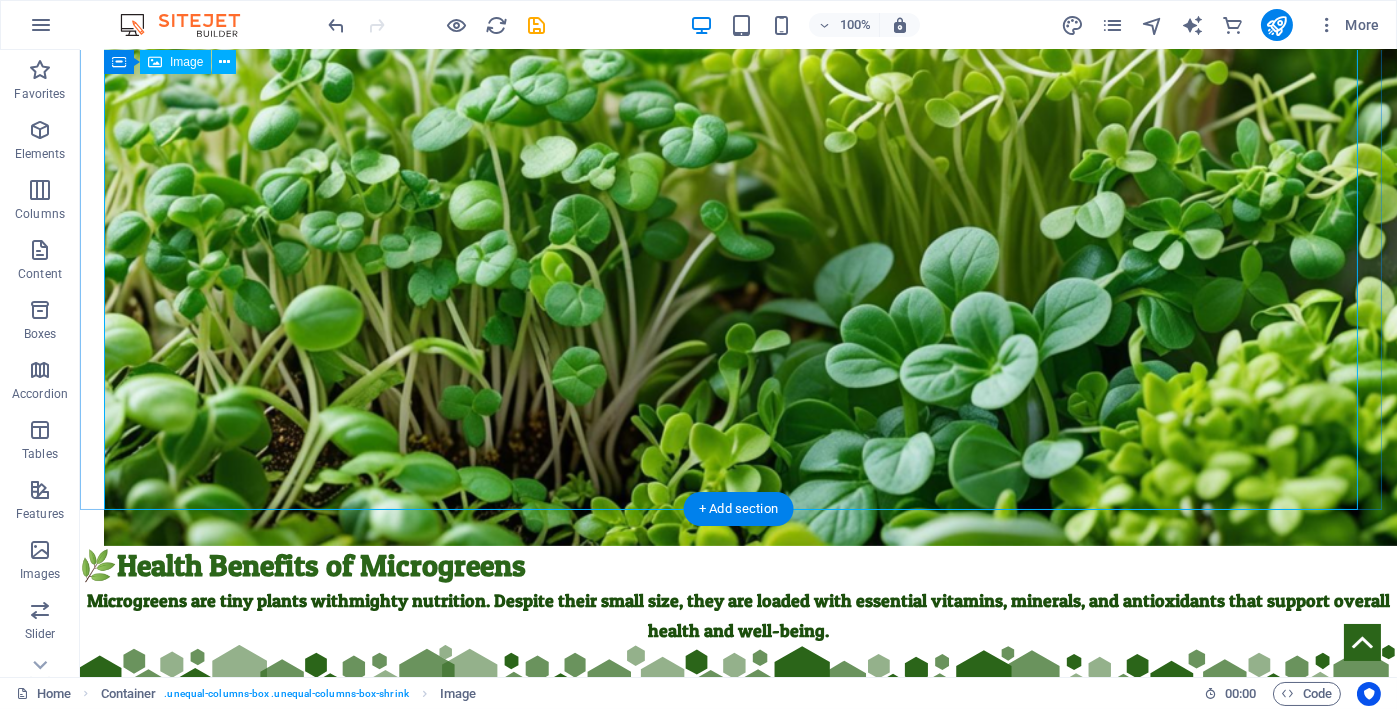 click at bounding box center [738, 174] 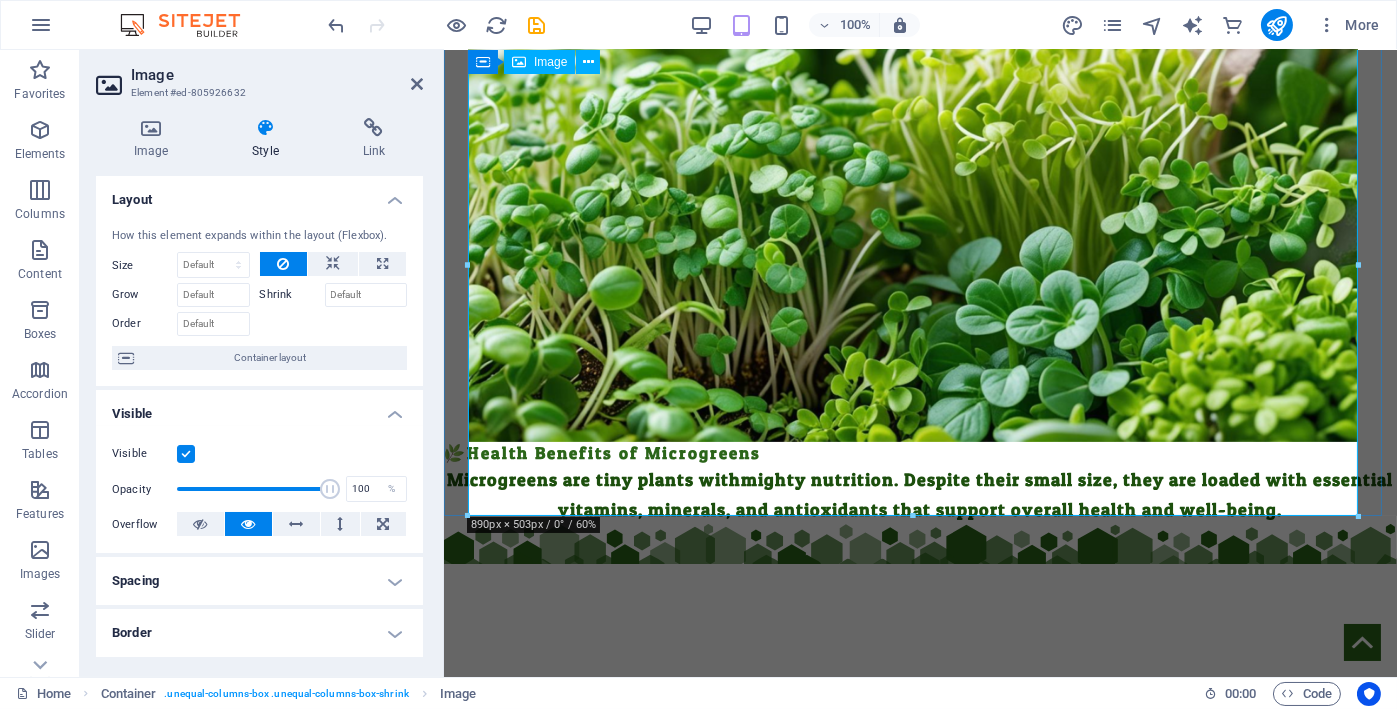 drag, startPoint x: 1354, startPoint y: 563, endPoint x: 897, endPoint y: 391, distance: 488.29602 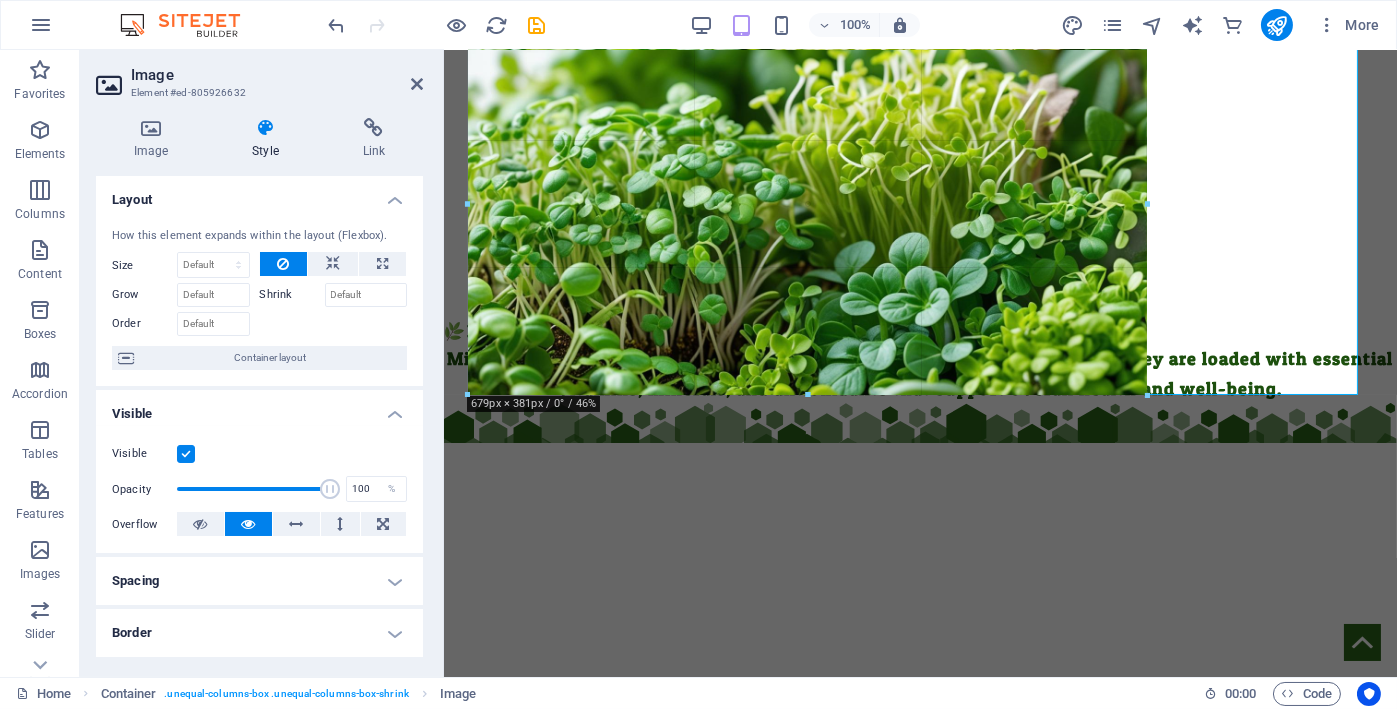 drag, startPoint x: 908, startPoint y: 513, endPoint x: 898, endPoint y: 388, distance: 125.39936 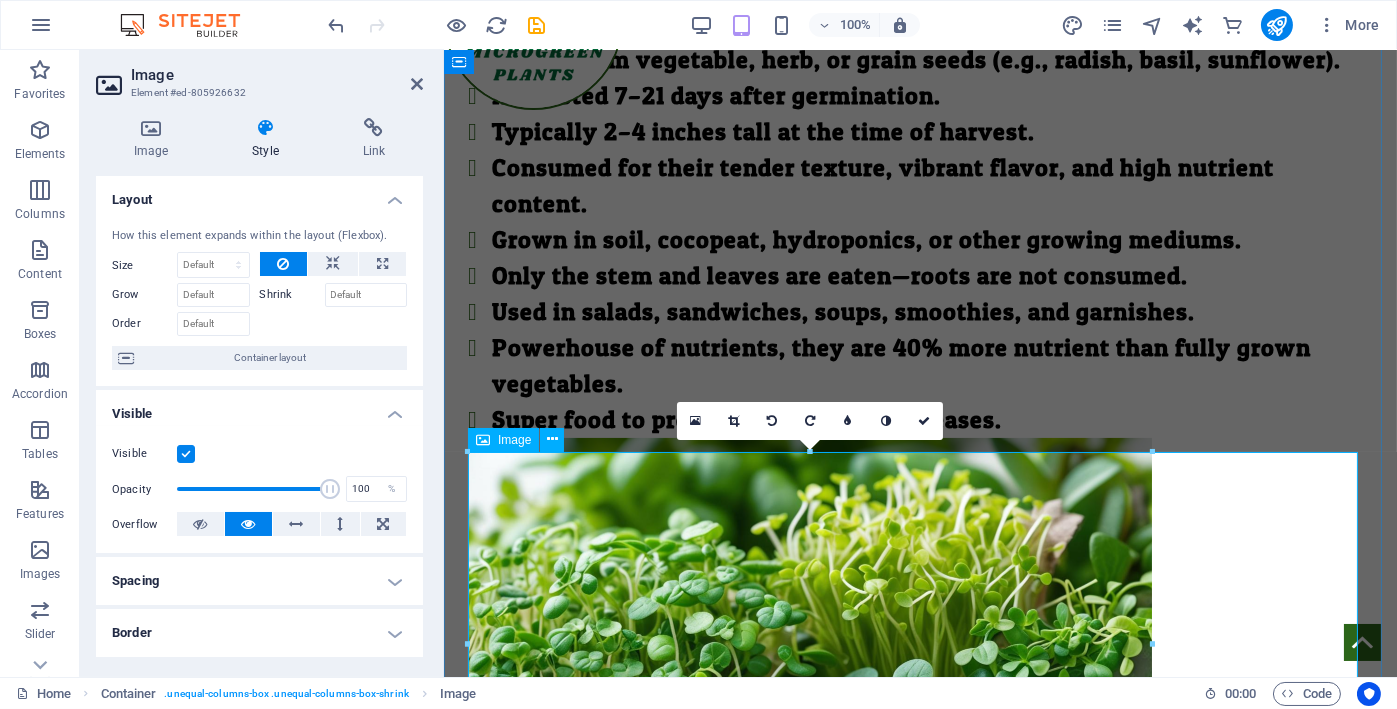 scroll, scrollTop: 1159, scrollLeft: 0, axis: vertical 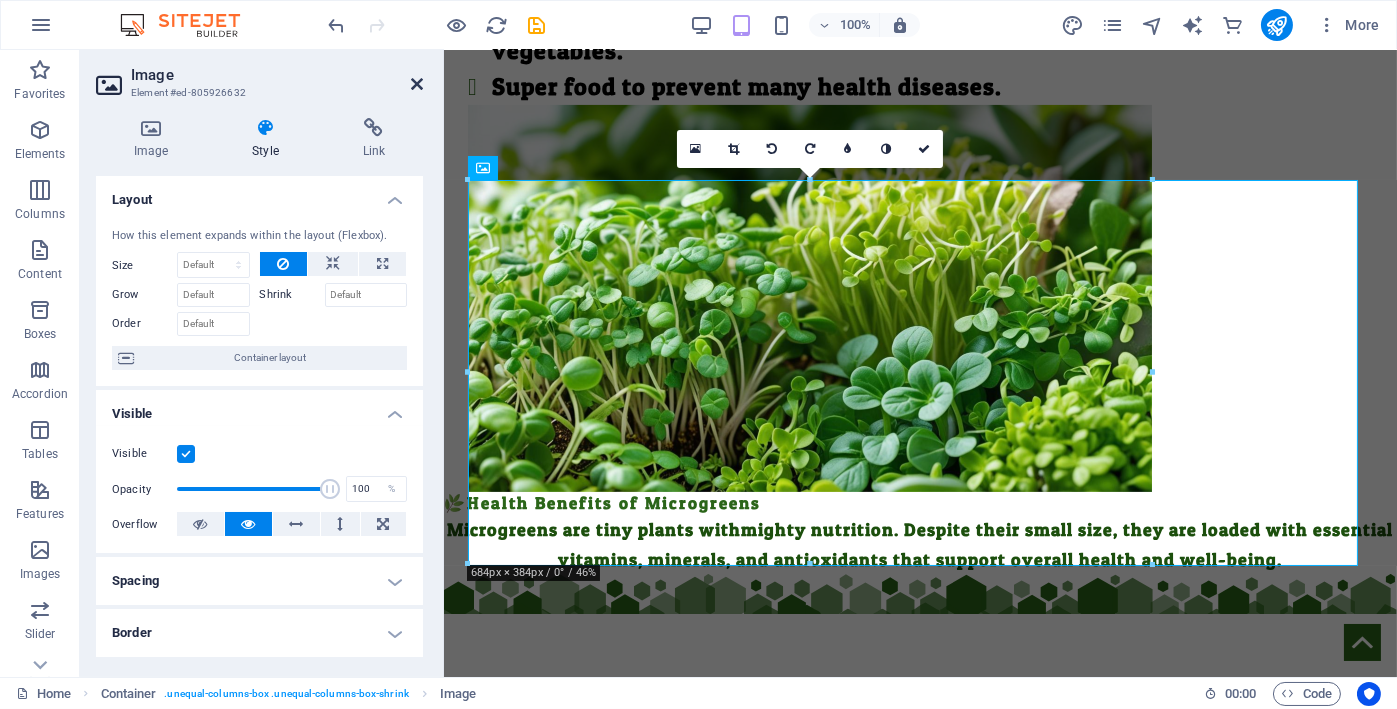 click at bounding box center [417, 84] 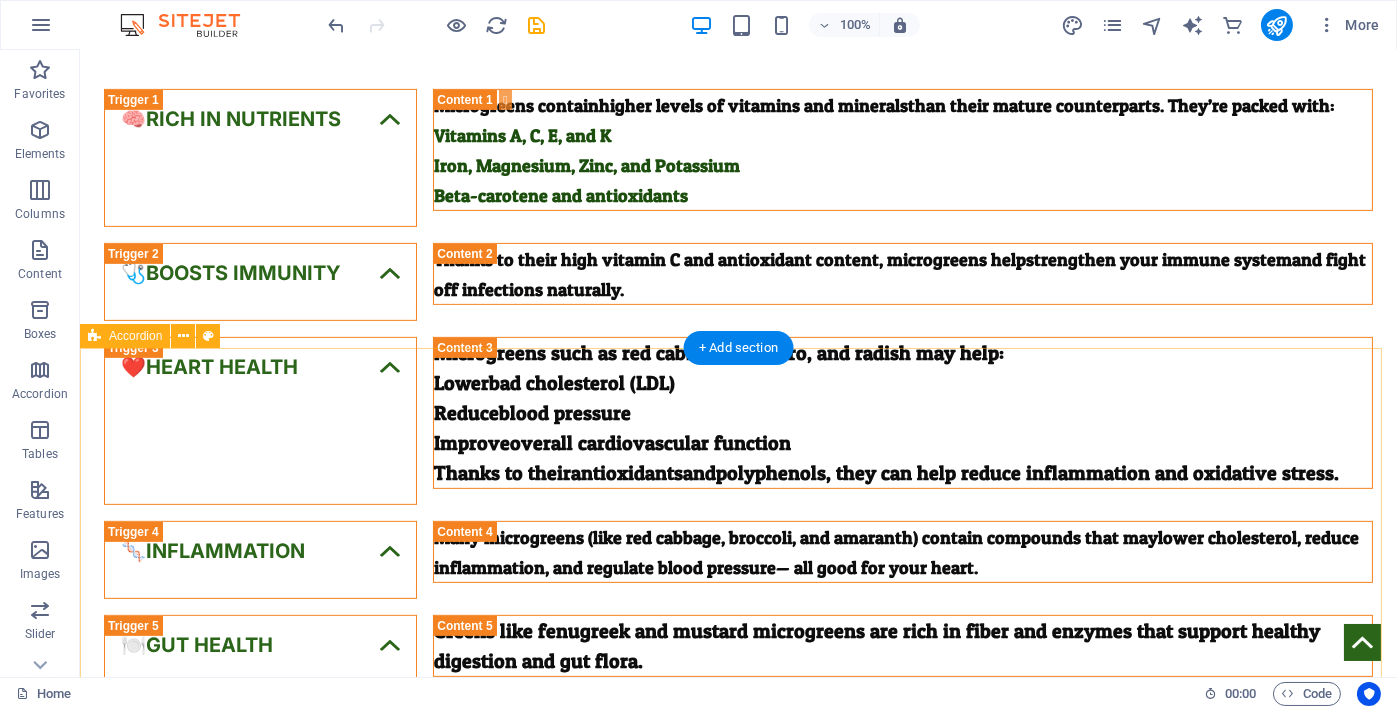 scroll, scrollTop: 1166, scrollLeft: 0, axis: vertical 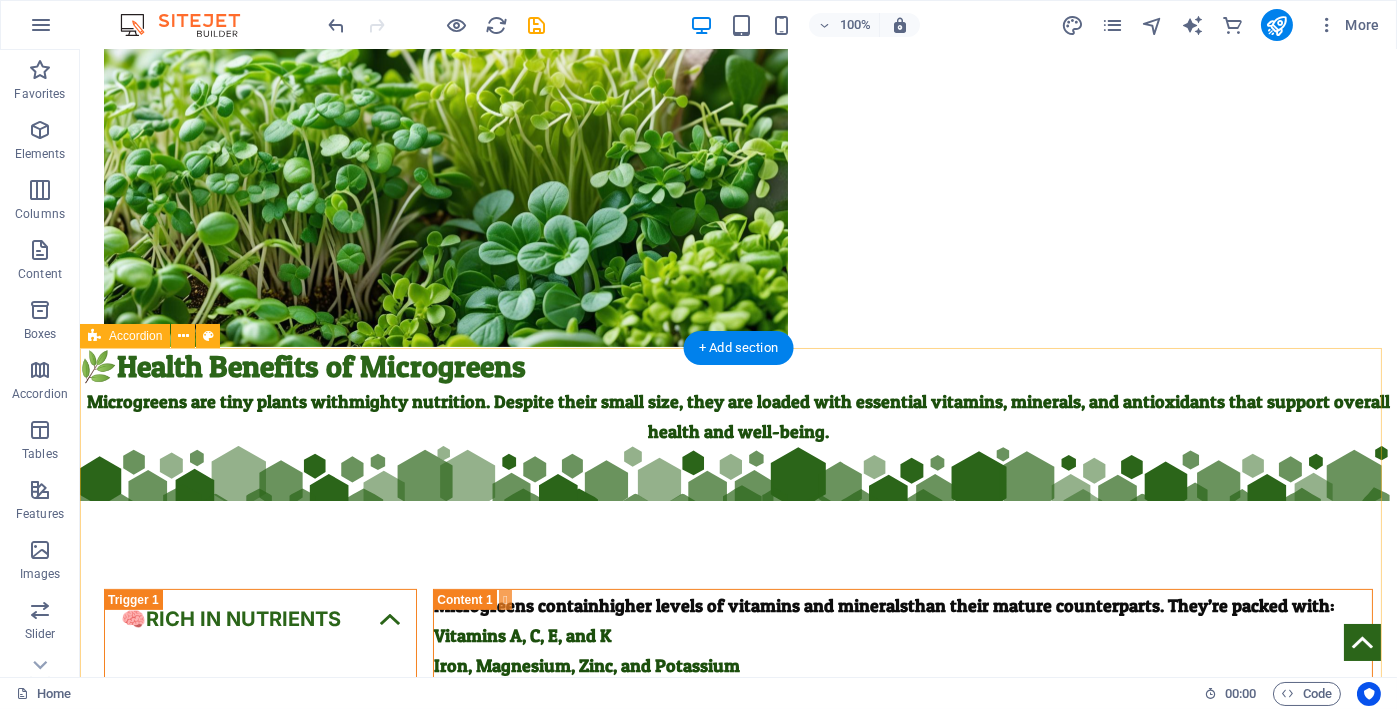 click on "🧠Rich in Nutrients Microgreens contain  higher levels of vitamins and minerals  than their mature counterparts. They’re packed with: Vitamins A, C, E, and K Iron, Magnesium, Zinc, and Potassium Beta-carotene and antioxidants 🩺Boosts Immunity Thanks to their high vitamin C and antioxidant content, microgreens help  strengthen your immune system  and fight off infections naturally. ❤️Heart Health Microgreens such as red cabbage, cilantro, and radish may help: Lower  bad cholesterol (LDL) Reduce  blood pressure Improve  overall cardiovascular function Thanks to their  antioxidants  and  polyphenols , they can help reduce inflammation and oxidative stress. 🧬Inflammation Many microgreens (like red cabbage, broccoli, and amaranth) contain compounds that may  lower cholesterol, reduce inflammation, and regulate blood pressure  — all good for your heart. 🍽️Gut Health Greens like fenugreek and mustard microgreens are rich in fiber and enzymes that support healthy digestion and gut flora." at bounding box center [738, 1128] 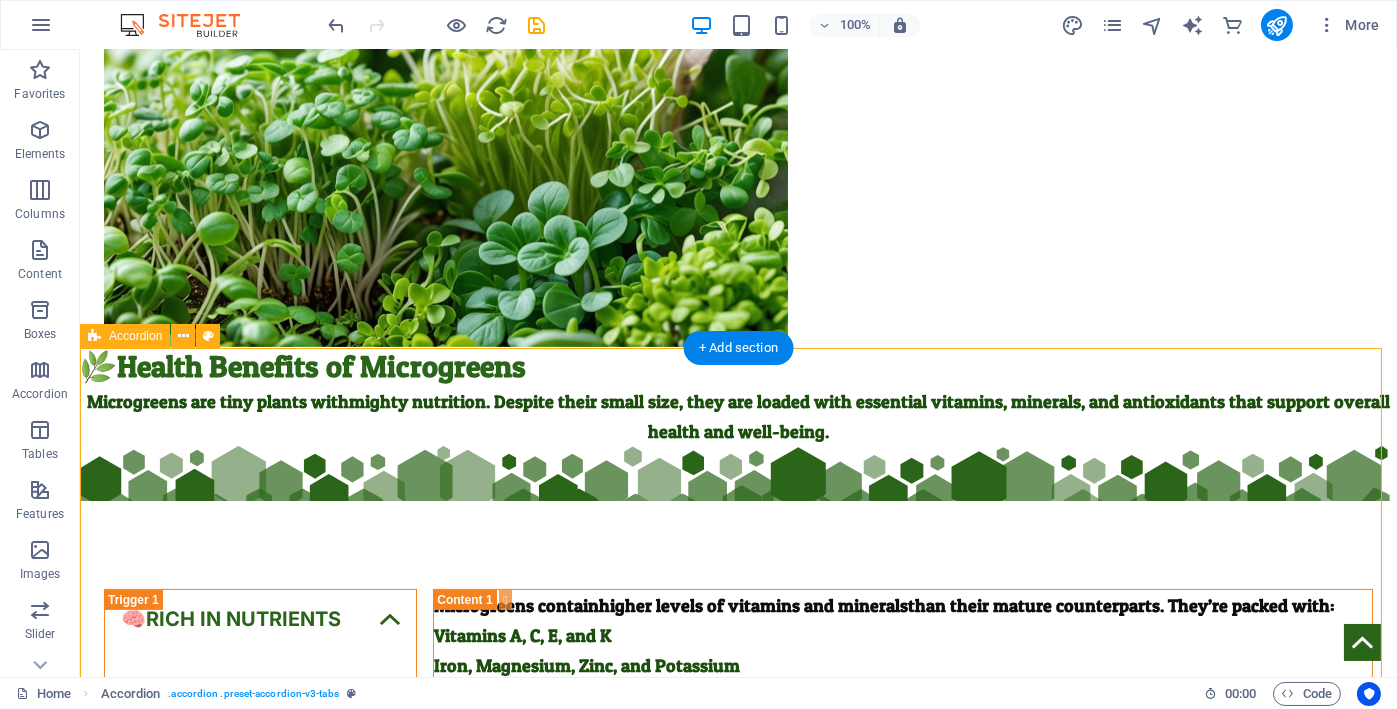 click on "🧠Rich in Nutrients Microgreens contain  higher levels of vitamins and minerals  than their mature counterparts. They’re packed with: Vitamins A, C, E, and K Iron, Magnesium, Zinc, and Potassium Beta-carotene and antioxidants 🩺Boosts Immunity Thanks to their high vitamin C and antioxidant content, microgreens help  strengthen your immune system  and fight off infections naturally. ❤️Heart Health Microgreens such as red cabbage, cilantro, and radish may help: Lower  bad cholesterol (LDL) Reduce  blood pressure Improve  overall cardiovascular function Thanks to their  antioxidants  and  polyphenols , they can help reduce inflammation and oxidative stress. 🧬Inflammation Many microgreens (like red cabbage, broccoli, and amaranth) contain compounds that may  lower cholesterol, reduce inflammation, and regulate blood pressure  — all good for your heart. 🍽️Gut Health Greens like fenugreek and mustard microgreens are rich in fiber and enzymes that support healthy digestion and gut flora." at bounding box center [738, 1128] 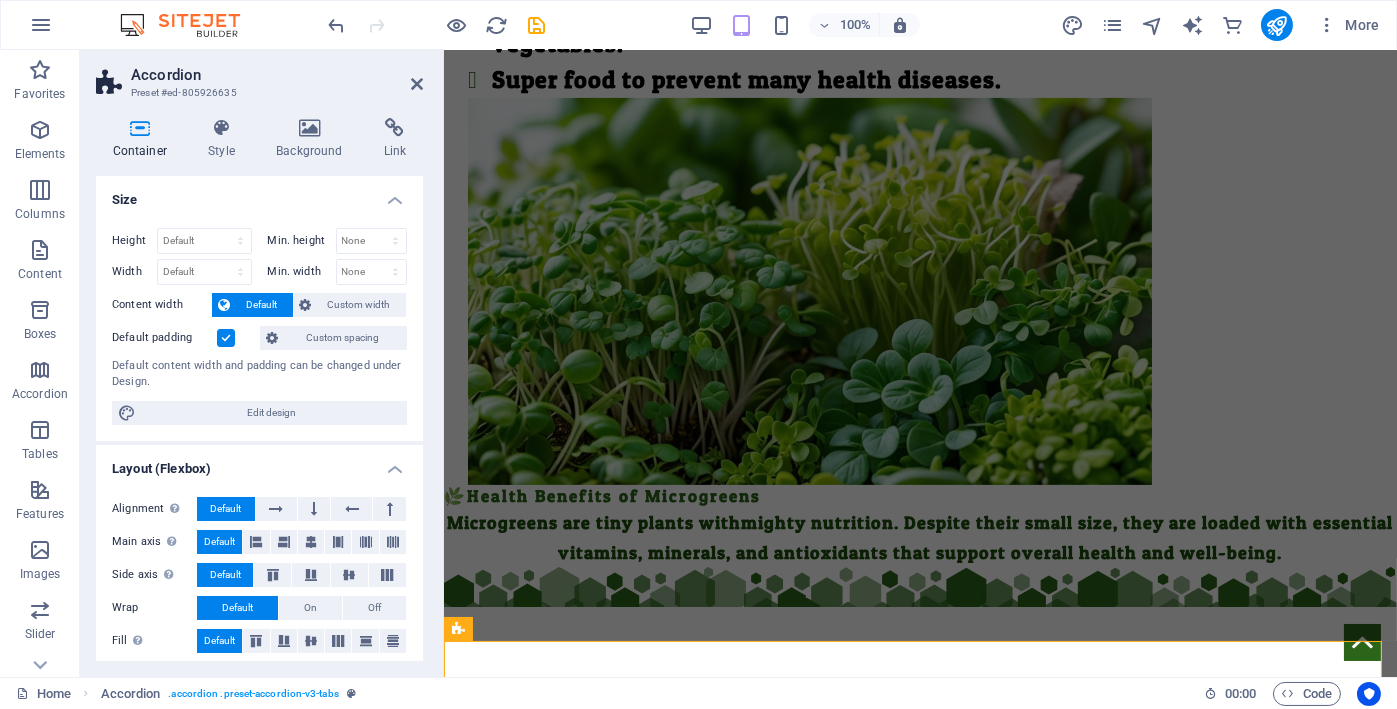 click on "Container" at bounding box center (144, 139) 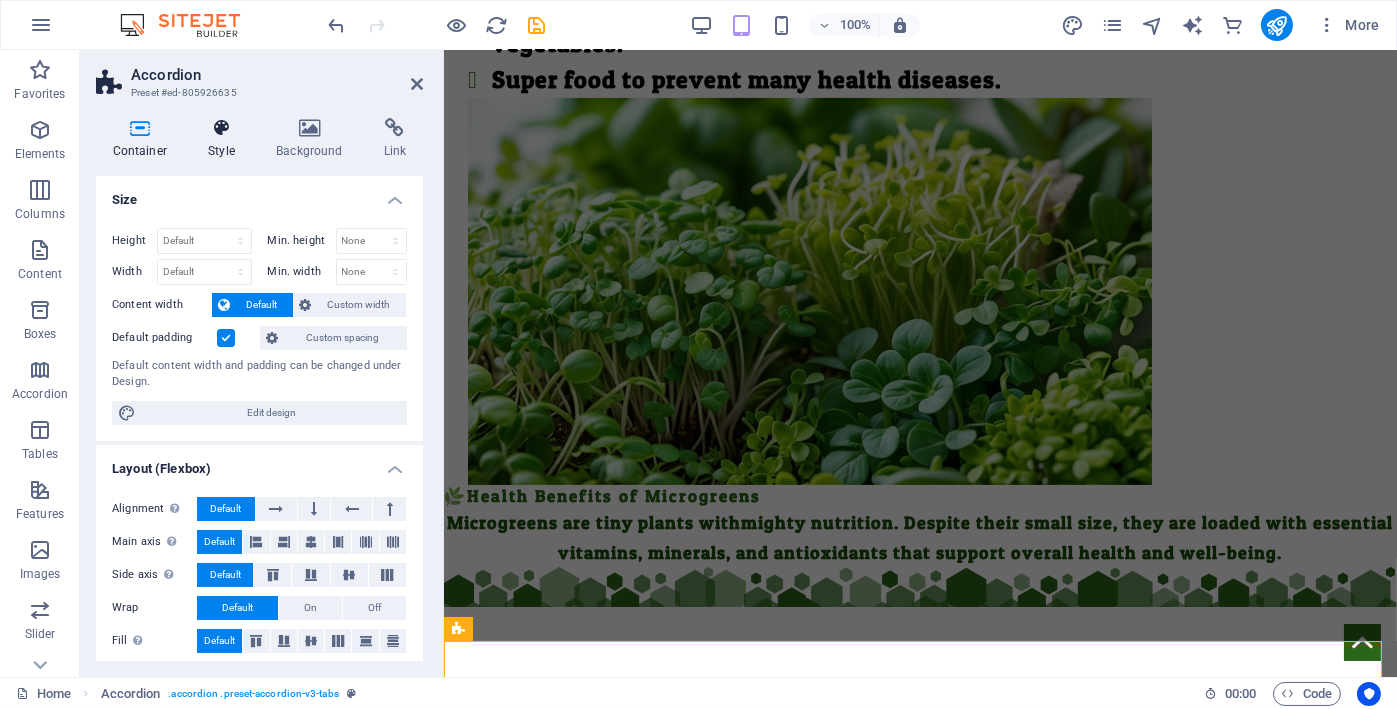 click on "Style" at bounding box center [226, 139] 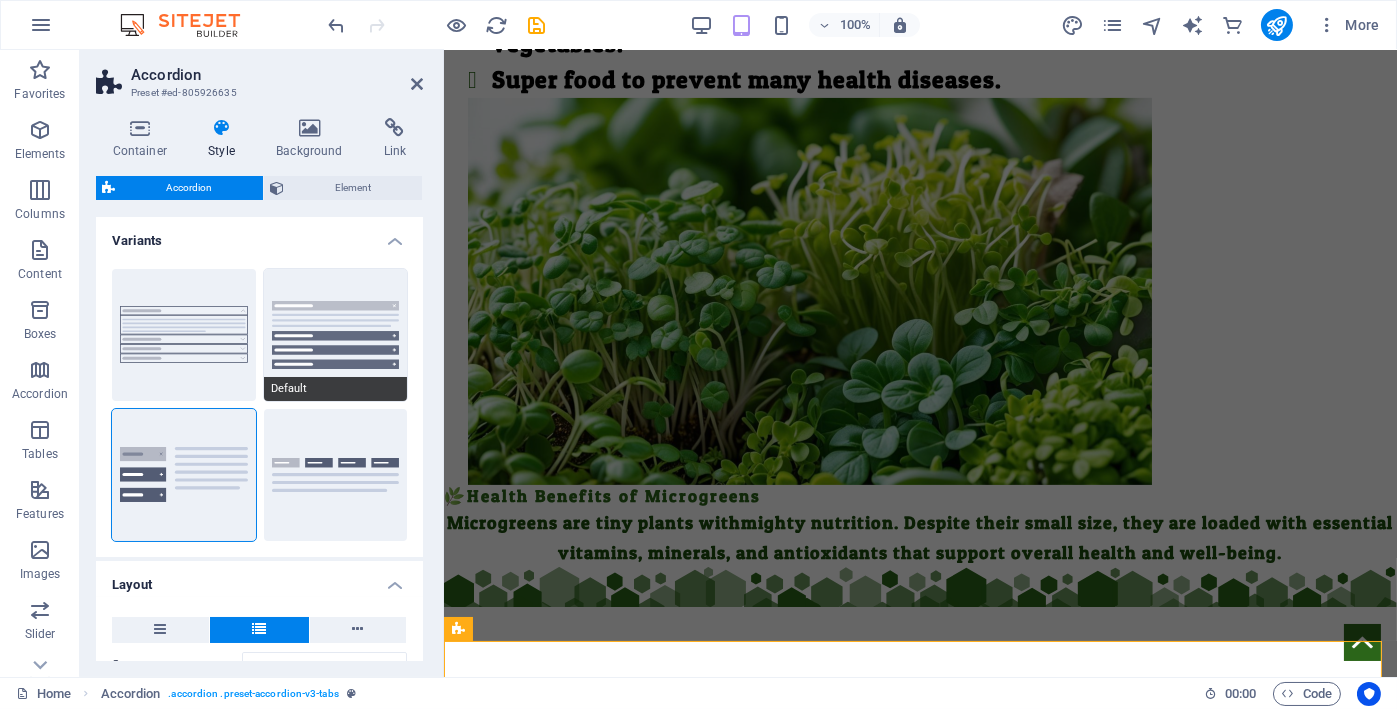 click on "Default" at bounding box center (336, 335) 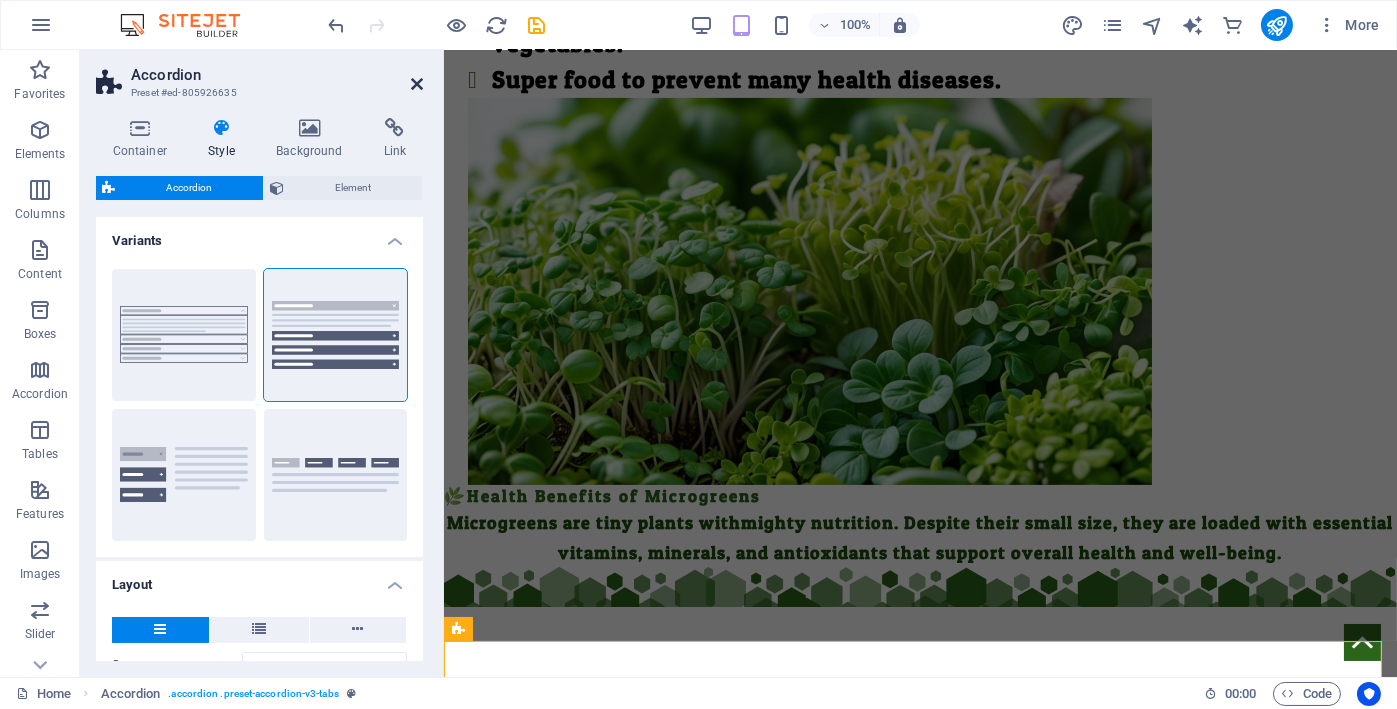 click at bounding box center [417, 84] 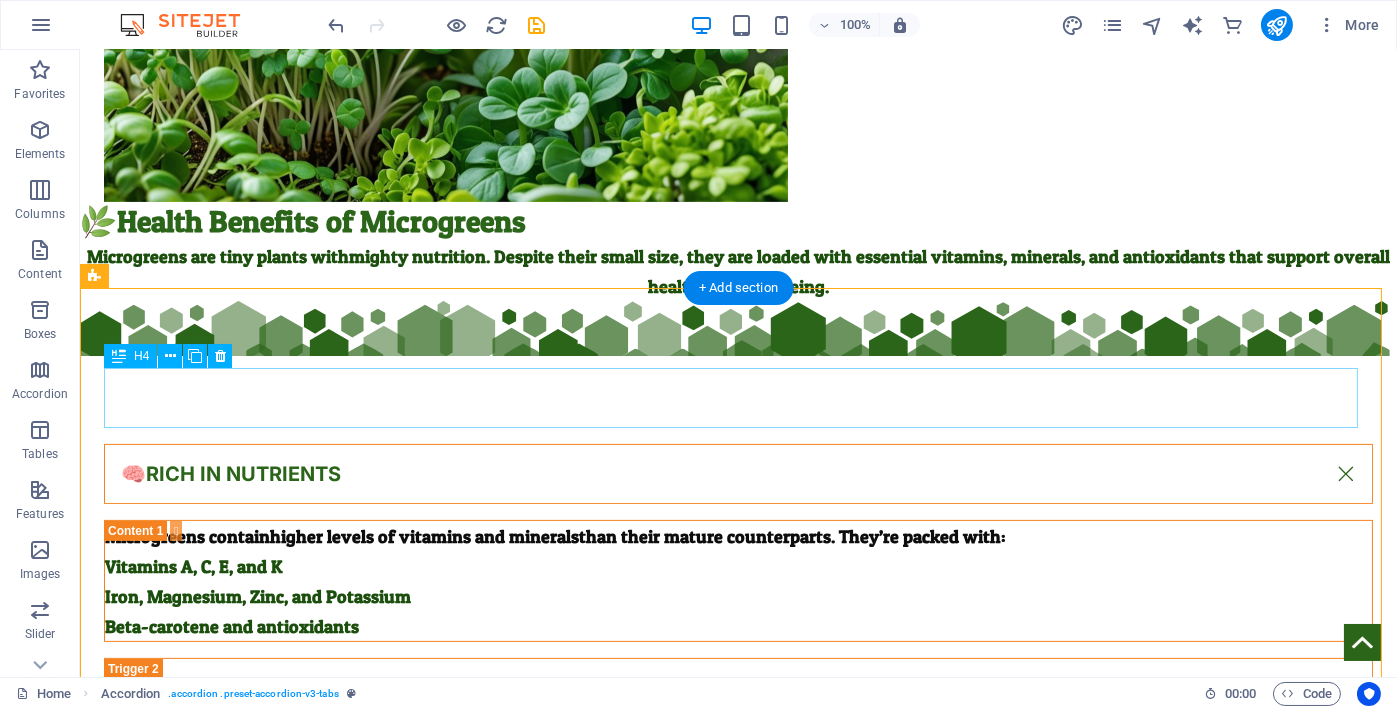 scroll, scrollTop: 1323, scrollLeft: 0, axis: vertical 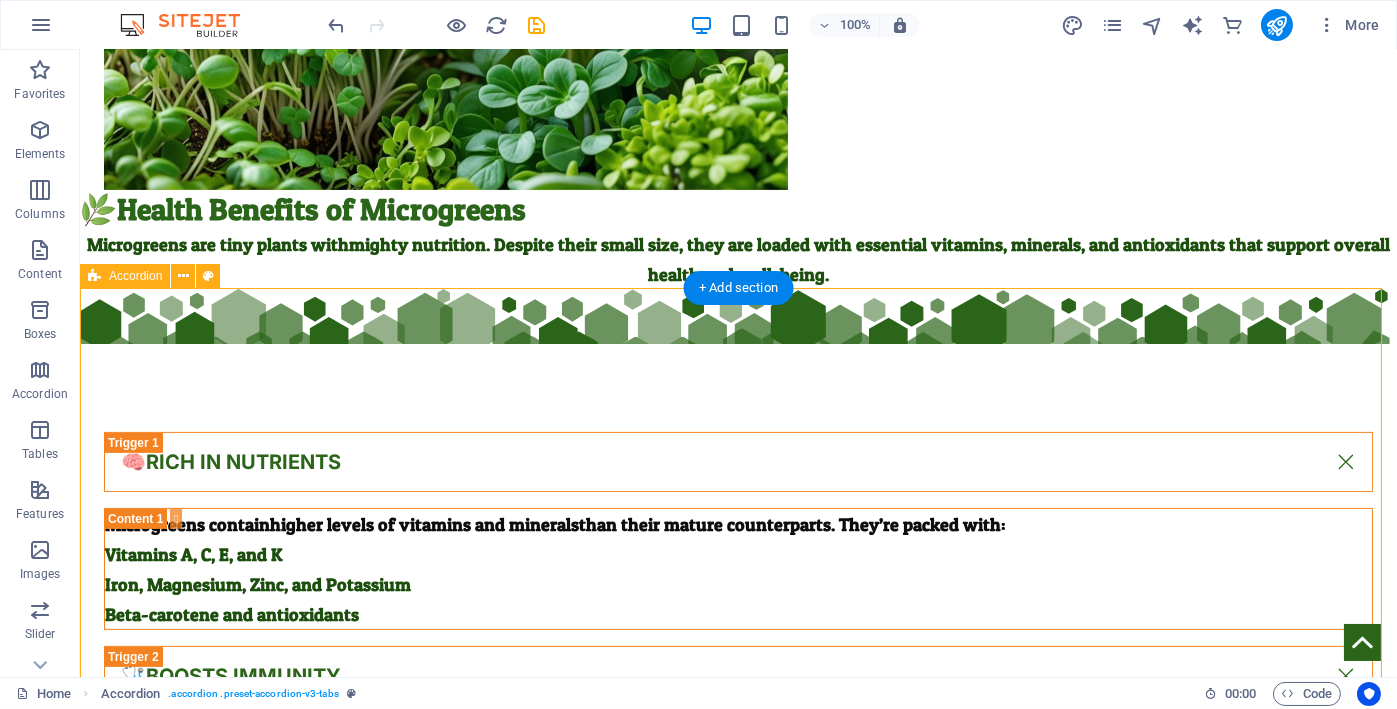 click on "🧠Rich in Nutrients Microgreens contain  higher levels of vitamins and minerals  than their mature counterparts. They’re packed with: Vitamins A, C, E, and K Iron, Magnesium, Zinc, and Potassium Beta-carotene and antioxidants 🩺Boosts Immunity Thanks to their high vitamin C and antioxidant content, microgreens help  strengthen your immune system  and fight off infections naturally. ❤️Heart Health Microgreens such as red cabbage, cilantro, and radish may help: Lower  bad cholesterol (LDL) Reduce  blood pressure Improve  overall cardiovascular function Thanks to their  antioxidants  and  polyphenols , they can help reduce inflammation and oxidative stress. 🧬Inflammation Many microgreens (like red cabbage, broccoli, and amaranth) contain compounds that may  lower cholesterol, reduce inflammation, and regulate blood pressure  — all good for your heart. 🍽️Gut Health Greens like fenugreek and mustard microgreens are rich in fiber and enzymes that support healthy digestion and gut flora." at bounding box center [738, 1233] 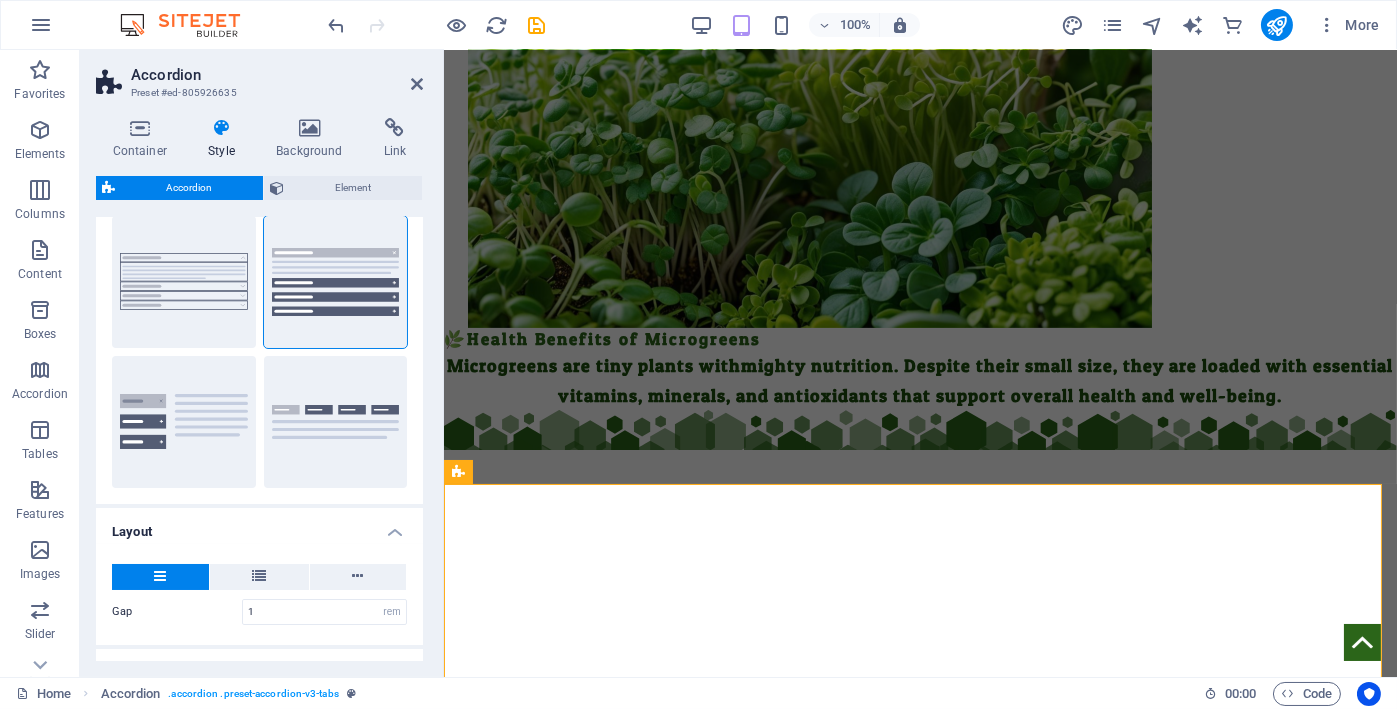 scroll, scrollTop: 0, scrollLeft: 0, axis: both 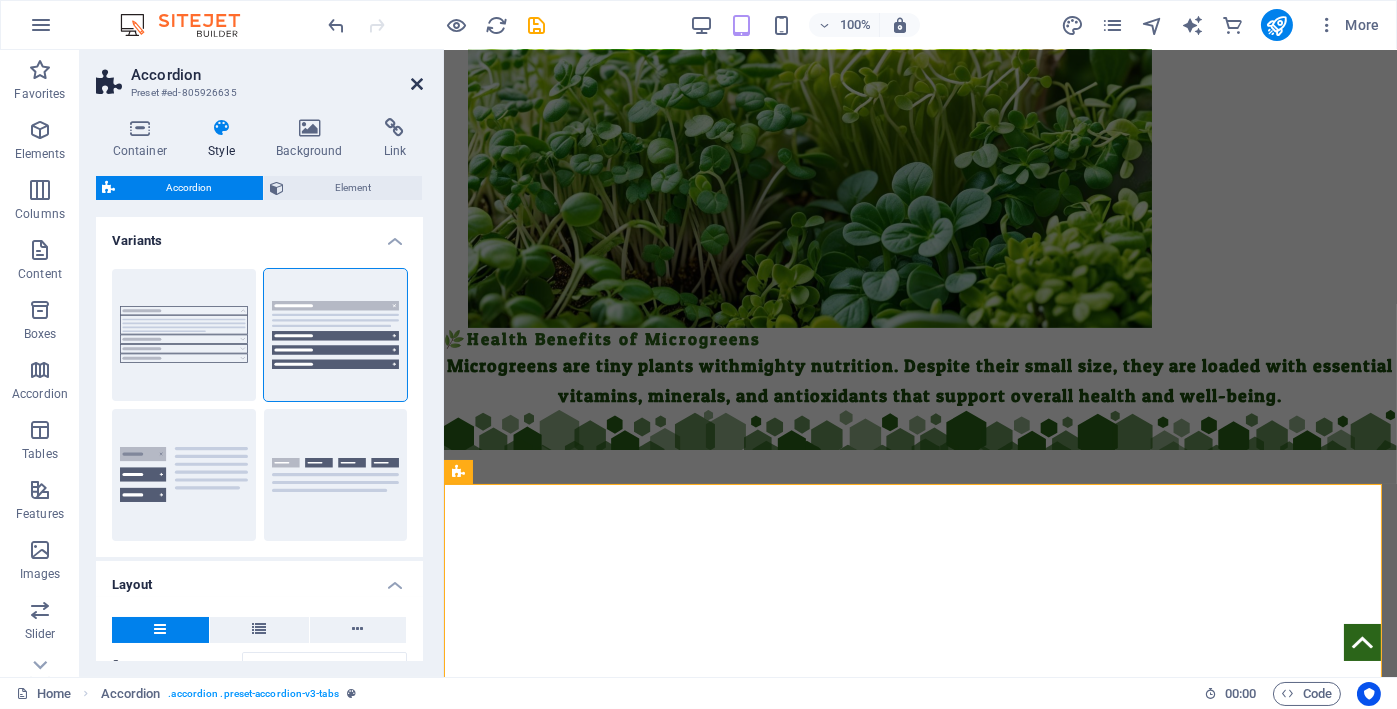 click at bounding box center [417, 84] 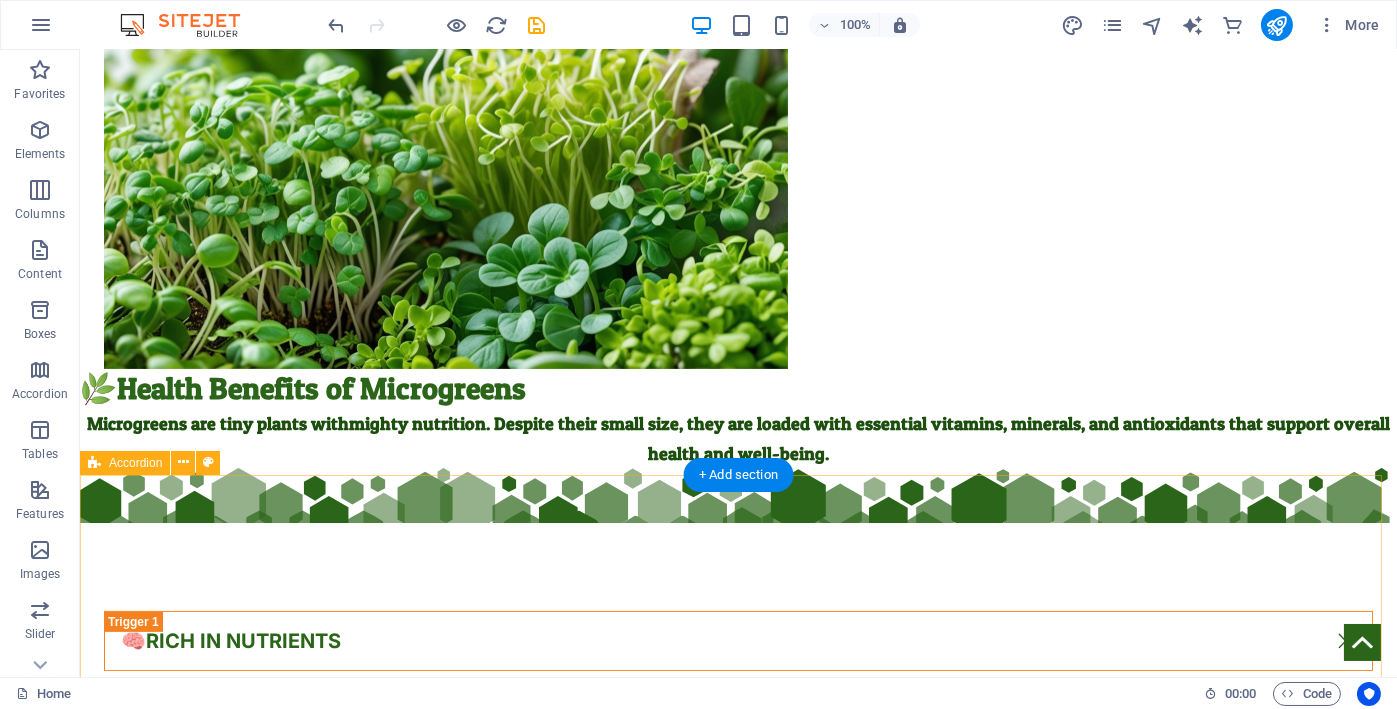 scroll, scrollTop: 1146, scrollLeft: 0, axis: vertical 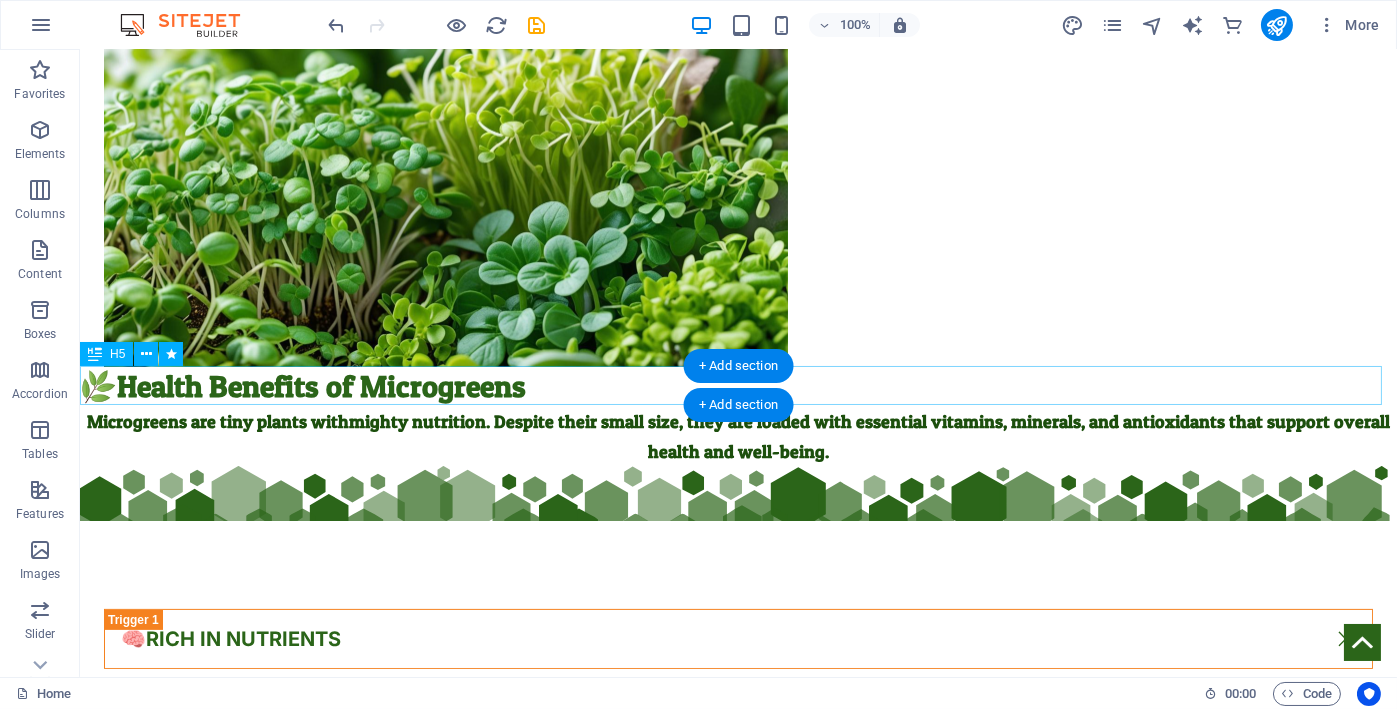 click on "🌿Health Benefits of Microgreens" at bounding box center (738, 386) 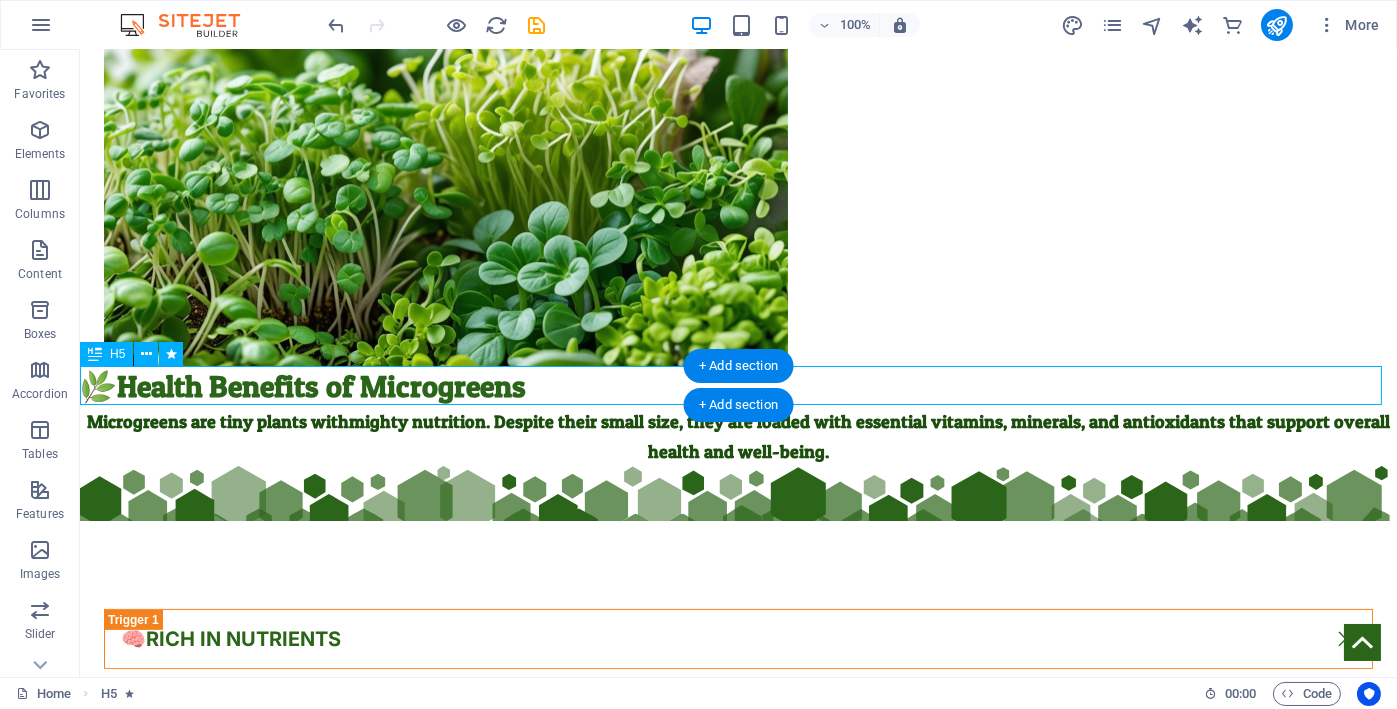 click on "🌿Health Benefits of Microgreens" at bounding box center [738, 386] 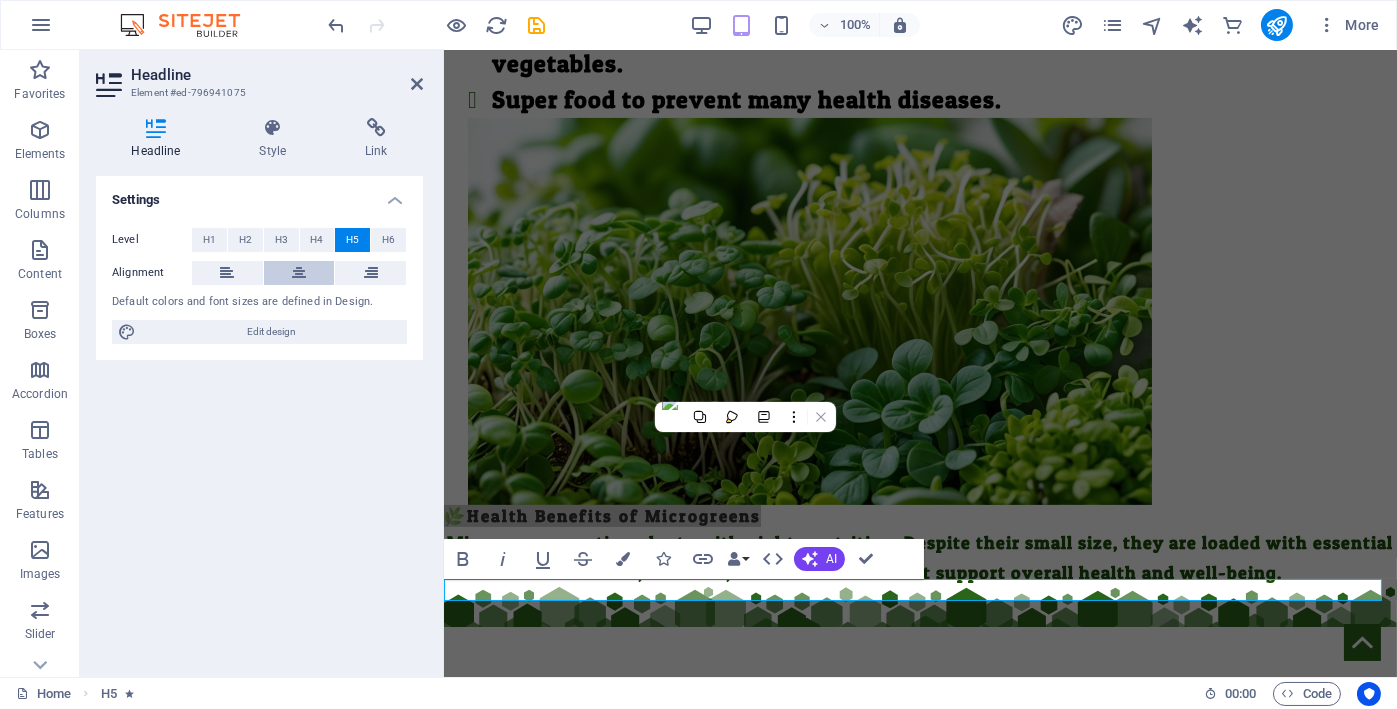 click at bounding box center (299, 273) 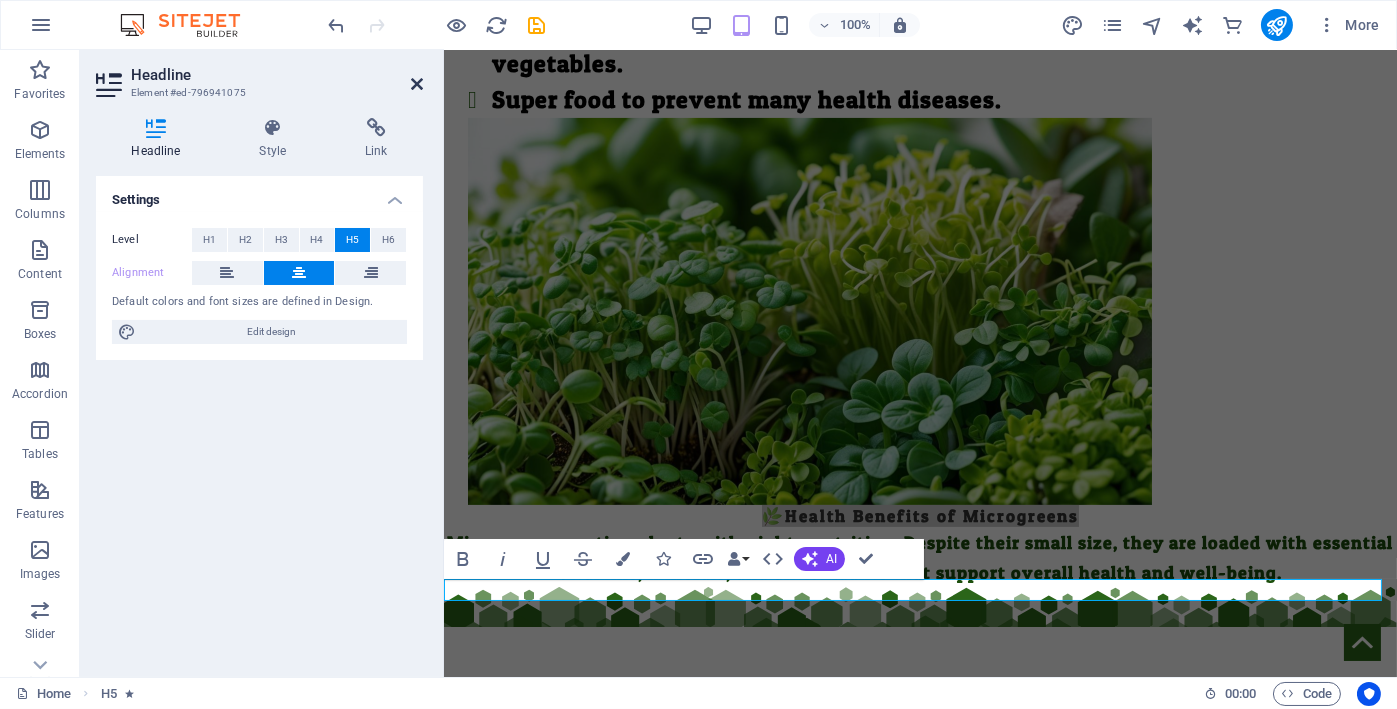 click at bounding box center (417, 84) 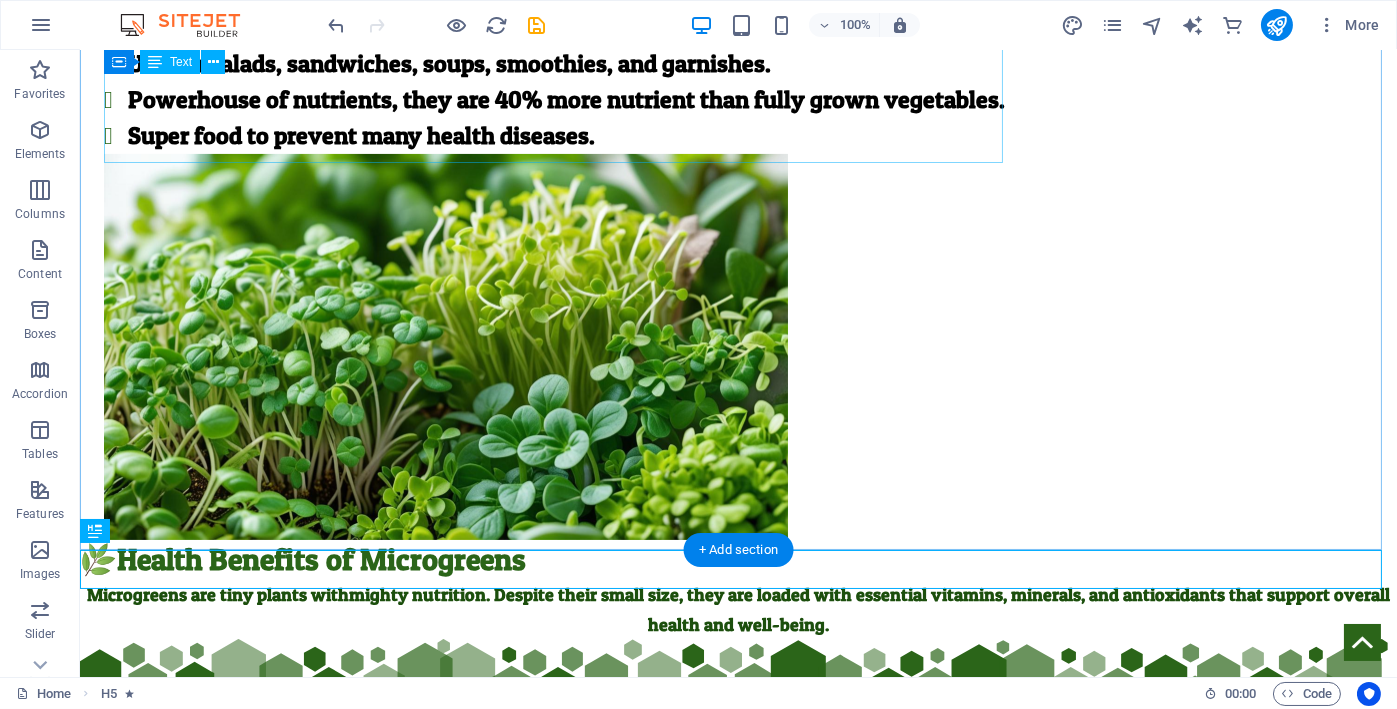 scroll, scrollTop: 970, scrollLeft: 0, axis: vertical 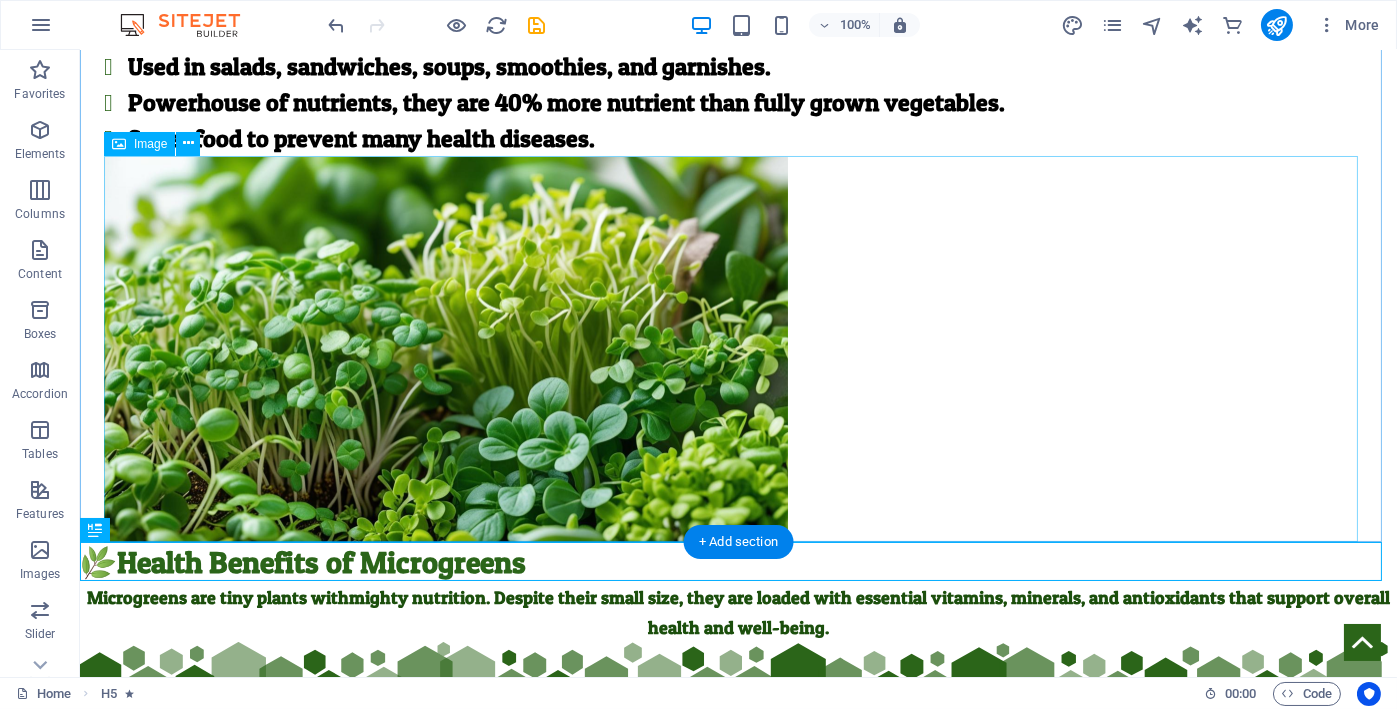 click at bounding box center (738, 350) 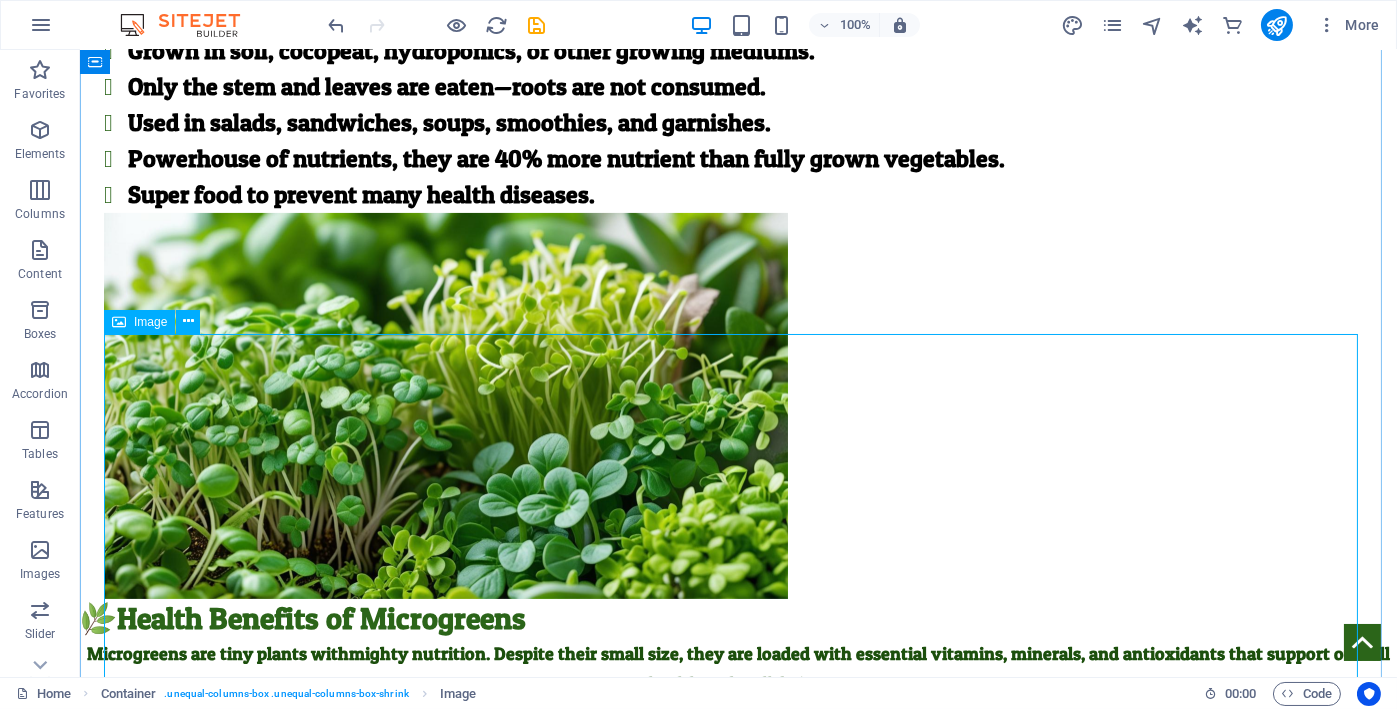scroll, scrollTop: 970, scrollLeft: 0, axis: vertical 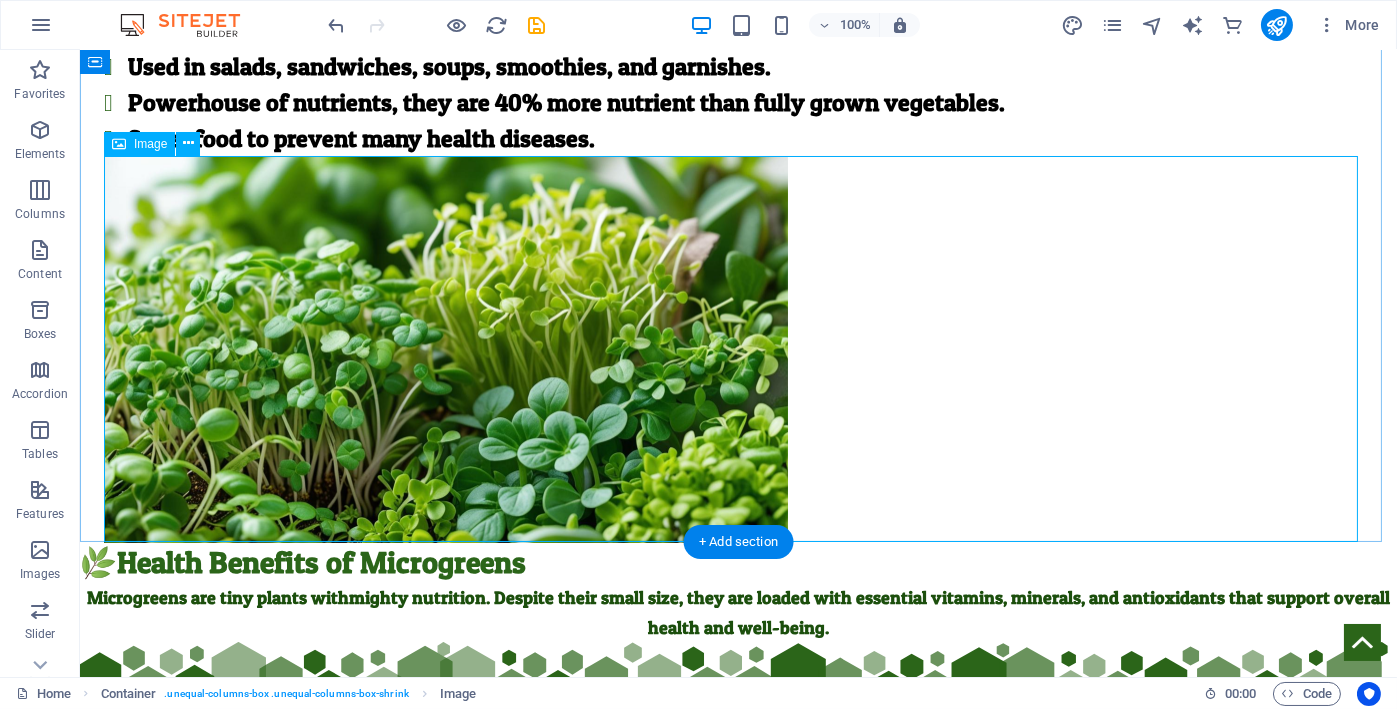 click at bounding box center (738, 350) 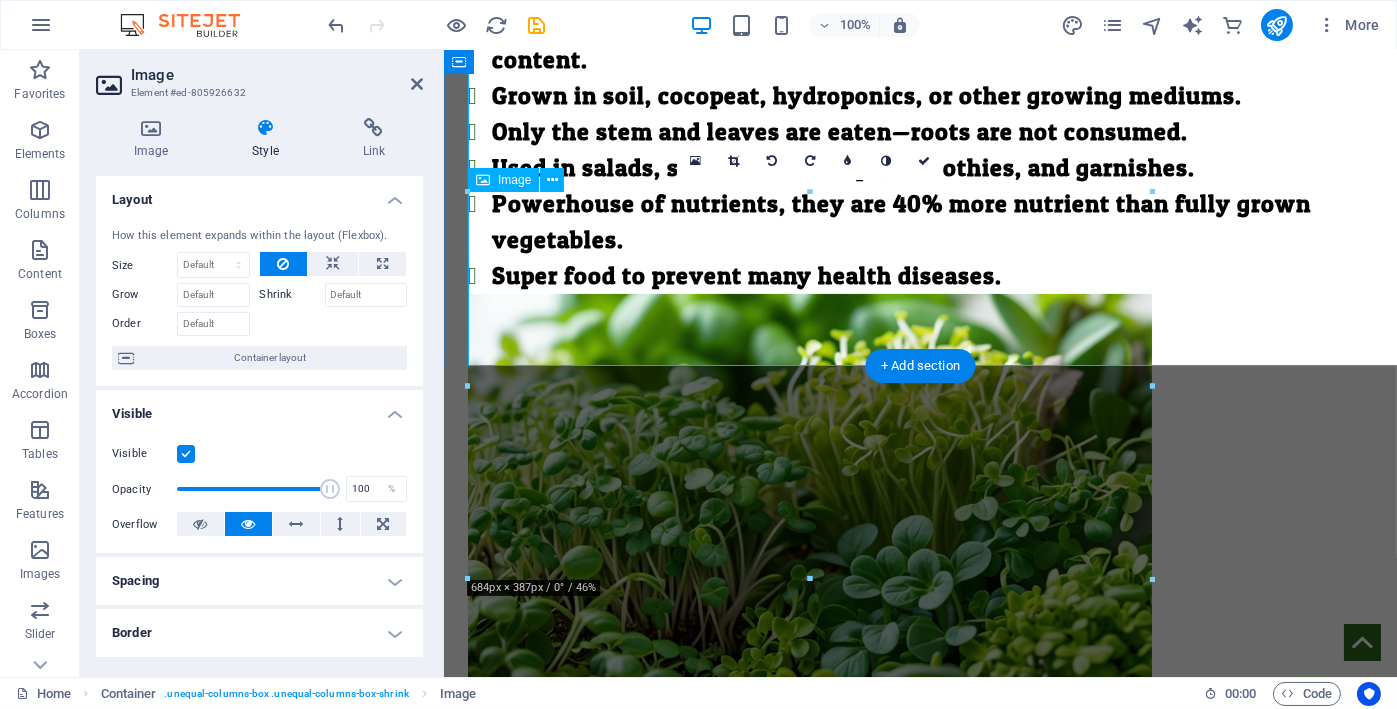 scroll, scrollTop: 1146, scrollLeft: 0, axis: vertical 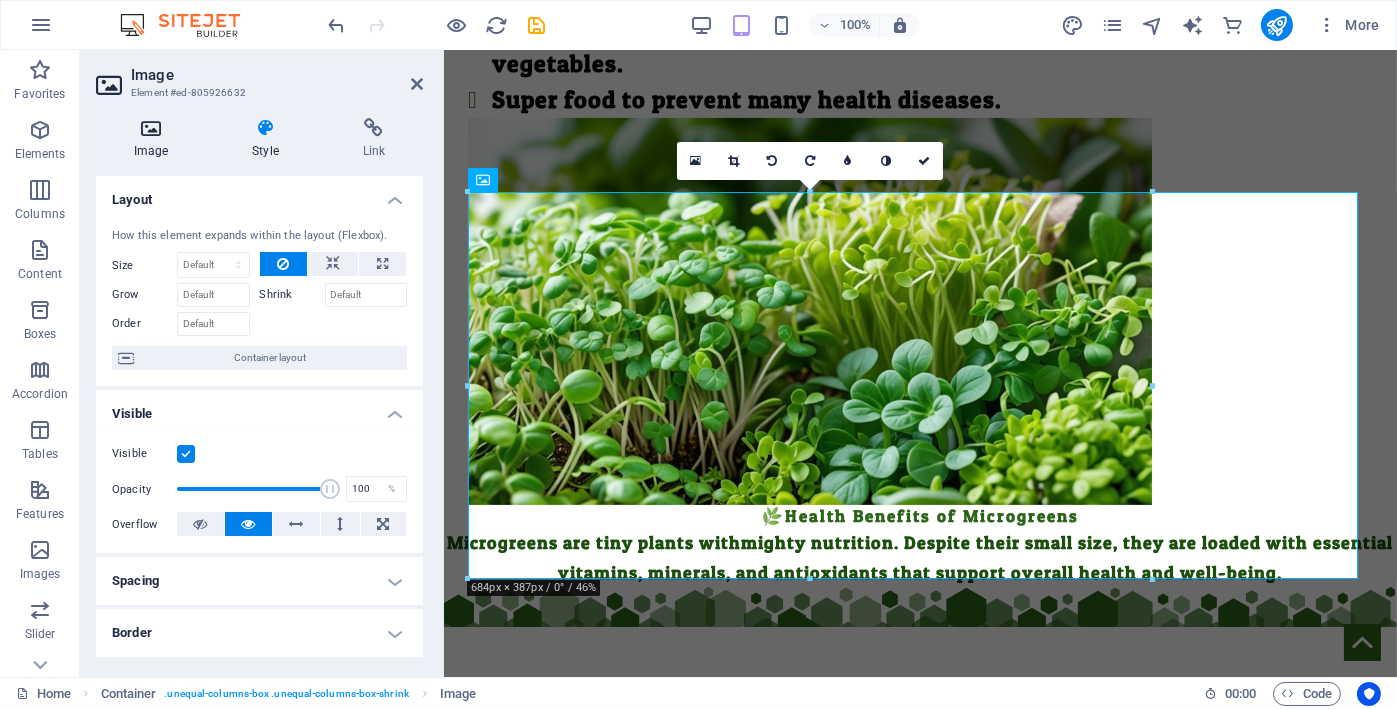 click on "Image" at bounding box center (155, 139) 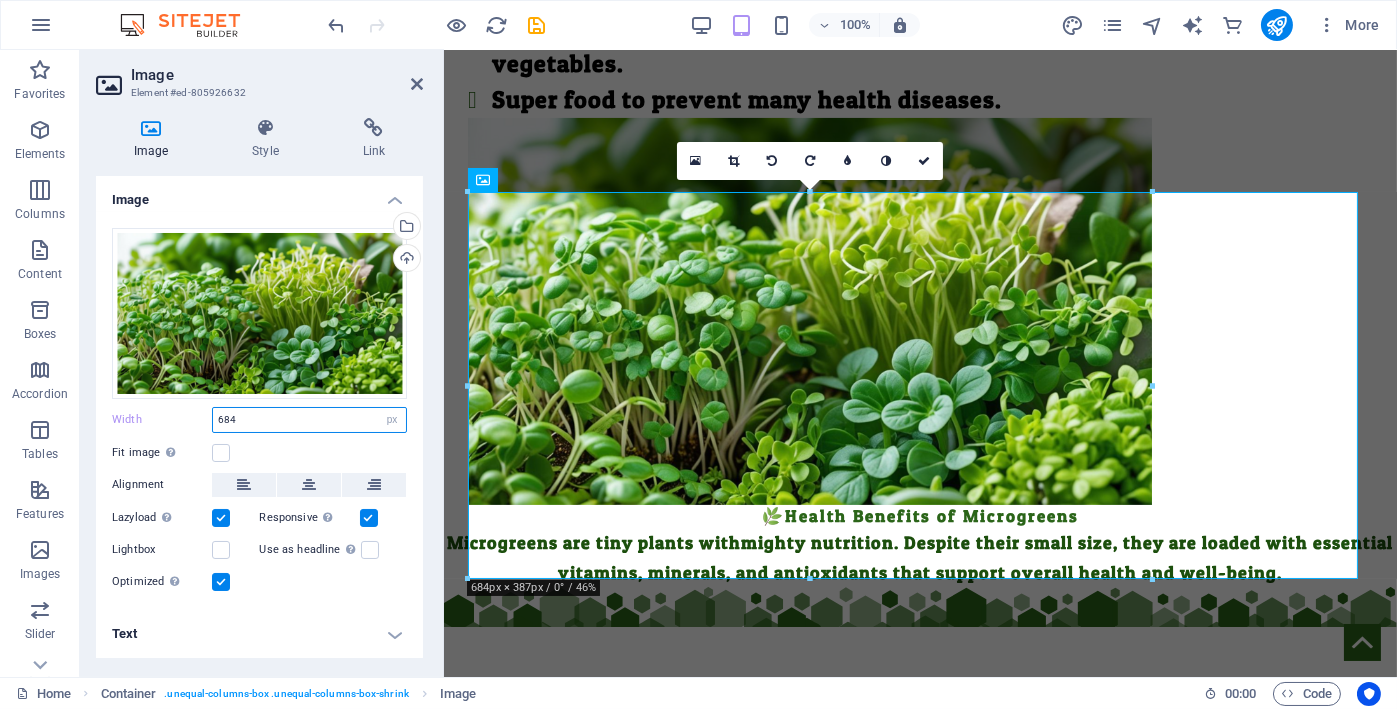 click on "684" at bounding box center (309, 420) 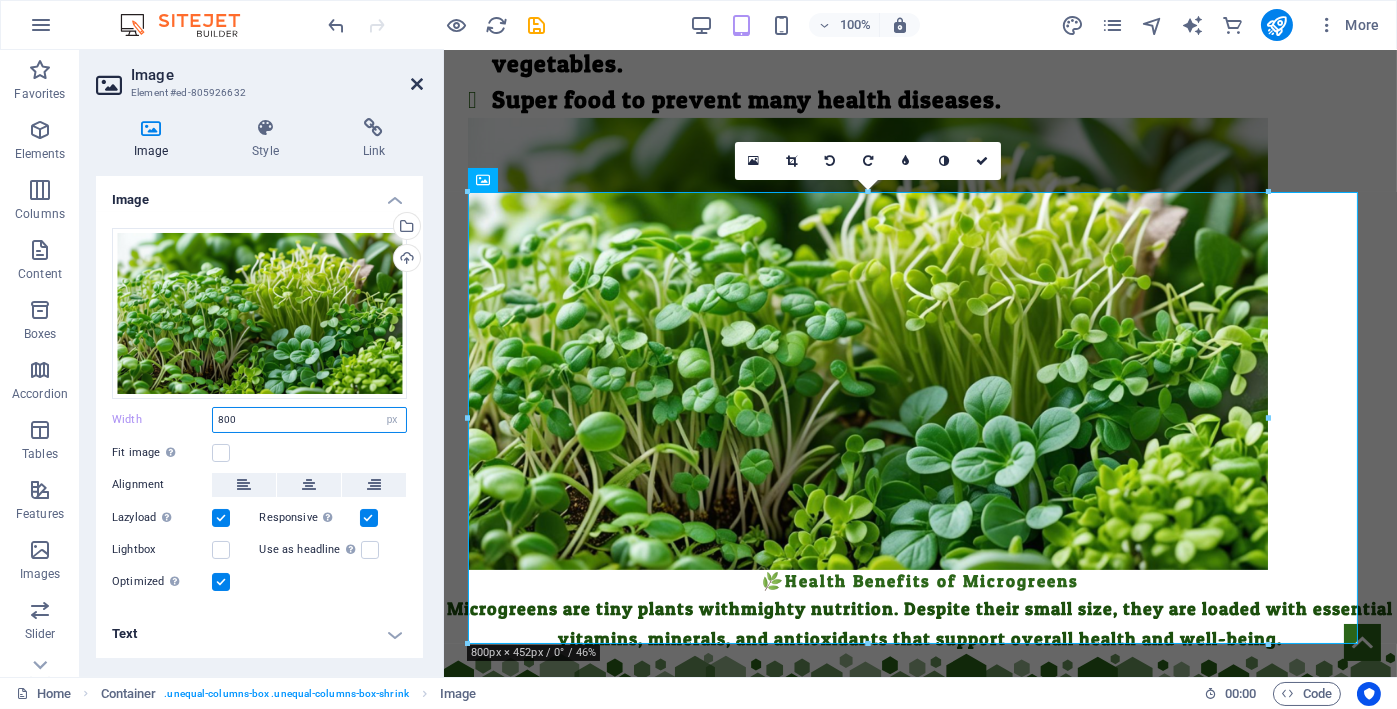 type on "800" 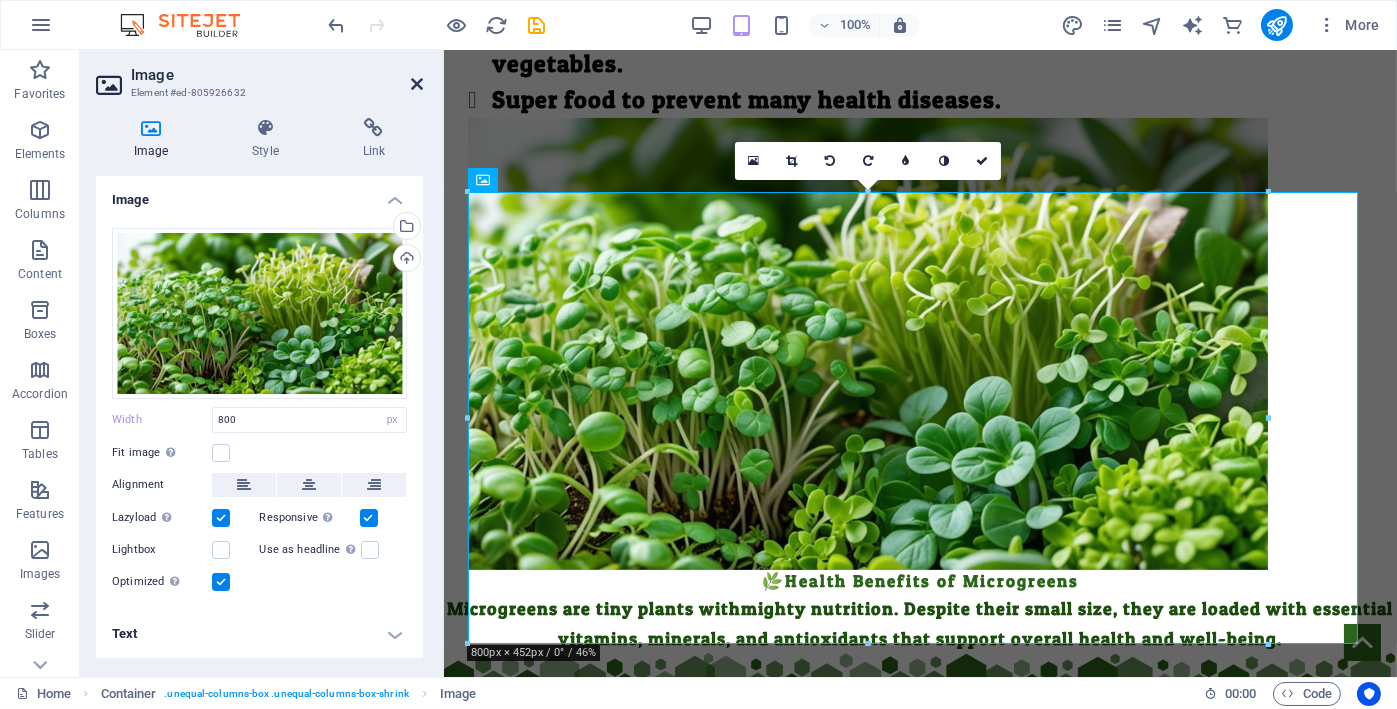 click at bounding box center (417, 84) 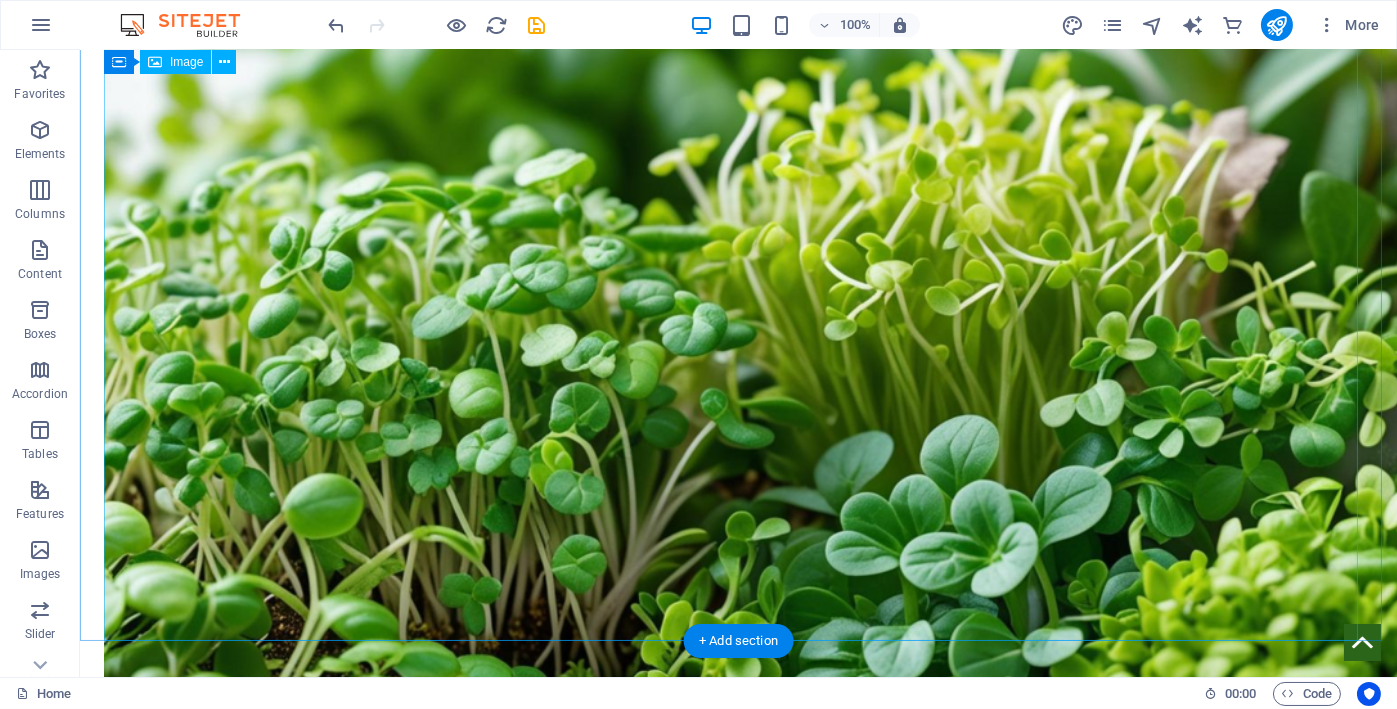 scroll, scrollTop: 1304, scrollLeft: 0, axis: vertical 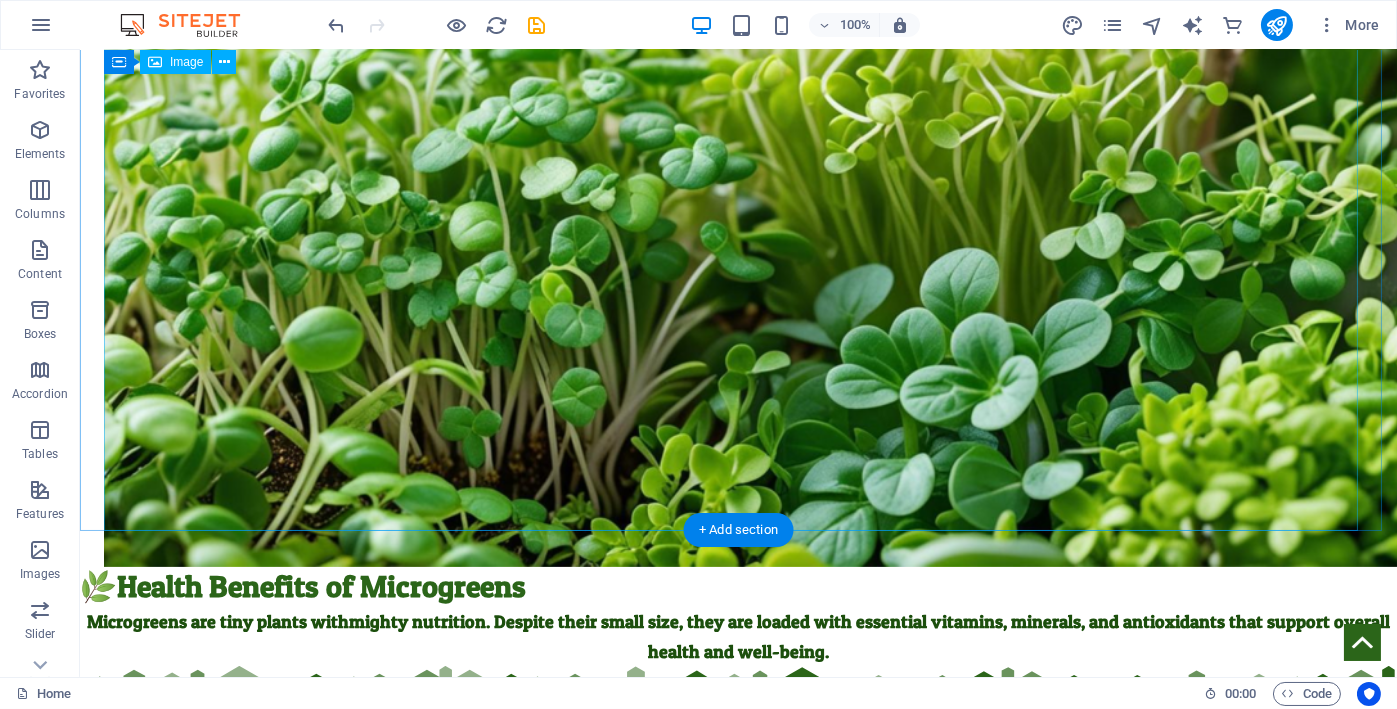 click at bounding box center [738, 195] 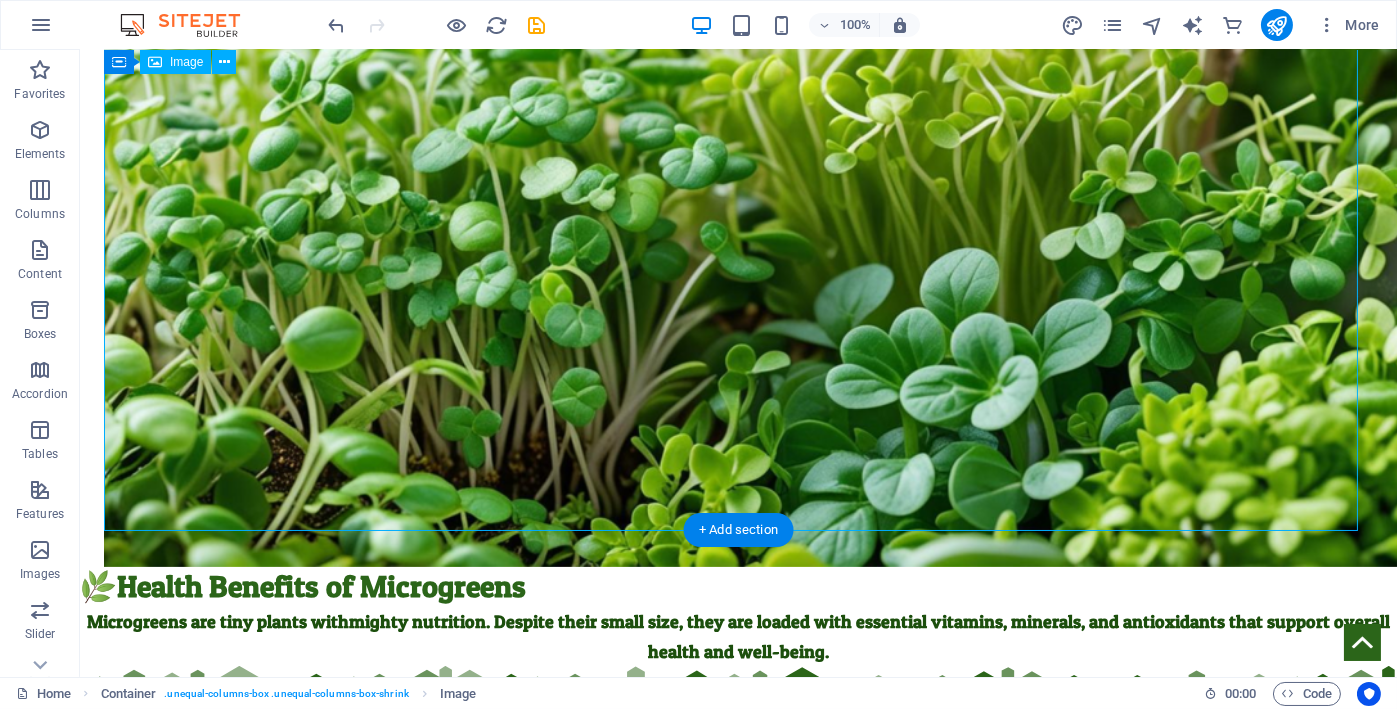 click at bounding box center [738, 195] 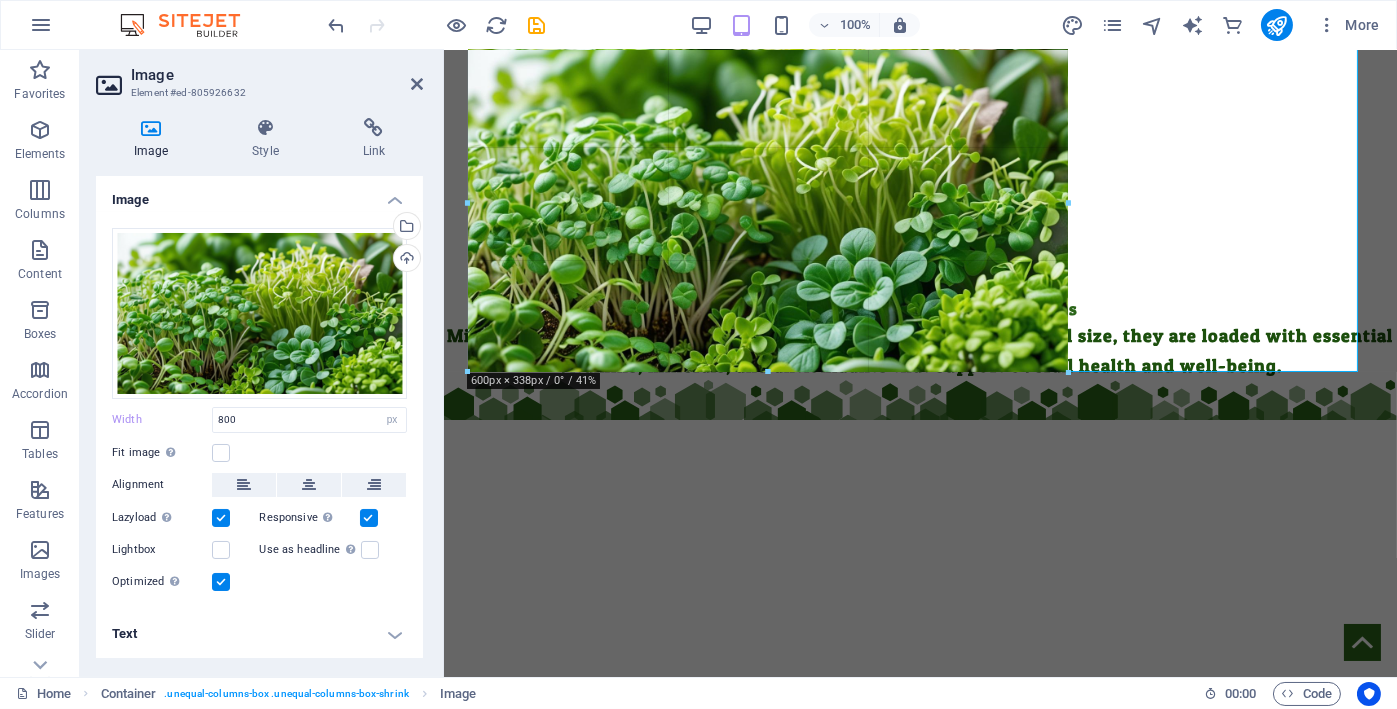 drag, startPoint x: 1268, startPoint y: 487, endPoint x: 1072, endPoint y: 350, distance: 239.13385 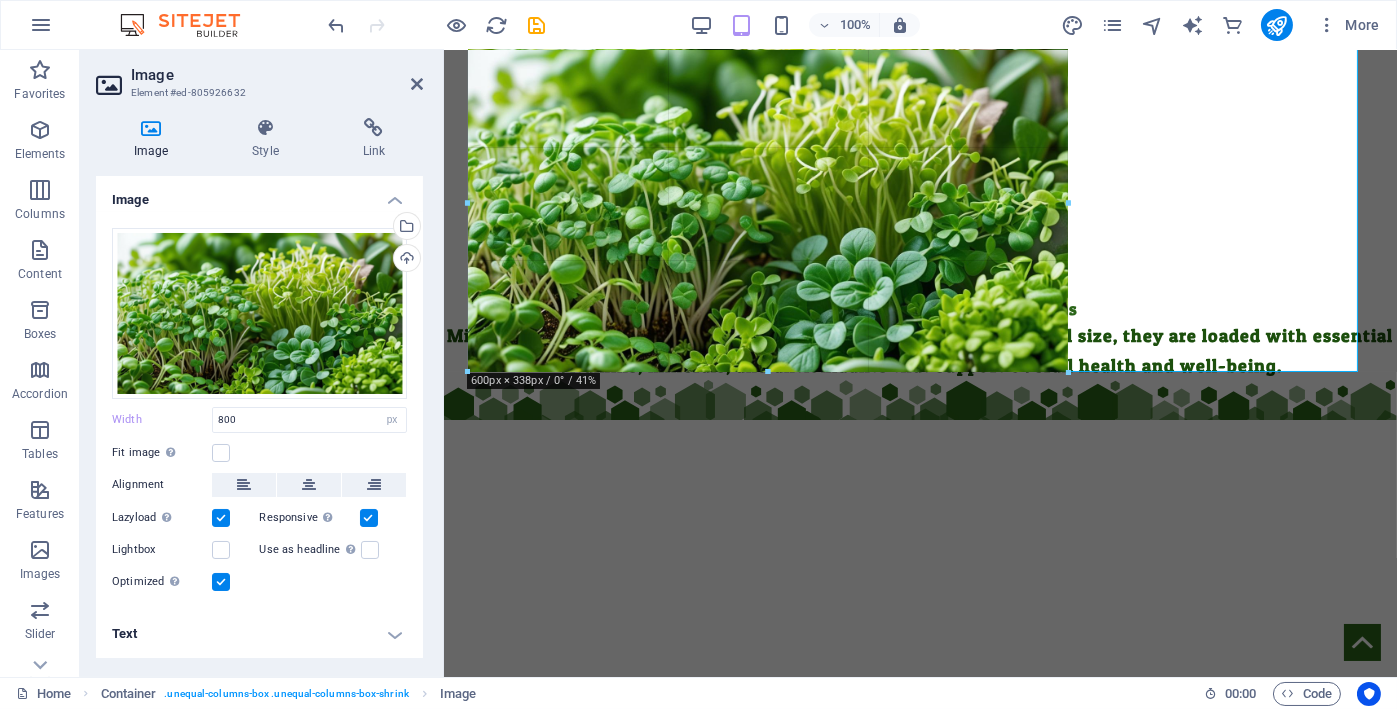 type on "602" 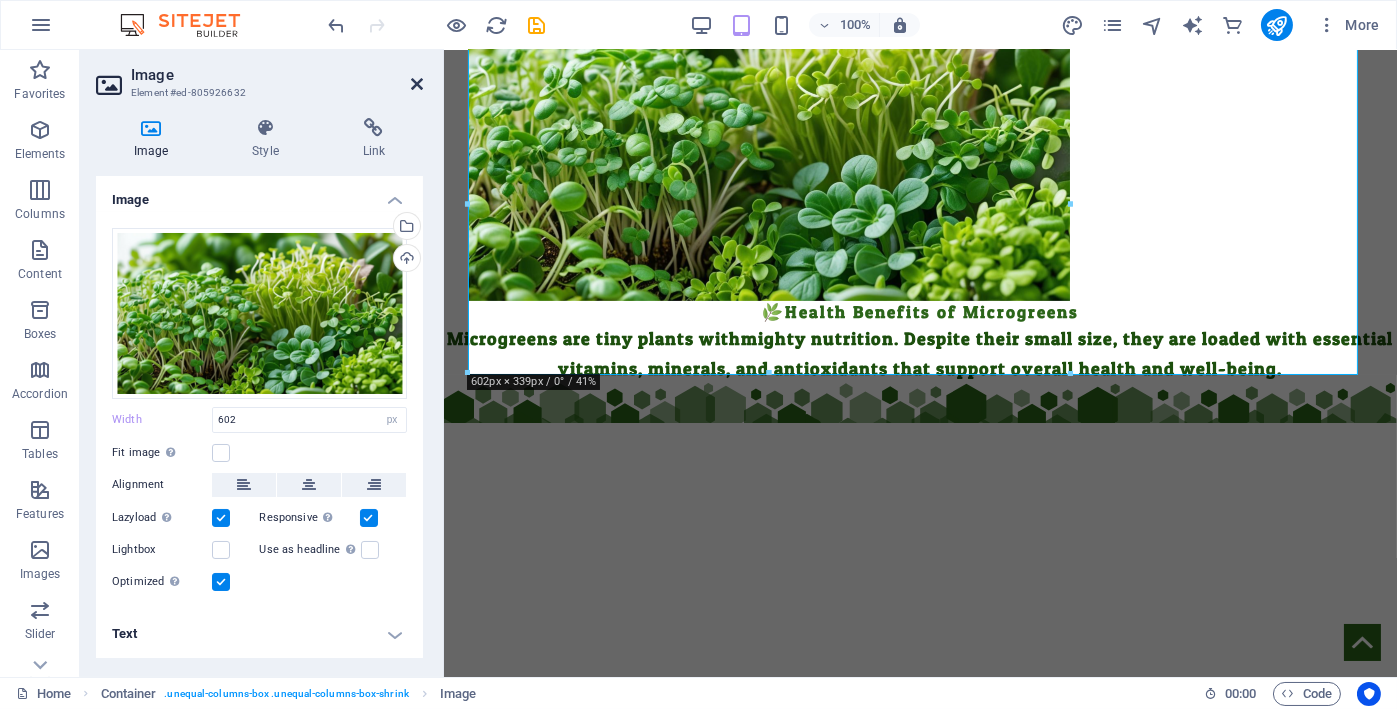 click at bounding box center [417, 84] 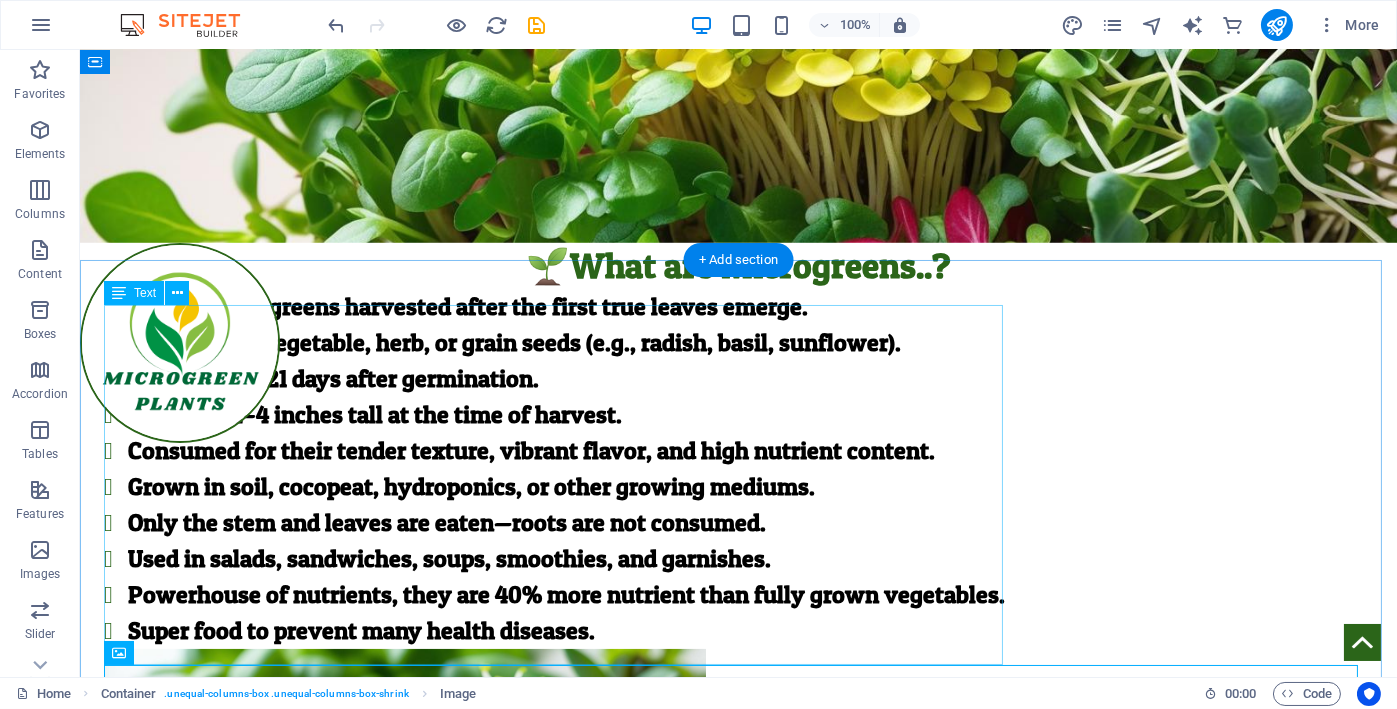 scroll, scrollTop: 461, scrollLeft: 0, axis: vertical 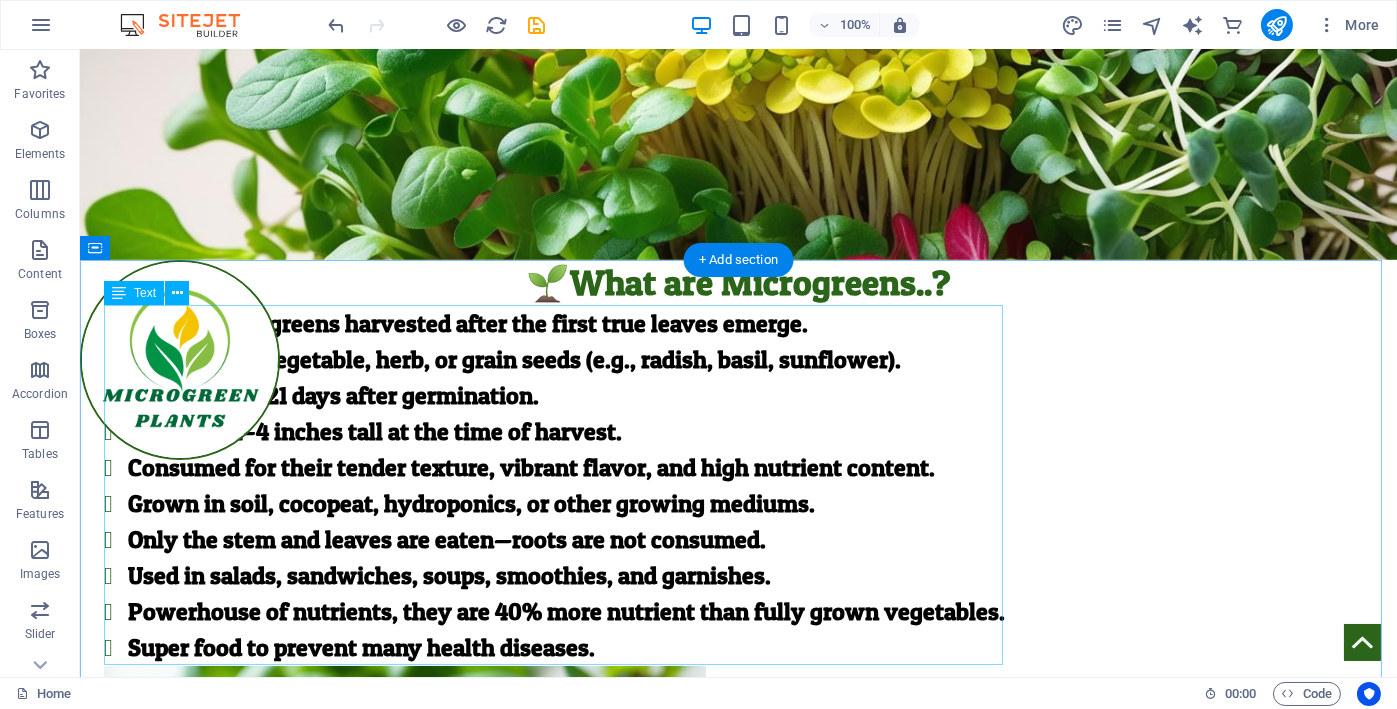 click on "Young edible greens harvested after the first true leaves emerge. Grown from vegetable, herb, or grain seeds (e.g., radish, basil, sunflower). Harvested 7–21 days after germination. Typically 2–4 inches tall at the time of harvest. Consumed for their tender texture, vibrant flavor, and high nutrient content. Grown in soil, cocopeat, hydroponics, or other growing mediums. Only the stem and leaves are eaten—roots are not consumed. Used in salads, sandwiches, soups, smoothies, and garnishes. Powerhouse of nutrients, they are 40% more nutrient than fully grown vegetables. Super food to prevent many health diseases." at bounding box center [738, 486] 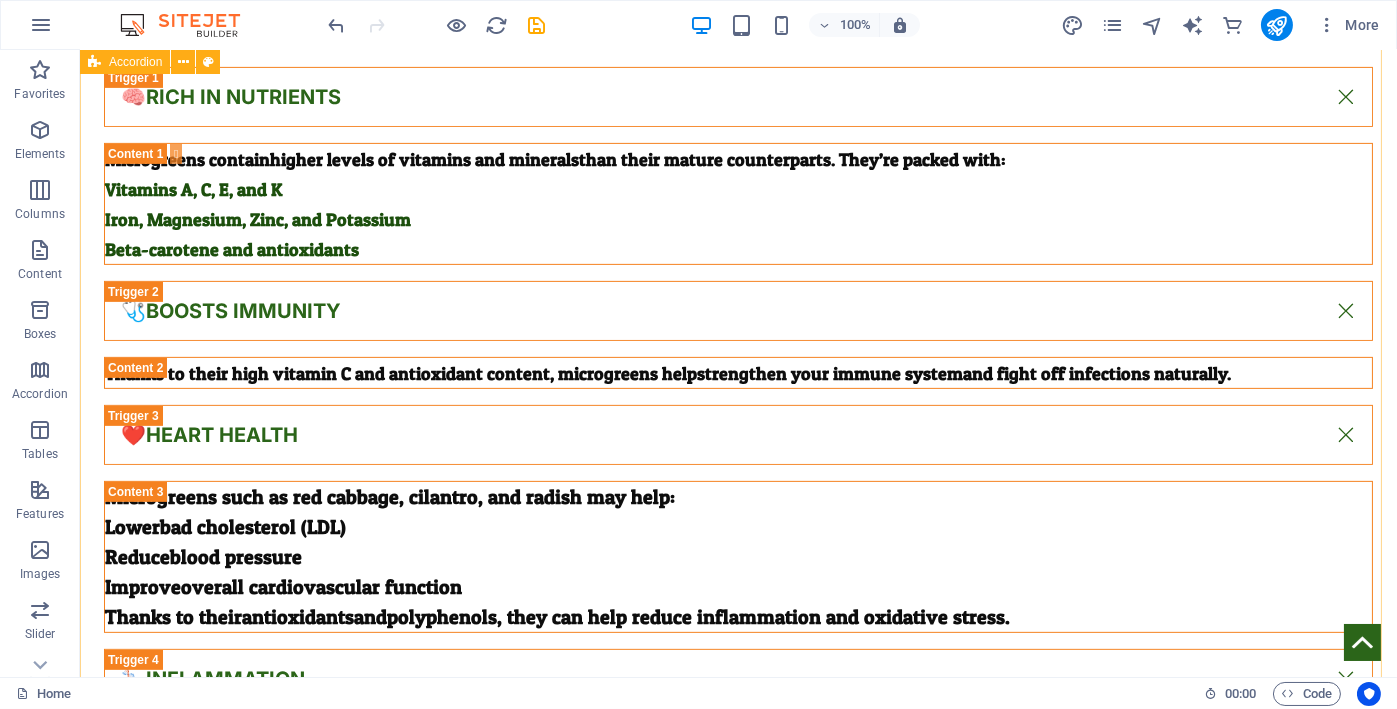 scroll, scrollTop: 2000, scrollLeft: 0, axis: vertical 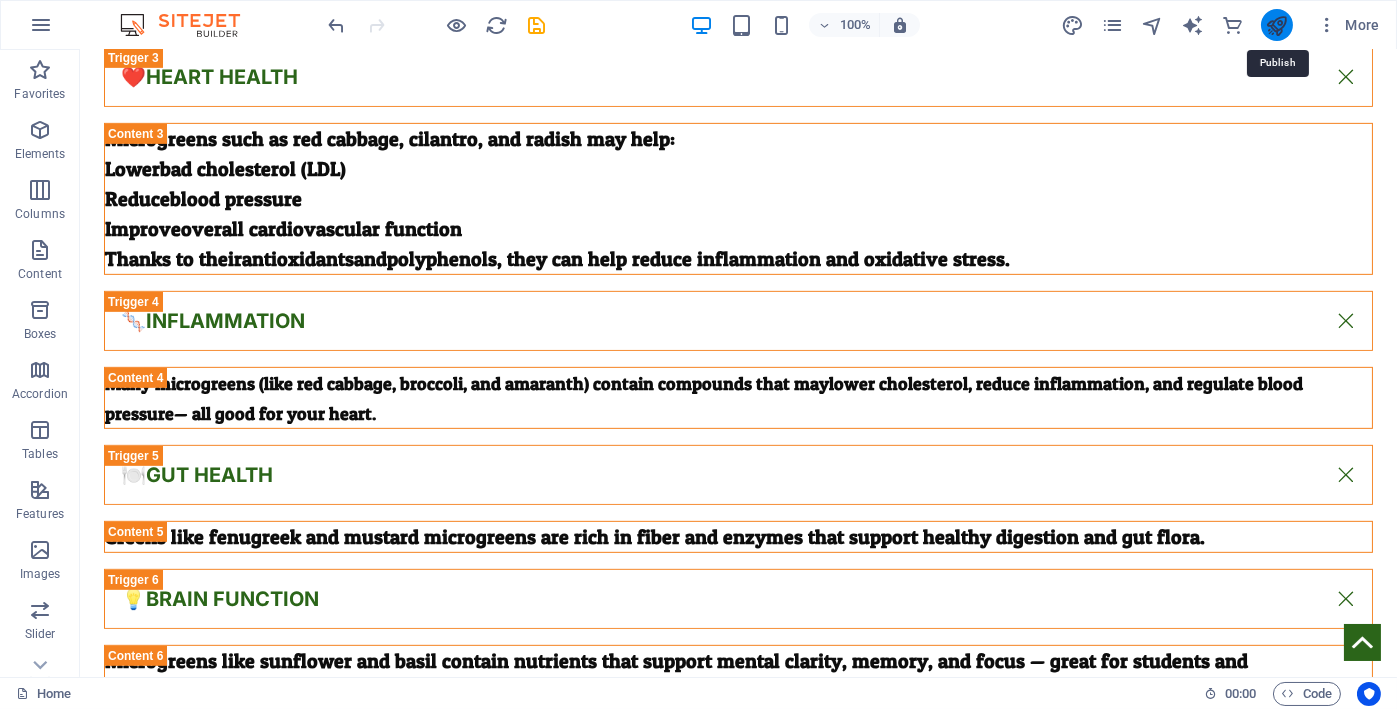 click at bounding box center (1276, 25) 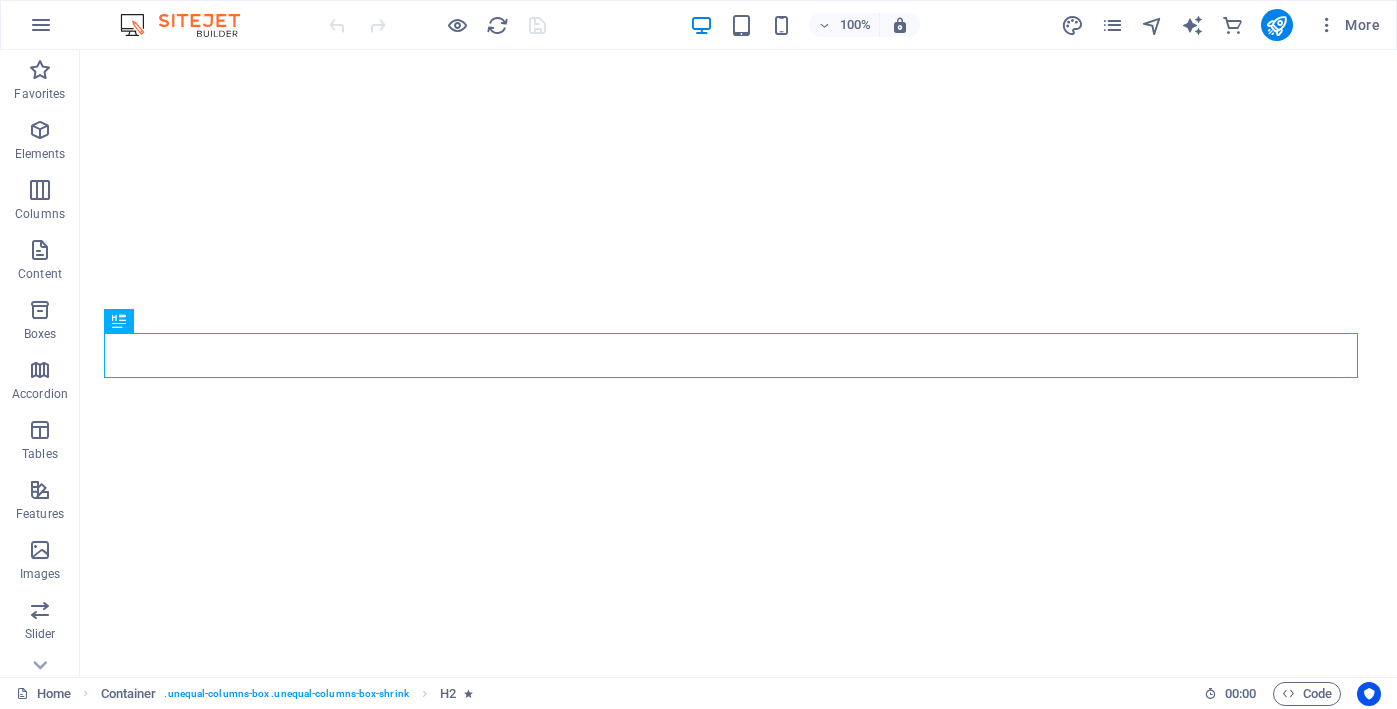 scroll, scrollTop: 0, scrollLeft: 0, axis: both 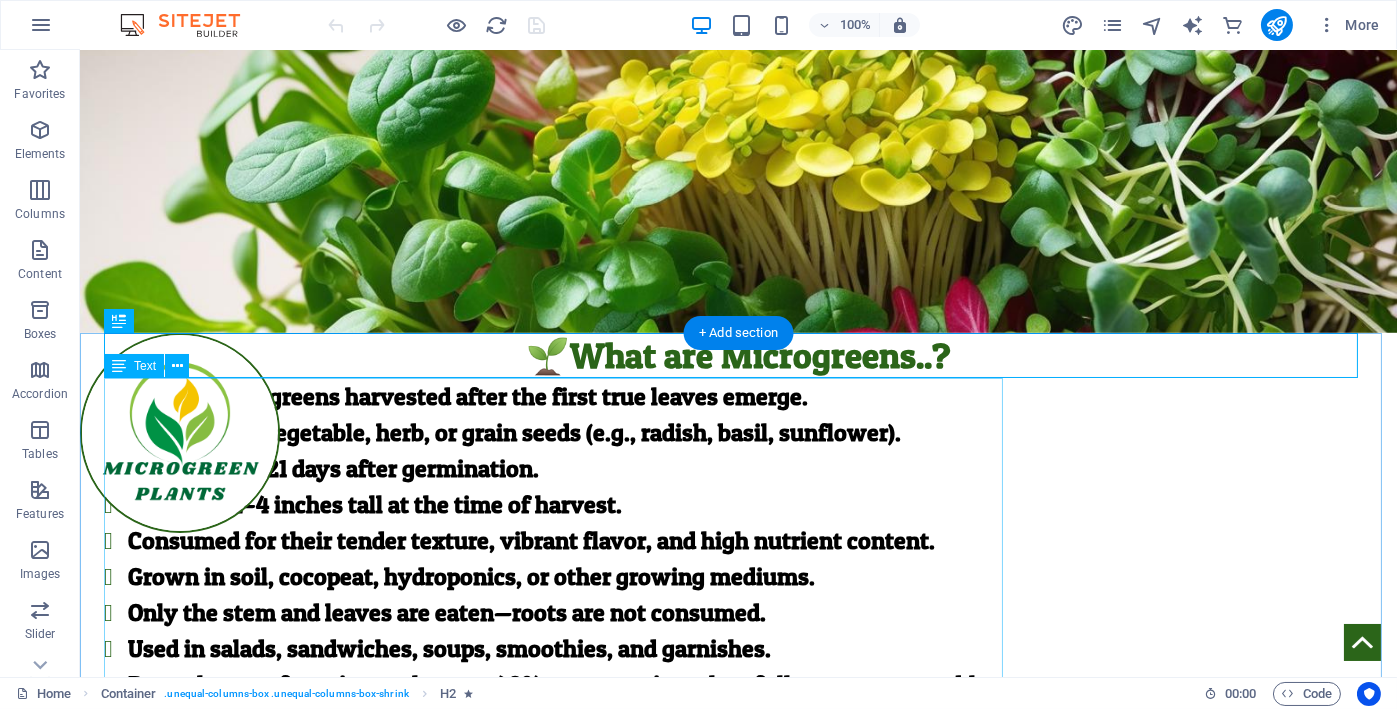 click on "Young edible greens harvested after the first true leaves emerge. Grown from vegetable, herb, or grain seeds (e.g., radish, basil, sunflower). Harvested 7–21 days after germination. Typically 2–4 inches tall at the time of harvest. Consumed for their tender texture, vibrant flavor, and high nutrient content. Grown in soil, cocopeat, hydroponics, or other growing mediums. Only the stem and leaves are eaten—roots are not consumed. Used in salads, sandwiches, soups, smoothies, and garnishes. Powerhouse of nutrients, they are 40% more nutrient than fully grown vegetables. Super food to prevent many health diseases." at bounding box center (738, 559) 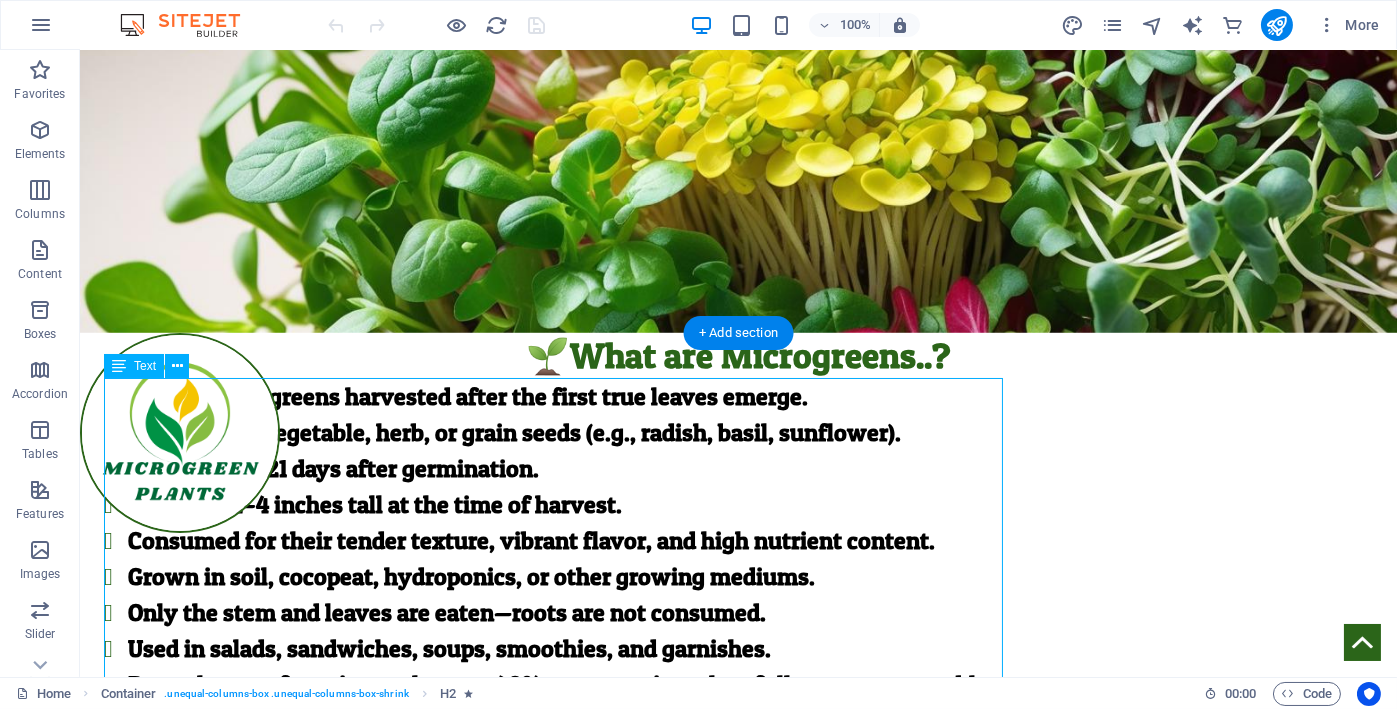 click on "Young edible greens harvested after the first true leaves emerge. Grown from vegetable, herb, or grain seeds (e.g., radish, basil, sunflower). Harvested 7–21 days after germination. Typically 2–4 inches tall at the time of harvest. Consumed for their tender texture, vibrant flavor, and high nutrient content. Grown in soil, cocopeat, hydroponics, or other growing mediums. Only the stem and leaves are eaten—roots are not consumed. Used in salads, sandwiches, soups, smoothies, and garnishes. Powerhouse of nutrients, they are 40% more nutrient than fully grown vegetables. Super food to prevent many health diseases." at bounding box center (738, 559) 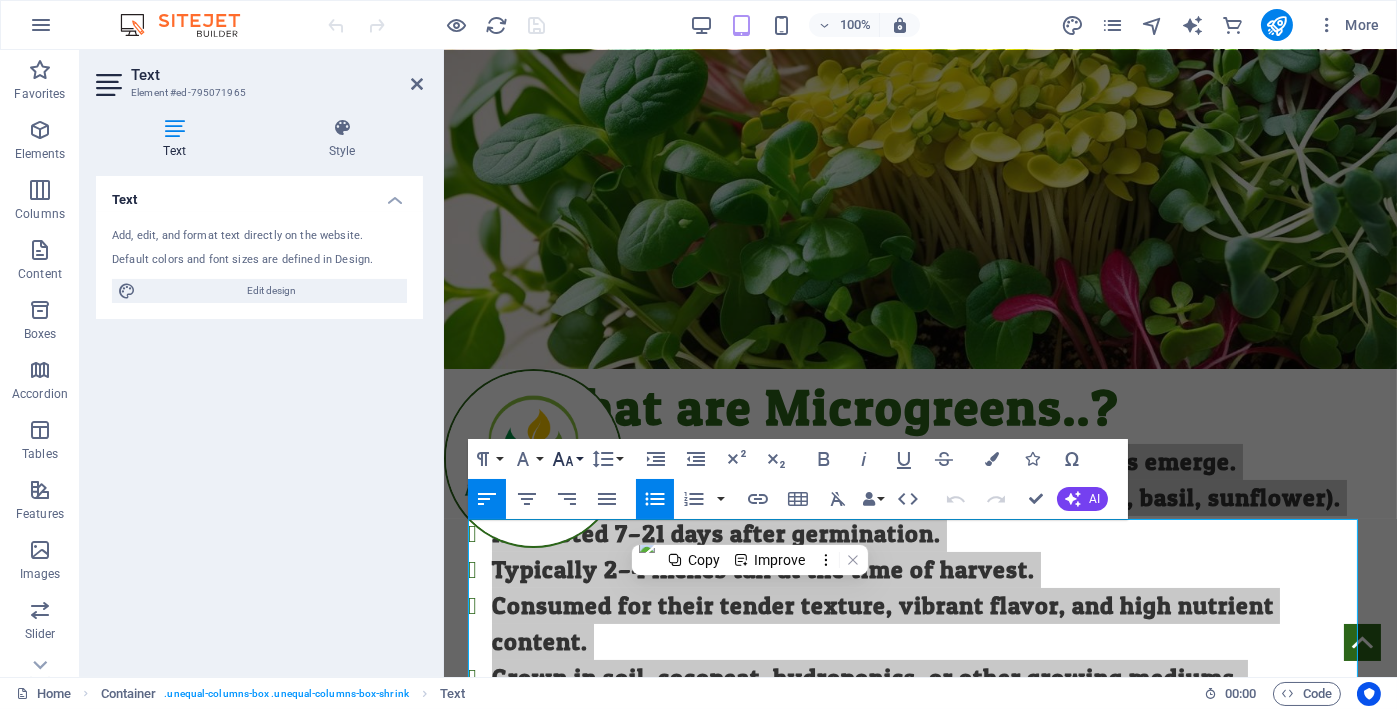 click on "Font Size" at bounding box center [567, 459] 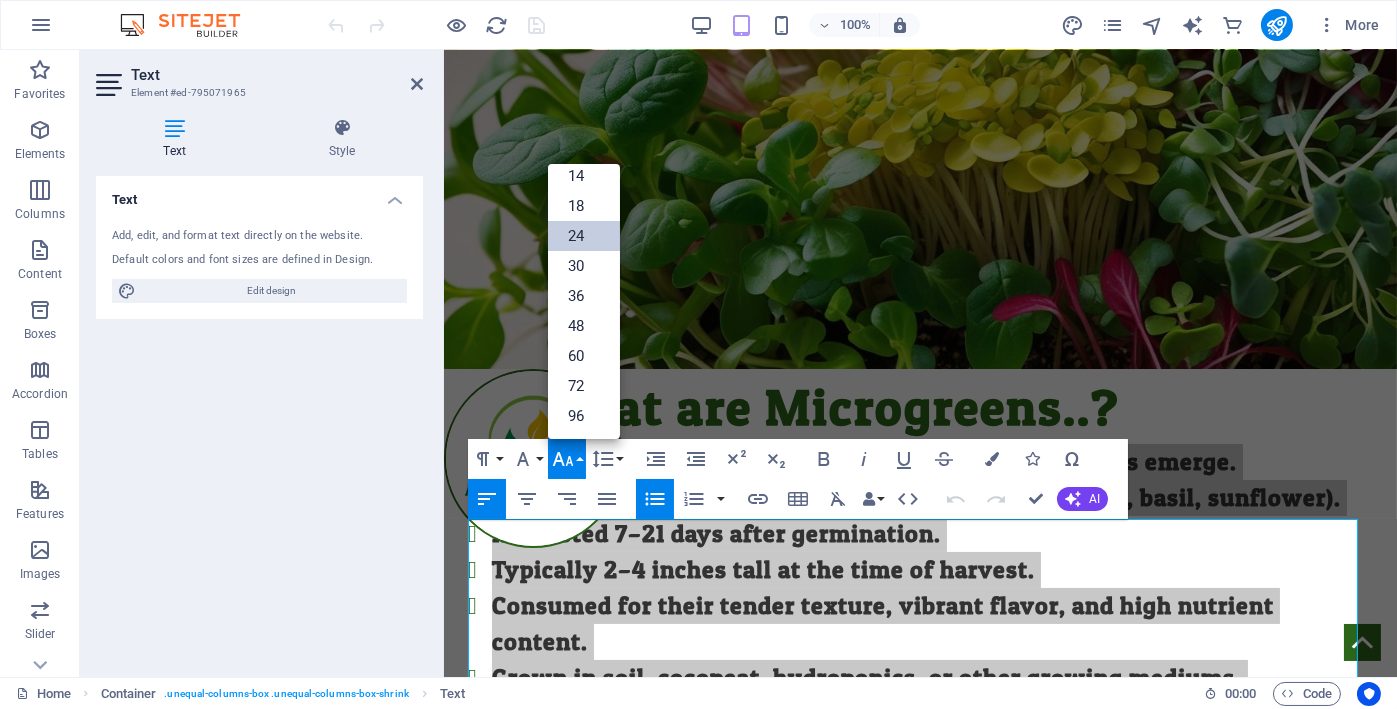 scroll, scrollTop: 161, scrollLeft: 0, axis: vertical 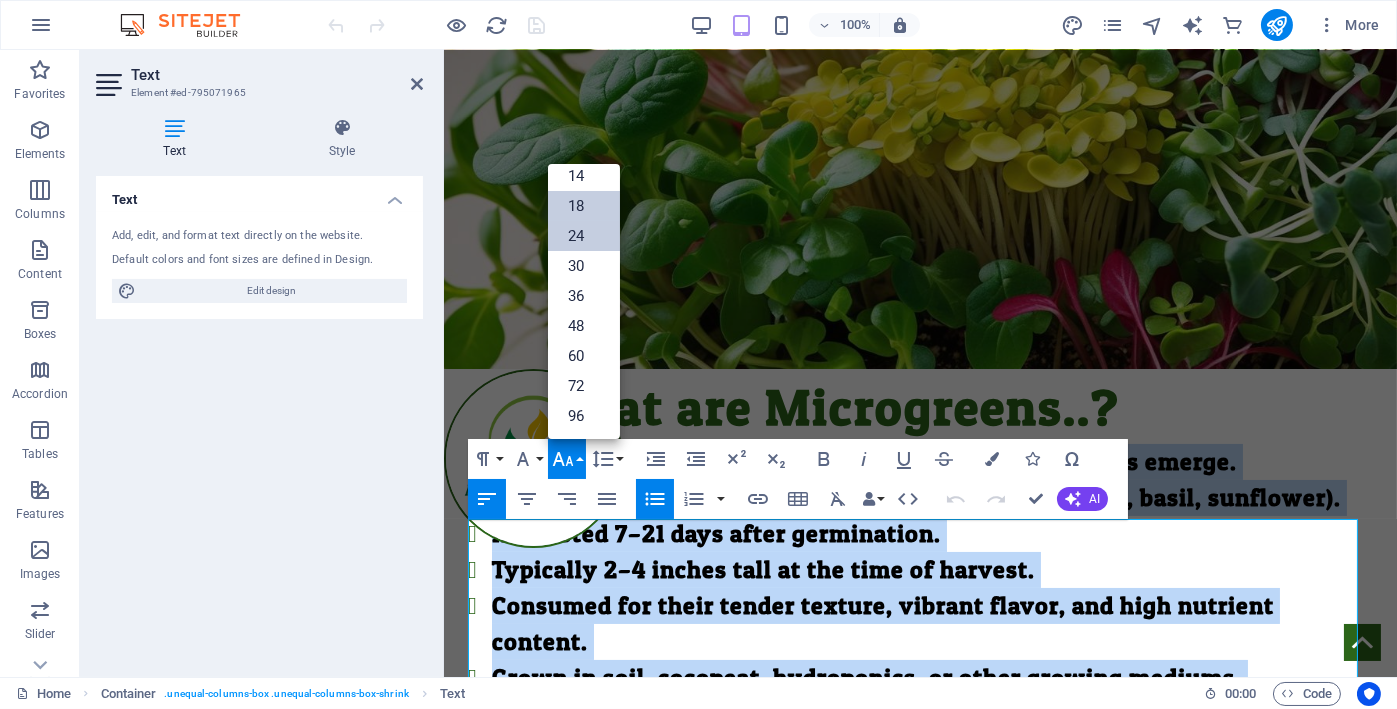 click on "18" at bounding box center (584, 206) 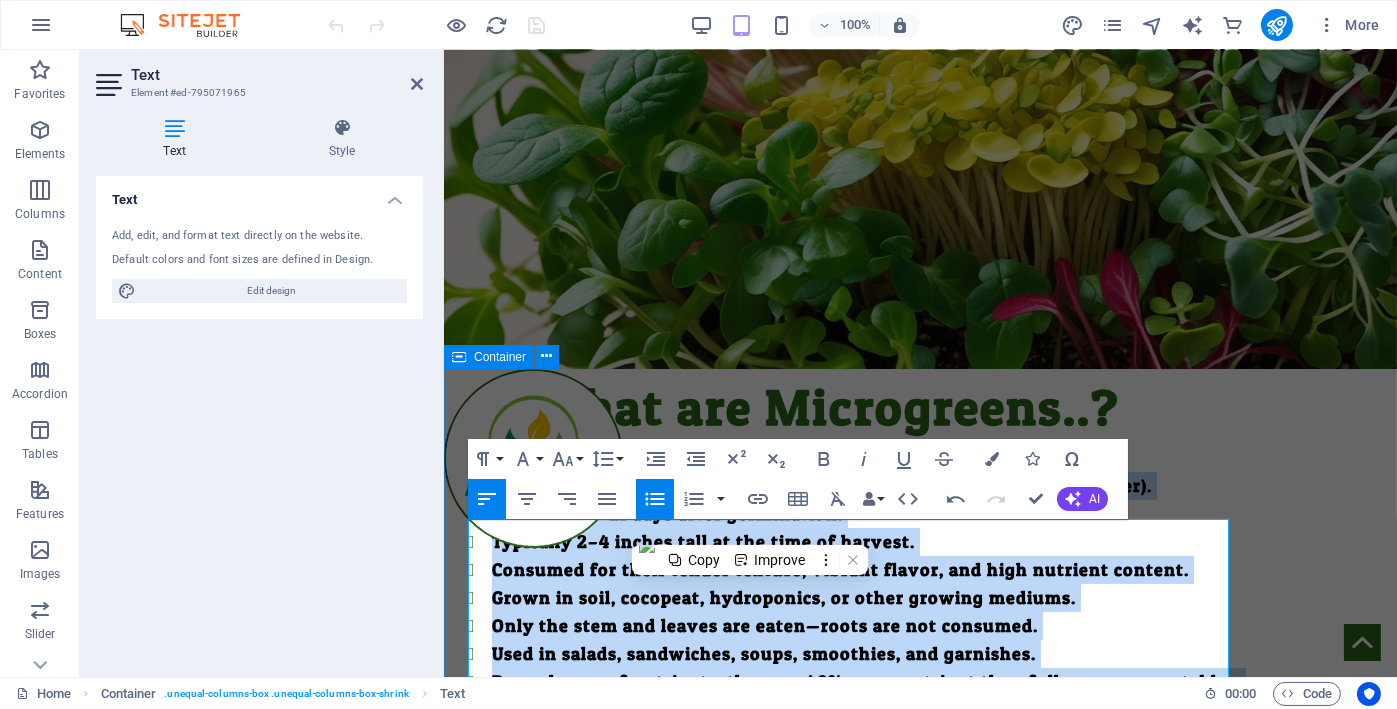 click on "🌱What are Microgreens..? Young edible greens harvested after the first true leaves emerge. Grown from vegetable, herb, or grain seeds (e.g., radish, basil, sunflower). Harvested 7–21 days after germination. Typically 2–4 inches tall at the time of harvest. Consumed for their tender texture, vibrant flavor, and high nutrient content. Grown in soil, cocopeat, hydroponics, or other growing mediums. Only the stem and leaves are eaten—roots are not consumed. Used in salads, sandwiches, soups, smoothies, and garnishes. Powerhouse of nutrients, they are 40% more nutrient than fully grown vegetables. Super food to prevent many health diseases." at bounding box center [919, 717] 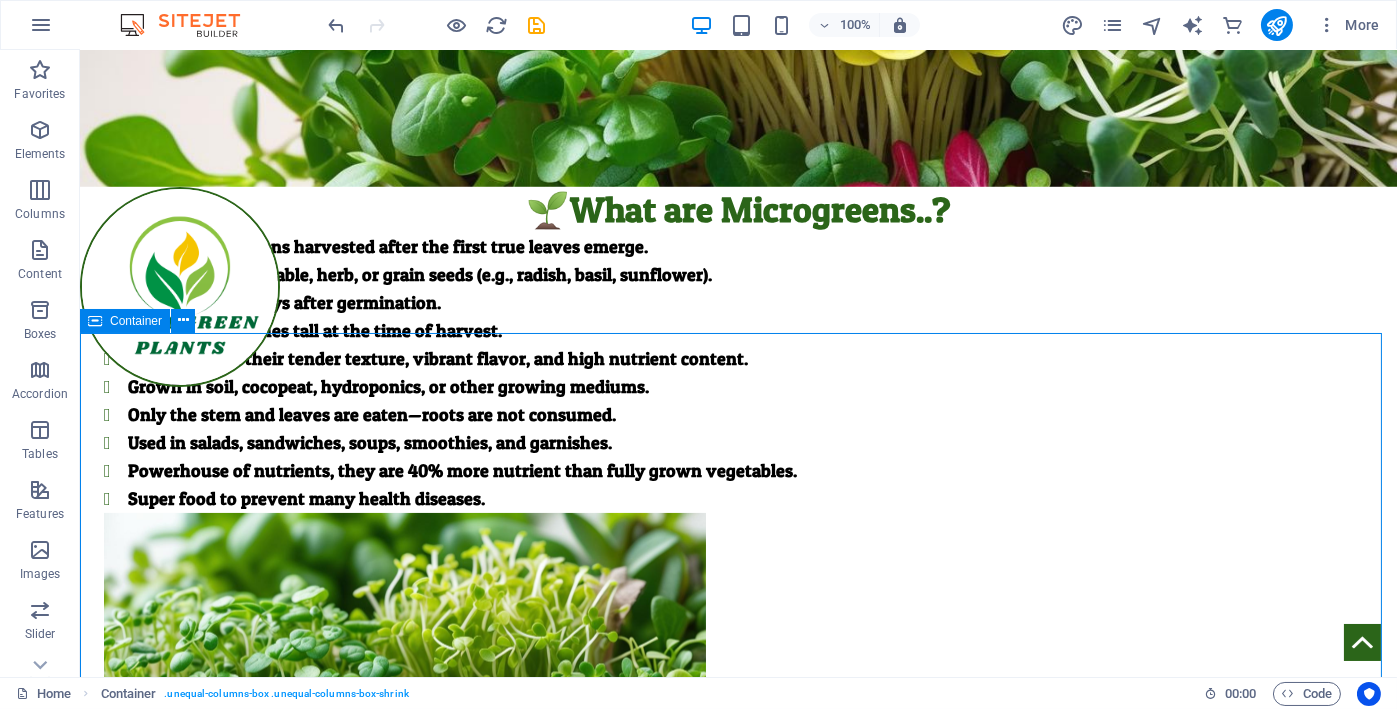 scroll, scrollTop: 554, scrollLeft: 0, axis: vertical 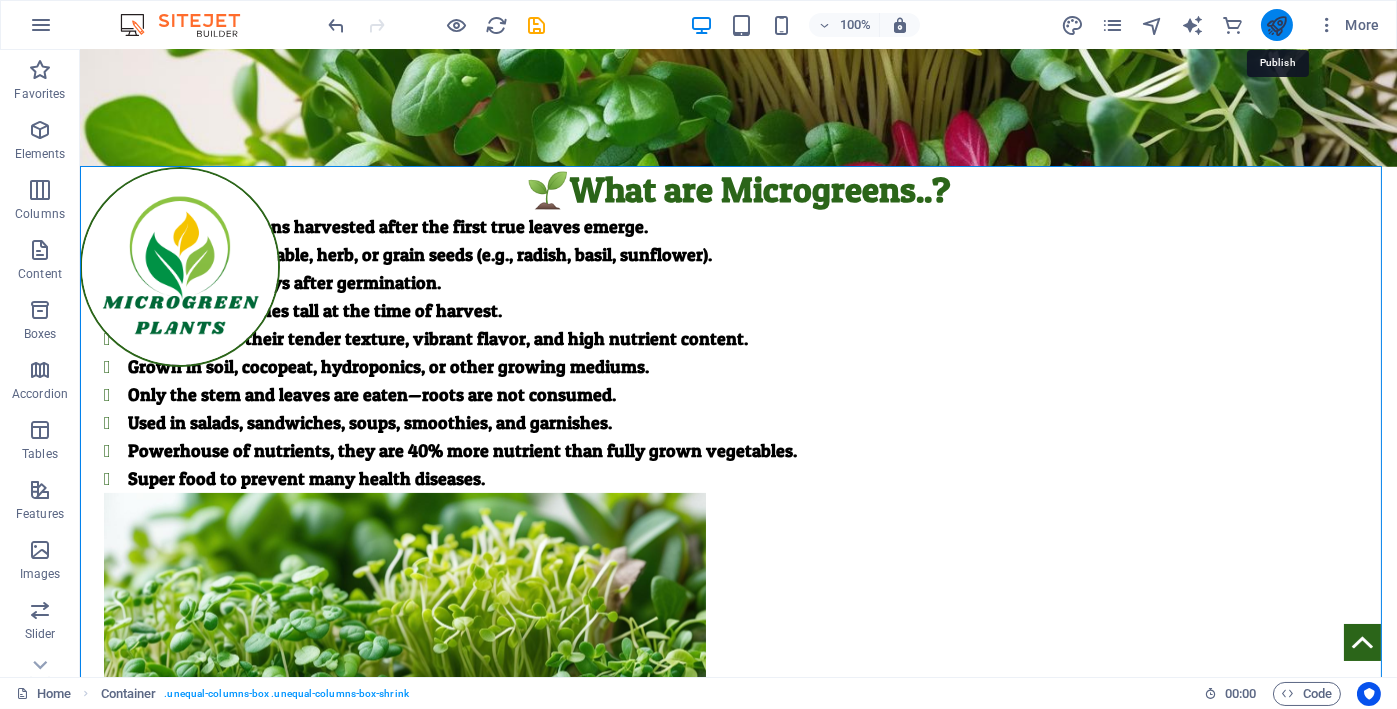 click at bounding box center (1276, 25) 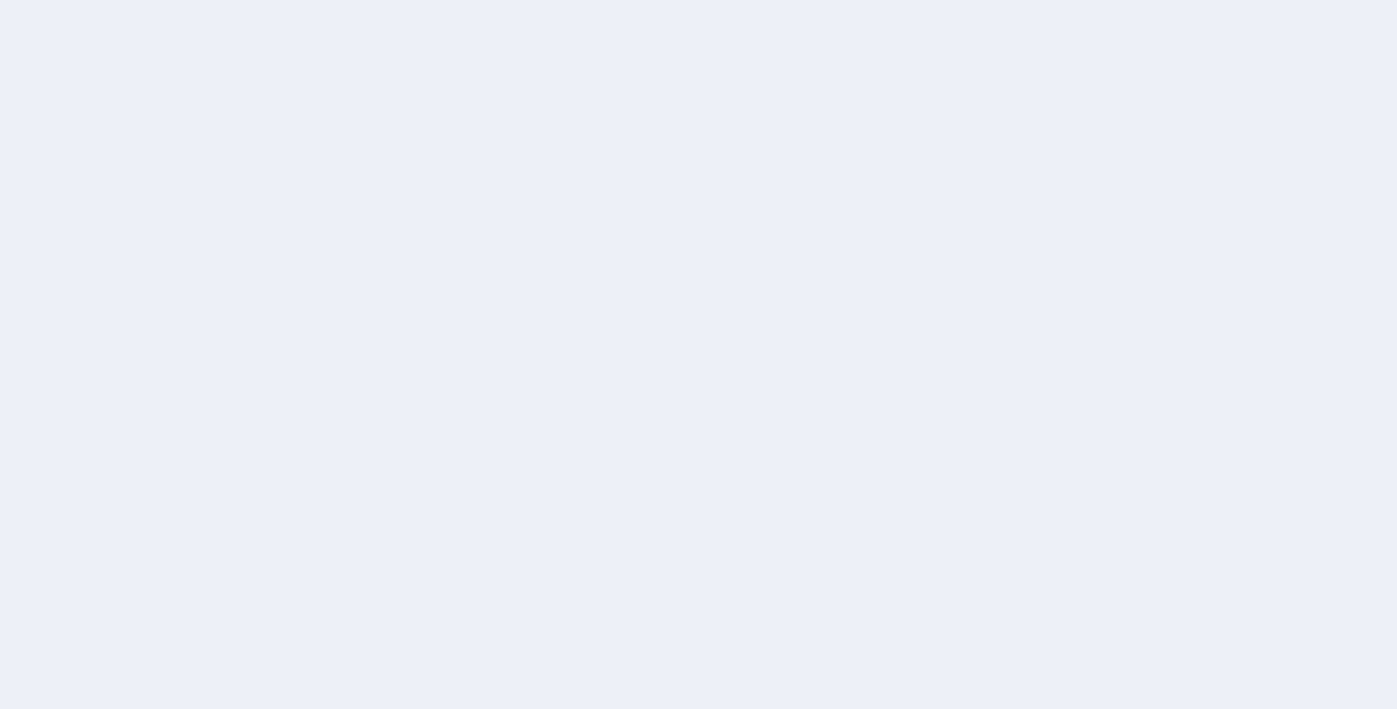 scroll, scrollTop: 0, scrollLeft: 0, axis: both 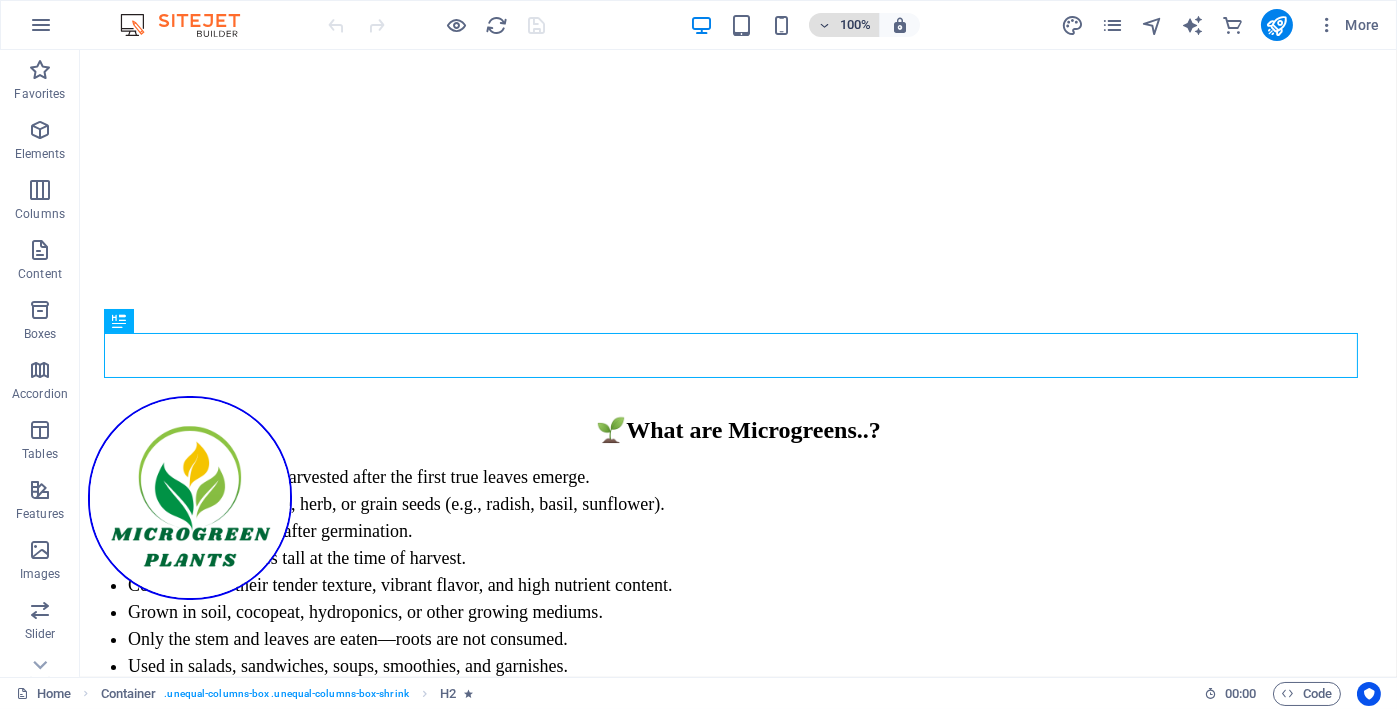 click at bounding box center (824, 25) 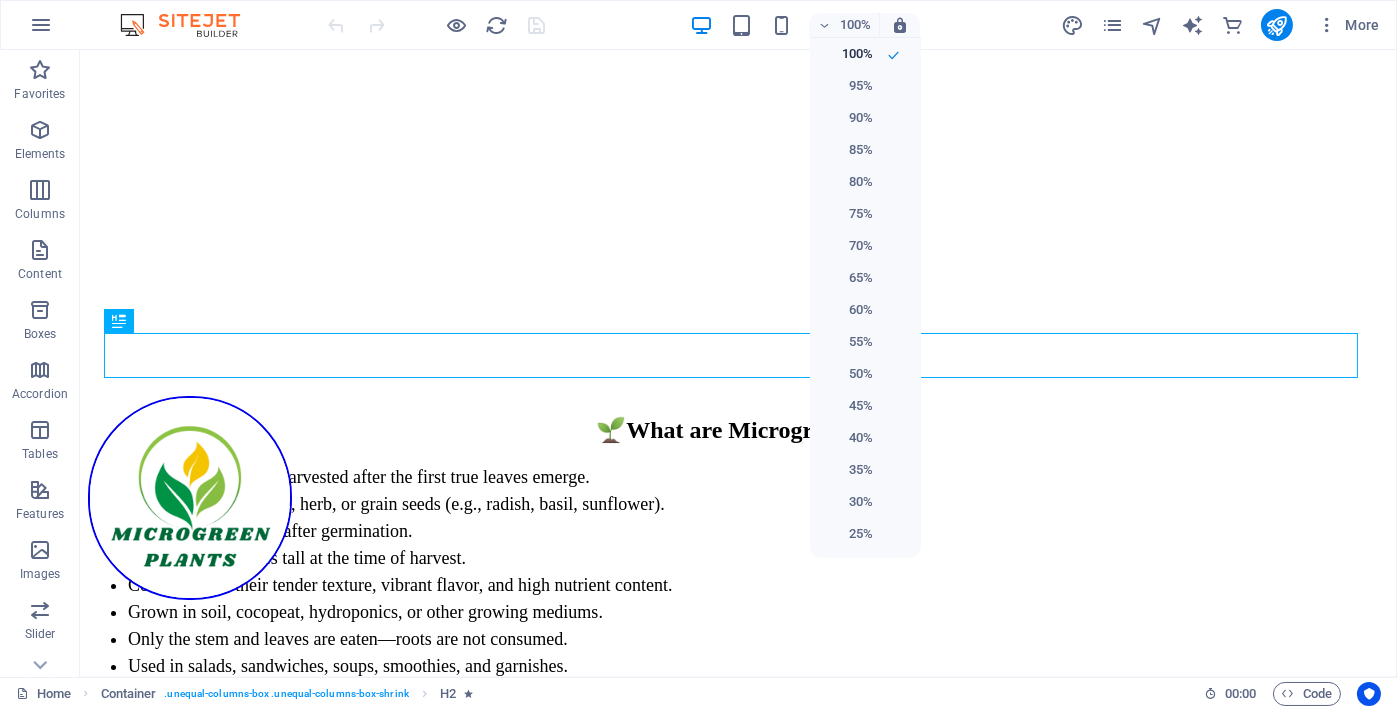 click at bounding box center [698, 354] 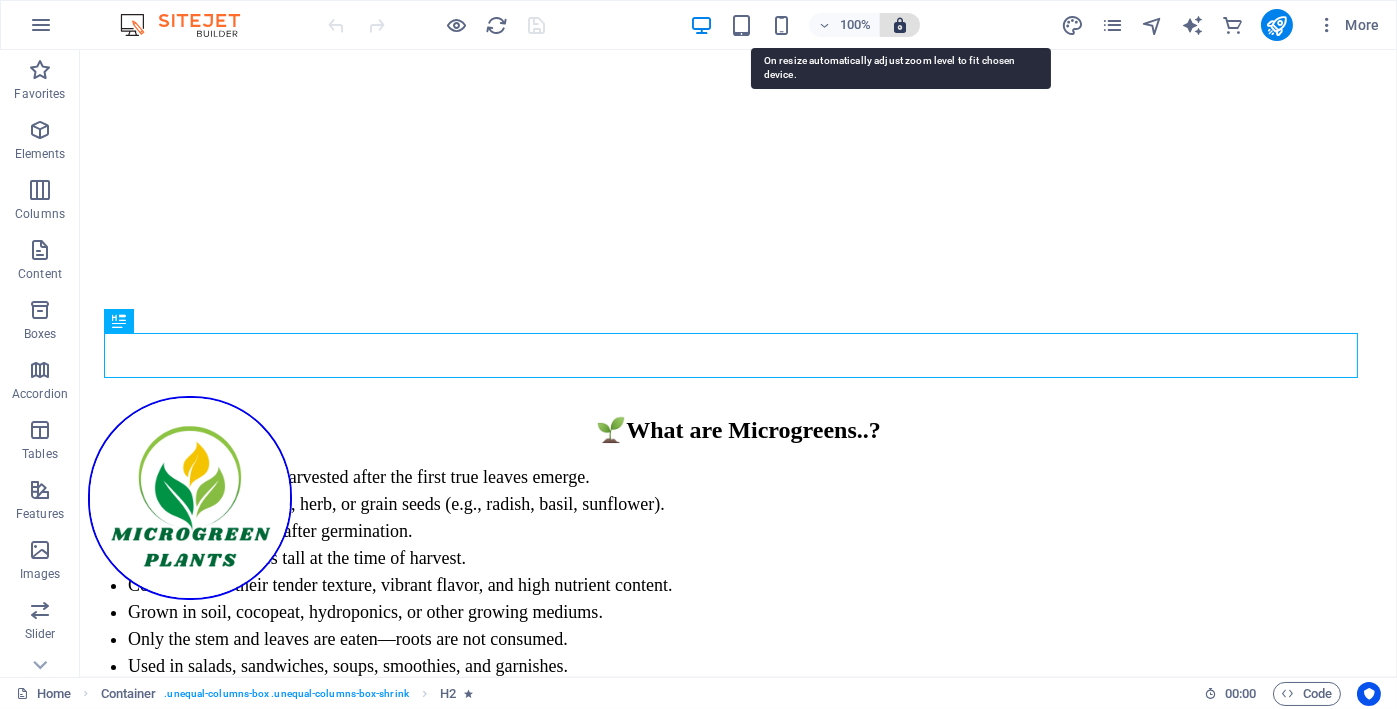 click at bounding box center [900, 25] 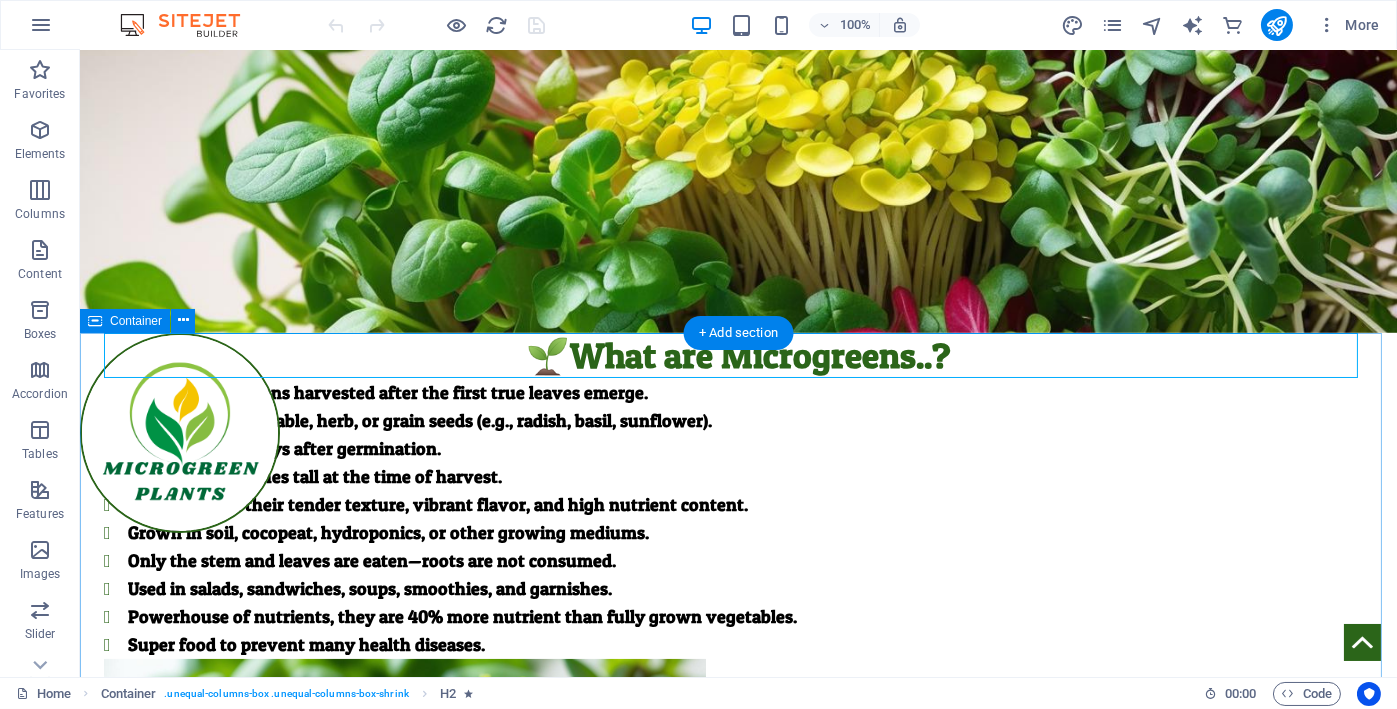click on "🌱What are Microgreens..? Young edible greens harvested after the first true leaves emerge. Grown from vegetable, herb, or grain seeds (e.g., radish, basil, sunflower). Harvested 7–21 days after germination. Typically 2–4 inches tall at the time of harvest. Consumed for their tender texture, vibrant flavor, and high nutrient content. Grown in soil, cocopeat, hydroponics, or other growing mediums. Only the stem and leaves are eaten—roots are not consumed. Used in salads, sandwiches, soups, smoothies, and garnishes. Powerhouse of nutrients, they are 40% more nutrient than fully grown vegetables. Super food to prevent many health diseases." at bounding box center [738, 666] 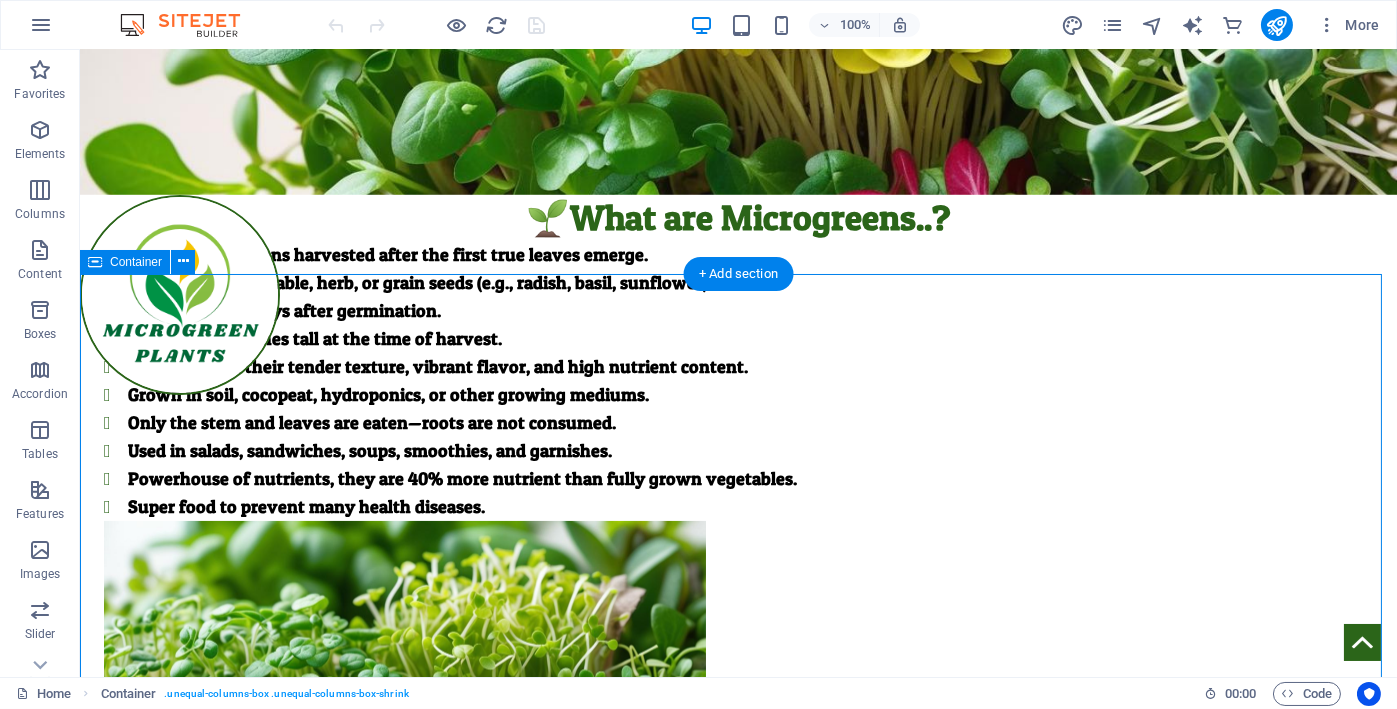 scroll, scrollTop: 554, scrollLeft: 0, axis: vertical 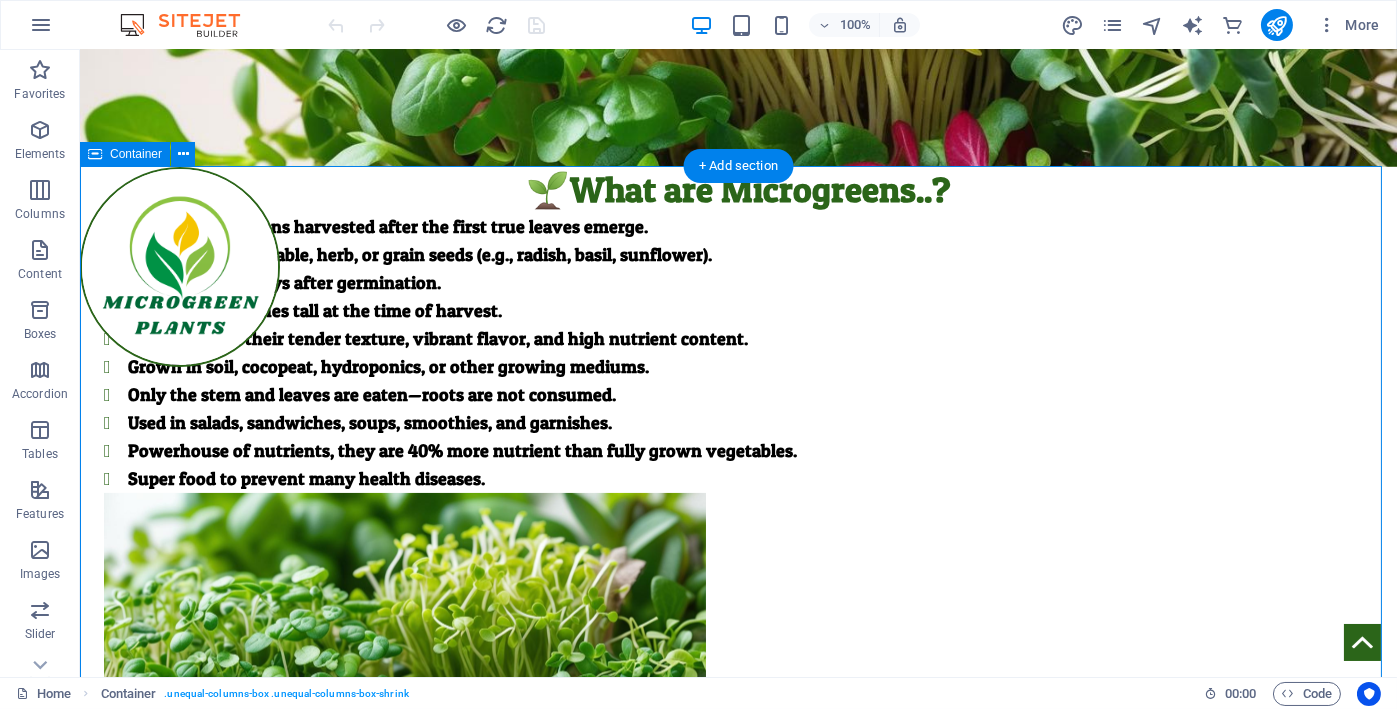 click on "🌱What are Microgreens..? Young edible greens harvested after the first true leaves emerge. Grown from vegetable, herb, or grain seeds (e.g., radish, basil, sunflower). Harvested 7–21 days after germination. Typically 2–4 inches tall at the time of harvest. Consumed for their tender texture, vibrant flavor, and high nutrient content. Grown in soil, cocopeat, hydroponics, or other growing mediums. Only the stem and leaves are eaten—roots are not consumed. Used in salads, sandwiches, soups, smoothies, and garnishes. Powerhouse of nutrients, they are 40% more nutrient than fully grown vegetables. Super food to prevent many health diseases." at bounding box center [738, 500] 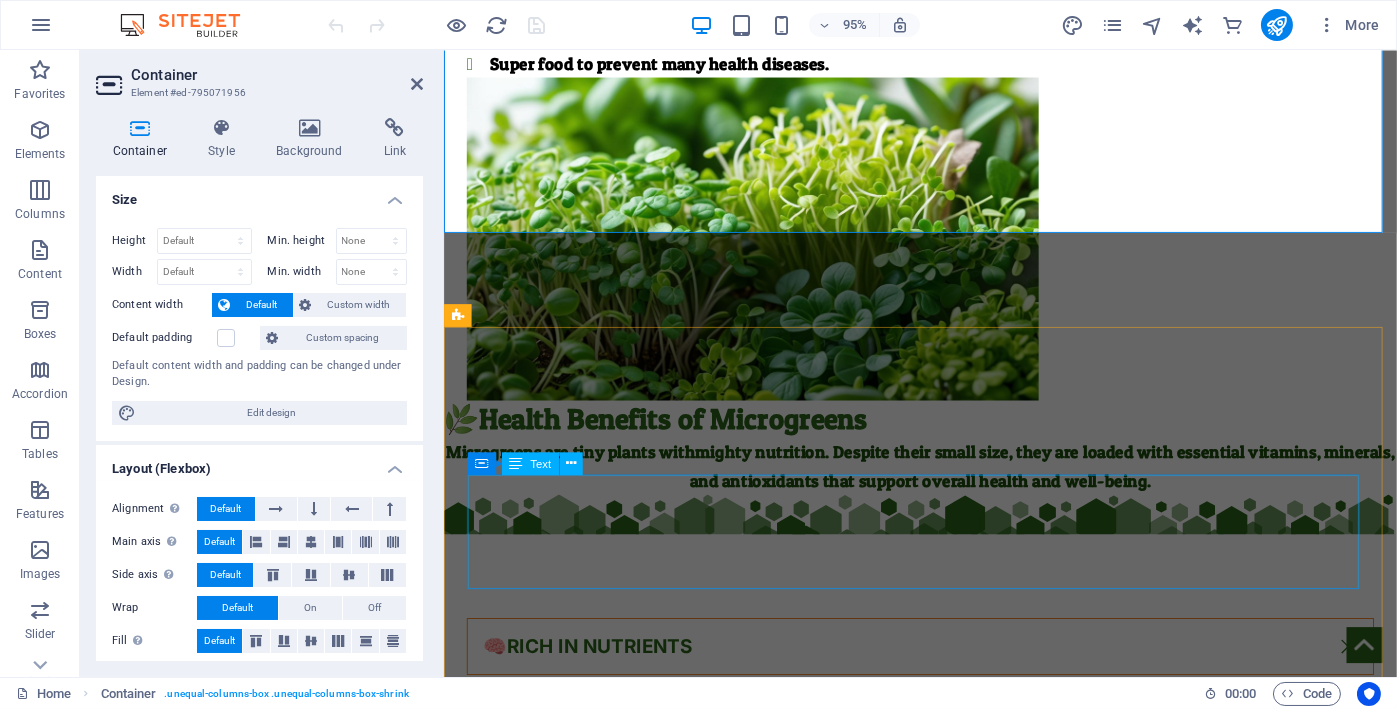 scroll, scrollTop: 1166, scrollLeft: 0, axis: vertical 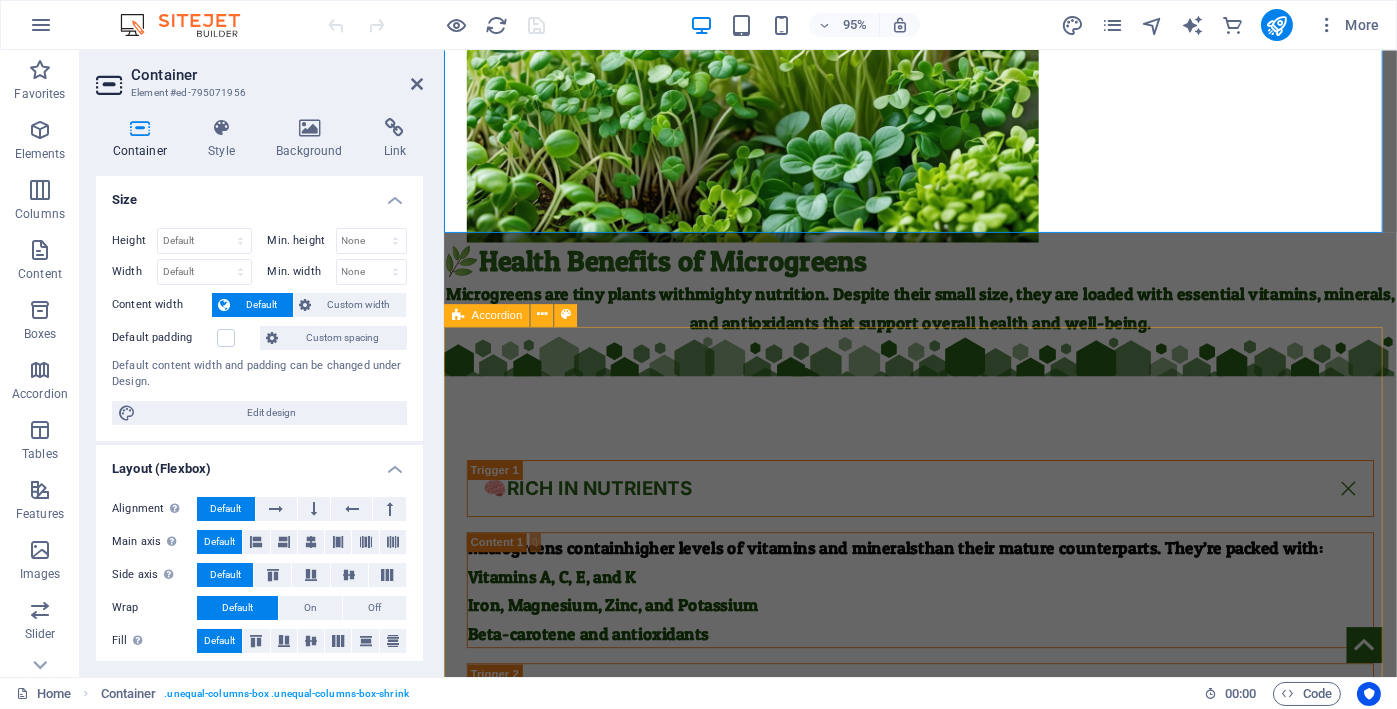click on "🧠Rich in Nutrients Microgreens contain  higher levels of vitamins and minerals  than their mature counterparts. They’re packed with: Vitamins A, C, E, and K Iron, Magnesium, Zinc, and Potassium Beta-carotene and antioxidants 🩺Boosts Immunity Thanks to their high vitamin C and antioxidant content, microgreens help  strengthen your immune system  and fight off infections naturally. ❤️Heart Health Microgreens such as red cabbage, cilantro, and radish may help: Lower  bad cholesterol (LDL) Reduce  blood pressure Improve  overall cardiovascular function Thanks to their  antioxidants  and  polyphenols , they can help reduce inflammation and oxidative stress. 🧬Inflammation Many microgreens (like red cabbage, broccoli, and amaranth) contain compounds that may  lower cholesterol, reduce inflammation, and regulate blood pressure  — all good for your heart. 🍽️Gut Health Greens like fenugreek and mustard microgreens are rich in fiber and enzymes that support healthy digestion and gut flora." at bounding box center (944, 1319) 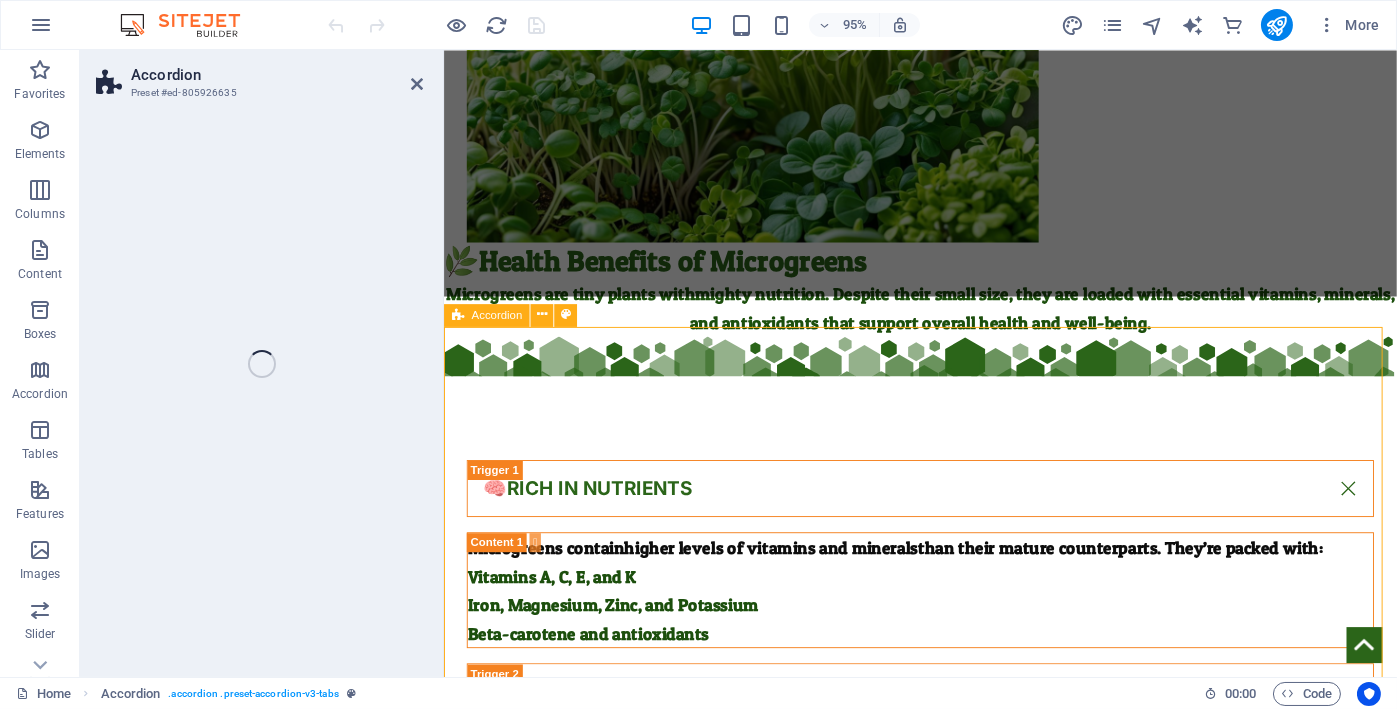 select on "hexagons" 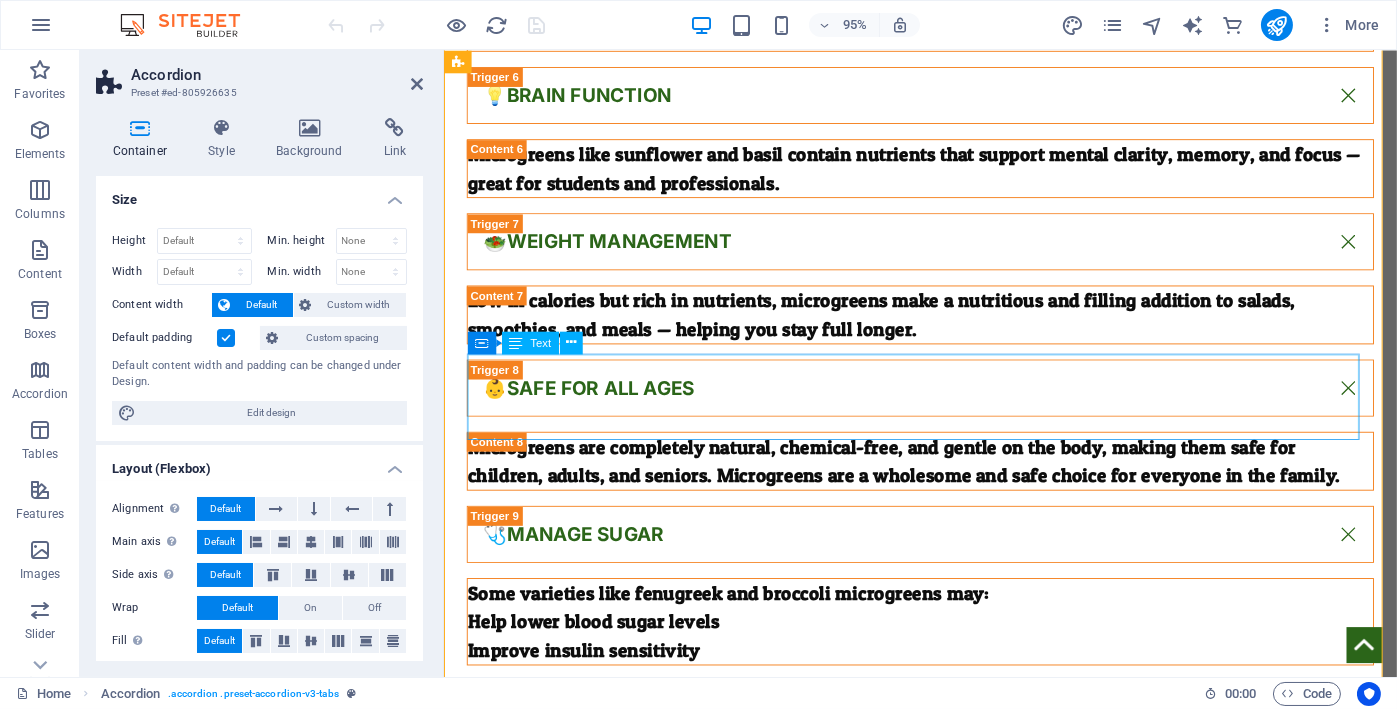scroll, scrollTop: 2666, scrollLeft: 0, axis: vertical 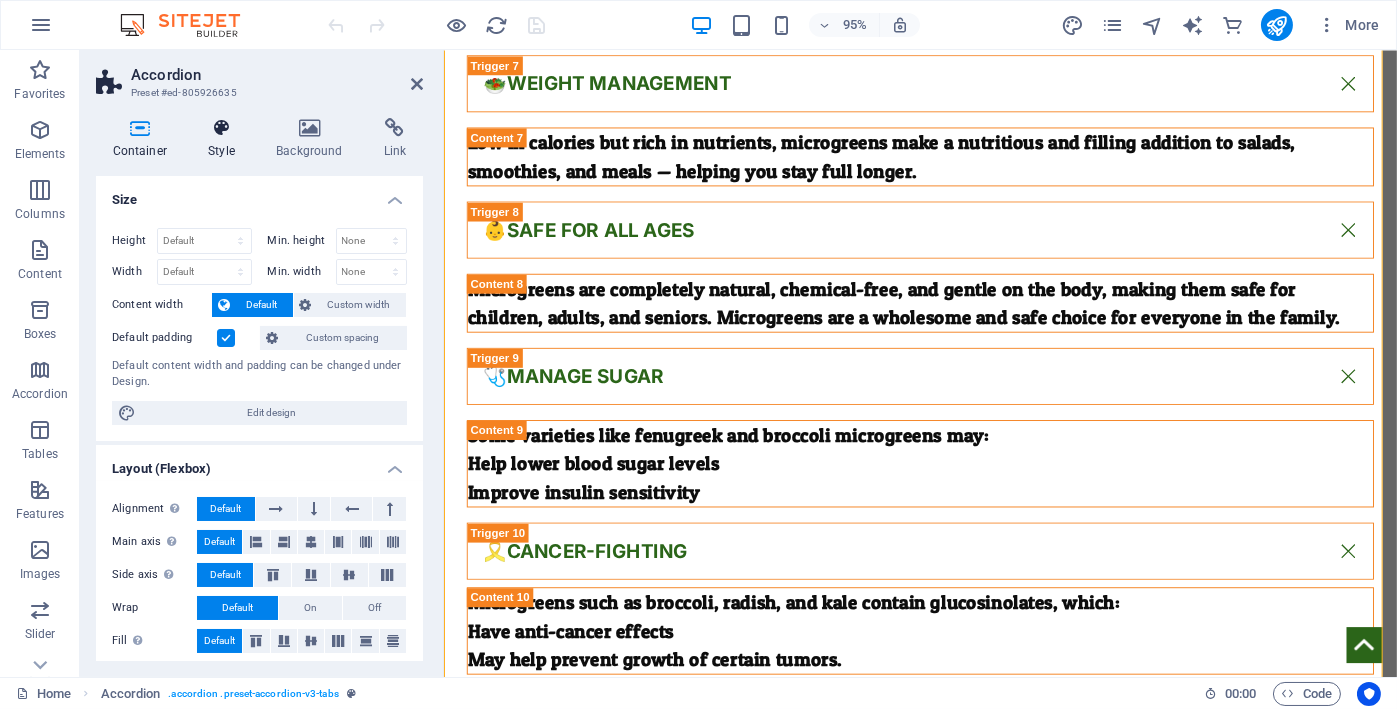 click on "Style" at bounding box center (226, 139) 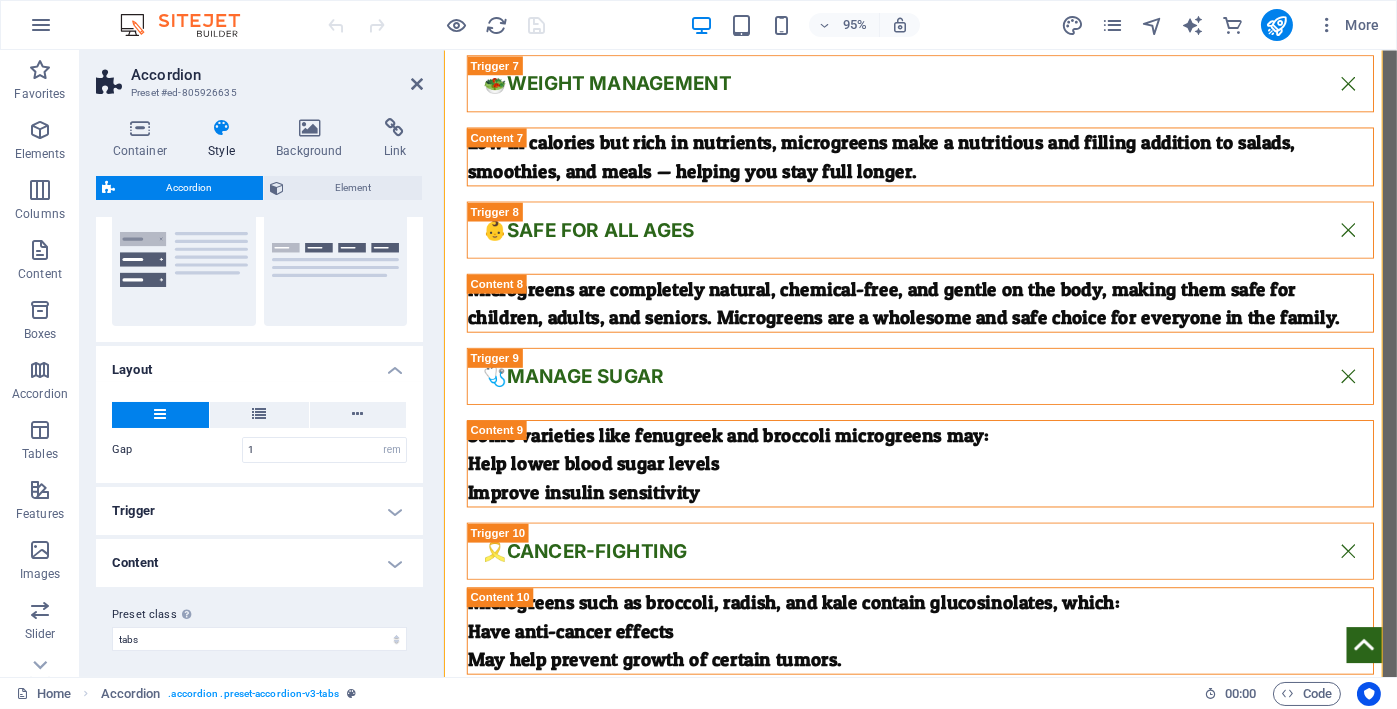 scroll, scrollTop: 219, scrollLeft: 0, axis: vertical 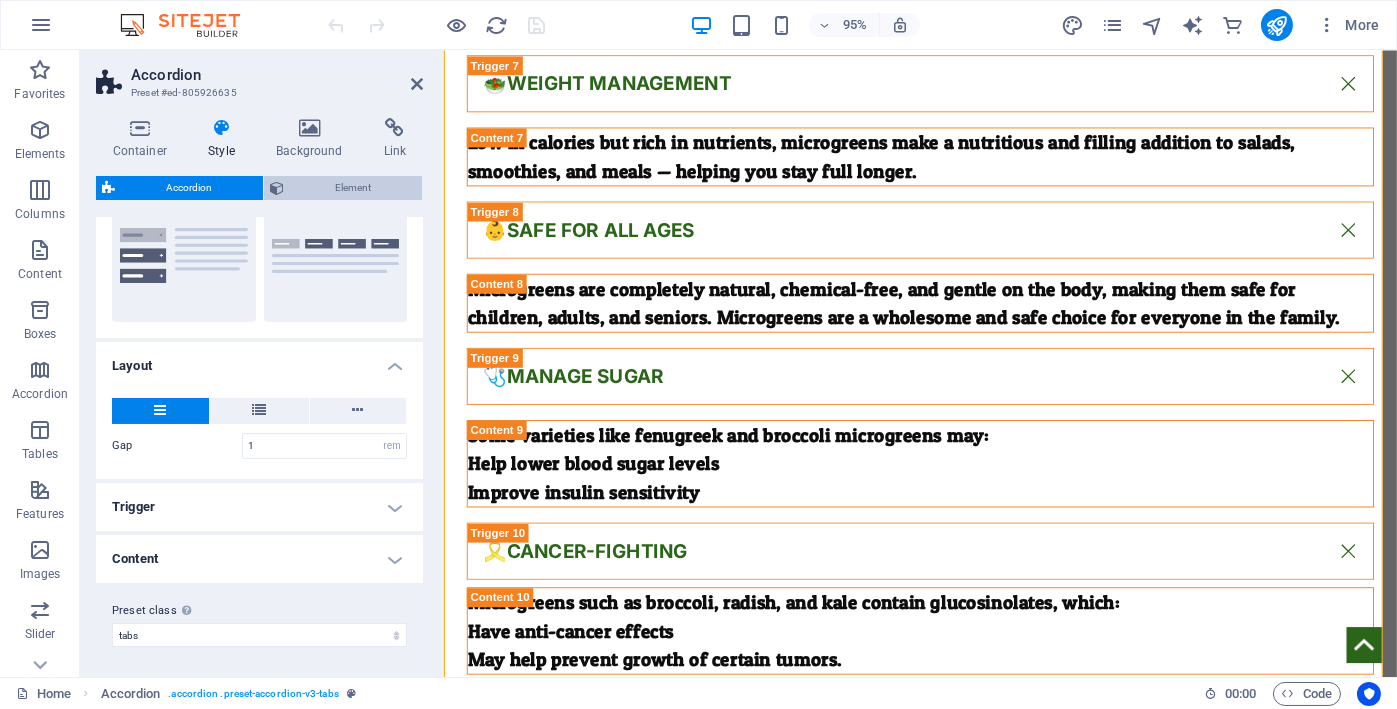 click on "Element" at bounding box center [353, 188] 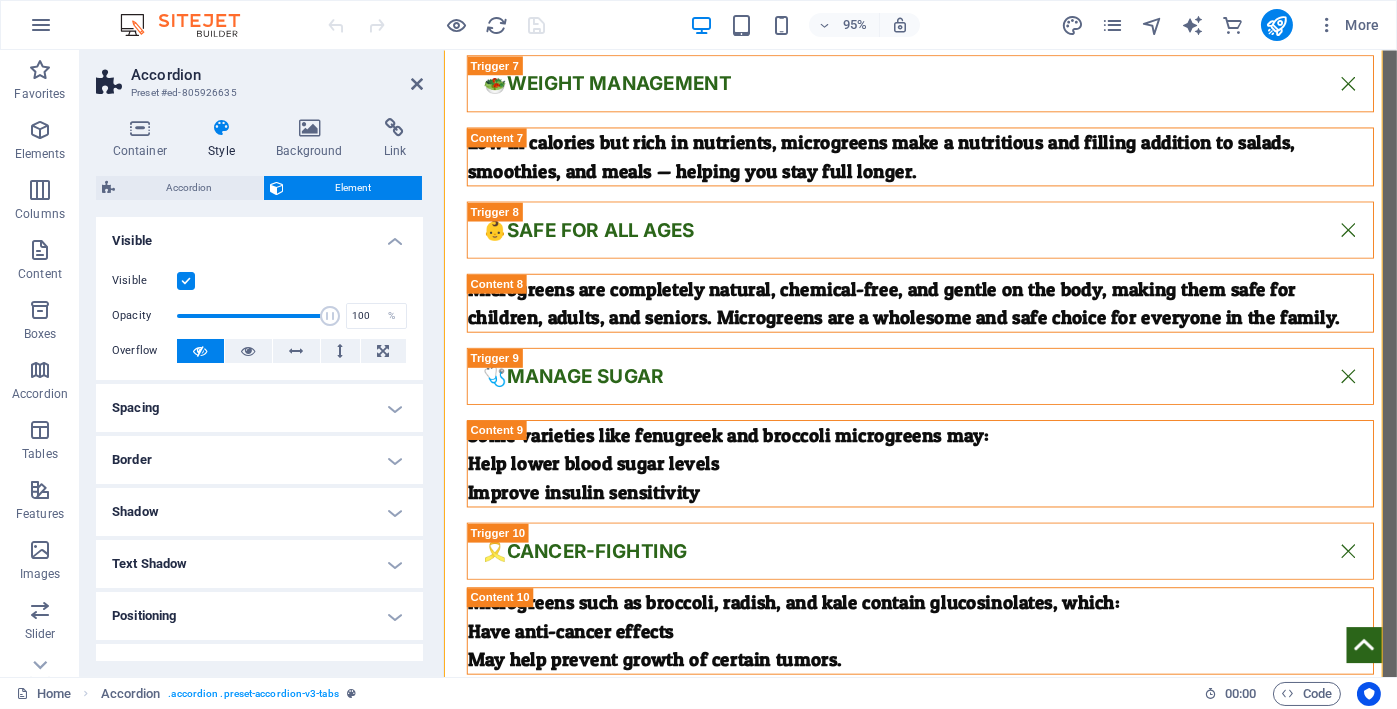click on "Border" at bounding box center [259, 460] 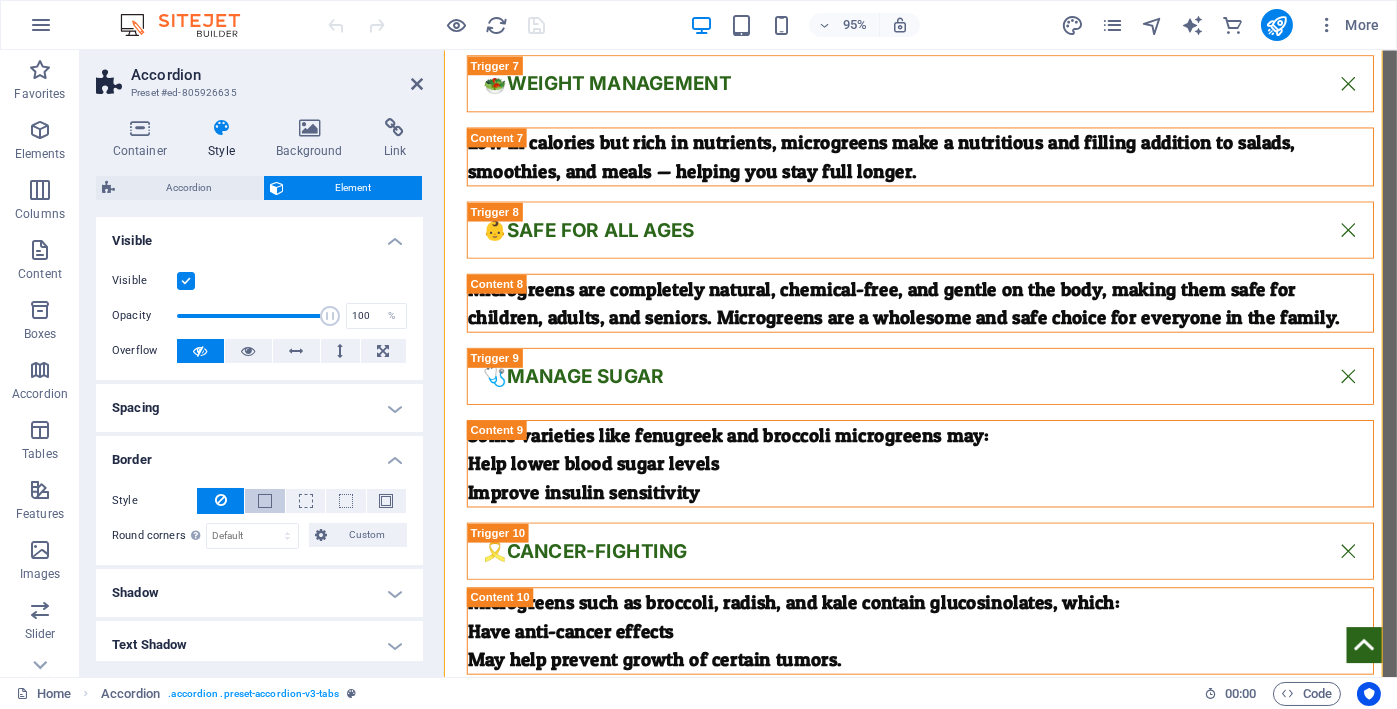 click at bounding box center [264, 501] 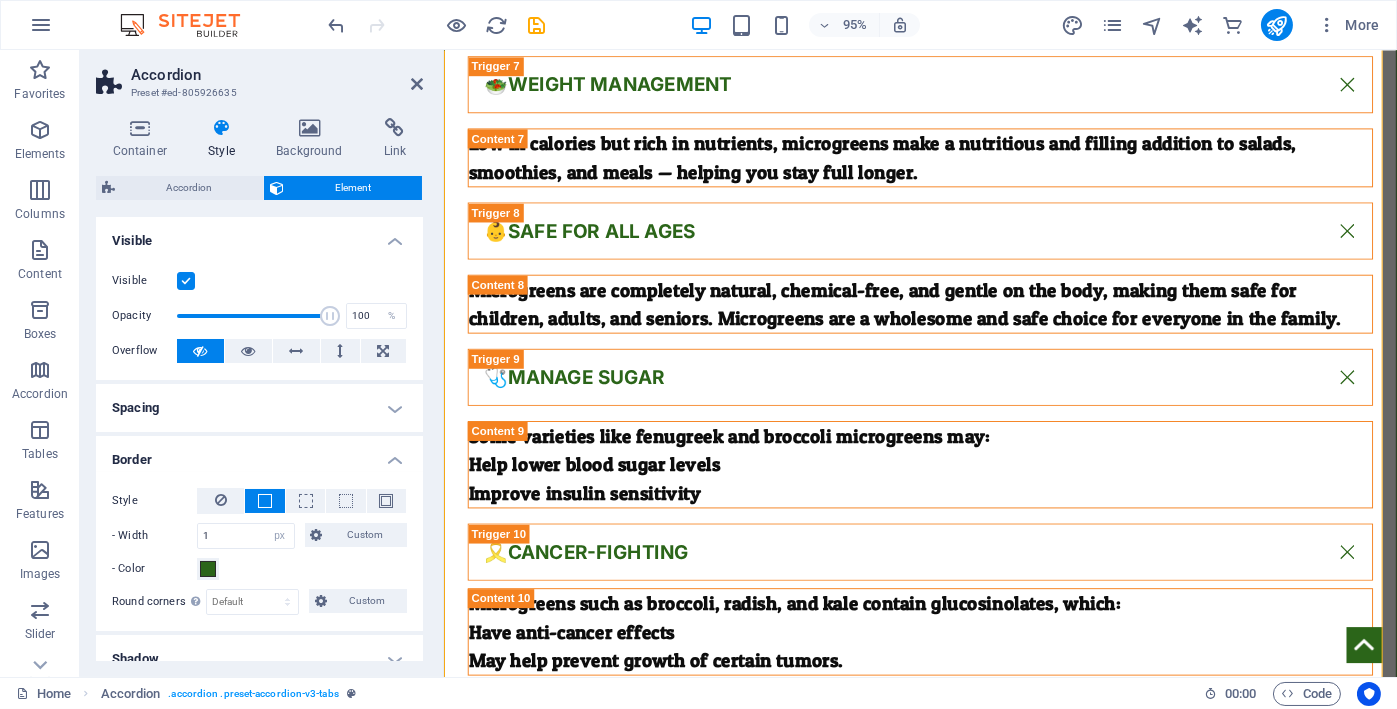 scroll, scrollTop: 2667, scrollLeft: 0, axis: vertical 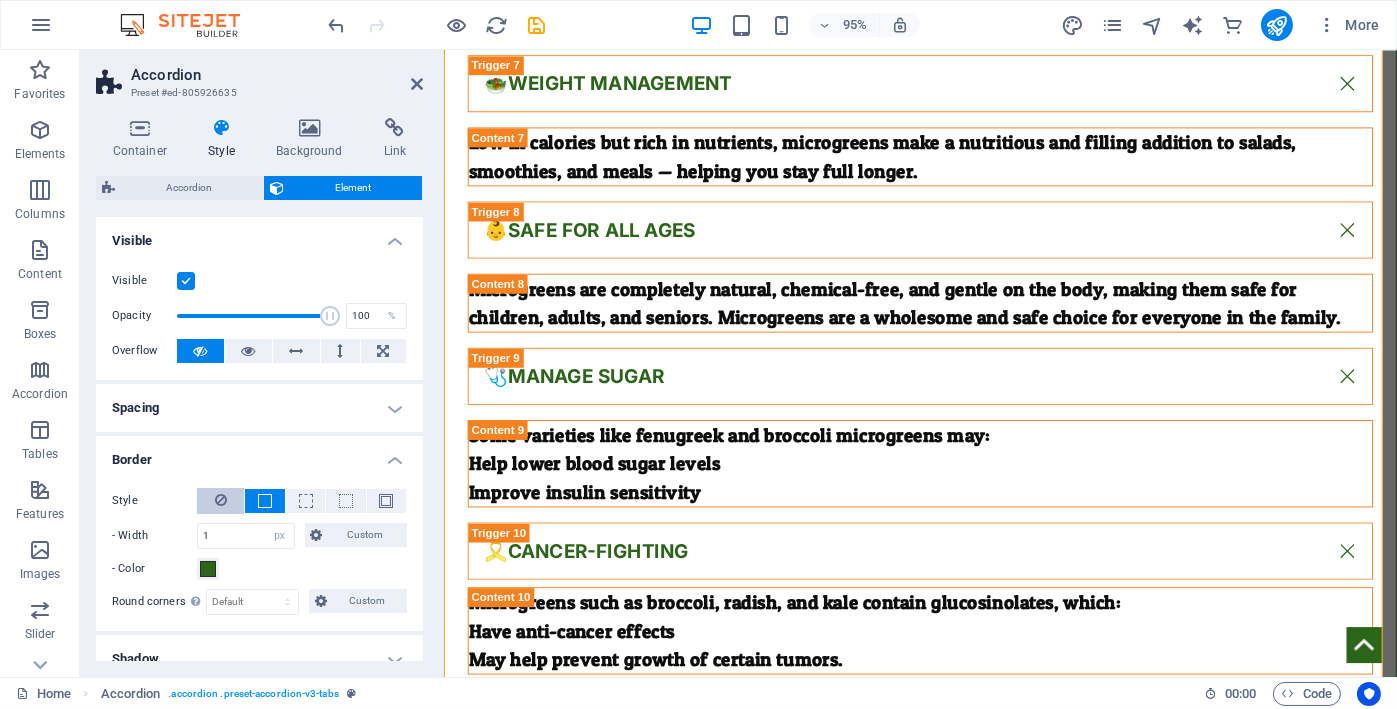 click at bounding box center [221, 500] 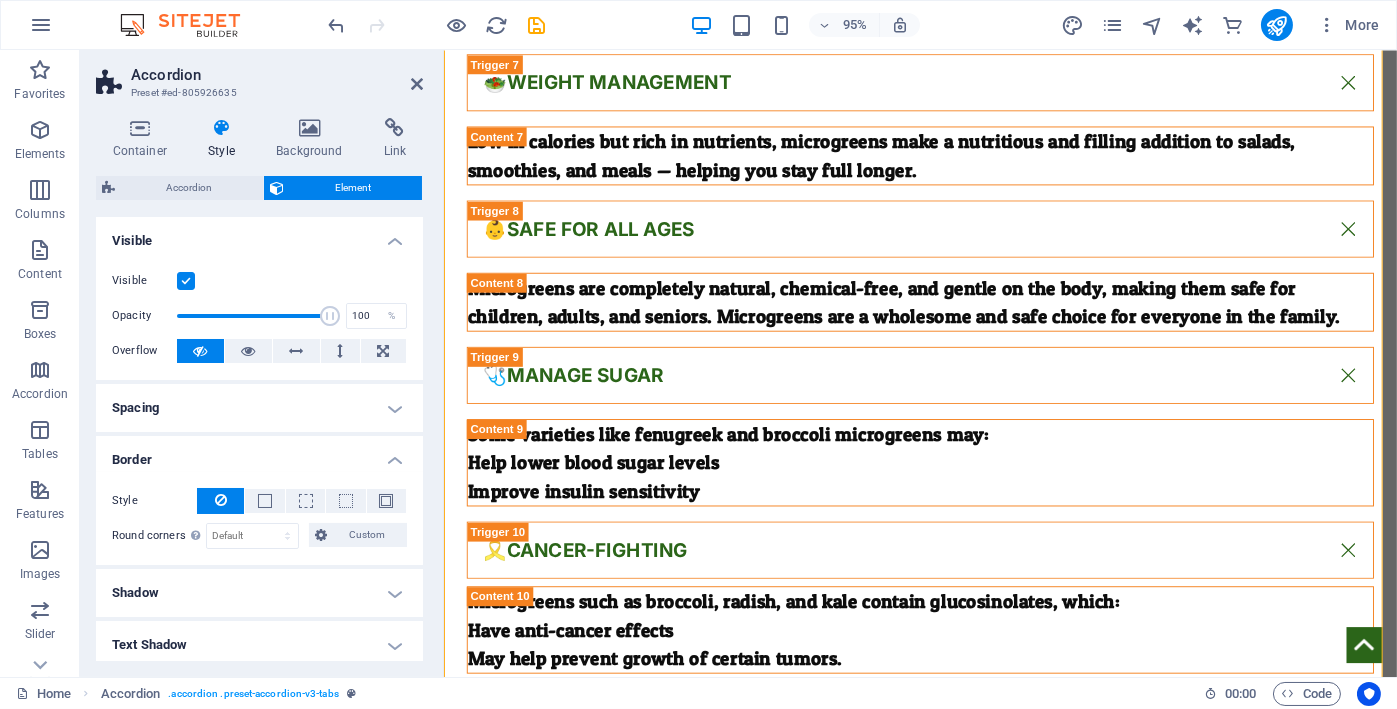 scroll, scrollTop: 2666, scrollLeft: 0, axis: vertical 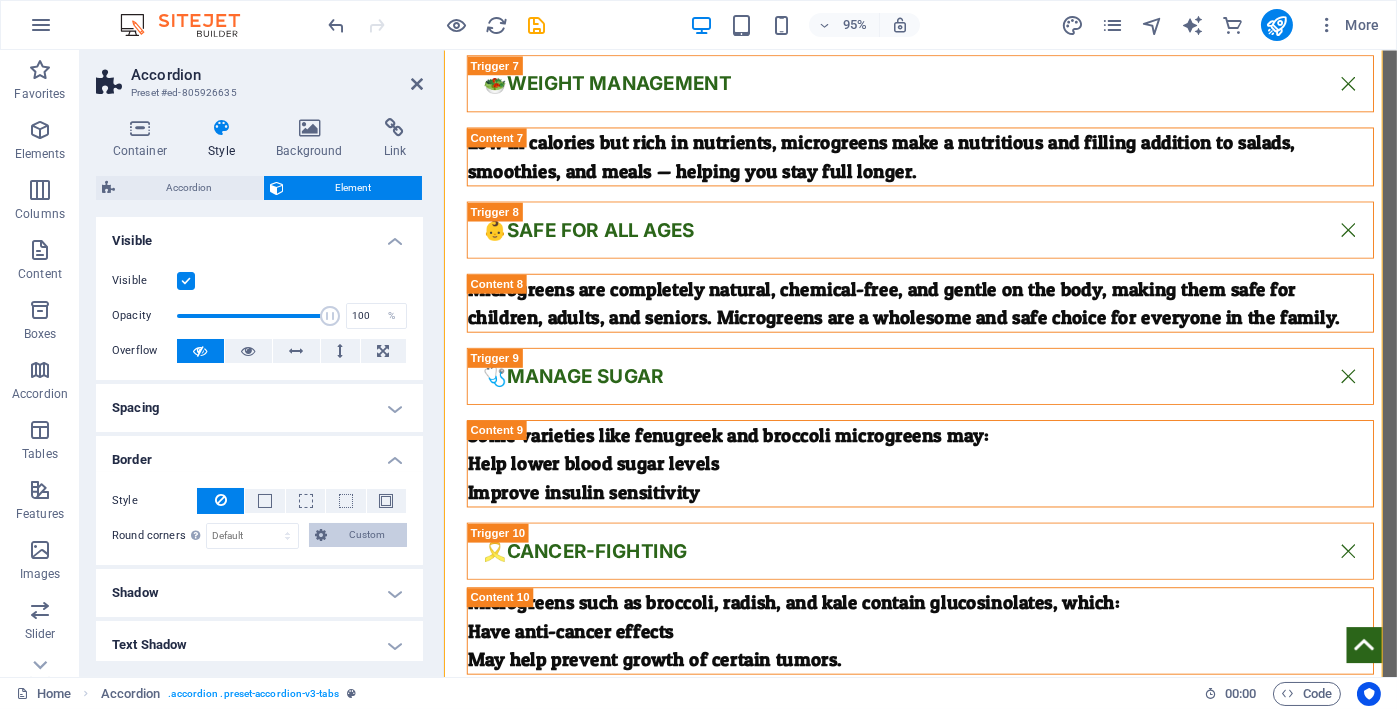click on "Custom" at bounding box center [367, 535] 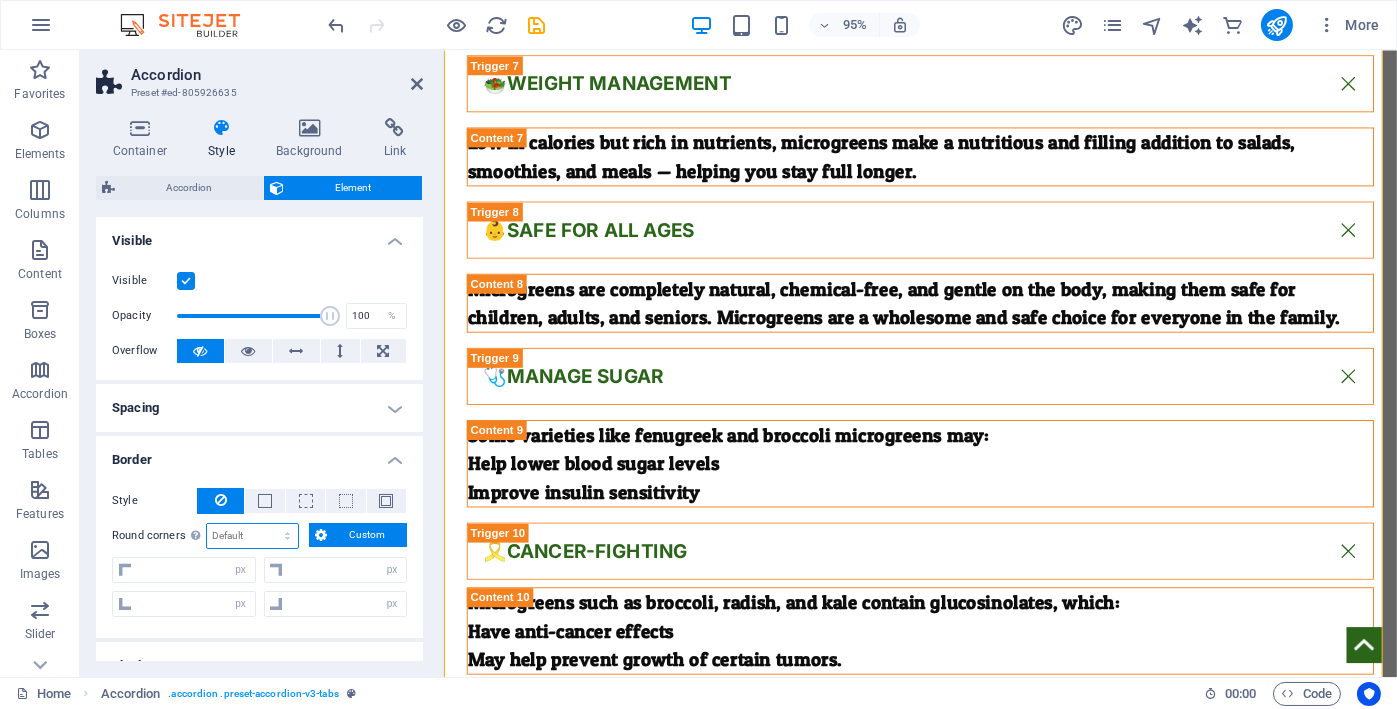 click on "Default px rem % vh vw Custom" at bounding box center [252, 536] 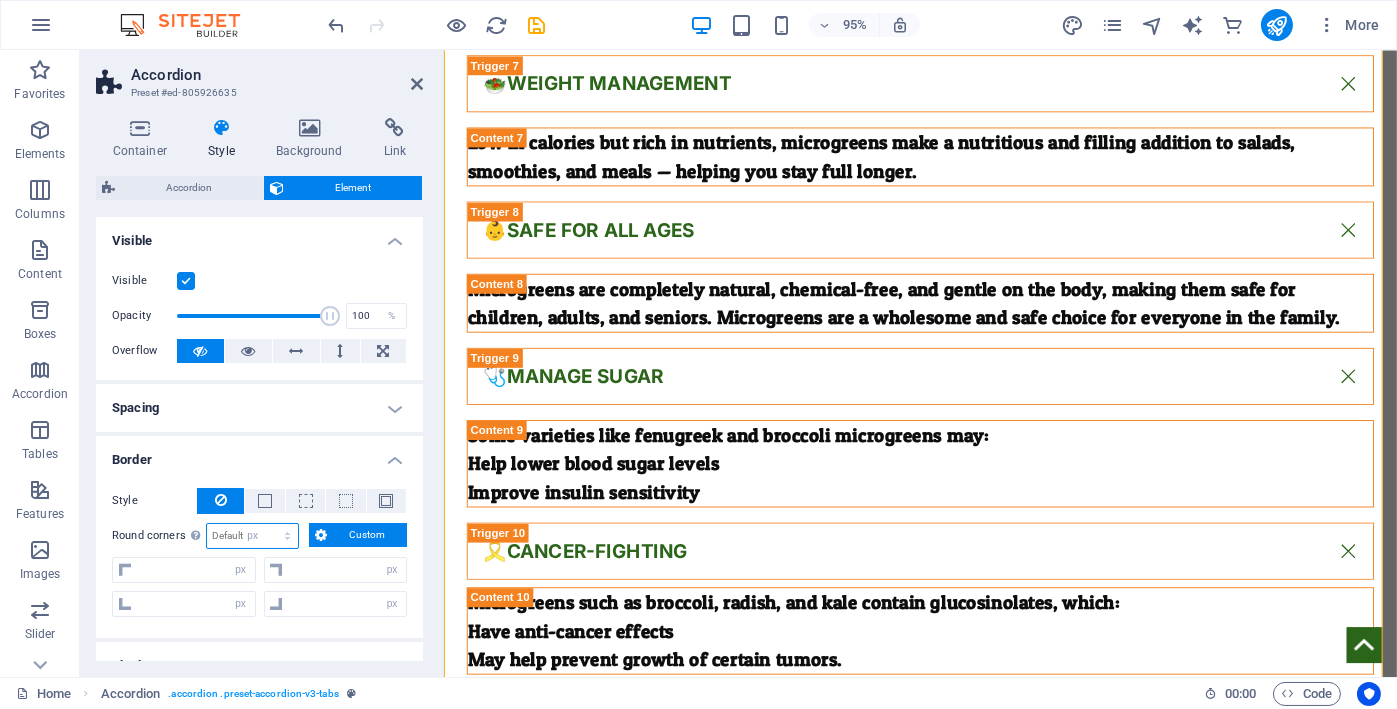 click on "Default px rem % vh vw Custom" at bounding box center (252, 536) 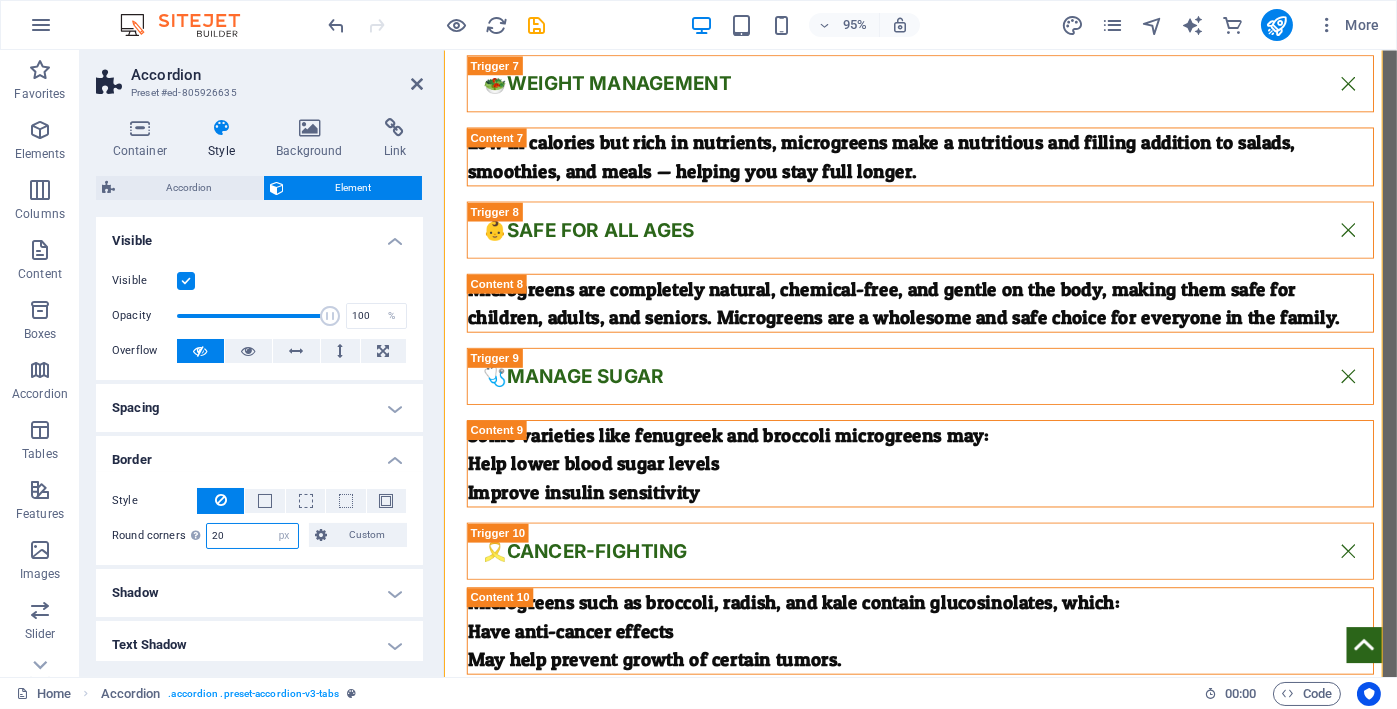 type on "20" 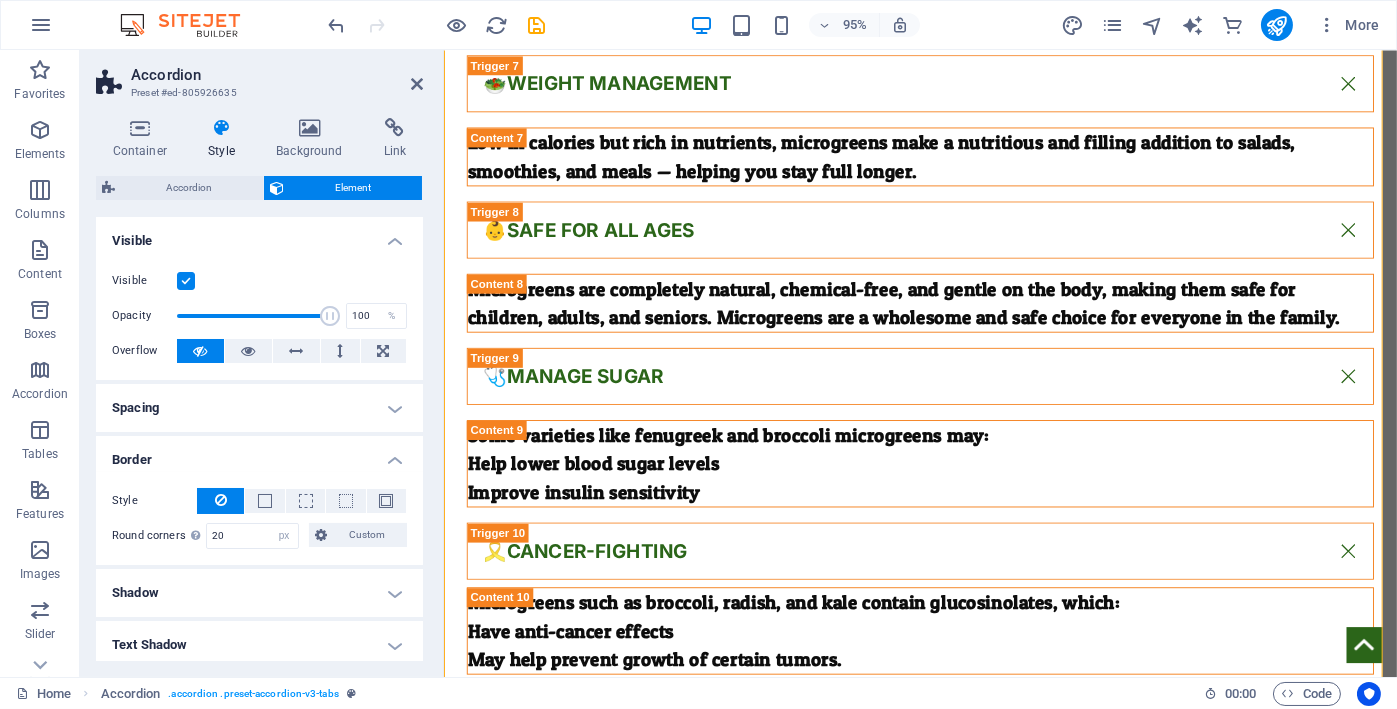 click on "Border" at bounding box center [259, 454] 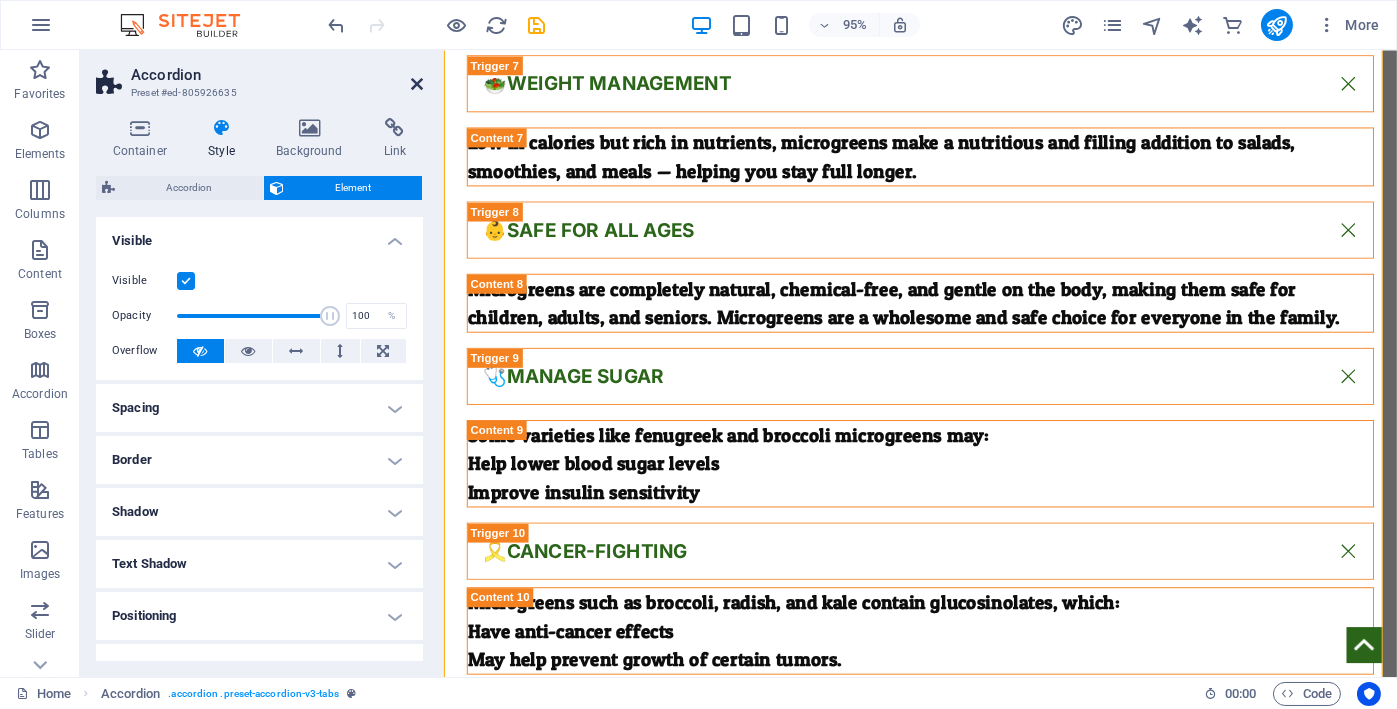drag, startPoint x: 417, startPoint y: 81, endPoint x: 335, endPoint y: 40, distance: 91.67879 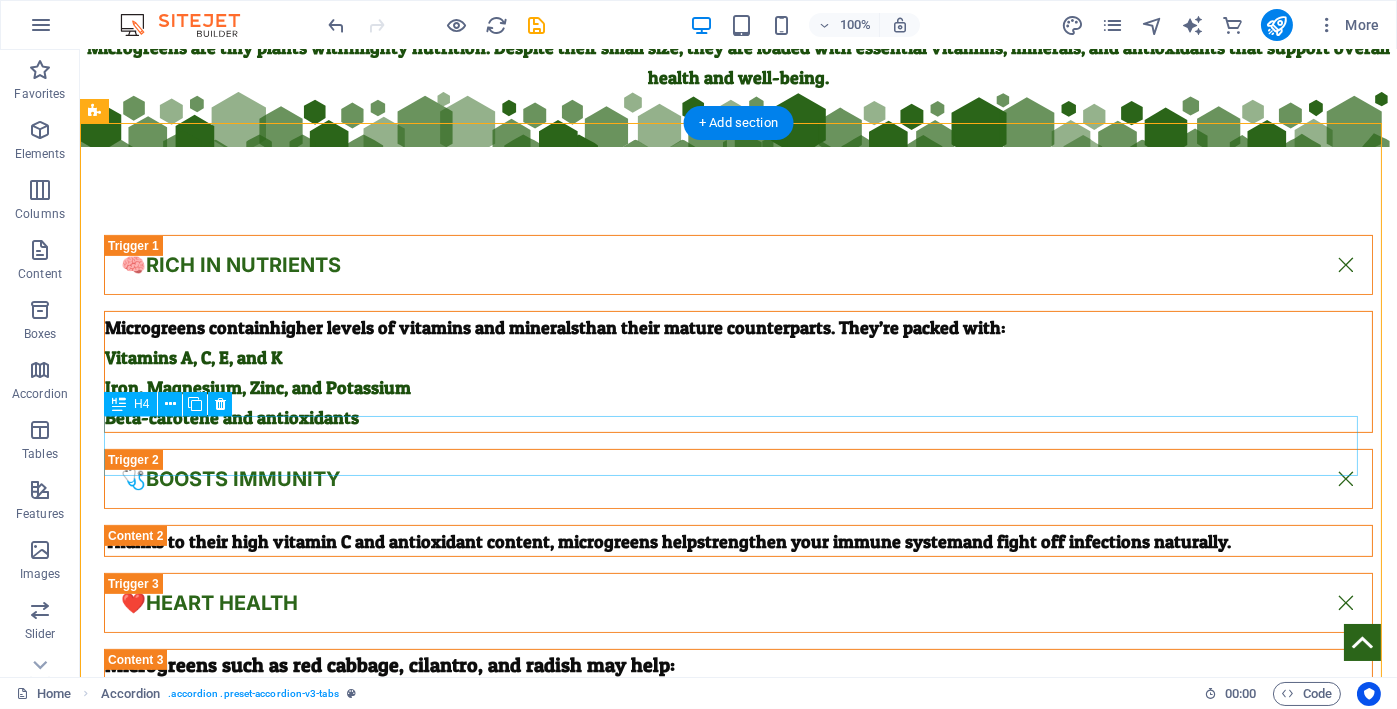 scroll, scrollTop: 1228, scrollLeft: 0, axis: vertical 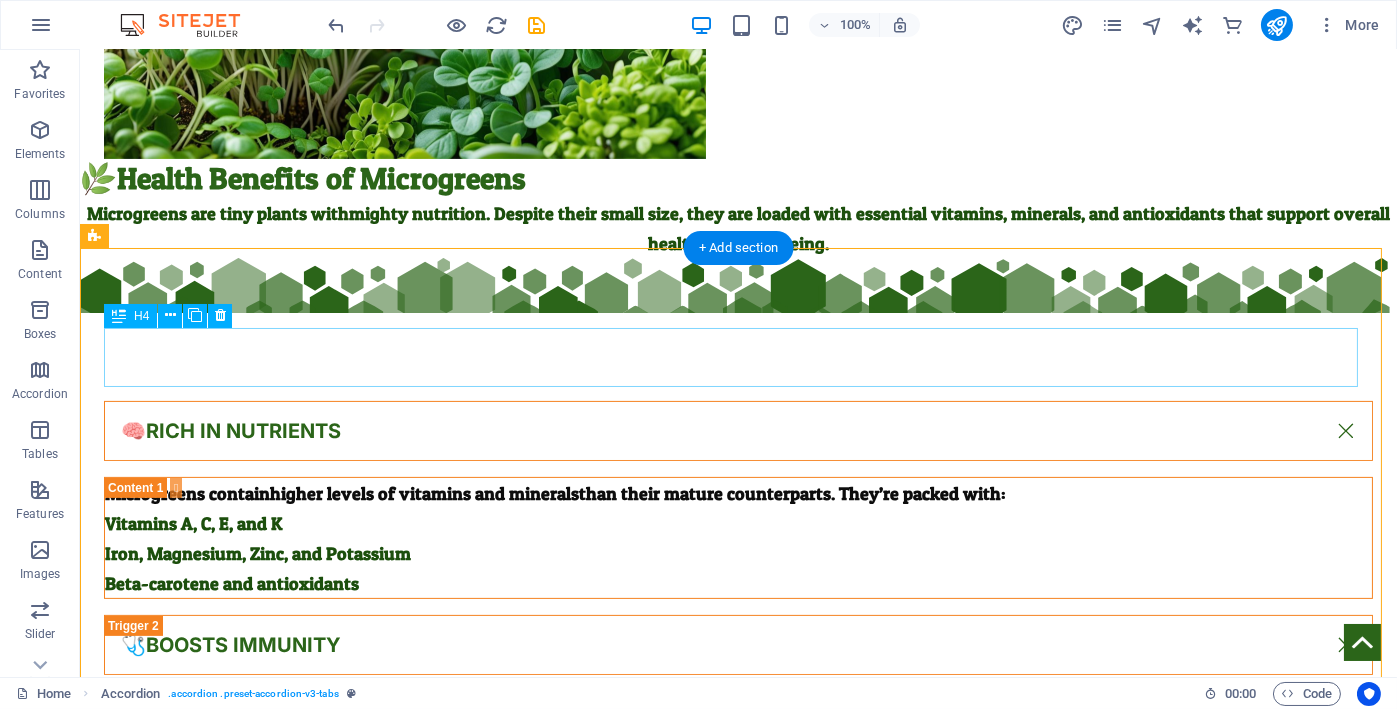 click on "🧠Rich in Nutrients" at bounding box center [738, 431] 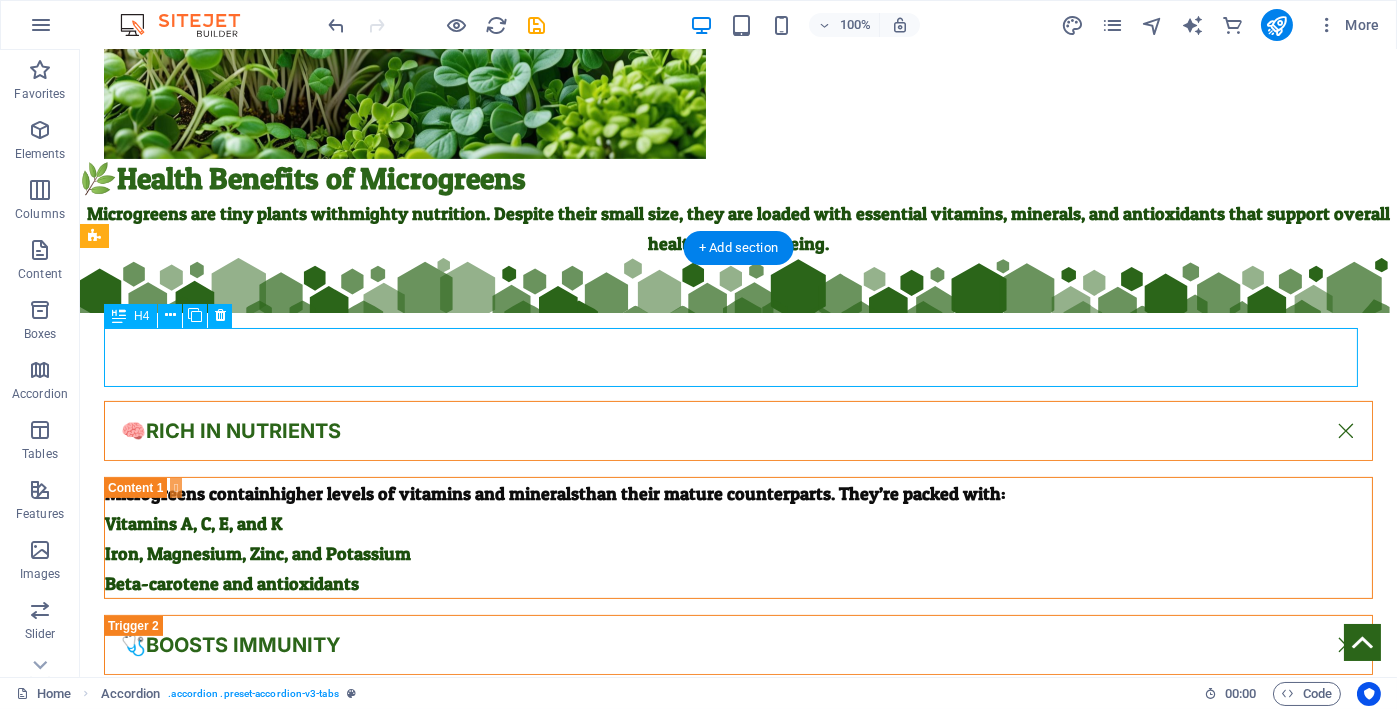 click on "🧠Rich in Nutrients" at bounding box center [738, 431] 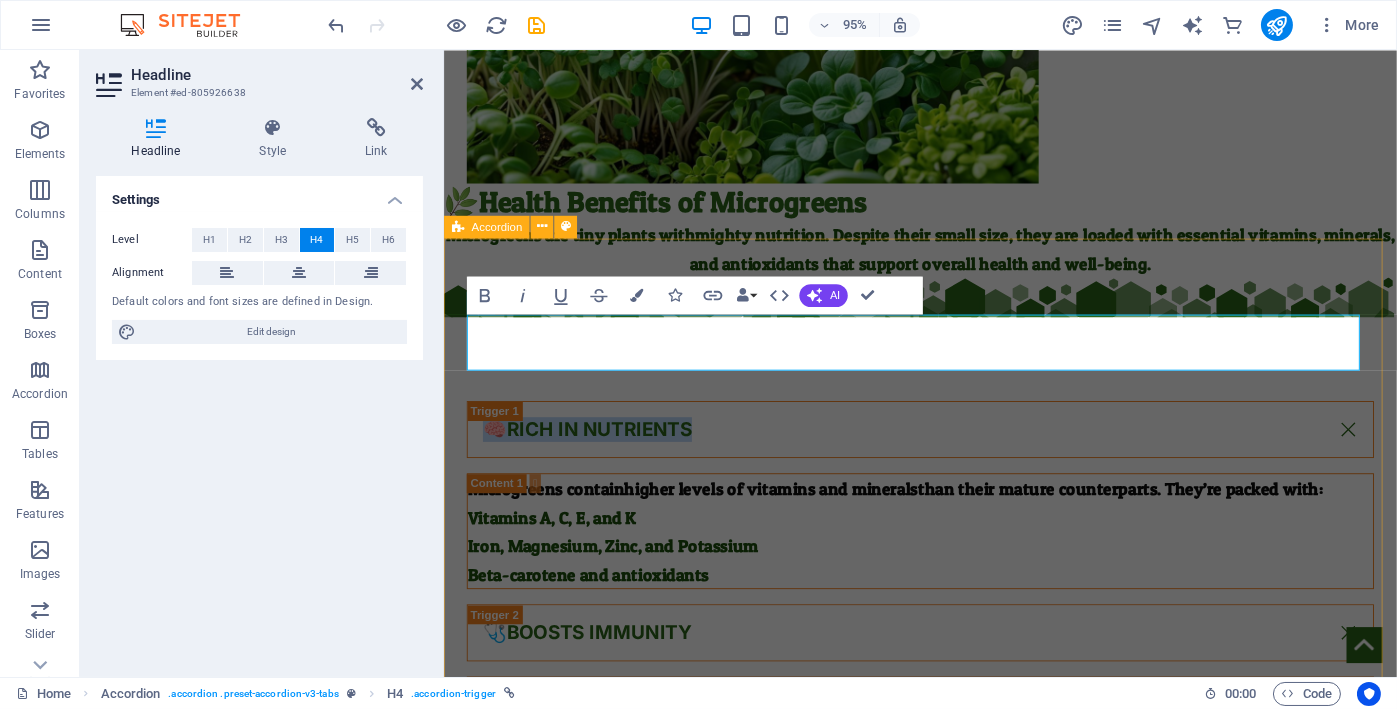scroll, scrollTop: 1259, scrollLeft: 0, axis: vertical 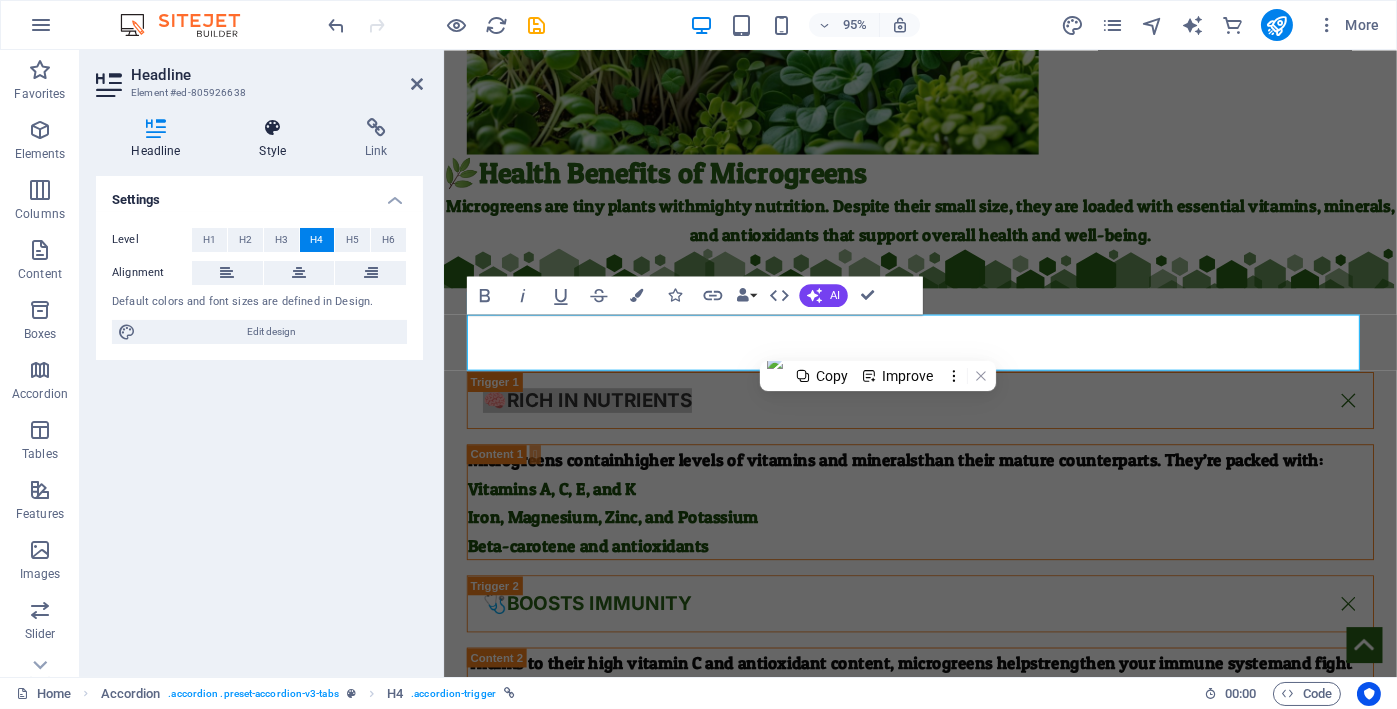 click on "Style" at bounding box center (277, 139) 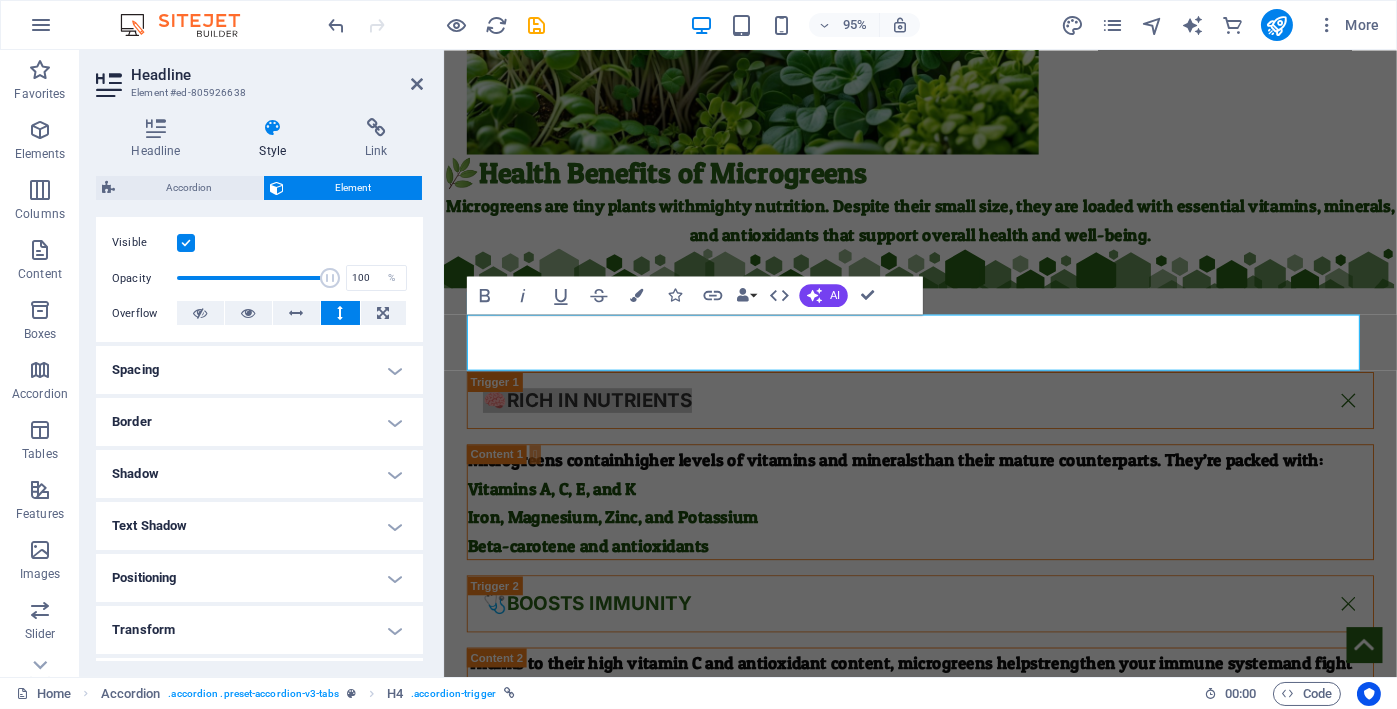 scroll, scrollTop: 333, scrollLeft: 0, axis: vertical 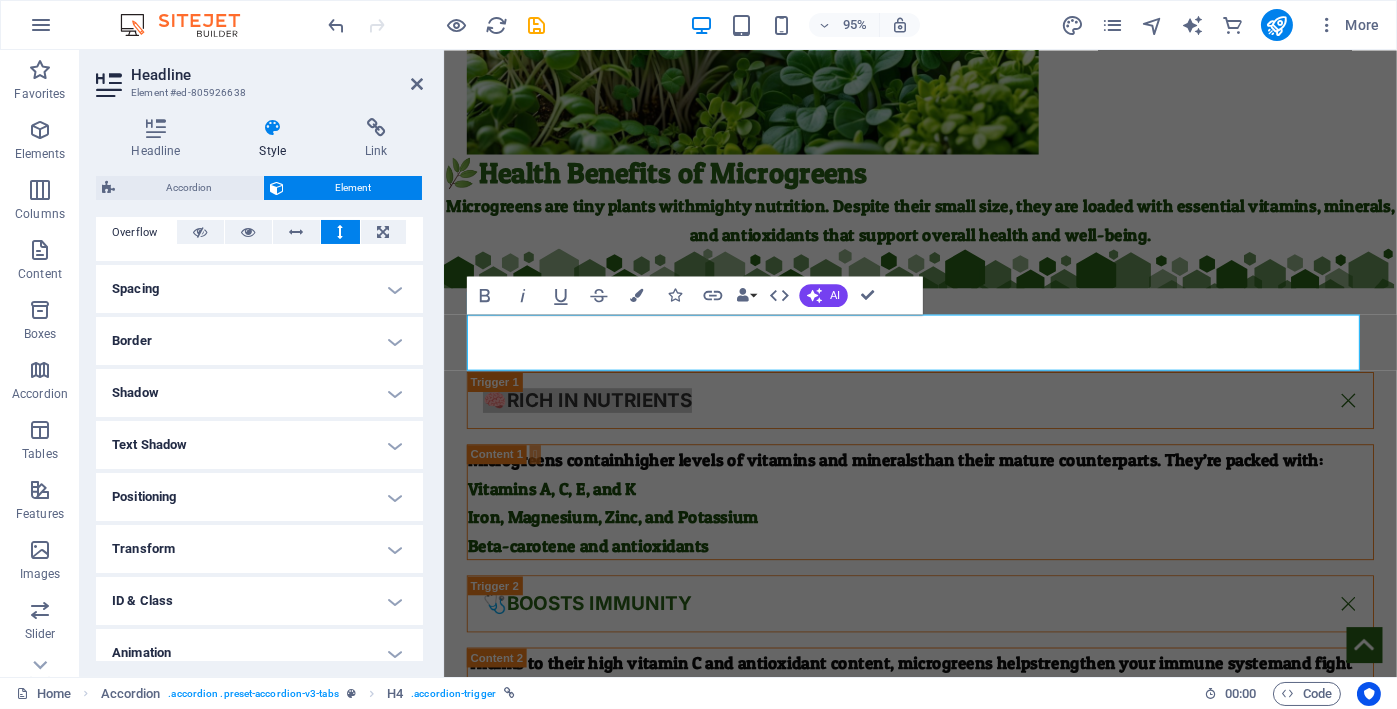 click on "Border" at bounding box center (259, 341) 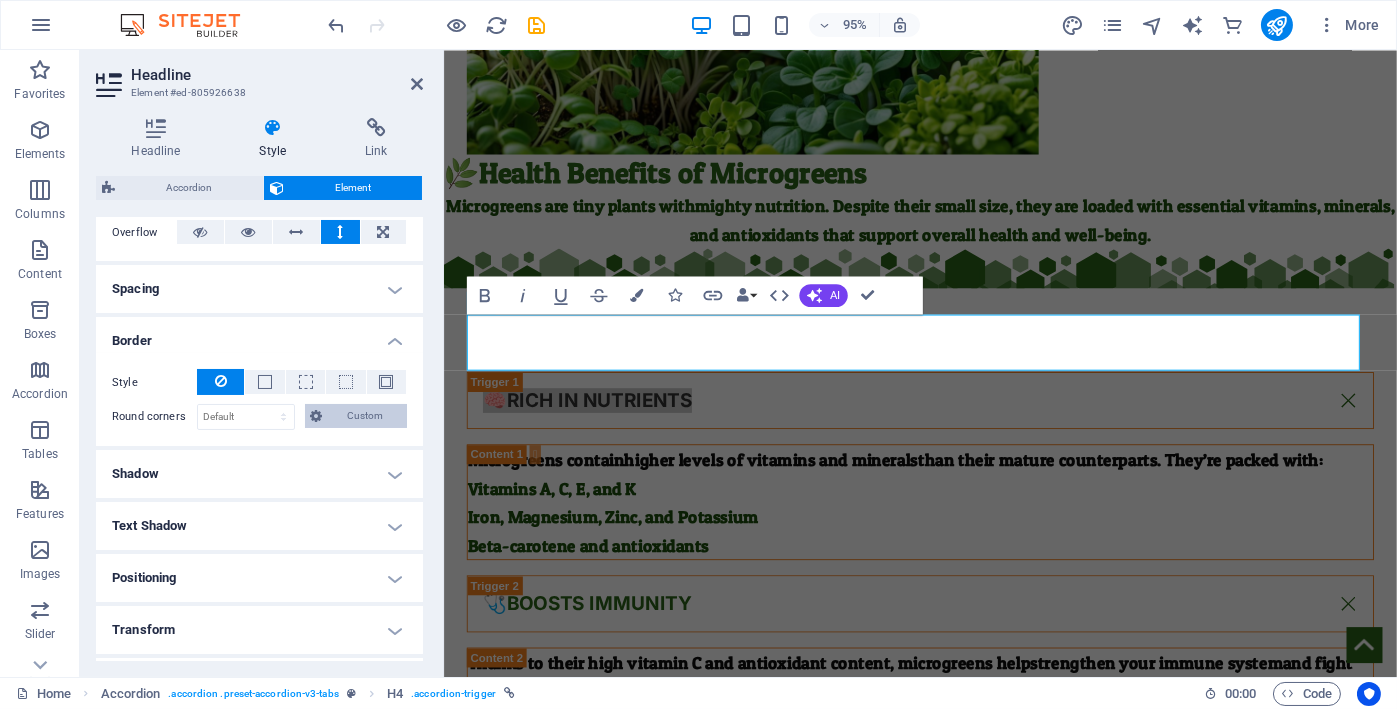 click on "Custom" at bounding box center [365, 416] 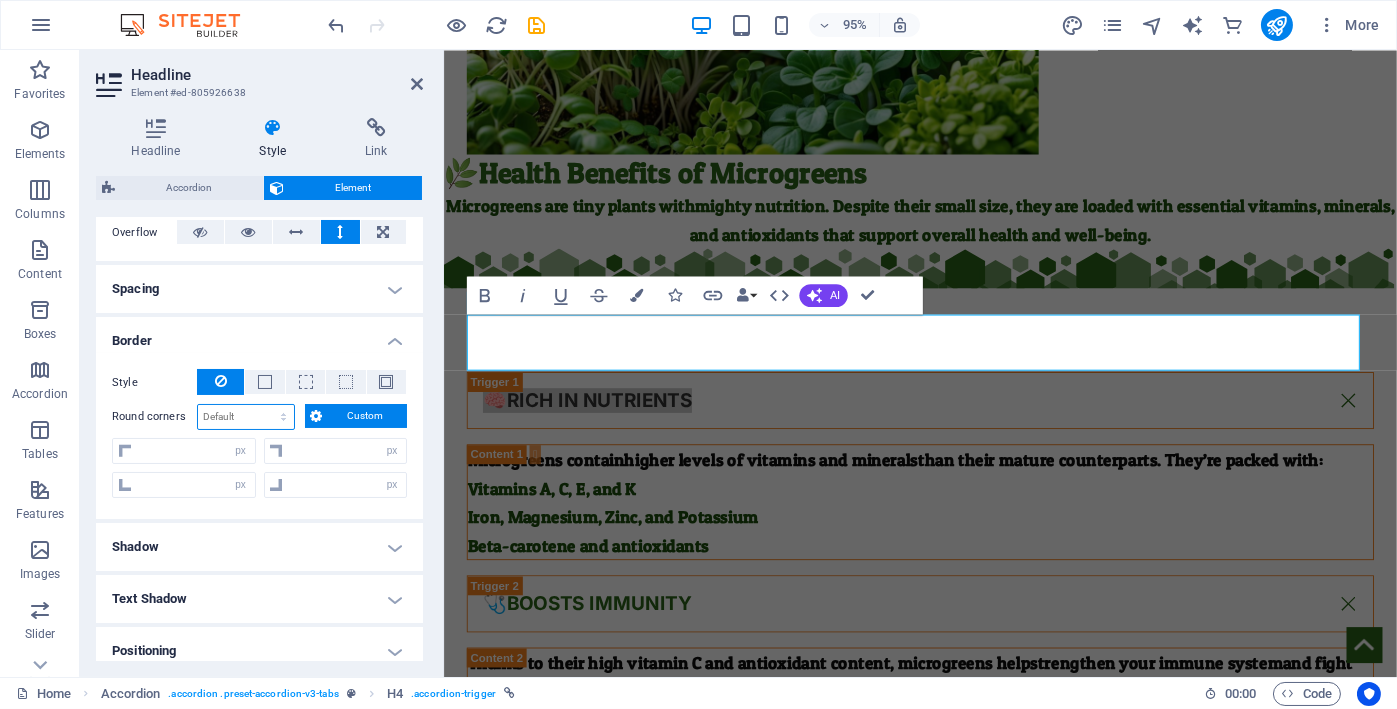 click on "Default px rem % vh vw Custom" at bounding box center (246, 417) 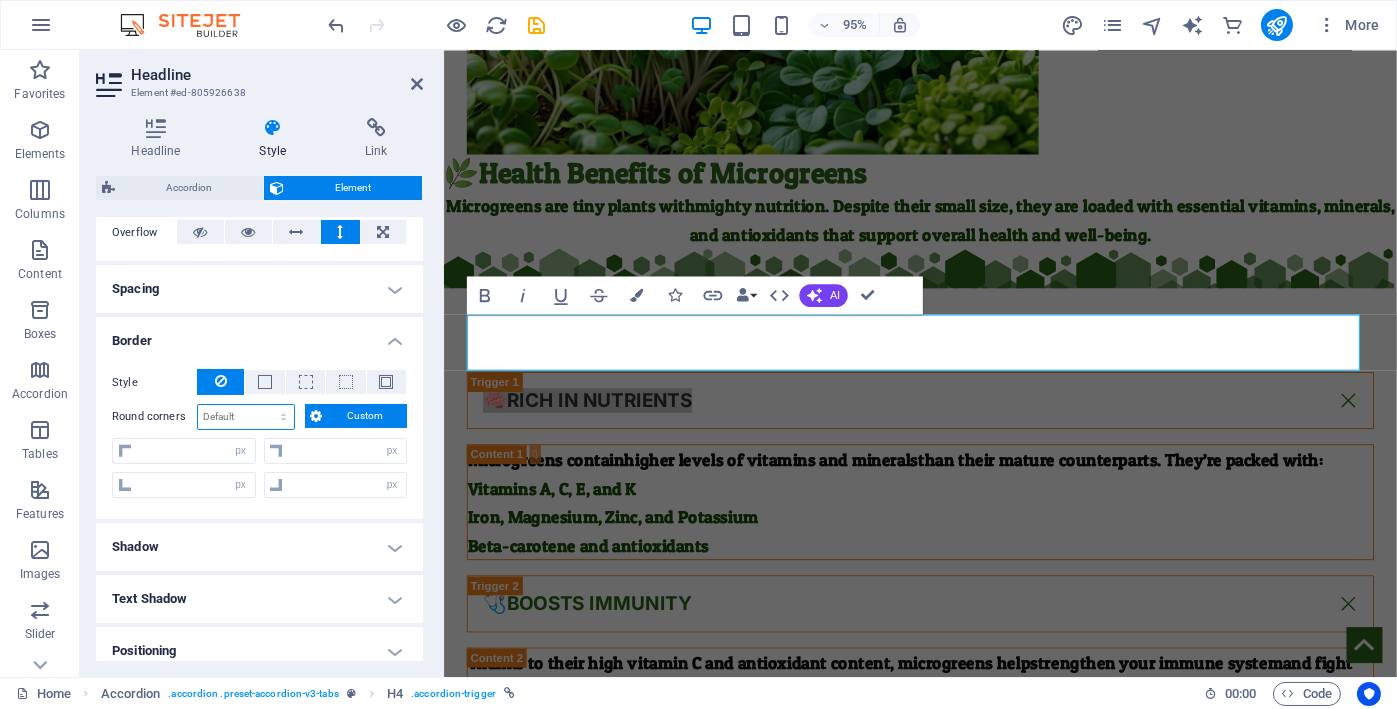 select on "px" 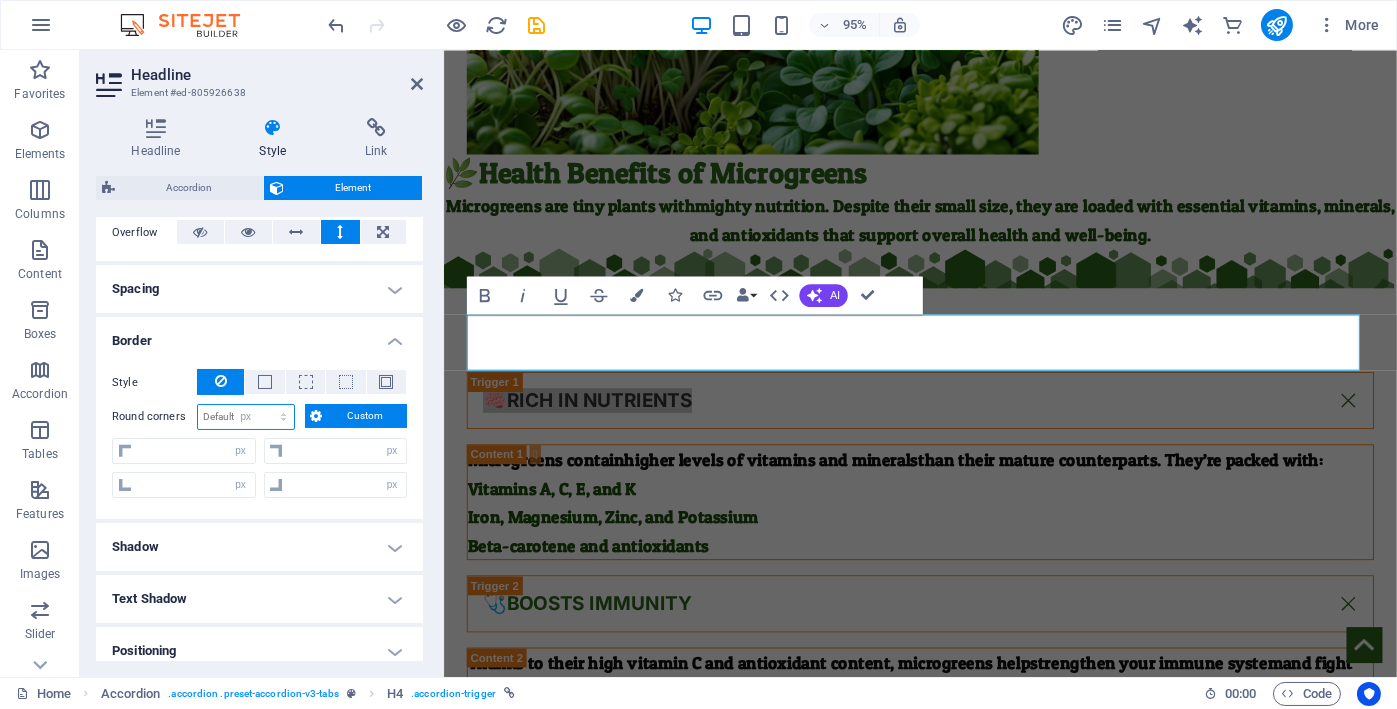 click on "Default px rem % vh vw Custom" at bounding box center [246, 417] 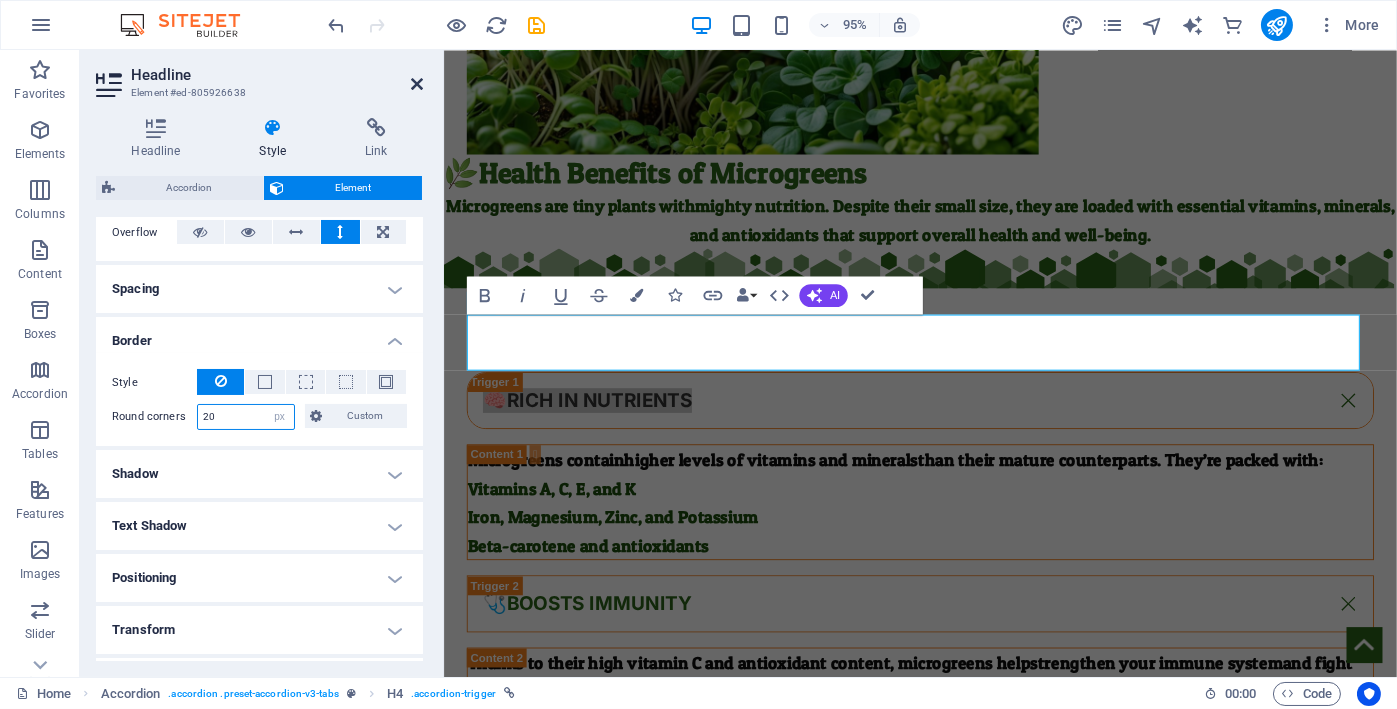 type on "20" 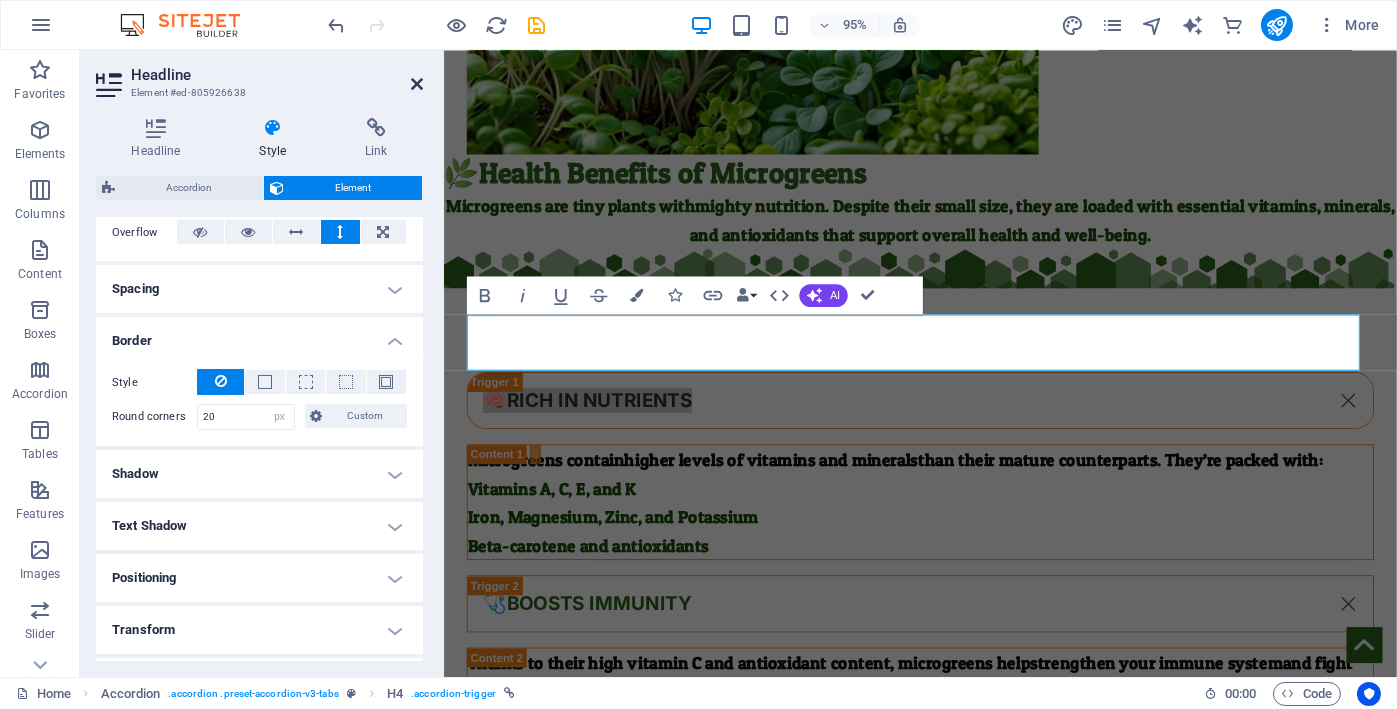 drag, startPoint x: 419, startPoint y: 86, endPoint x: 342, endPoint y: 45, distance: 87.23531 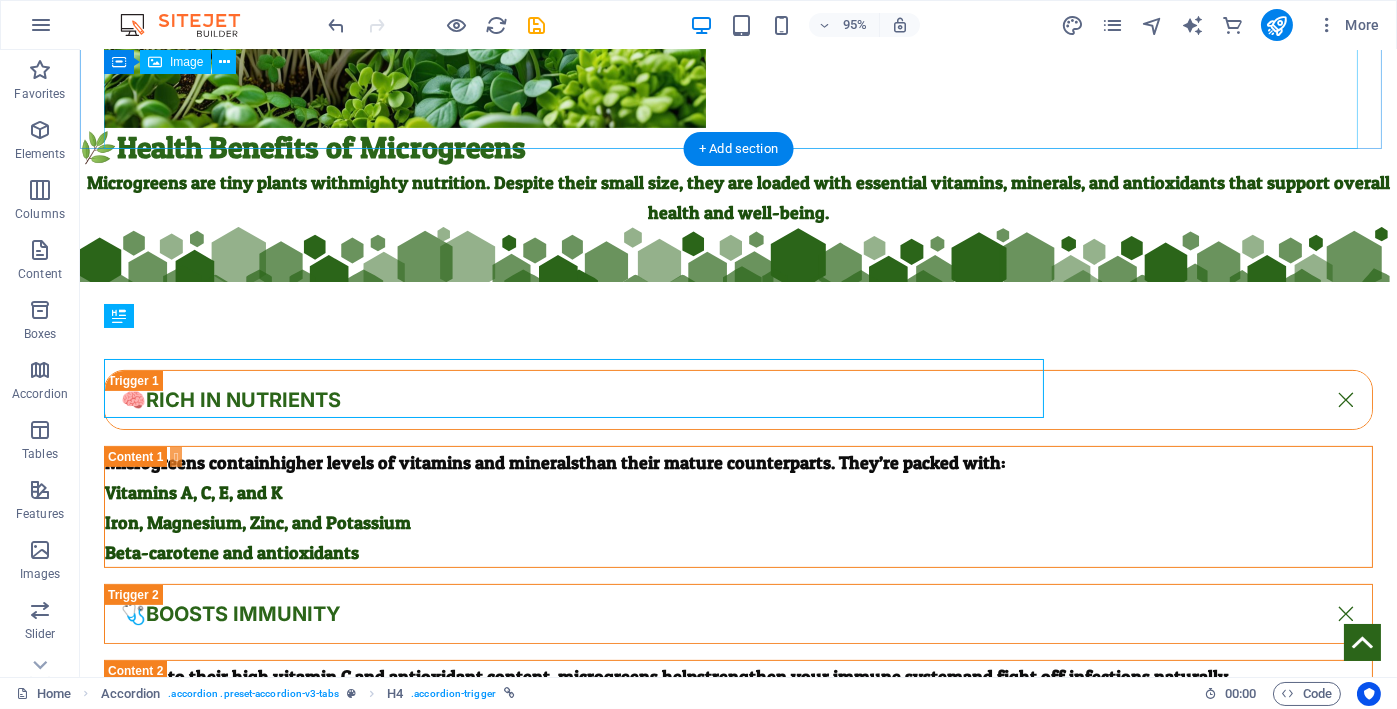 scroll, scrollTop: 1228, scrollLeft: 0, axis: vertical 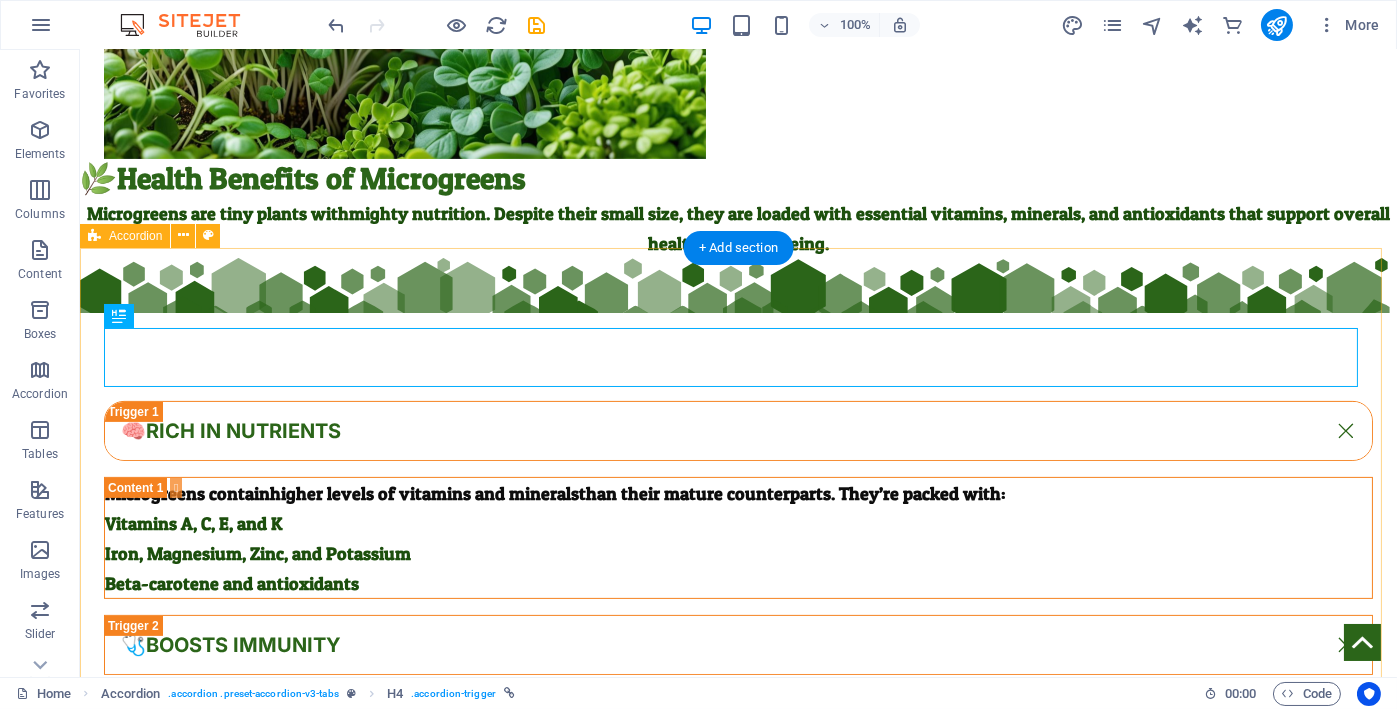 click on "🧠Rich in Nutrients Microgreens contain  higher levels of vitamins and minerals  than their mature counterparts. They’re packed with: Vitamins A, C, E, and K Iron, Magnesium, Zinc, and Potassium Beta-carotene and antioxidants 🩺Boosts Immunity Thanks to their high vitamin C and antioxidant content, microgreens help  strengthen your immune system  and fight off infections naturally. ❤️Heart Health Microgreens such as red cabbage, cilantro, and radish may help: Lower  bad cholesterol (LDL) Reduce  blood pressure Improve  overall cardiovascular function Thanks to their  antioxidants  and  polyphenols , they can help reduce inflammation and oxidative stress. 🧬Inflammation Many microgreens (like red cabbage, broccoli, and amaranth) contain compounds that may  lower cholesterol, reduce inflammation, and regulate blood pressure  — all good for your heart. 🍽️Gut Health Greens like fenugreek and mustard microgreens are rich in fiber and enzymes that support healthy digestion and gut flora." at bounding box center [738, 1202] 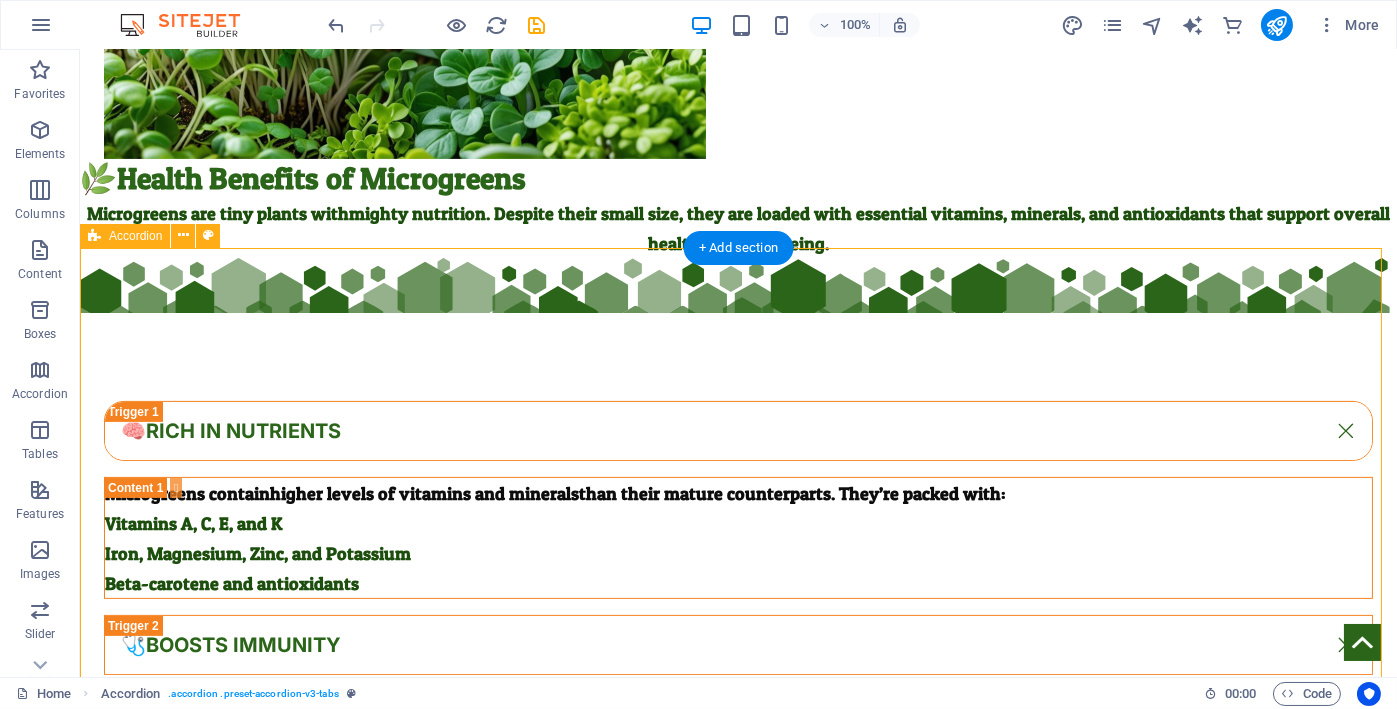 click on "🧠Rich in Nutrients Microgreens contain  higher levels of vitamins and minerals  than their mature counterparts. They’re packed with: Vitamins A, C, E, and K Iron, Magnesium, Zinc, and Potassium Beta-carotene and antioxidants 🩺Boosts Immunity Thanks to their high vitamin C and antioxidant content, microgreens help  strengthen your immune system  and fight off infections naturally. ❤️Heart Health Microgreens such as red cabbage, cilantro, and radish may help: Lower  bad cholesterol (LDL) Reduce  blood pressure Improve  overall cardiovascular function Thanks to their  antioxidants  and  polyphenols , they can help reduce inflammation and oxidative stress. 🧬Inflammation Many microgreens (like red cabbage, broccoli, and amaranth) contain compounds that may  lower cholesterol, reduce inflammation, and regulate blood pressure  — all good for your heart. 🍽️Gut Health Greens like fenugreek and mustard microgreens are rich in fiber and enzymes that support healthy digestion and gut flora." at bounding box center [738, 1202] 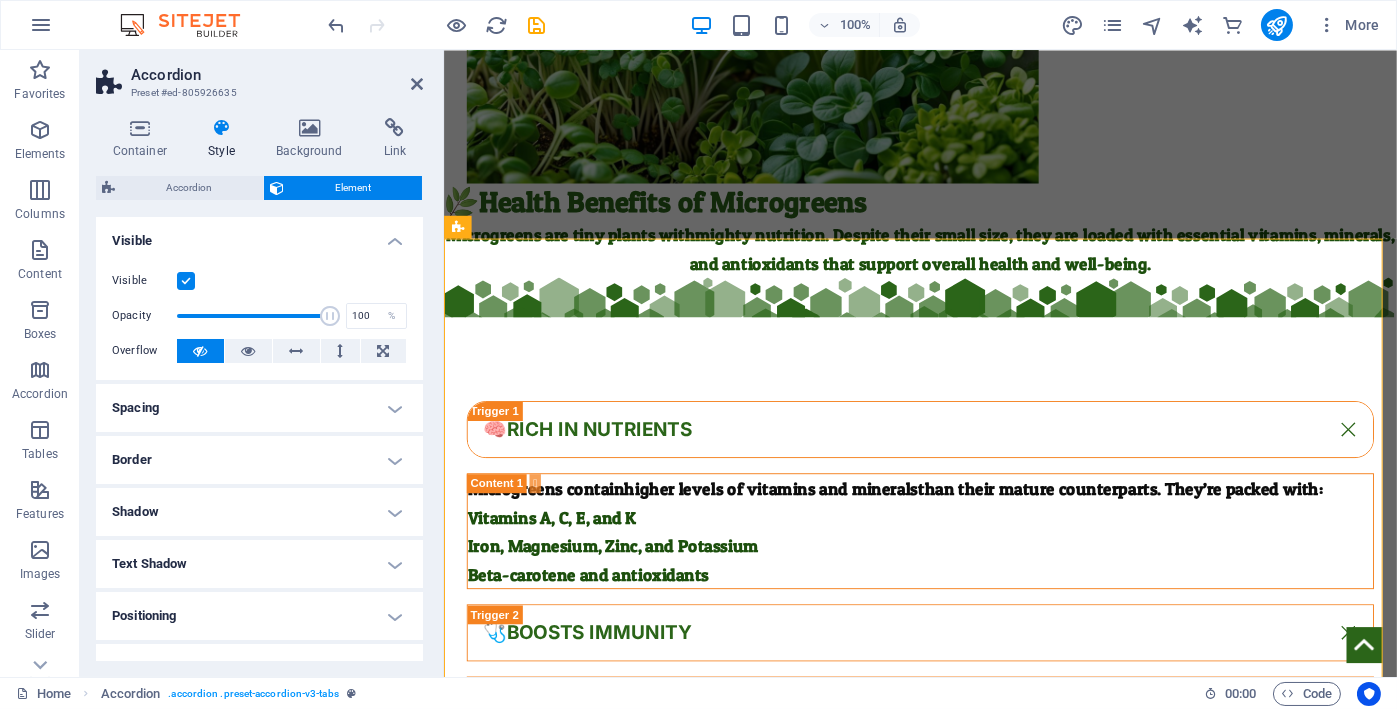 scroll, scrollTop: 1259, scrollLeft: 0, axis: vertical 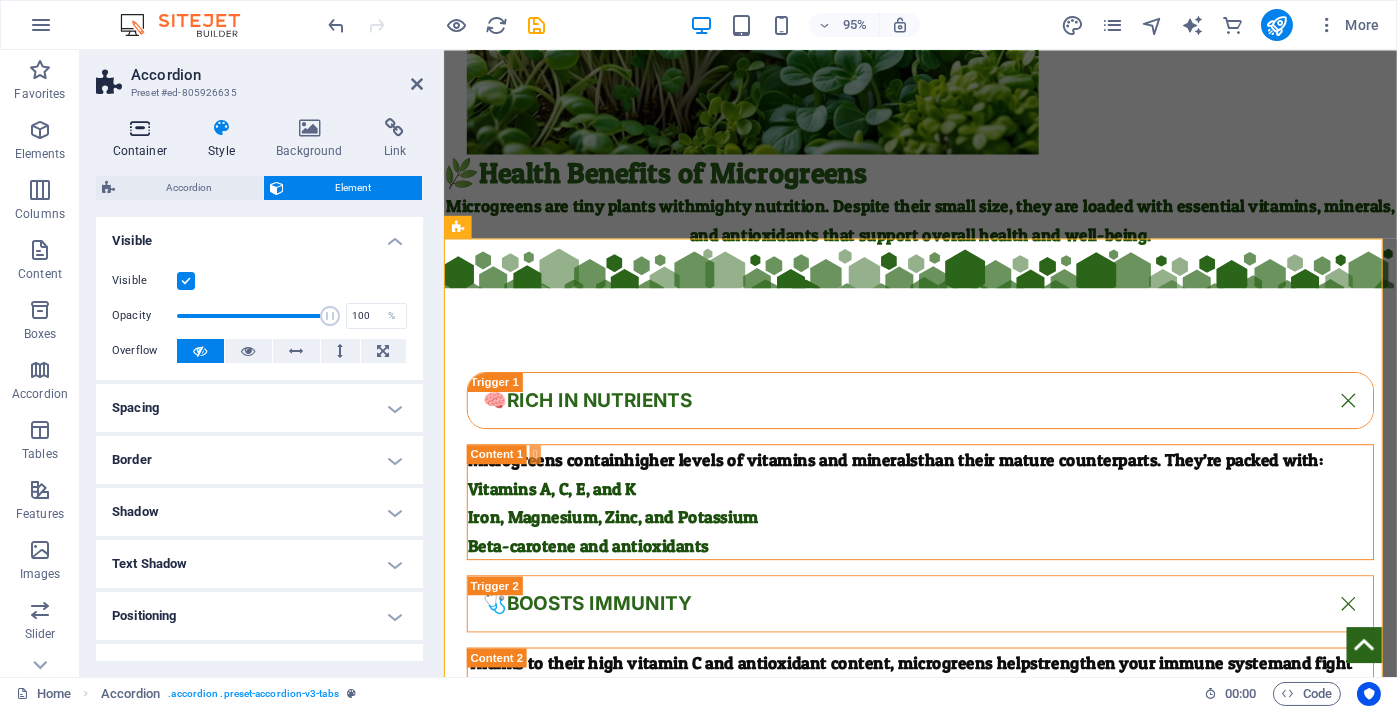 click on "Container" at bounding box center [144, 139] 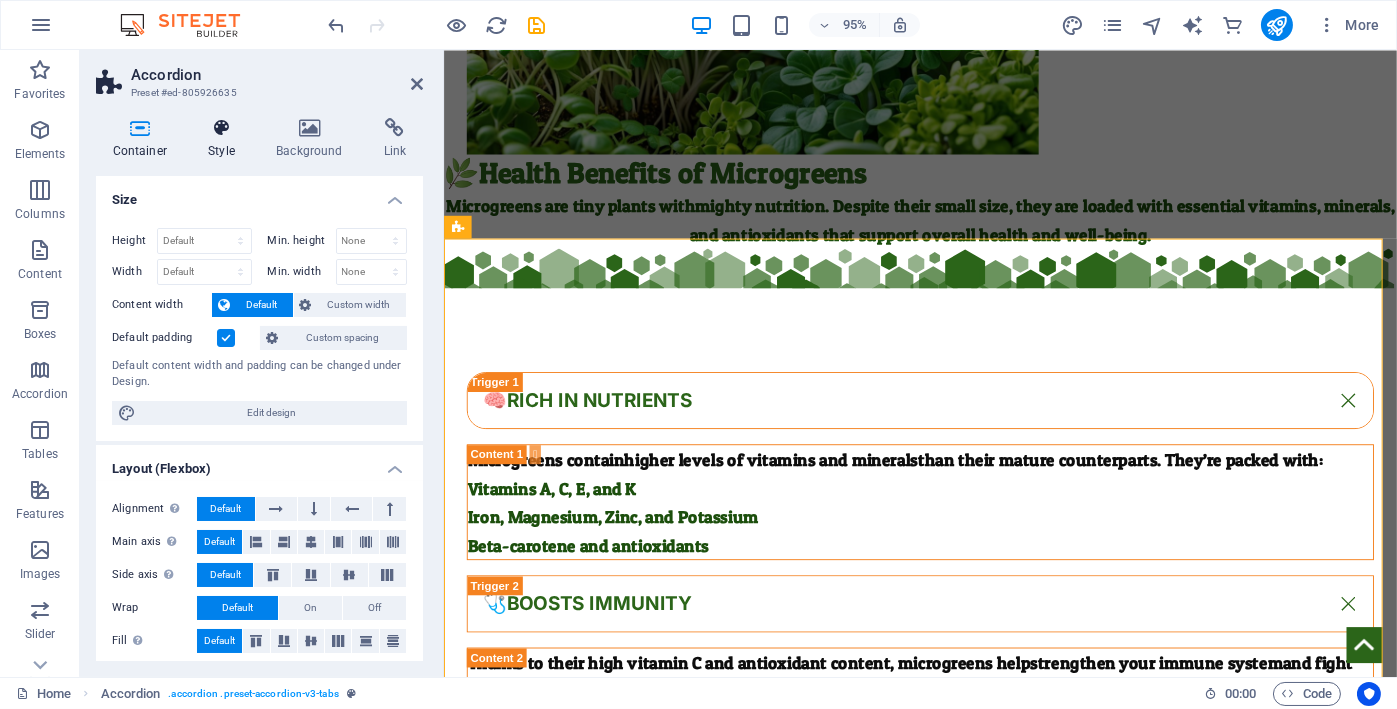 click on "Style" at bounding box center (226, 139) 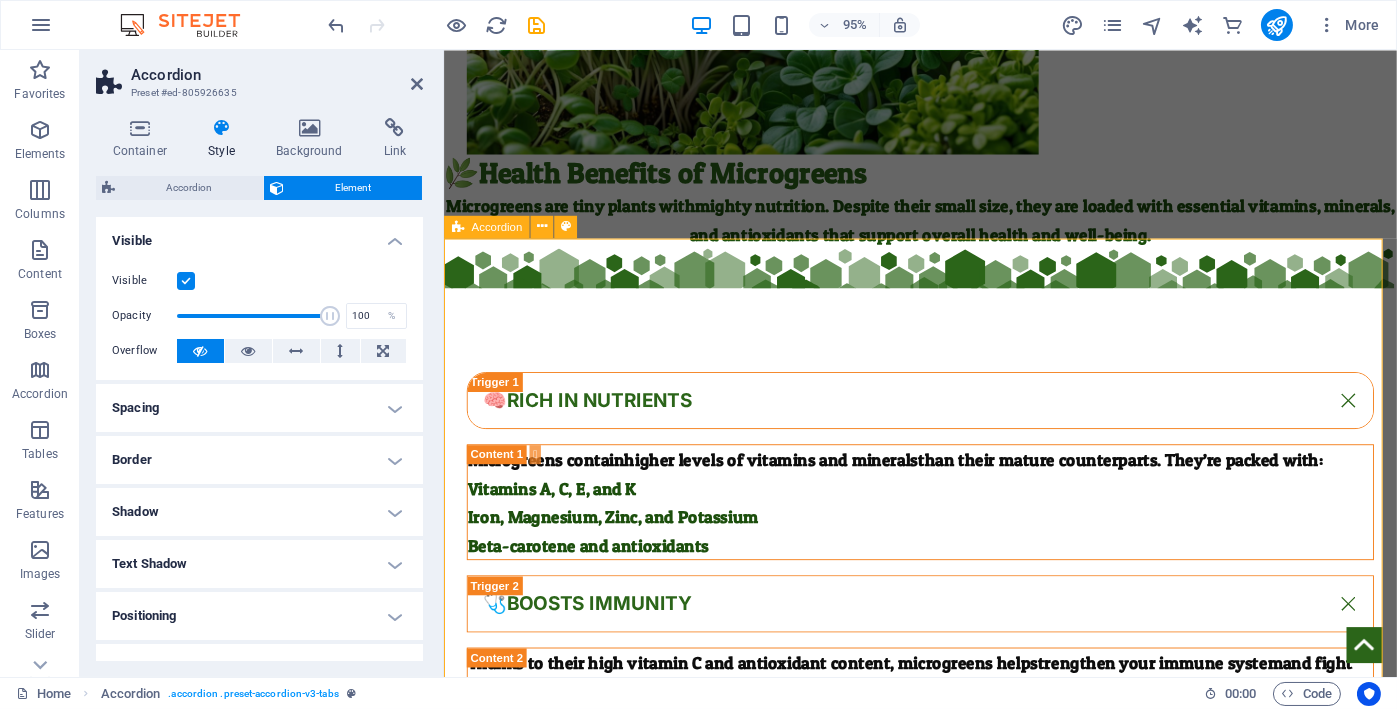 click on "🧠Rich in Nutrients Microgreens contain  higher levels of vitamins and minerals  than their mature counterparts. They’re packed with: Vitamins A, C, E, and K Iron, Magnesium, Zinc, and Potassium Beta-carotene and antioxidants 🩺Boosts Immunity Thanks to their high vitamin C and antioxidant content, microgreens help  strengthen your immune system  and fight off infections naturally. ❤️Heart Health Microgreens such as red cabbage, cilantro, and radish may help: Lower  bad cholesterol (LDL) Reduce  blood pressure Improve  overall cardiovascular function Thanks to their  antioxidants  and  polyphenols , they can help reduce inflammation and oxidative stress. 🧬Inflammation Many microgreens (like red cabbage, broccoli, and amaranth) contain compounds that may  lower cholesterol, reduce inflammation, and regulate blood pressure  — all good for your heart. 🍽️Gut Health Greens like fenugreek and mustard microgreens are rich in fiber and enzymes that support healthy digestion and gut flora." at bounding box center (944, 1226) 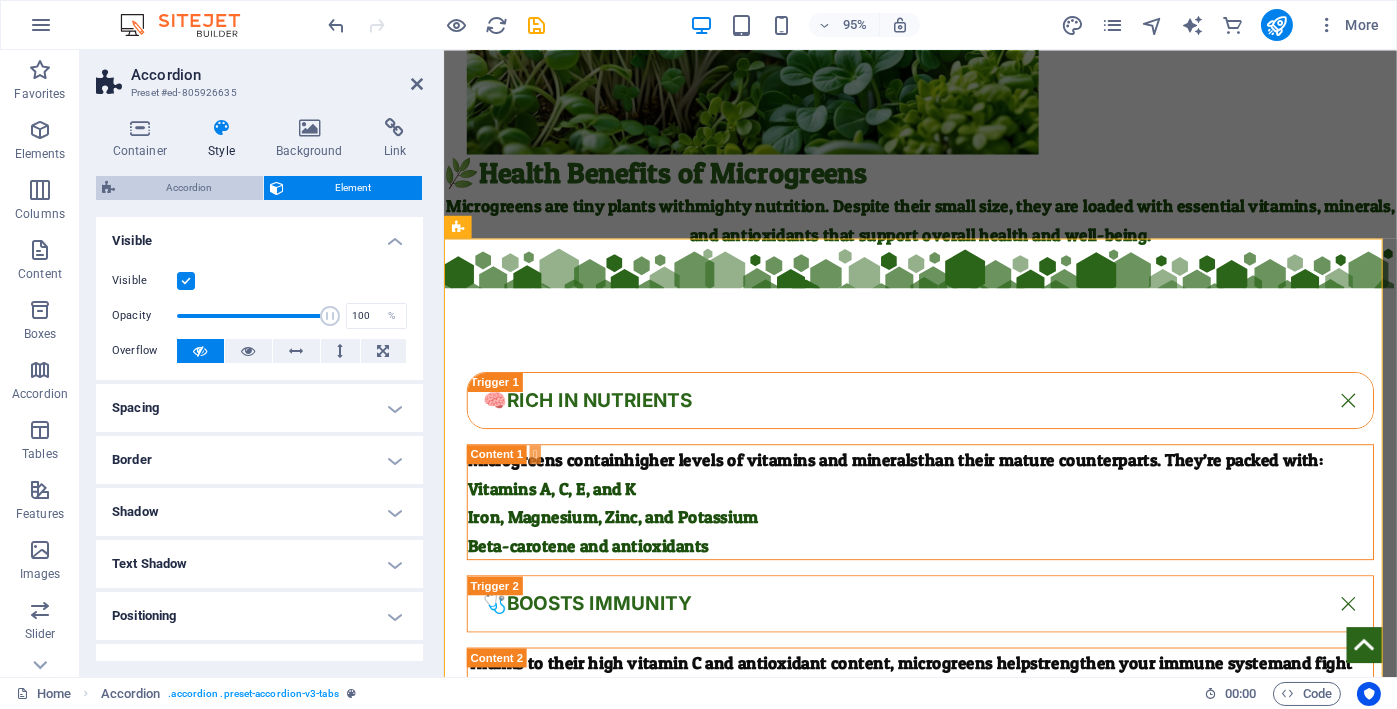 click on "Accordion" at bounding box center [189, 188] 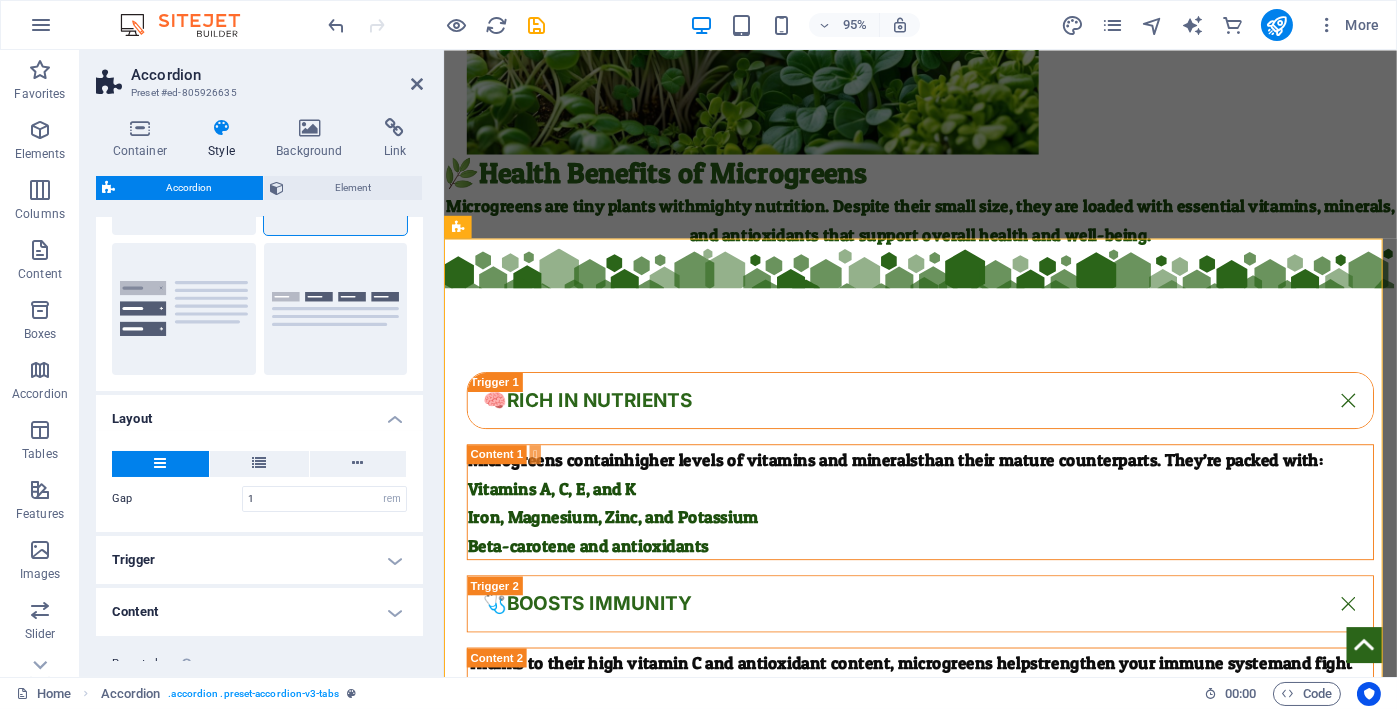 scroll, scrollTop: 0, scrollLeft: 0, axis: both 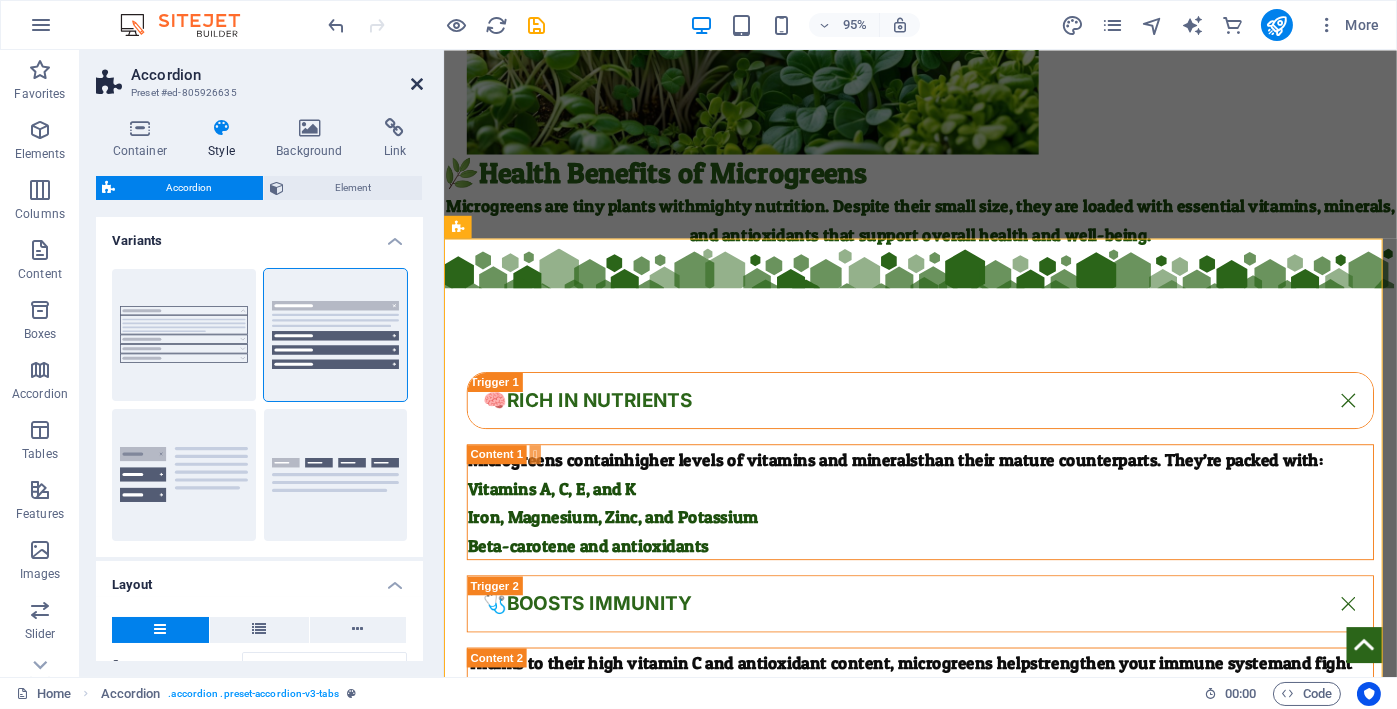 click at bounding box center [417, 84] 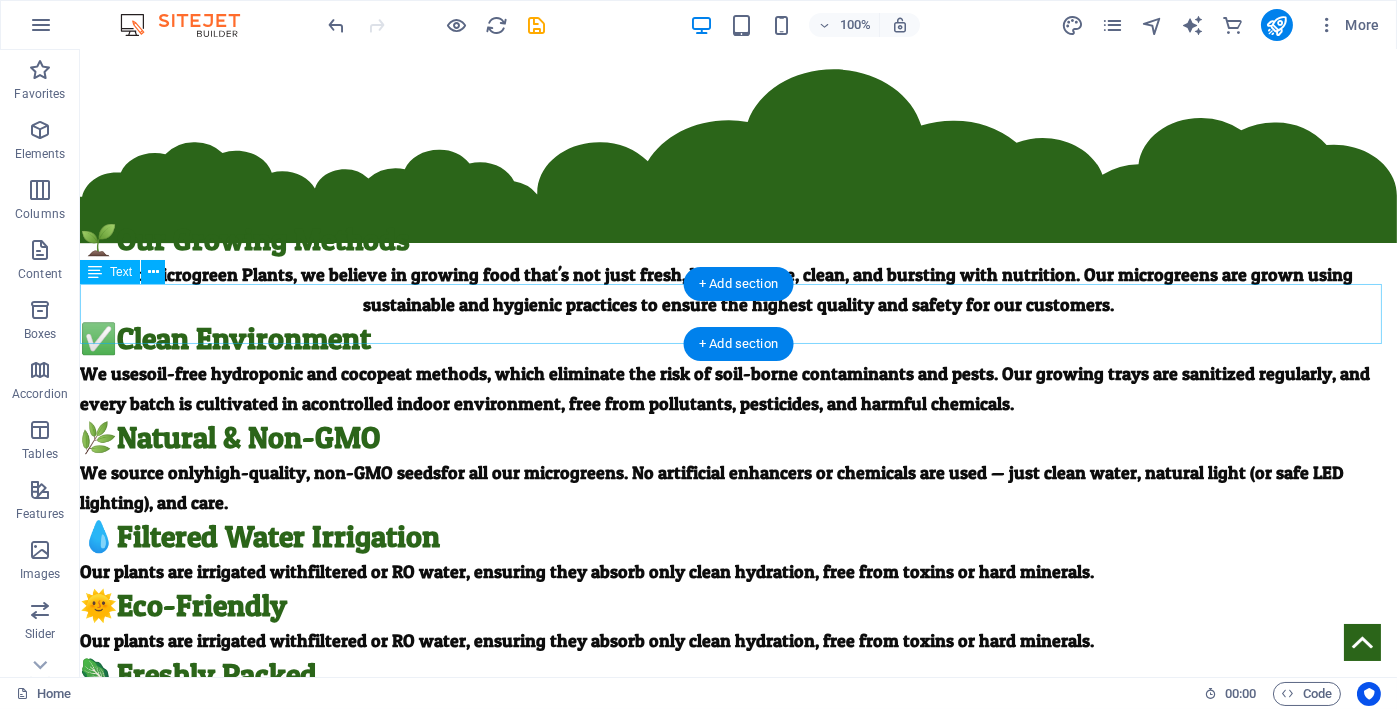 scroll, scrollTop: 3488, scrollLeft: 0, axis: vertical 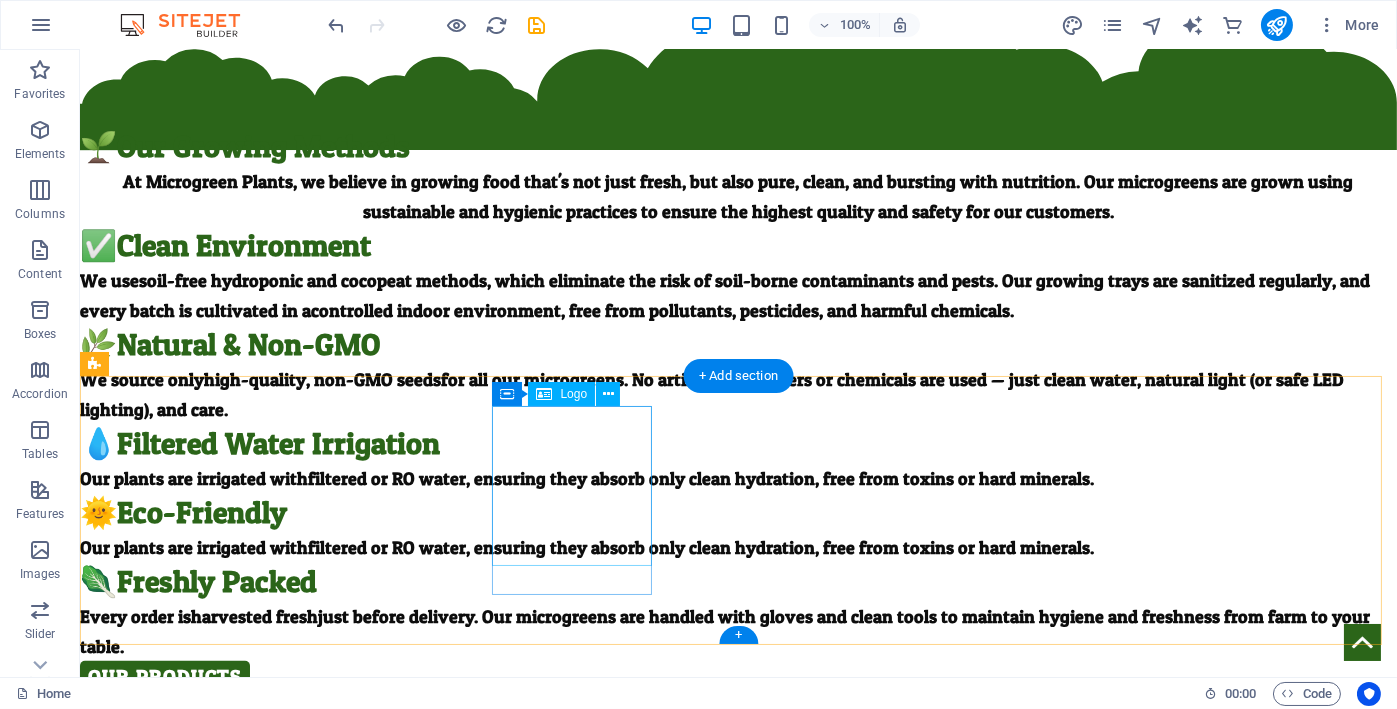 click at bounding box center [1297, 1105] 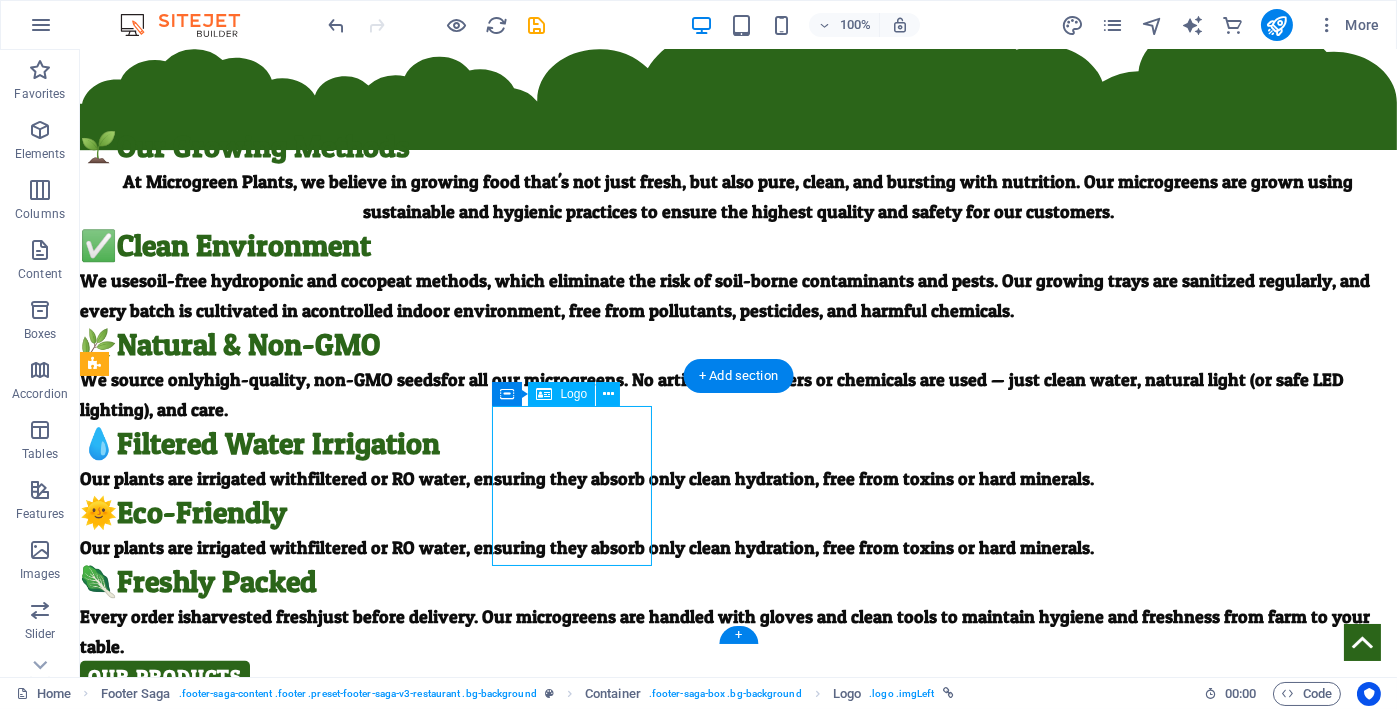 click at bounding box center [1297, 1105] 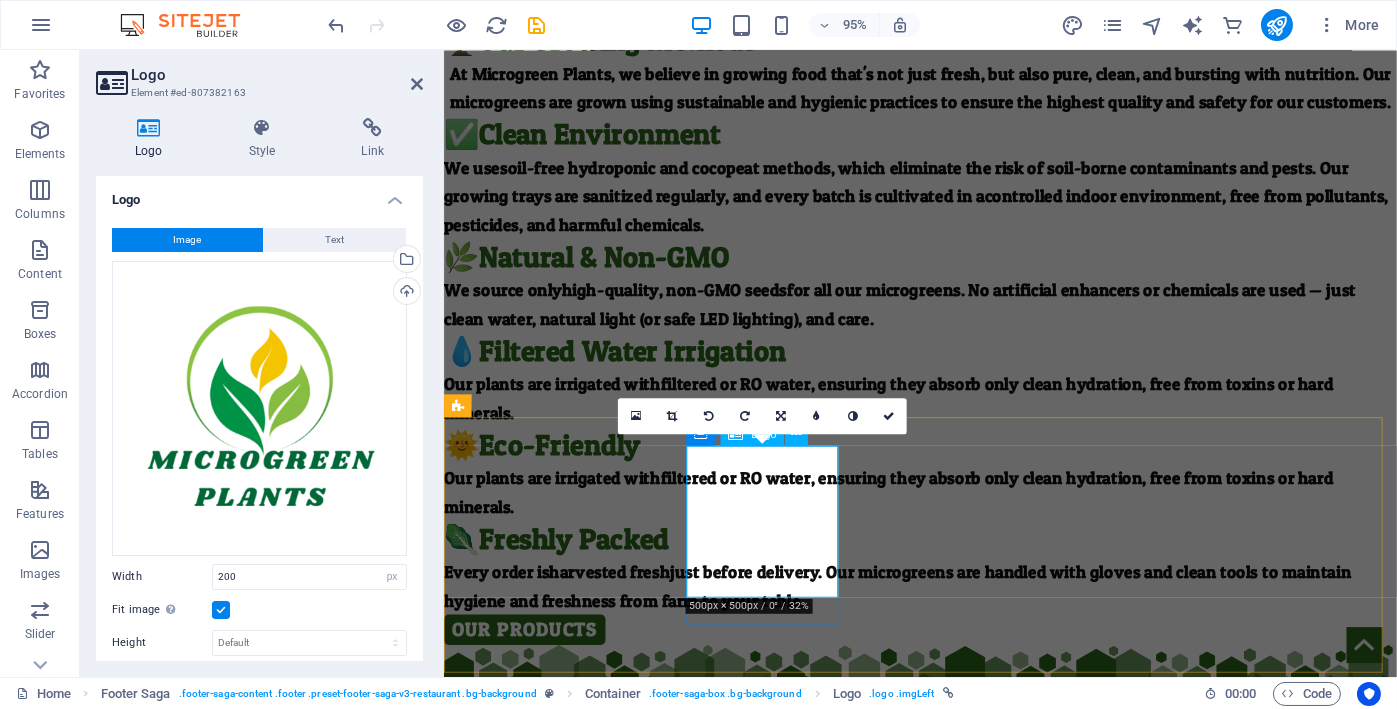 click at bounding box center (1346, 1075) 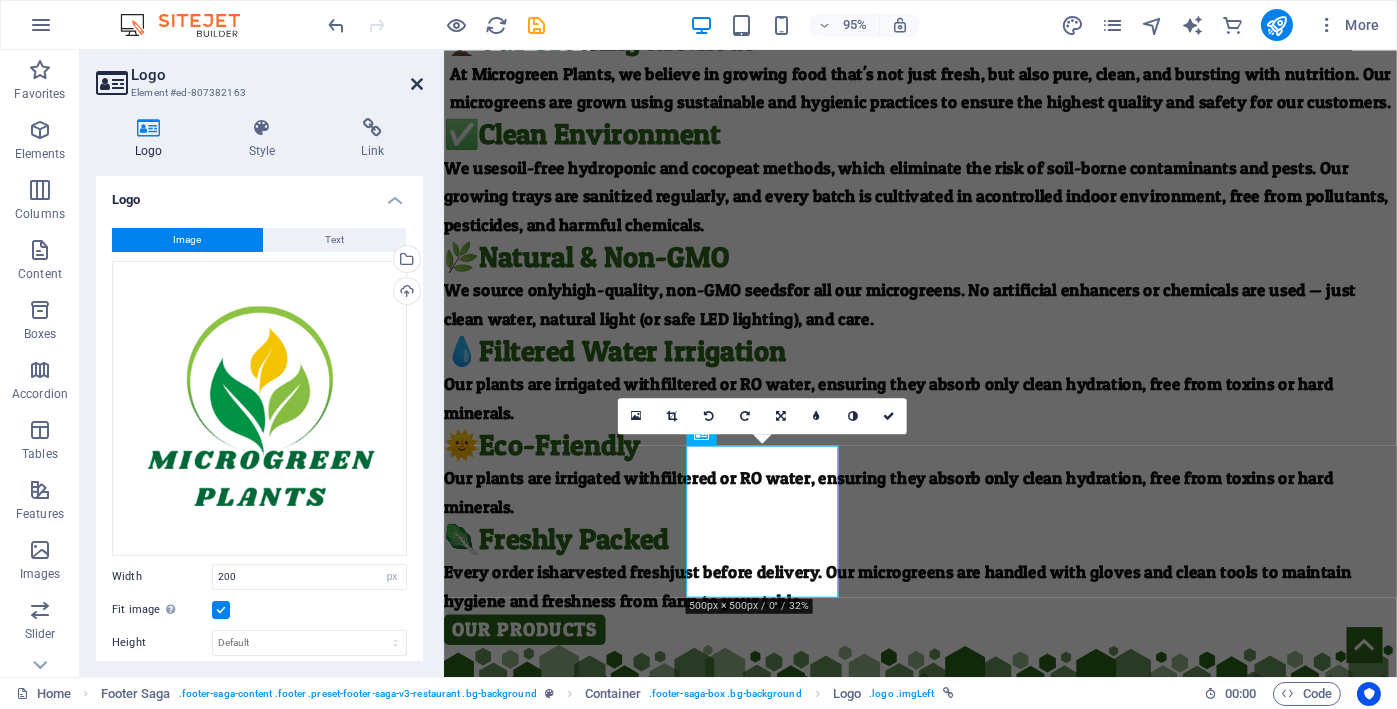 drag, startPoint x: 410, startPoint y: 81, endPoint x: 425, endPoint y: 202, distance: 121.92621 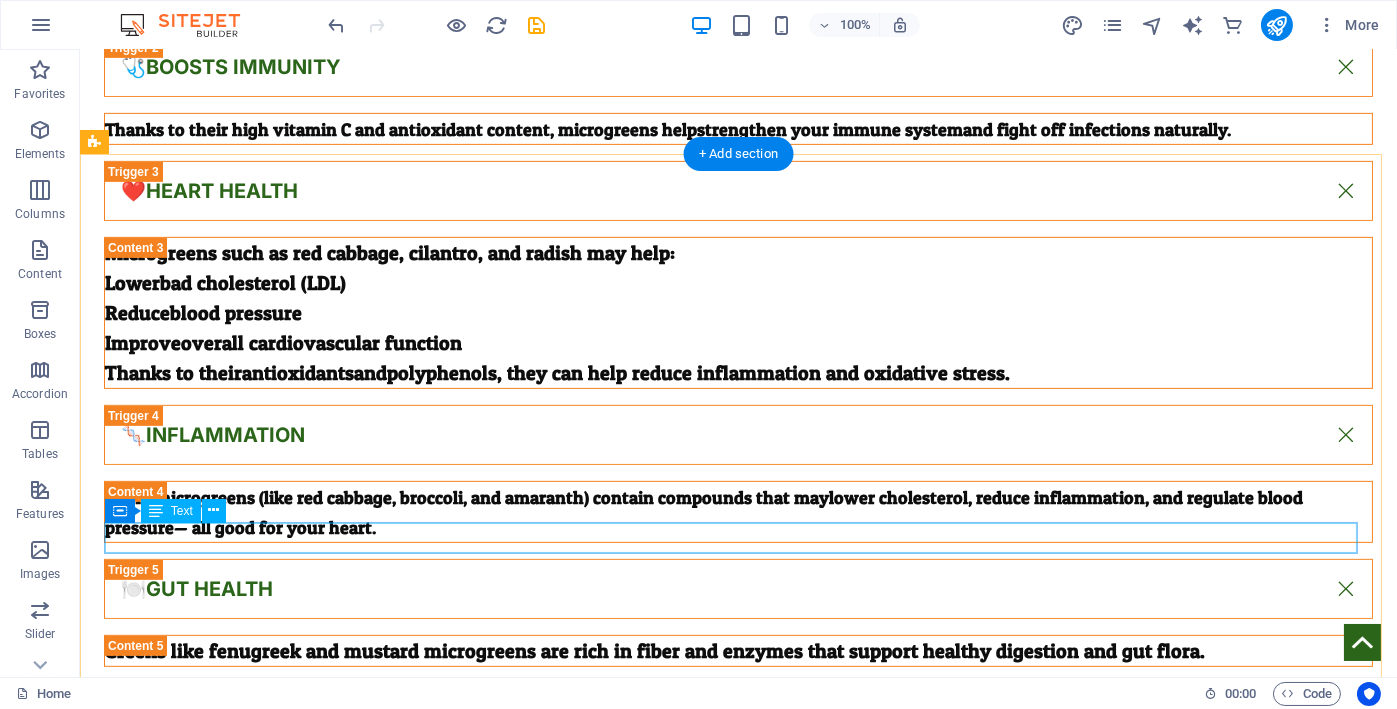 scroll, scrollTop: 1322, scrollLeft: 0, axis: vertical 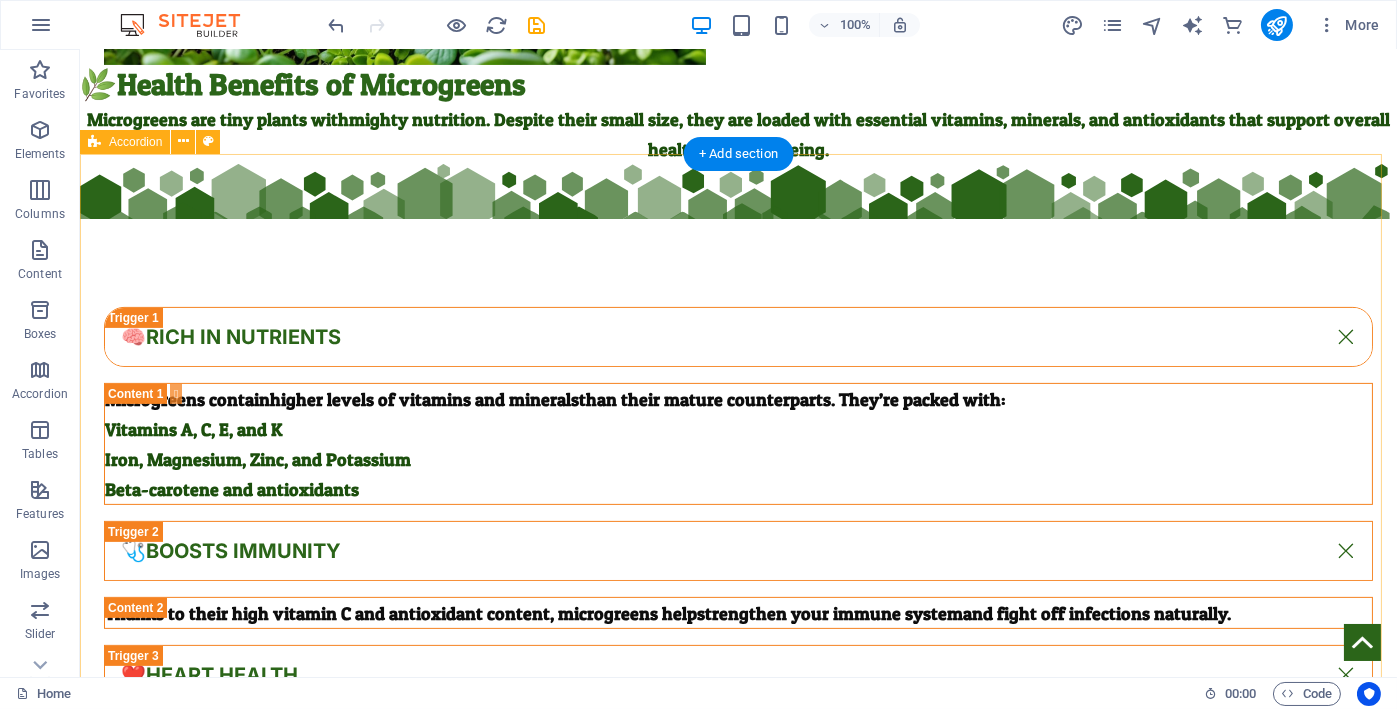 click on "🧠Rich in Nutrients Microgreens contain  higher levels of vitamins and minerals  than their mature counterparts. They’re packed with: Vitamins A, C, E, and K Iron, Magnesium, Zinc, and Potassium Beta-carotene and antioxidants 🩺Boosts Immunity Thanks to their high vitamin C and antioxidant content, microgreens help  strengthen your immune system  and fight off infections naturally. ❤️Heart Health Microgreens such as red cabbage, cilantro, and radish may help: Lower  bad cholesterol (LDL) Reduce  blood pressure Improve  overall cardiovascular function Thanks to their  antioxidants  and  polyphenols , they can help reduce inflammation and oxidative stress. 🧬Inflammation Many microgreens (like red cabbage, broccoli, and amaranth) contain compounds that may  lower cholesterol, reduce inflammation, and regulate blood pressure  — all good for your heart. 🍽️Gut Health Greens like fenugreek and mustard microgreens are rich in fiber and enzymes that support healthy digestion and gut flora." at bounding box center (738, 1108) 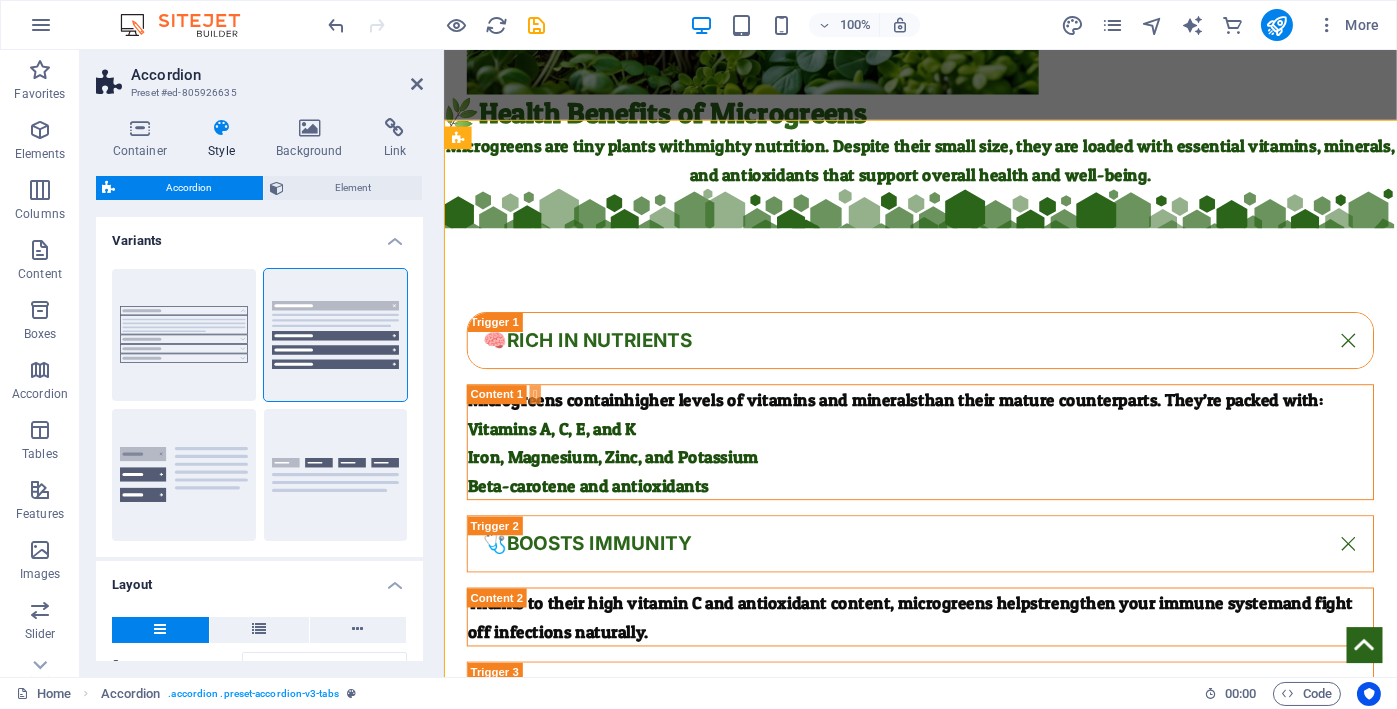 scroll, scrollTop: 1353, scrollLeft: 0, axis: vertical 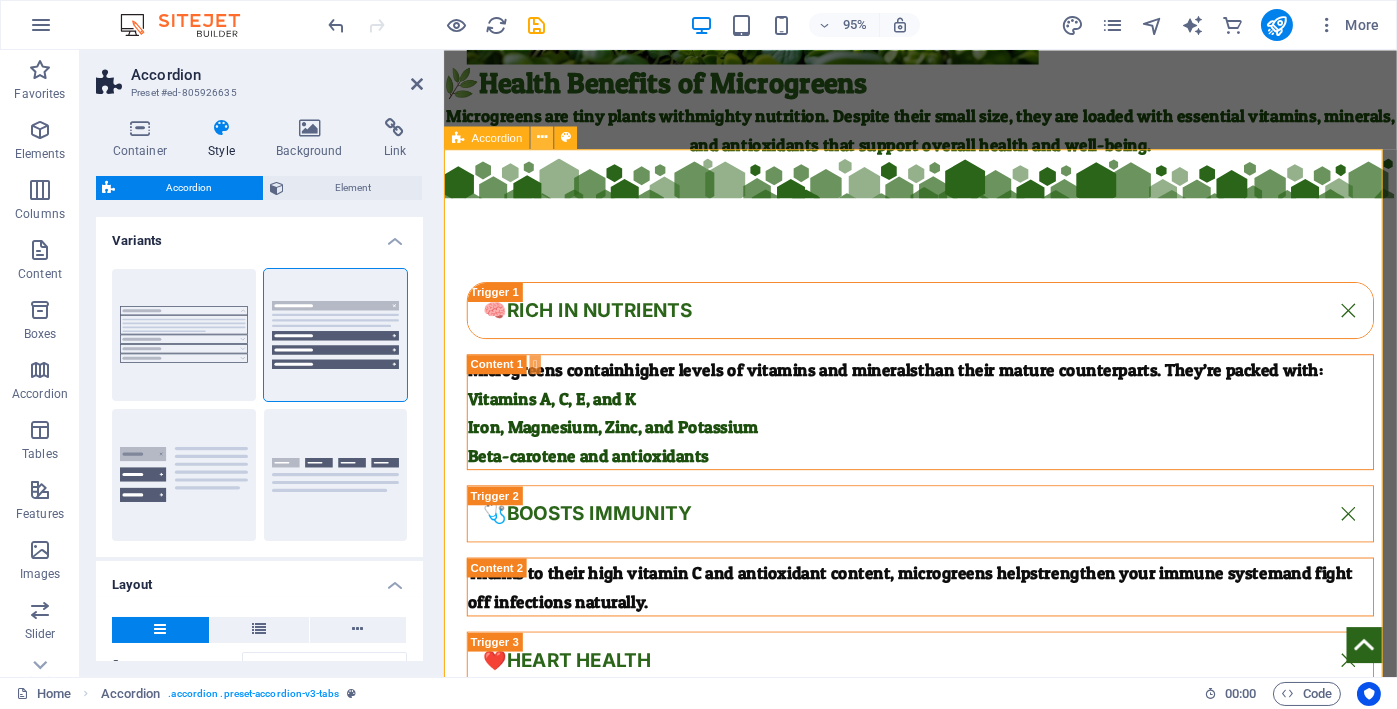 click at bounding box center [542, 137] 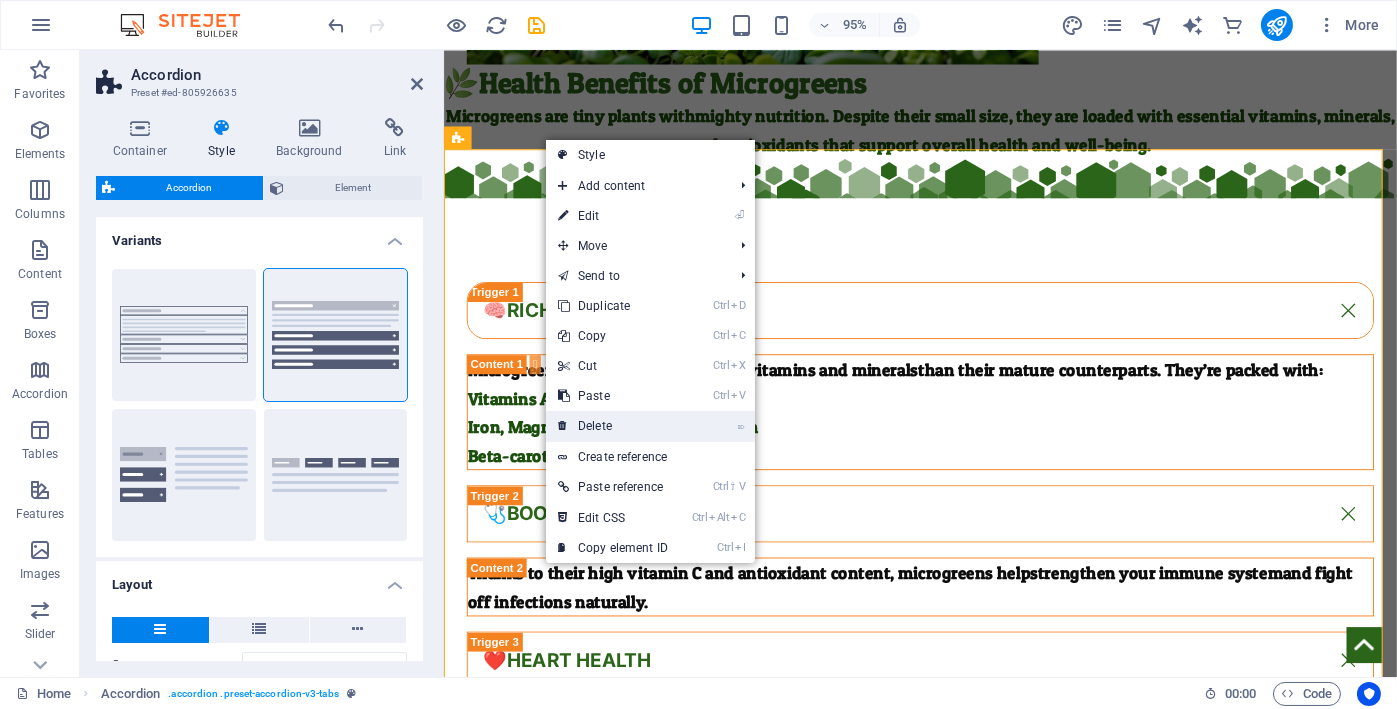 click on "⌦  Delete" at bounding box center (613, 426) 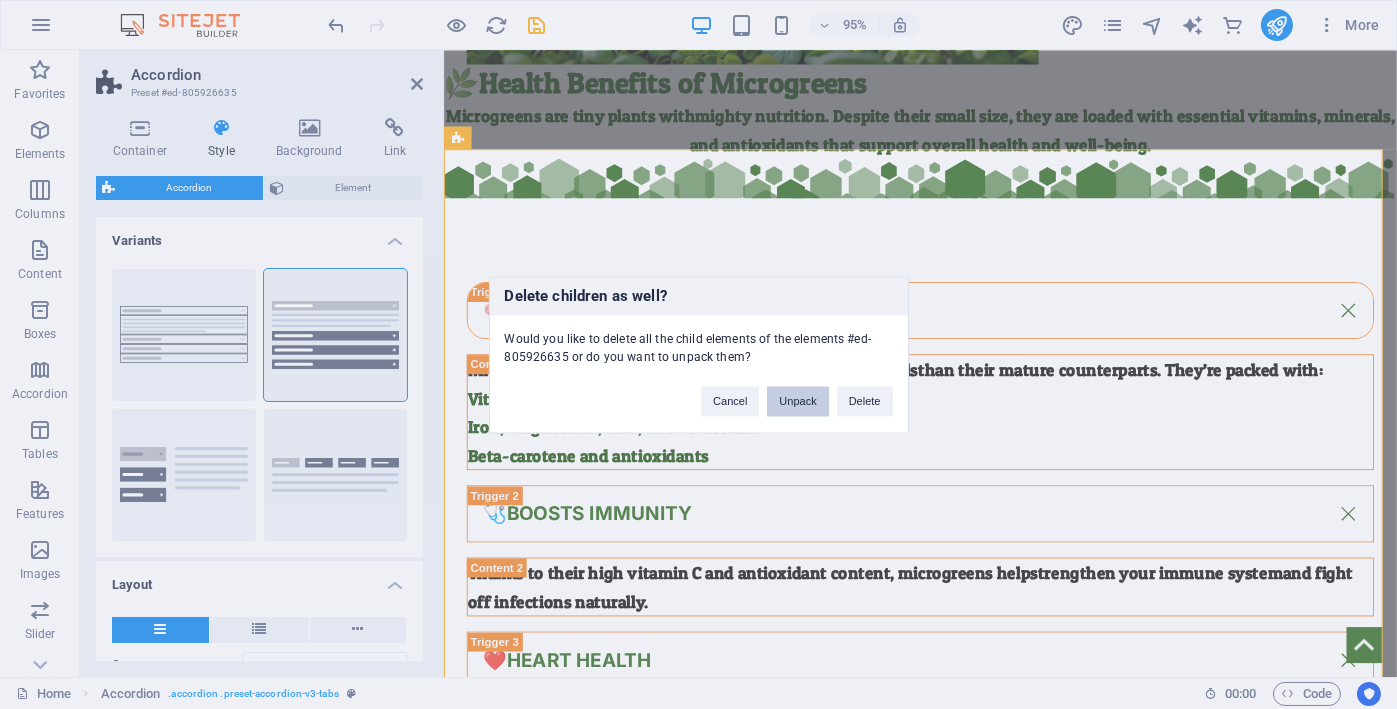 click on "Unpack" at bounding box center (797, 401) 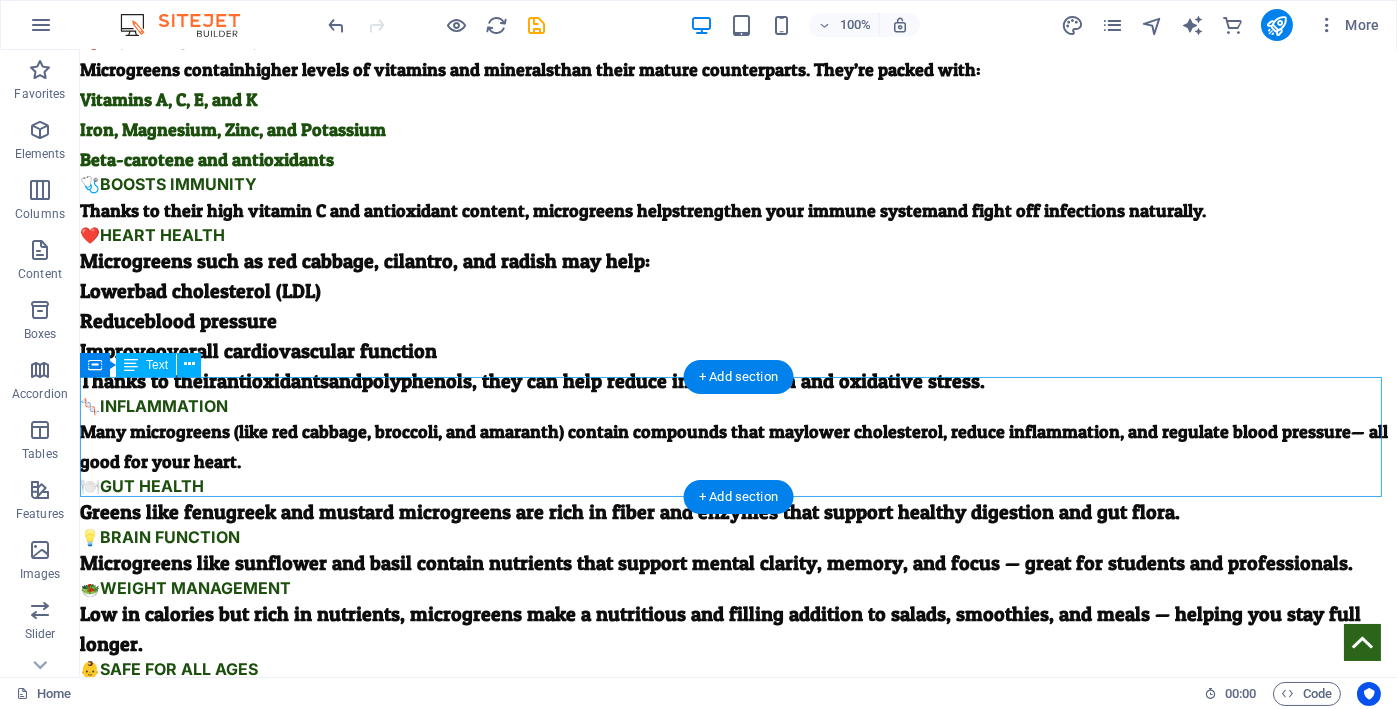 scroll, scrollTop: 1120, scrollLeft: 0, axis: vertical 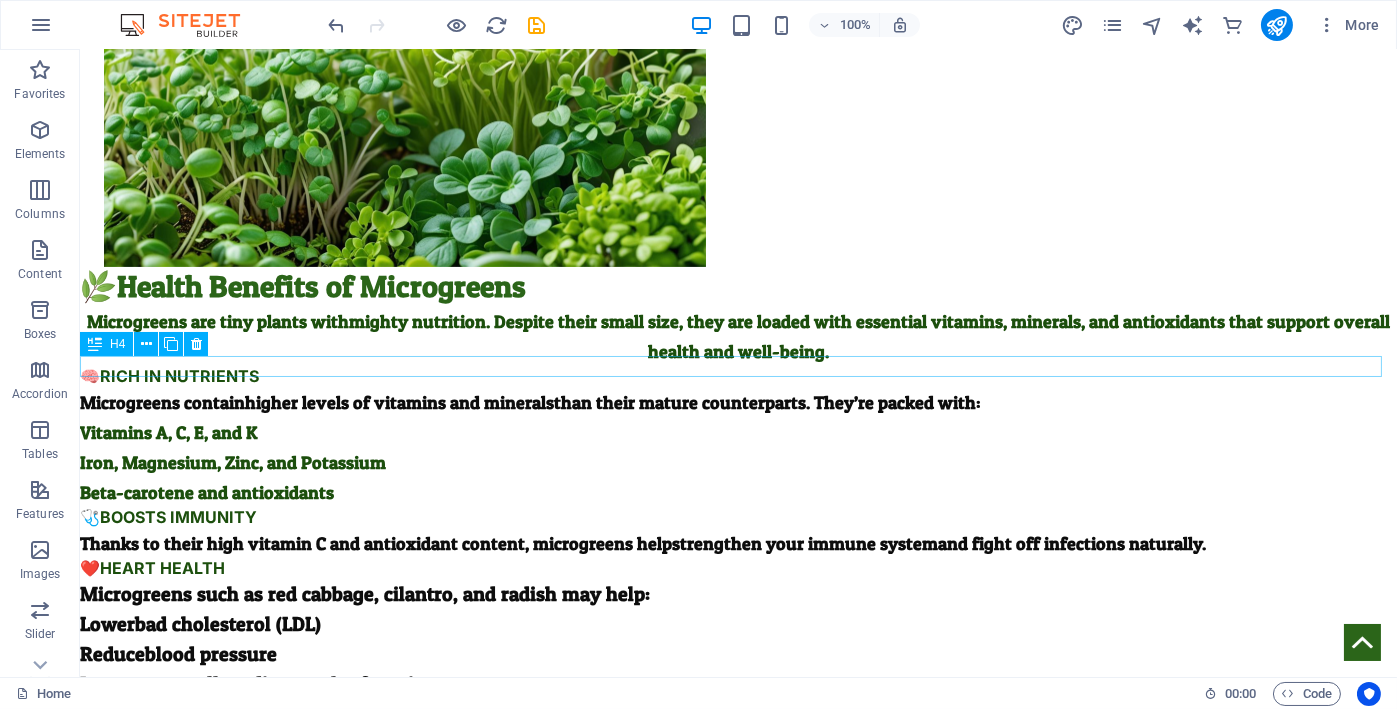 click on "🧠Rich in Nutrients" at bounding box center (738, 376) 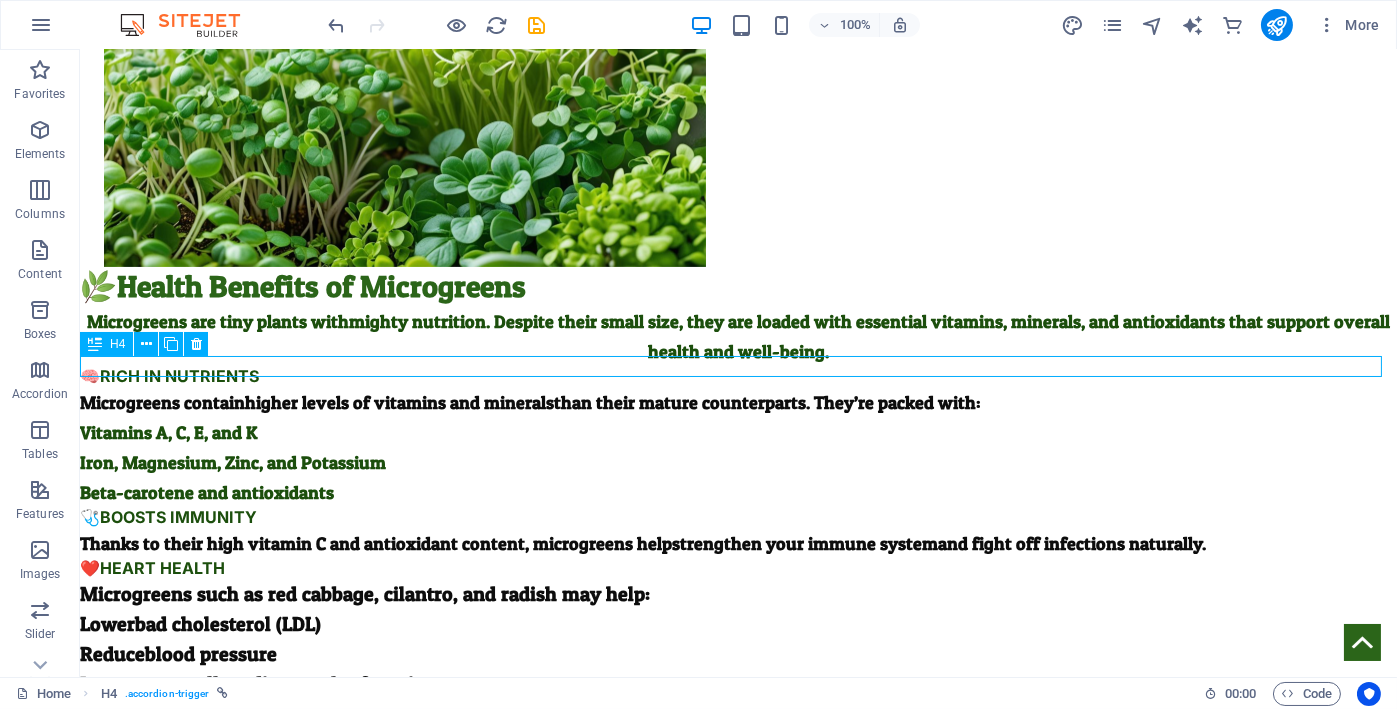 click on "🧠Rich in Nutrients" at bounding box center (738, 376) 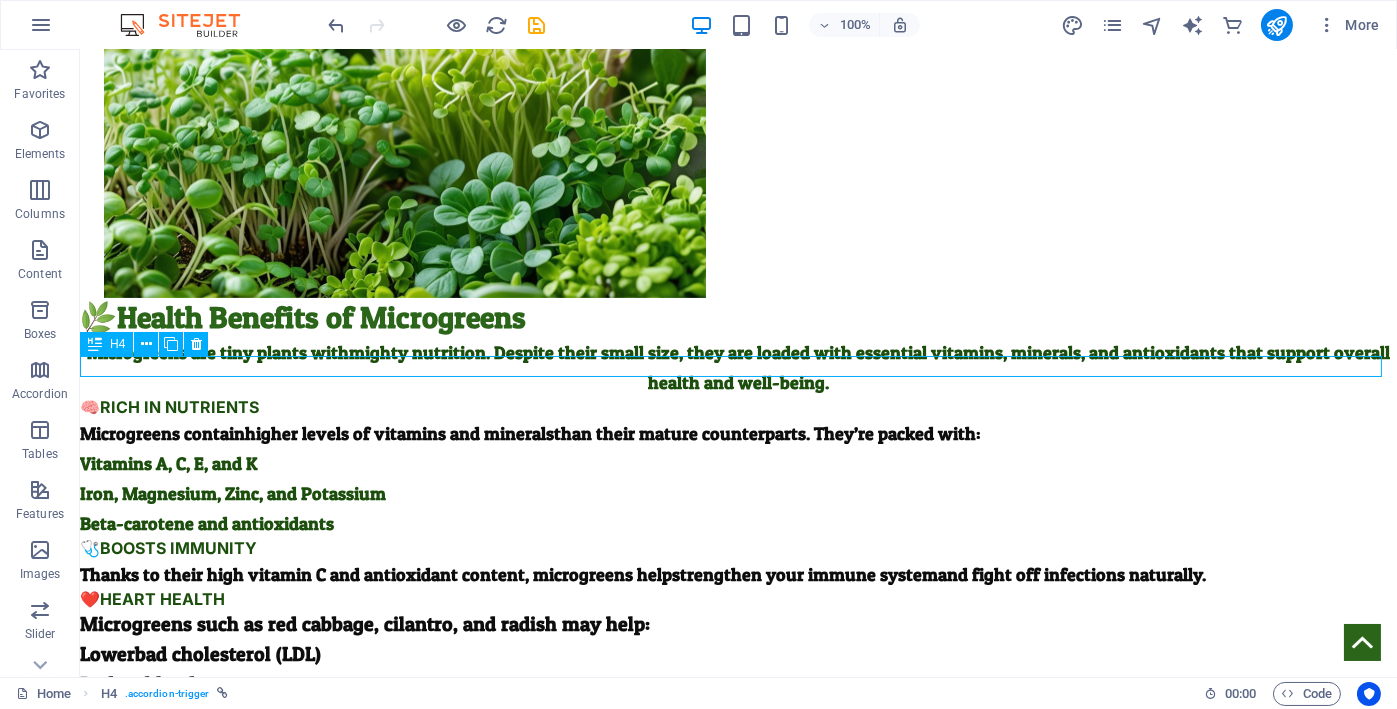 select on "px" 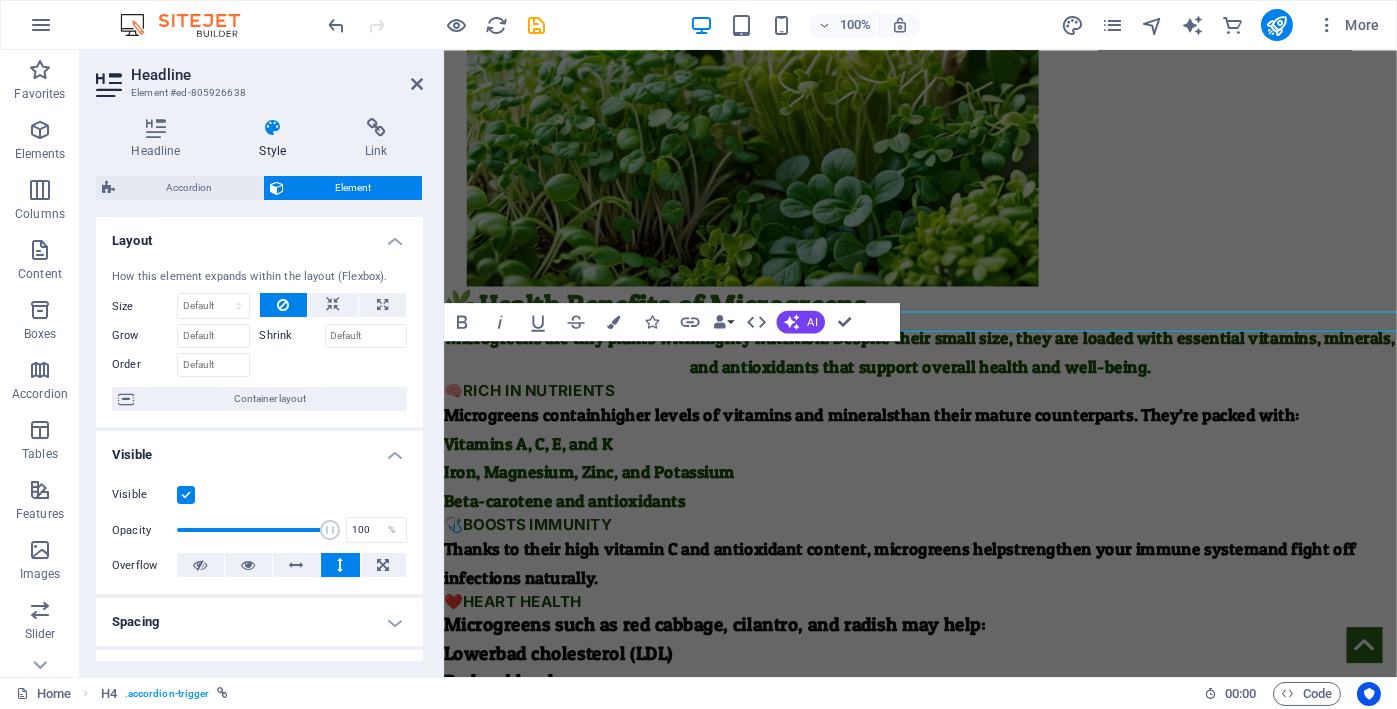 scroll, scrollTop: 1151, scrollLeft: 0, axis: vertical 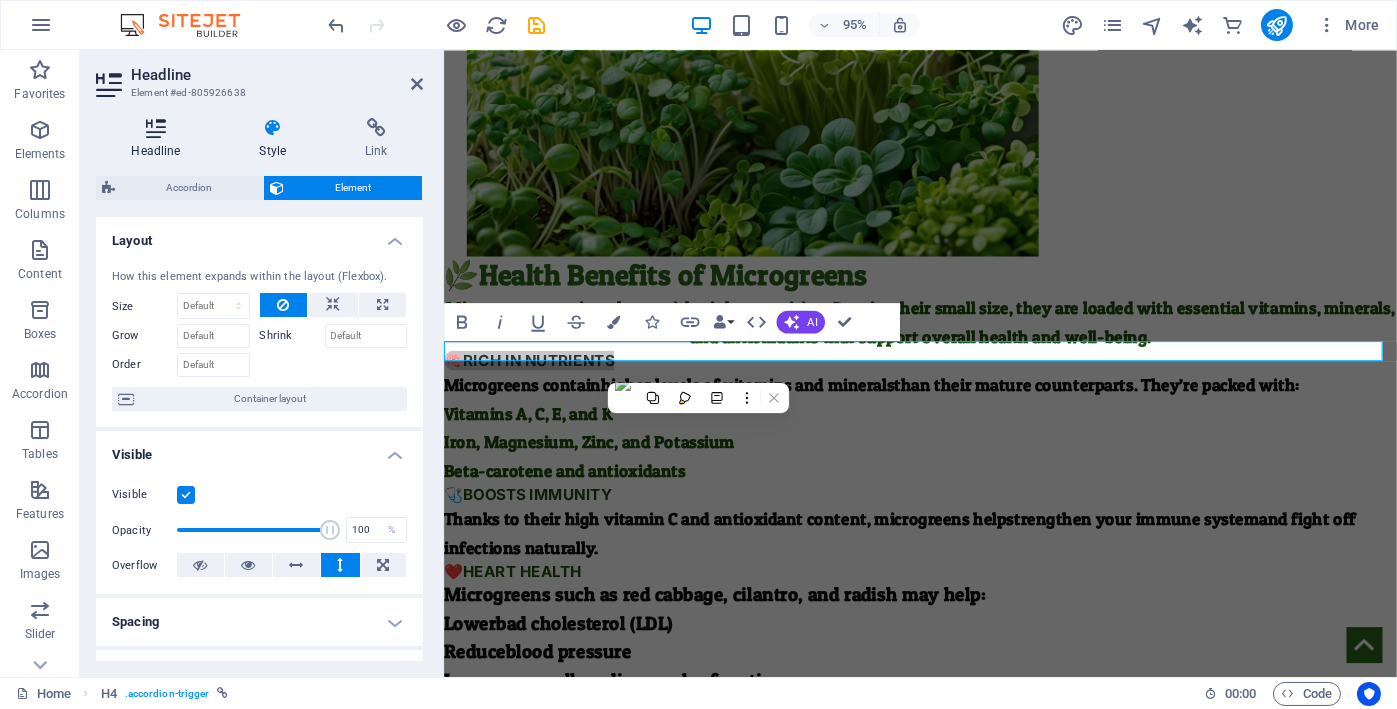 click on "Headline" at bounding box center [160, 139] 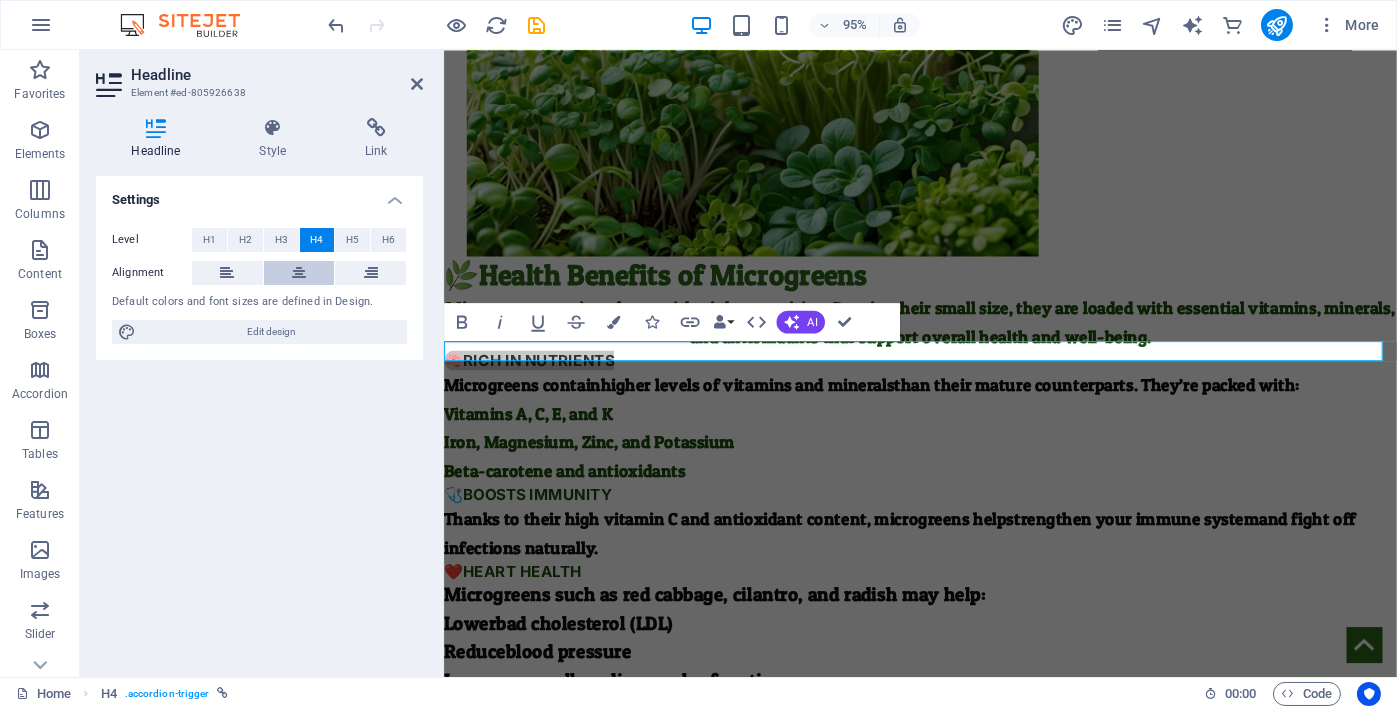 click at bounding box center (299, 273) 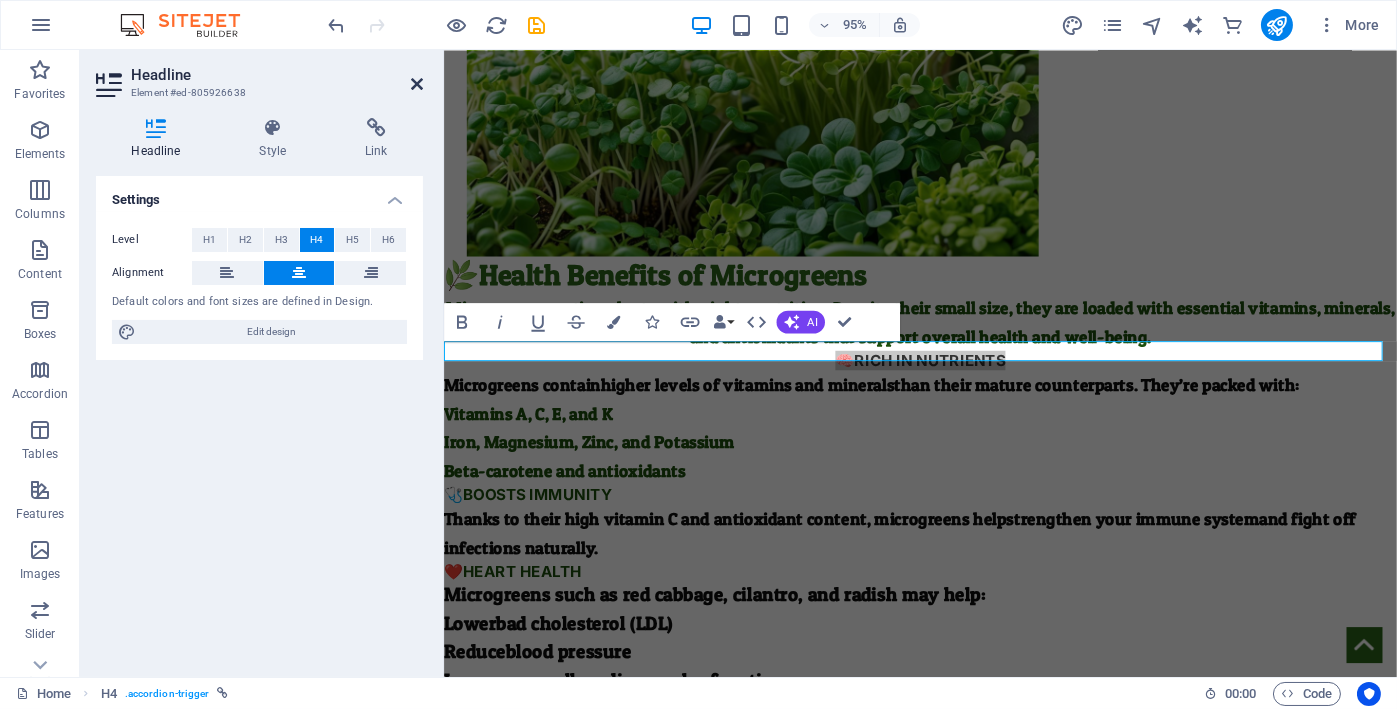 click at bounding box center [417, 84] 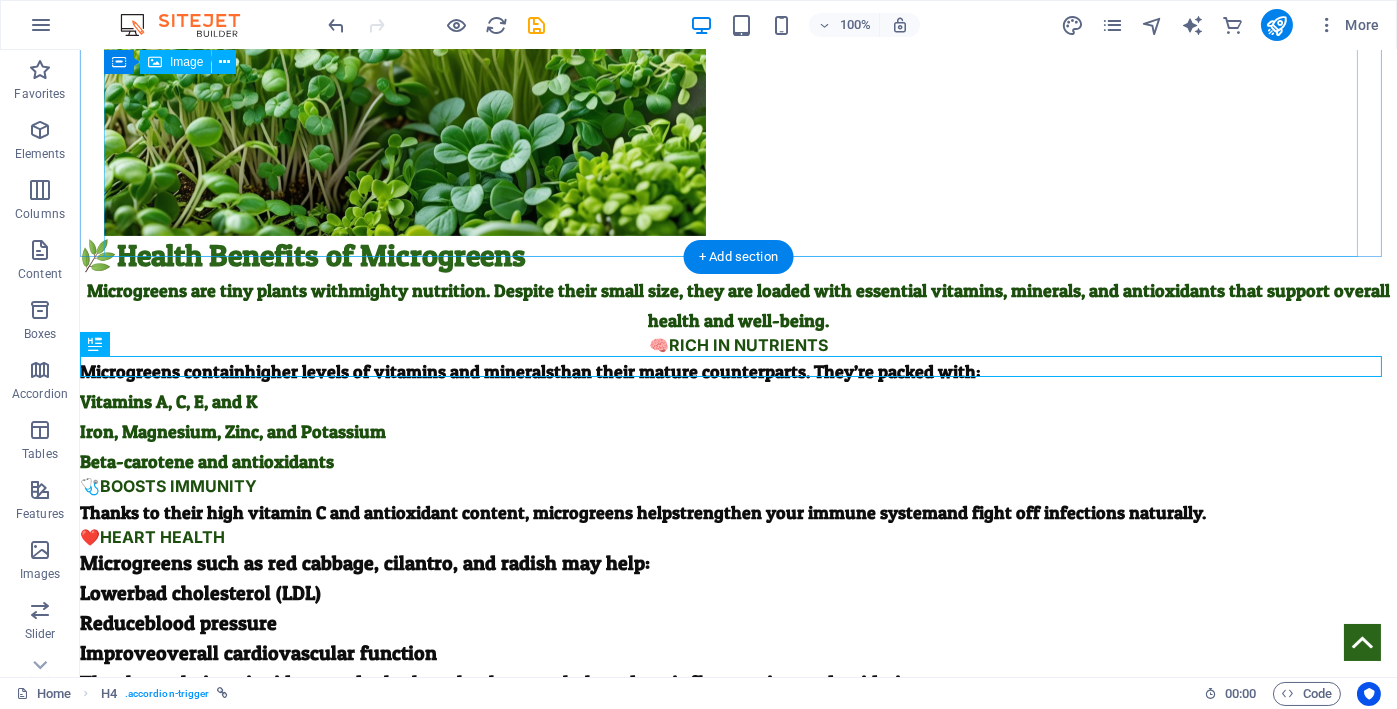 scroll, scrollTop: 1120, scrollLeft: 0, axis: vertical 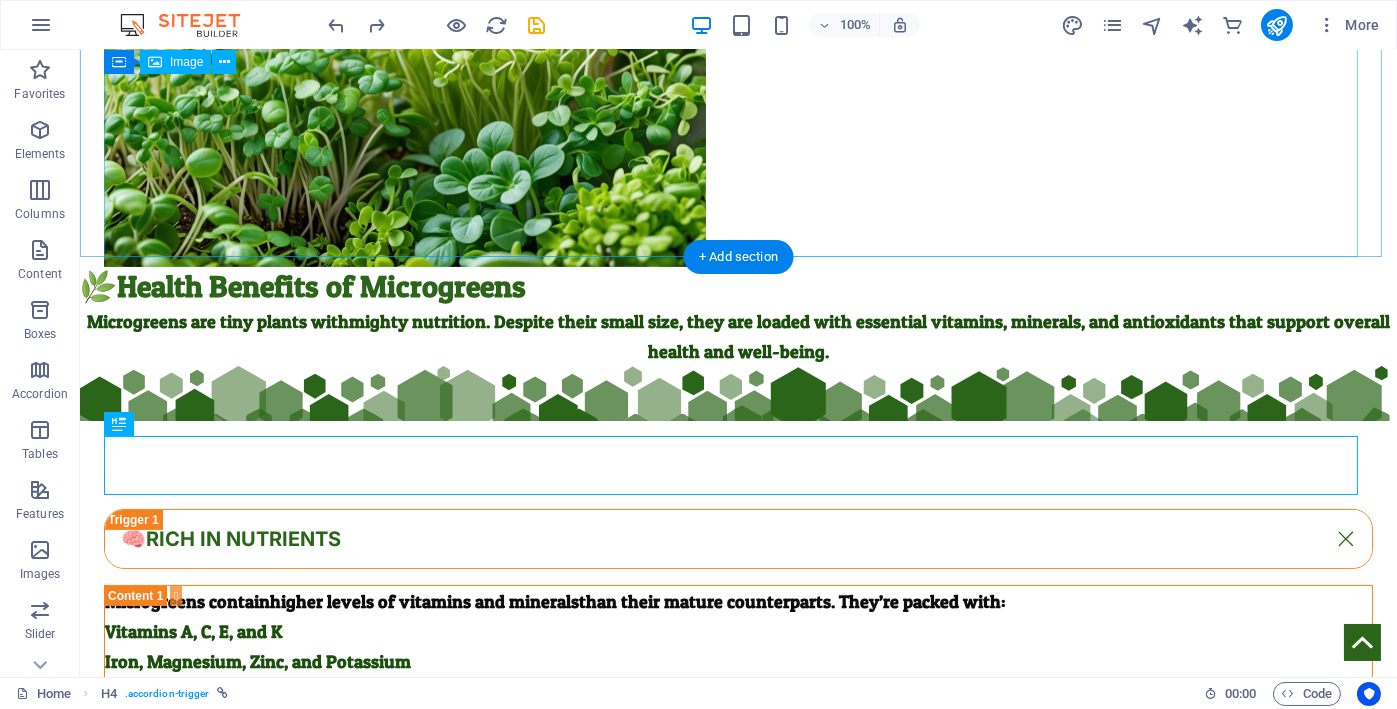 click at bounding box center [738, 97] 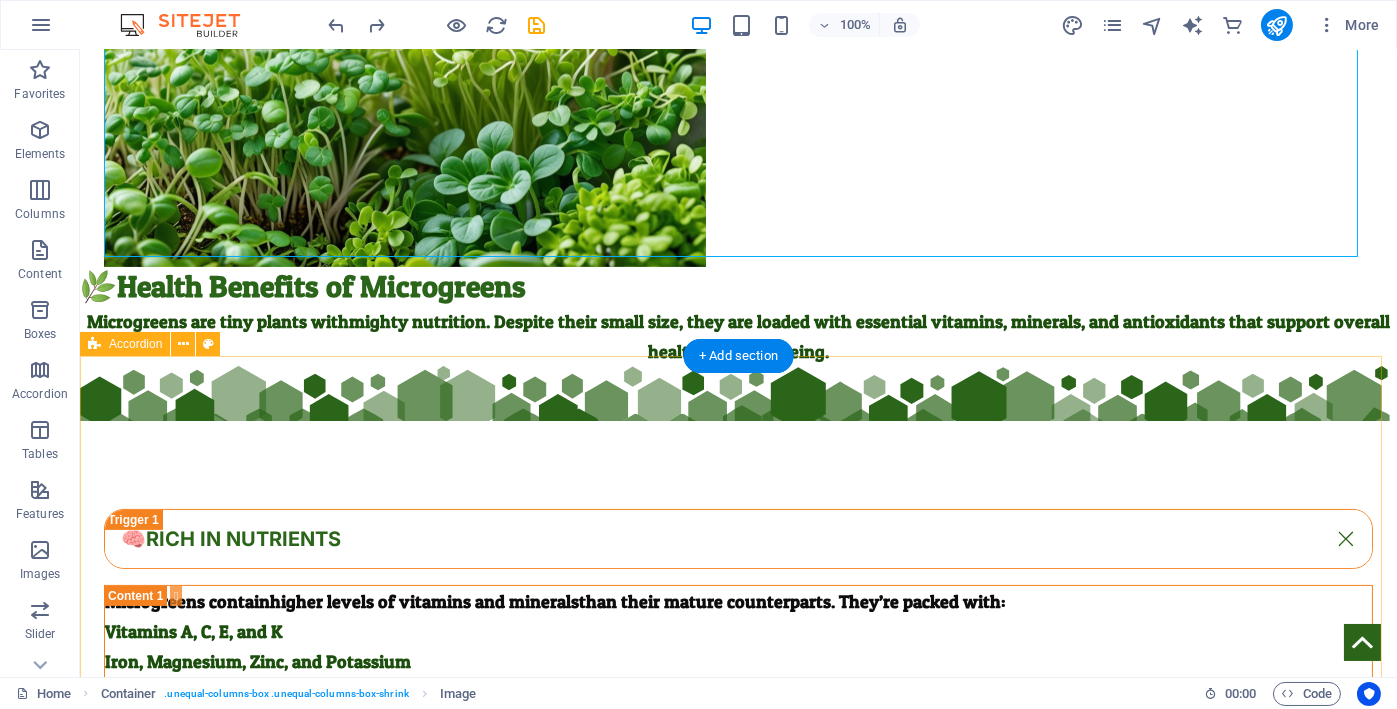 click on "🧠Rich in Nutrients Microgreens contain  higher levels of vitamins and minerals  than their mature counterparts. They’re packed with: Vitamins A, C, E, and K Iron, Magnesium, Zinc, and Potassium Beta-carotene and antioxidants 🩺Boosts Immunity Thanks to their high vitamin C and antioxidant content, microgreens help  strengthen your immune system  and fight off infections naturally. ❤️Heart Health Microgreens such as red cabbage, cilantro, and radish may help: Lower  bad cholesterol (LDL) Reduce  blood pressure Improve  overall cardiovascular function Thanks to their  antioxidants  and  polyphenols , they can help reduce inflammation and oxidative stress. 🧬Inflammation Many microgreens (like red cabbage, broccoli, and amaranth) contain compounds that may  lower cholesterol, reduce inflammation, and regulate blood pressure  — all good for your heart. 🍽️Gut Health Greens like fenugreek and mustard microgreens are rich in fiber and enzymes that support healthy digestion and gut flora." at bounding box center (738, 1310) 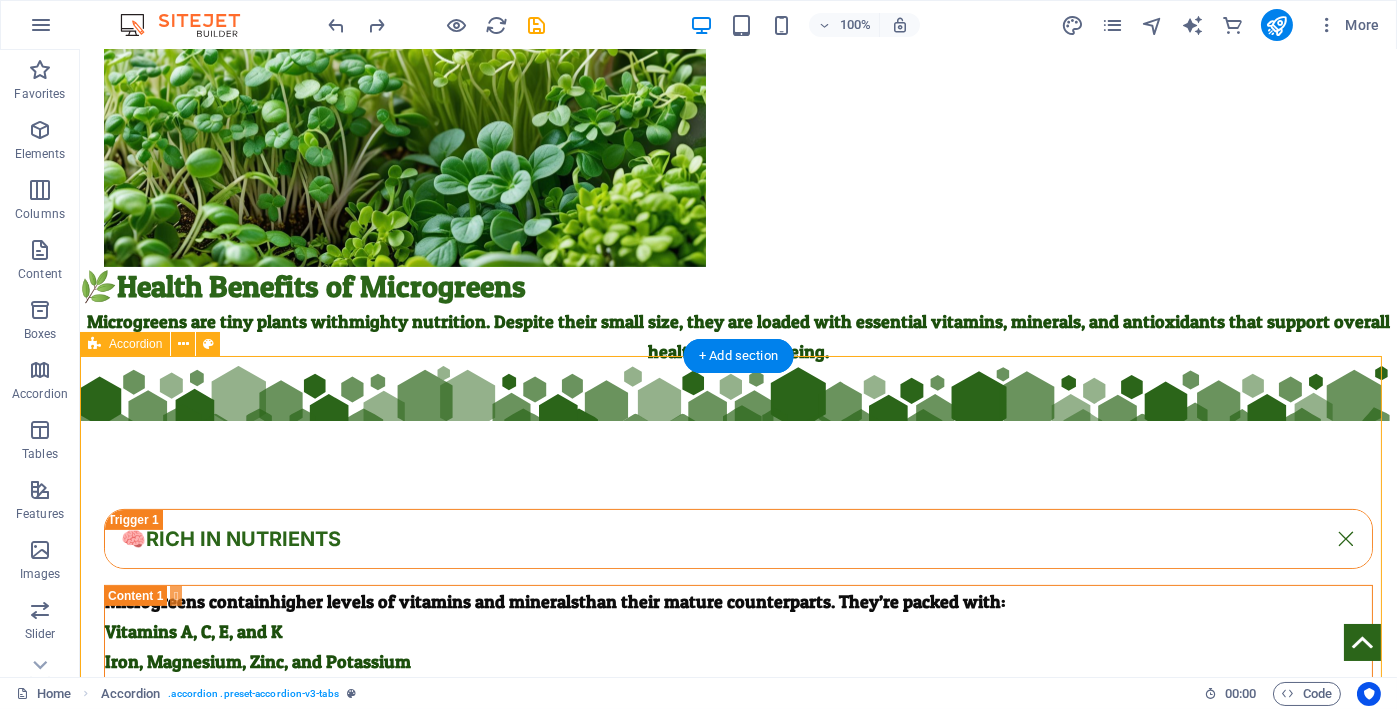 click on "🧠Rich in Nutrients Microgreens contain  higher levels of vitamins and minerals  than their mature counterparts. They’re packed with: Vitamins A, C, E, and K Iron, Magnesium, Zinc, and Potassium Beta-carotene and antioxidants 🩺Boosts Immunity Thanks to their high vitamin C and antioxidant content, microgreens help  strengthen your immune system  and fight off infections naturally. ❤️Heart Health Microgreens such as red cabbage, cilantro, and radish may help: Lower  bad cholesterol (LDL) Reduce  blood pressure Improve  overall cardiovascular function Thanks to their  antioxidants  and  polyphenols , they can help reduce inflammation and oxidative stress. 🧬Inflammation Many microgreens (like red cabbage, broccoli, and amaranth) contain compounds that may  lower cholesterol, reduce inflammation, and regulate blood pressure  — all good for your heart. 🍽️Gut Health Greens like fenugreek and mustard microgreens are rich in fiber and enzymes that support healthy digestion and gut flora." at bounding box center [738, 1310] 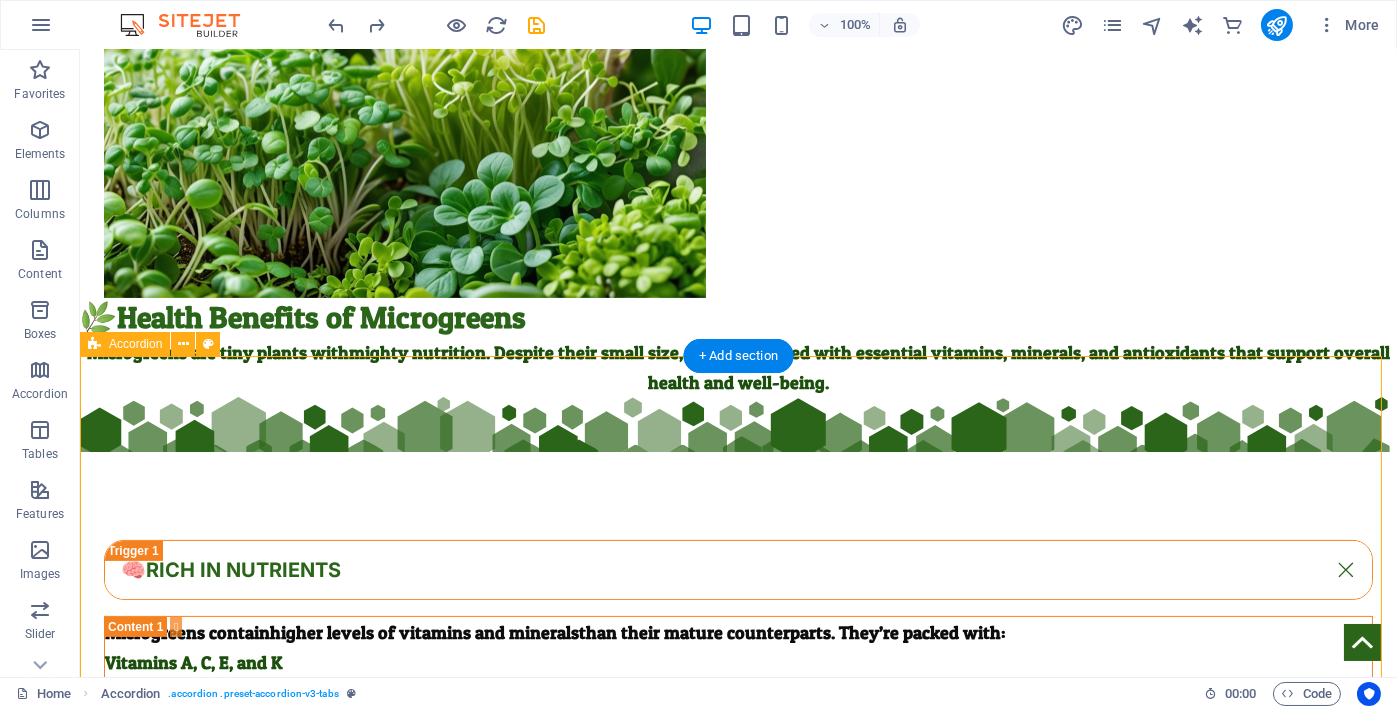 select on "rem" 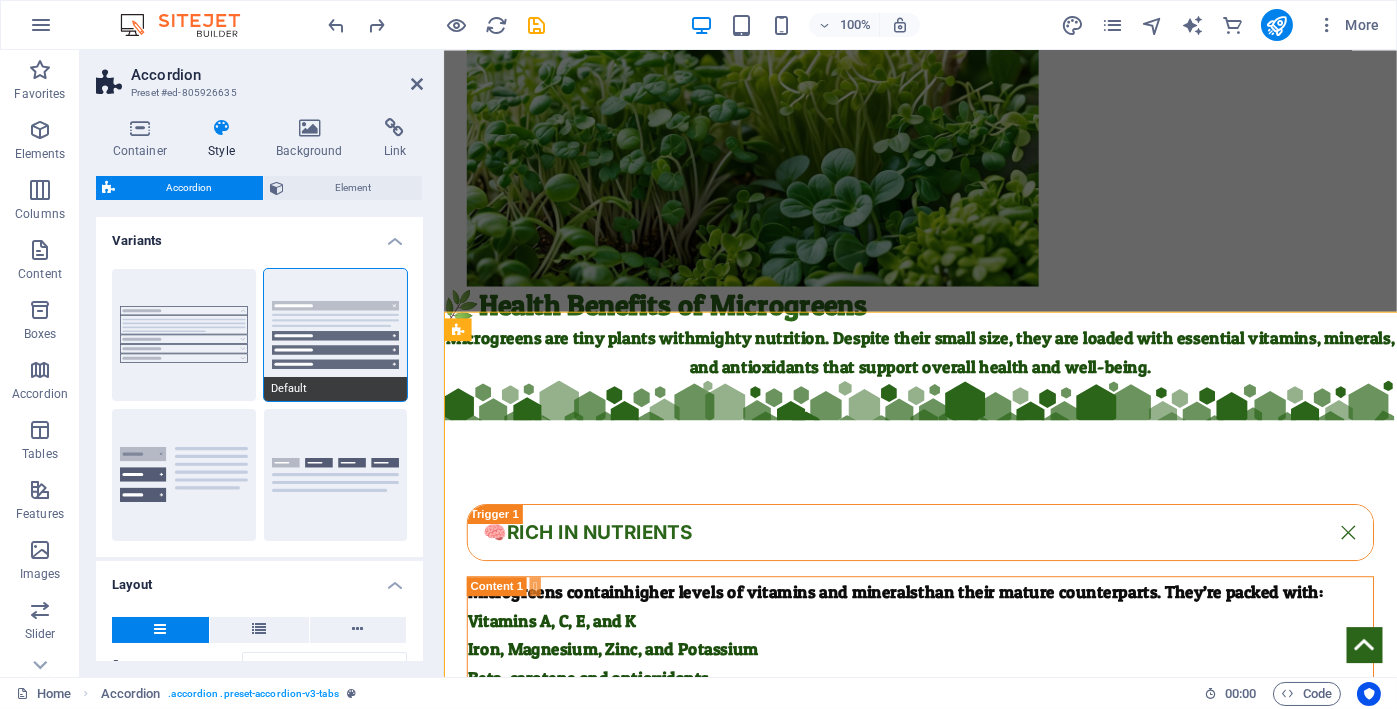 scroll, scrollTop: 1151, scrollLeft: 0, axis: vertical 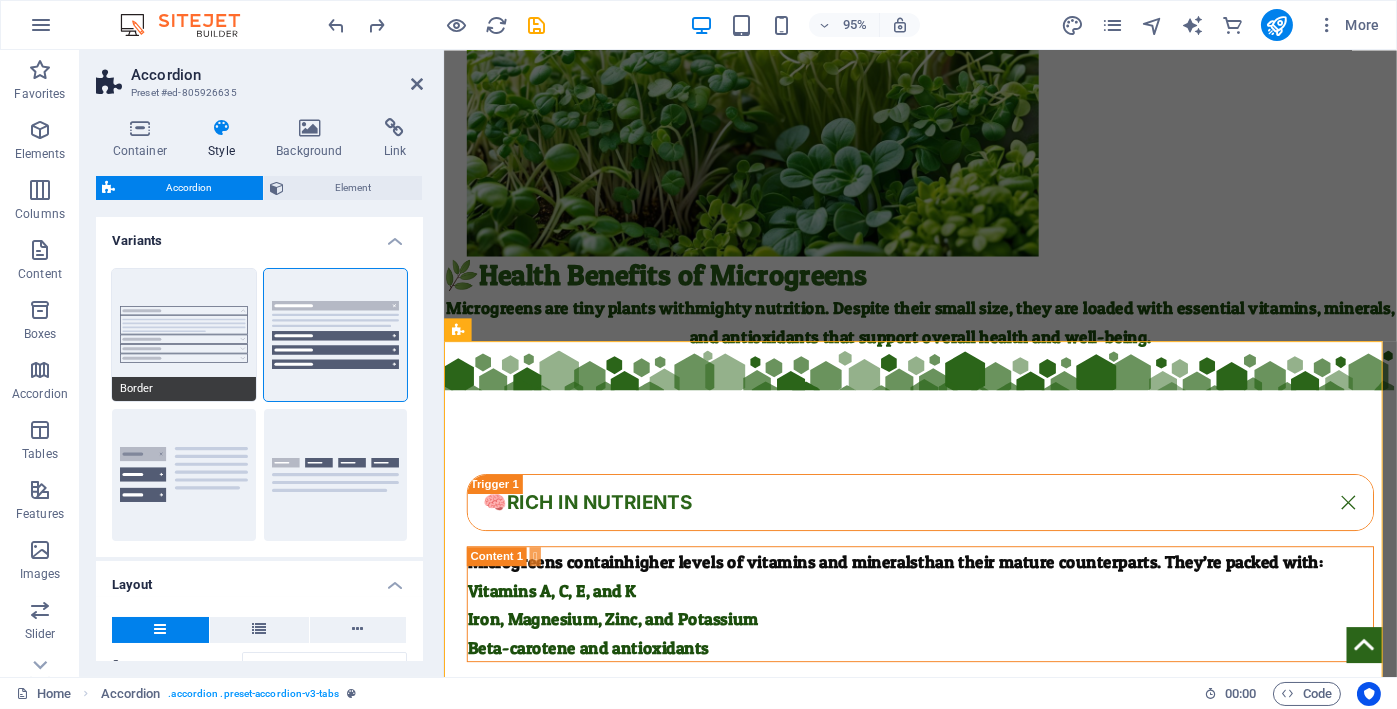 click on "Border" at bounding box center (184, 335) 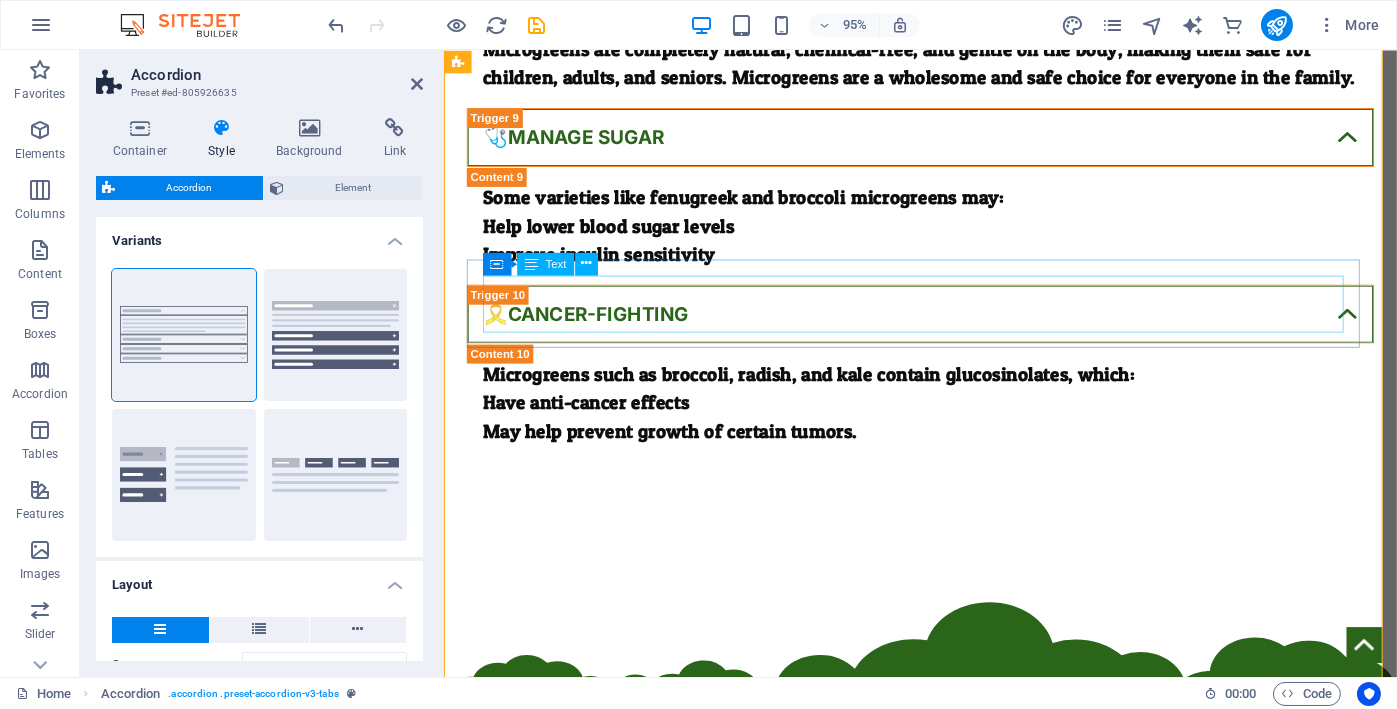 scroll, scrollTop: 2484, scrollLeft: 0, axis: vertical 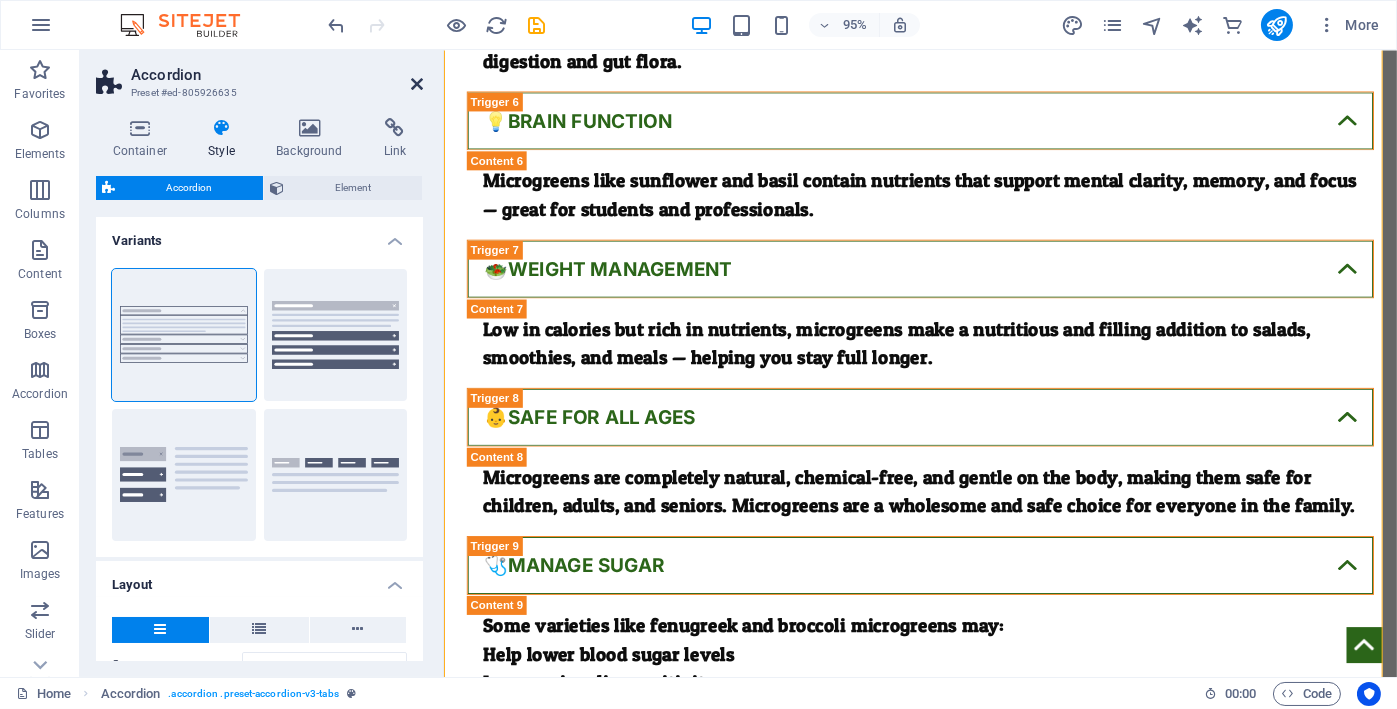 click at bounding box center [417, 84] 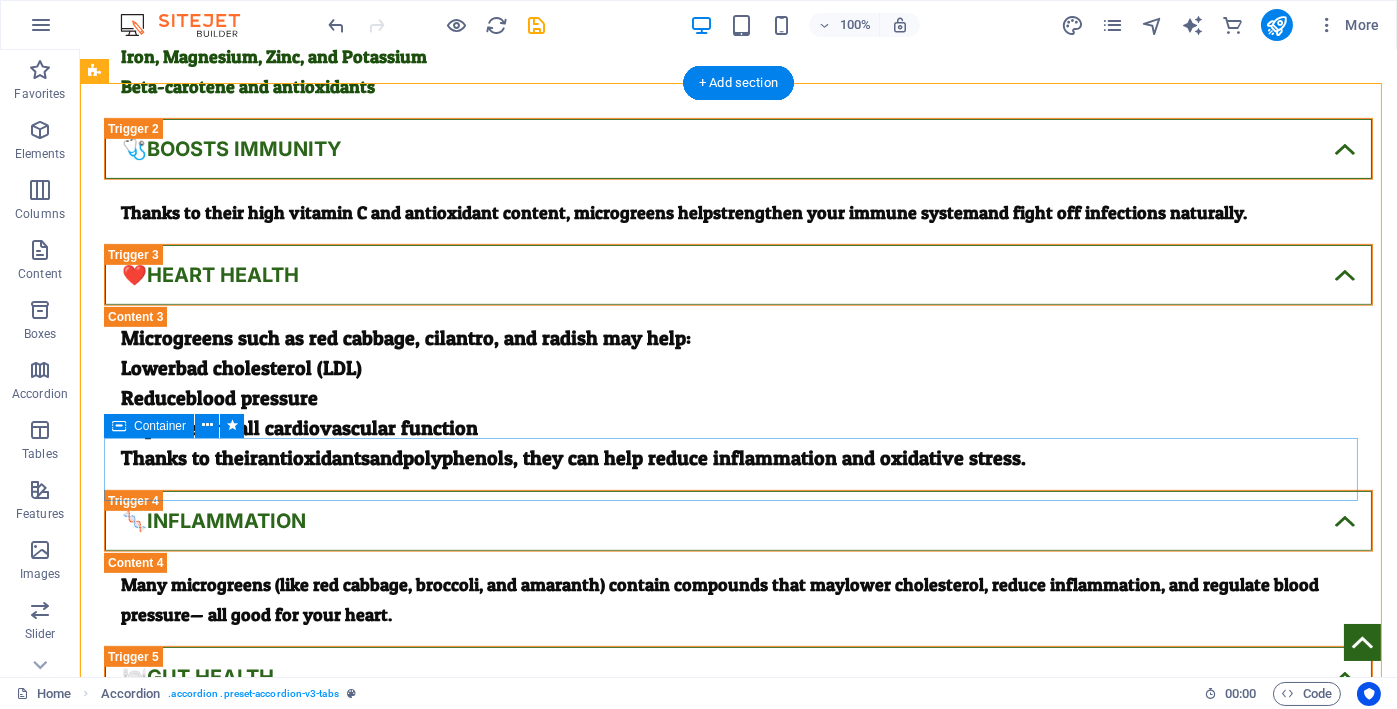 scroll, scrollTop: 1060, scrollLeft: 0, axis: vertical 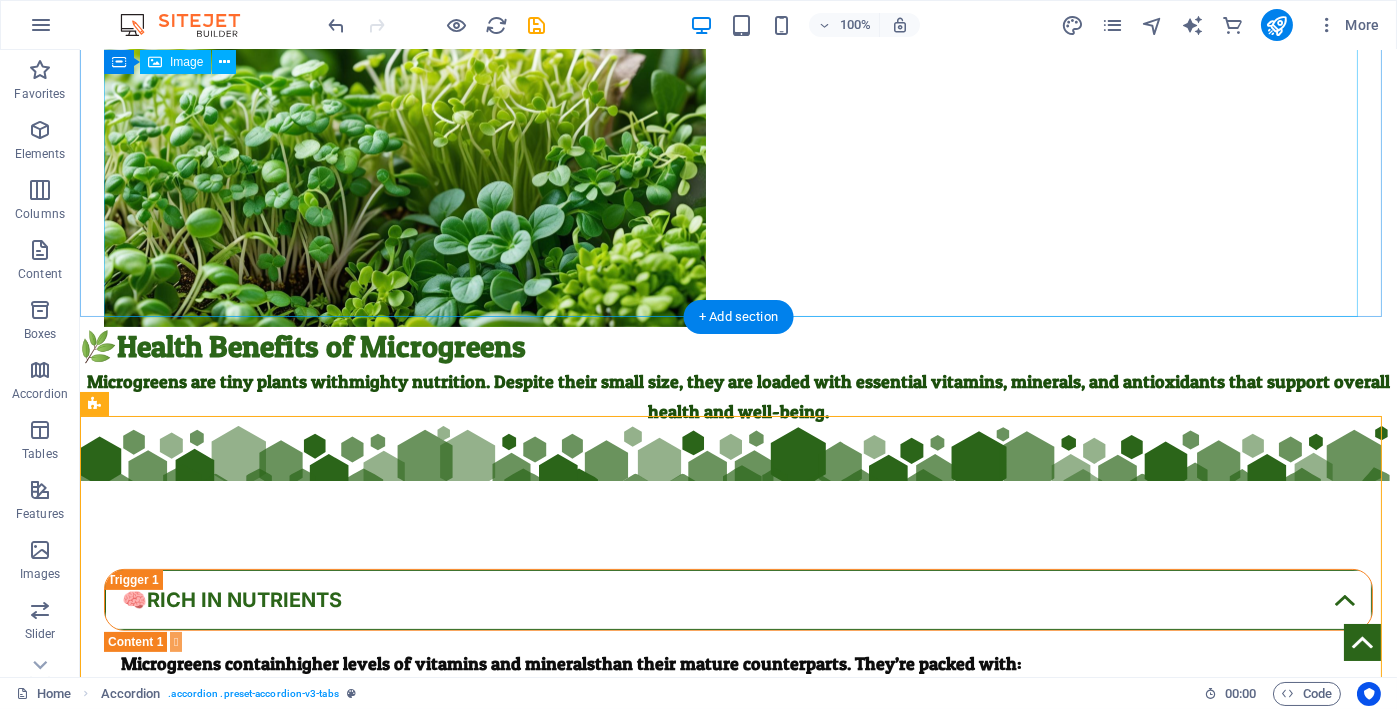 click at bounding box center (738, 157) 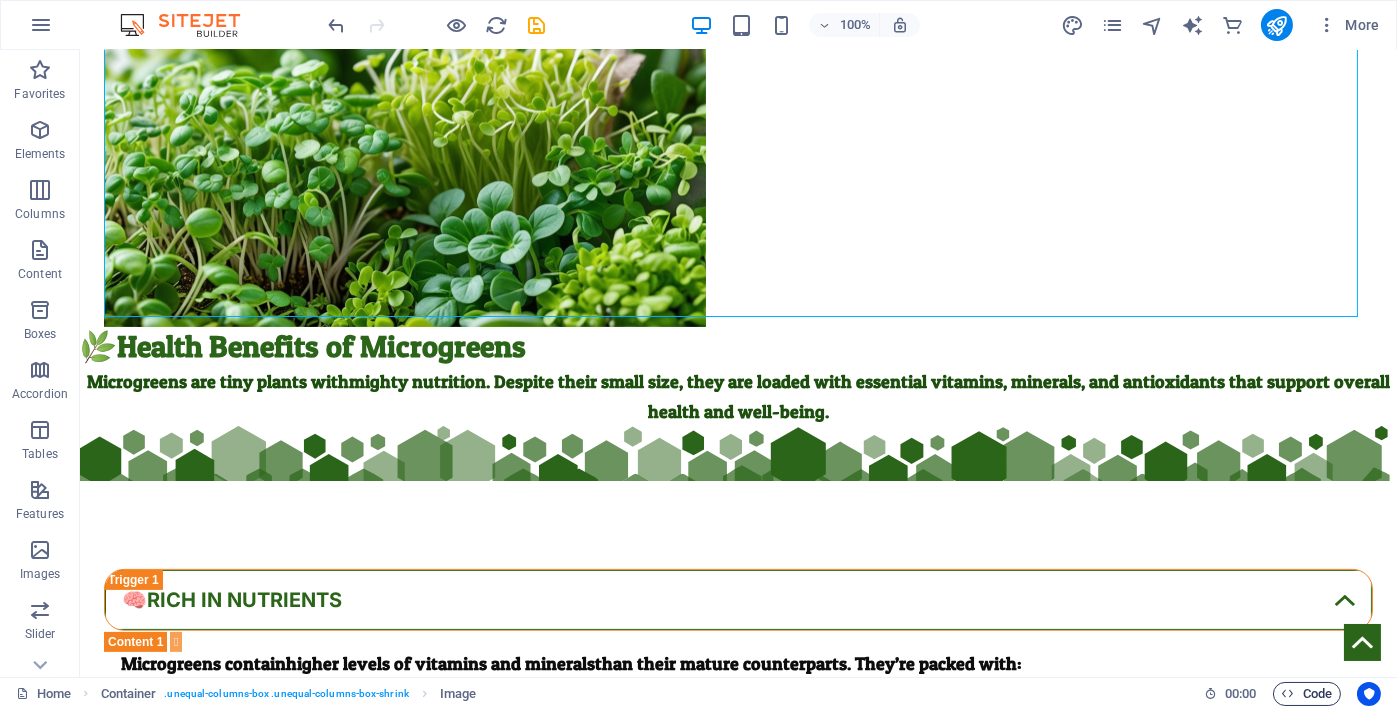 click on "Code" at bounding box center (1307, 694) 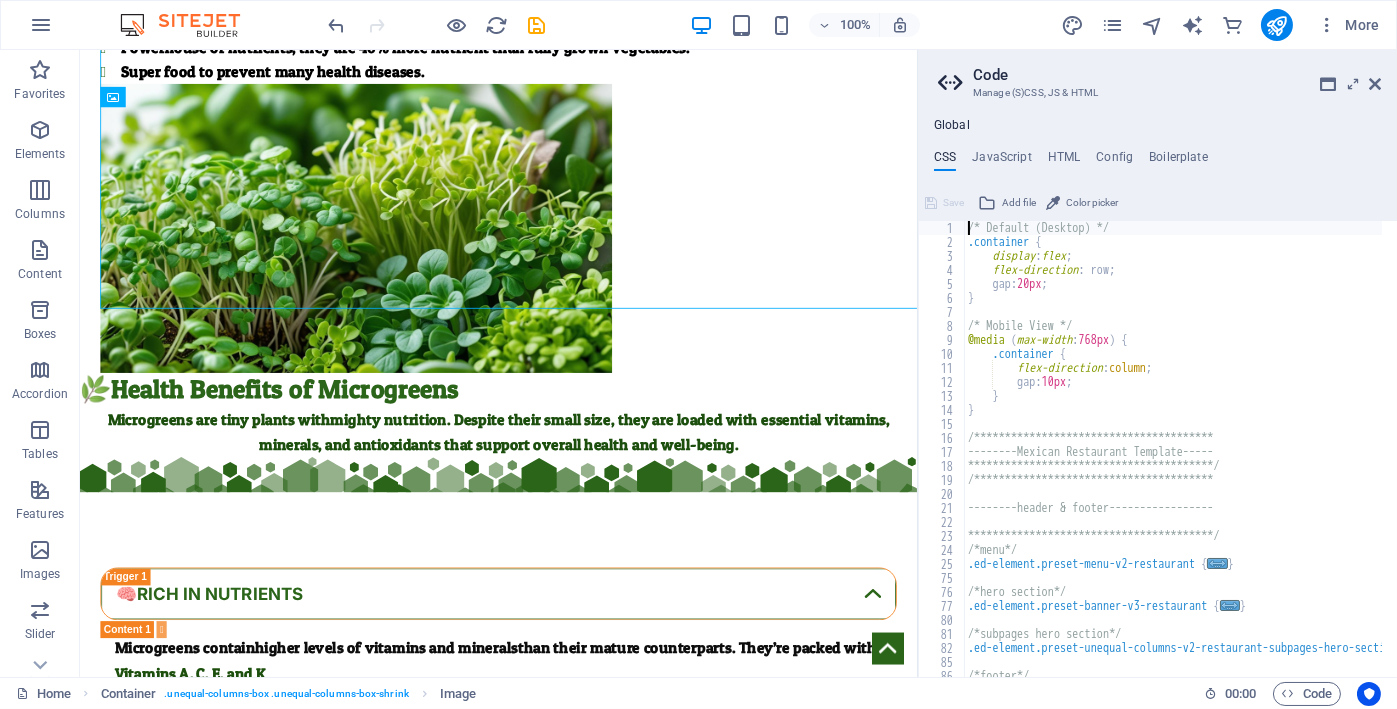 scroll, scrollTop: 1022, scrollLeft: 0, axis: vertical 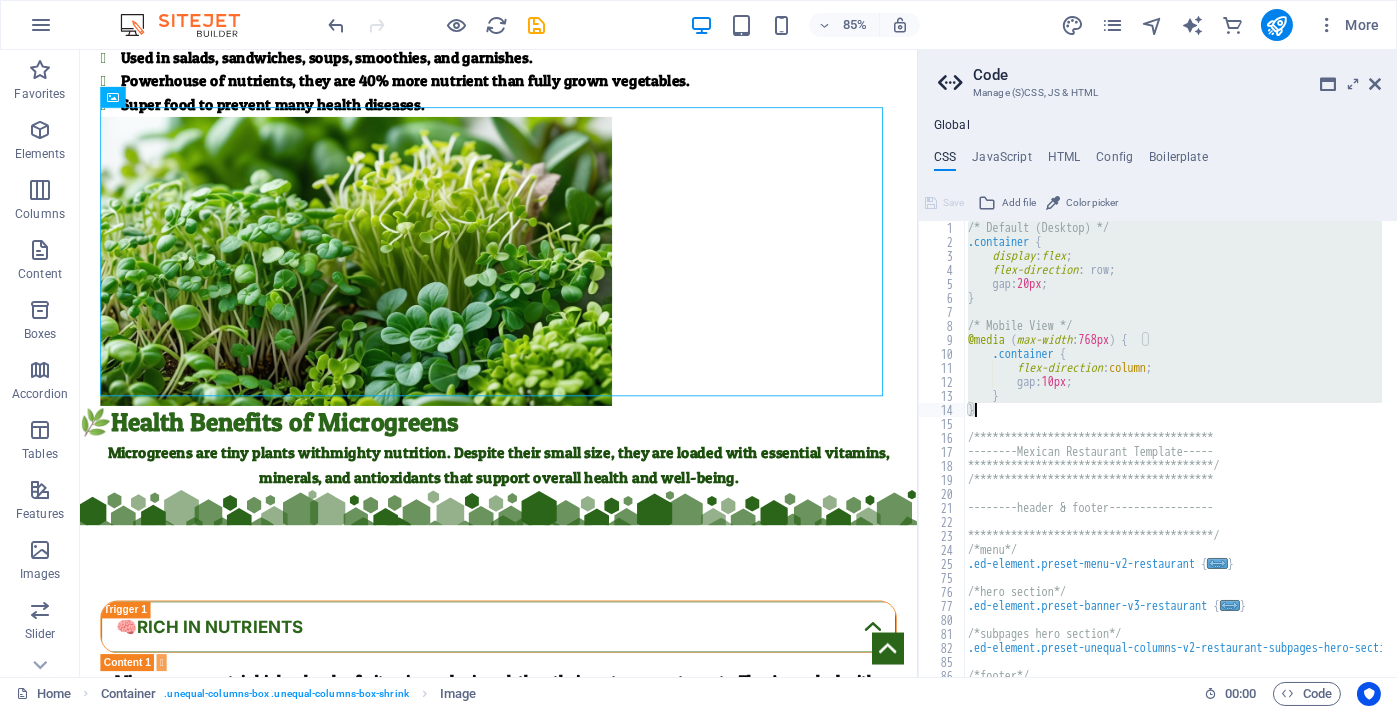 drag, startPoint x: 965, startPoint y: 229, endPoint x: 1149, endPoint y: 413, distance: 260.2153 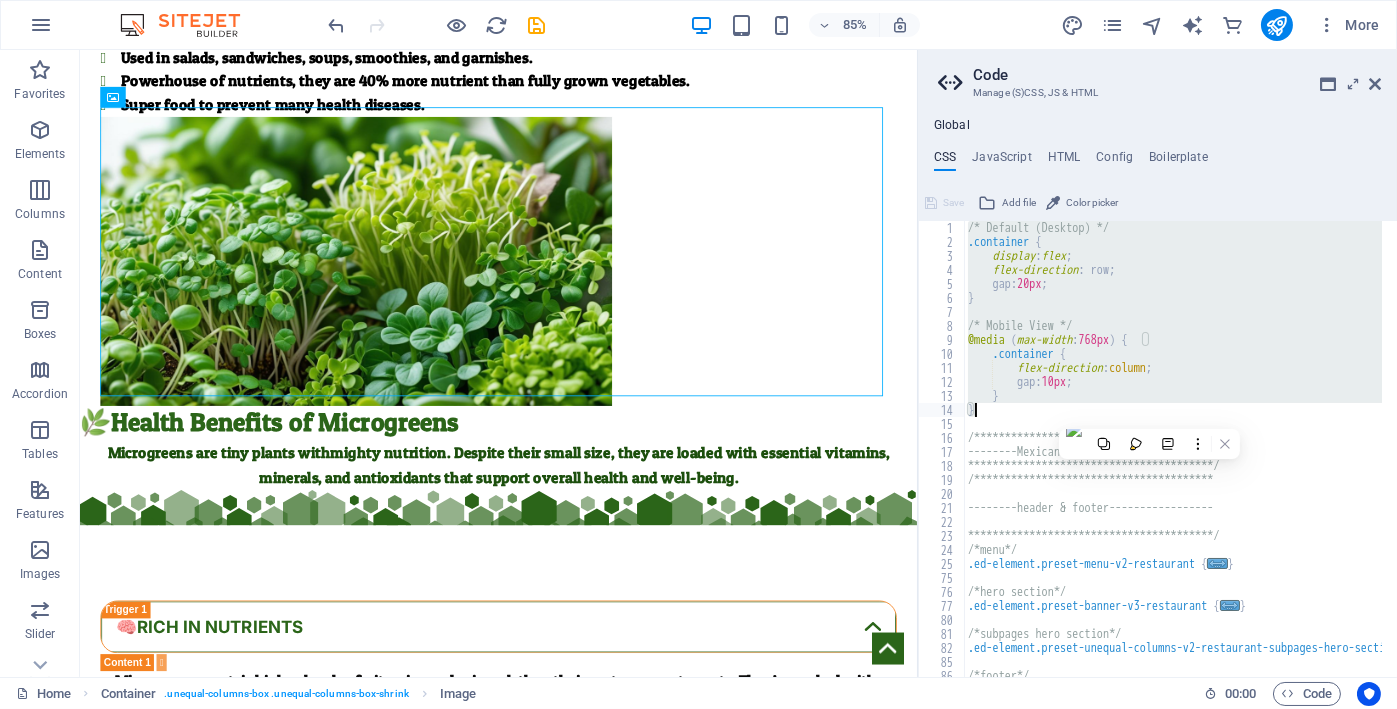 type 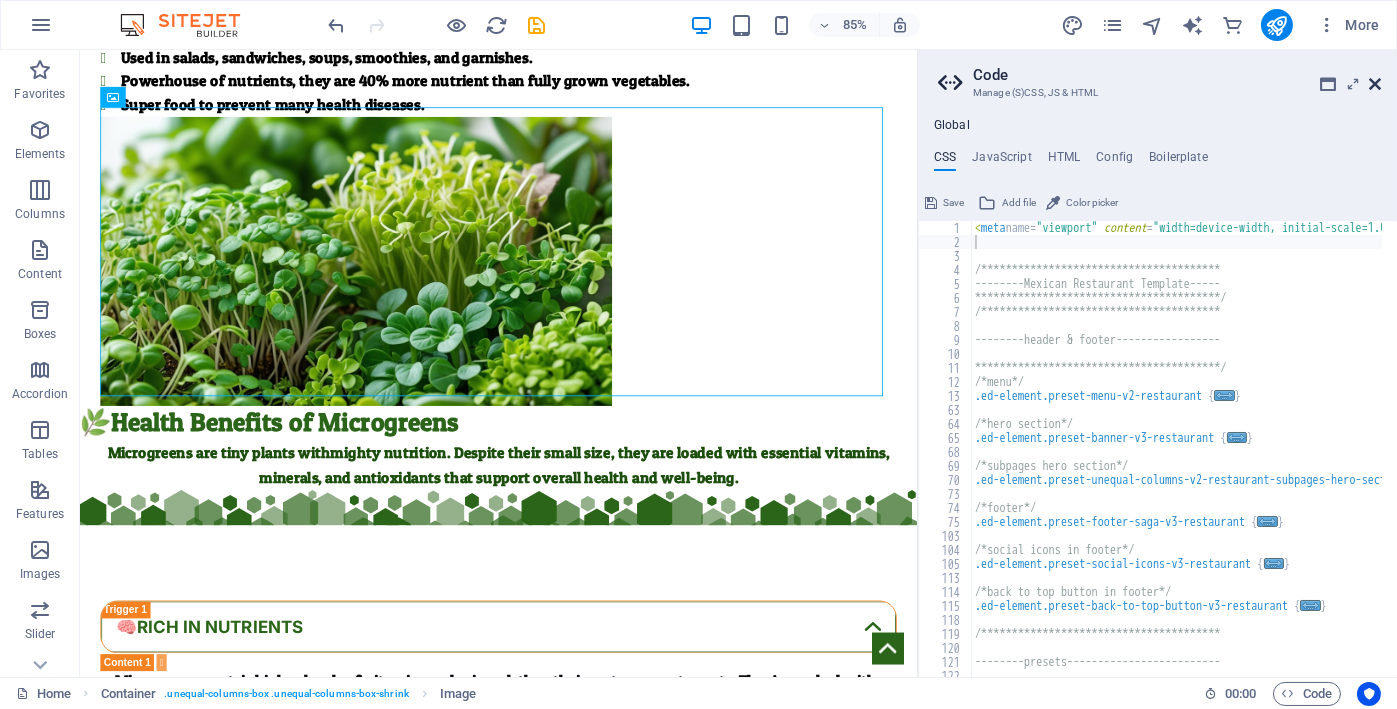 click at bounding box center (1375, 84) 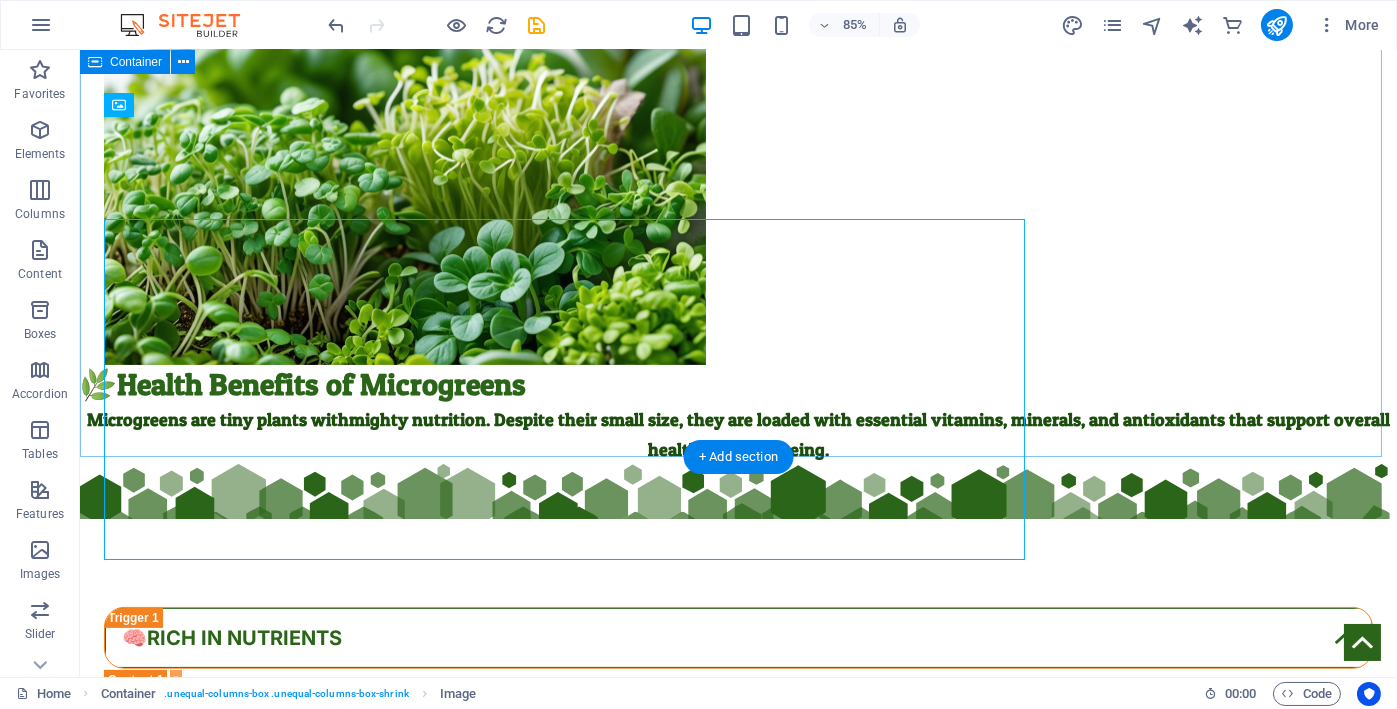 scroll, scrollTop: 920, scrollLeft: 0, axis: vertical 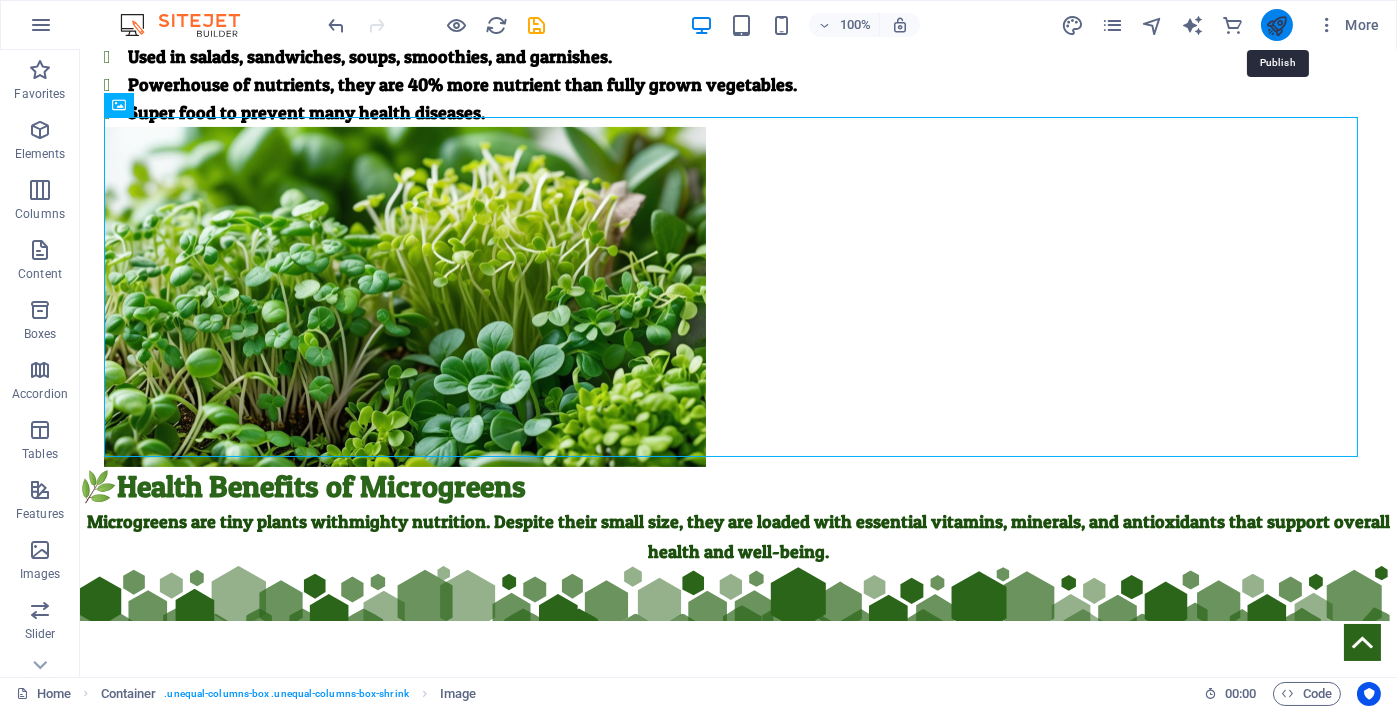 click at bounding box center [1276, 25] 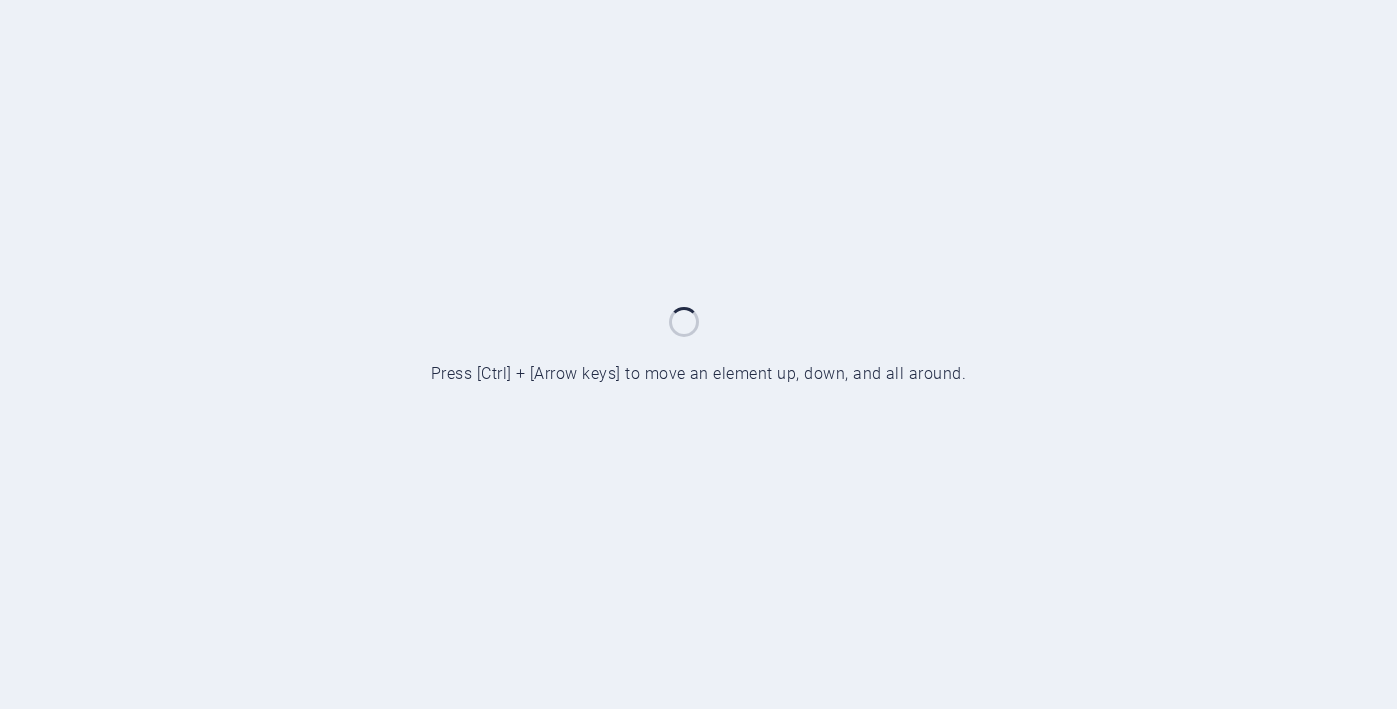 scroll, scrollTop: 0, scrollLeft: 0, axis: both 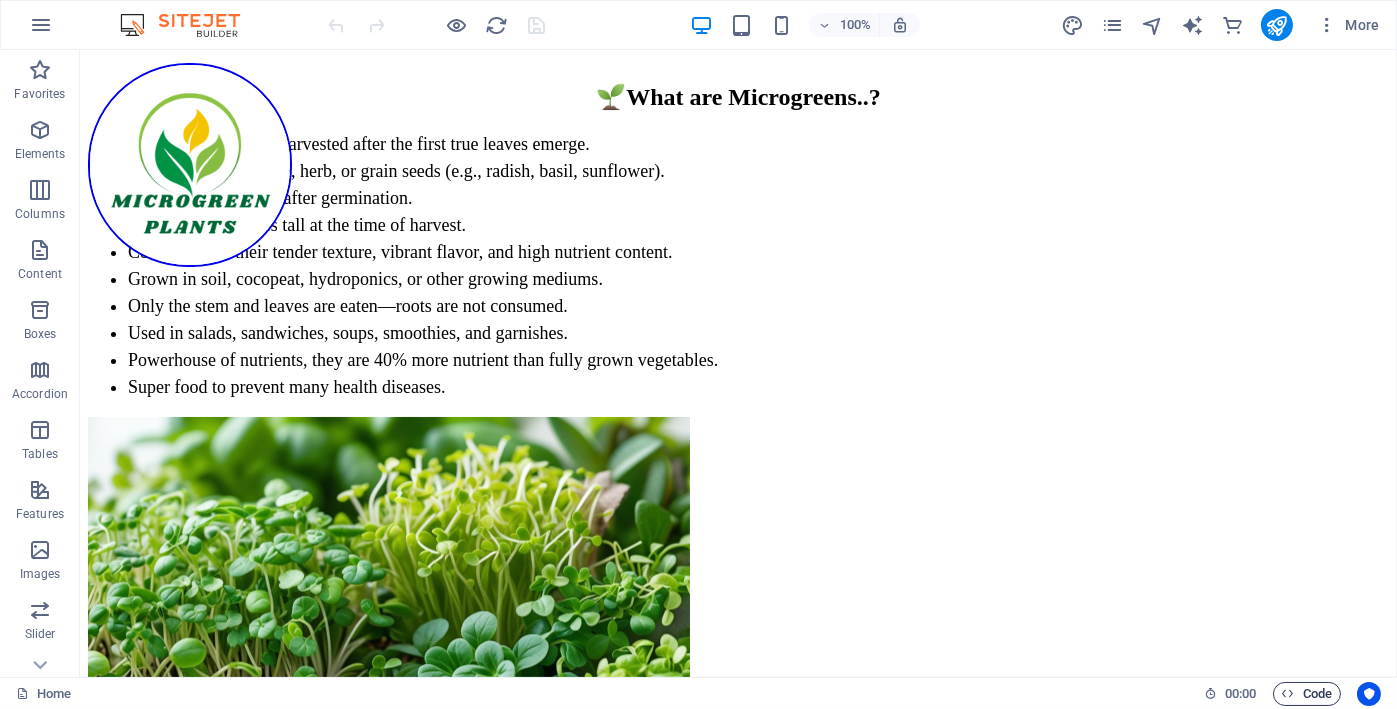 click on "Code" at bounding box center (1307, 694) 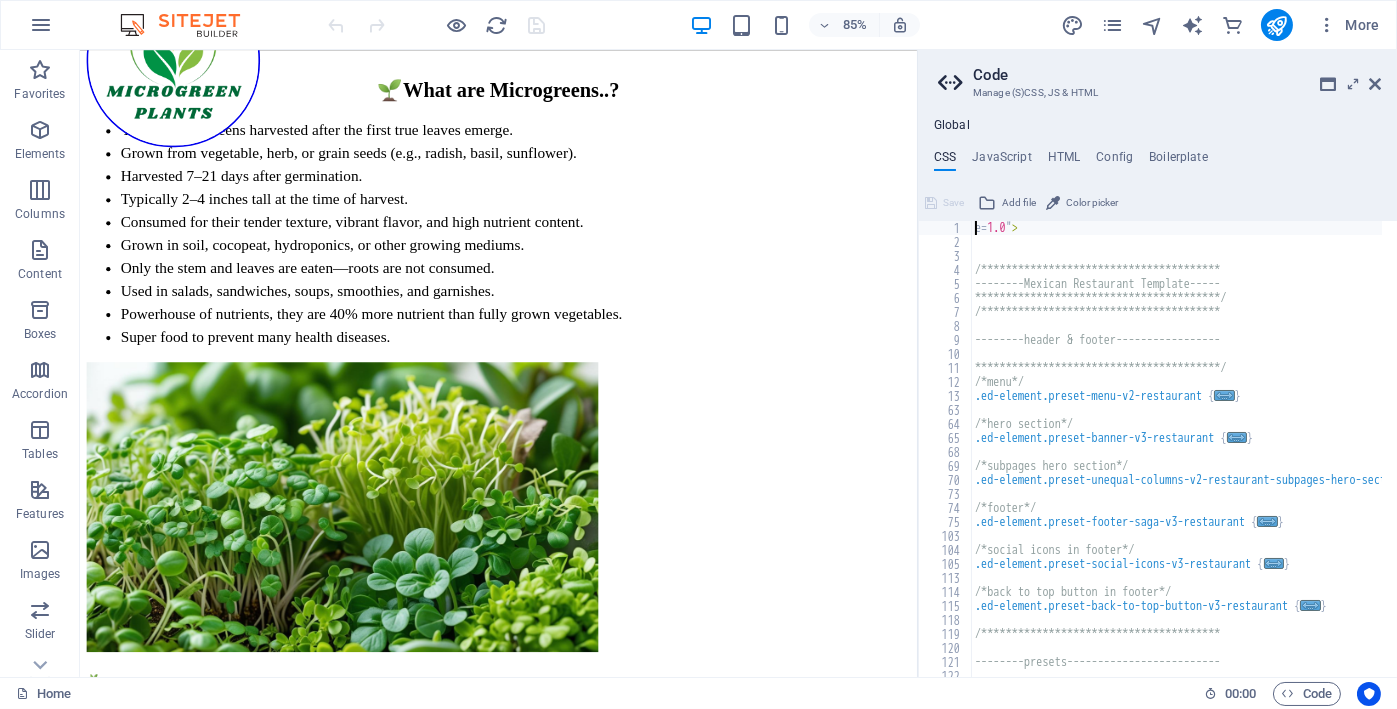 type on ">" 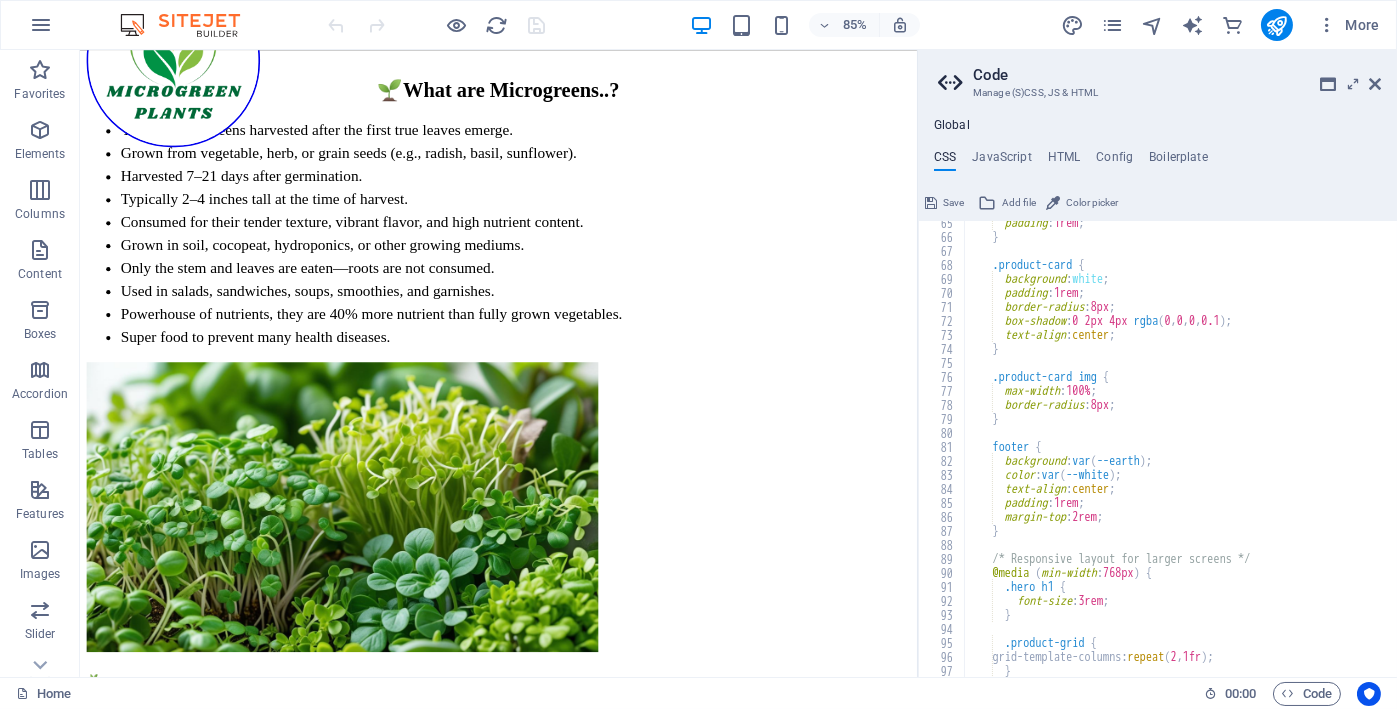 scroll, scrollTop: 720, scrollLeft: 0, axis: vertical 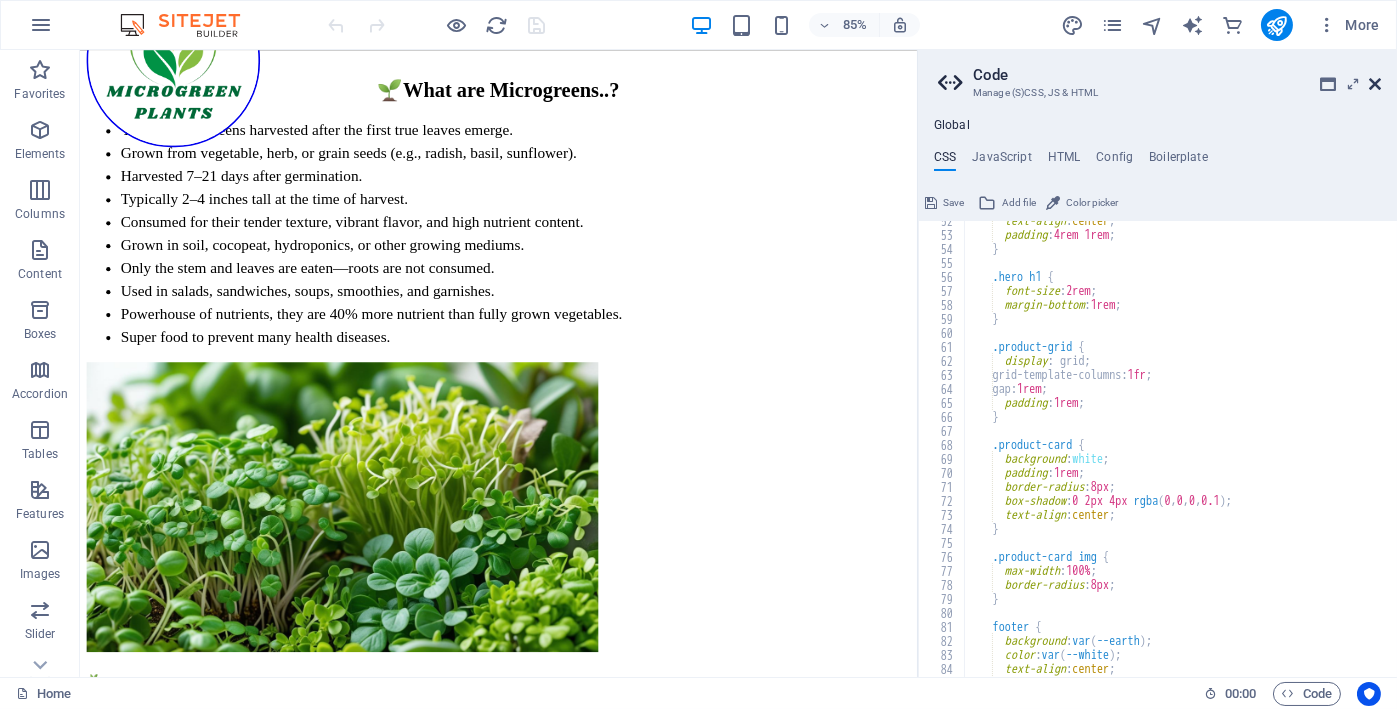 click at bounding box center [1375, 84] 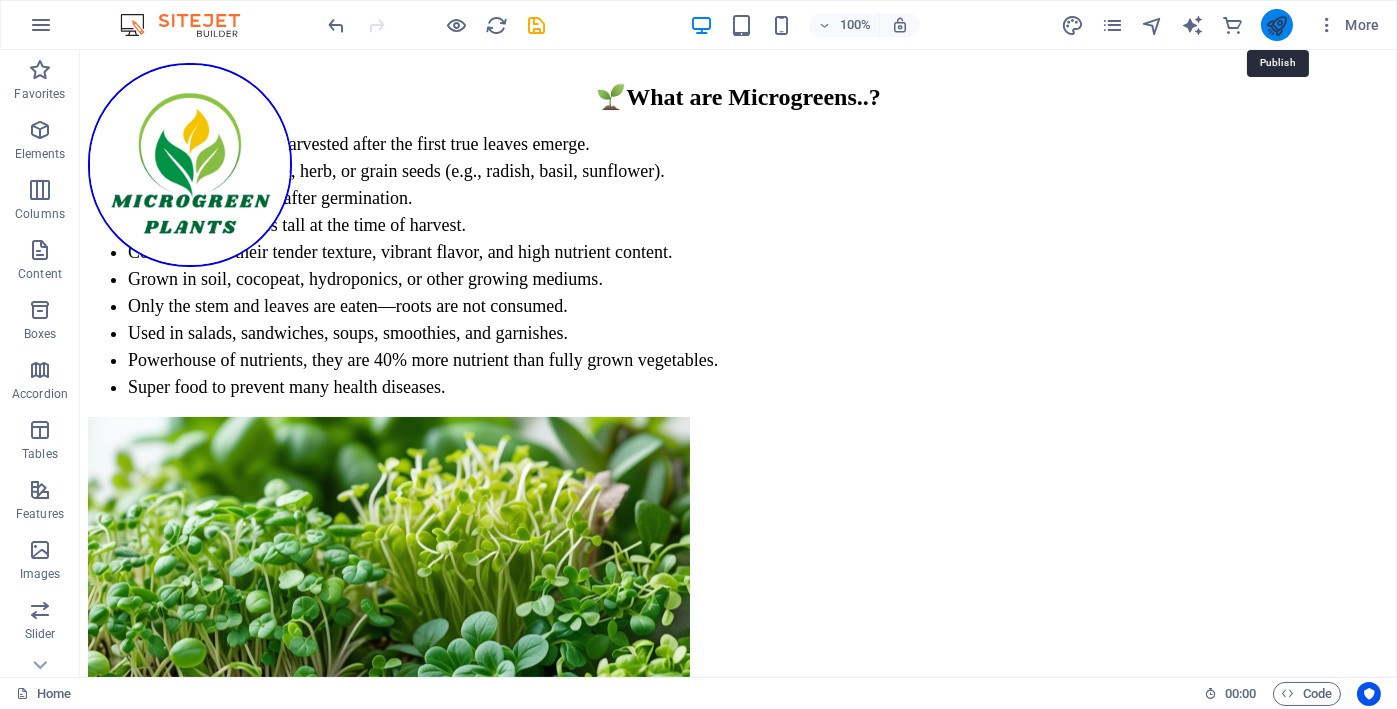 click at bounding box center (1276, 25) 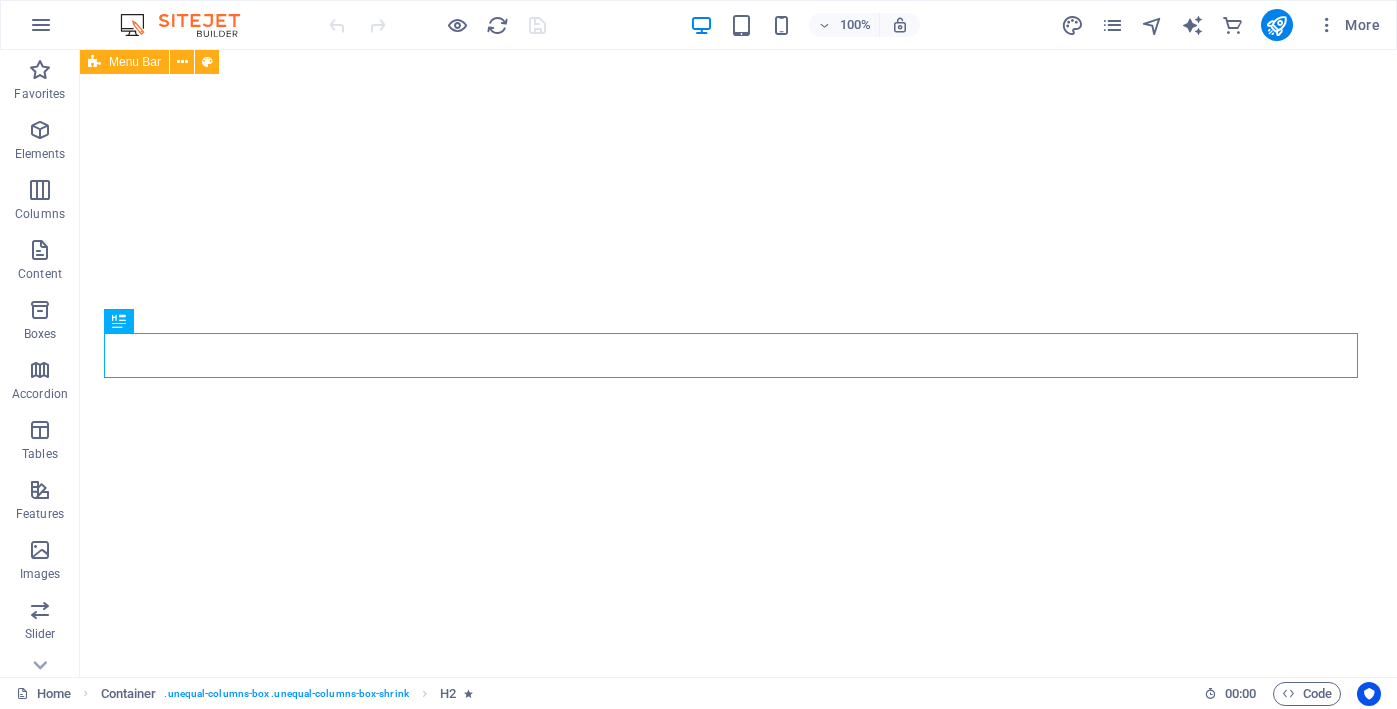 scroll, scrollTop: 0, scrollLeft: 0, axis: both 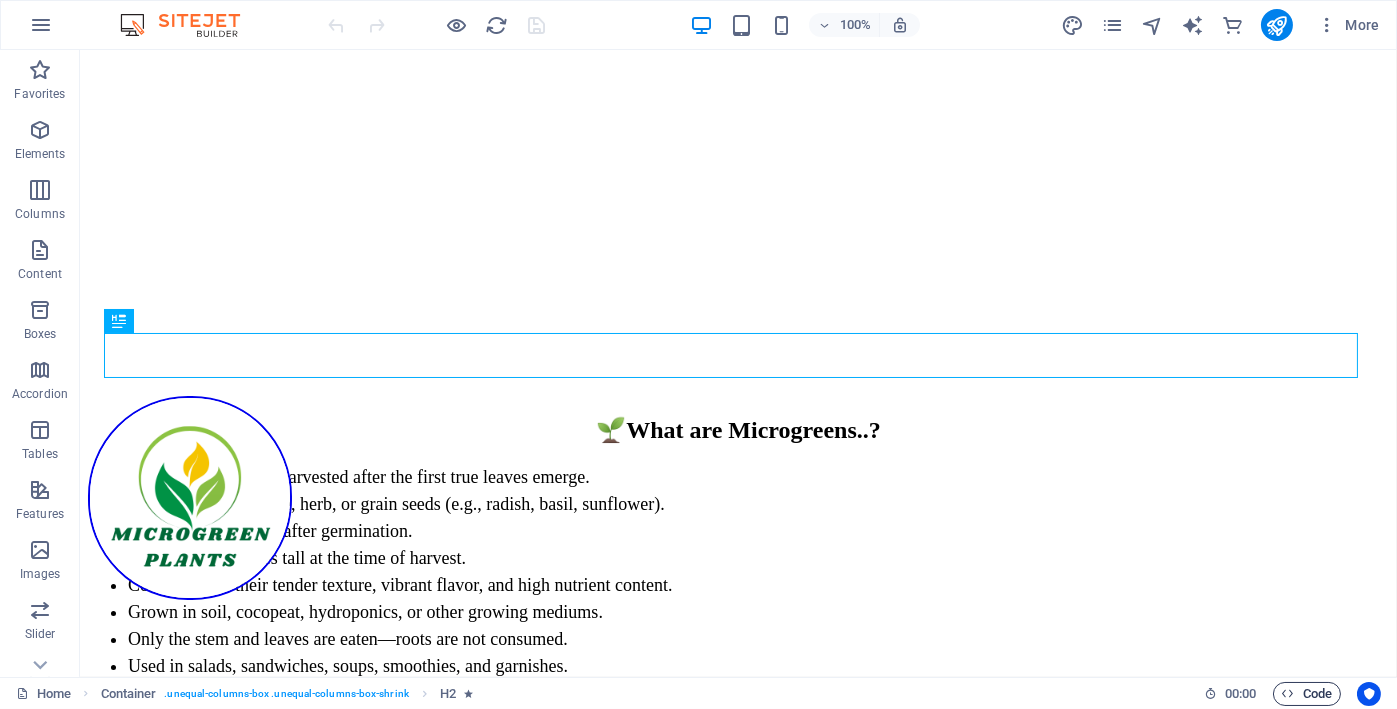 click on "Code" at bounding box center (1307, 694) 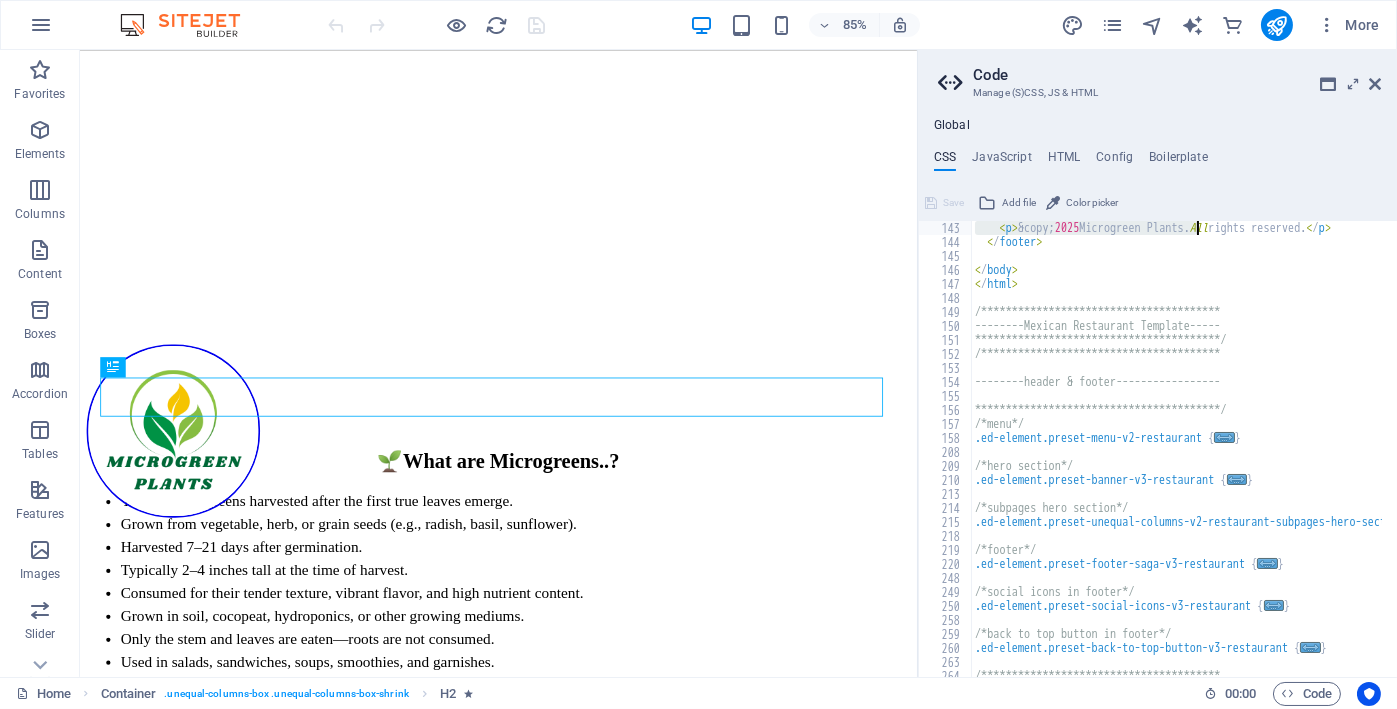 scroll, scrollTop: 1988, scrollLeft: 0, axis: vertical 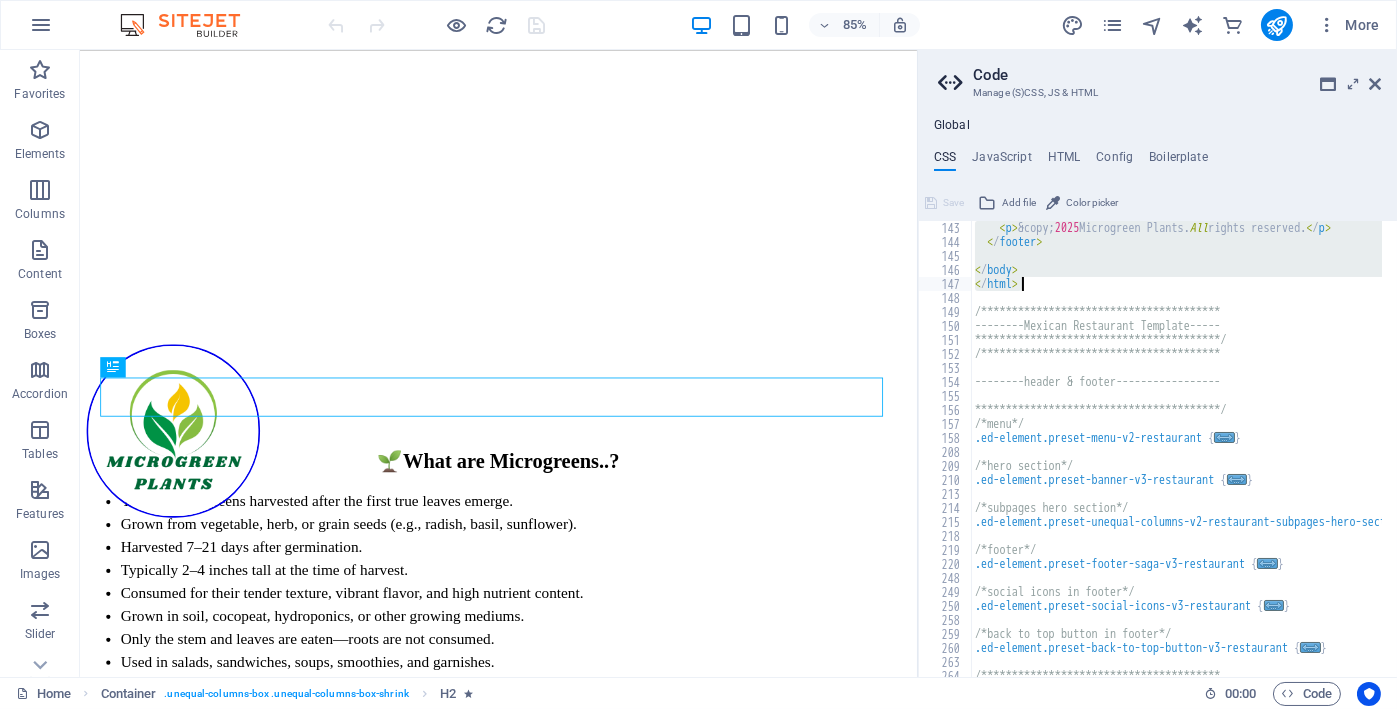 drag, startPoint x: 965, startPoint y: 221, endPoint x: 1198, endPoint y: 284, distance: 241.36694 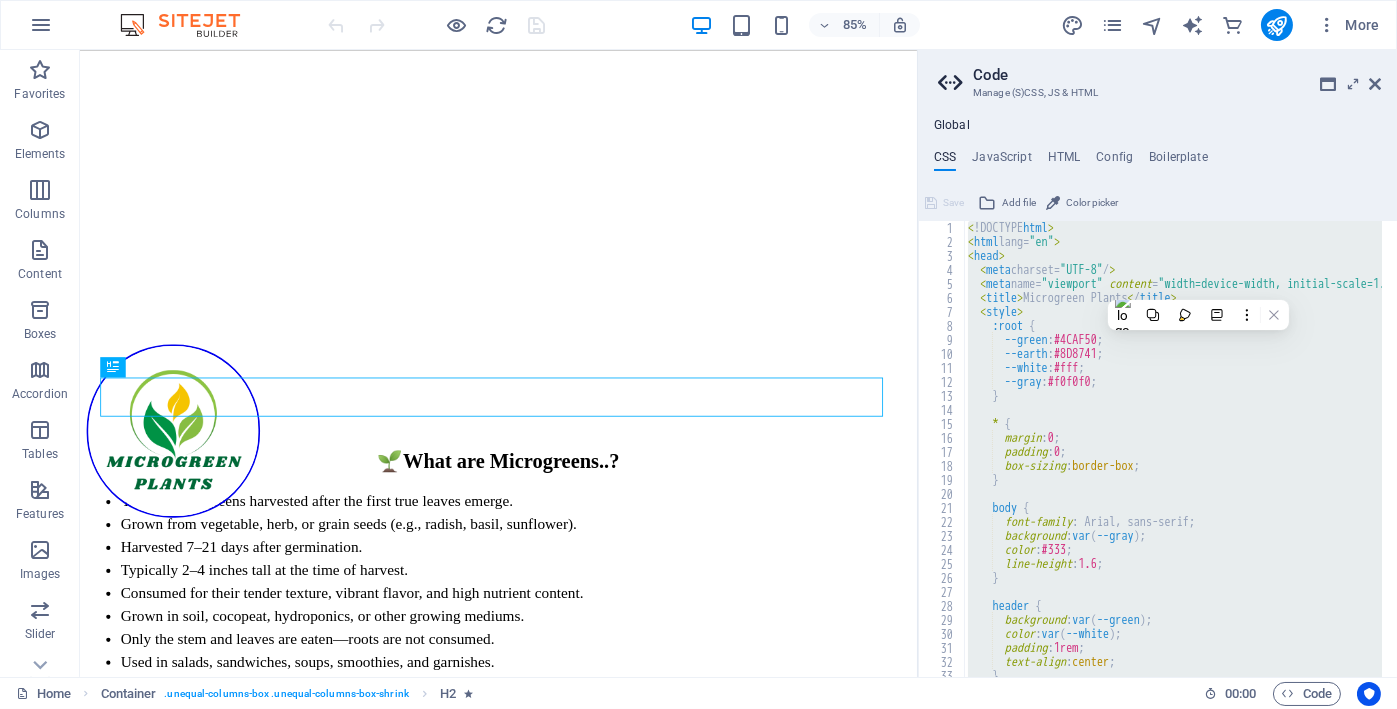scroll, scrollTop: 0, scrollLeft: 0, axis: both 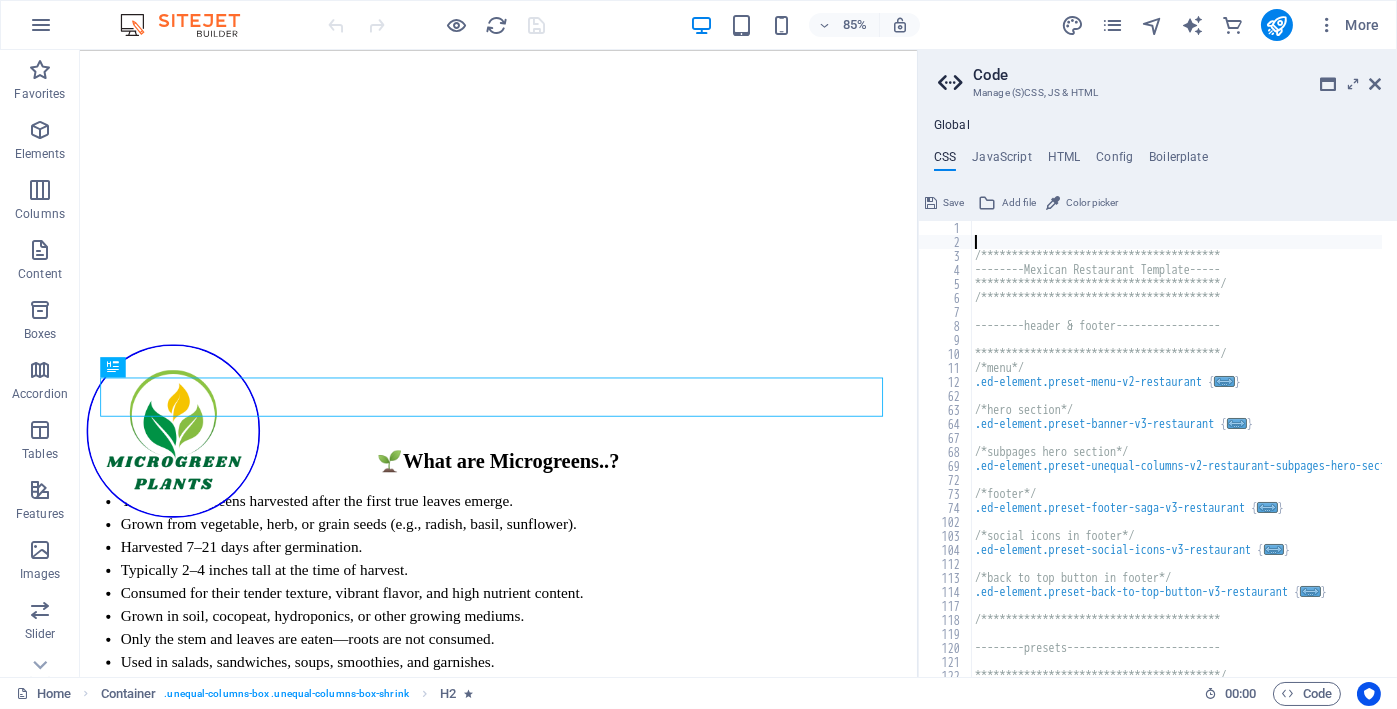 type on "**********" 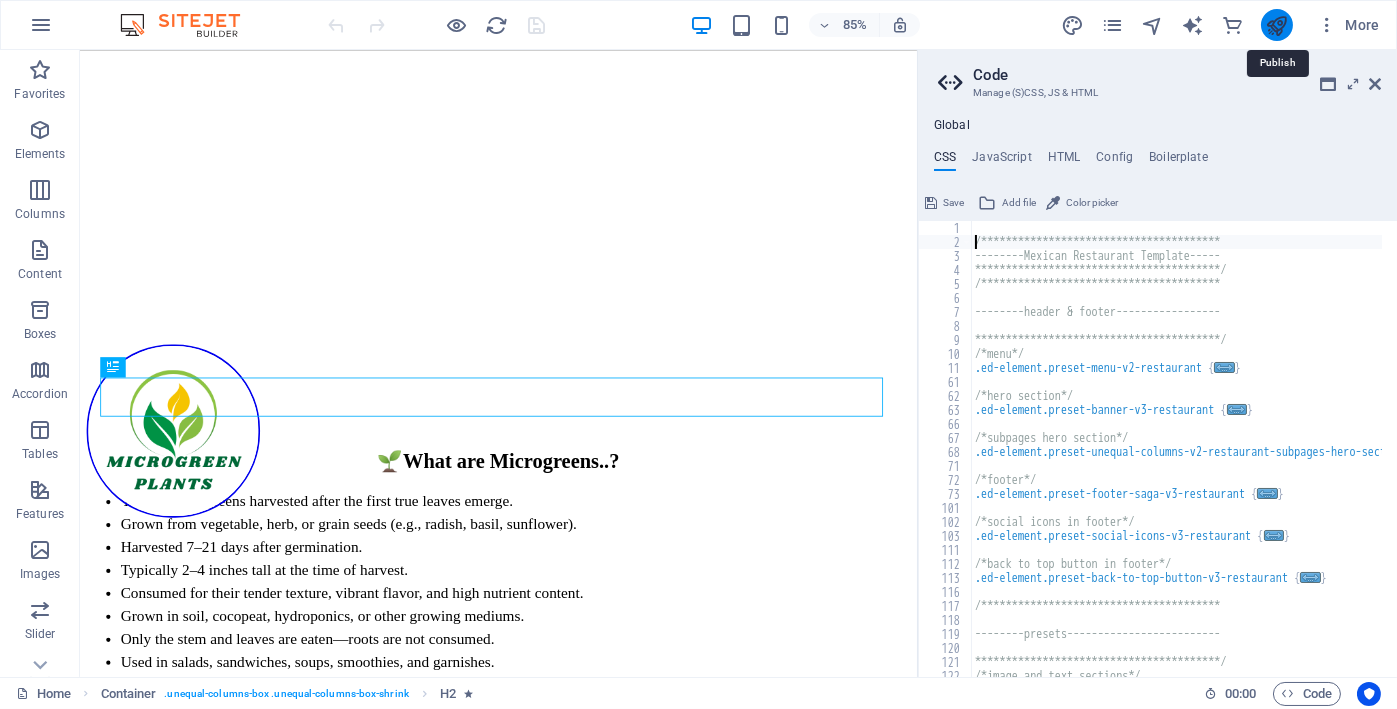 click at bounding box center [1276, 25] 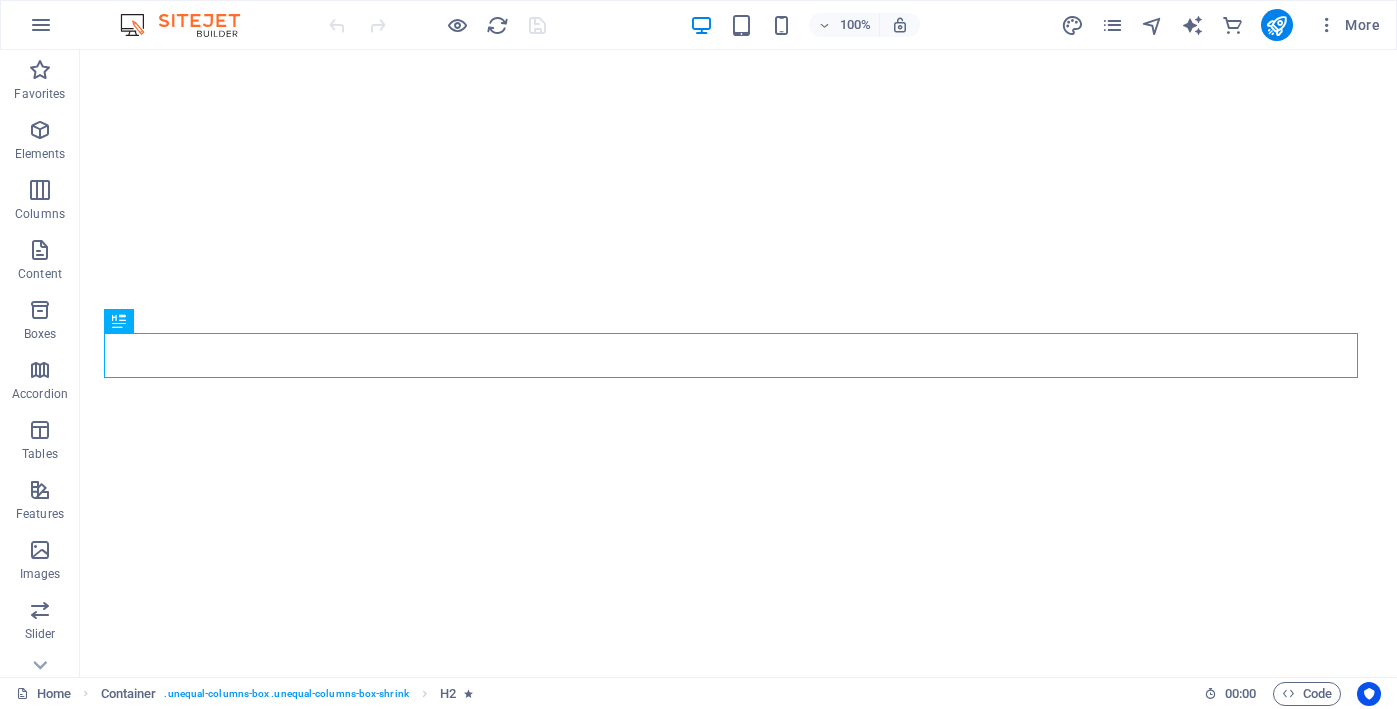 scroll, scrollTop: 0, scrollLeft: 0, axis: both 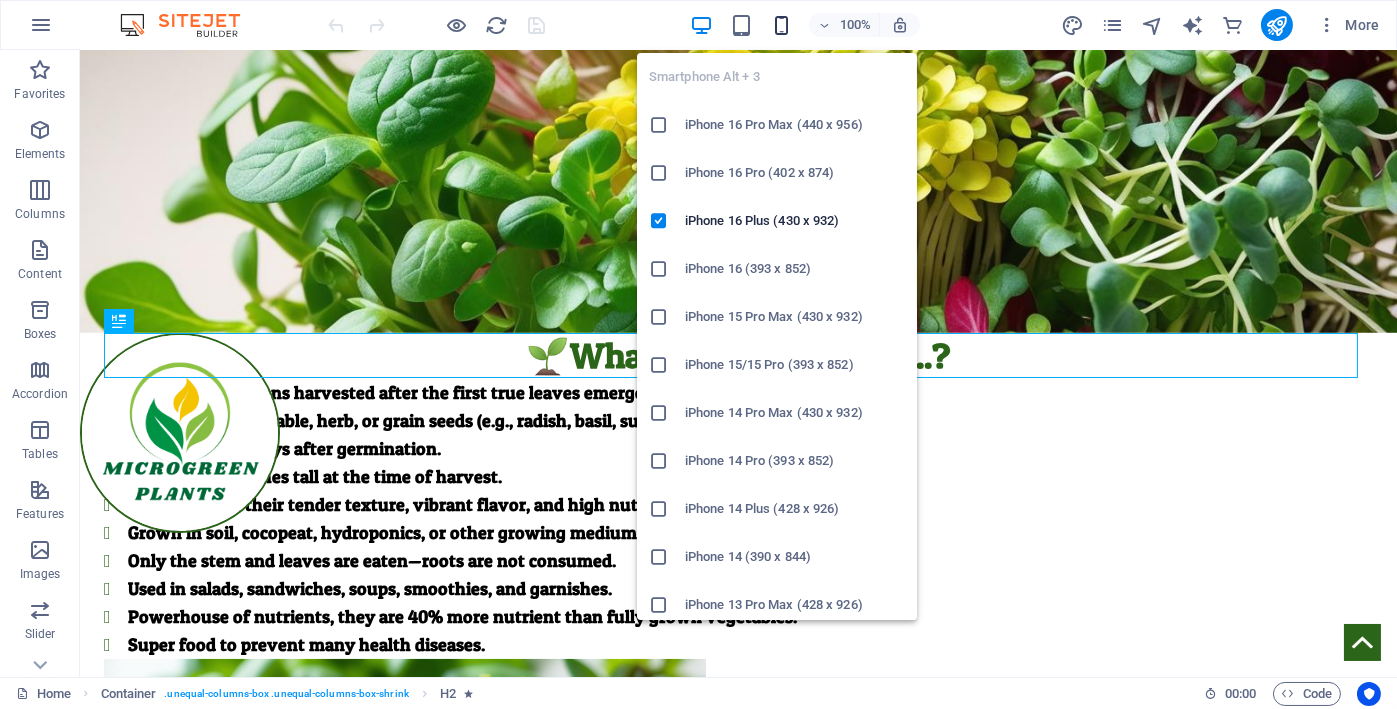click at bounding box center (781, 25) 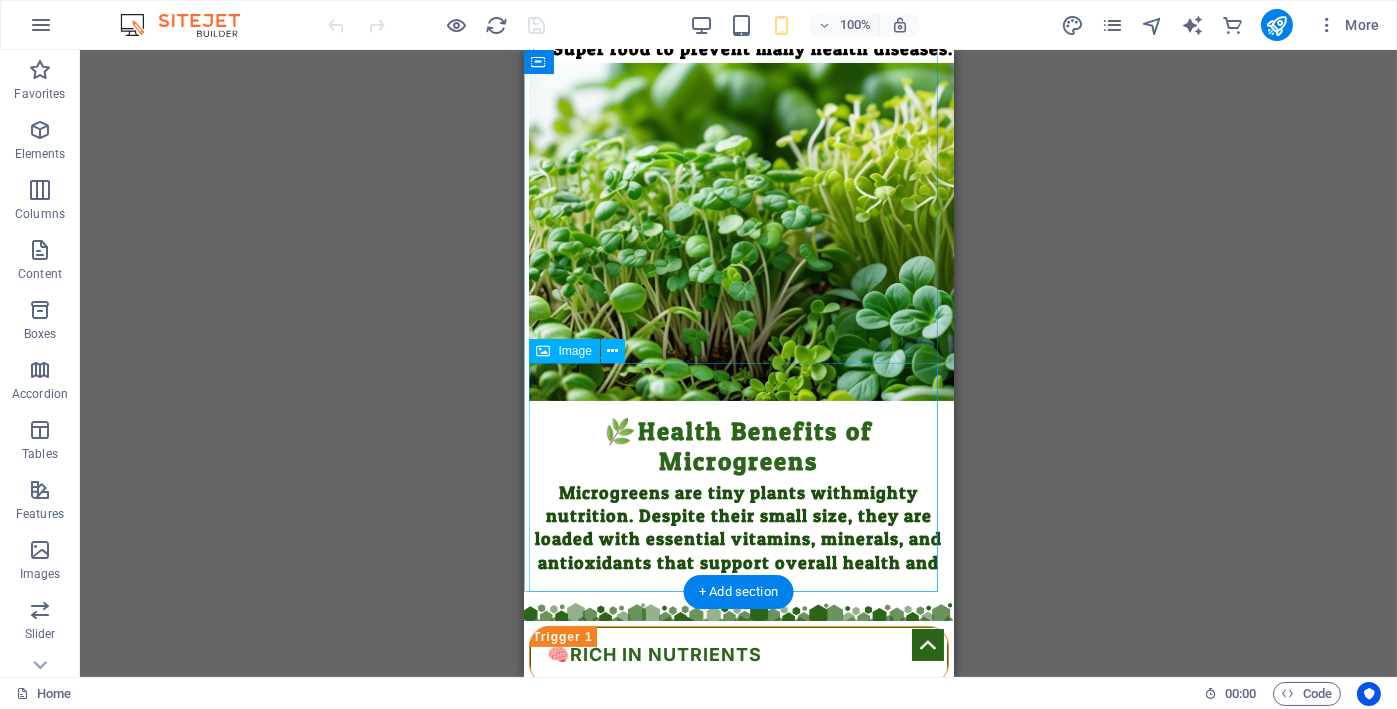 scroll, scrollTop: 1034, scrollLeft: 0, axis: vertical 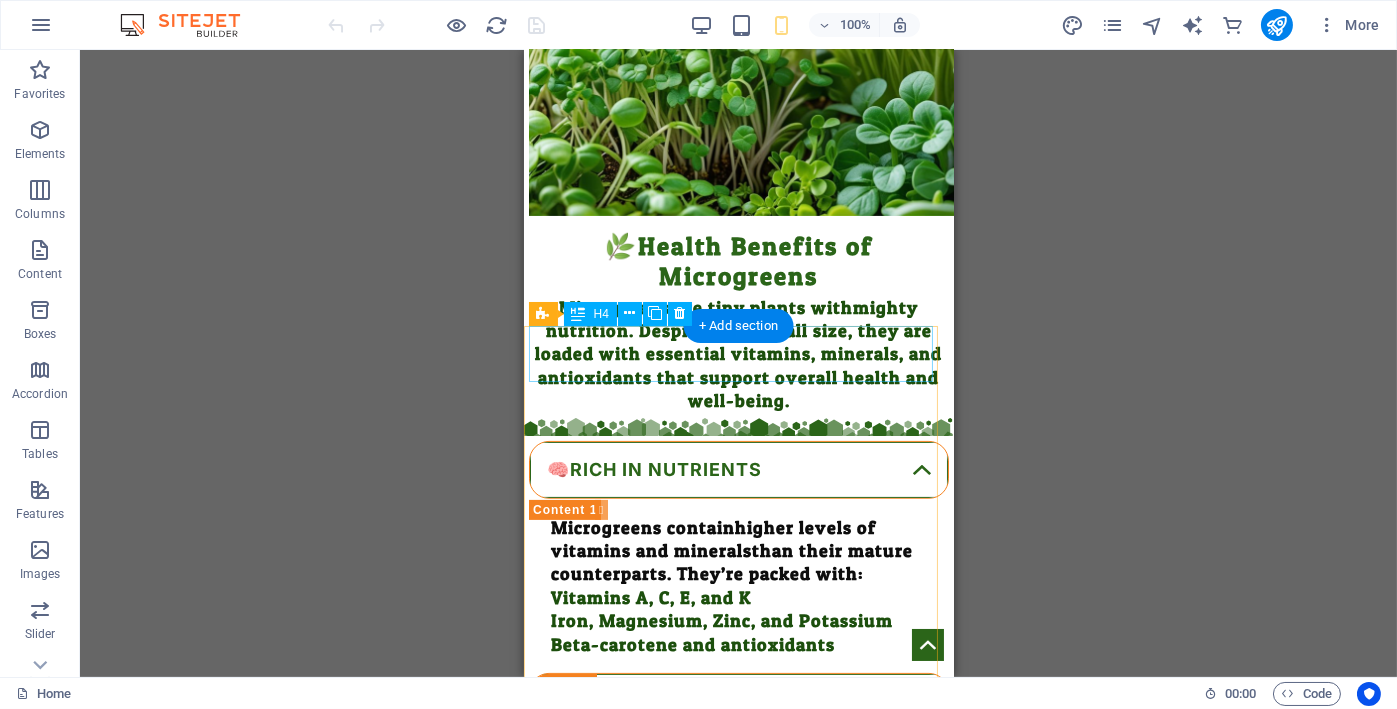 click on "🧠Rich in Nutrients" at bounding box center (738, 470) 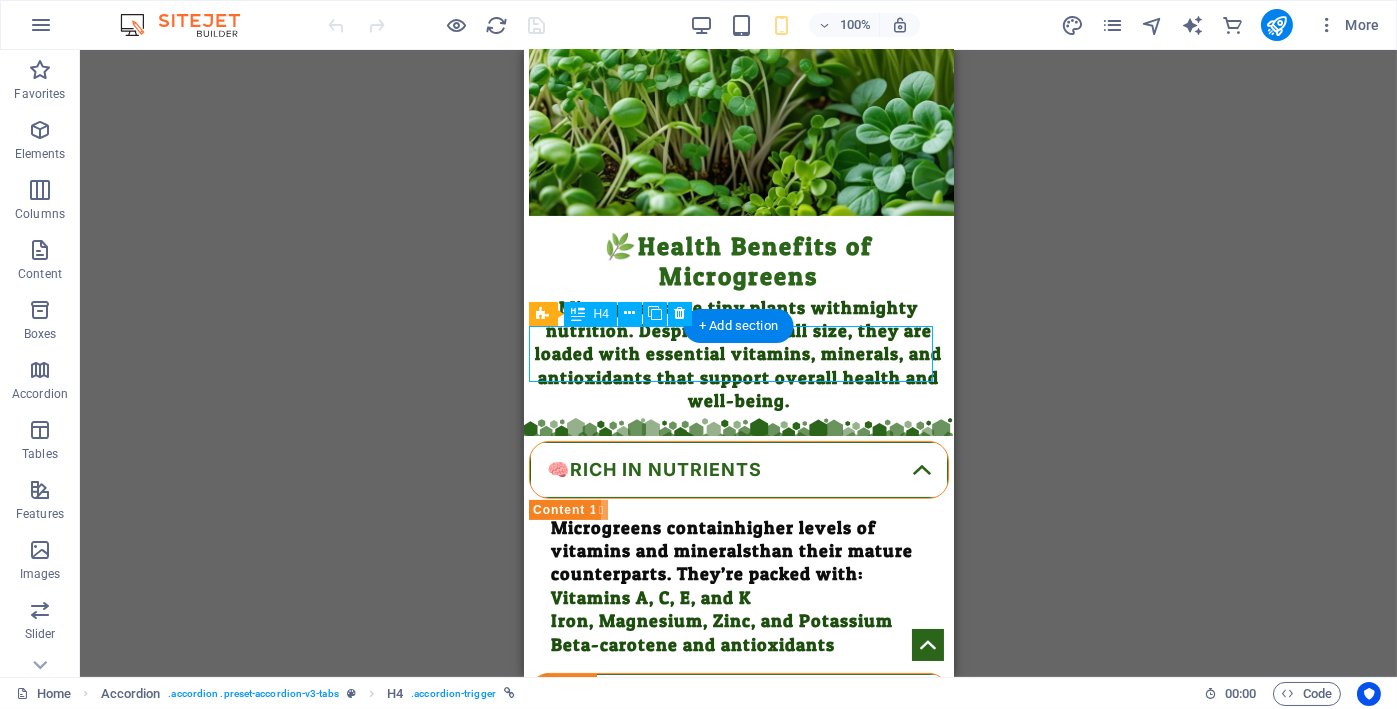 click on "🧠Rich in Nutrients" at bounding box center (738, 470) 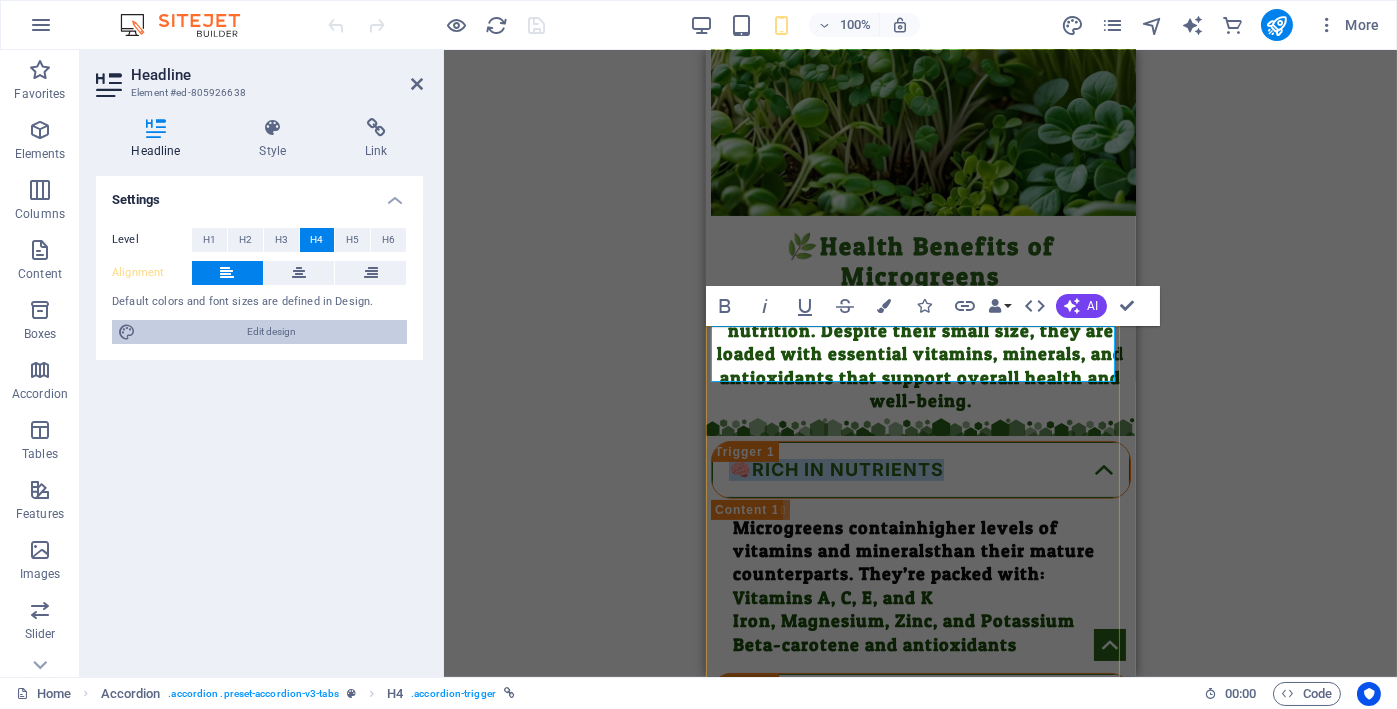 select on "%" 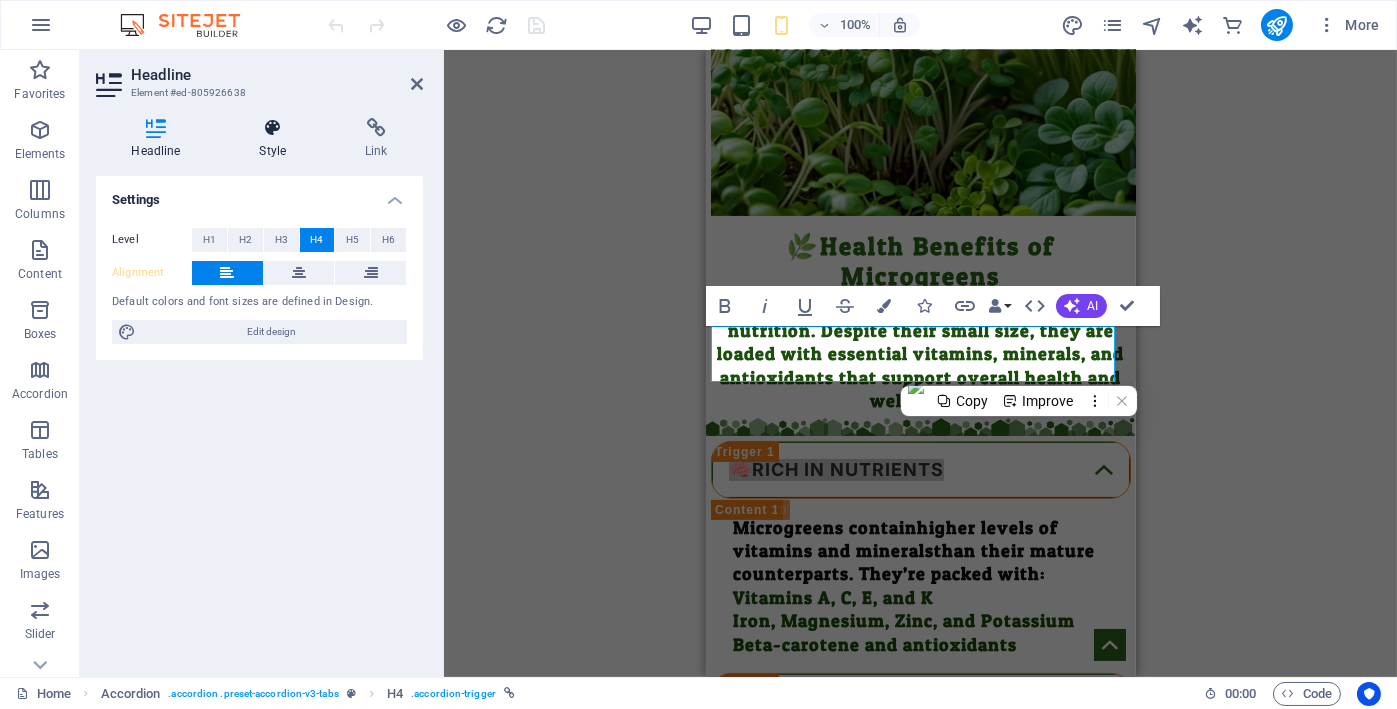 click on "Style" at bounding box center (277, 139) 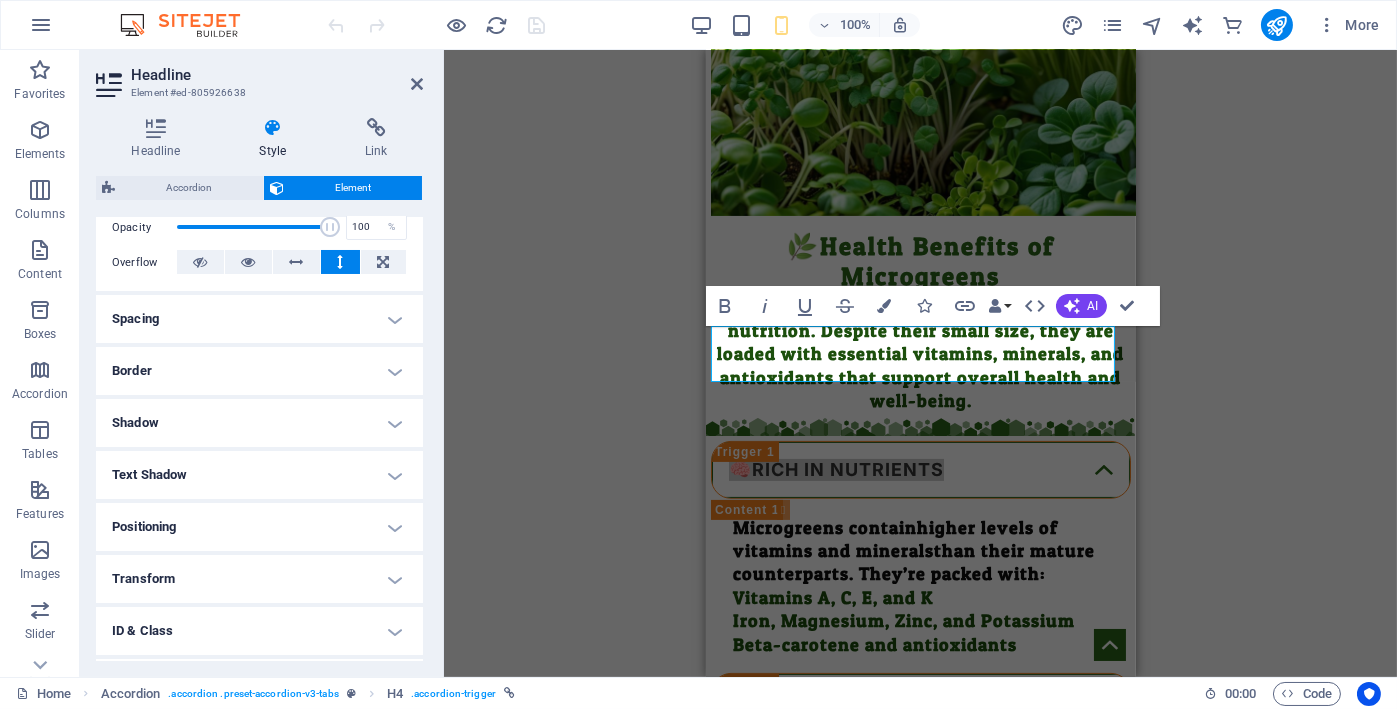 scroll, scrollTop: 333, scrollLeft: 0, axis: vertical 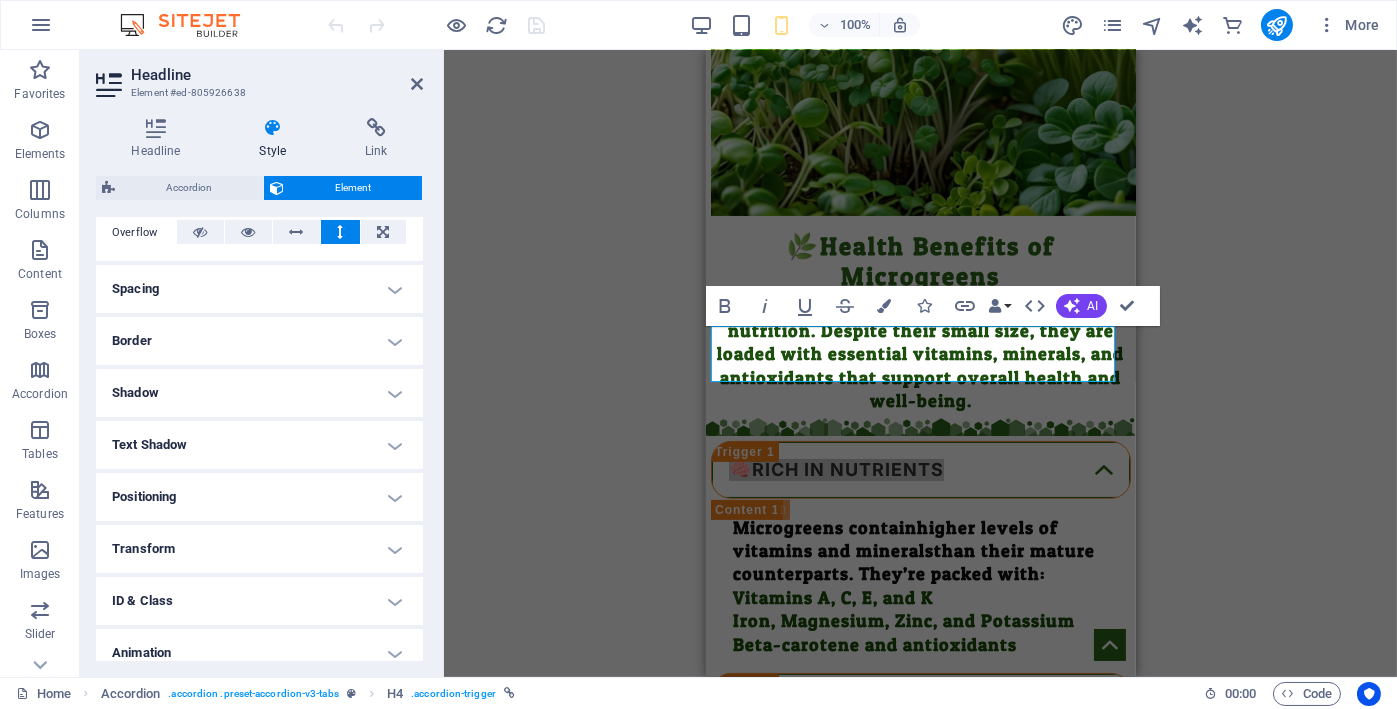 click on "Border" at bounding box center (259, 341) 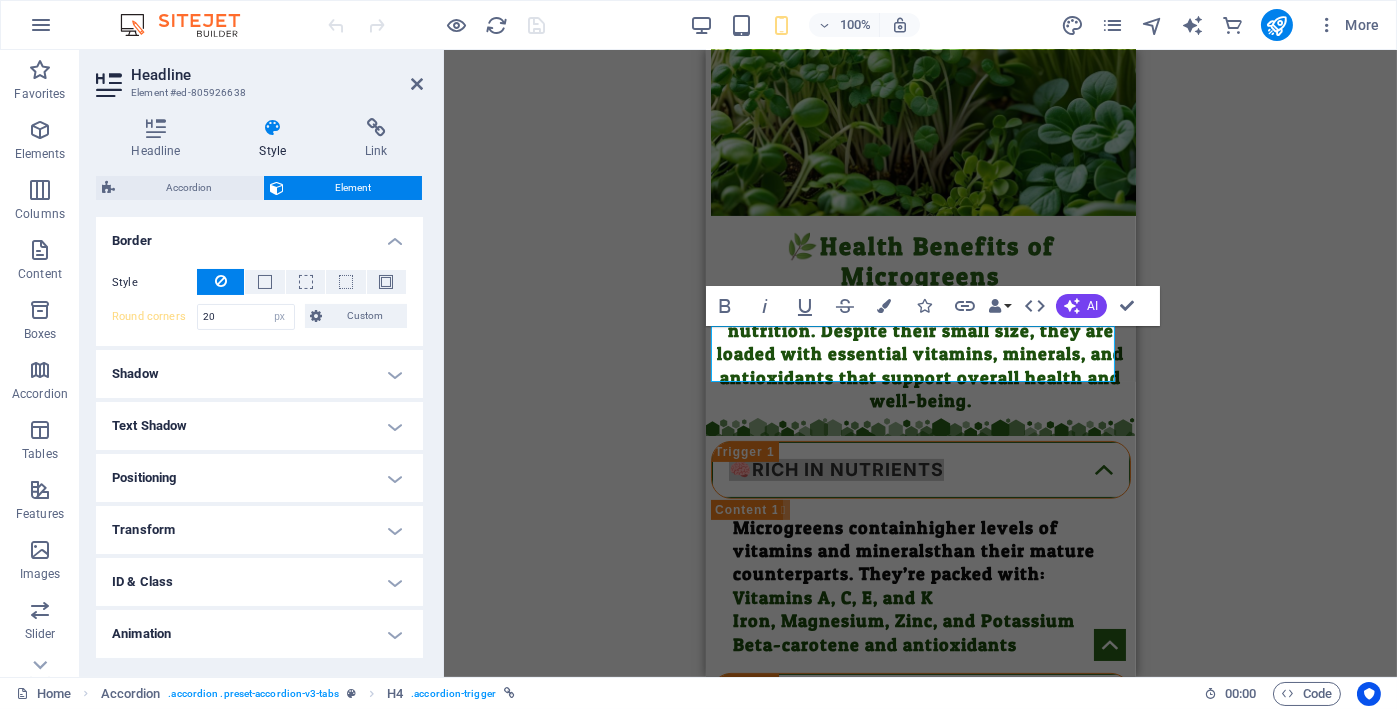 scroll, scrollTop: 480, scrollLeft: 0, axis: vertical 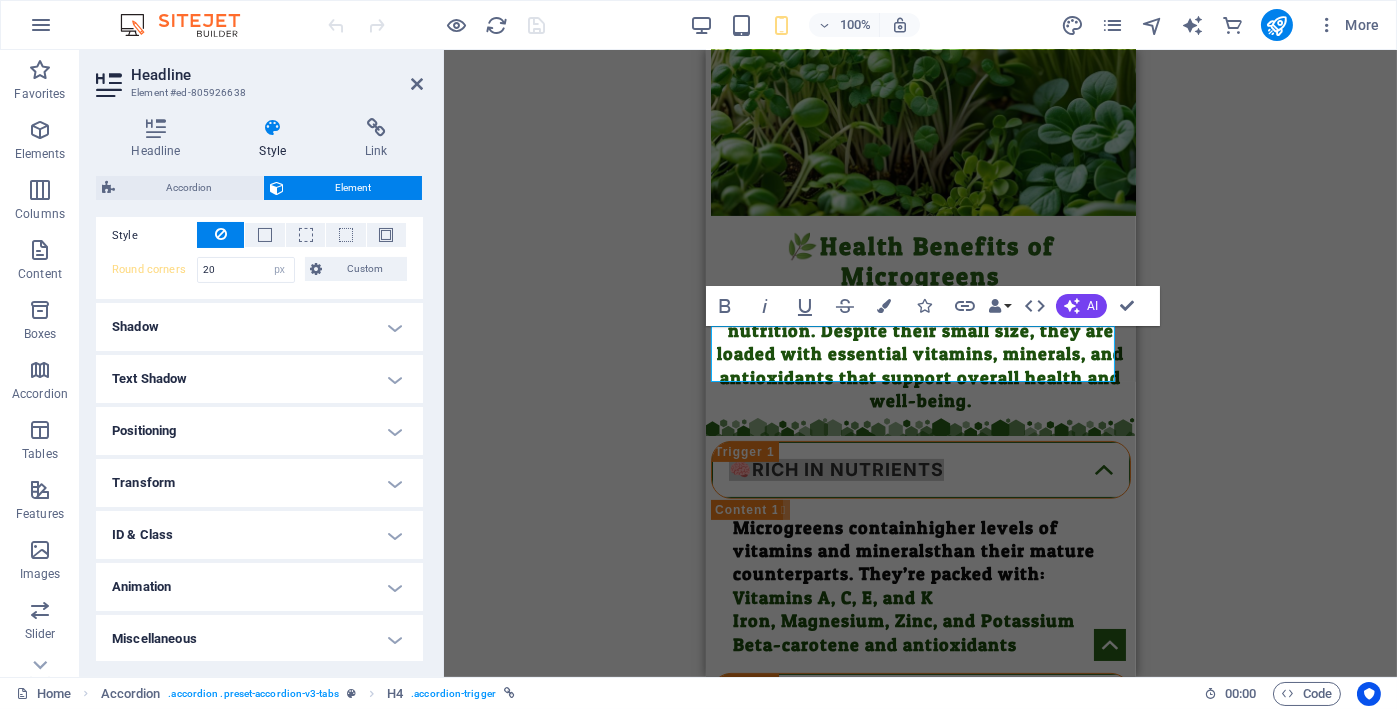 click on "Positioning" at bounding box center (259, 431) 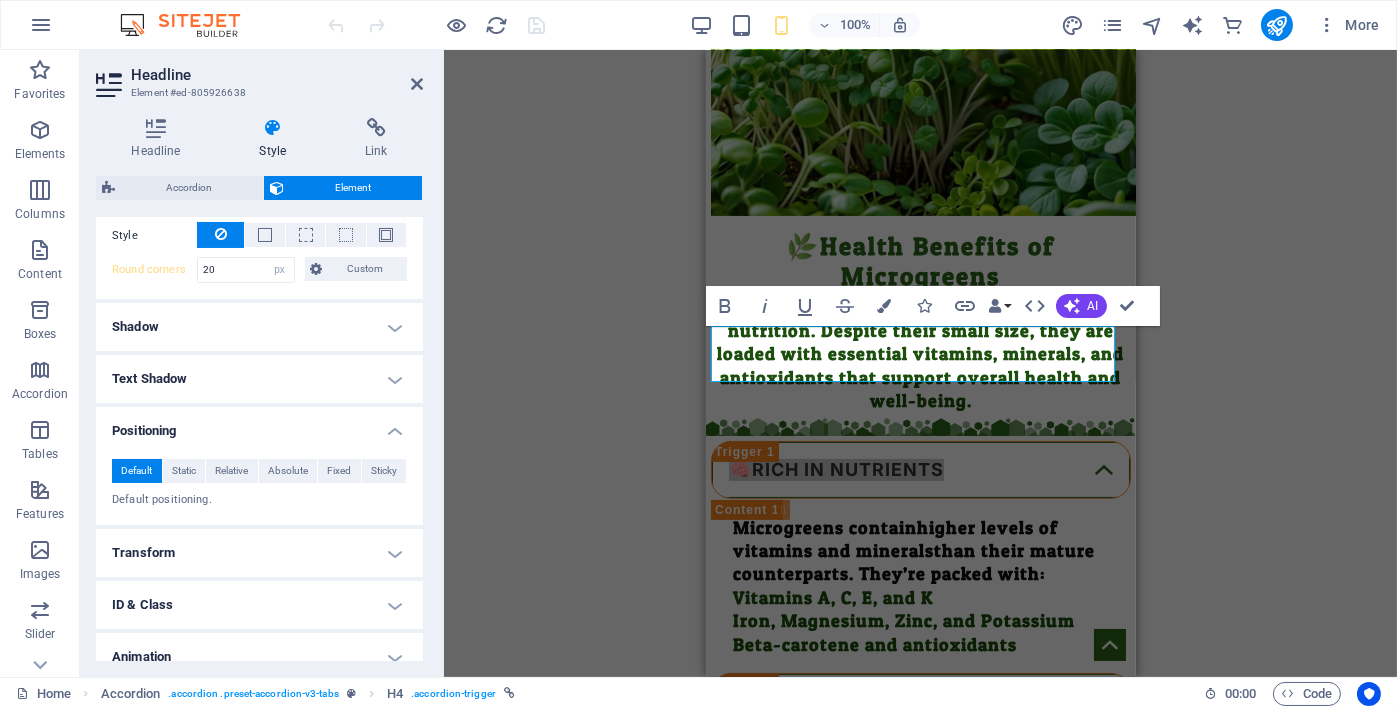click on "Positioning" at bounding box center [259, 425] 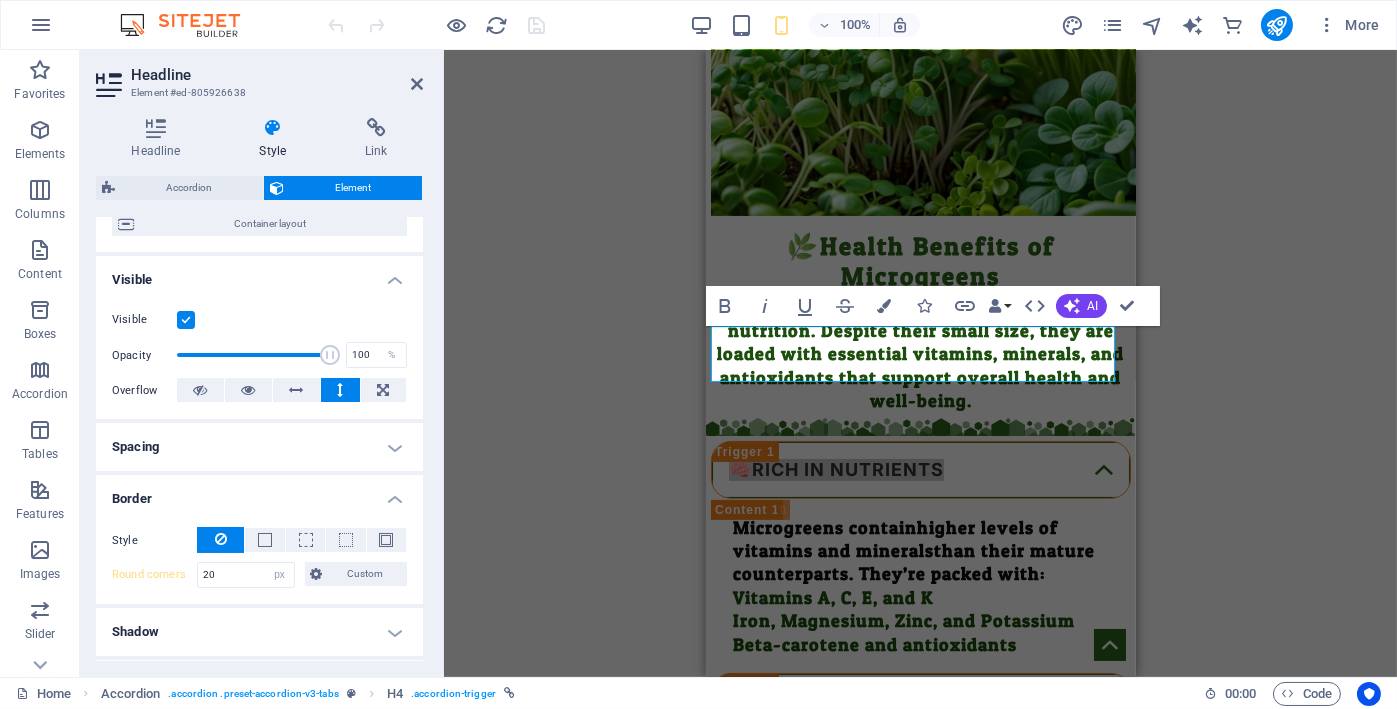 scroll, scrollTop: 147, scrollLeft: 0, axis: vertical 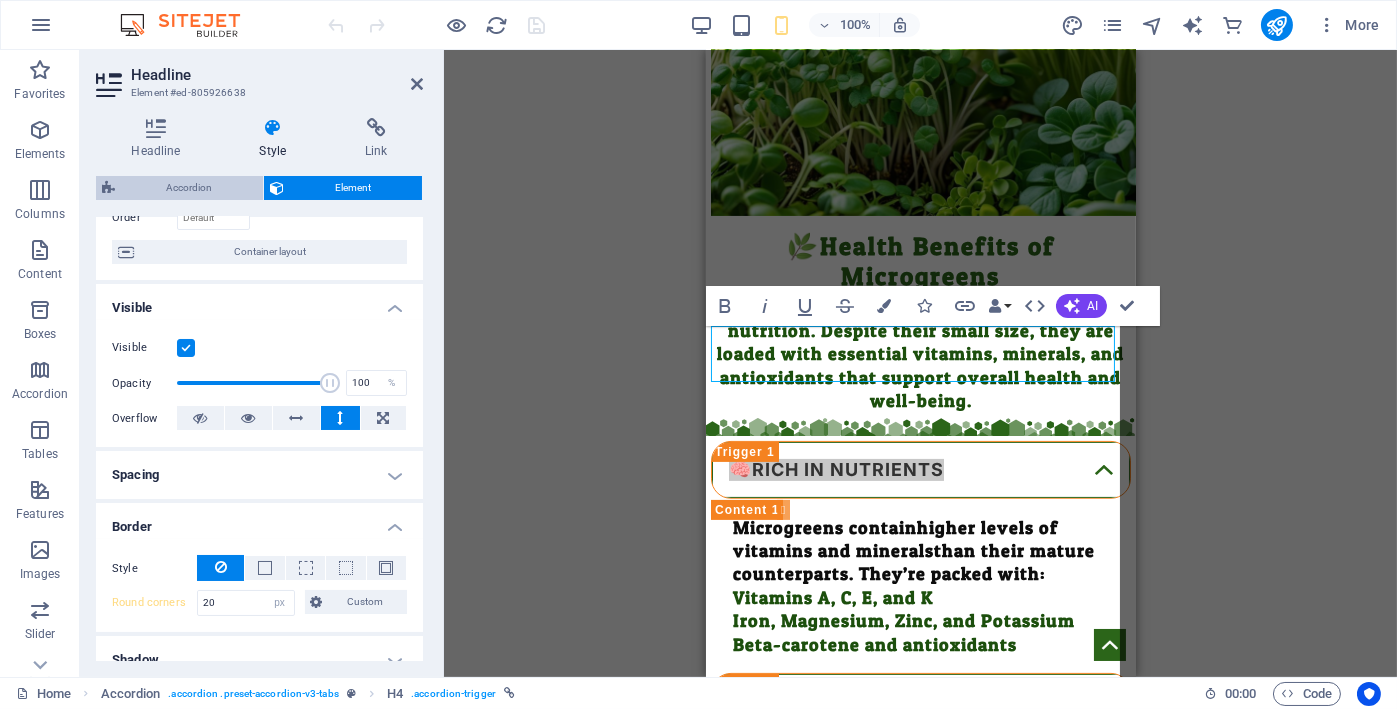 click on "Accordion" at bounding box center [189, 188] 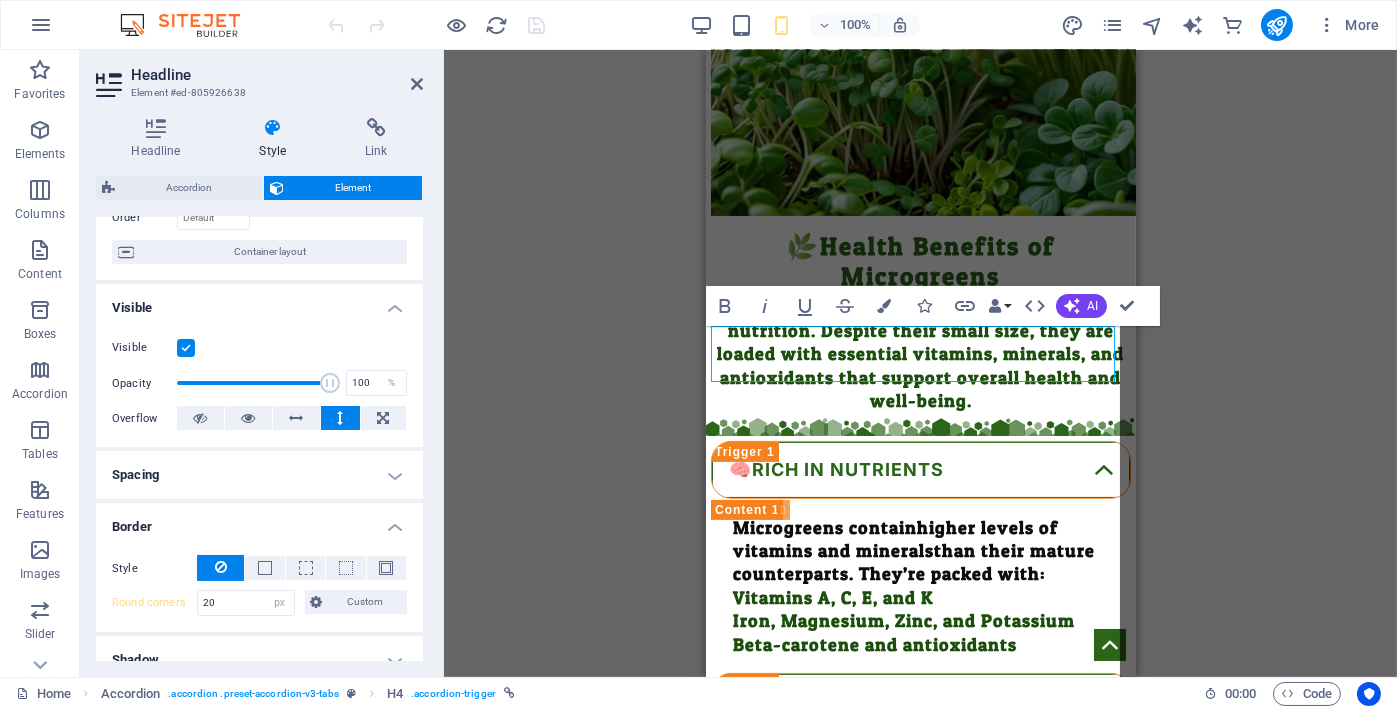 select on "rem" 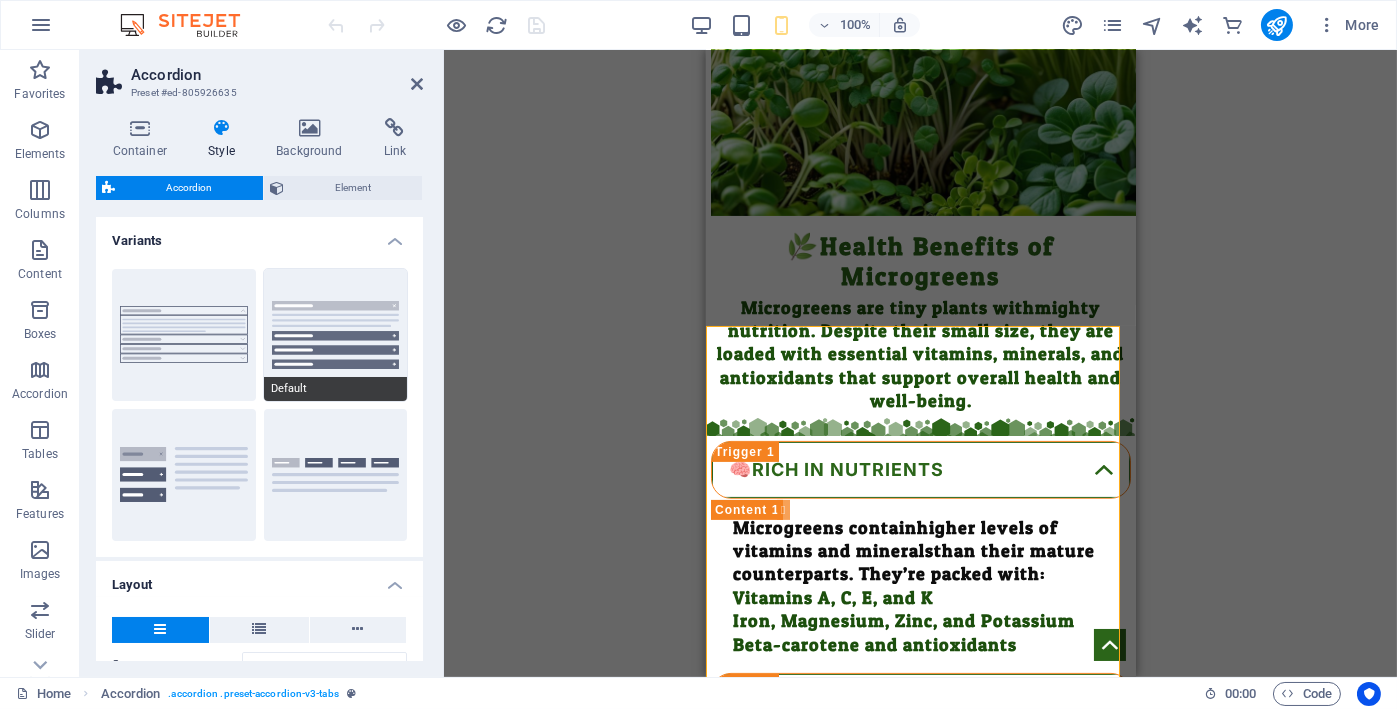 click on "Default" at bounding box center (336, 335) 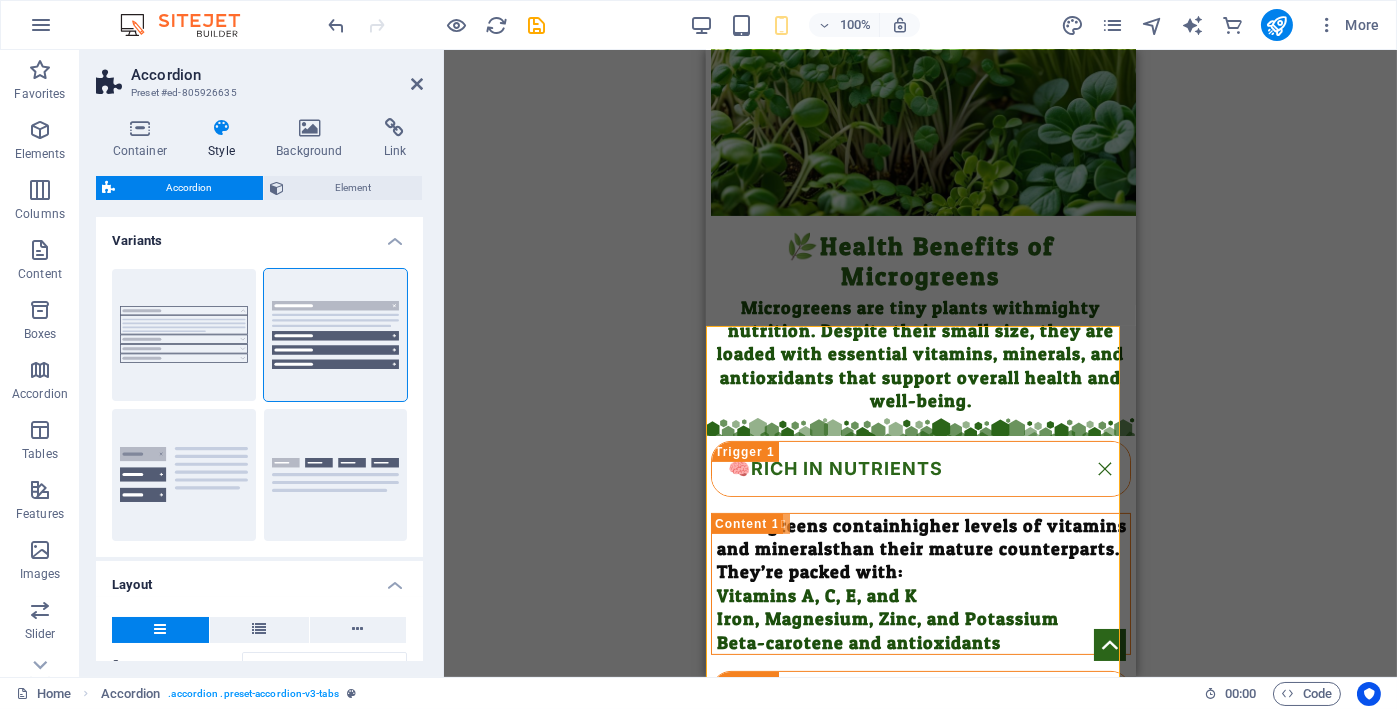 scroll, scrollTop: 0, scrollLeft: 0, axis: both 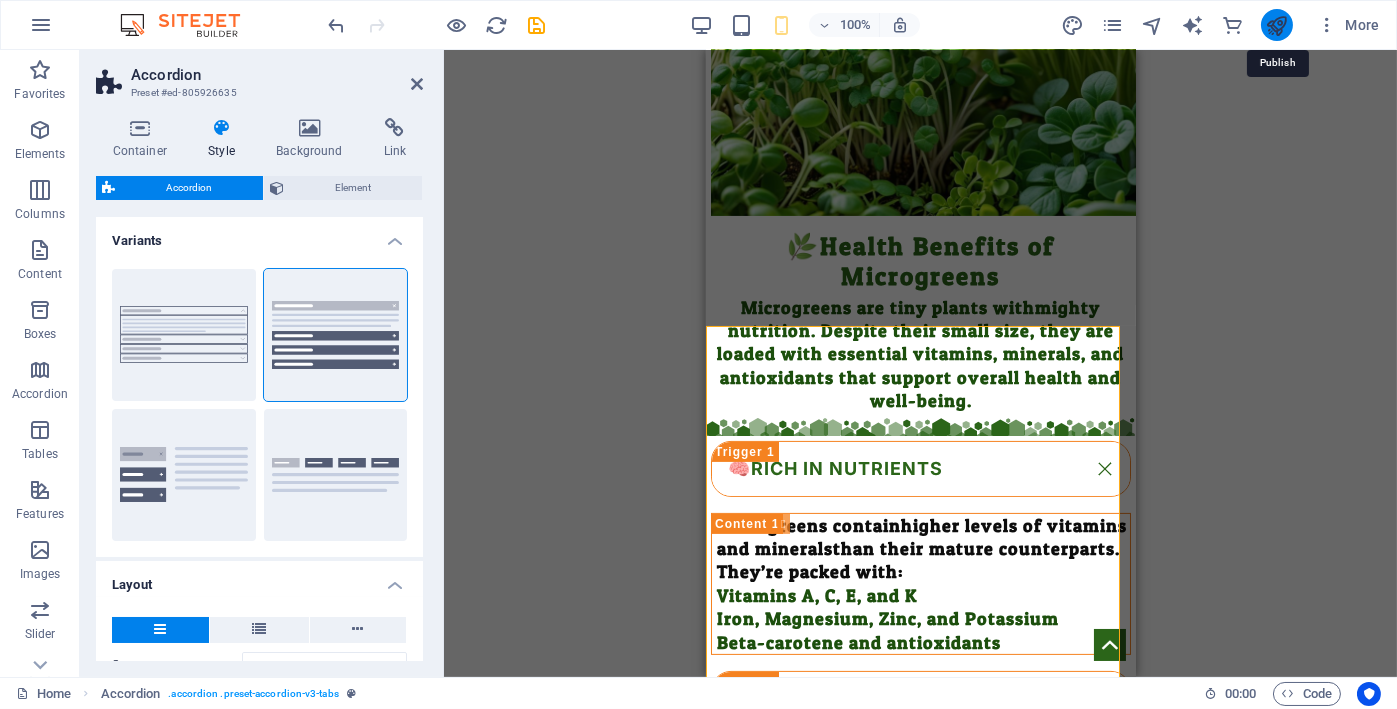 click at bounding box center (1276, 25) 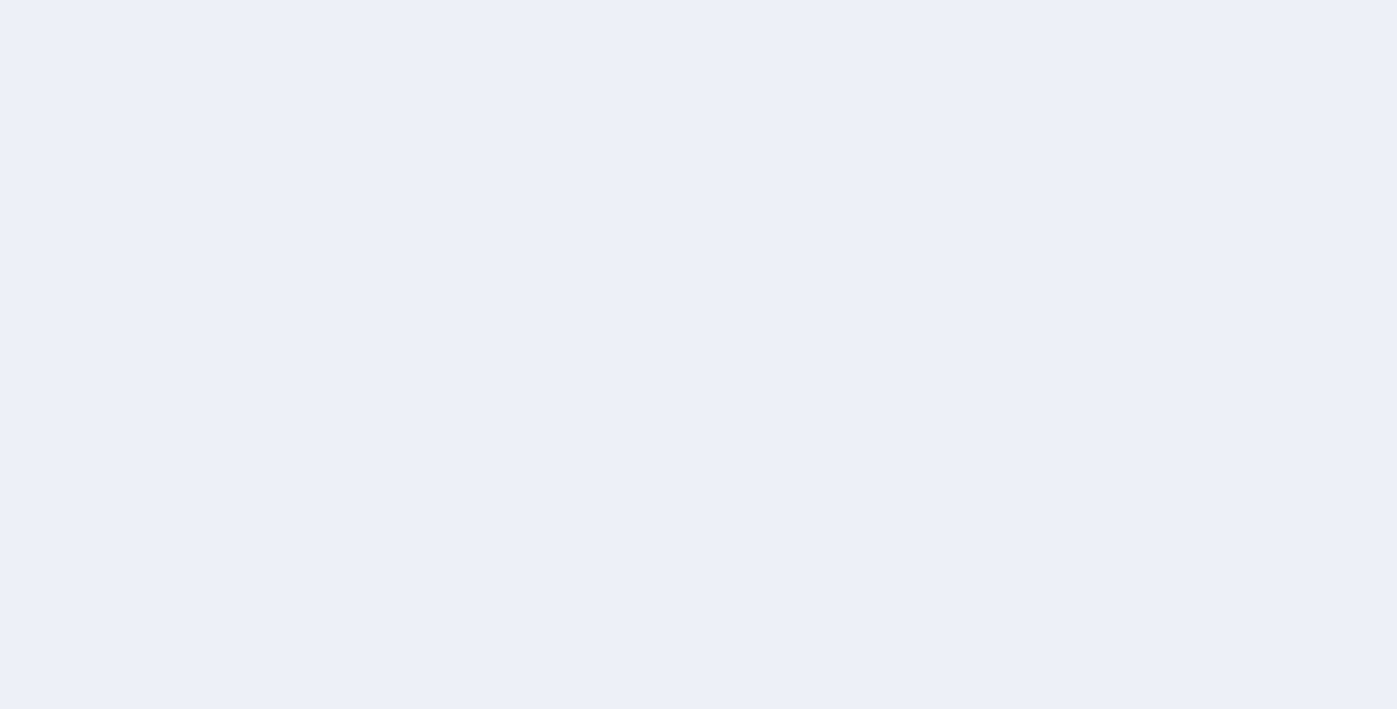 scroll, scrollTop: 0, scrollLeft: 0, axis: both 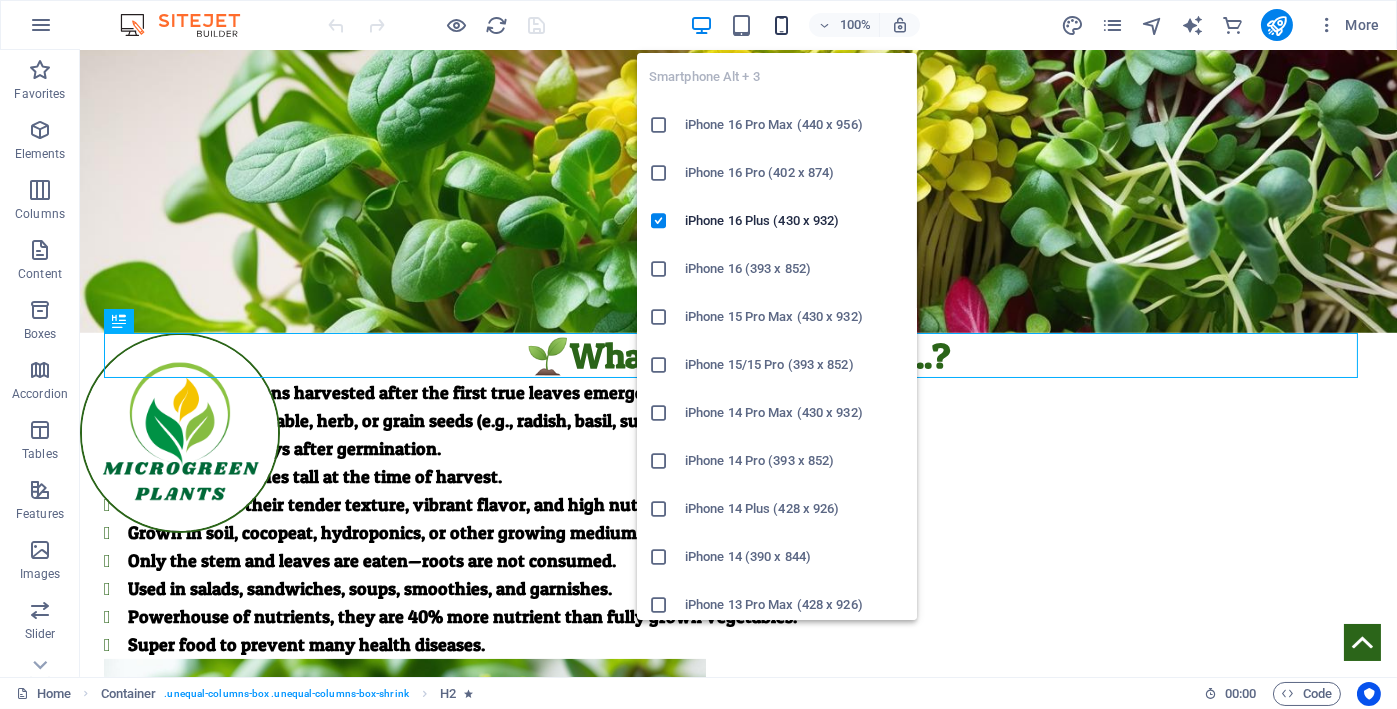 click at bounding box center (781, 25) 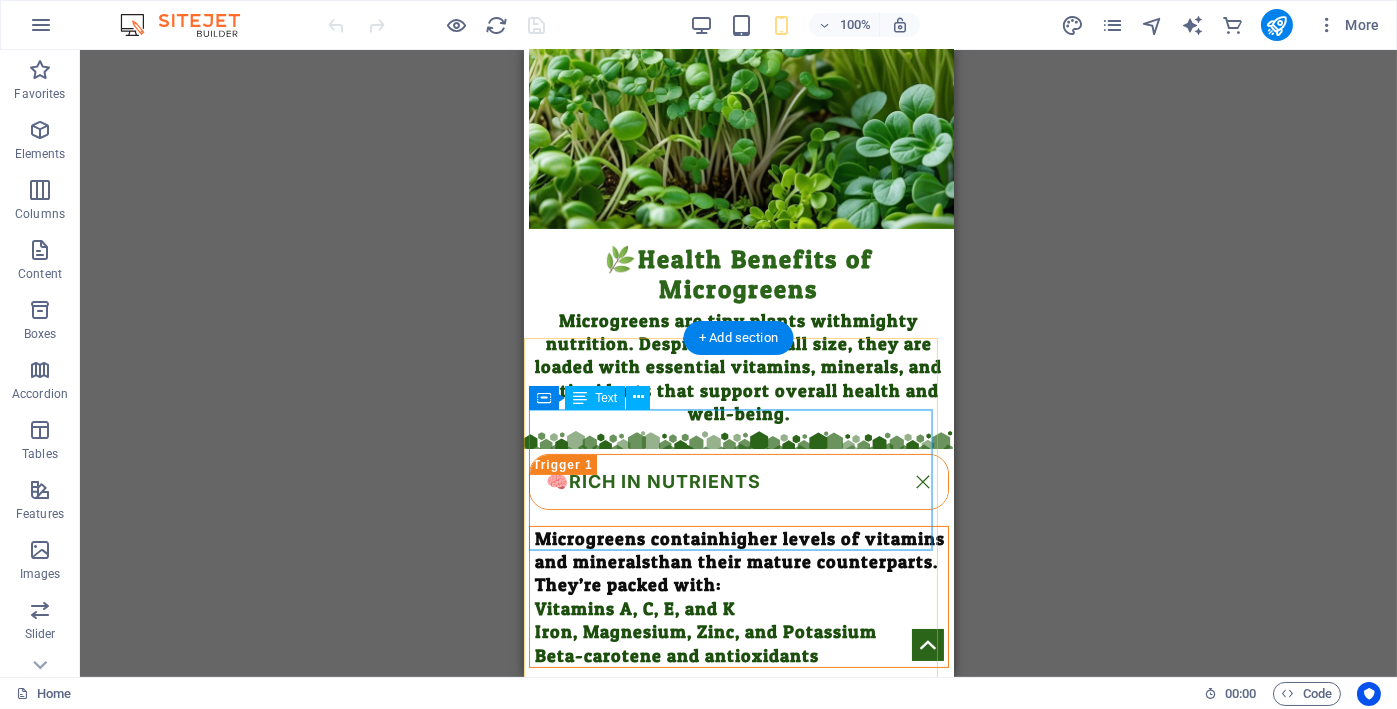 scroll, scrollTop: 1034, scrollLeft: 0, axis: vertical 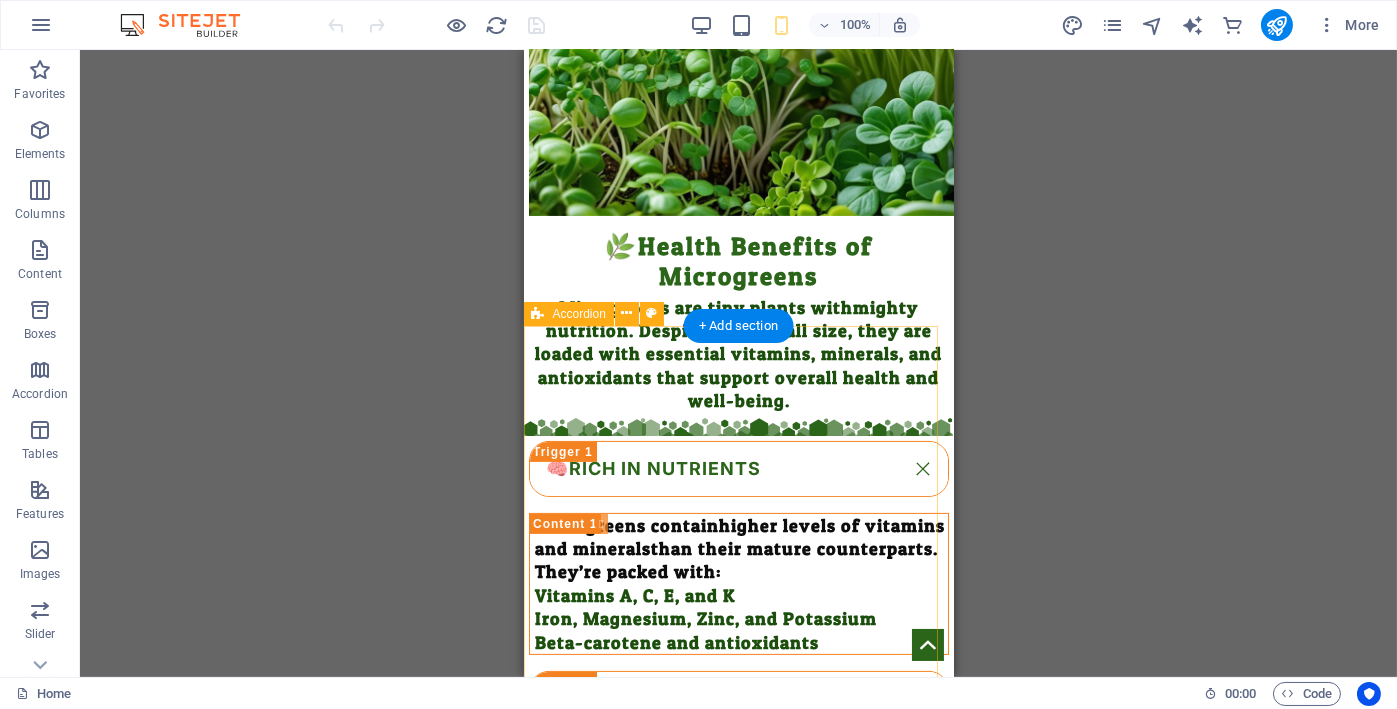 click on "🧠Rich in Nutrients Microgreens contain  higher levels of vitamins and minerals  than their mature counterparts. They’re packed with: Vitamins A, C, E, and K Iron, Magnesium, Zinc, and Potassium Beta-carotene and antioxidants 🩺Boosts Immunity Thanks to their high vitamin C and antioxidant content, microgreens help  strengthen your immune system  and fight off infections naturally. ❤️Heart Health Microgreens such as red cabbage, cilantro, and radish may help: Lower  bad cholesterol (LDL) Reduce  blood pressure Improve  overall cardiovascular function Thanks to their  antioxidants  and  polyphenols , they can help reduce inflammation and oxidative stress. 🧬Inflammation Many microgreens (like red cabbage, broccoli, and amaranth) contain compounds that may  lower cholesterol, reduce inflammation, and regulate blood pressure  — all good for your heart. 🍽️Gut Health Greens like fenugreek and mustard microgreens are rich in fiber and enzymes that support healthy digestion and gut flora." at bounding box center [738, 1435] 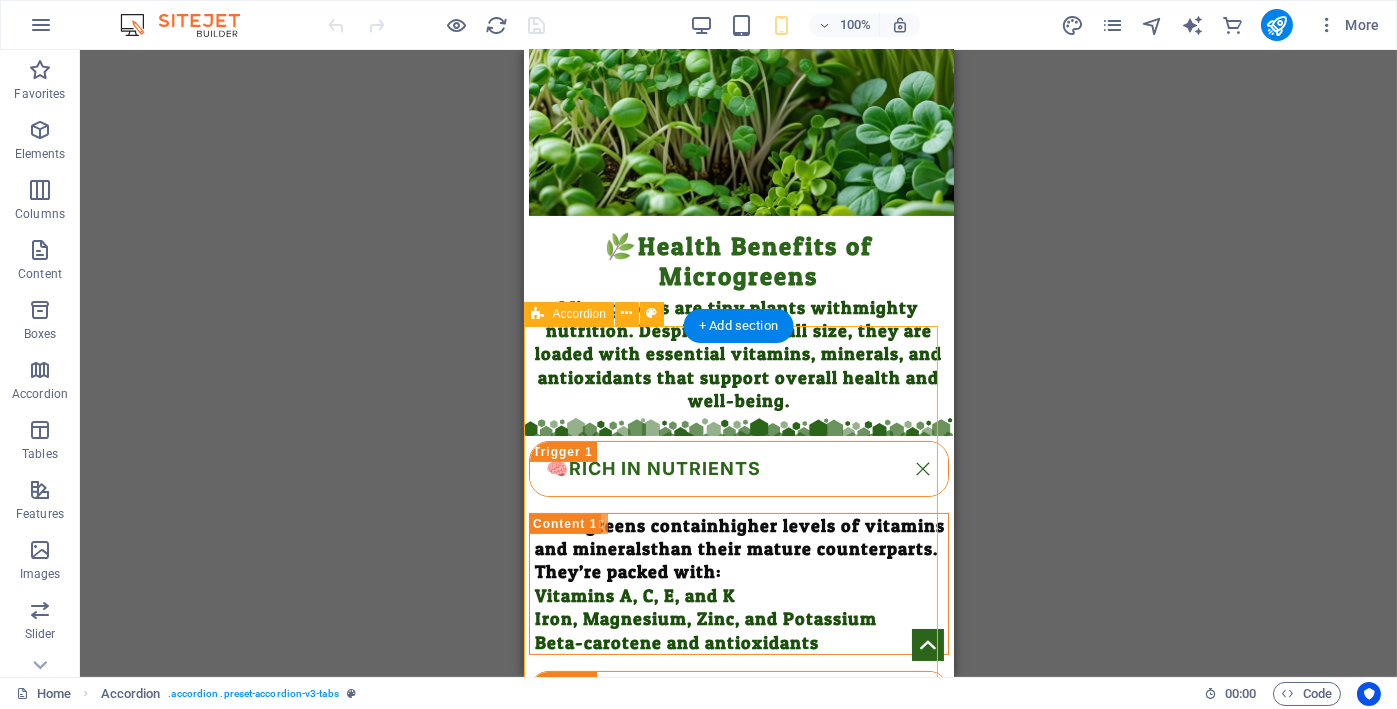 click on "🧠Rich in Nutrients Microgreens contain  higher levels of vitamins and minerals  than their mature counterparts. They’re packed with: Vitamins A, C, E, and K Iron, Magnesium, Zinc, and Potassium Beta-carotene and antioxidants 🩺Boosts Immunity Thanks to their high vitamin C and antioxidant content, microgreens help  strengthen your immune system  and fight off infections naturally. ❤️Heart Health Microgreens such as red cabbage, cilantro, and radish may help: Lower  bad cholesterol (LDL) Reduce  blood pressure Improve  overall cardiovascular function Thanks to their  antioxidants  and  polyphenols , they can help reduce inflammation and oxidative stress. 🧬Inflammation Many microgreens (like red cabbage, broccoli, and amaranth) contain compounds that may  lower cholesterol, reduce inflammation, and regulate blood pressure  — all good for your heart. 🍽️Gut Health Greens like fenugreek and mustard microgreens are rich in fiber and enzymes that support healthy digestion and gut flora." at bounding box center (738, 1435) 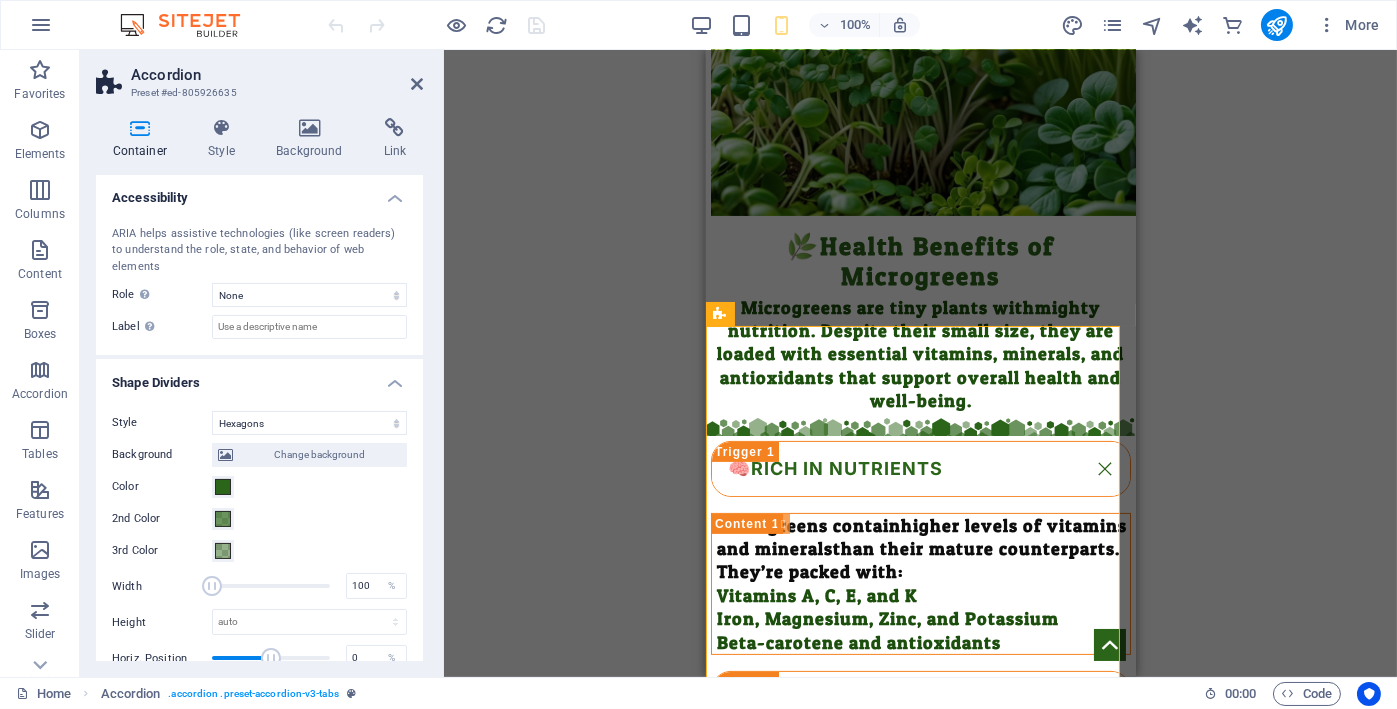scroll, scrollTop: 608, scrollLeft: 0, axis: vertical 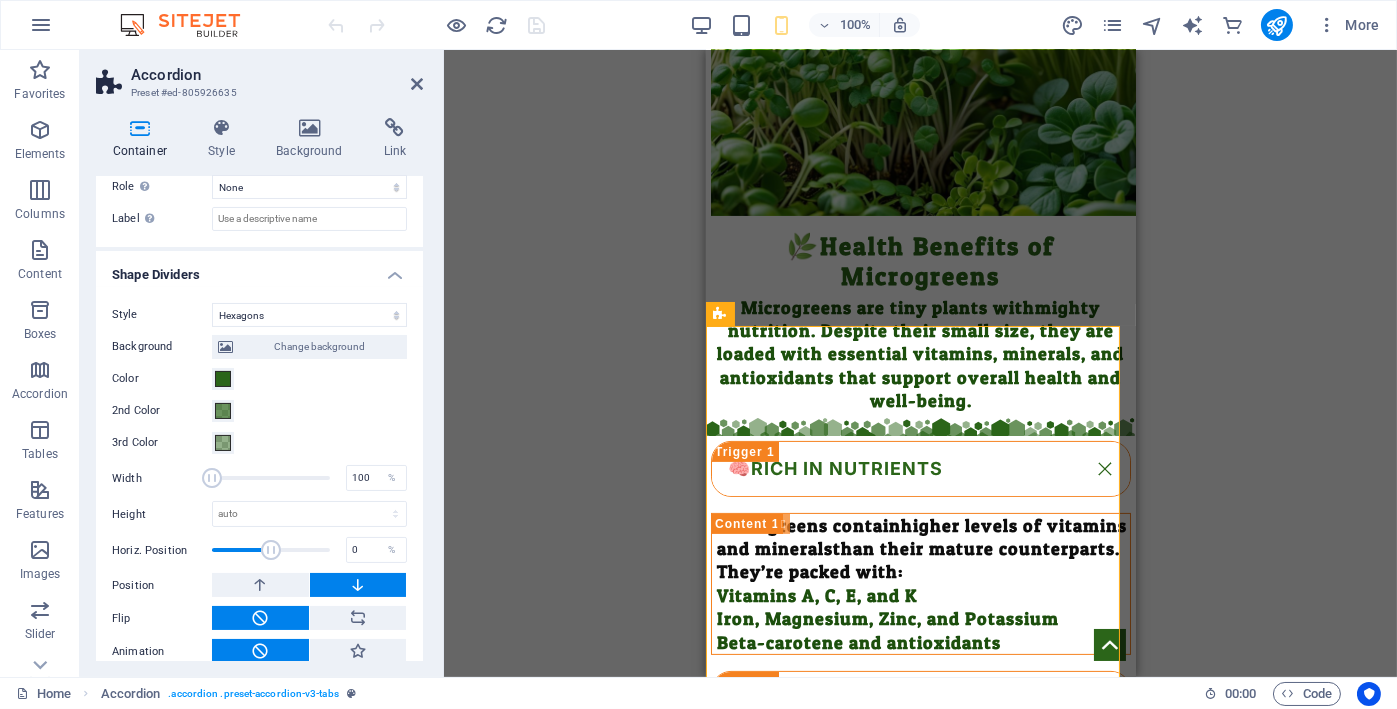 click at bounding box center [260, 651] 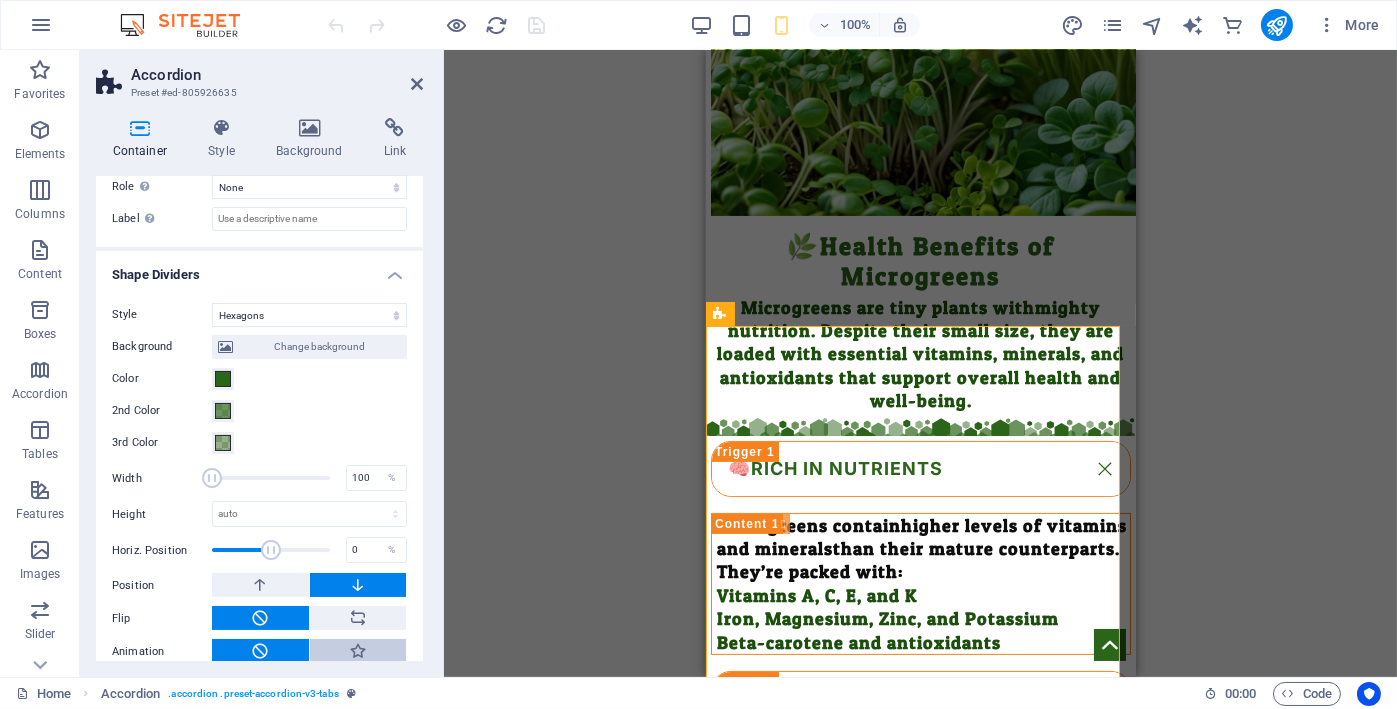 click at bounding box center [358, 651] 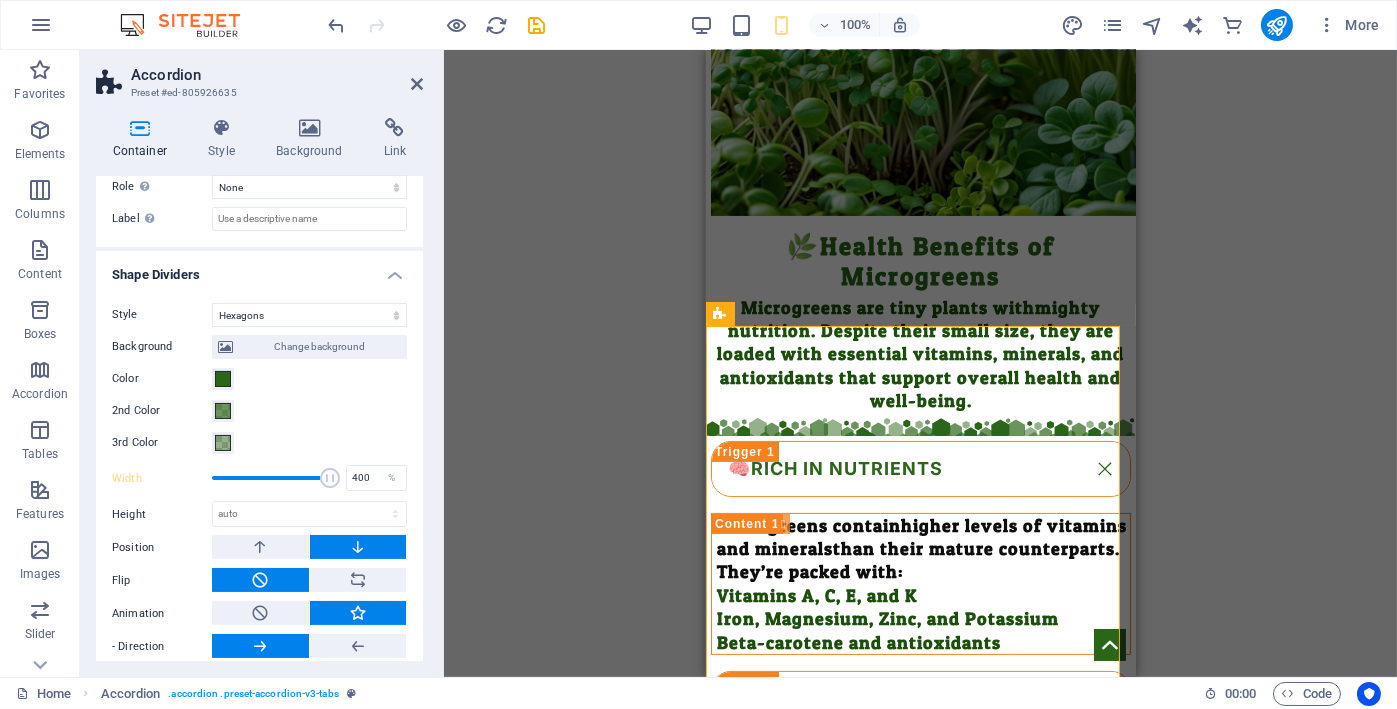 type on "400" 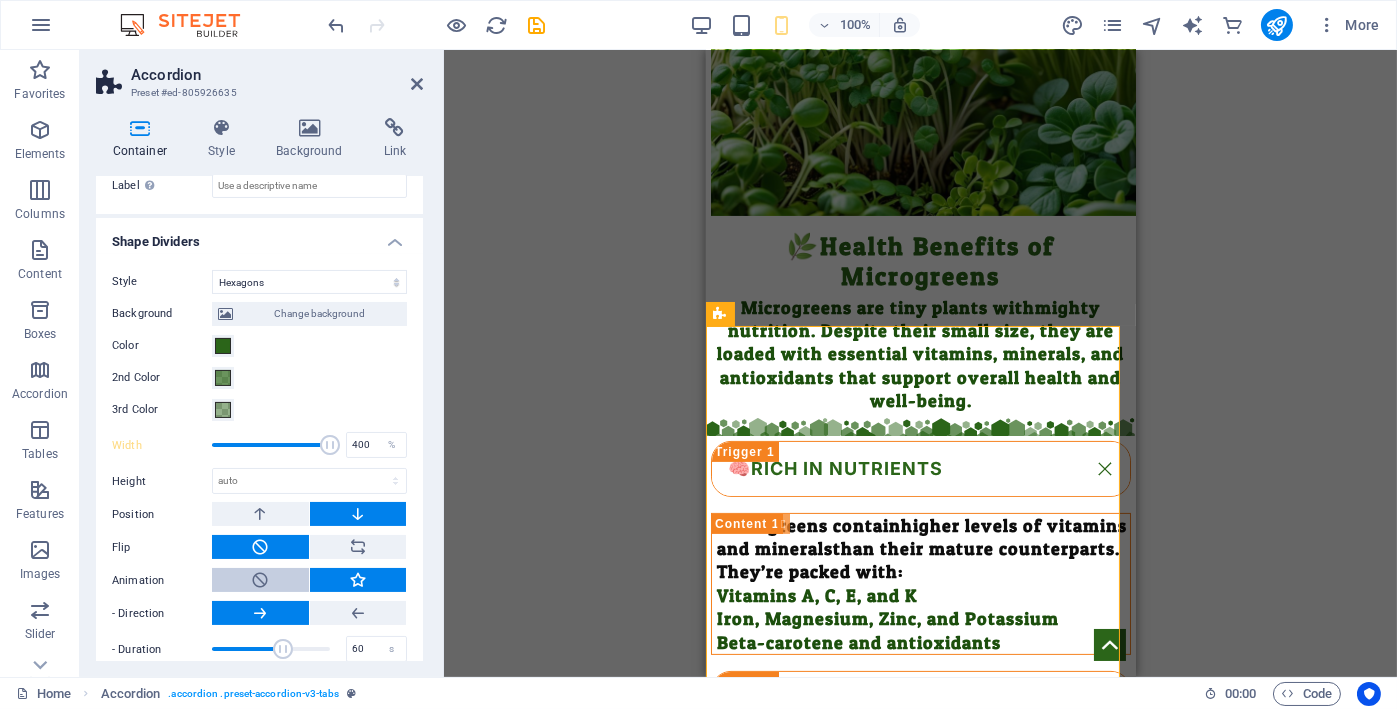 click at bounding box center [260, 580] 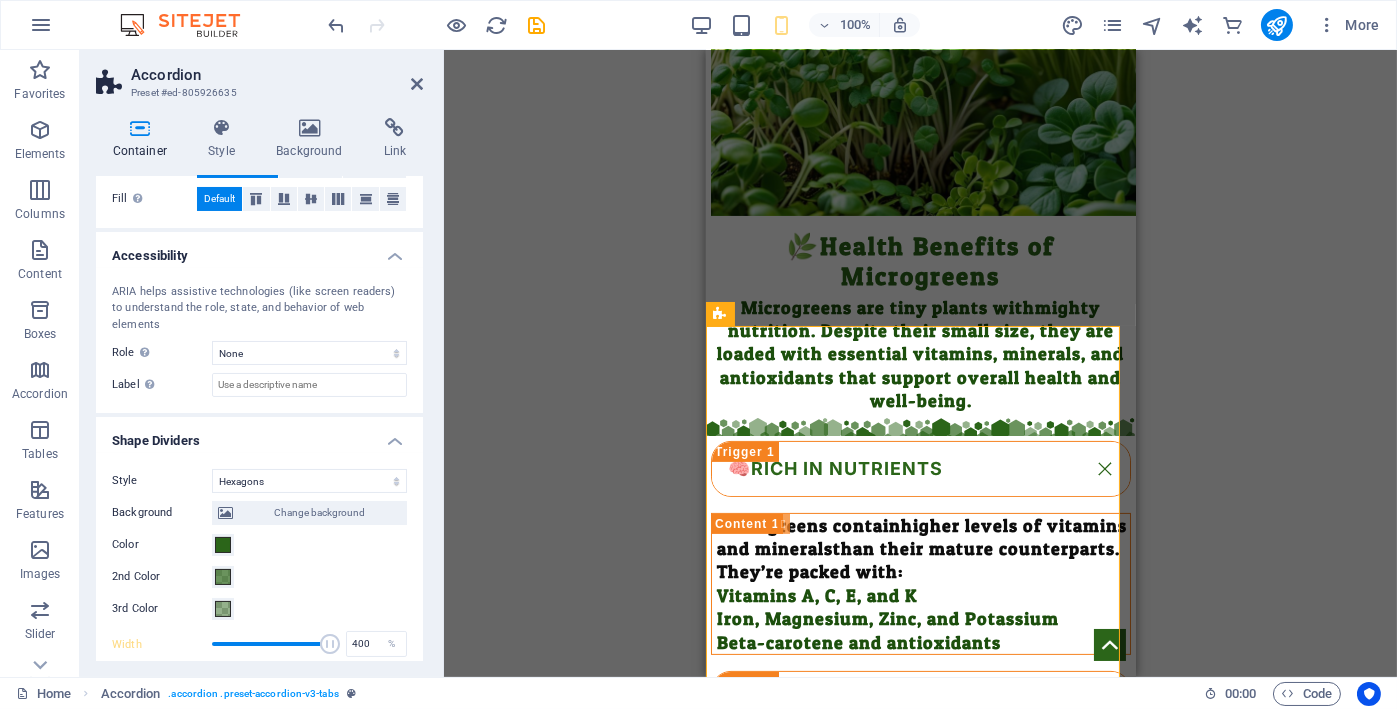 scroll, scrollTop: 275, scrollLeft: 0, axis: vertical 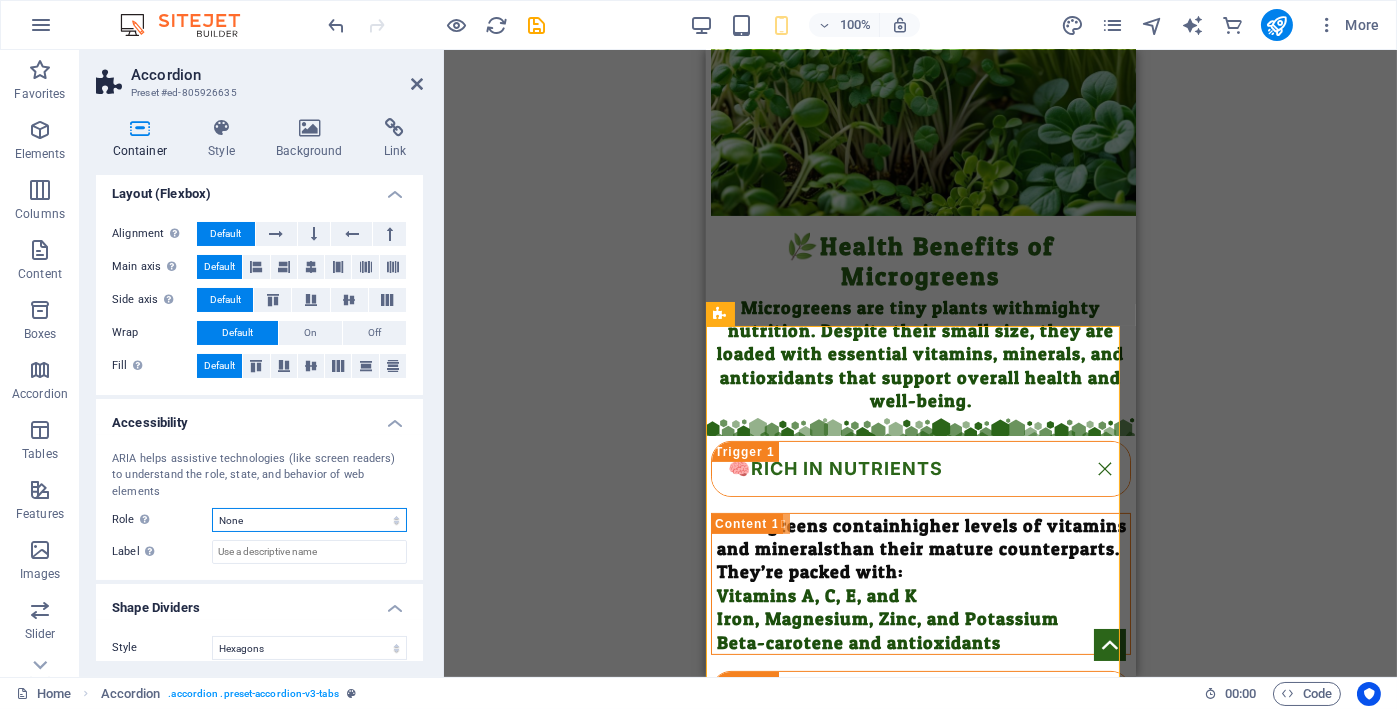 click on "None Alert Article Banner Comment Complementary Dialog Footer Header Marquee Presentation Region Section Separator Status Timer" at bounding box center [309, 520] 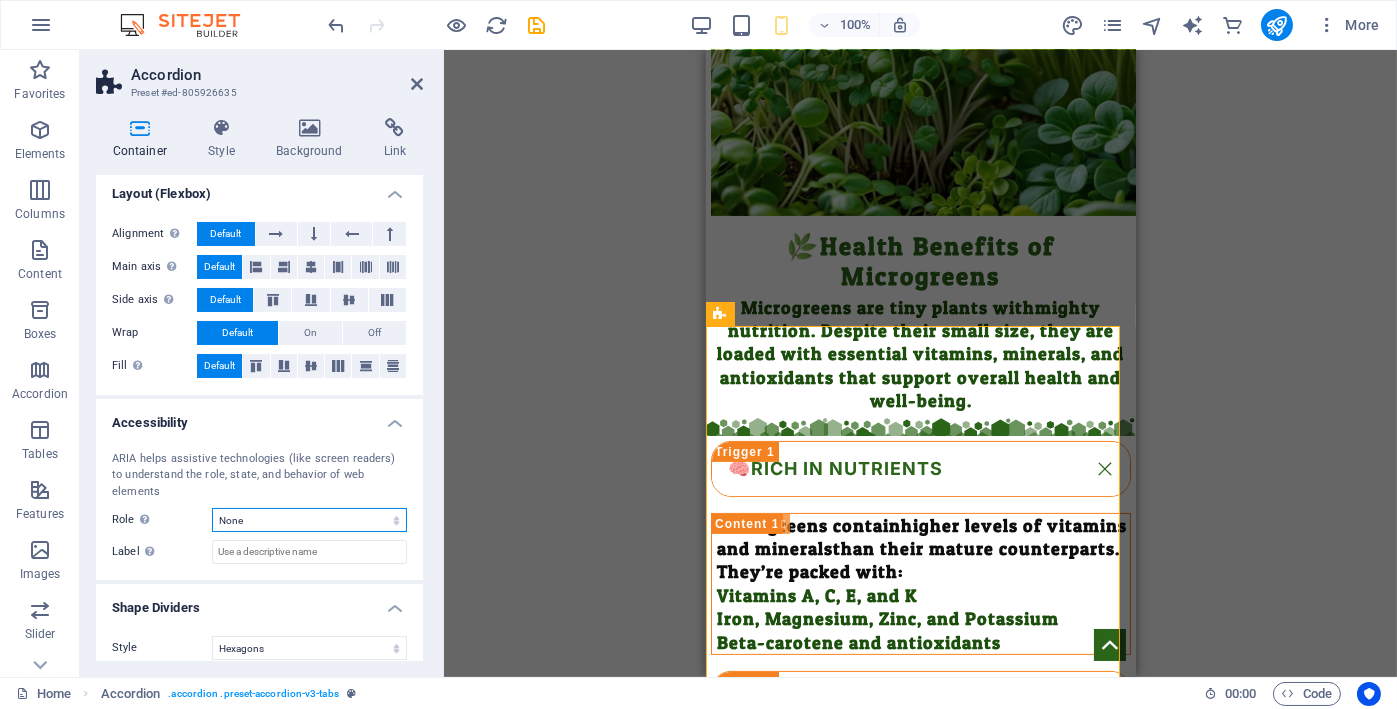 click on "None Alert Article Banner Comment Complementary Dialog Footer Header Marquee Presentation Region Section Separator Status Timer" at bounding box center (309, 520) 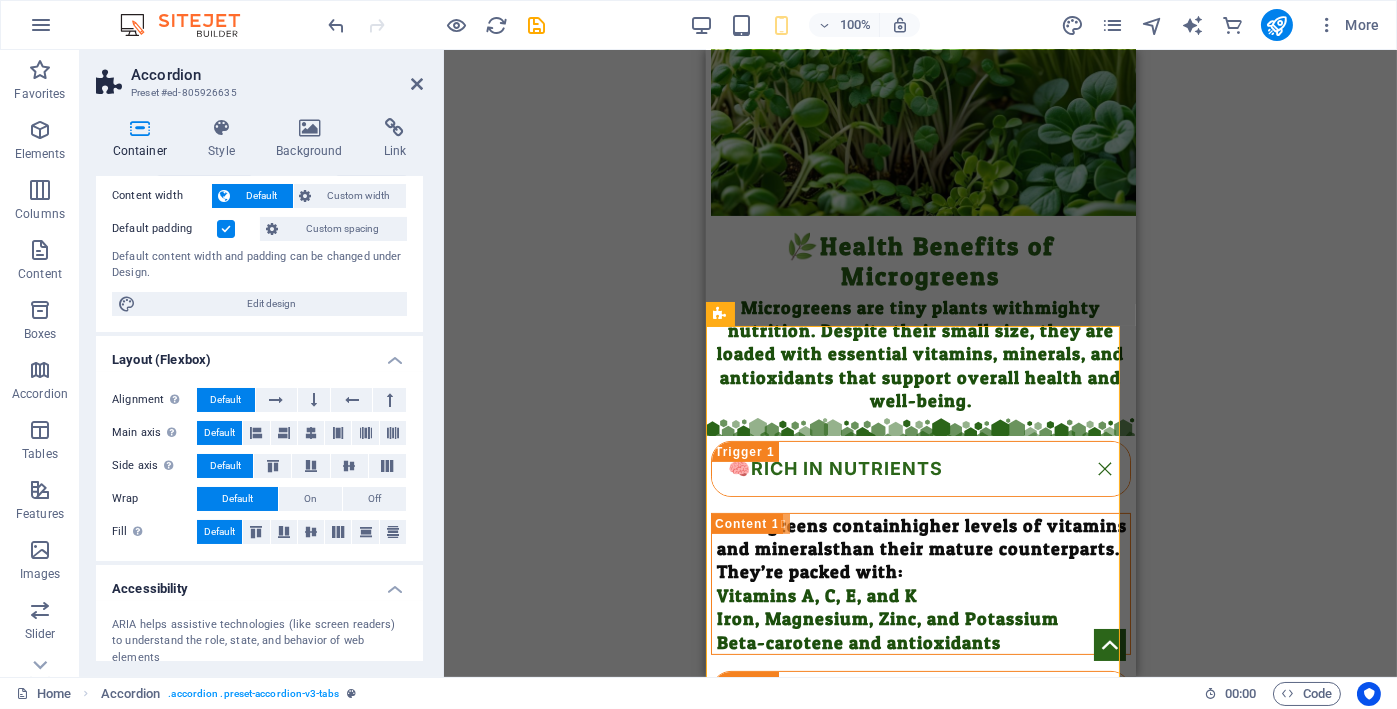 scroll, scrollTop: 0, scrollLeft: 0, axis: both 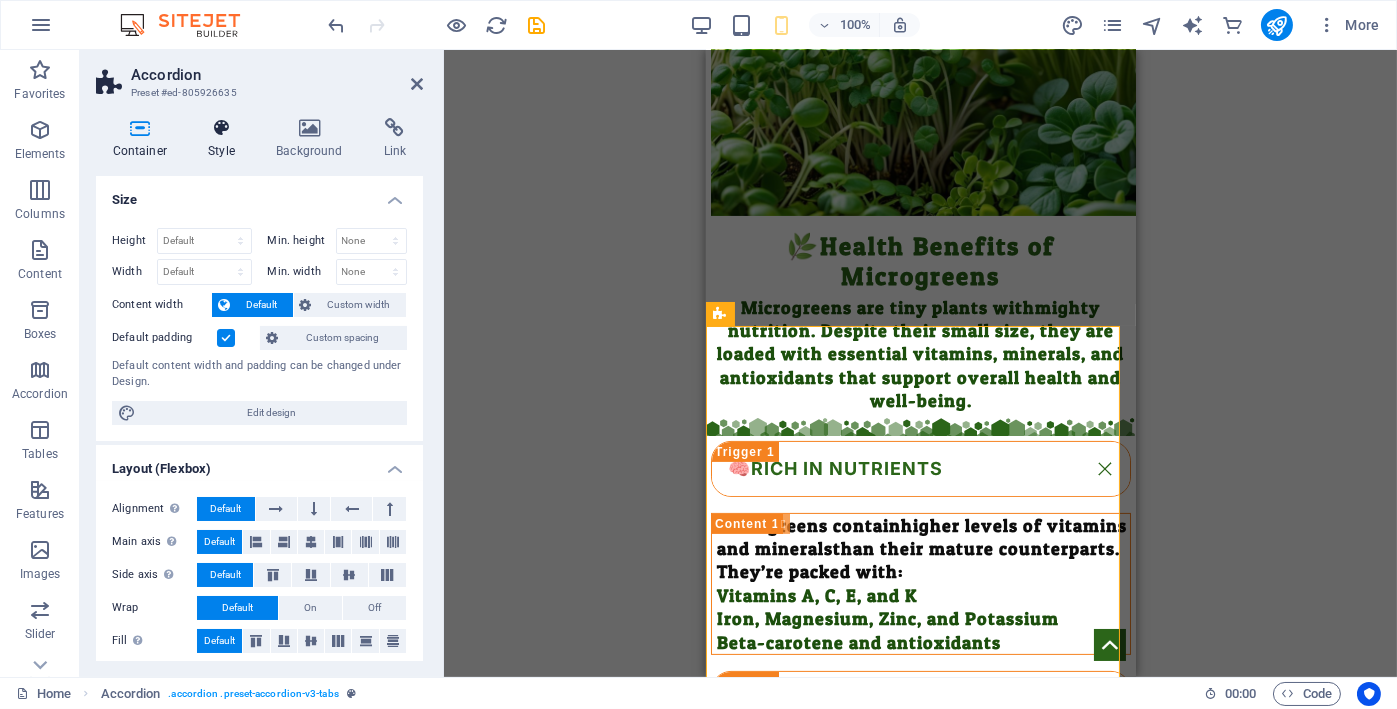 click on "Style" at bounding box center (226, 139) 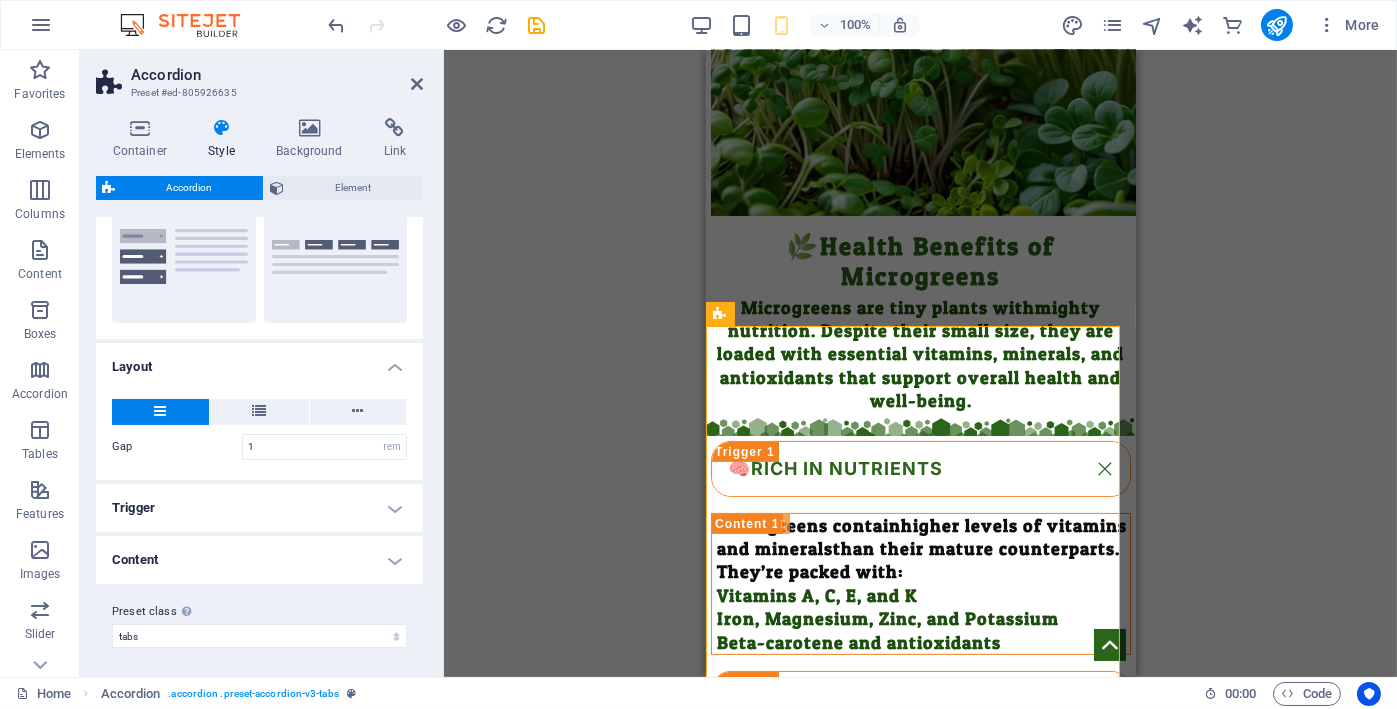 scroll, scrollTop: 219, scrollLeft: 0, axis: vertical 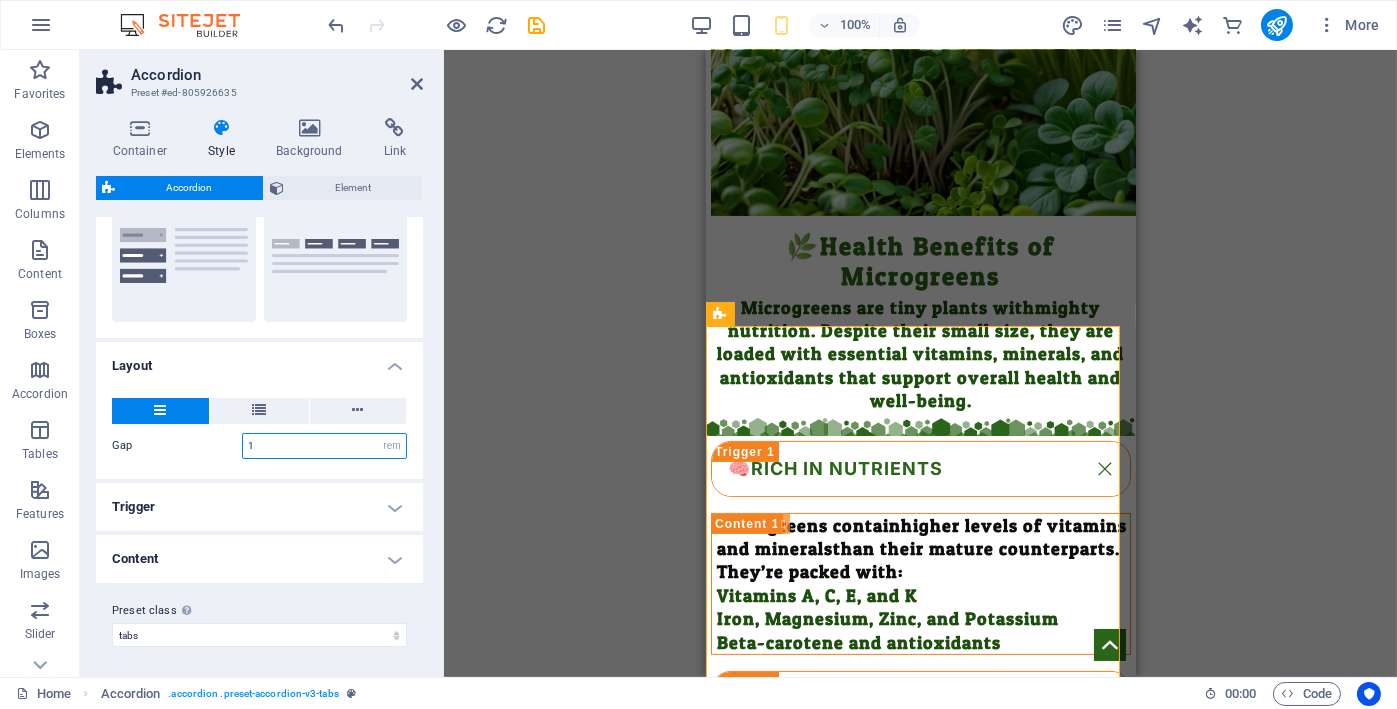 click on "1" at bounding box center (324, 446) 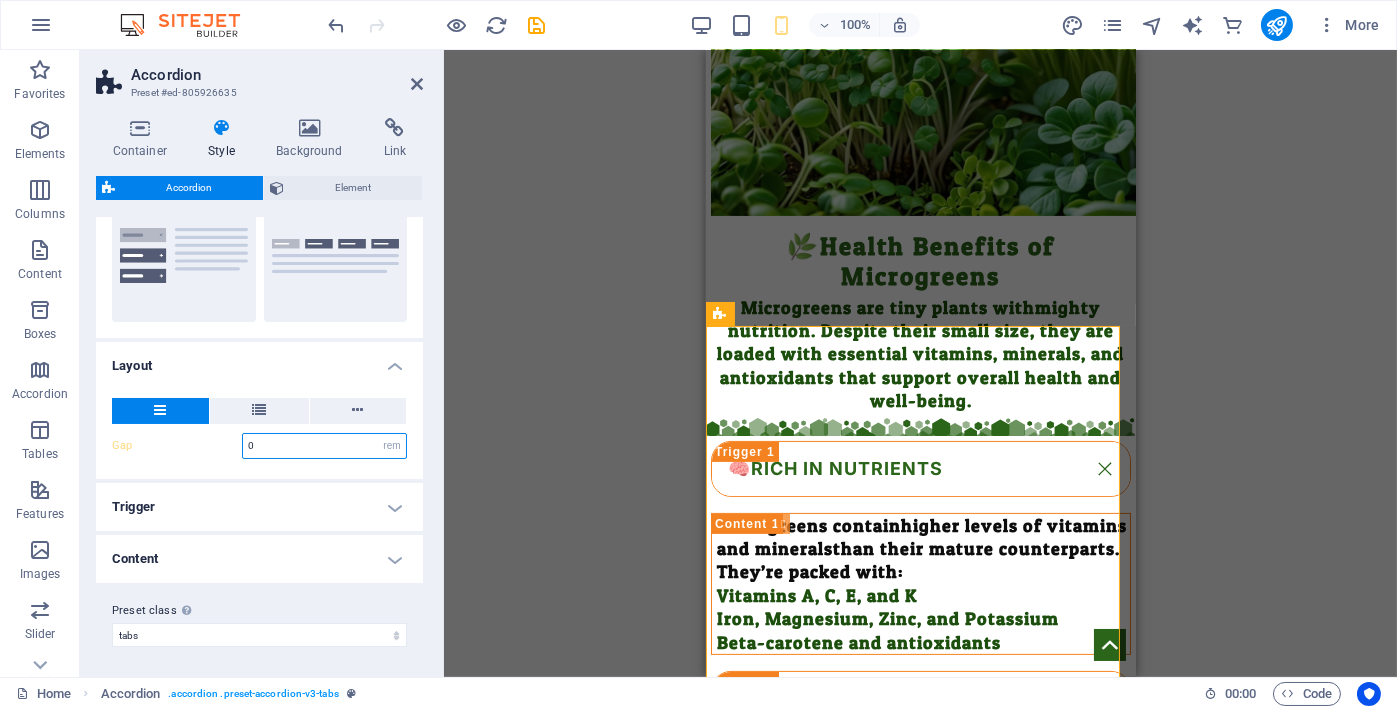 type on "0" 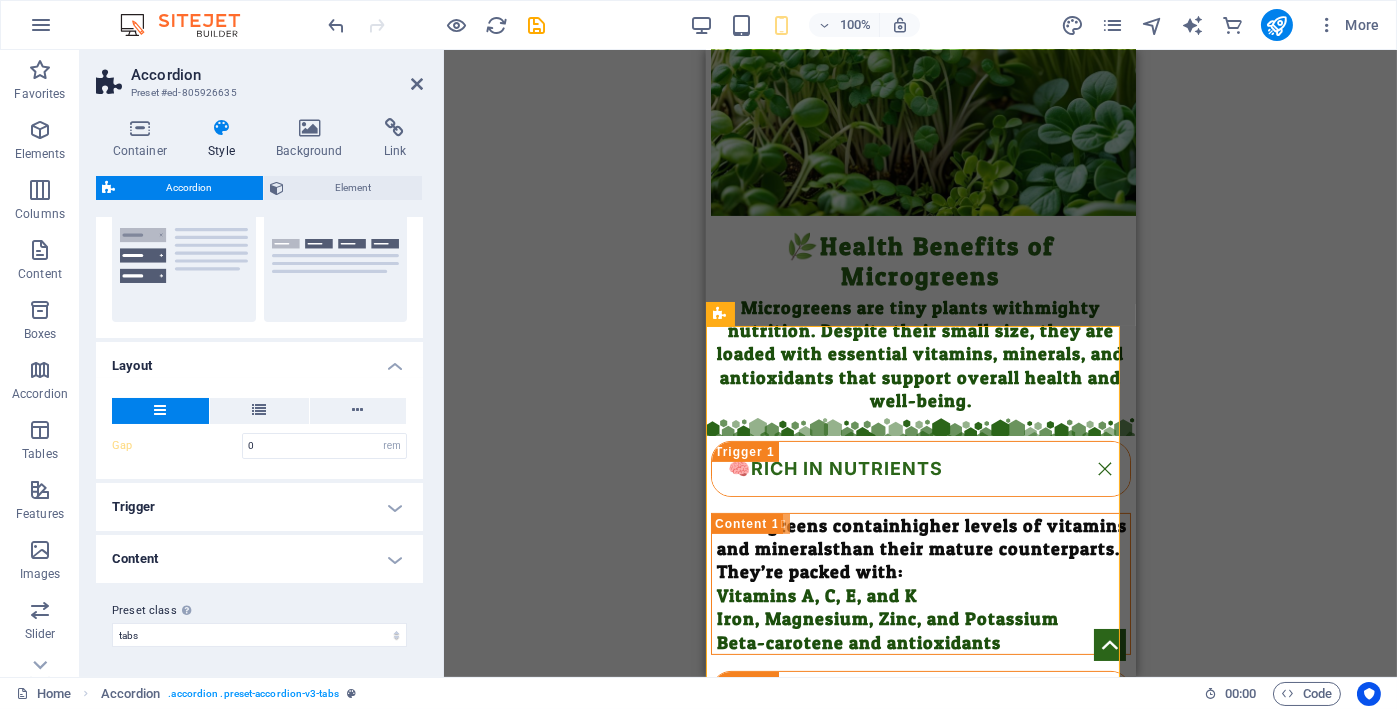 click on "Gap 0 px rem % vh vw" at bounding box center (259, 446) 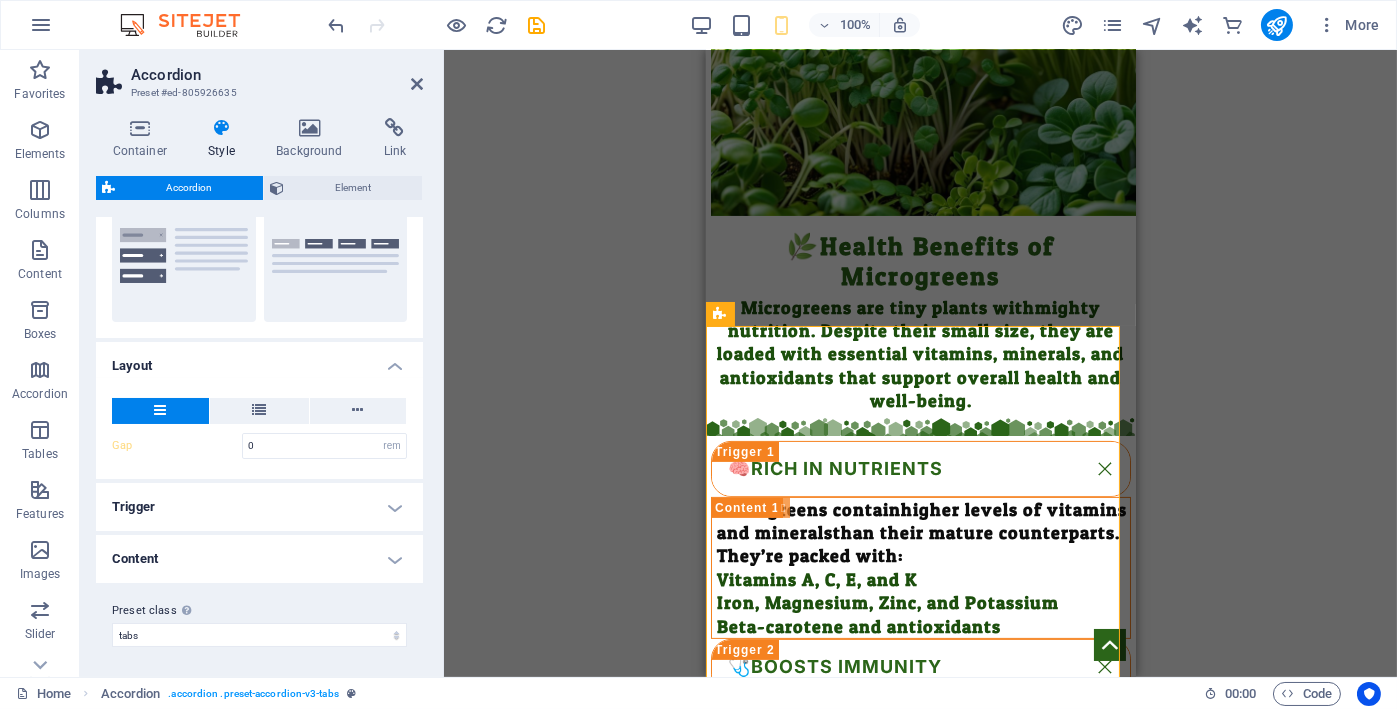 click on "Content" at bounding box center (259, 559) 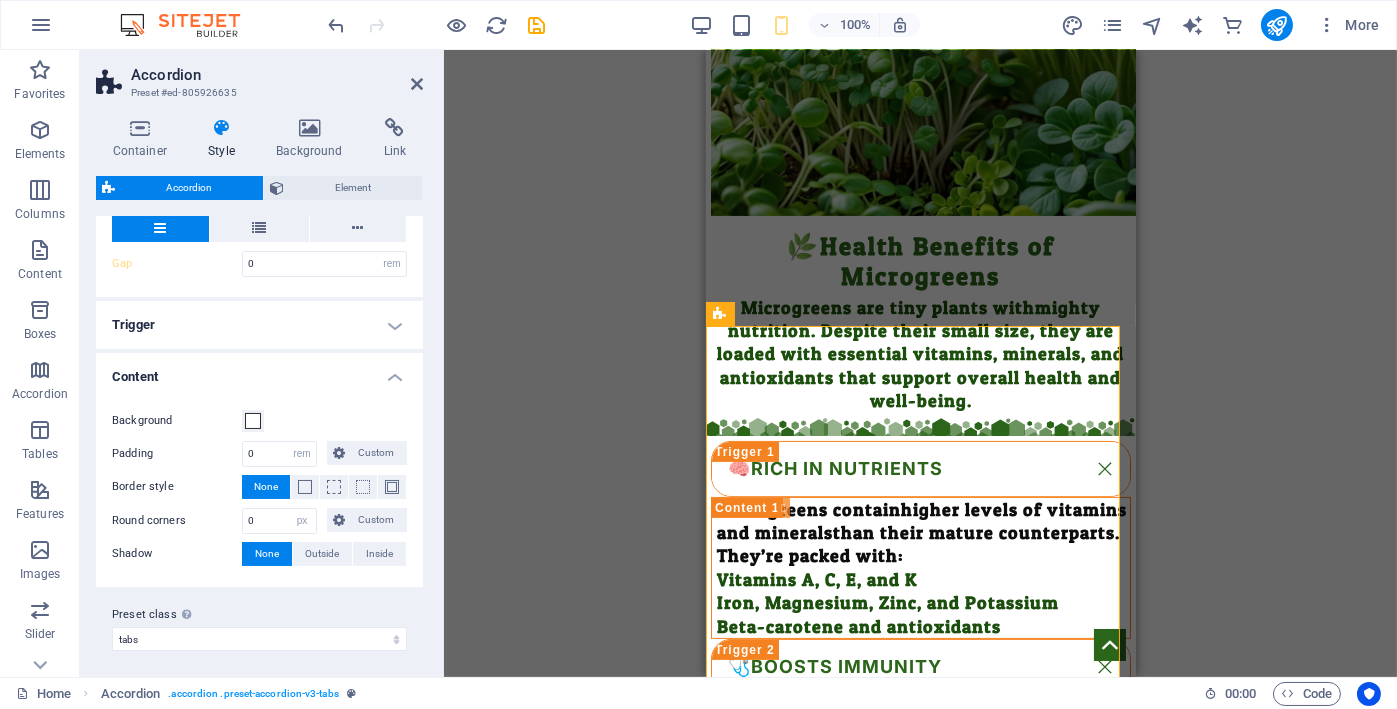 scroll, scrollTop: 404, scrollLeft: 0, axis: vertical 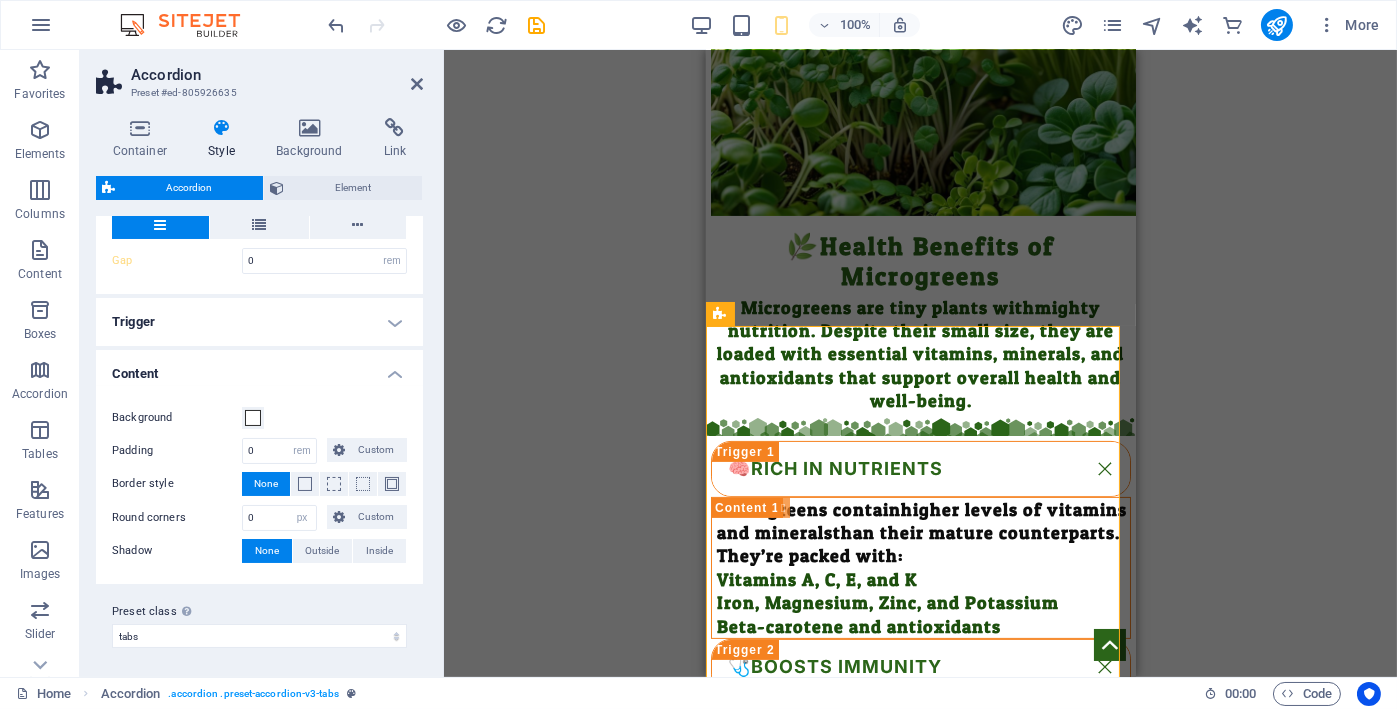 click on "Trigger" at bounding box center [259, 322] 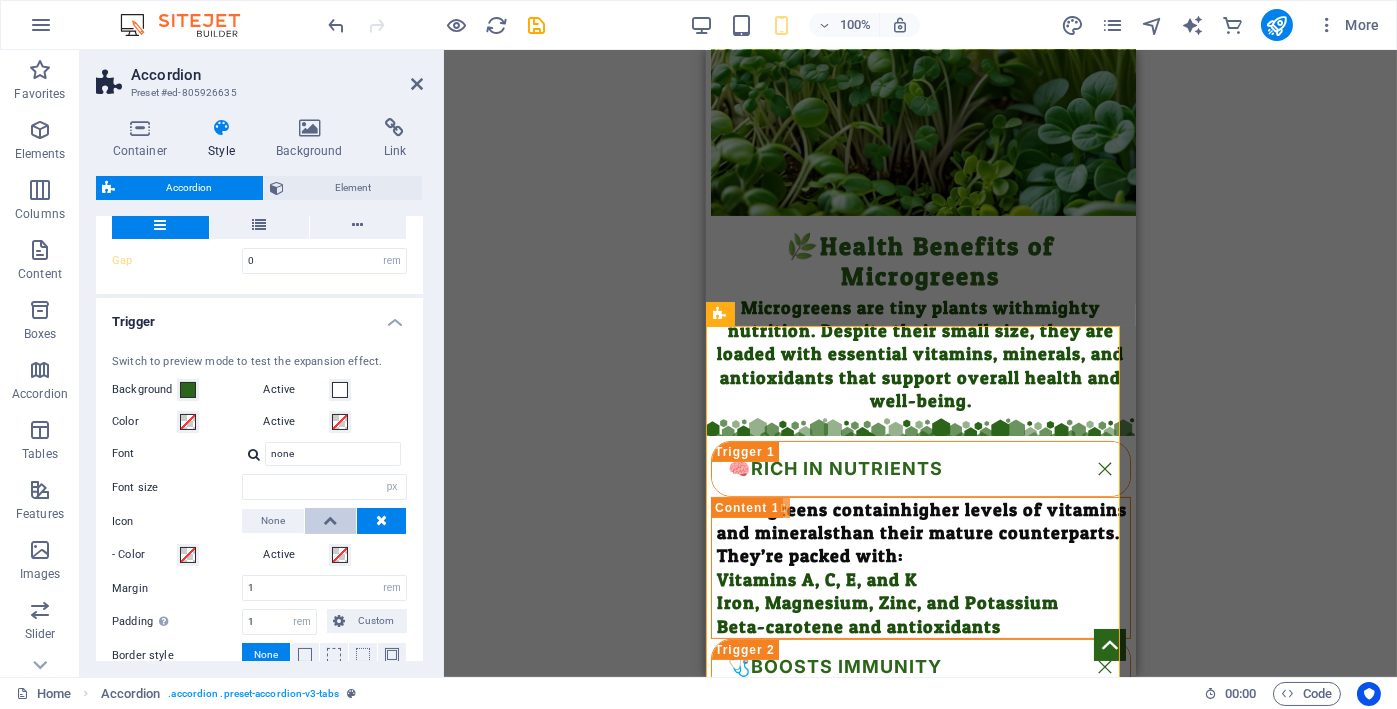 click at bounding box center (331, 520) 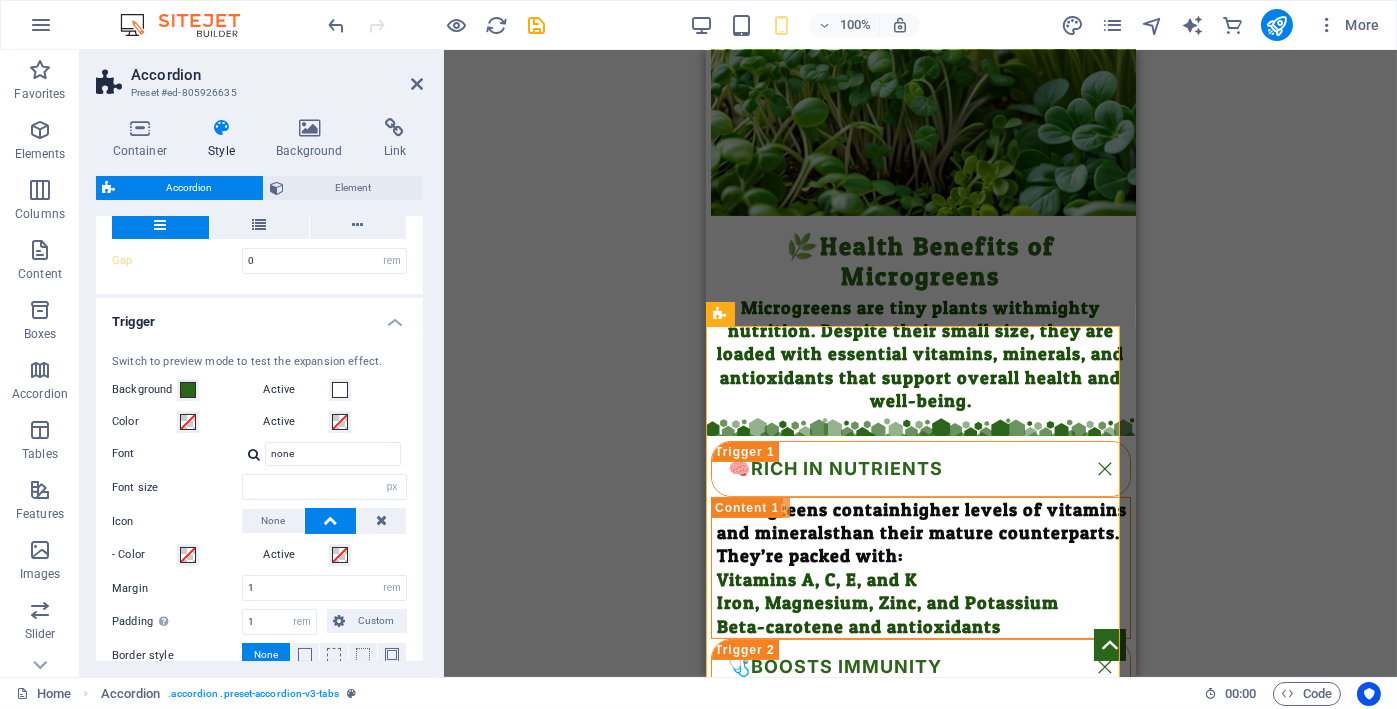 scroll, scrollTop: 570, scrollLeft: 0, axis: vertical 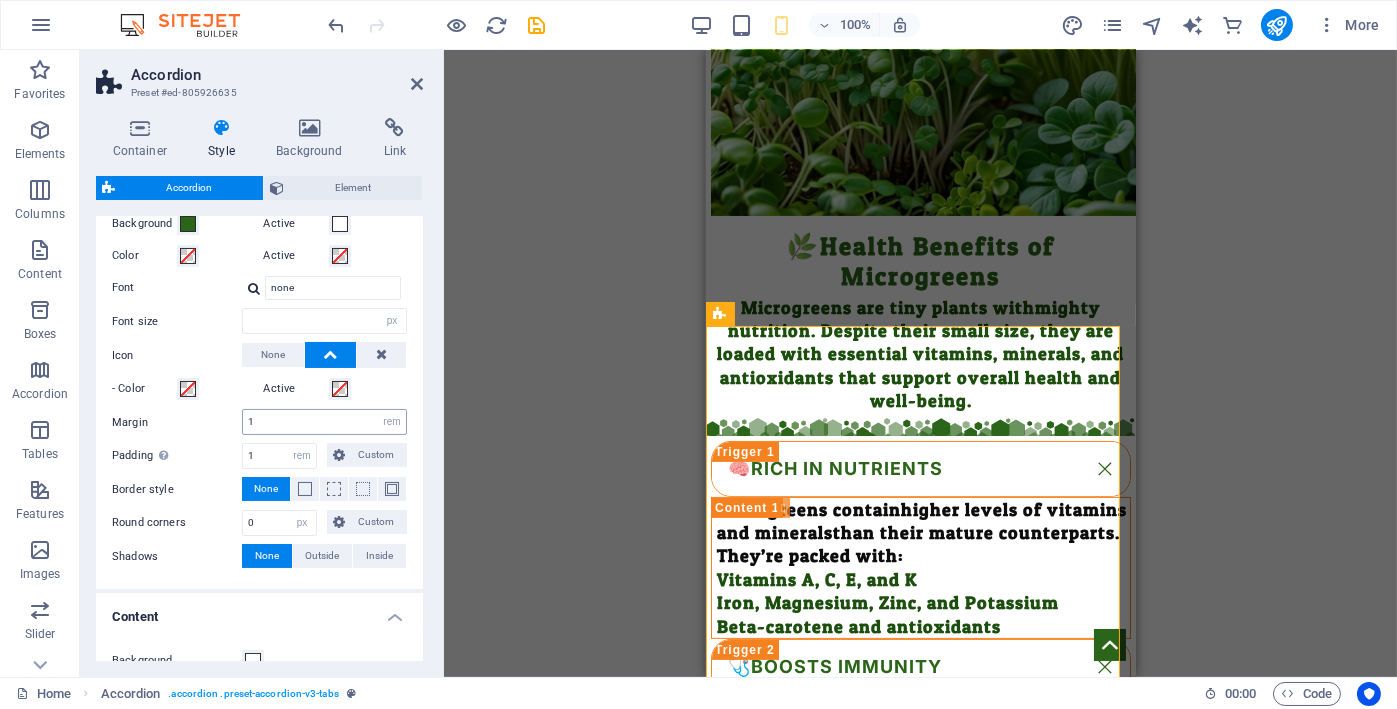 type 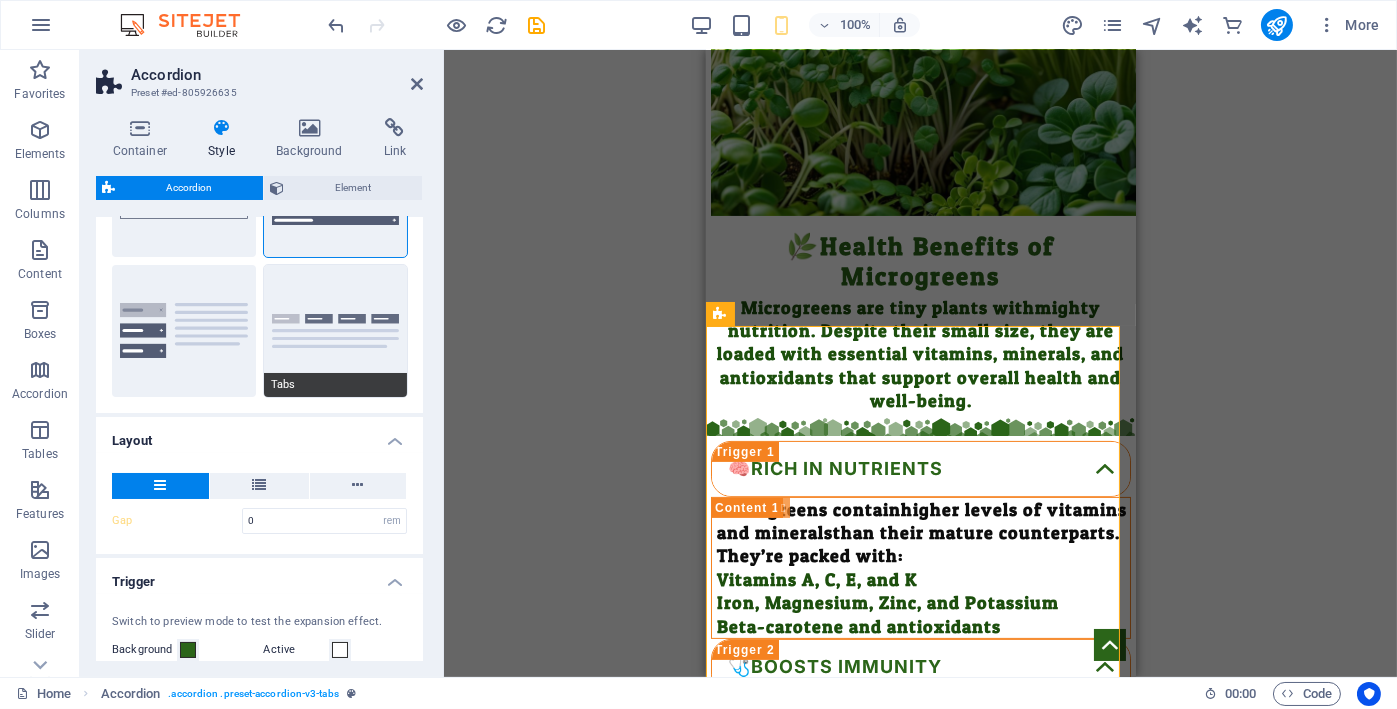 scroll, scrollTop: 0, scrollLeft: 0, axis: both 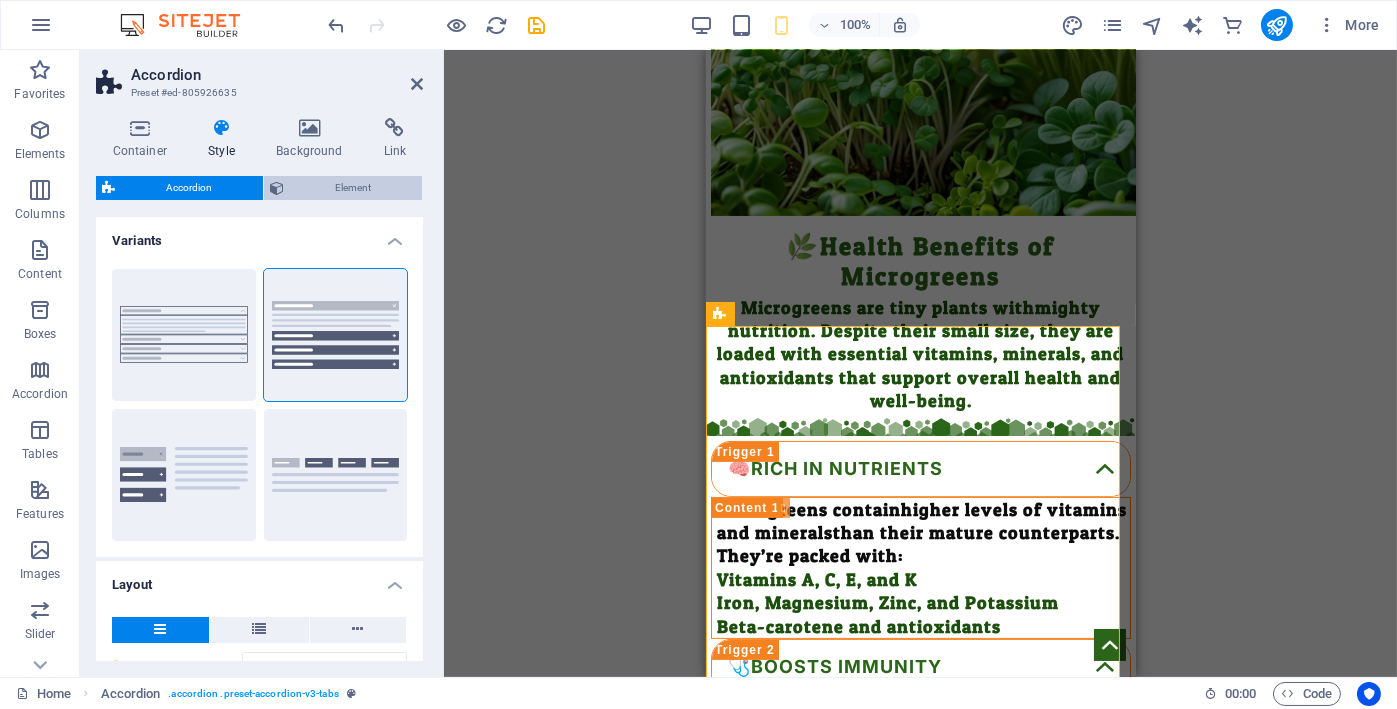 click on "Element" at bounding box center (353, 188) 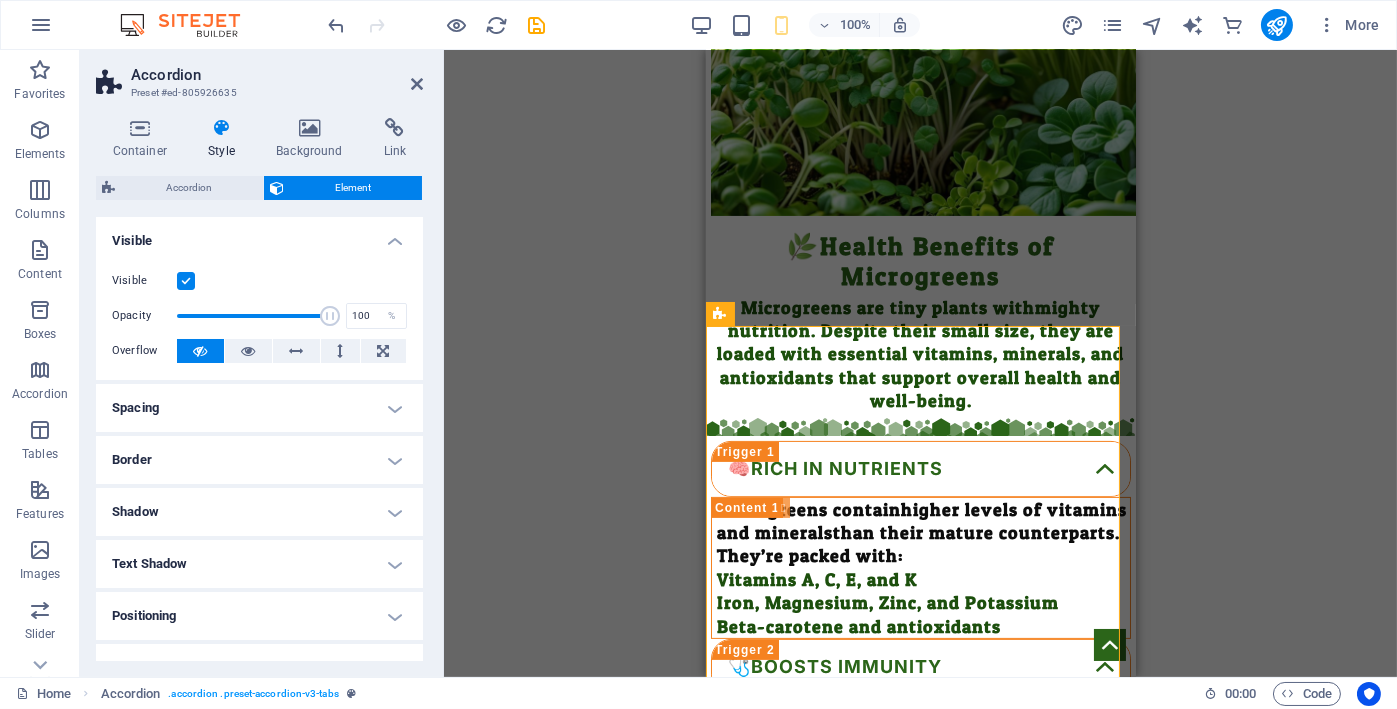 click on "Spacing" at bounding box center [259, 408] 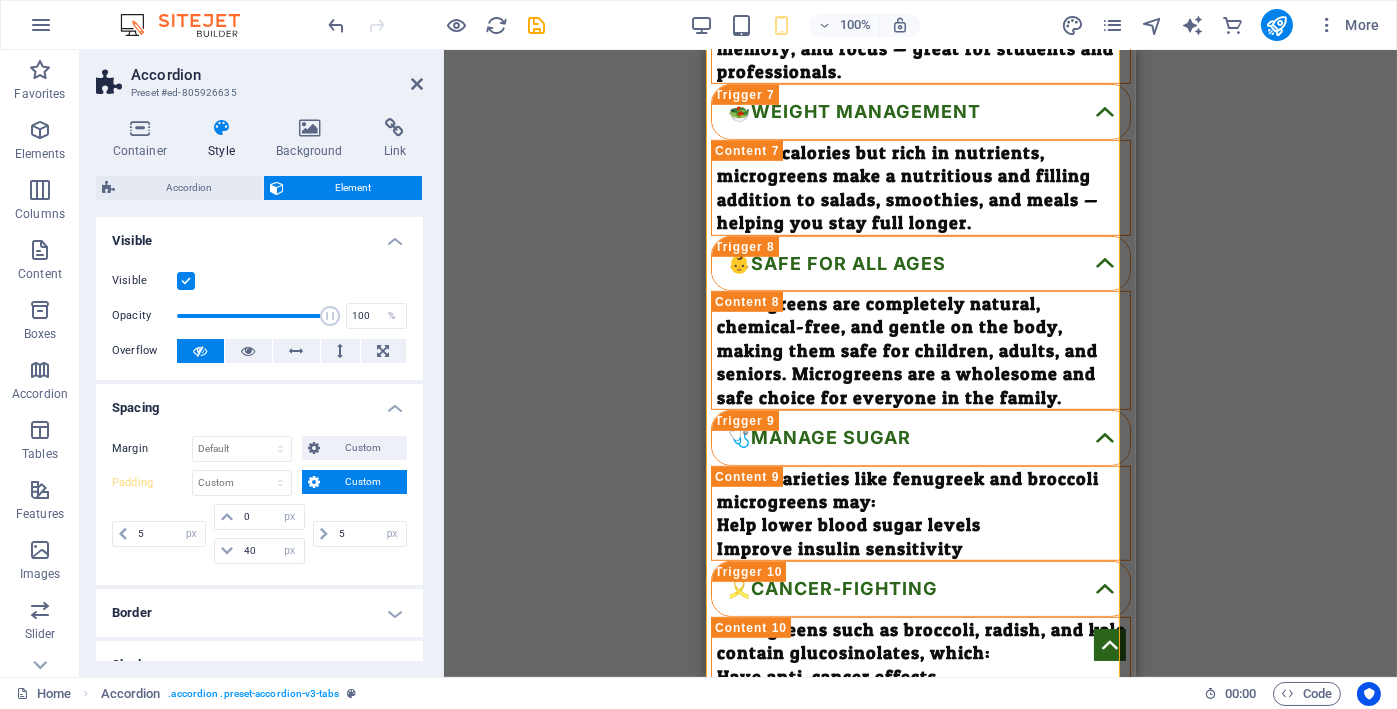 scroll, scrollTop: 2367, scrollLeft: 0, axis: vertical 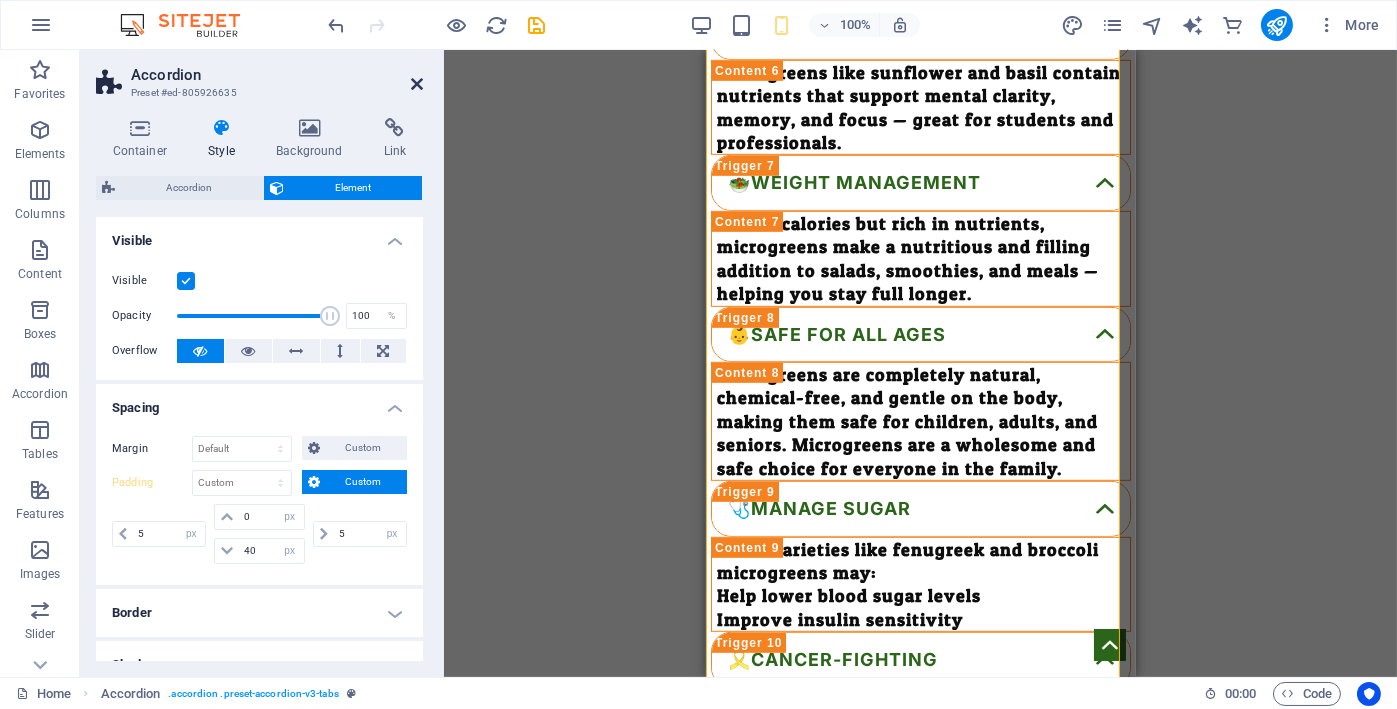 click at bounding box center (417, 84) 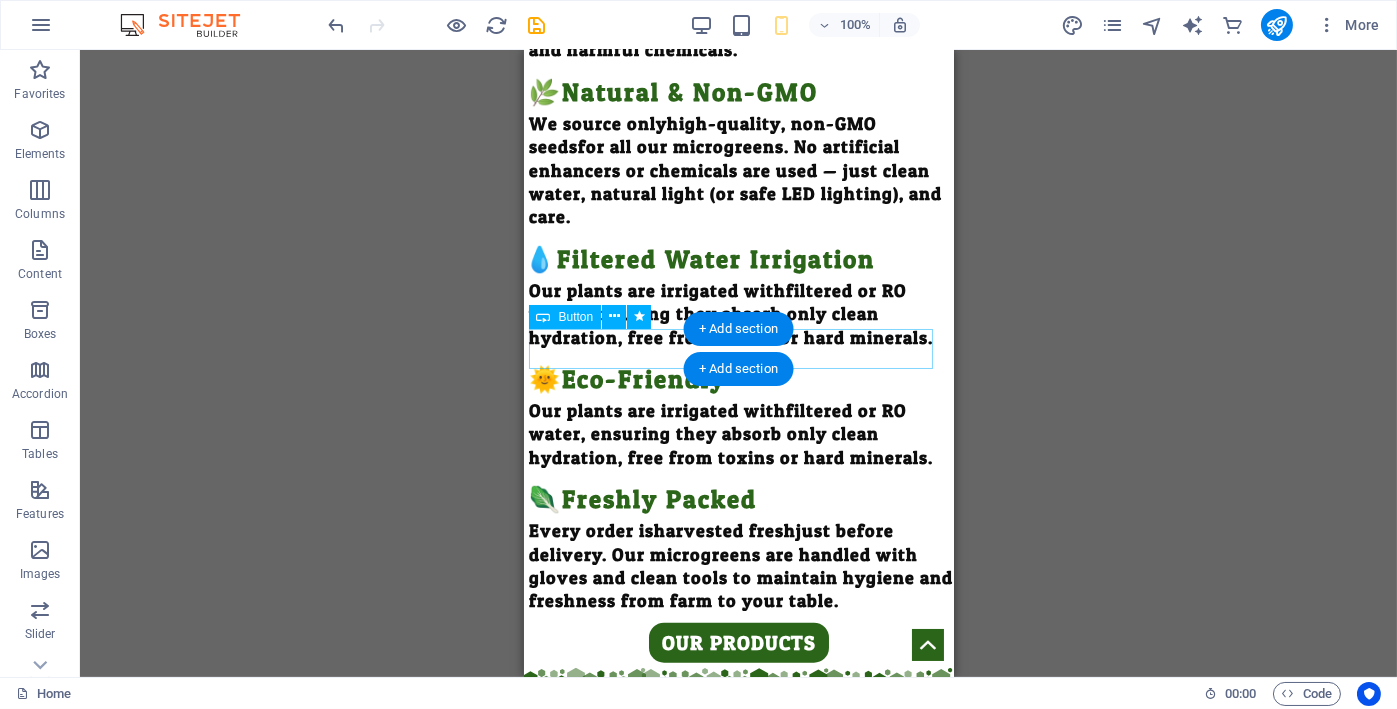 scroll, scrollTop: 3701, scrollLeft: 0, axis: vertical 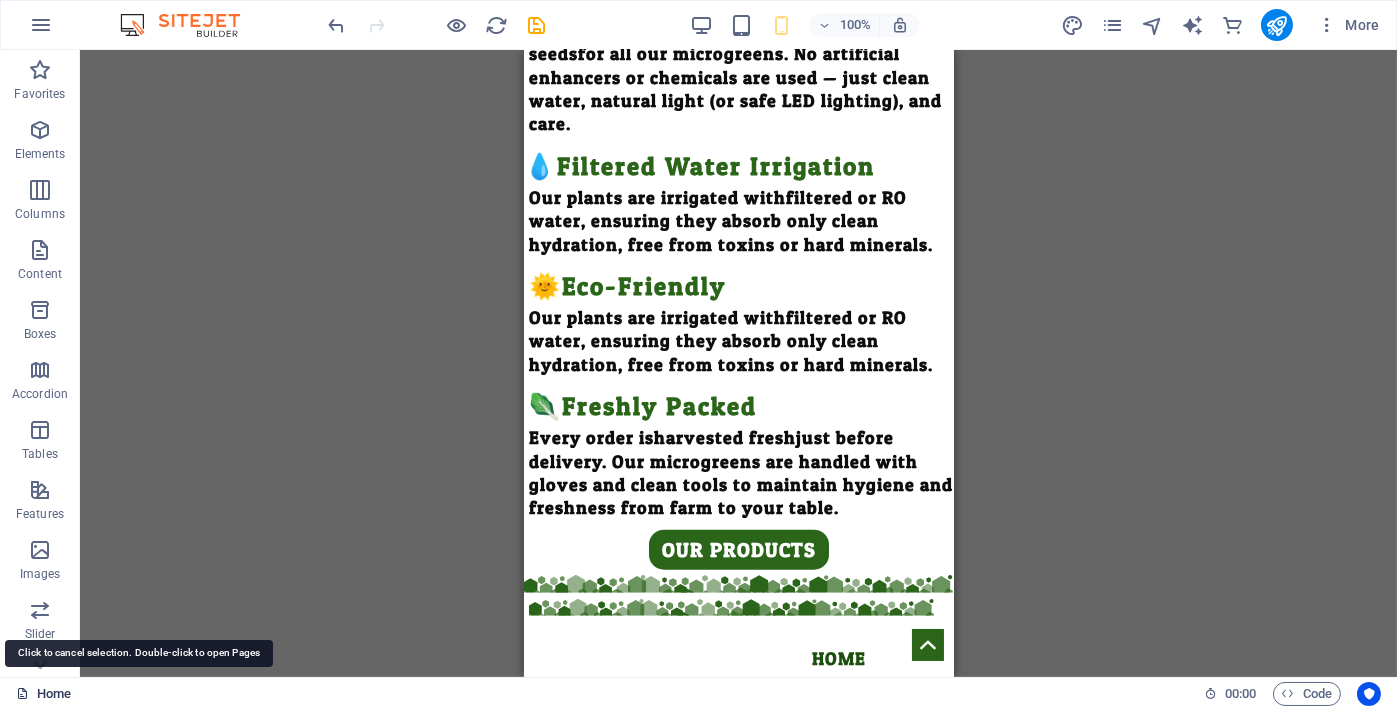 click on "Home" at bounding box center [43, 694] 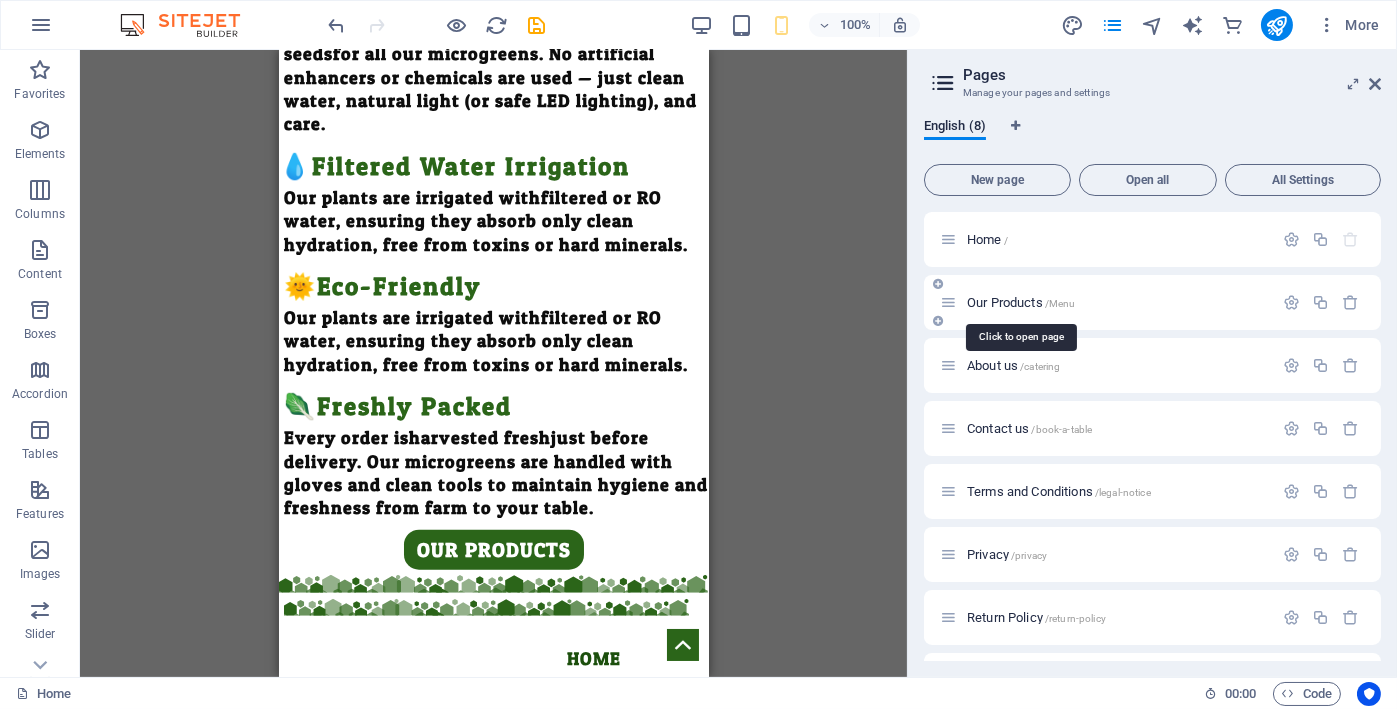 click on "Our Products /Menu" at bounding box center [1021, 302] 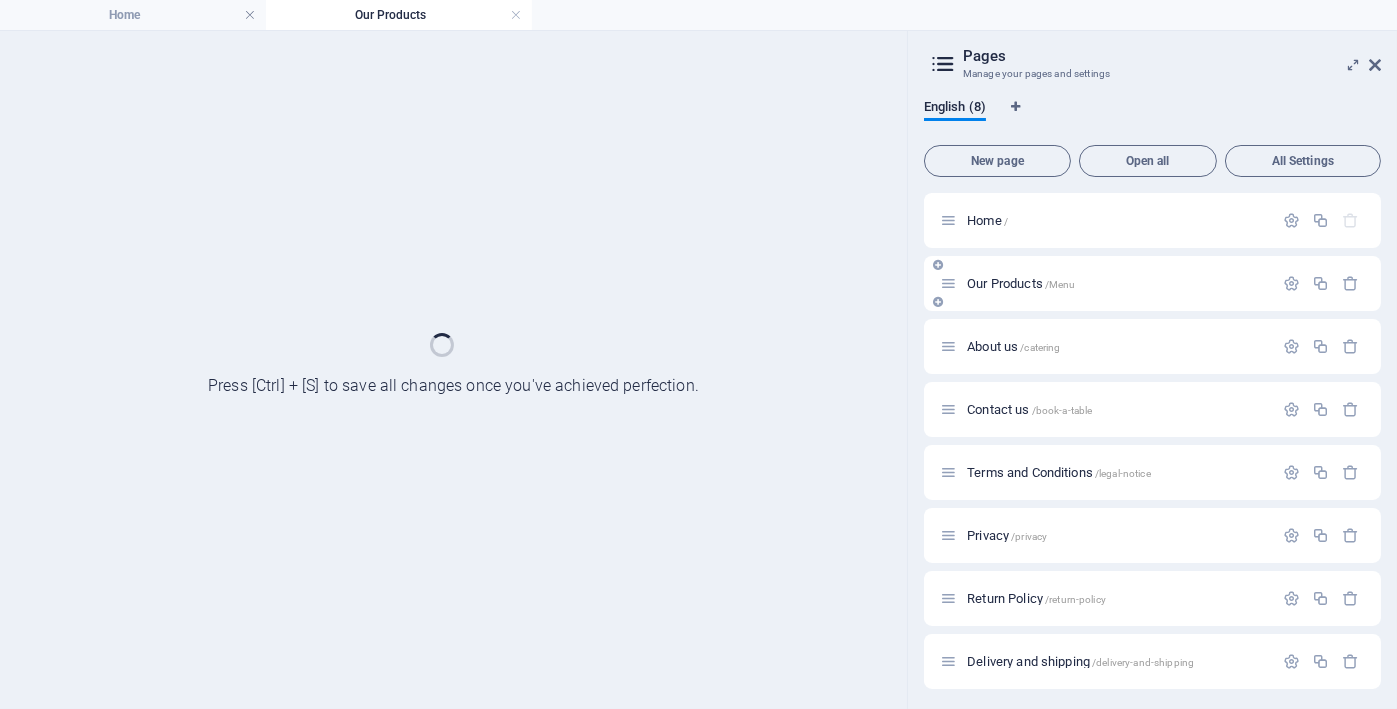 scroll, scrollTop: 0, scrollLeft: 0, axis: both 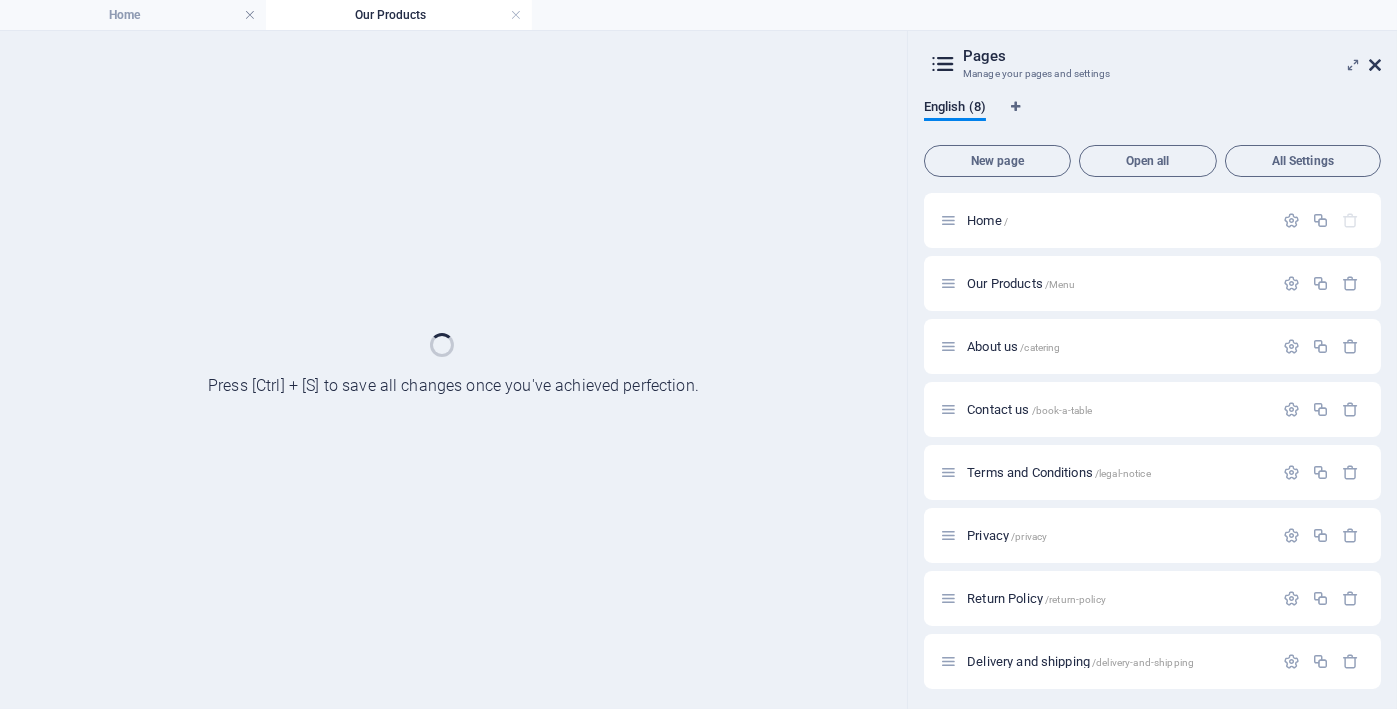 click at bounding box center (1375, 65) 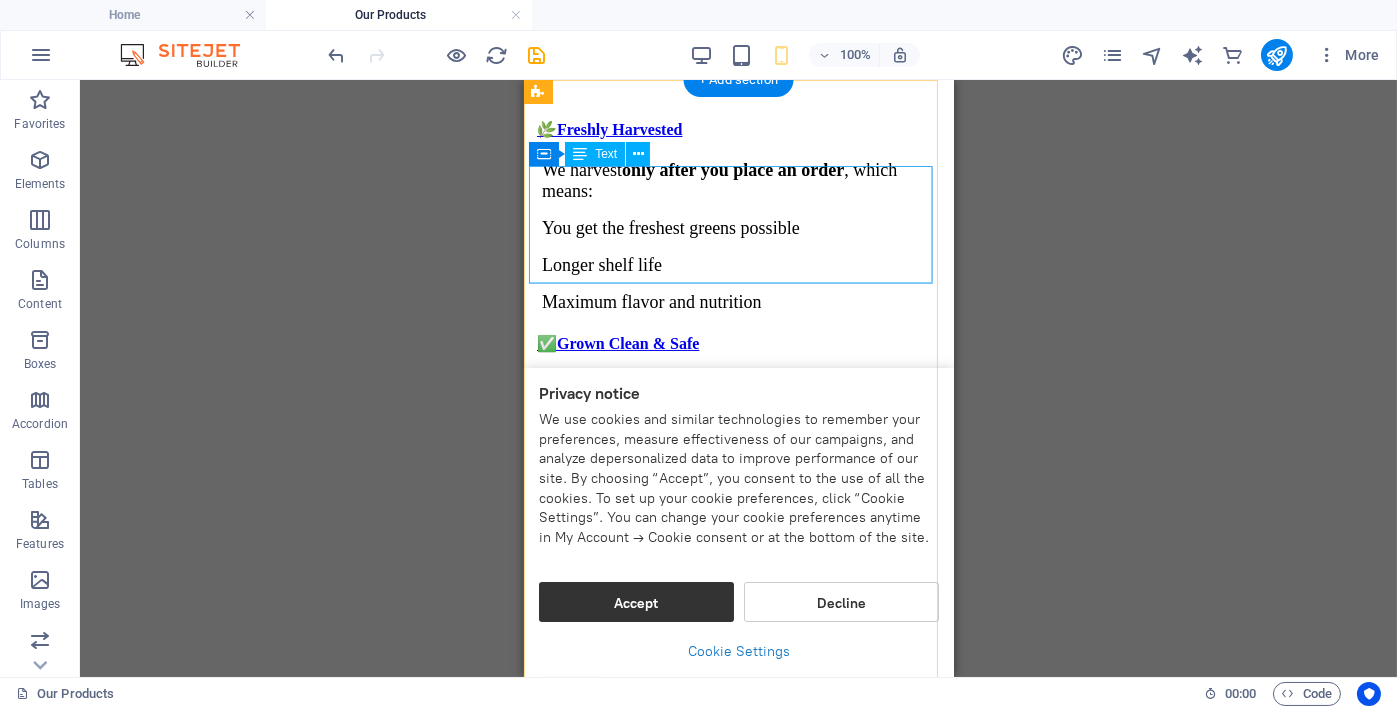 scroll, scrollTop: 333, scrollLeft: 0, axis: vertical 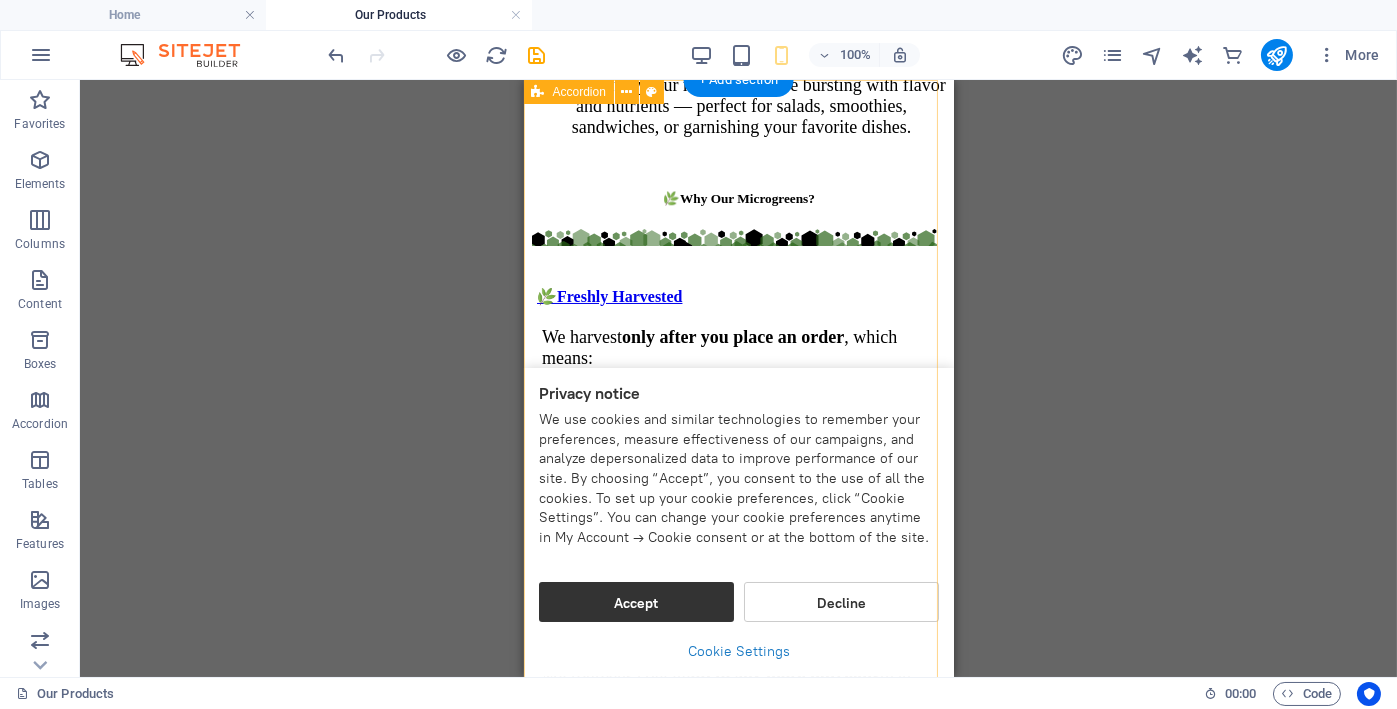 click on "🌿Freshly Harvested We harvest  only after you place an order , which means: You get the freshest greens possible Longer shelf life Maximum flavor and nutrition ✅Grown Clean & Safe Our microgreens are cultivated  indoors in a hygienic, soil-free environment  with  no chemicals, no pesticides, and no GMOs . ✅Nutrient-Superfood Microgreens contain  up to 40x more nutrients  than mature vegetables — including vitamins A, C, K, E, and antioxidants. ✅Locally Grown Support local farming! Our greens are grown nearby, reducing food miles and ensuring faster, eco-friendly delivery. ✅tasty & Delicious Support local farming! Our greens are grown nearby, reducing food miles and ensuring faster, eco-friendly delivery." at bounding box center [738, 626] 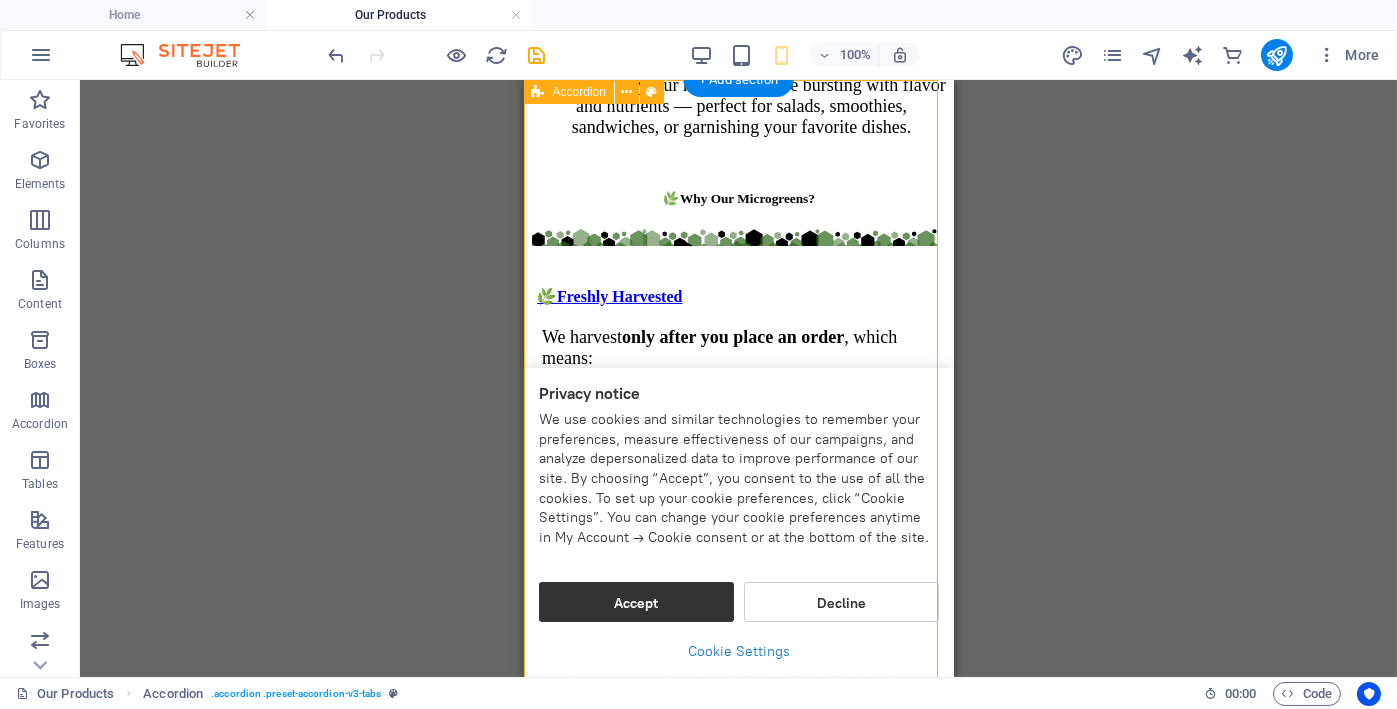 click on "🌿Freshly Harvested We harvest  only after you place an order , which means: You get the freshest greens possible Longer shelf life Maximum flavor and nutrition ✅Grown Clean & Safe Our microgreens are cultivated  indoors in a hygienic, soil-free environment  with  no chemicals, no pesticides, and no GMOs . ✅Nutrient-Superfood Microgreens contain  up to 40x more nutrients  than mature vegetables — including vitamins A, C, K, E, and antioxidants. ✅Locally Grown Support local farming! Our greens are grown nearby, reducing food miles and ensuring faster, eco-friendly delivery. ✅tasty & Delicious Support local farming! Our greens are grown nearby, reducing food miles and ensuring faster, eco-friendly delivery." at bounding box center [738, 626] 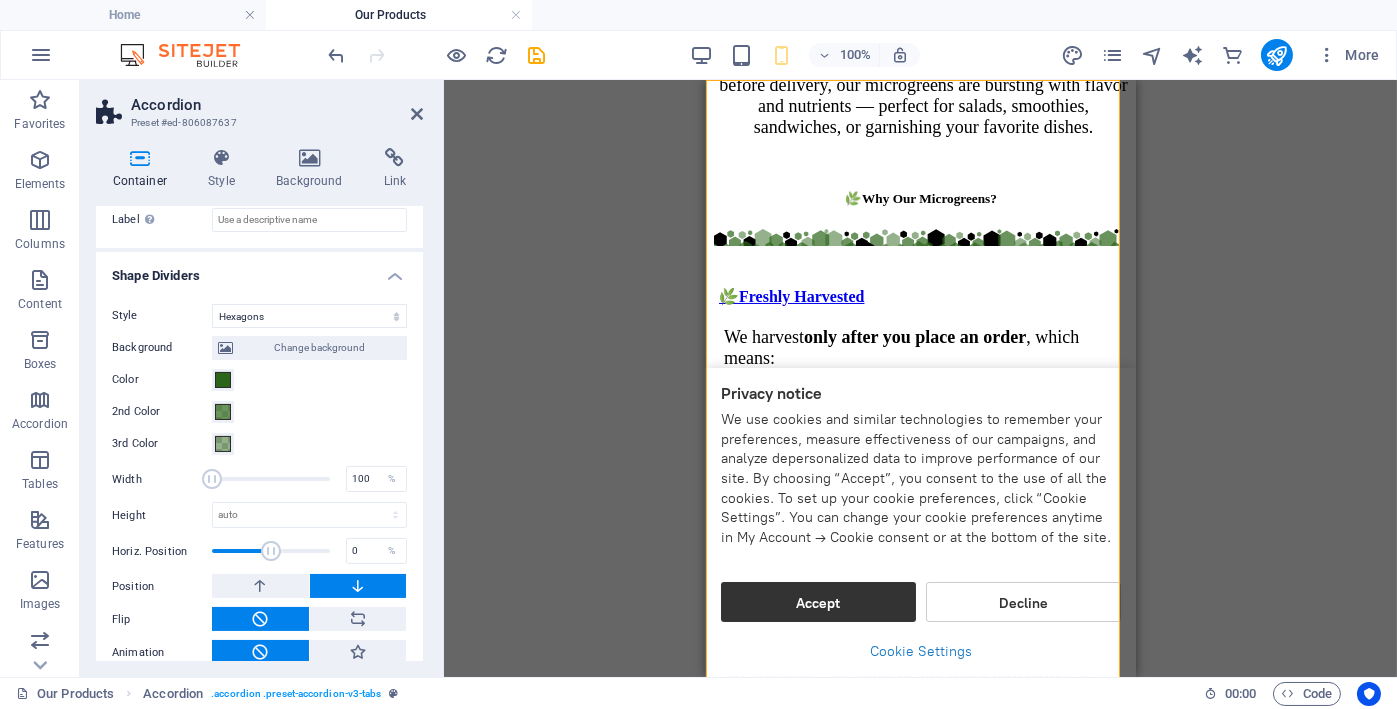 scroll, scrollTop: 672, scrollLeft: 0, axis: vertical 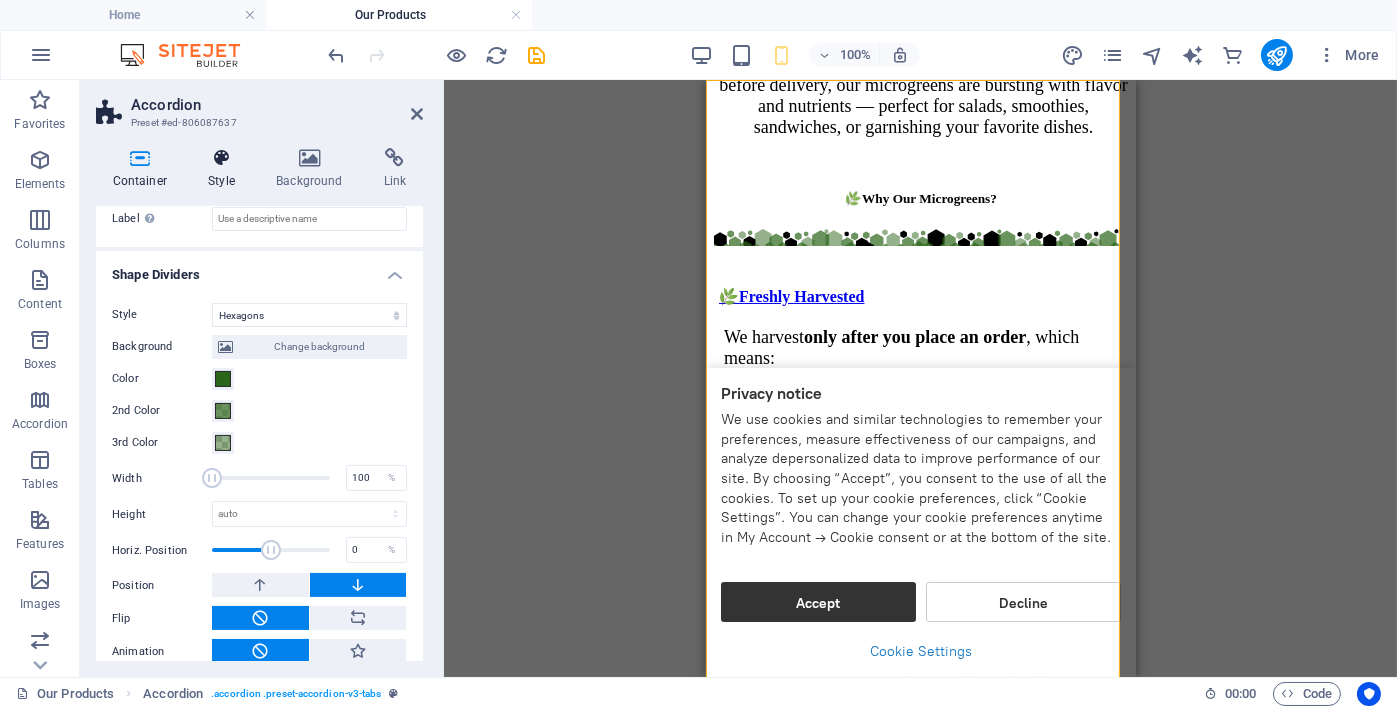 click on "Style" at bounding box center (226, 169) 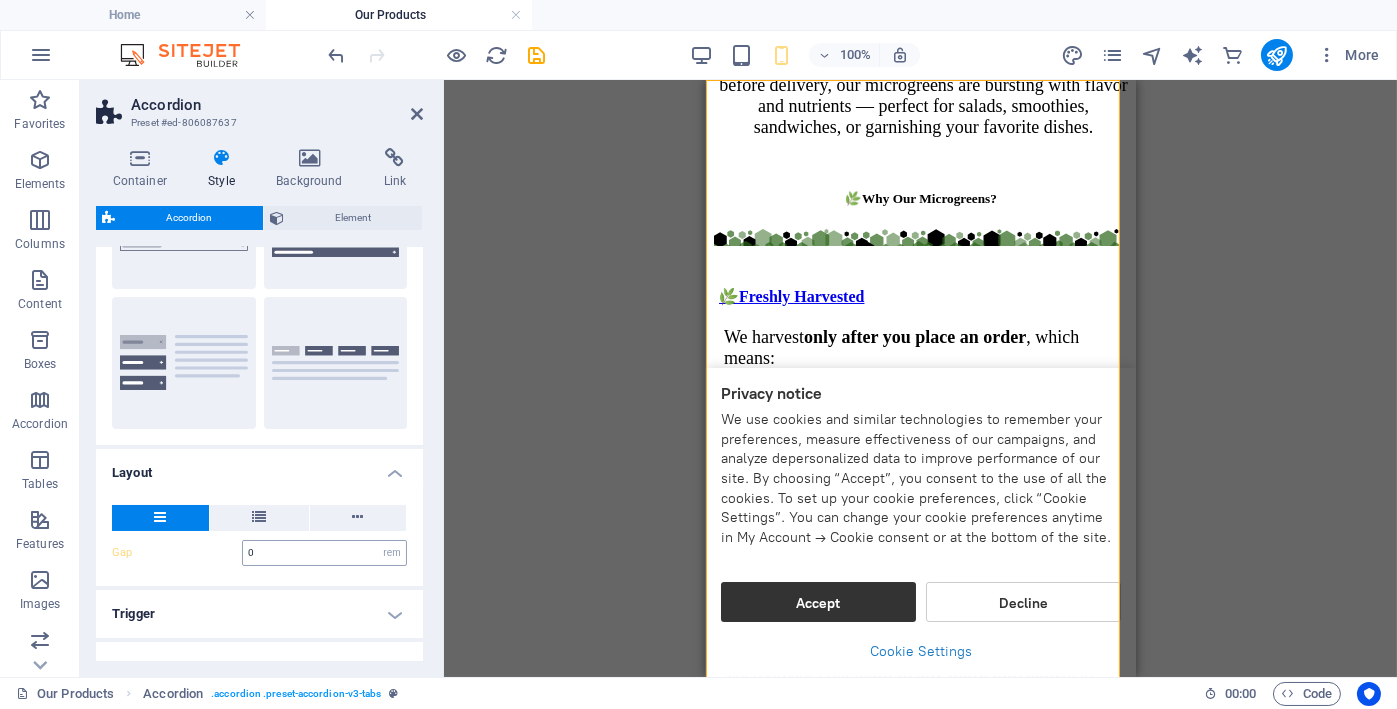 scroll, scrollTop: 249, scrollLeft: 0, axis: vertical 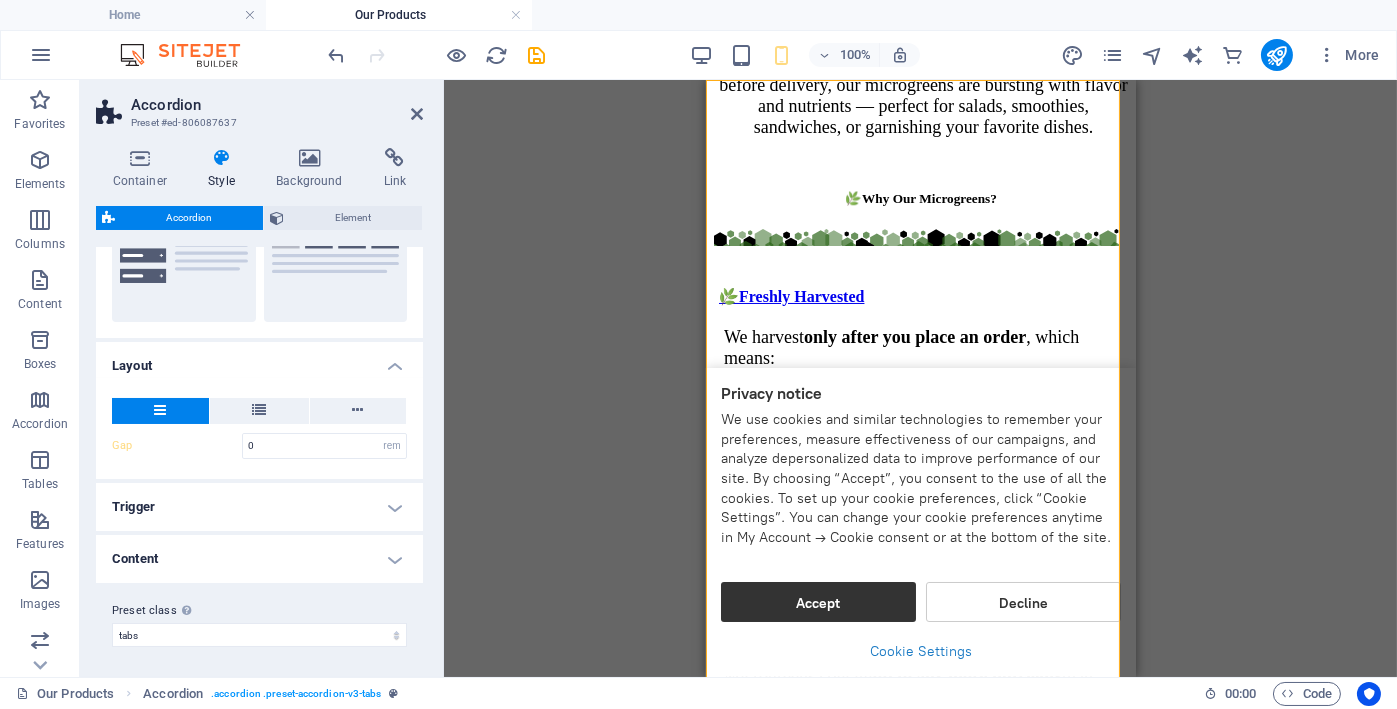 click on "Trigger" at bounding box center (259, 507) 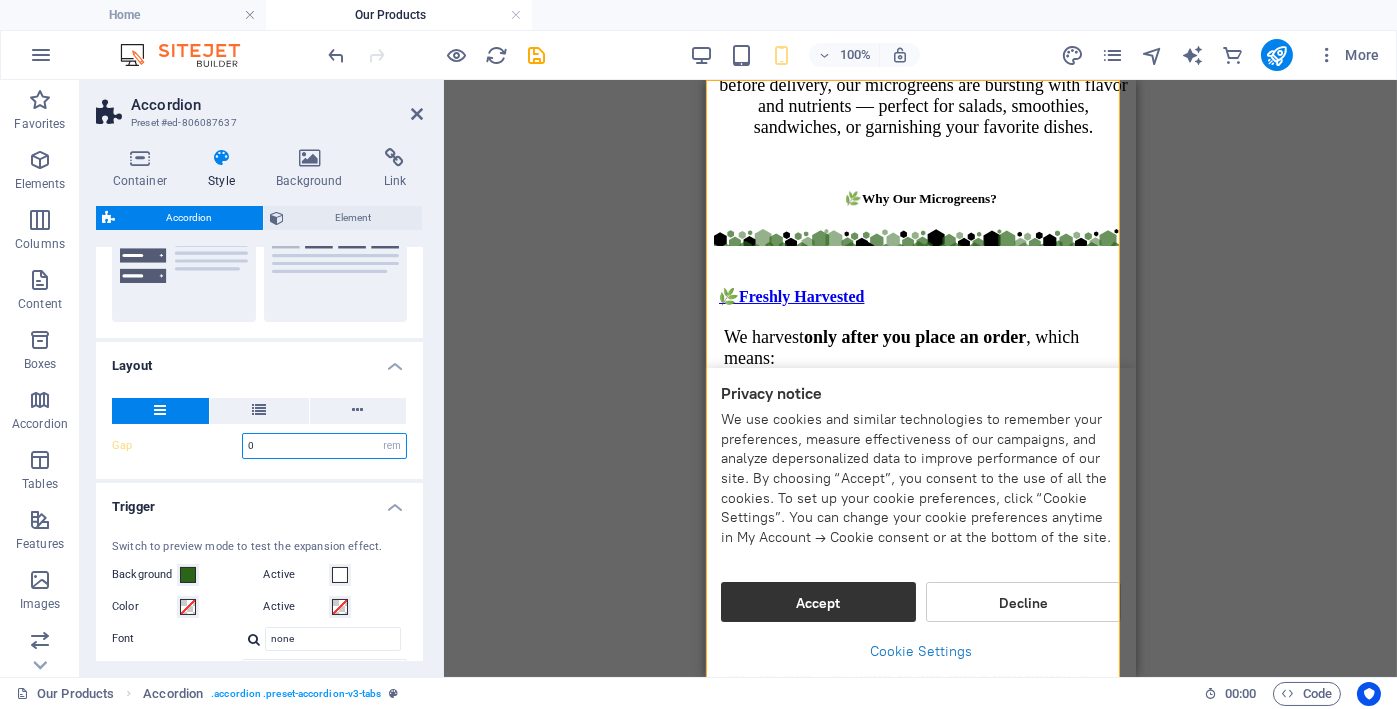 click on "0" at bounding box center (324, 446) 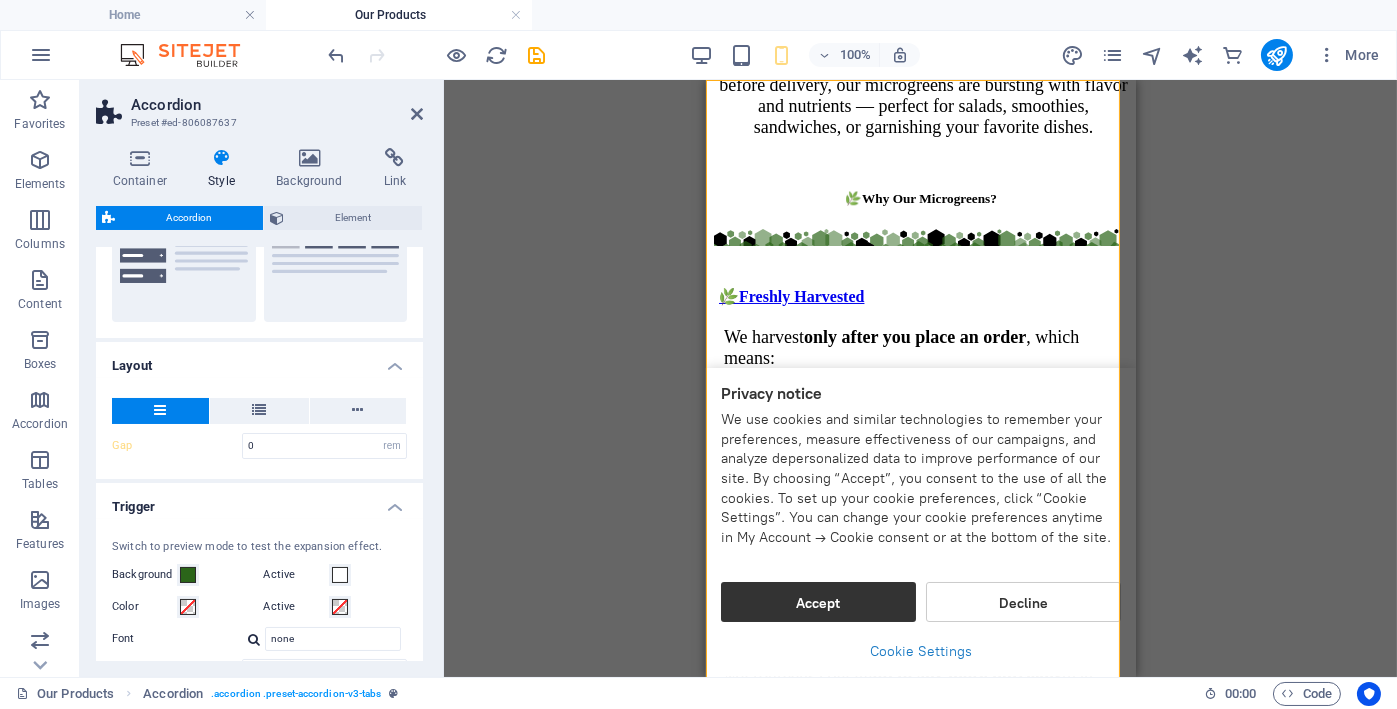 click on "Gap" at bounding box center [177, 445] 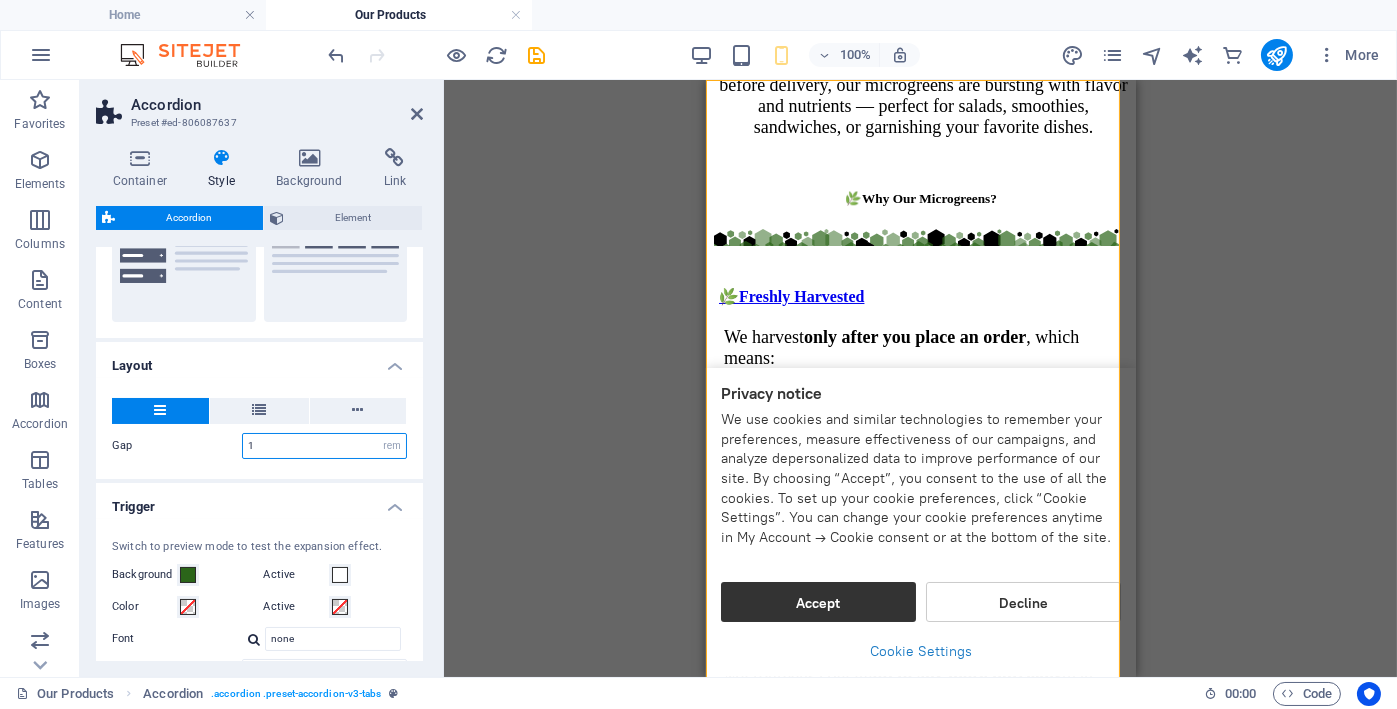 click on "1" at bounding box center [324, 446] 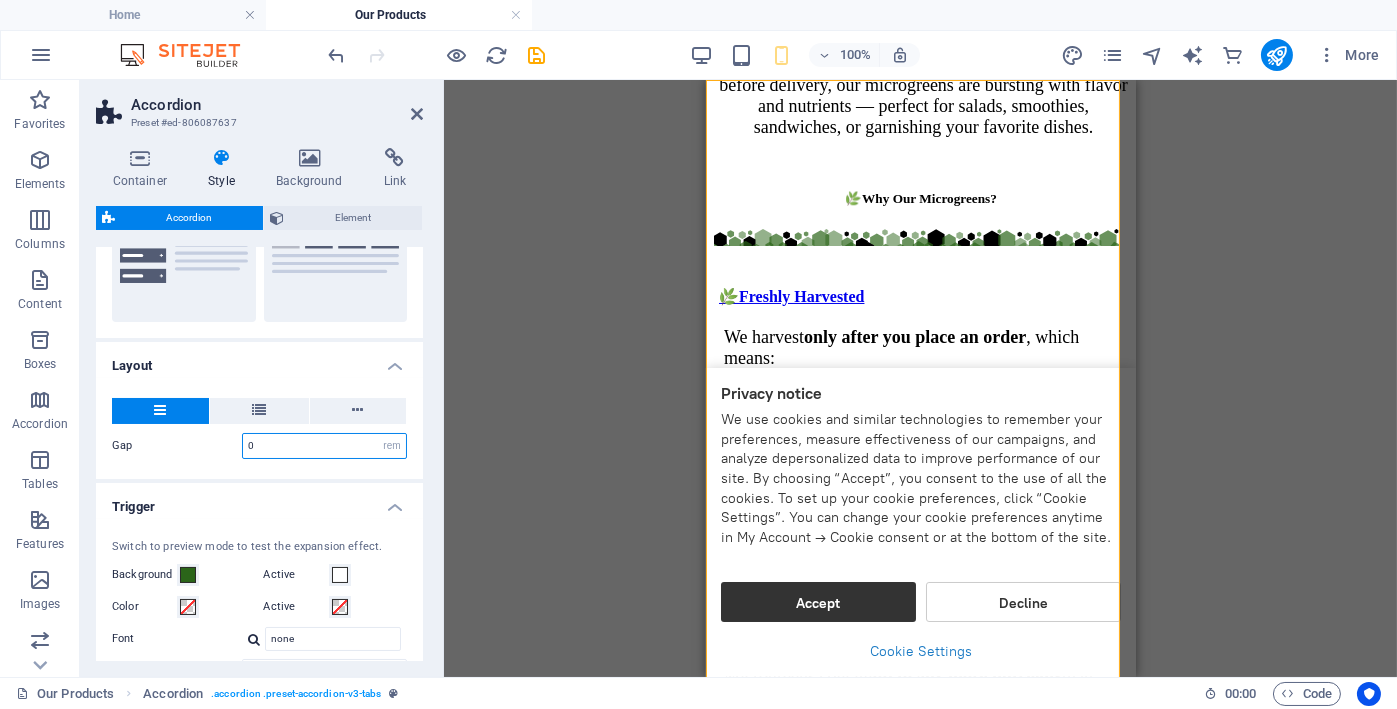 type on "0" 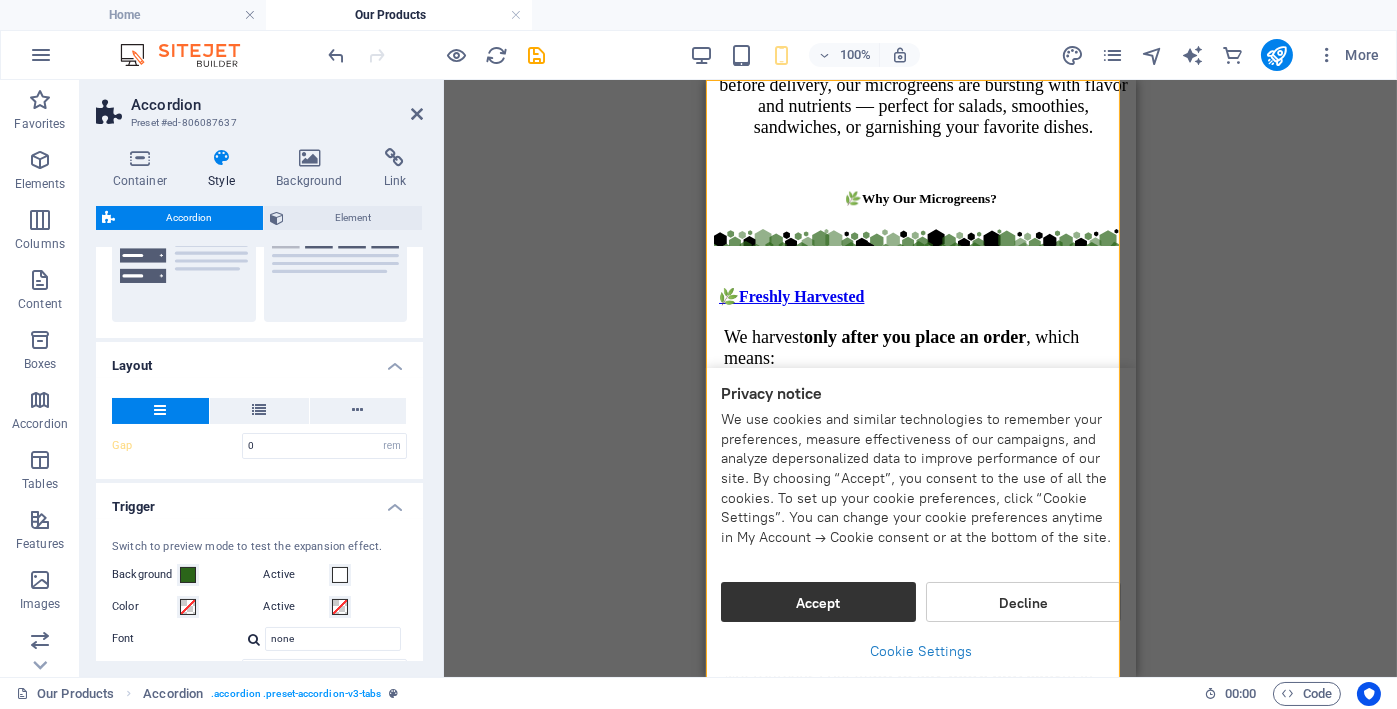 click on "Layout" at bounding box center (259, 360) 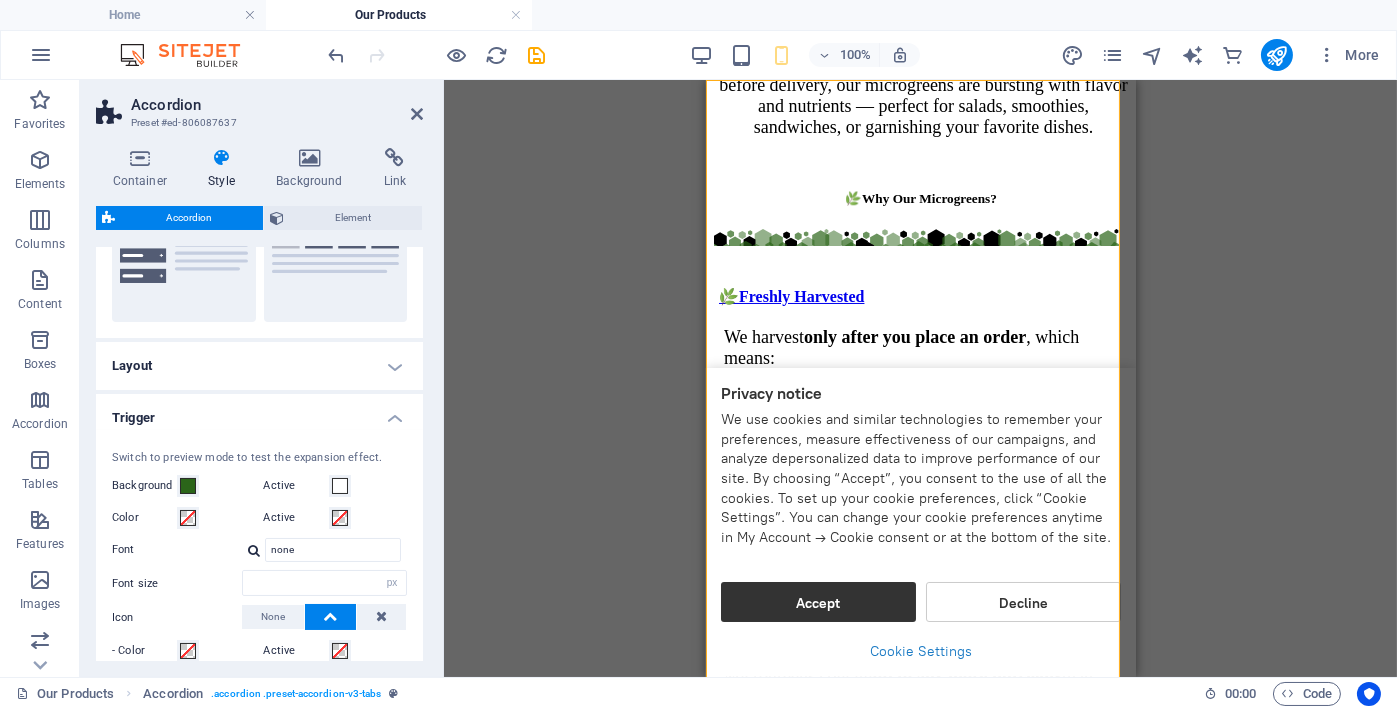 type 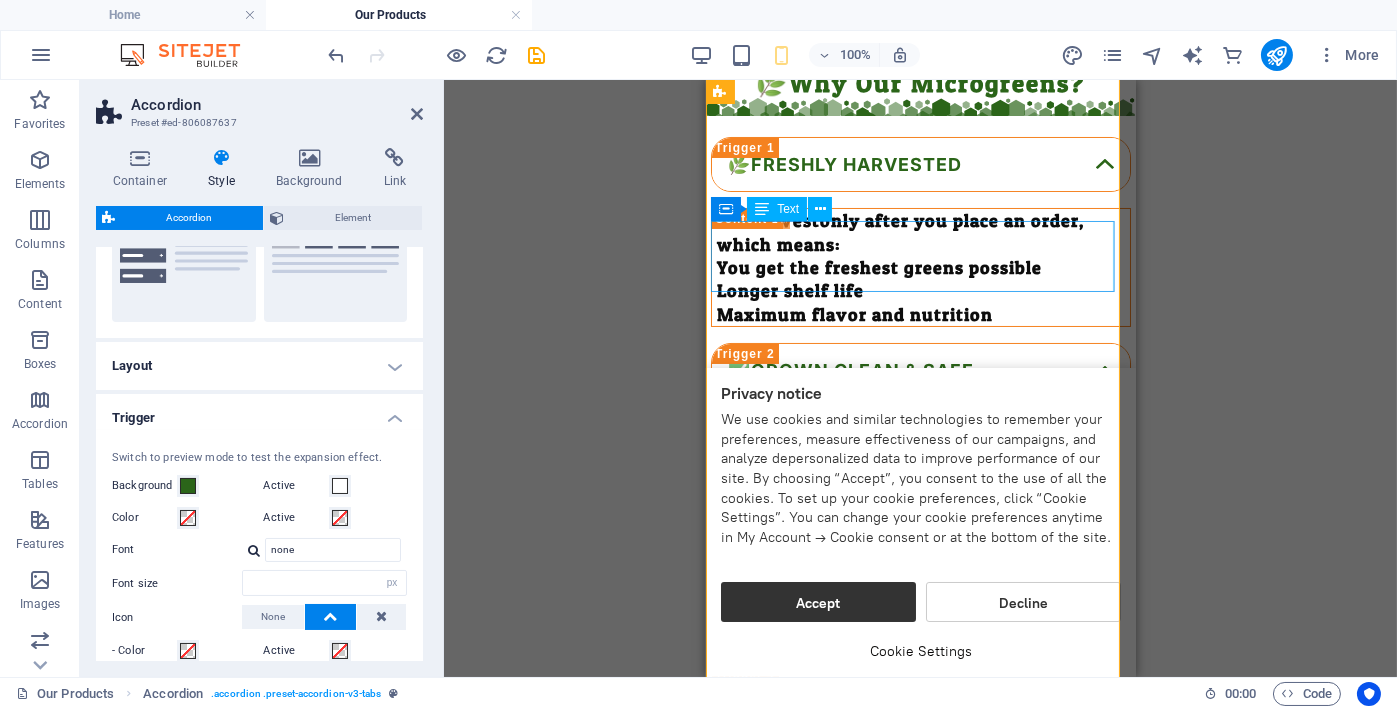 scroll, scrollTop: 333, scrollLeft: 0, axis: vertical 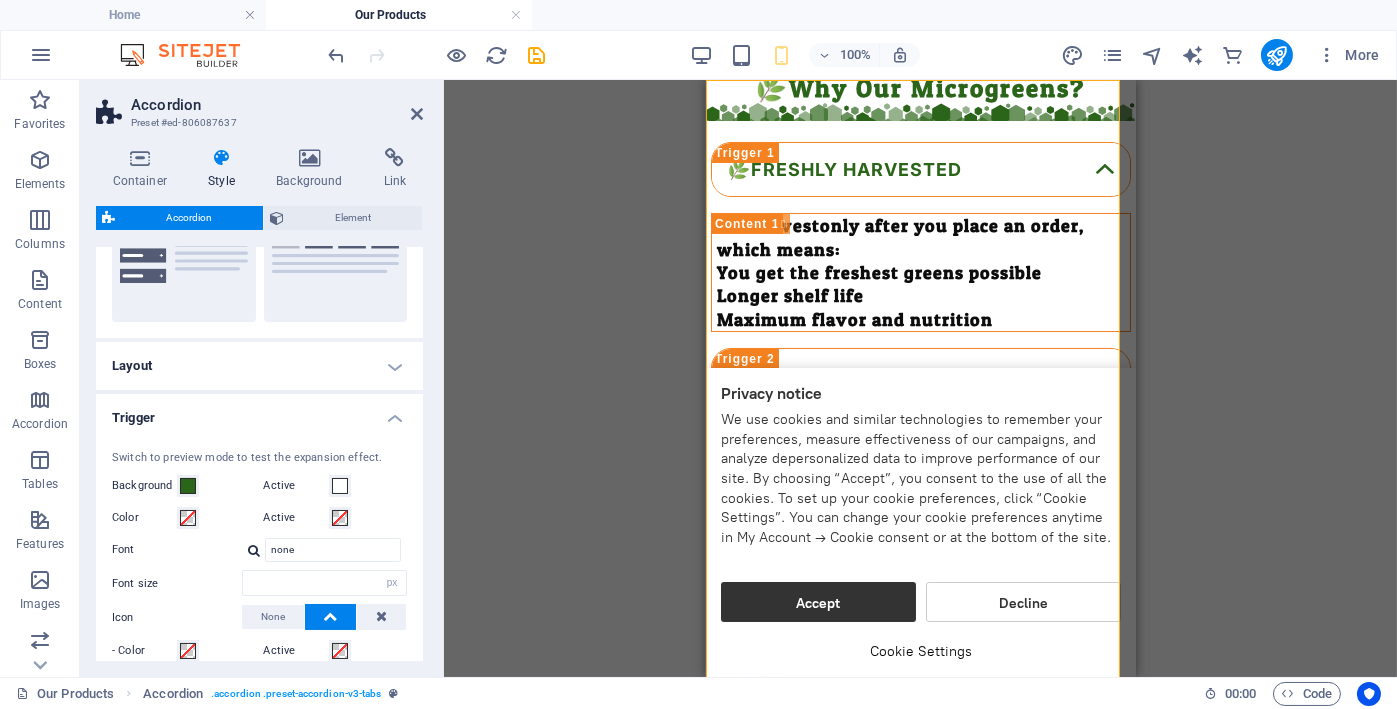 click on "Layout" at bounding box center [259, 366] 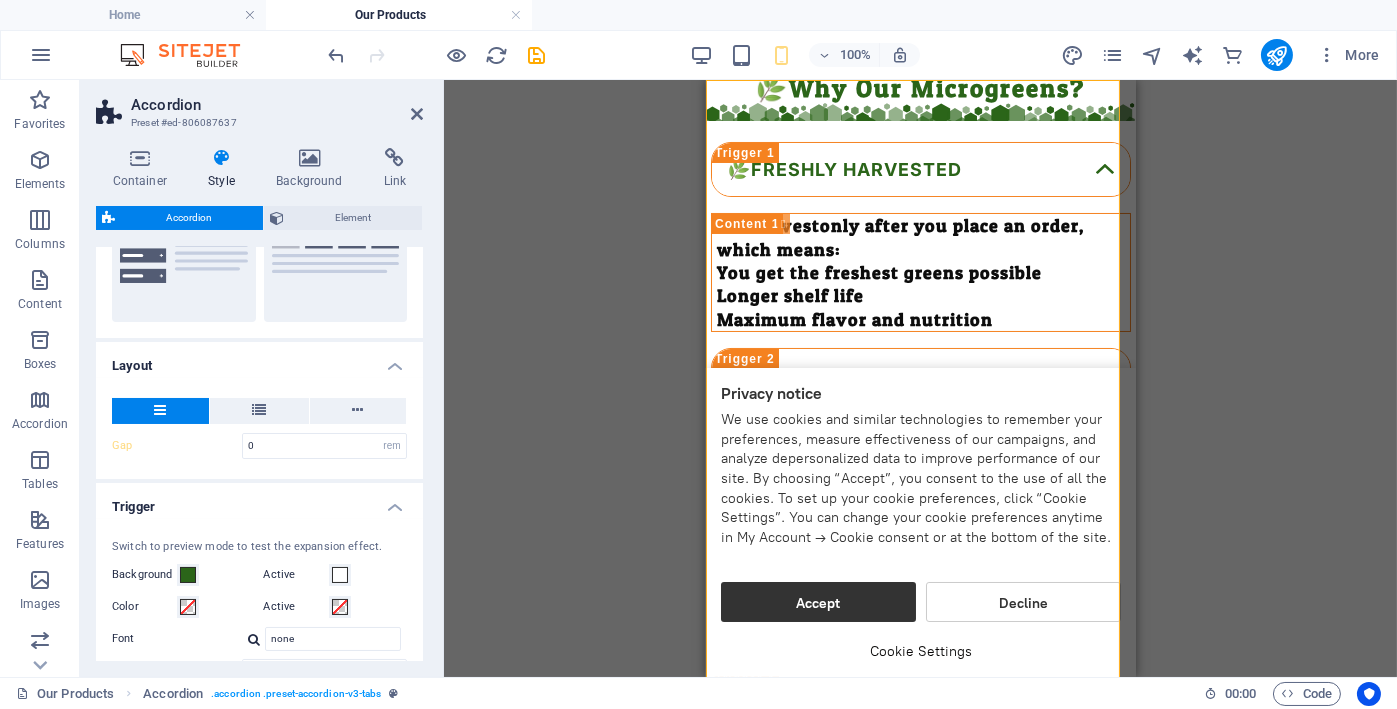 click on "Gap 0 px rem % vh vw Width 100 % Fill space Only for Desktop- and Tabletmode" at bounding box center [259, 428] 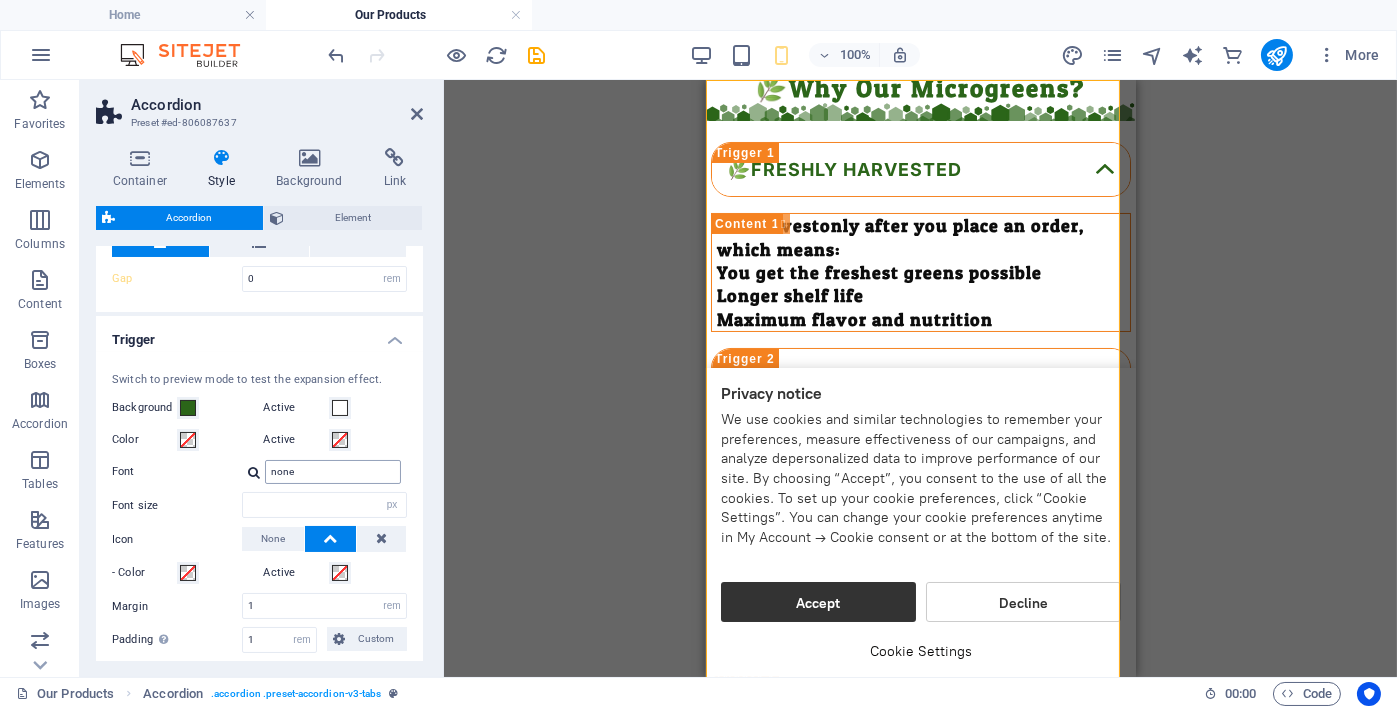 scroll, scrollTop: 249, scrollLeft: 0, axis: vertical 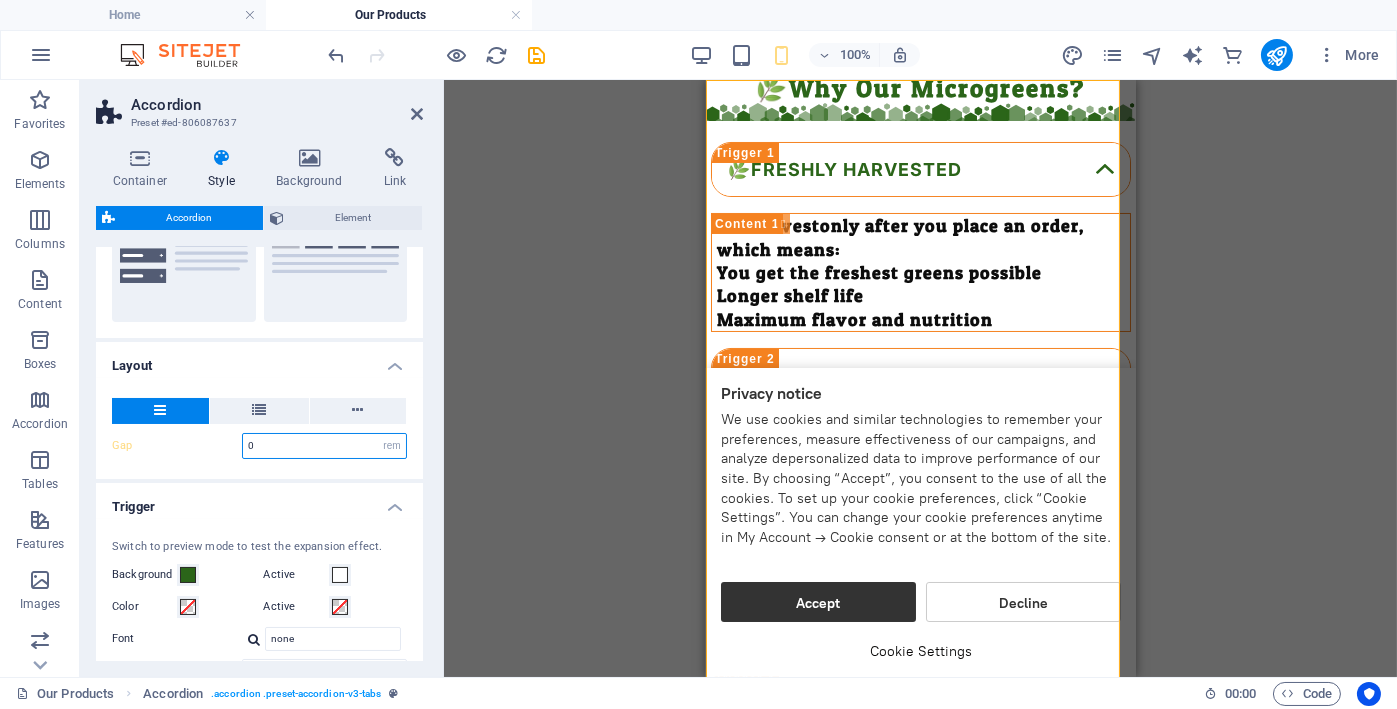 click on "0" at bounding box center [324, 446] 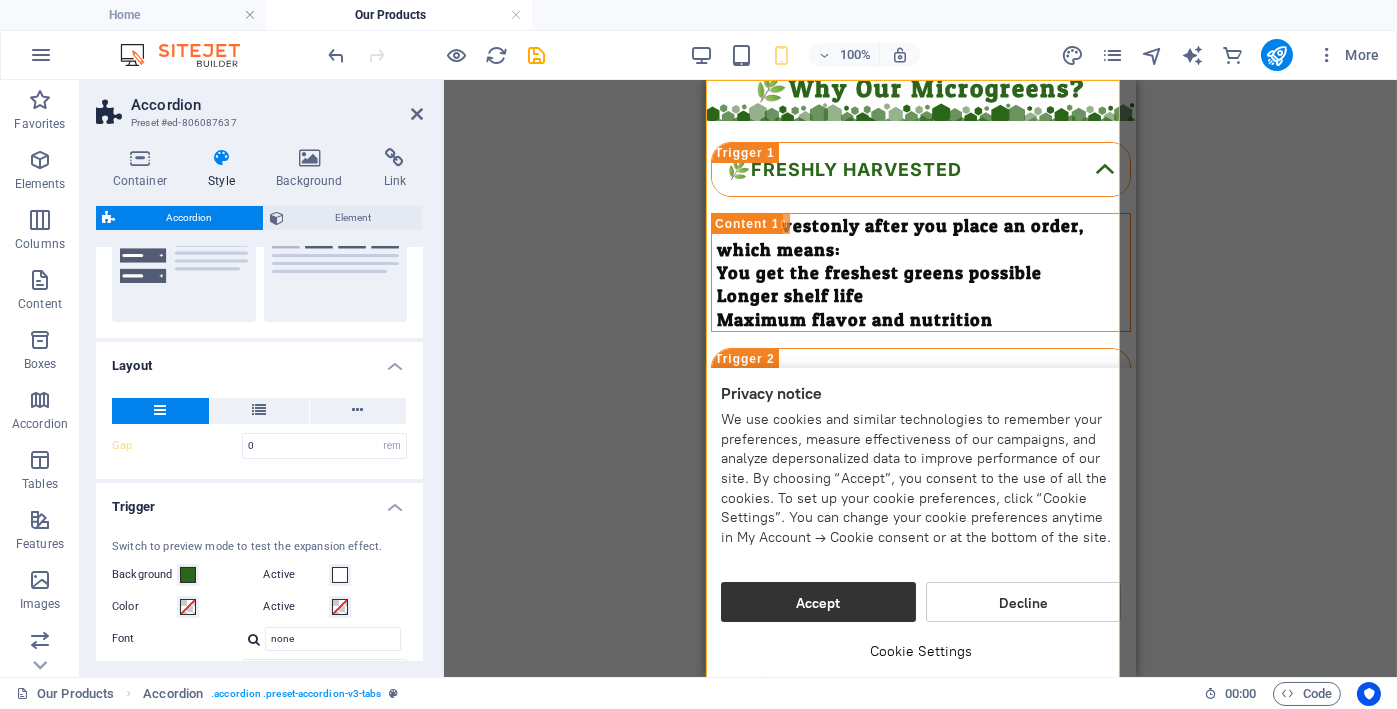 click on "Layout" at bounding box center (259, 360) 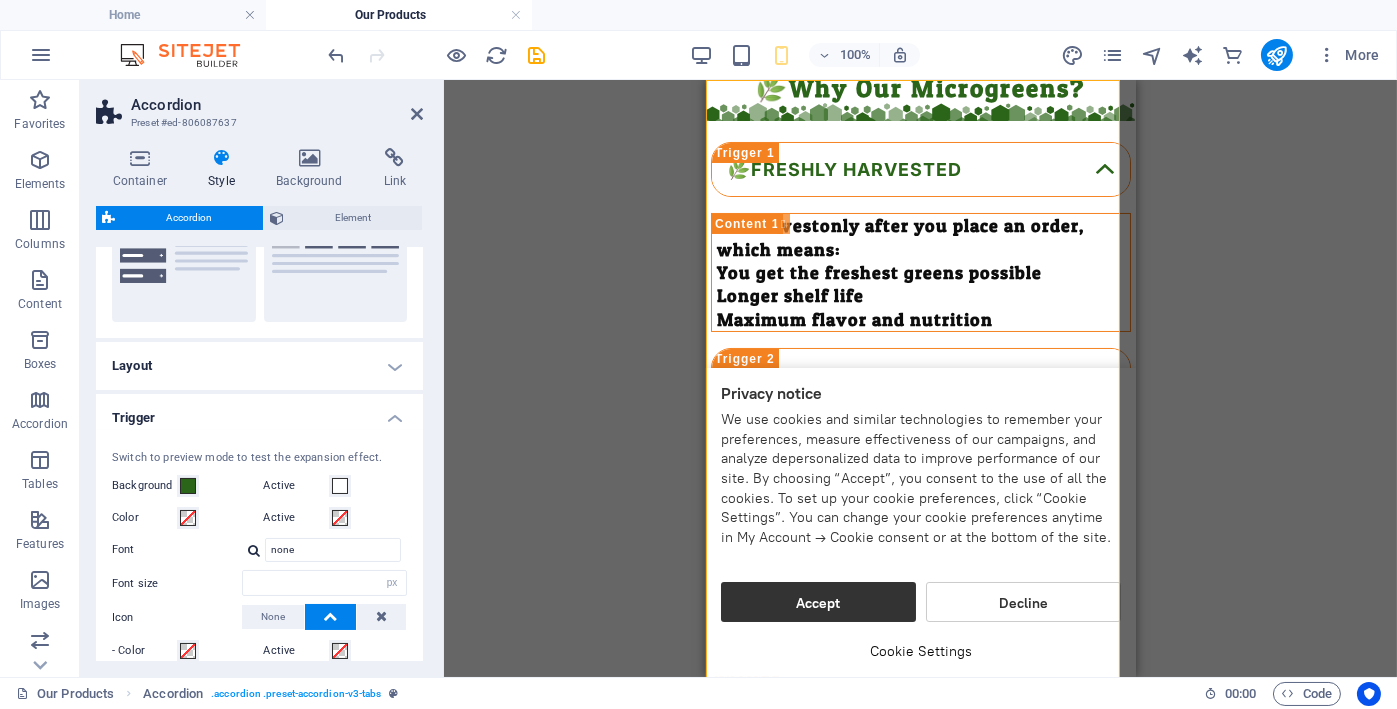 click on "Layout" at bounding box center (259, 366) 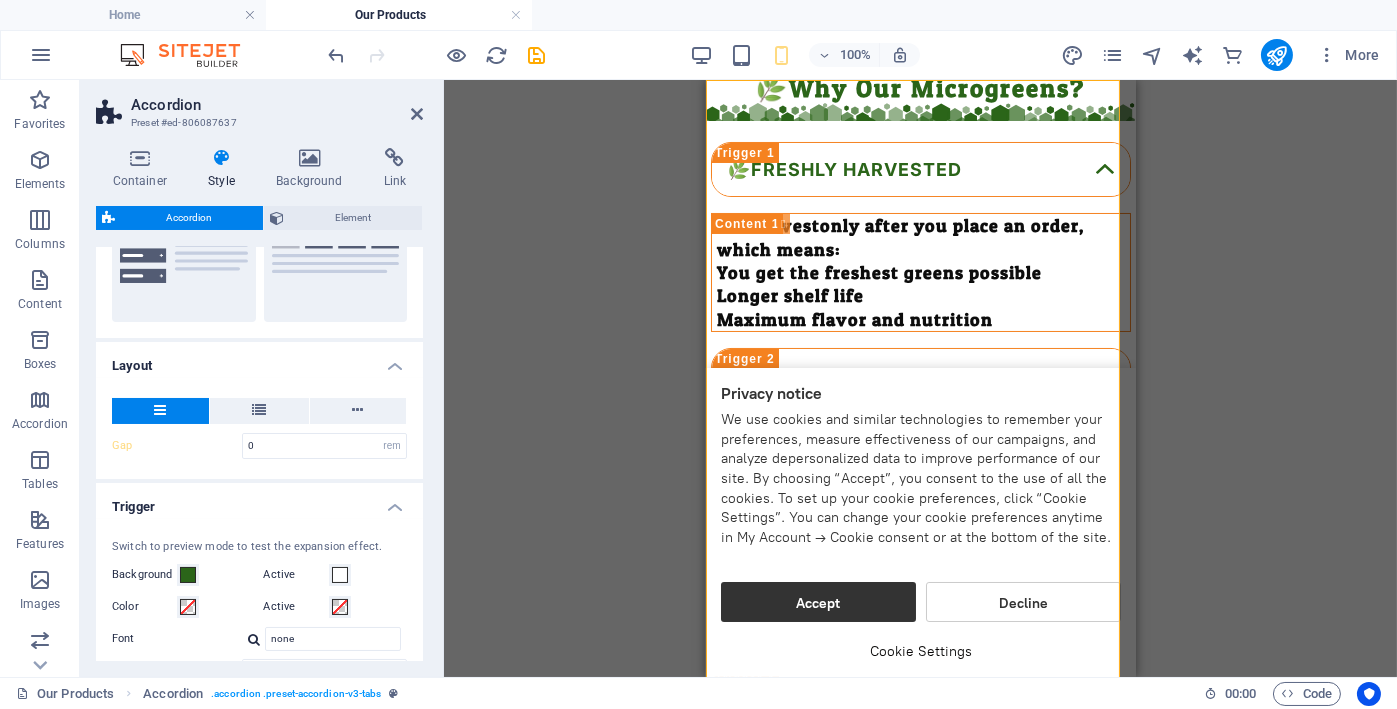 click on "Gap 0 px rem % vh vw Width 100 % Fill space Only for Desktop- and Tabletmode" at bounding box center [259, 428] 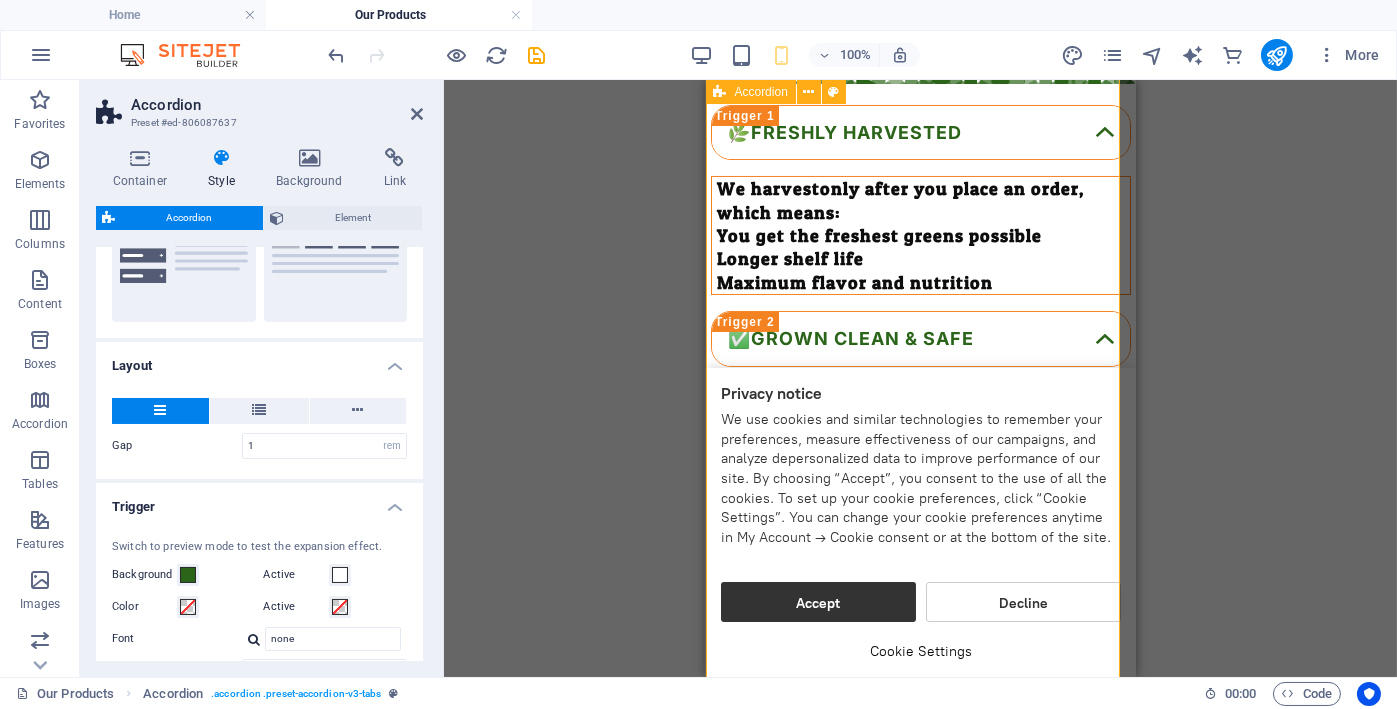 scroll, scrollTop: 333, scrollLeft: 0, axis: vertical 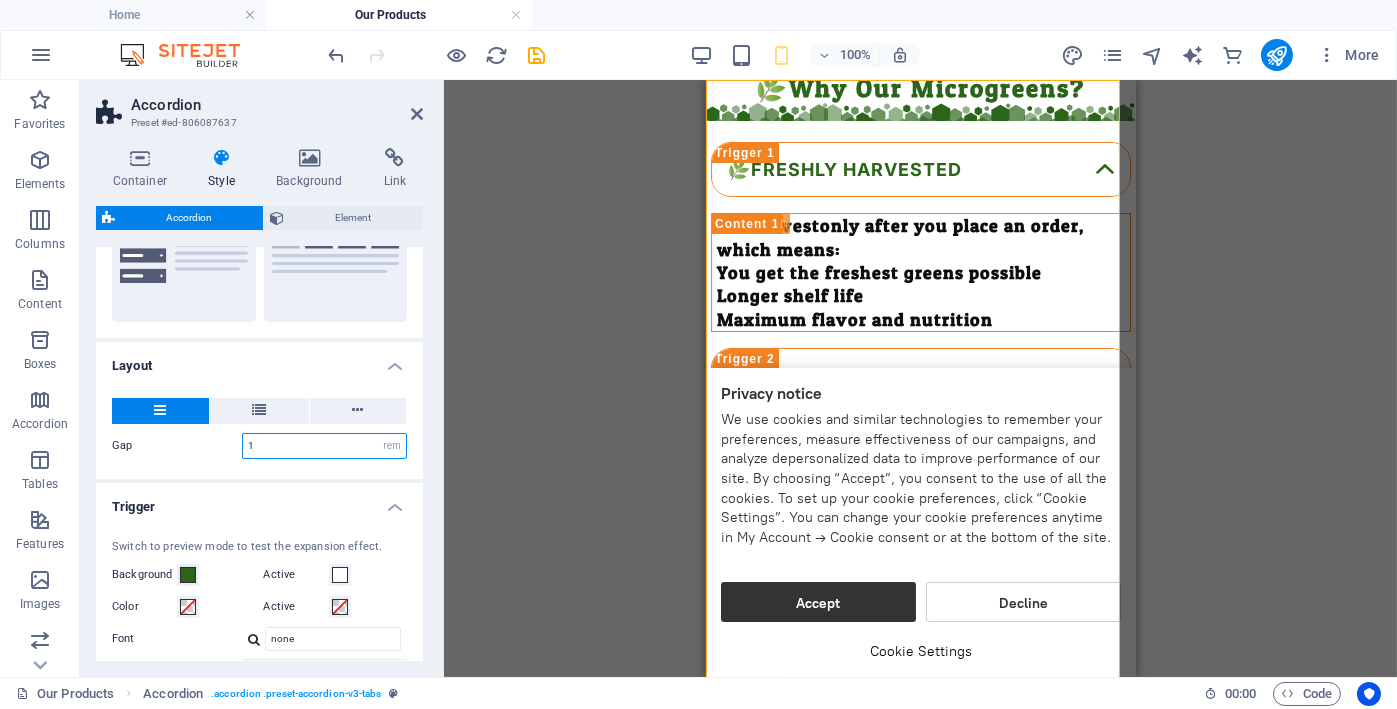 click on "1" at bounding box center [324, 446] 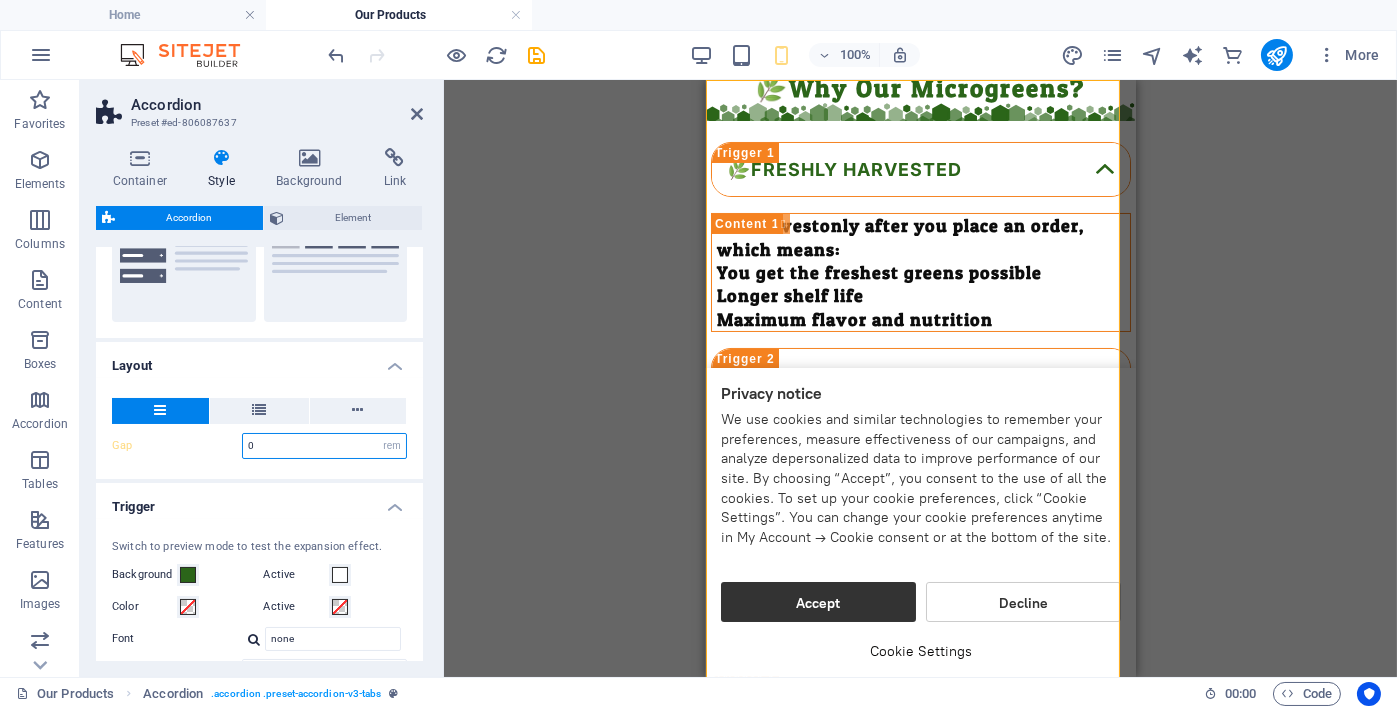 type on "0" 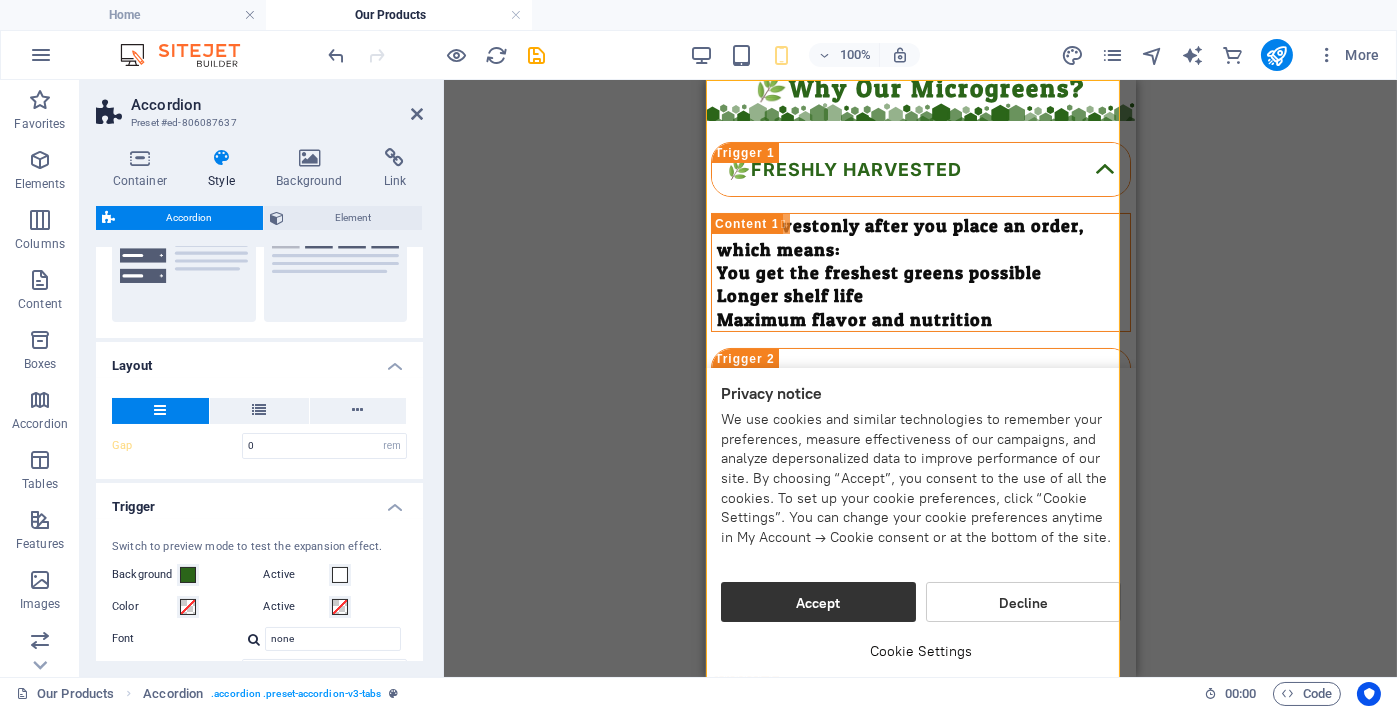 click on "Gap 0 px rem % vh vw" at bounding box center (259, 446) 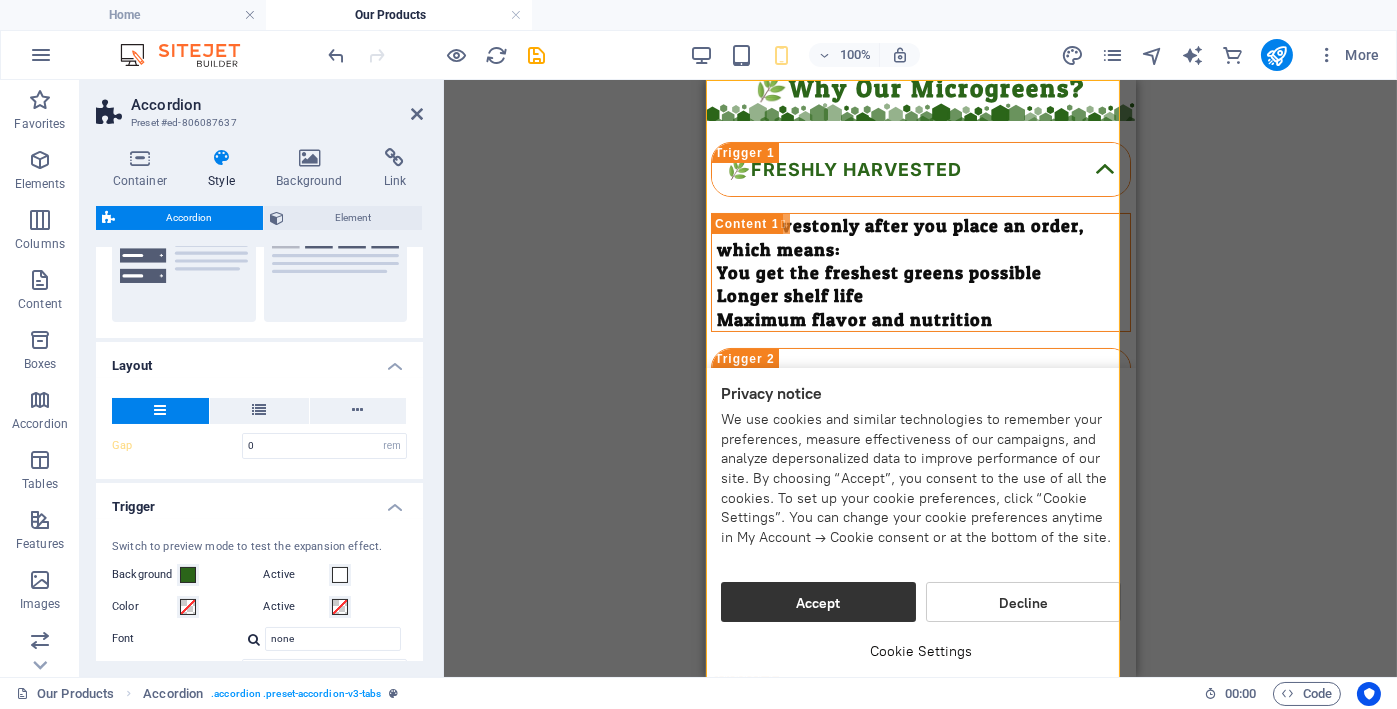 type 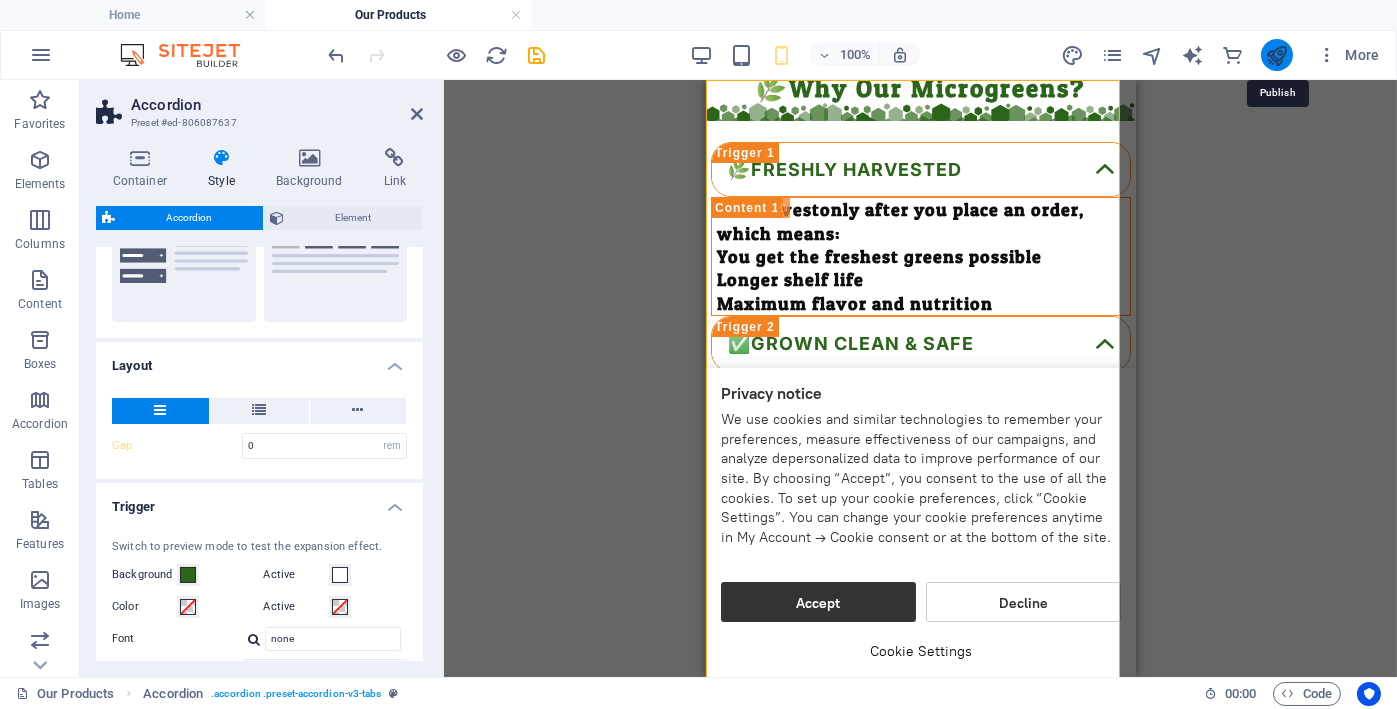click at bounding box center (1276, 55) 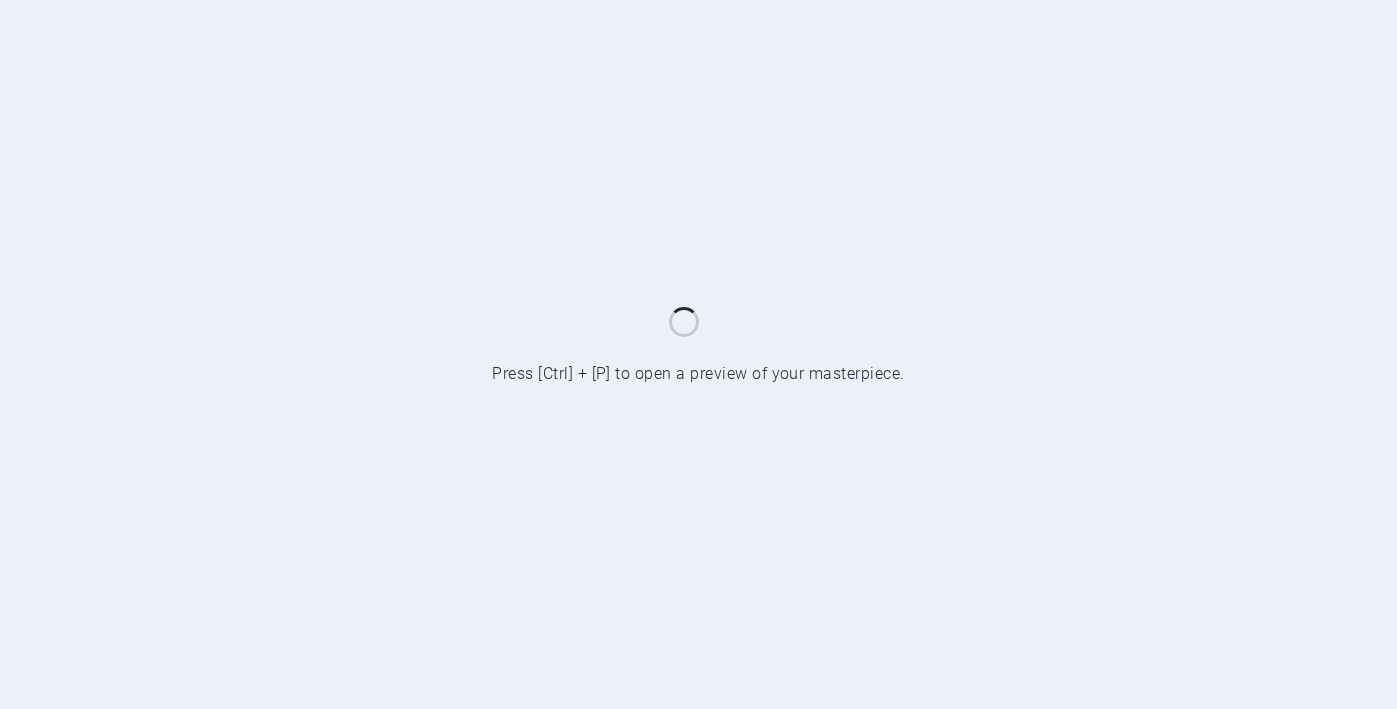 scroll, scrollTop: 0, scrollLeft: 0, axis: both 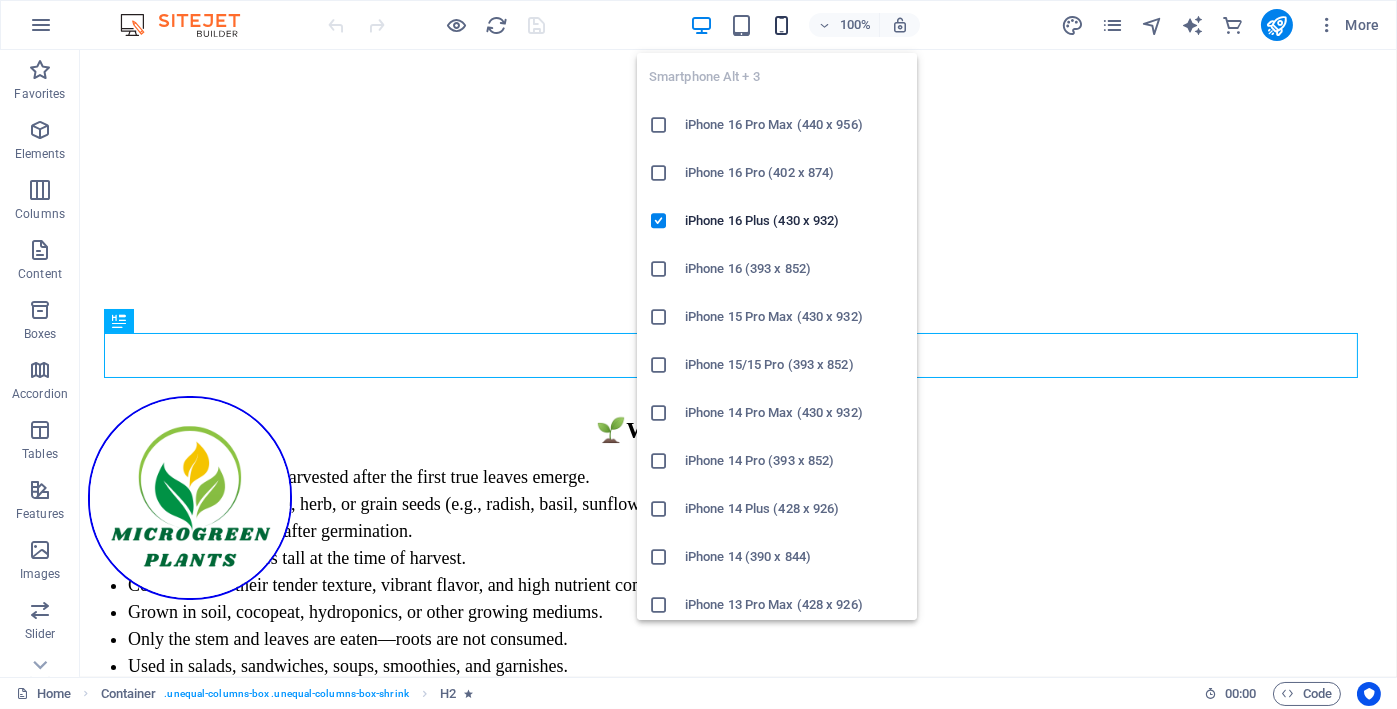 click at bounding box center (781, 25) 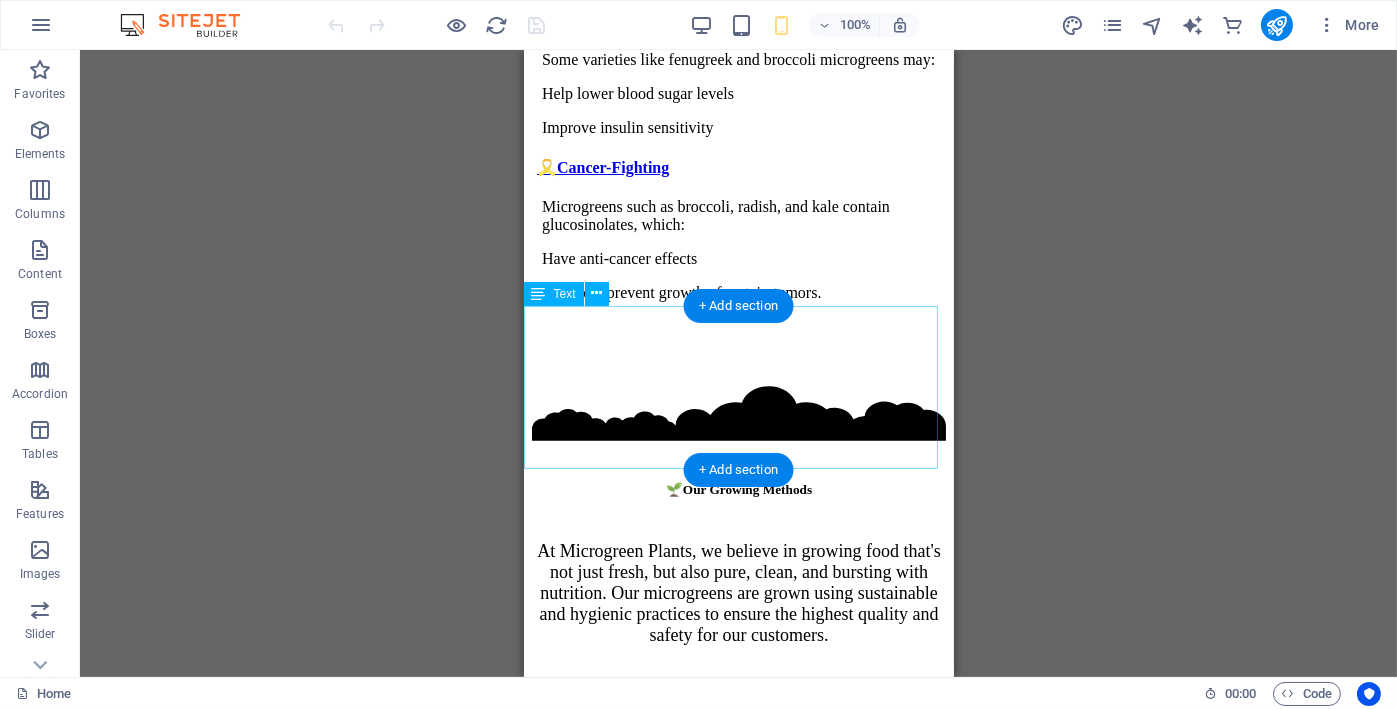 scroll, scrollTop: 2701, scrollLeft: 0, axis: vertical 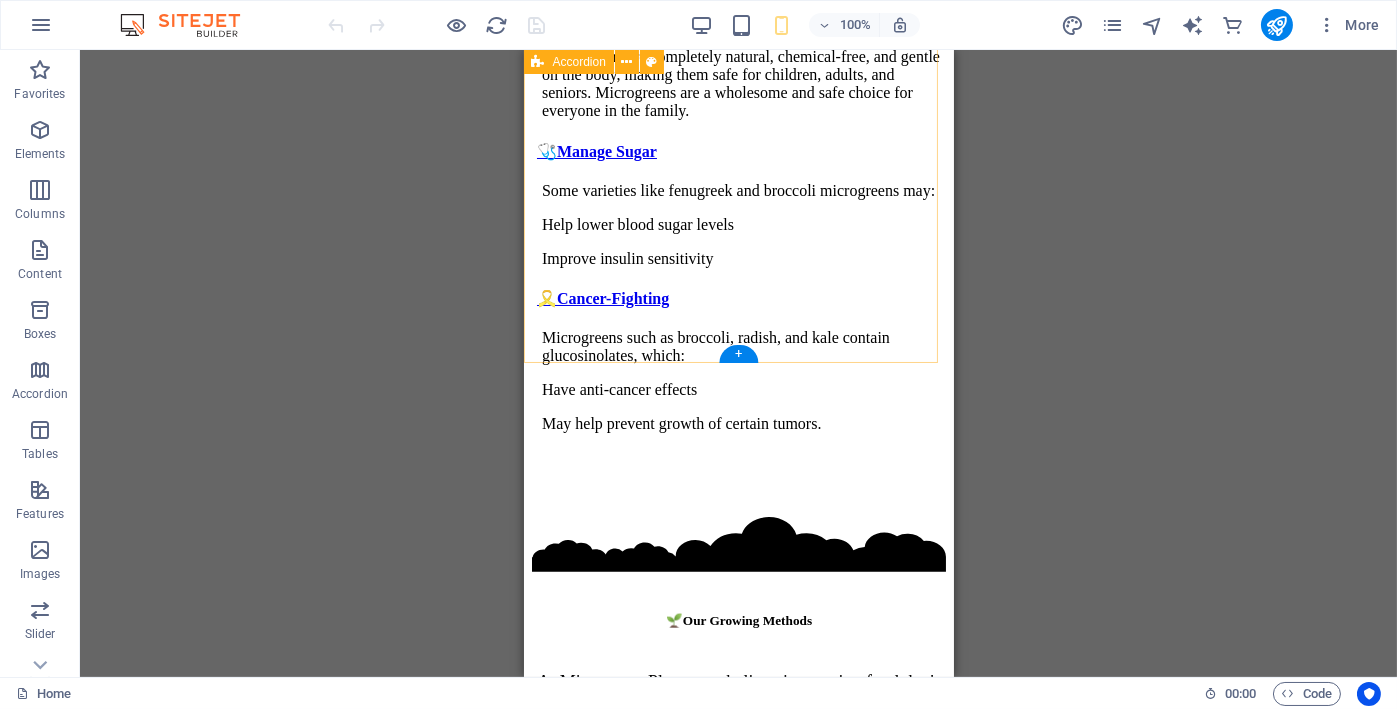click on "🧠Rich in Nutrients Microgreens contain  higher levels of vitamins and minerals  than their mature counterparts. They’re packed with: Vitamins A, C, E, and K Iron, Magnesium, Zinc, and Potassium Beta-carotene and antioxidants 🩺Boosts Immunity Thanks to their high vitamin C and antioxidant content, microgreens help  strengthen your immune system  and fight off infections naturally. ❤️Heart Health Microgreens such as red cabbage, cilantro, and radish may help: Lower  bad cholesterol (LDL) Reduce  blood pressure Improve  overall cardiovascular function Thanks to their  antioxidants  and  polyphenols , they can help reduce inflammation and oxidative stress. 🧬Inflammation Many microgreens (like red cabbage, broccoli, and amaranth) contain compounds that may  lower cholesterol, reduce inflammation, and regulate blood pressure  — all good for your heart. 🍽️Gut Health Greens like fenugreek and mustard microgreens are rich in fiber and enzymes that support healthy digestion and gut flora." at bounding box center (738, -316) 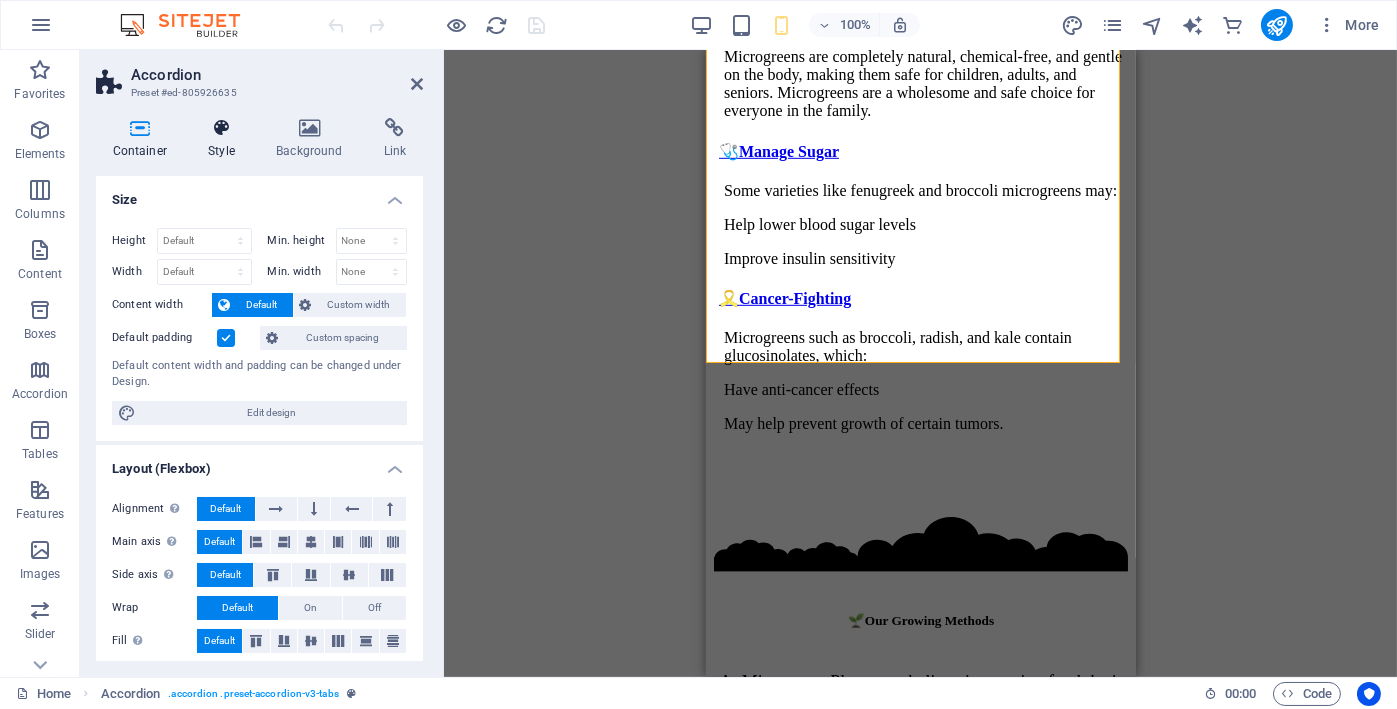 click on "Style" at bounding box center [226, 139] 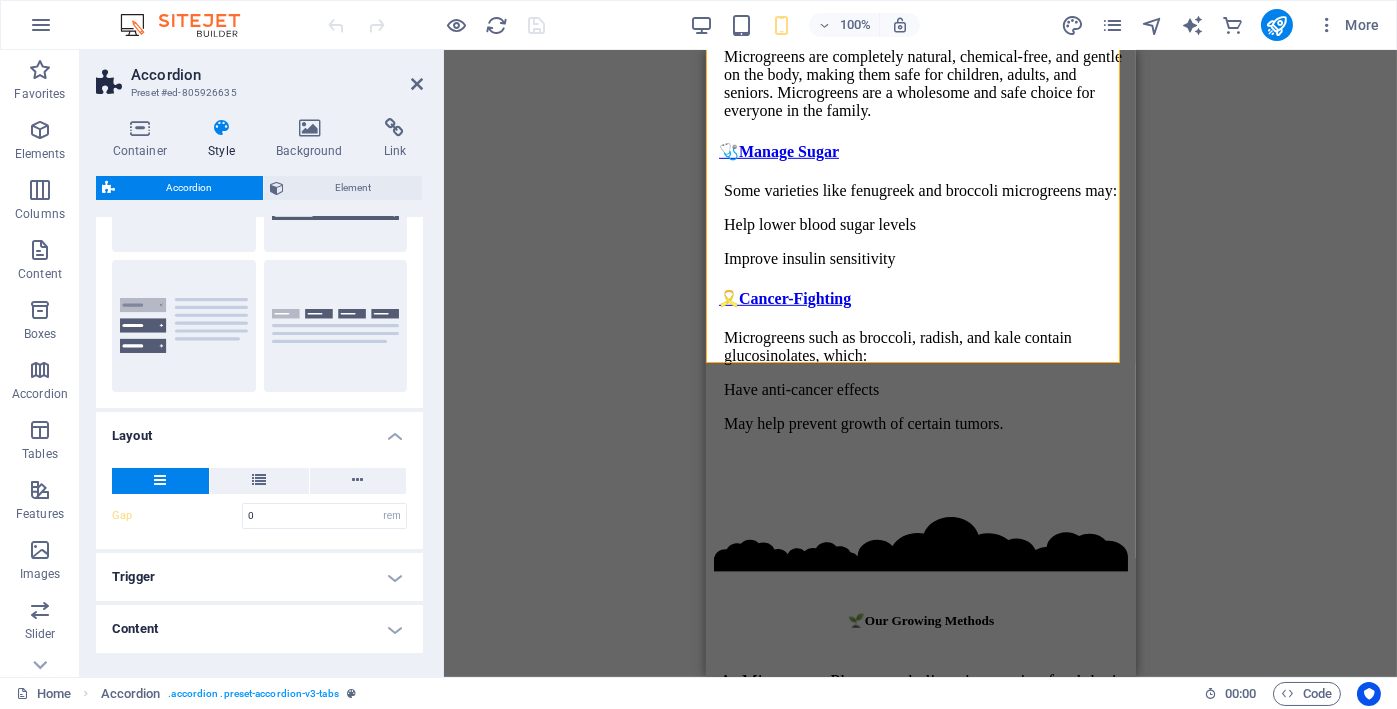 scroll, scrollTop: 219, scrollLeft: 0, axis: vertical 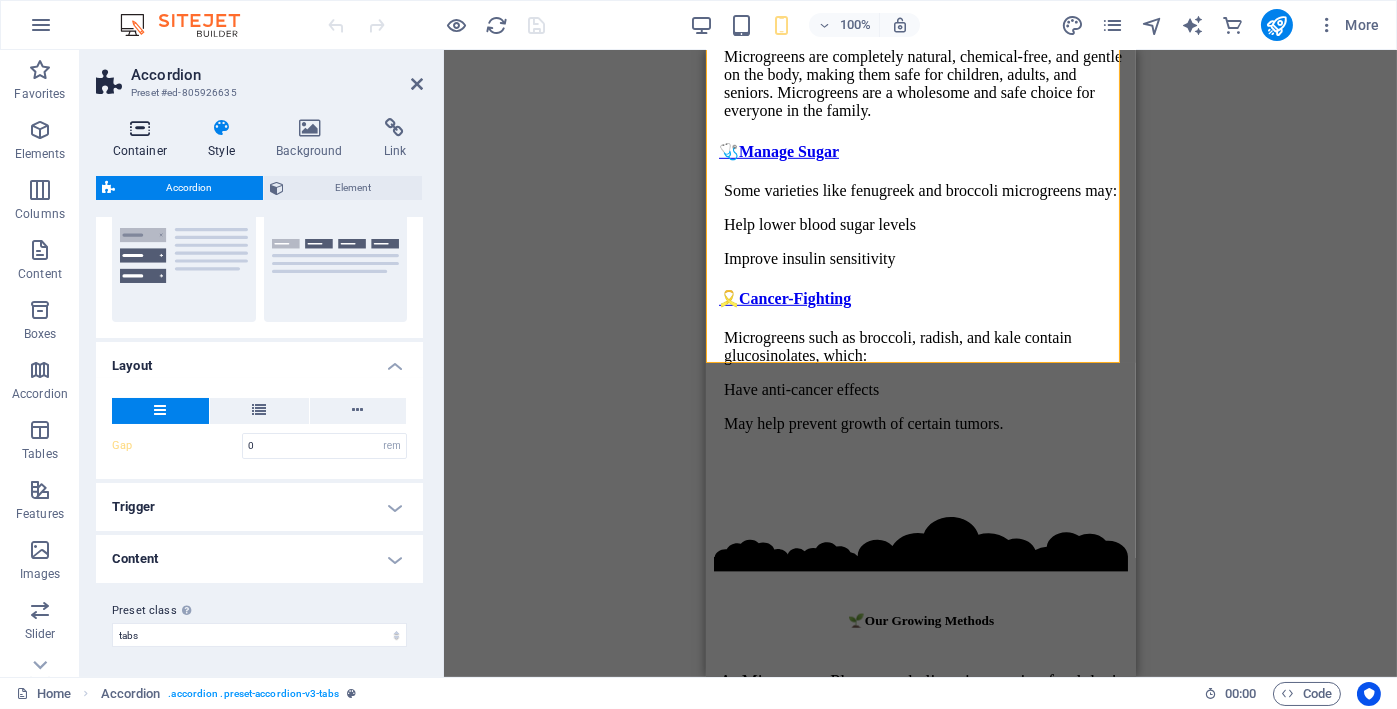 click on "Container" at bounding box center [144, 139] 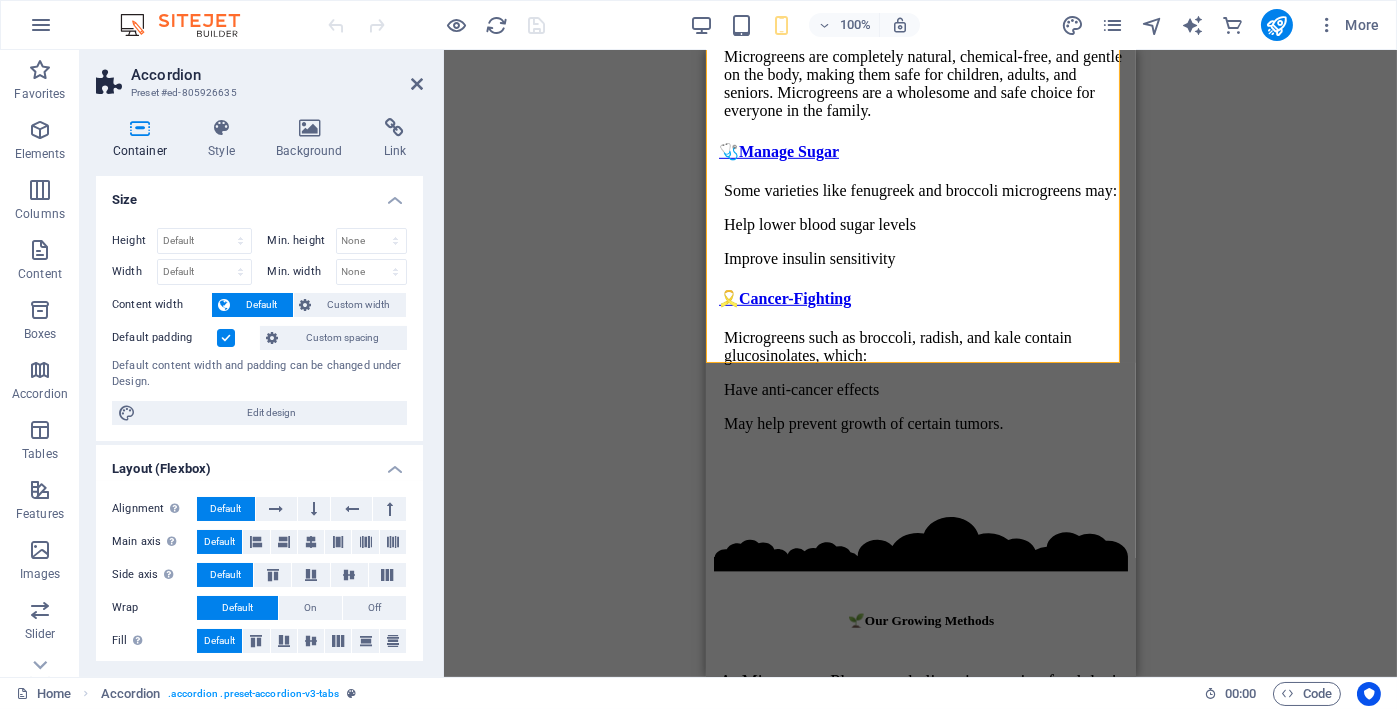 scroll, scrollTop: 608, scrollLeft: 0, axis: vertical 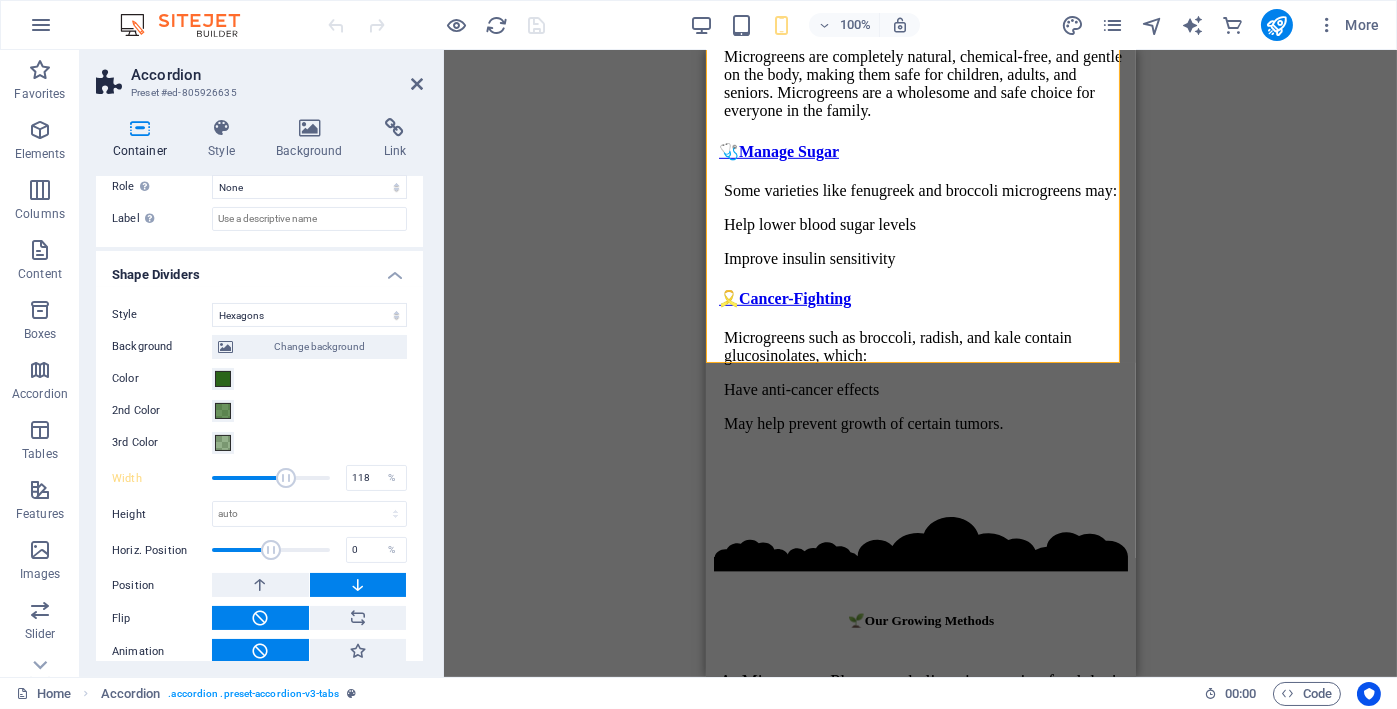 type on "100" 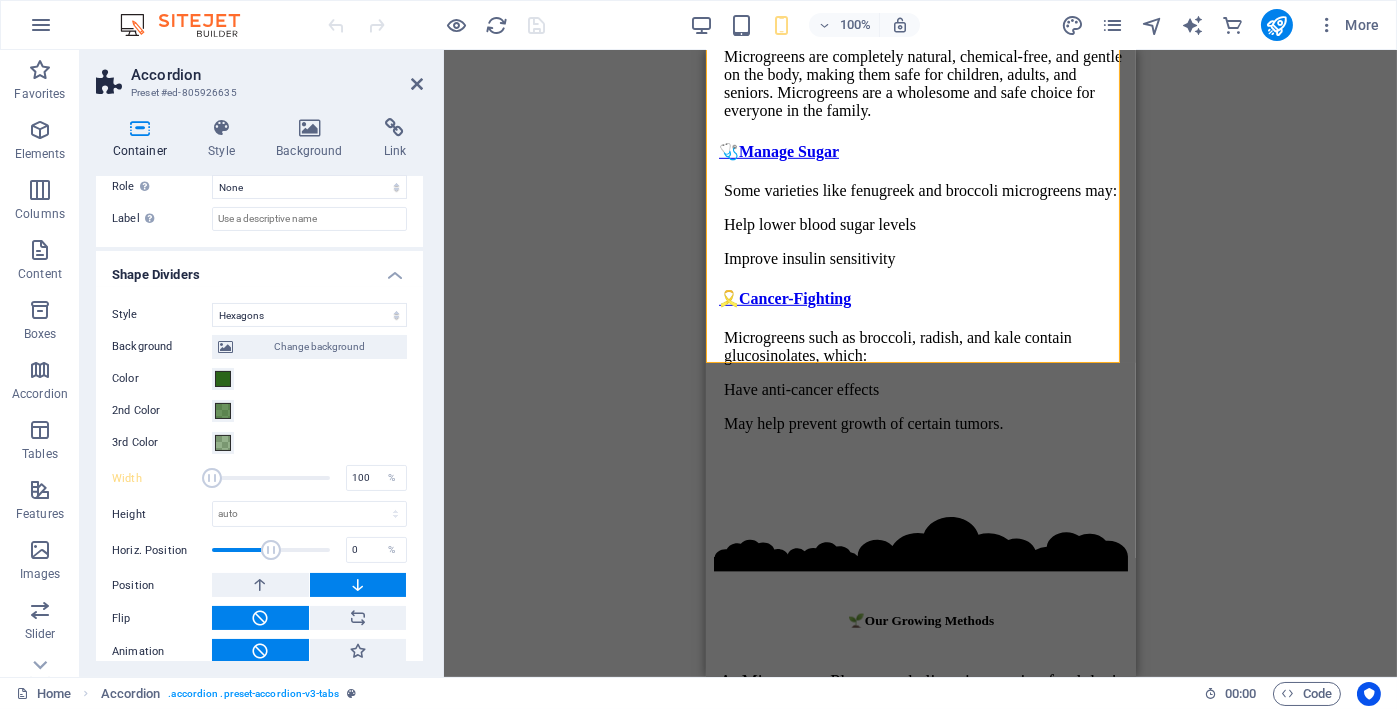 drag, startPoint x: 321, startPoint y: 460, endPoint x: 187, endPoint y: 463, distance: 134.03358 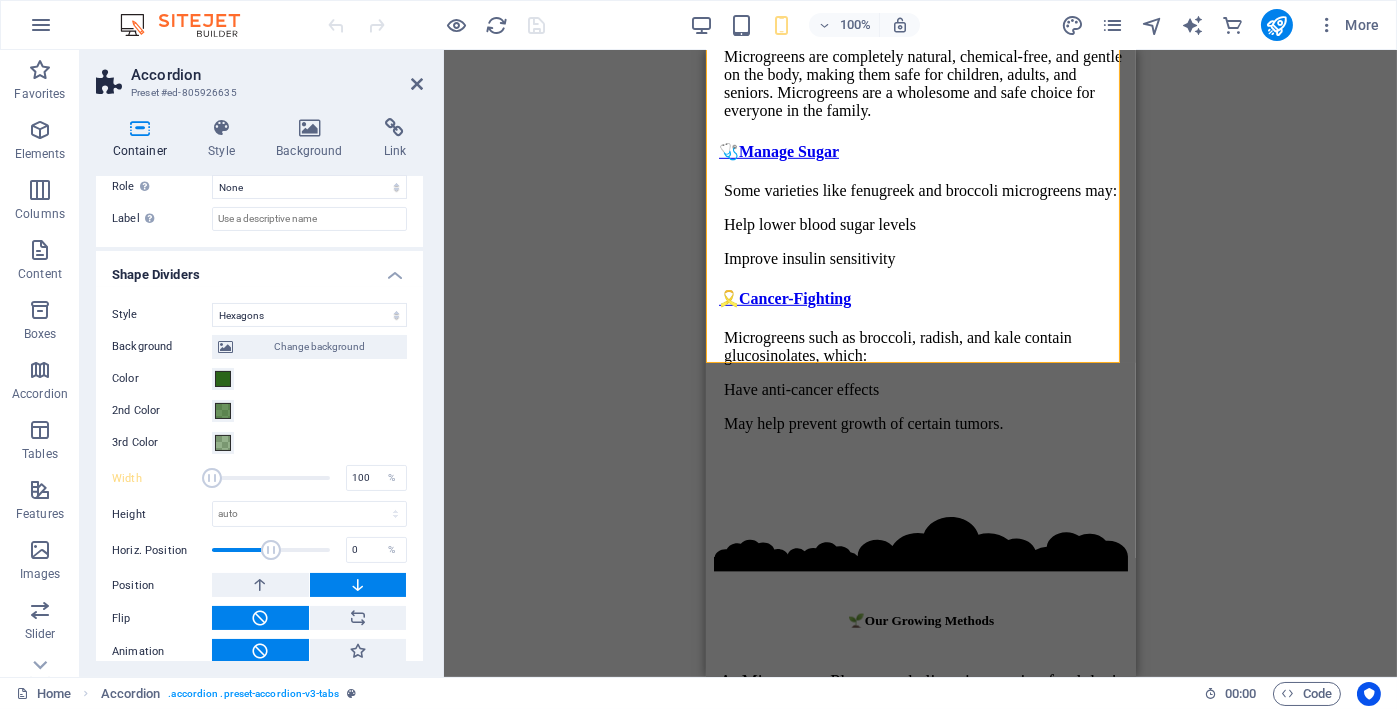 click on "Width 100 %" at bounding box center [259, 478] 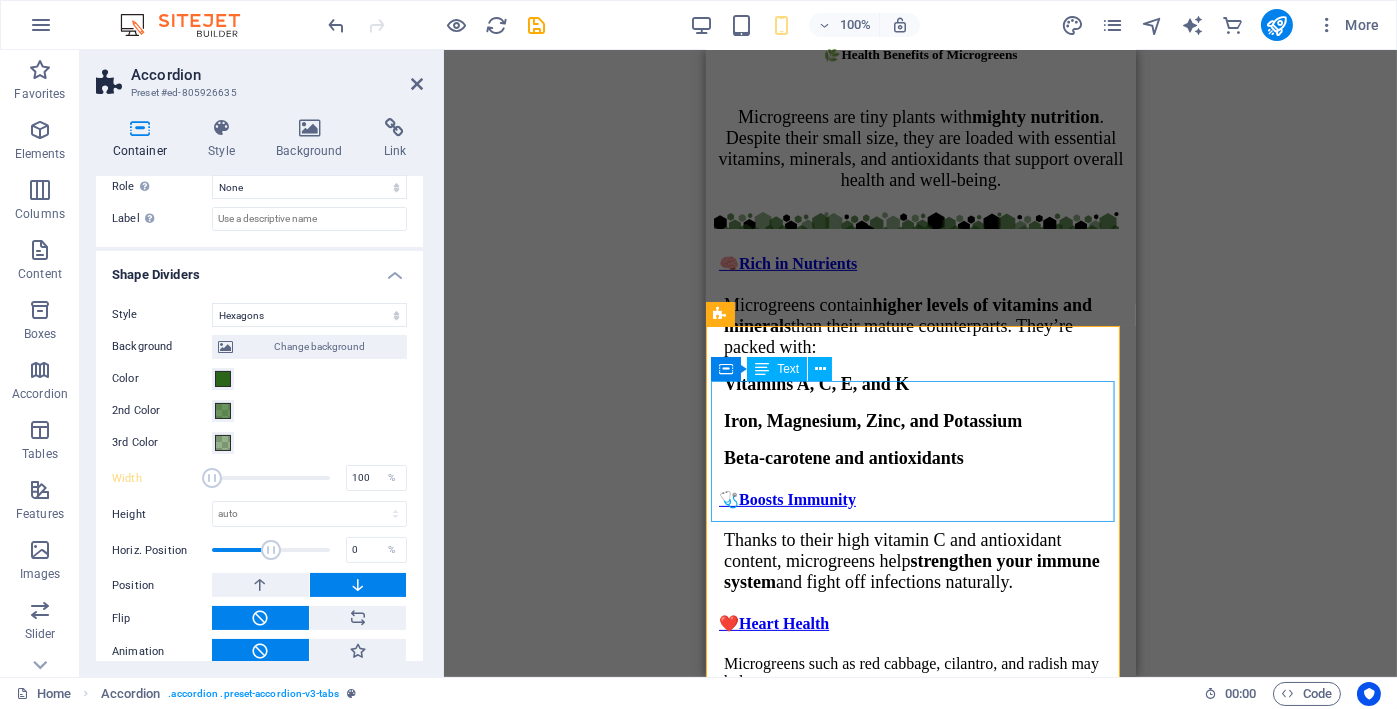 scroll, scrollTop: 1034, scrollLeft: 0, axis: vertical 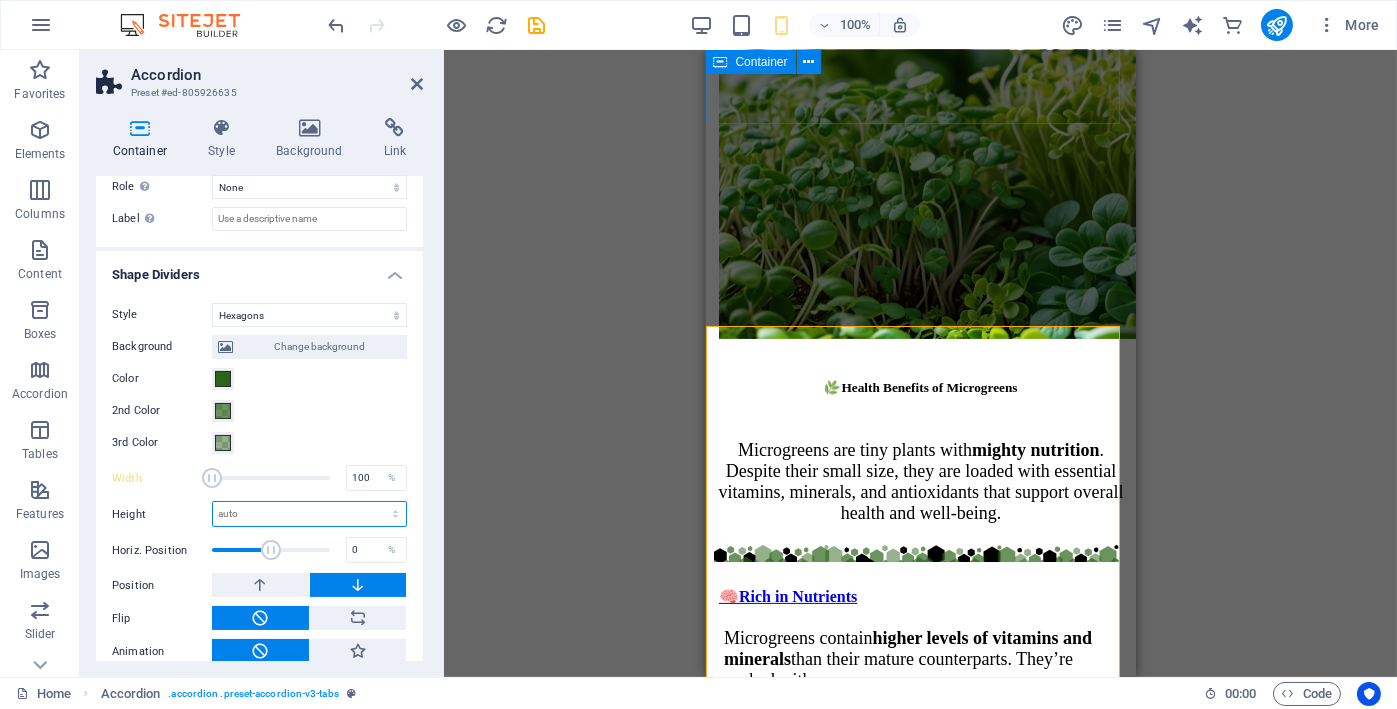click on "auto px rem em vh vw" at bounding box center (309, 514) 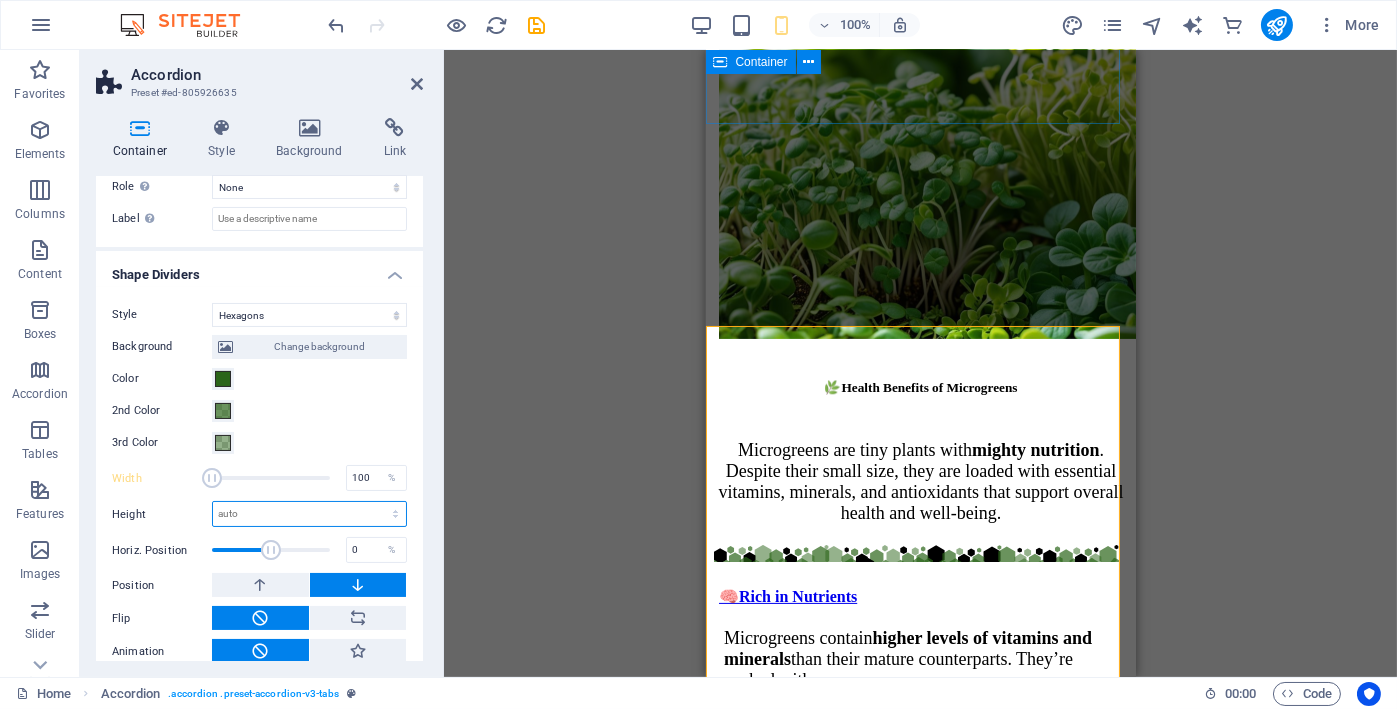 select on "px" 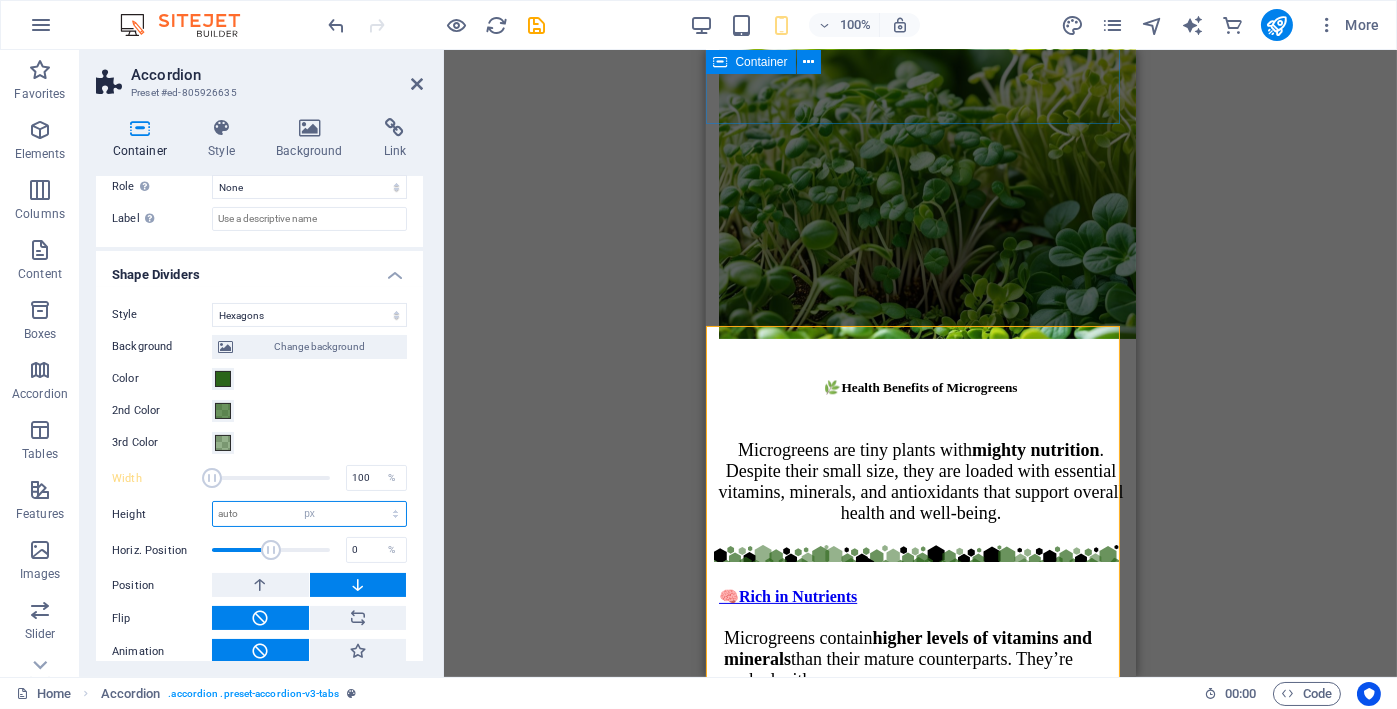click on "auto px rem em vh vw" at bounding box center [309, 514] 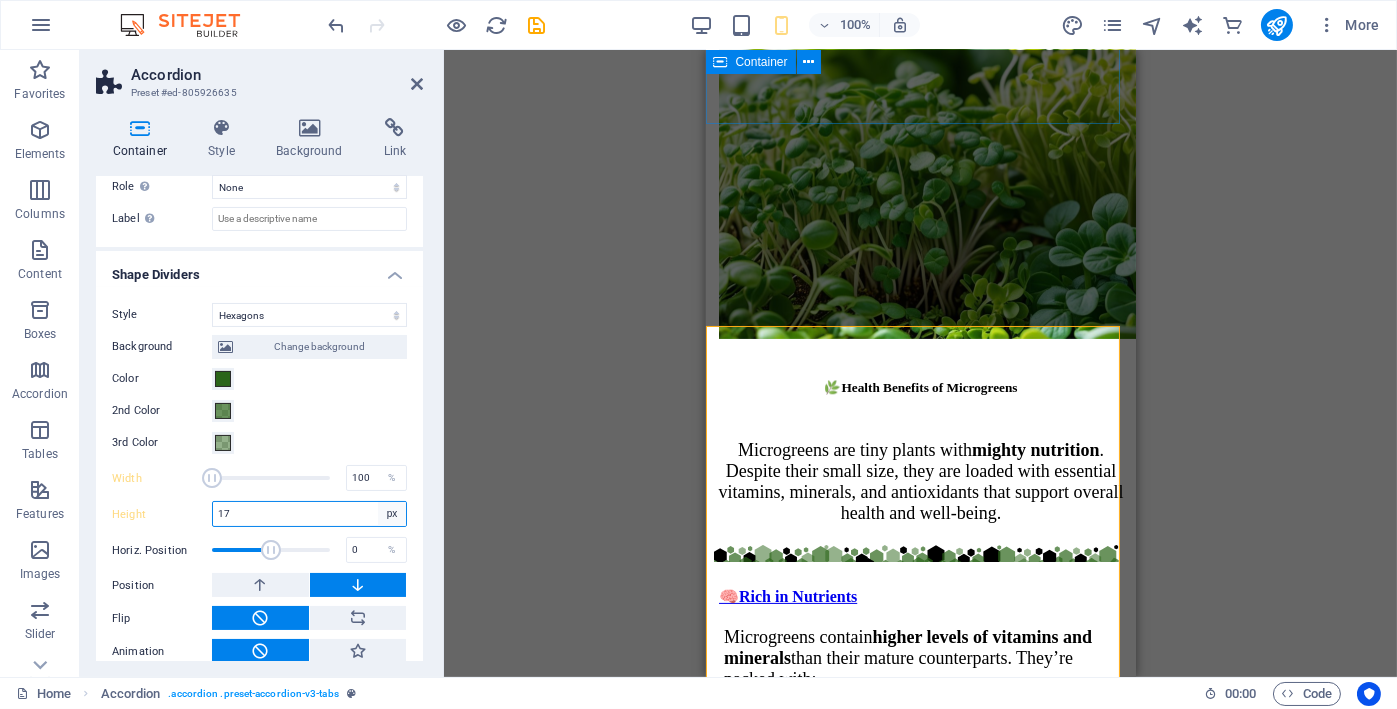 click on "auto px rem em vh vw" at bounding box center (392, 514) 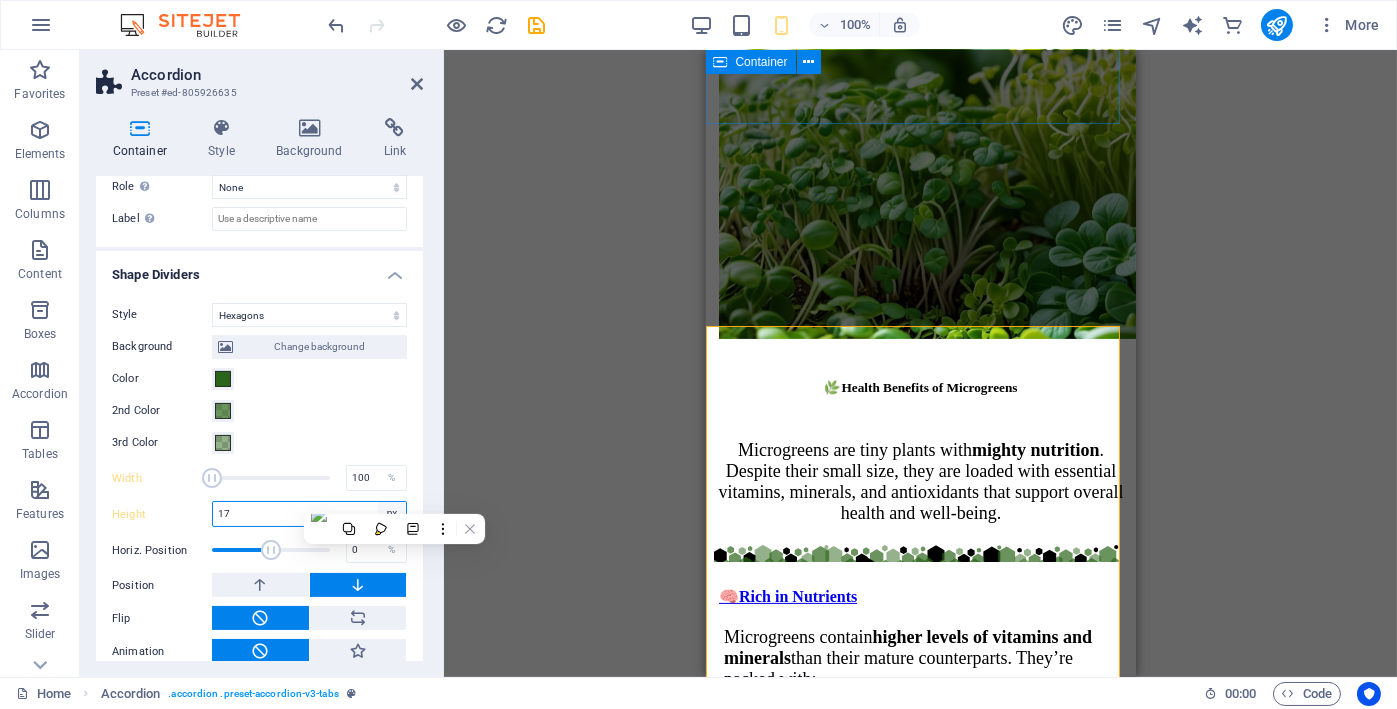 select on "auto" 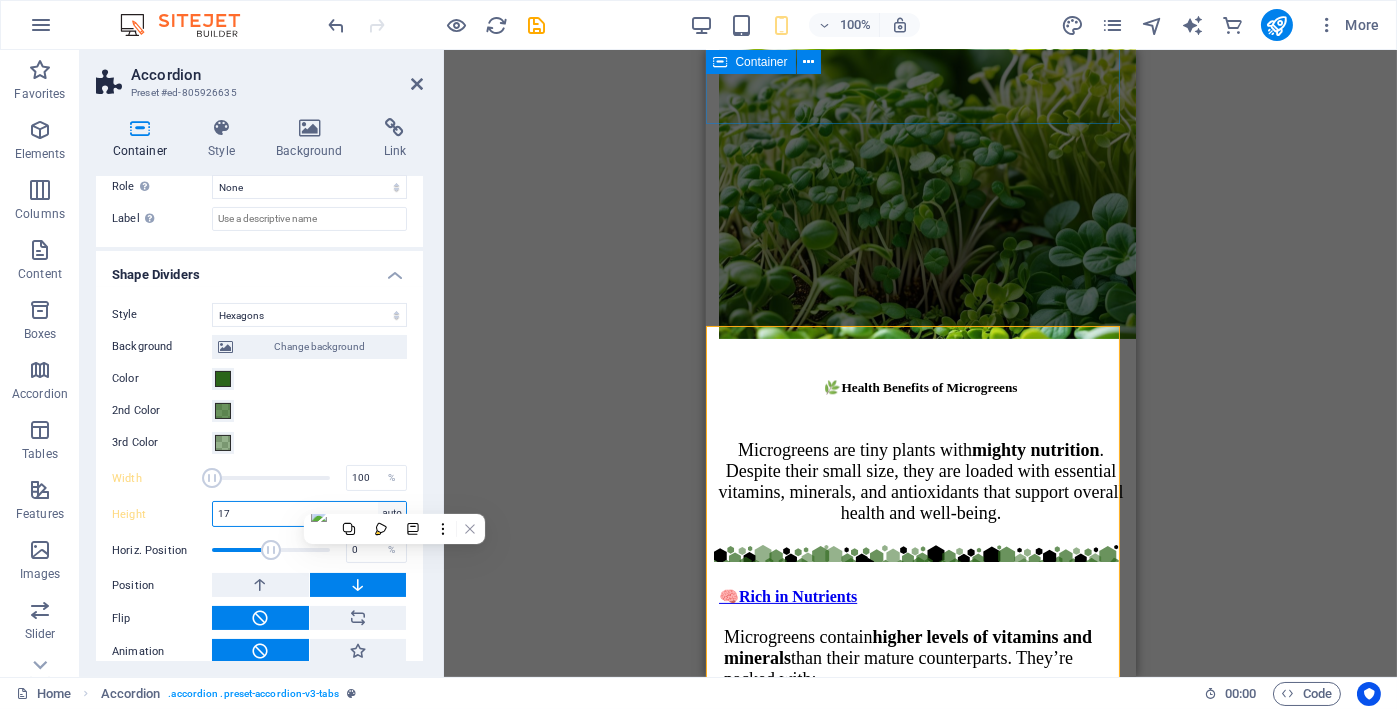 click on "auto px rem em vh vw" at bounding box center (392, 514) 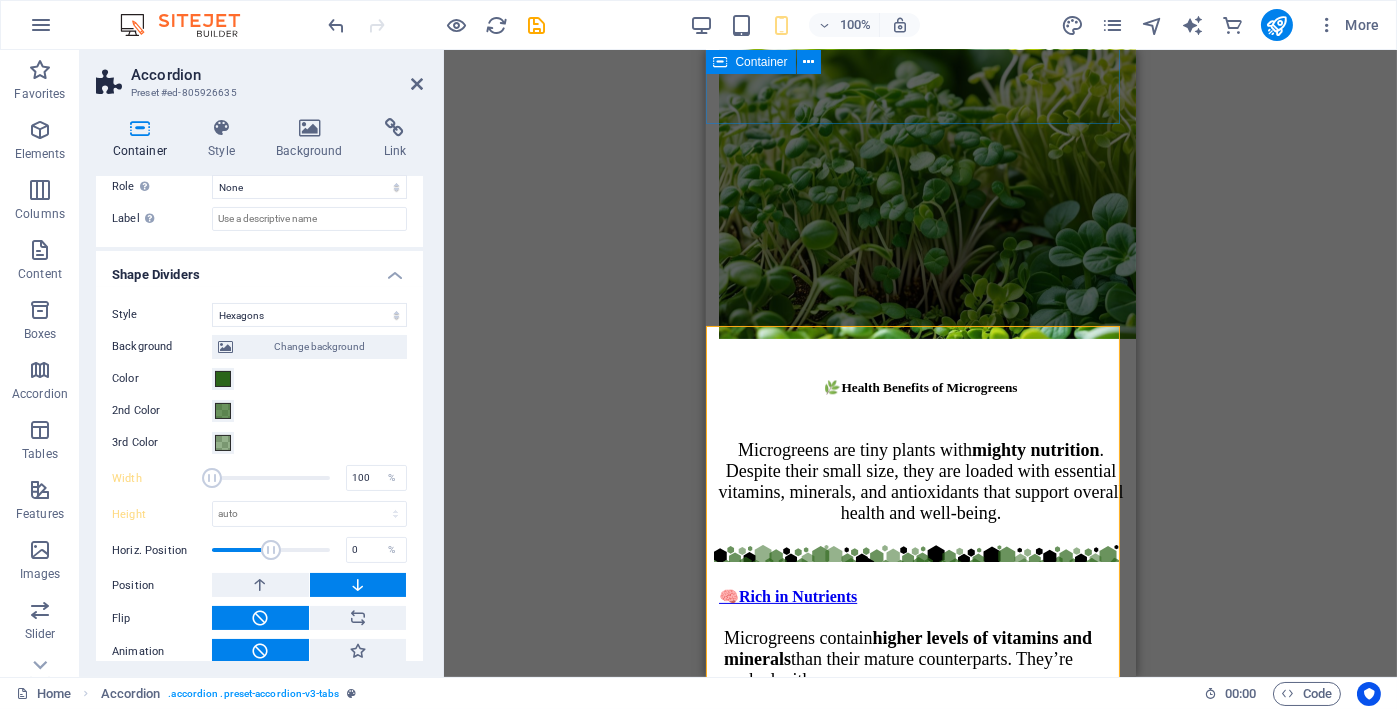 click on "H2   Container   Text   Image   H5   Text   Accordion   H4   Accordion   Container   Text   Container   H4   Container   Text   Container   H4   Container   Text   H4   Container   Text   Container   H4   H4   Container   Text   Container   H4   Container   Text   Container   H4   Container   Text   Container   H4   Text   Container   H4   Container   Text   Container   H5   Text   H5   Text   H5   Text   H5   Text   Text   H5   Text   Button   Footer Saga   Container   Footer Saga   Container   Footer Saga   Menu   H5   Container   Text   Container" at bounding box center [920, 363] 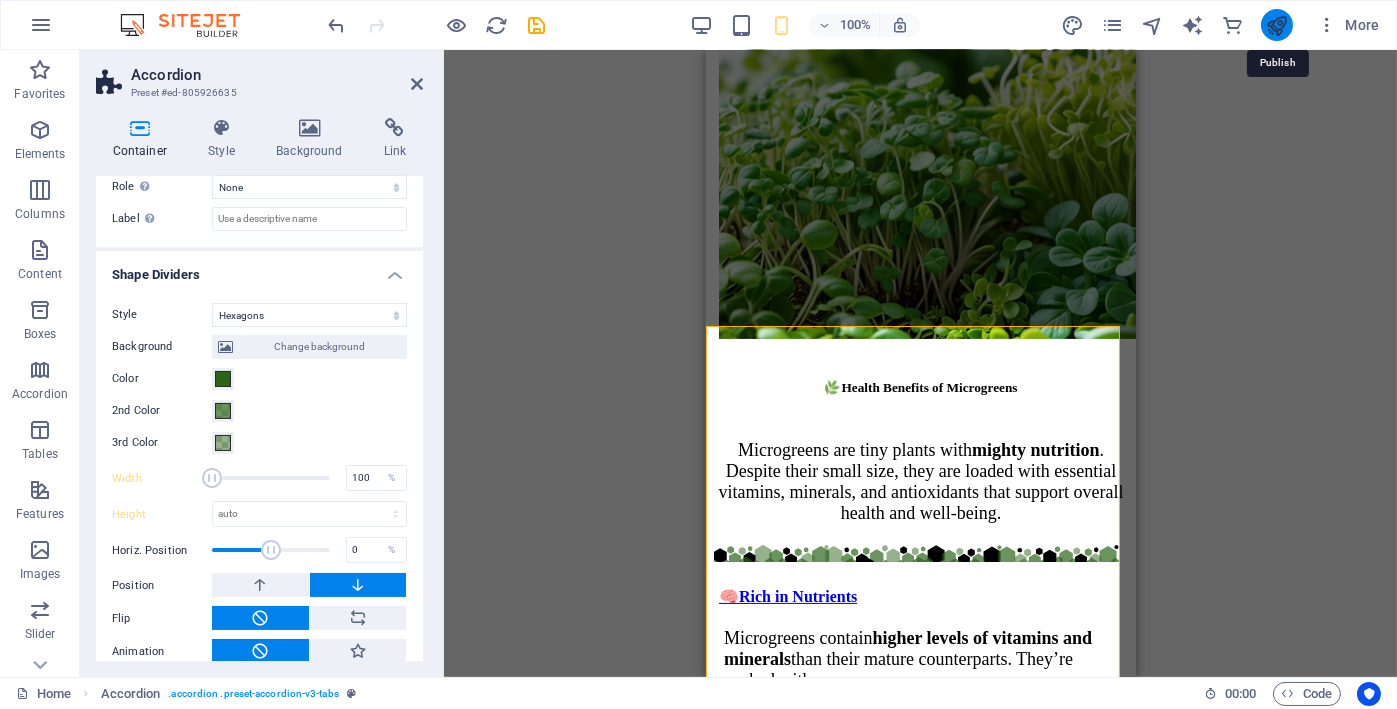 click at bounding box center [1276, 25] 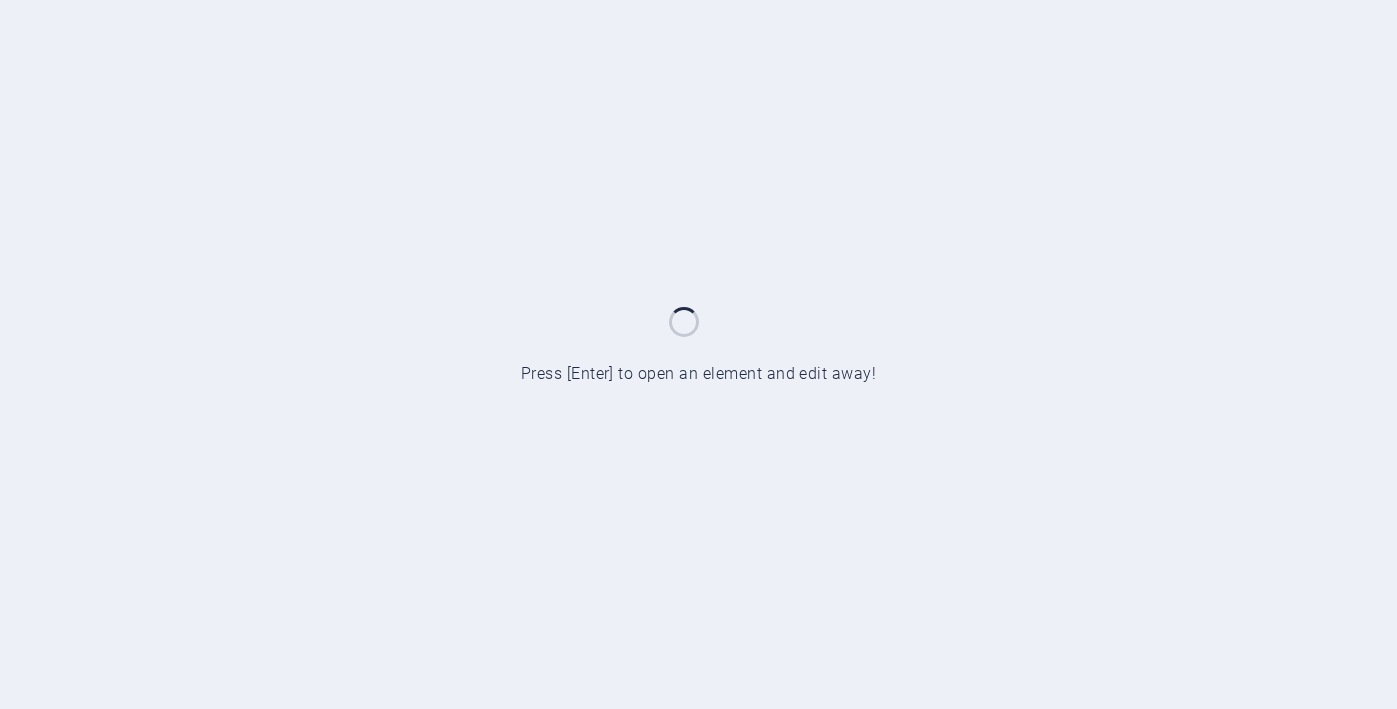 scroll, scrollTop: 0, scrollLeft: 0, axis: both 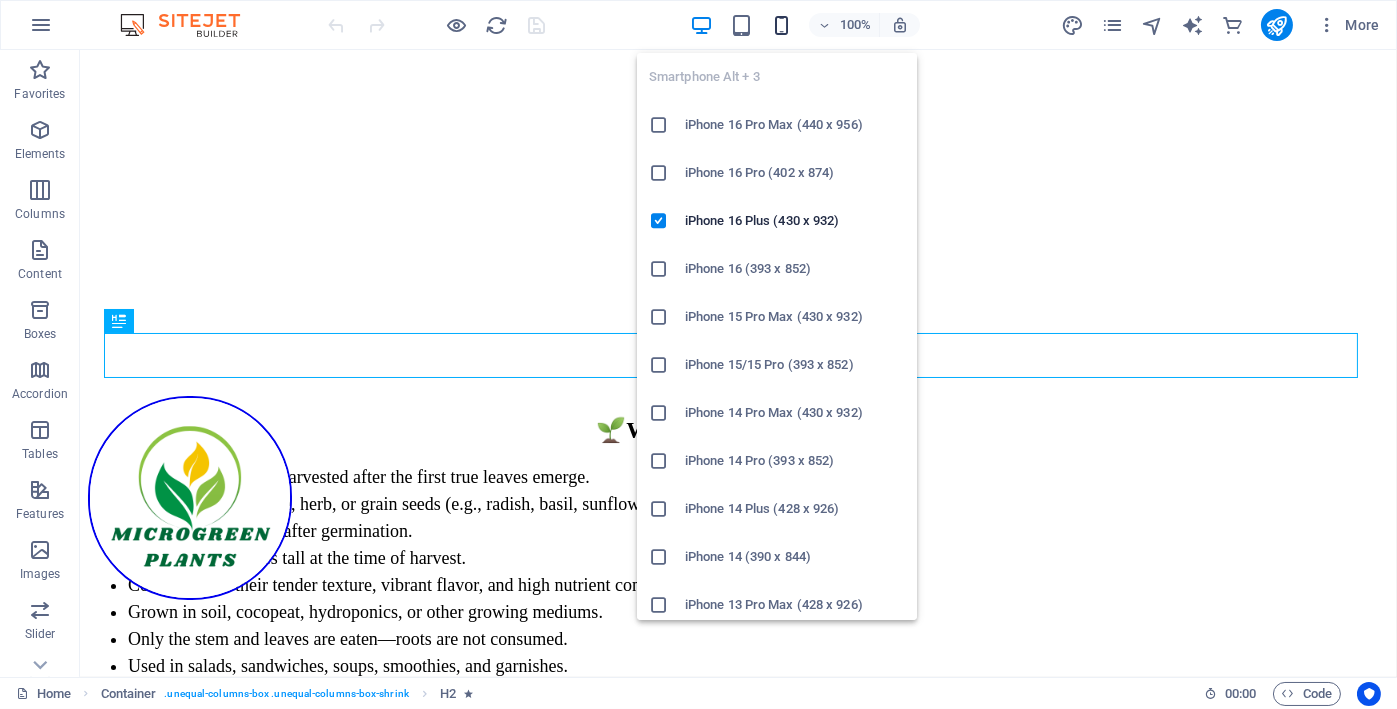 click at bounding box center (781, 25) 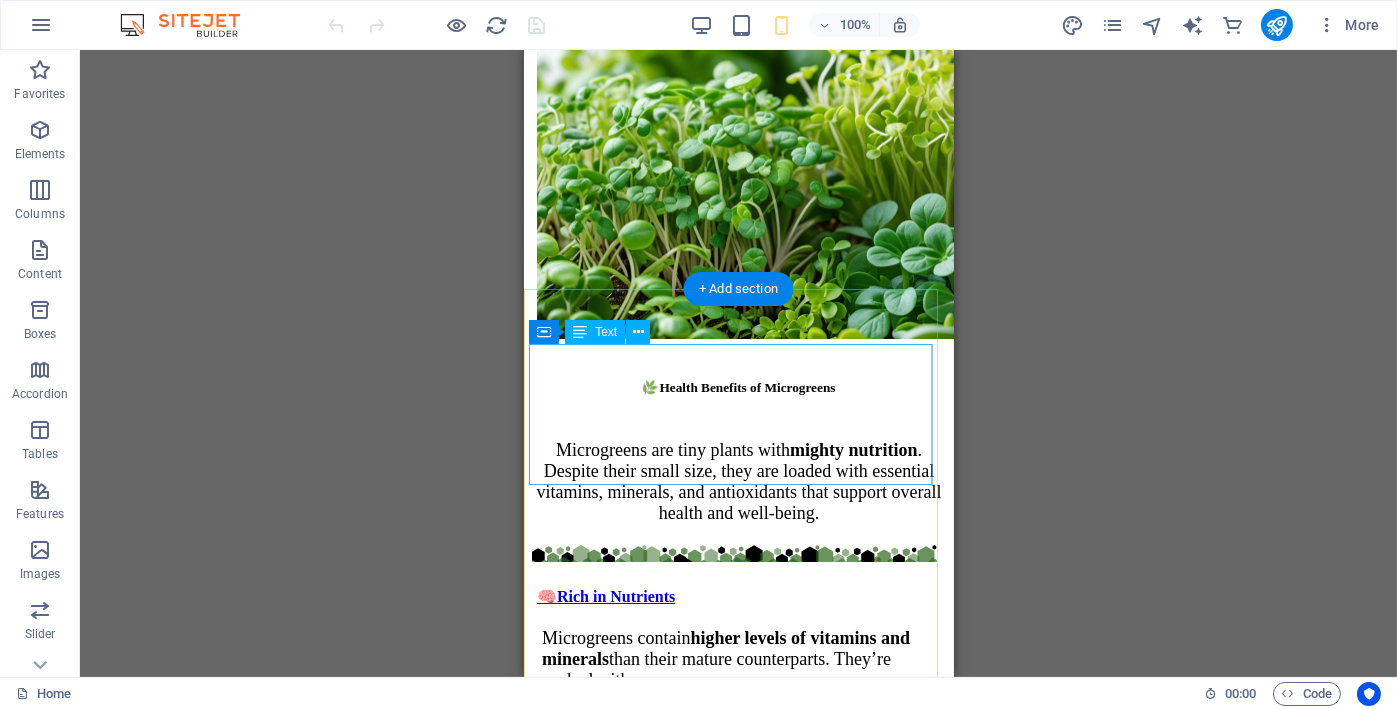scroll, scrollTop: 1200, scrollLeft: 0, axis: vertical 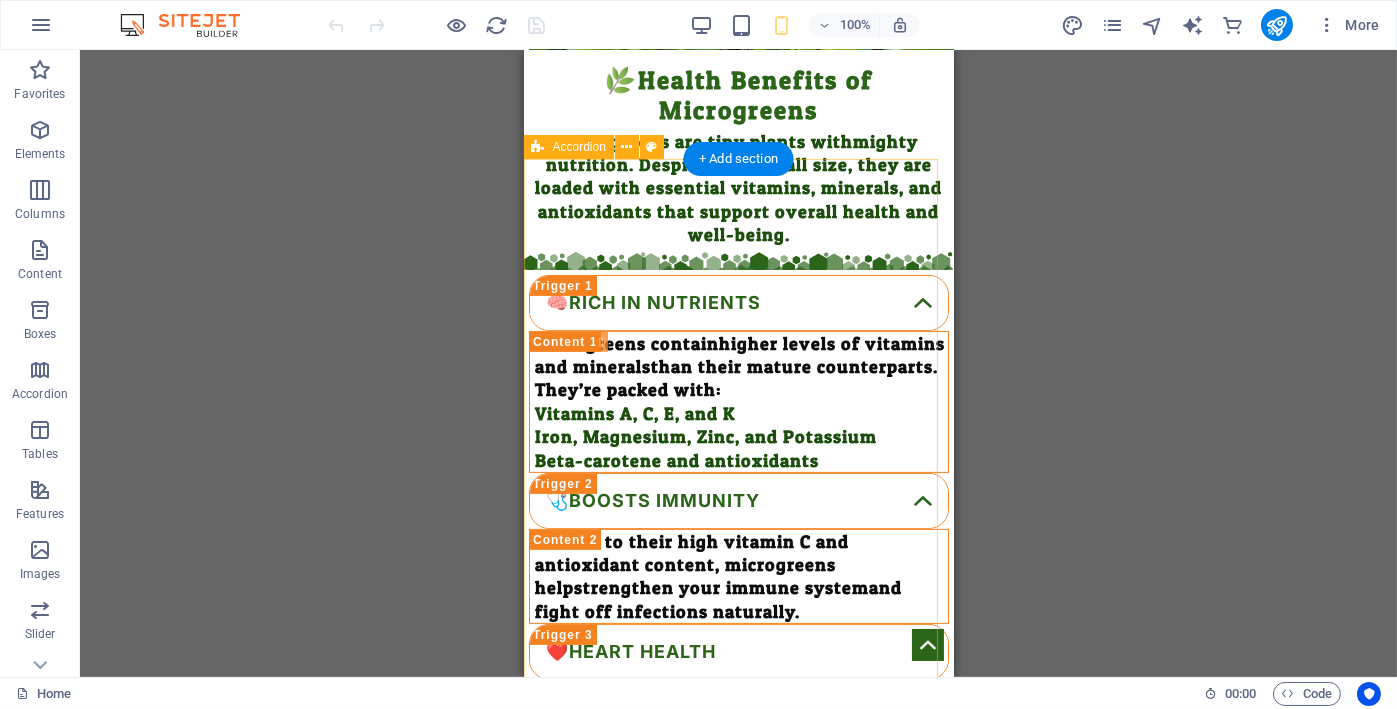 click on "🧠Rich in Nutrients Microgreens contain  higher levels of vitamins and minerals  than their mature counterparts. They’re packed with: Vitamins A, C, E, and K Iron, Magnesium, Zinc, and Potassium Beta-carotene and antioxidants 🩺Boosts Immunity Thanks to their high vitamin C and antioxidant content, microgreens help  strengthen your immune system  and fight off infections naturally. ❤️Heart Health Microgreens such as red cabbage, cilantro, and radish may help: Lower  bad cholesterol (LDL) Reduce  blood pressure Improve  overall cardiovascular function Thanks to their  antioxidants  and  polyphenols , they can help reduce inflammation and oxidative stress. 🧬Inflammation Many microgreens (like red cabbage, broccoli, and amaranth) contain compounds that may  lower cholesterol, reduce inflammation, and regulate blood pressure  — all good for your heart. 🍽️Gut Health Greens like fenugreek and mustard microgreens are rich in fiber and enzymes that support healthy digestion and gut flora." at bounding box center (738, 1121) 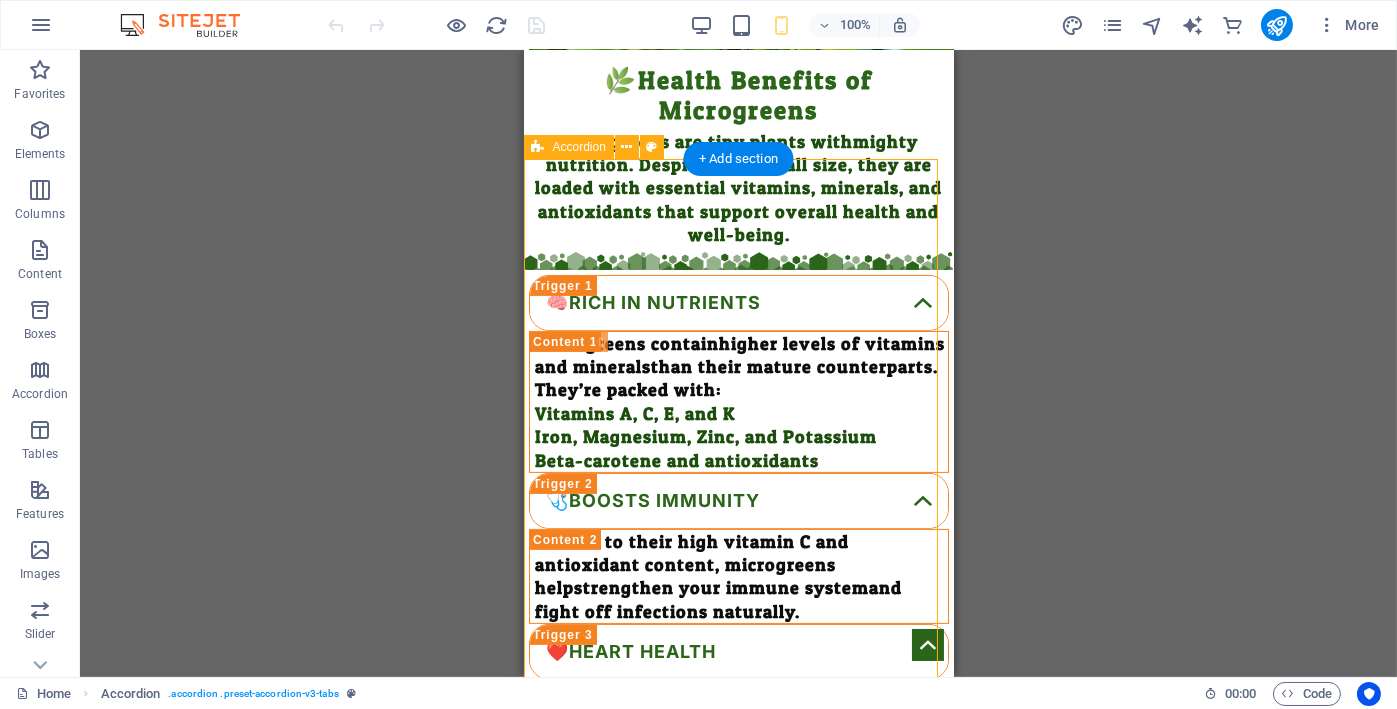 click on "🧠Rich in Nutrients Microgreens contain  higher levels of vitamins and minerals  than their mature counterparts. They’re packed with: Vitamins A, C, E, and K Iron, Magnesium, Zinc, and Potassium Beta-carotene and antioxidants 🩺Boosts Immunity Thanks to their high vitamin C and antioxidant content, microgreens help  strengthen your immune system  and fight off infections naturally. ❤️Heart Health Microgreens such as red cabbage, cilantro, and radish may help: Lower  bad cholesterol (LDL) Reduce  blood pressure Improve  overall cardiovascular function Thanks to their  antioxidants  and  polyphenols , they can help reduce inflammation and oxidative stress. 🧬Inflammation Many microgreens (like red cabbage, broccoli, and amaranth) contain compounds that may  lower cholesterol, reduce inflammation, and regulate blood pressure  — all good for your heart. 🍽️Gut Health Greens like fenugreek and mustard microgreens are rich in fiber and enzymes that support healthy digestion and gut flora." at bounding box center [738, 1121] 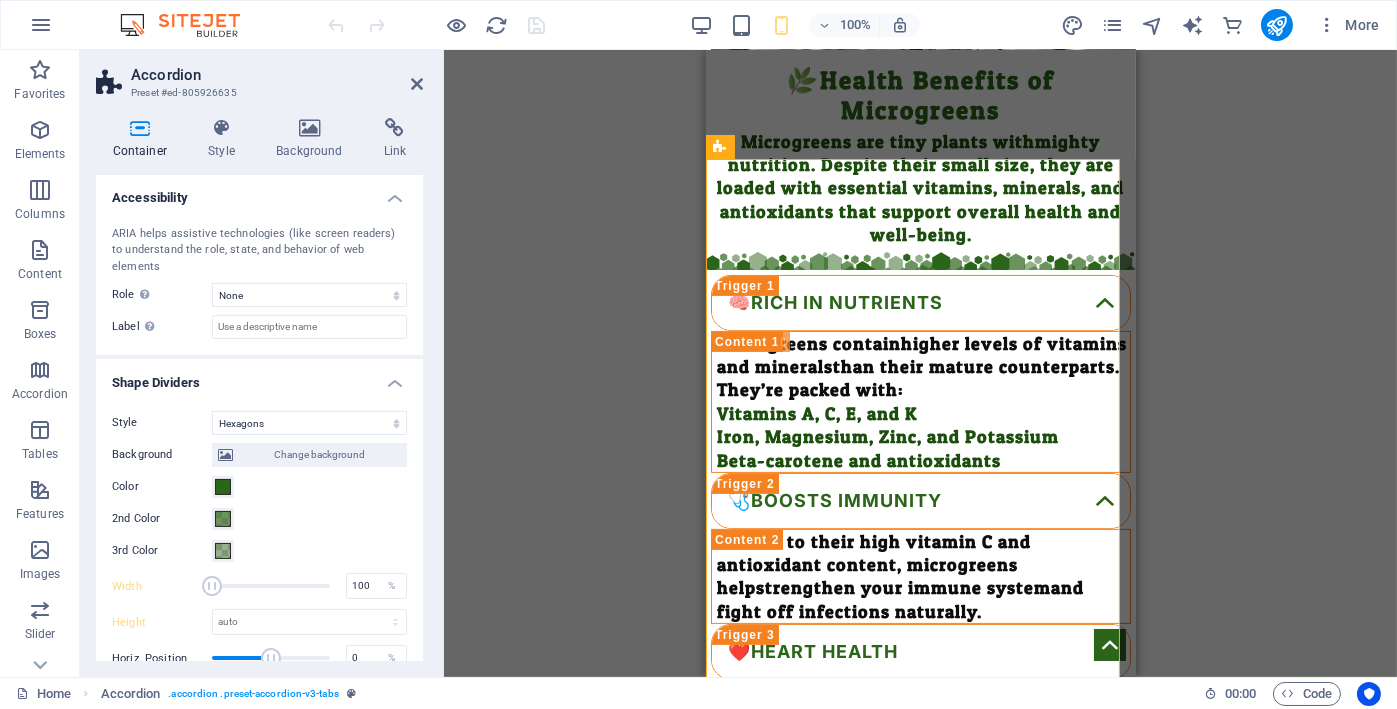 scroll, scrollTop: 608, scrollLeft: 0, axis: vertical 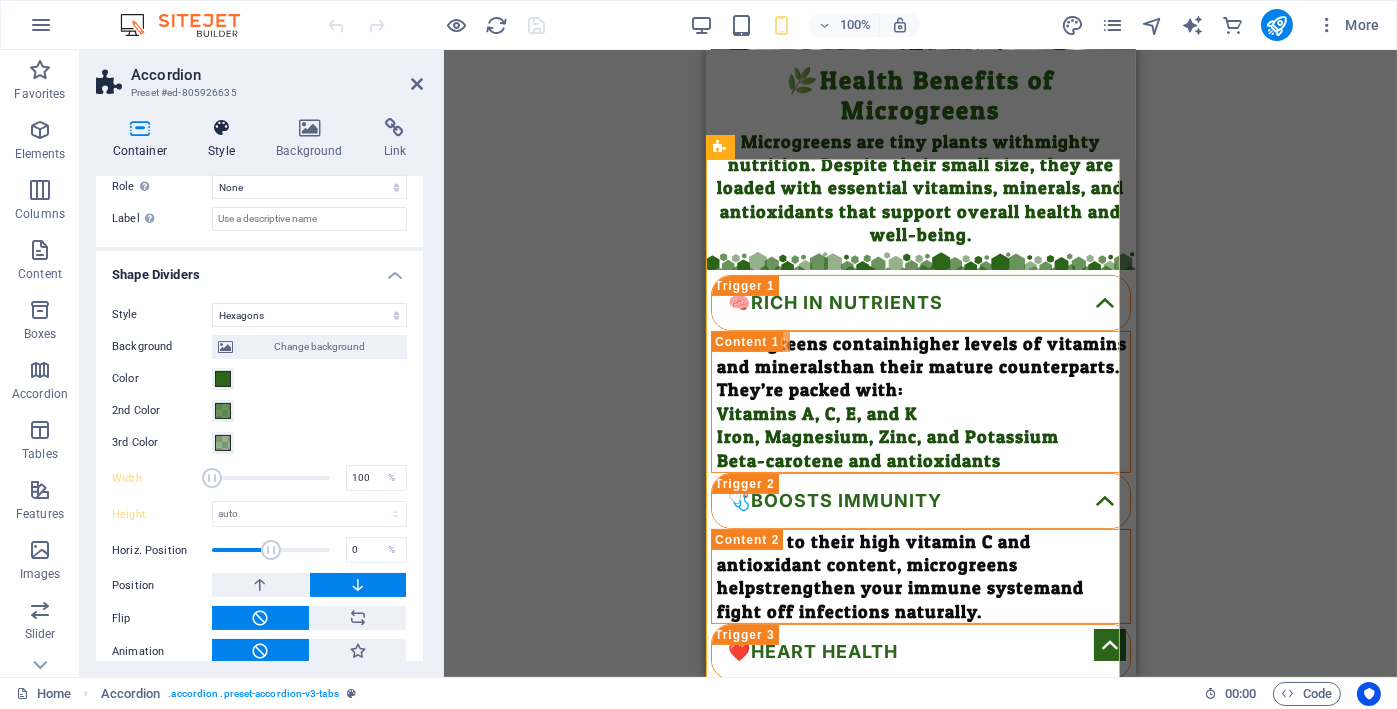 click on "Style" at bounding box center [226, 139] 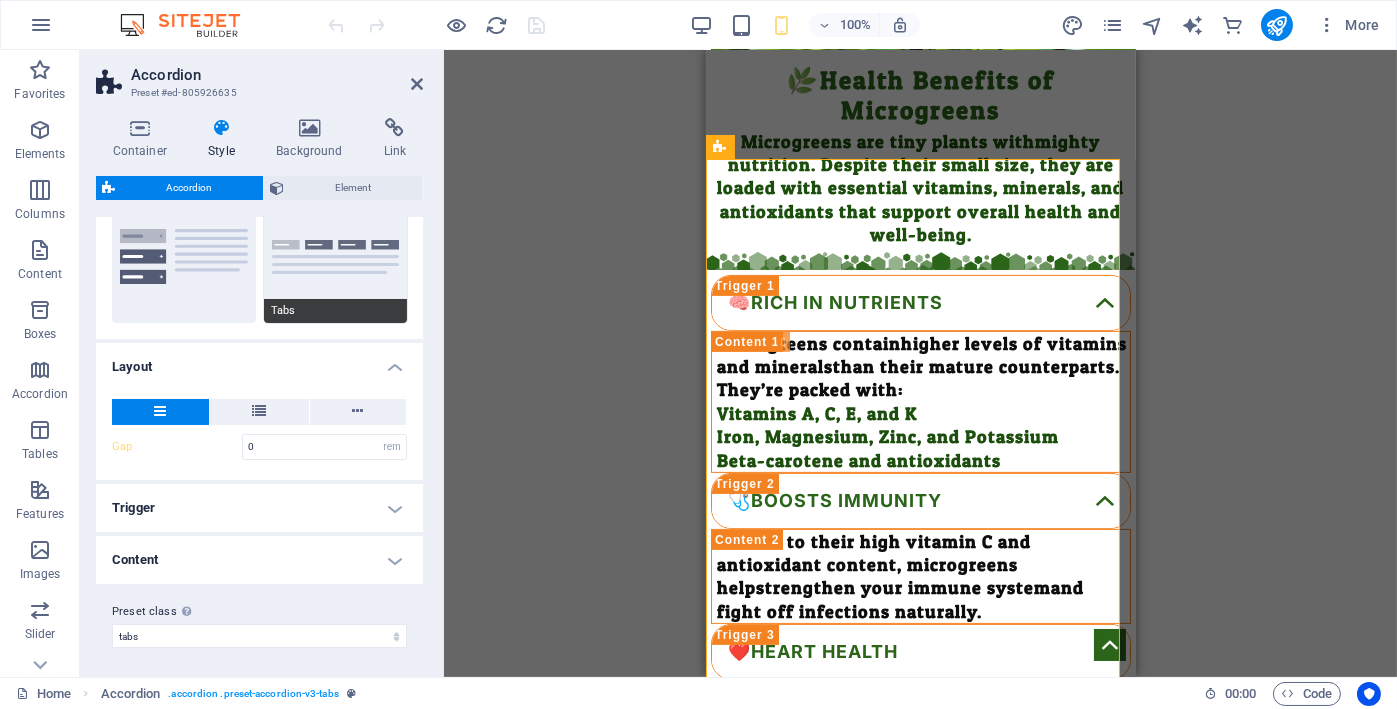 scroll, scrollTop: 219, scrollLeft: 0, axis: vertical 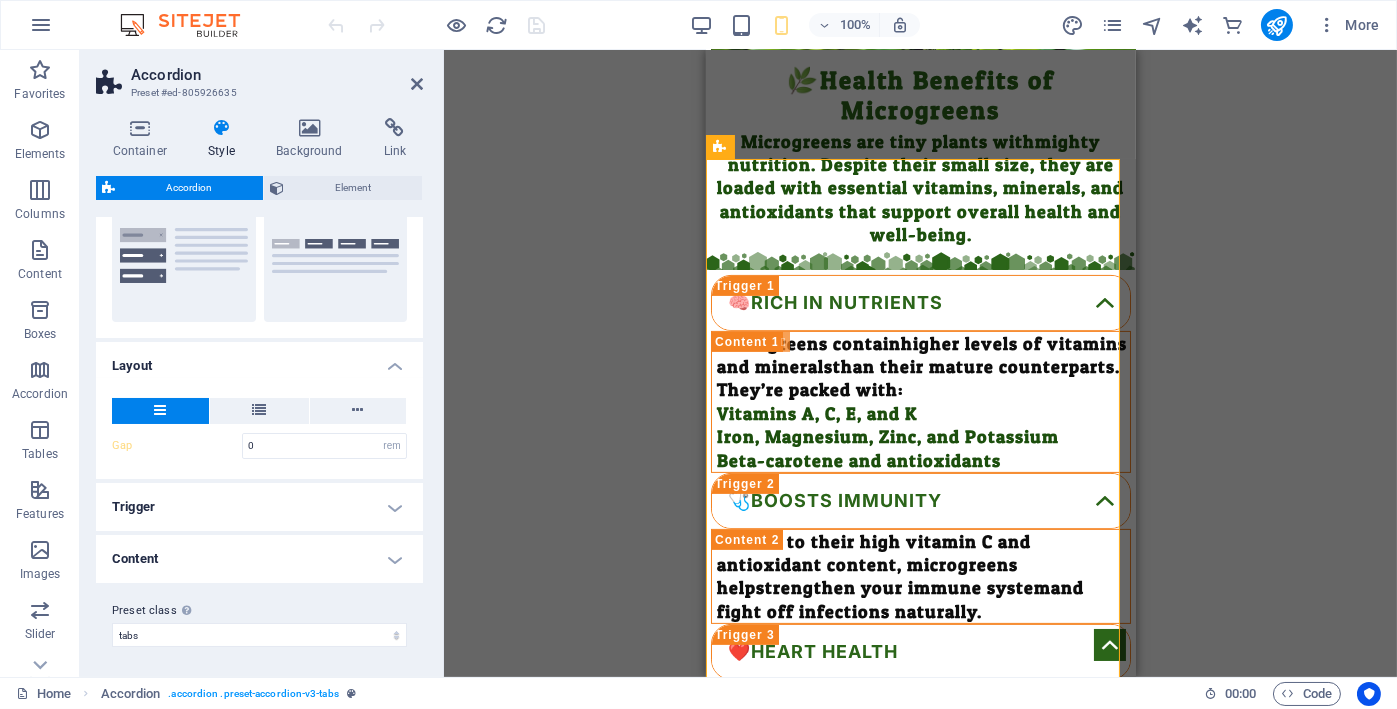 click on "Content" at bounding box center [259, 559] 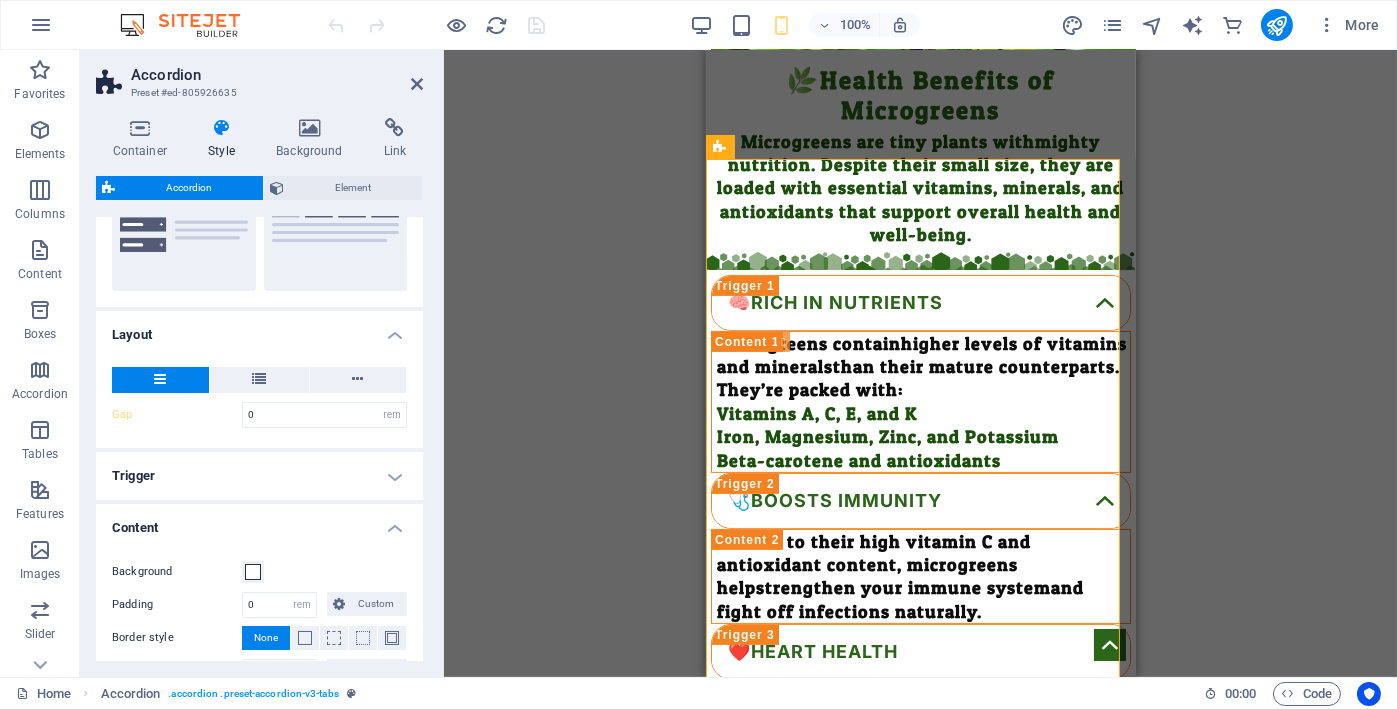 scroll, scrollTop: 219, scrollLeft: 0, axis: vertical 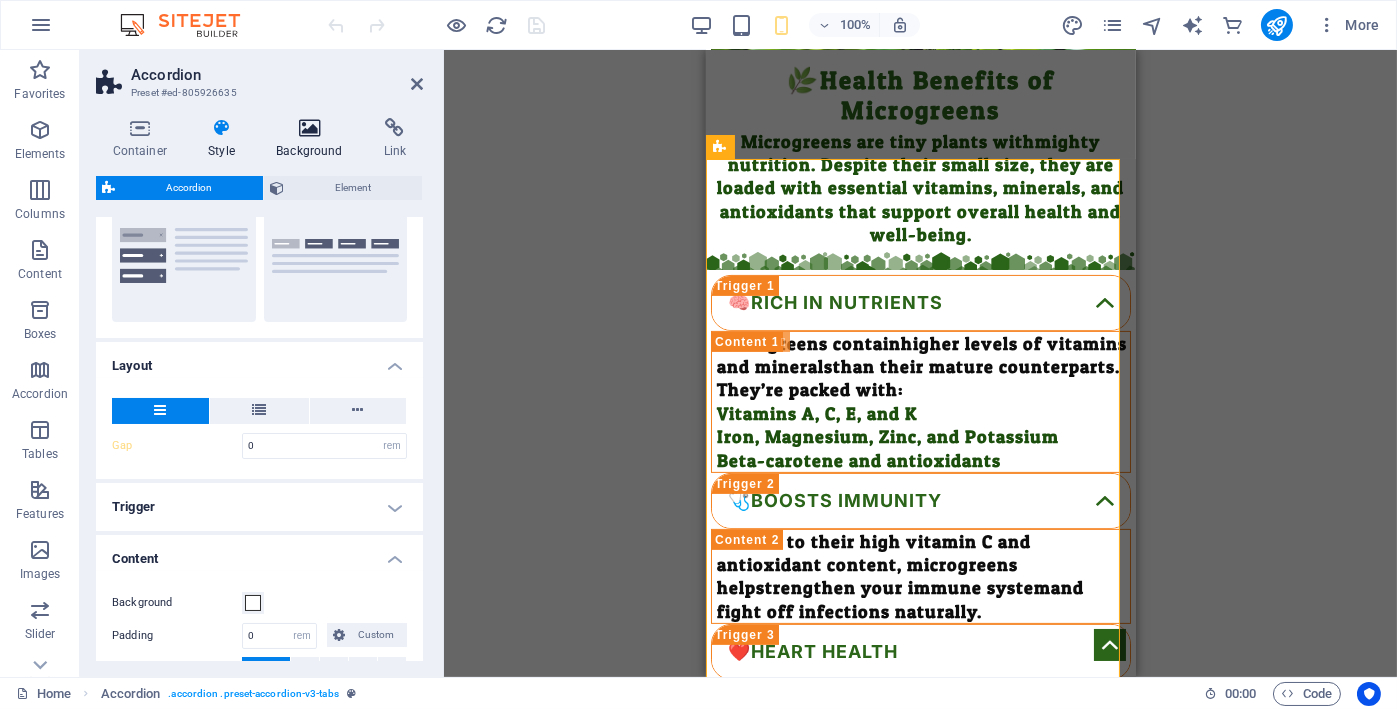 click on "Background" at bounding box center (314, 139) 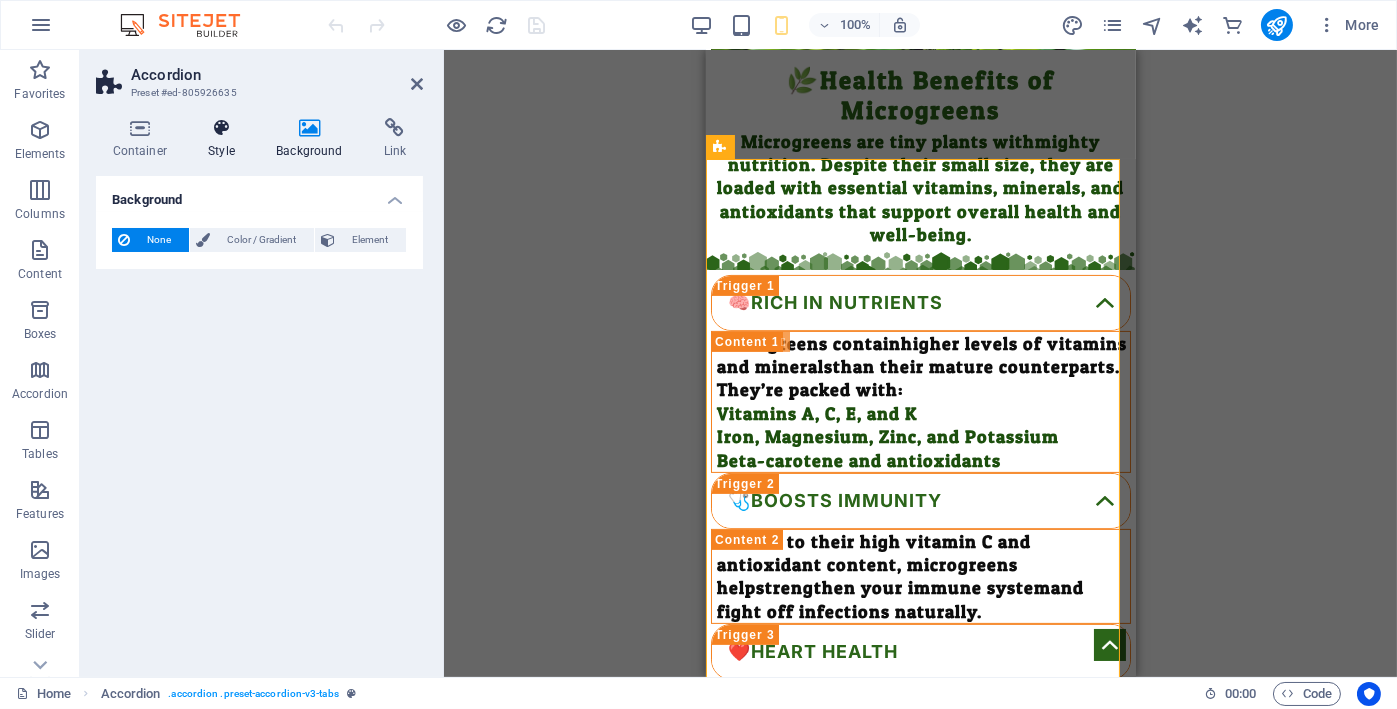 click on "Style" at bounding box center (226, 139) 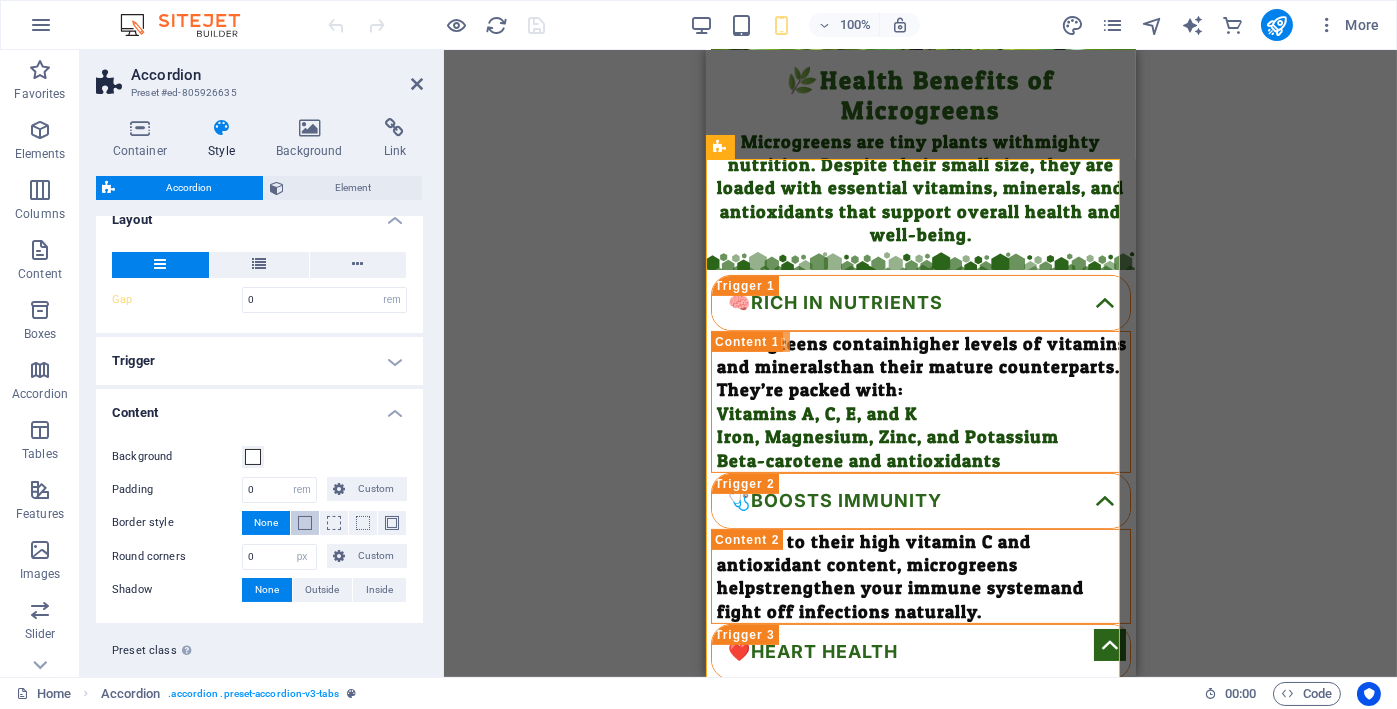 scroll, scrollTop: 386, scrollLeft: 0, axis: vertical 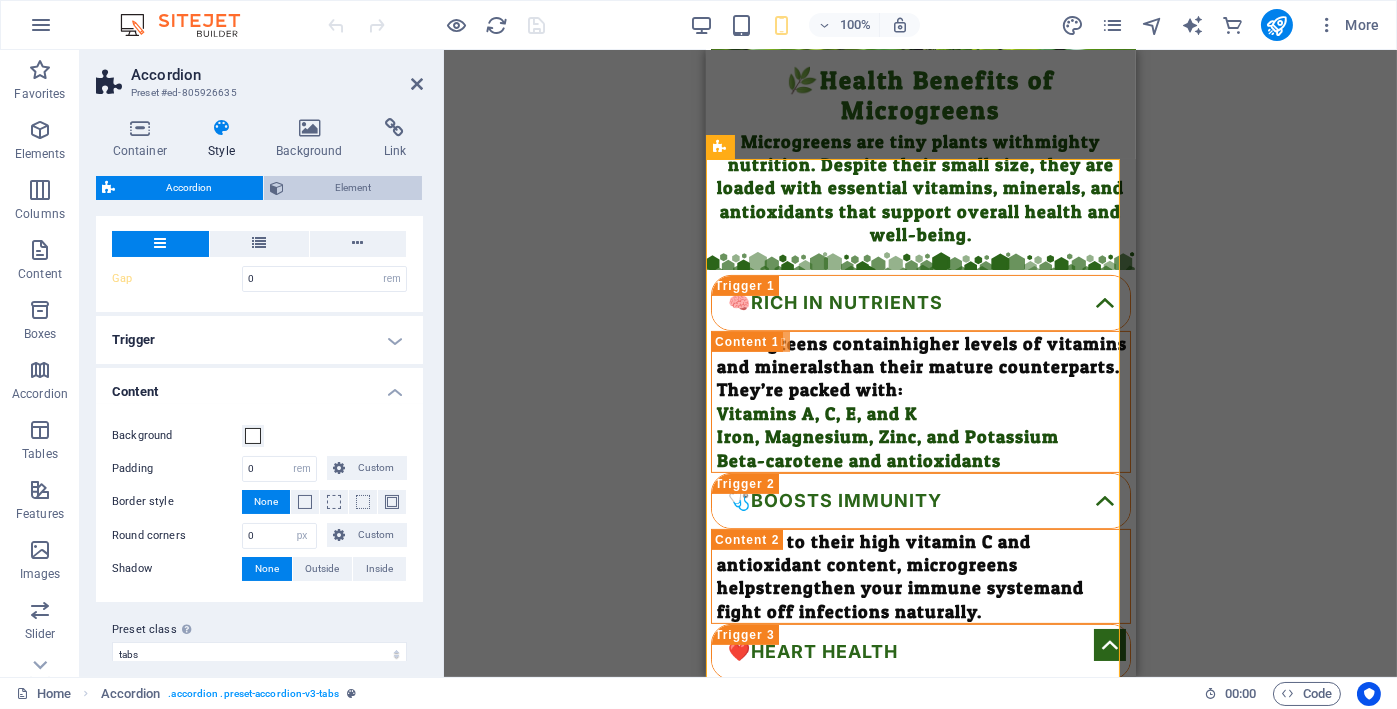 click on "Element" at bounding box center [353, 188] 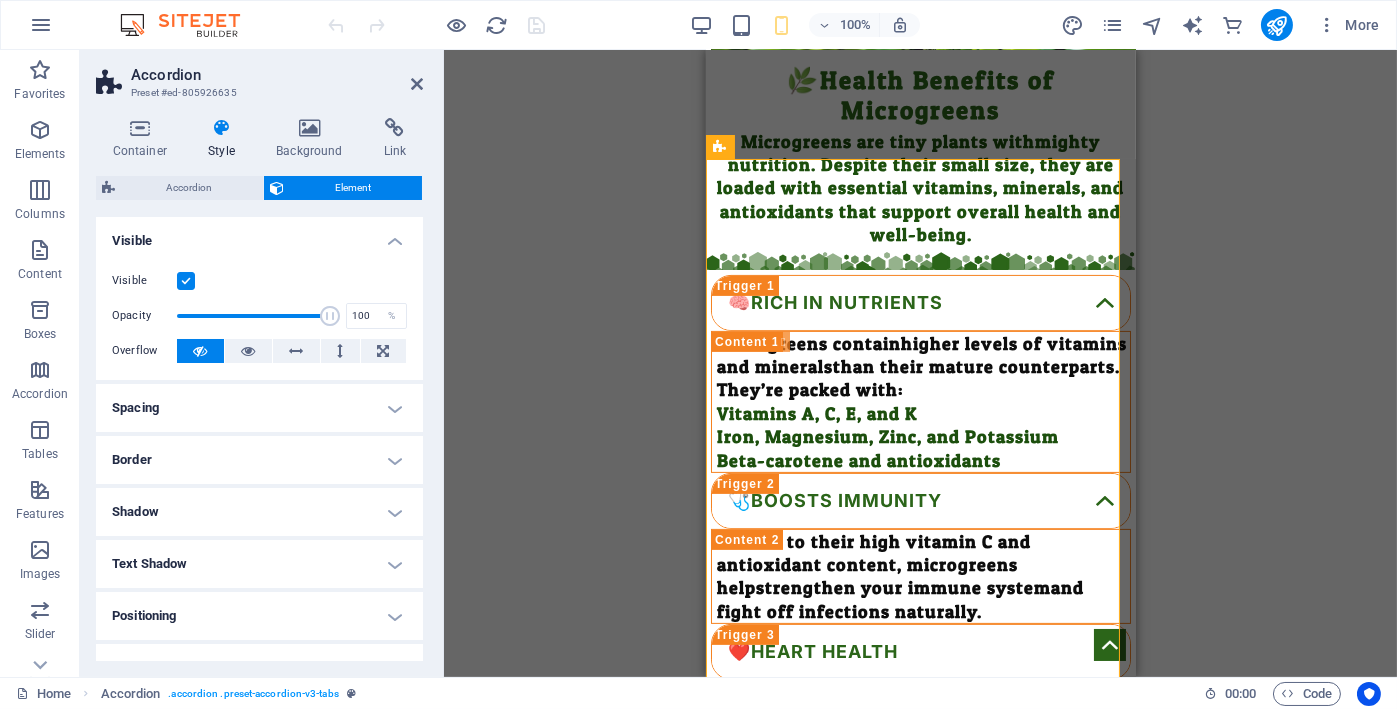 click on "Spacing" at bounding box center [259, 408] 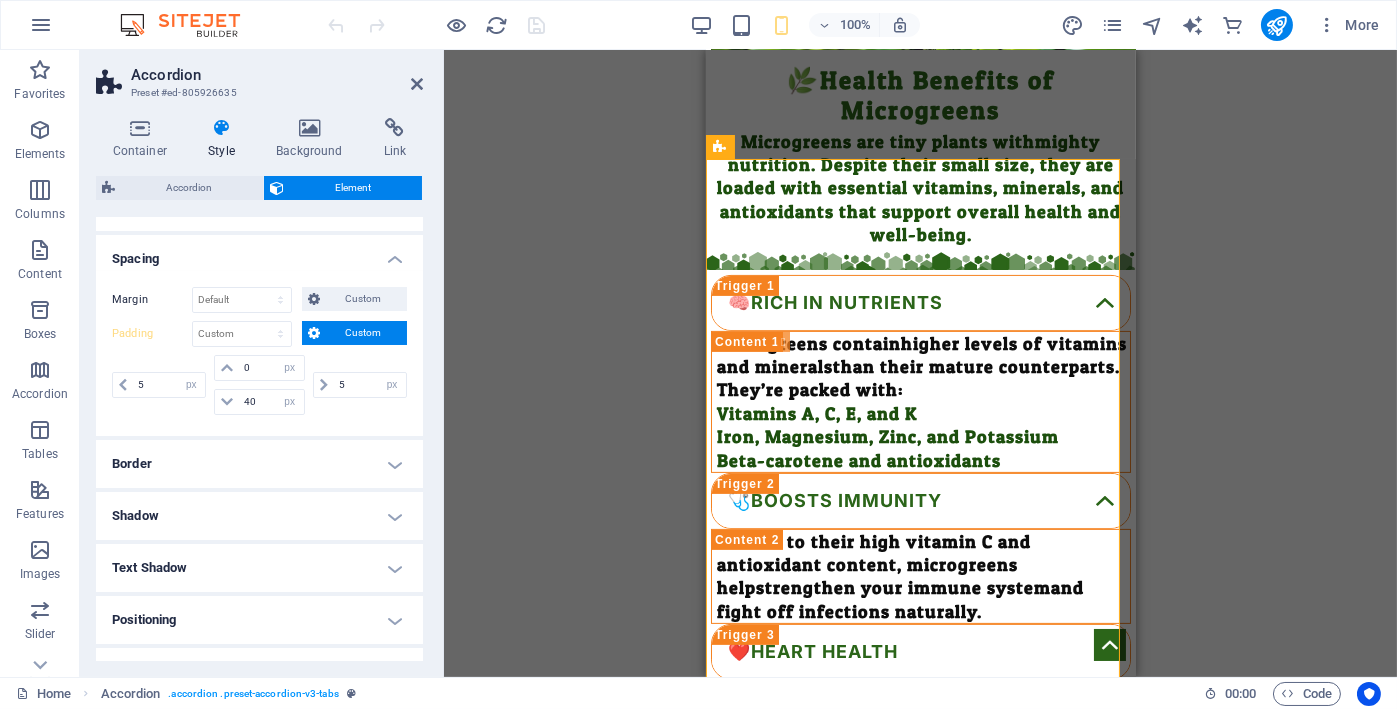 scroll, scrollTop: 166, scrollLeft: 0, axis: vertical 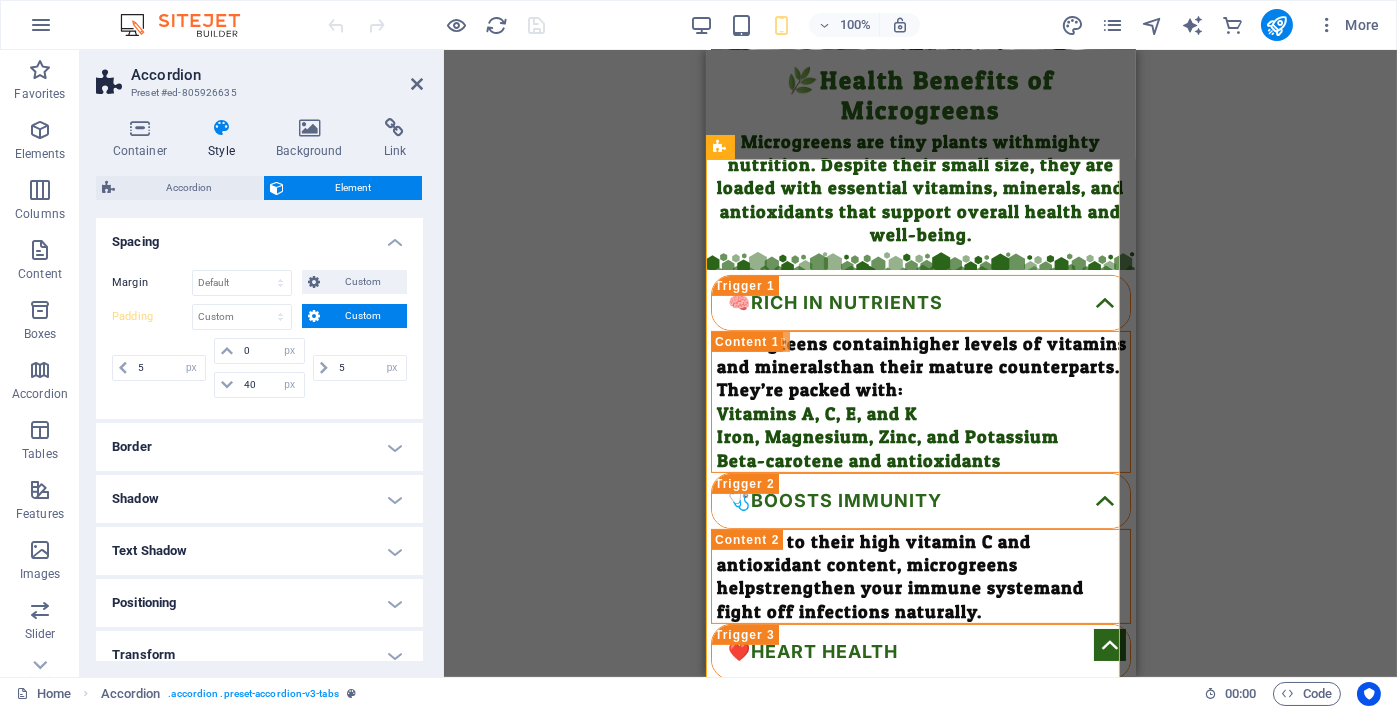 click on "Border" at bounding box center [259, 447] 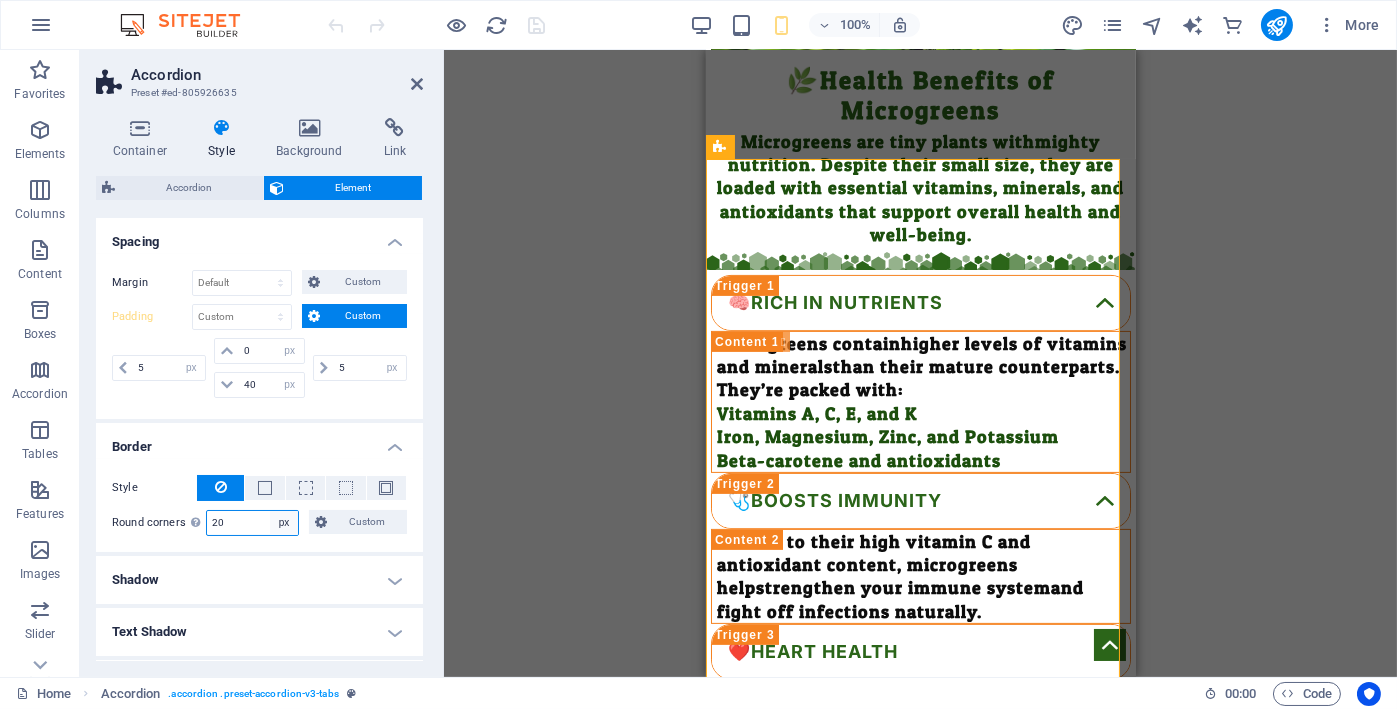click on "Default px rem % vh vw Custom" at bounding box center [284, 523] 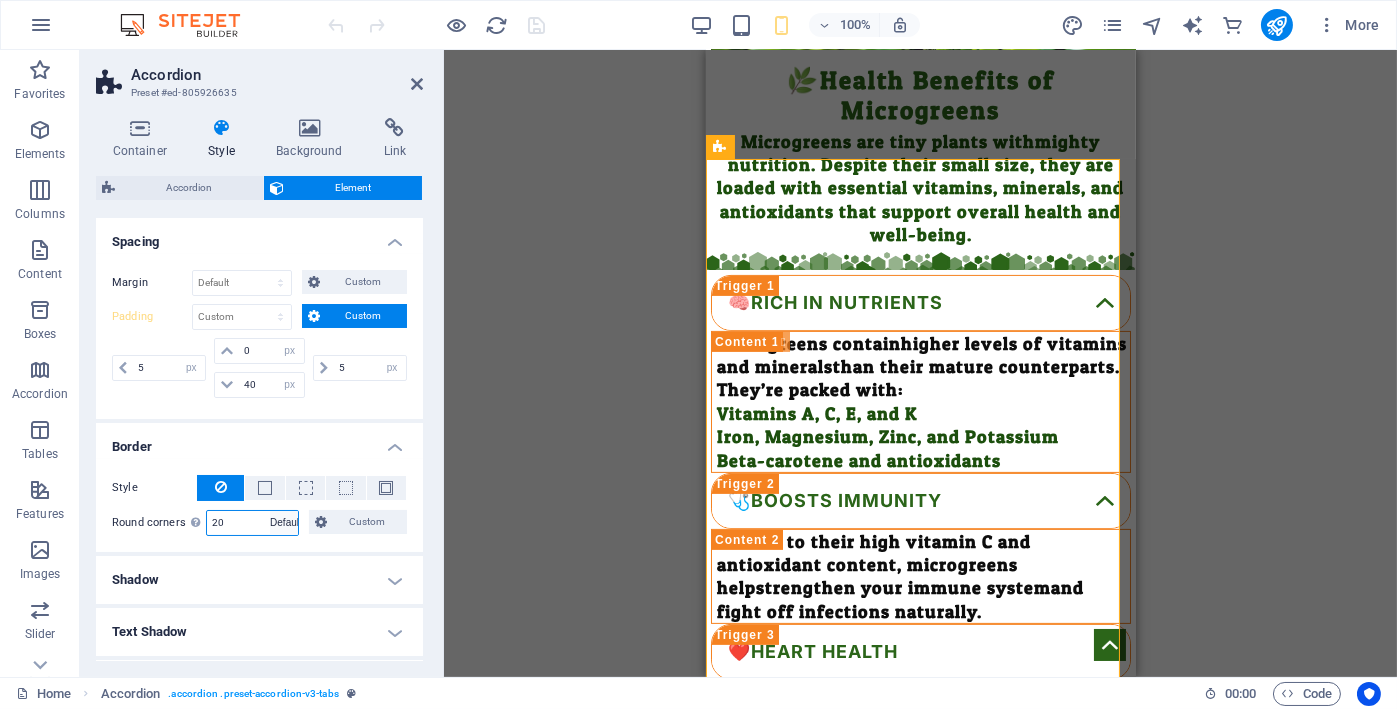 click on "Default px rem % vh vw Custom" at bounding box center (284, 523) 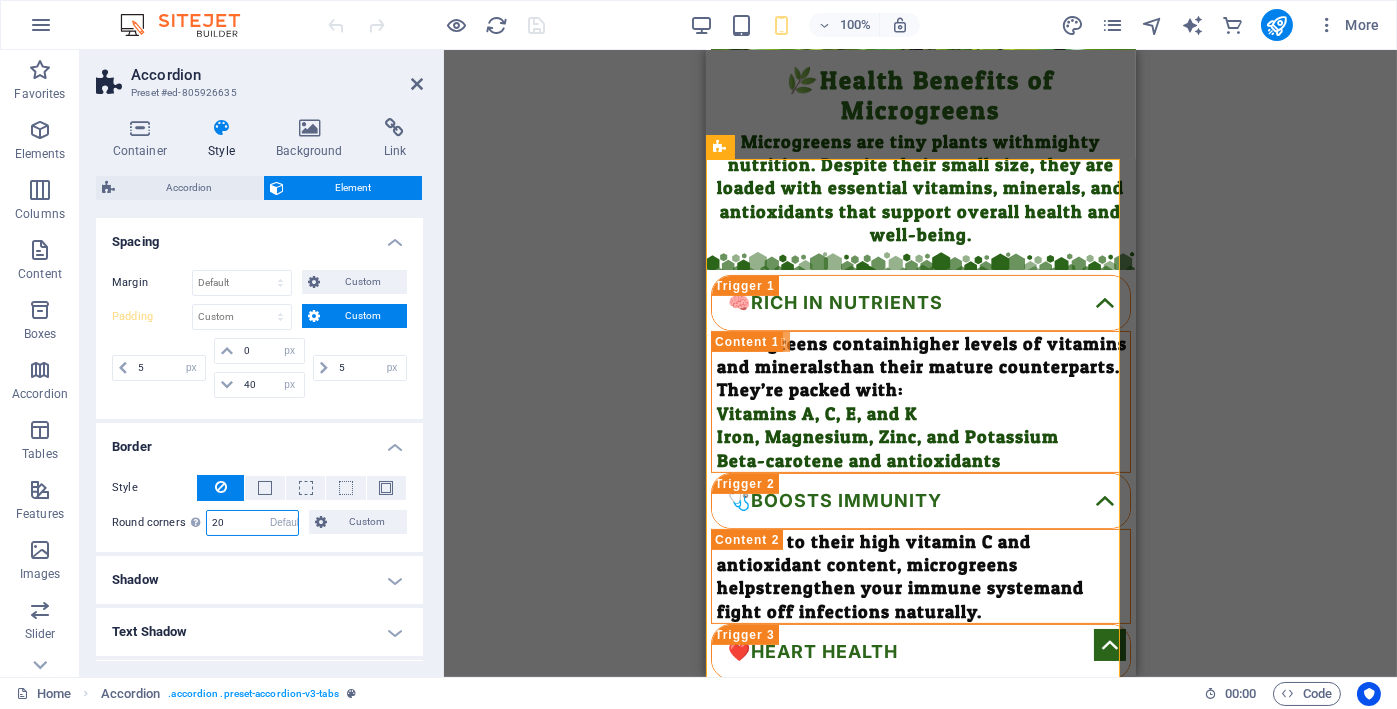 type on "20" 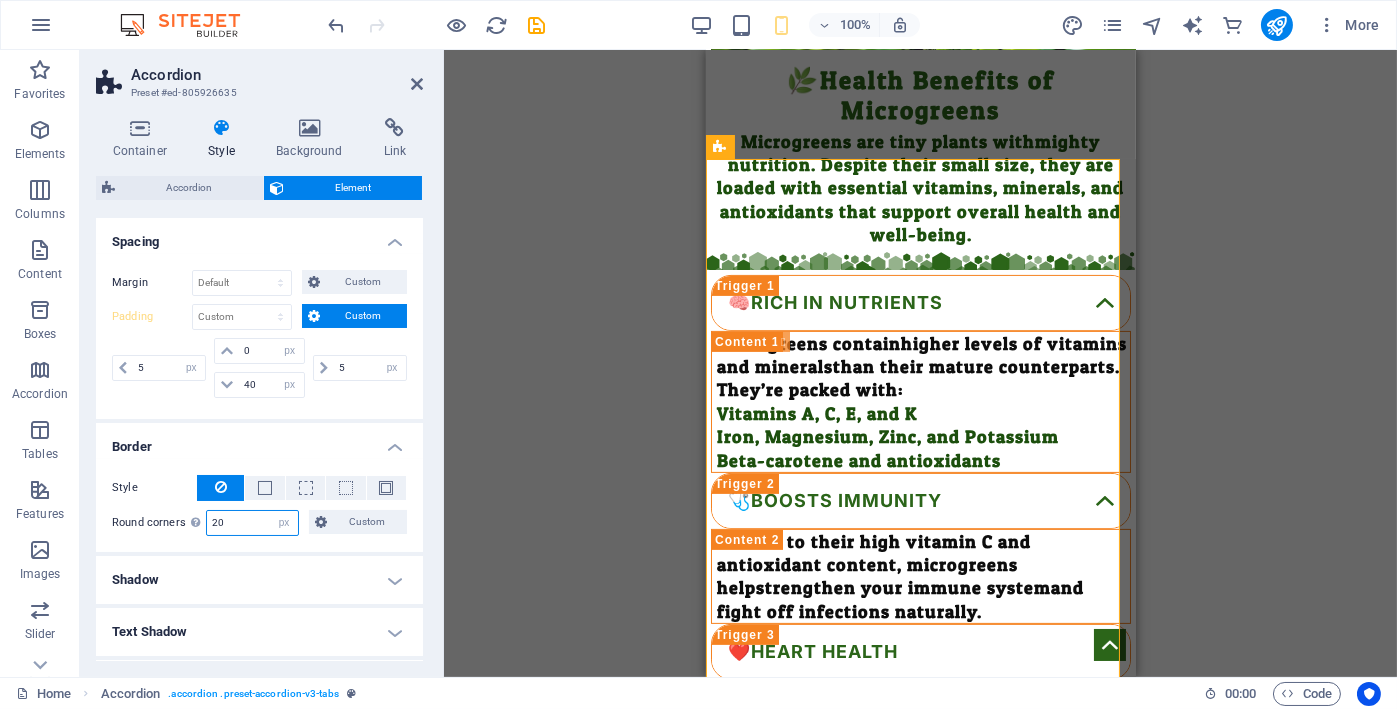scroll, scrollTop: 333, scrollLeft: 0, axis: vertical 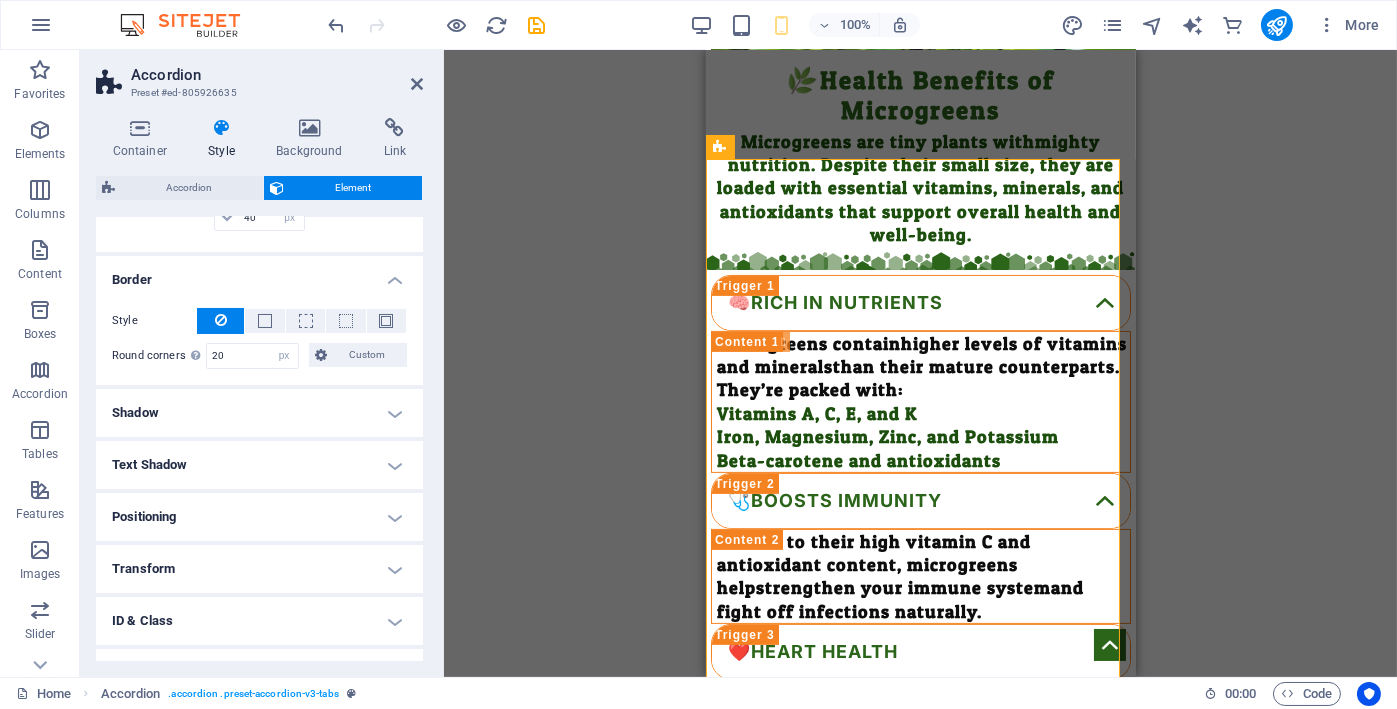 click on "Border" at bounding box center [259, 274] 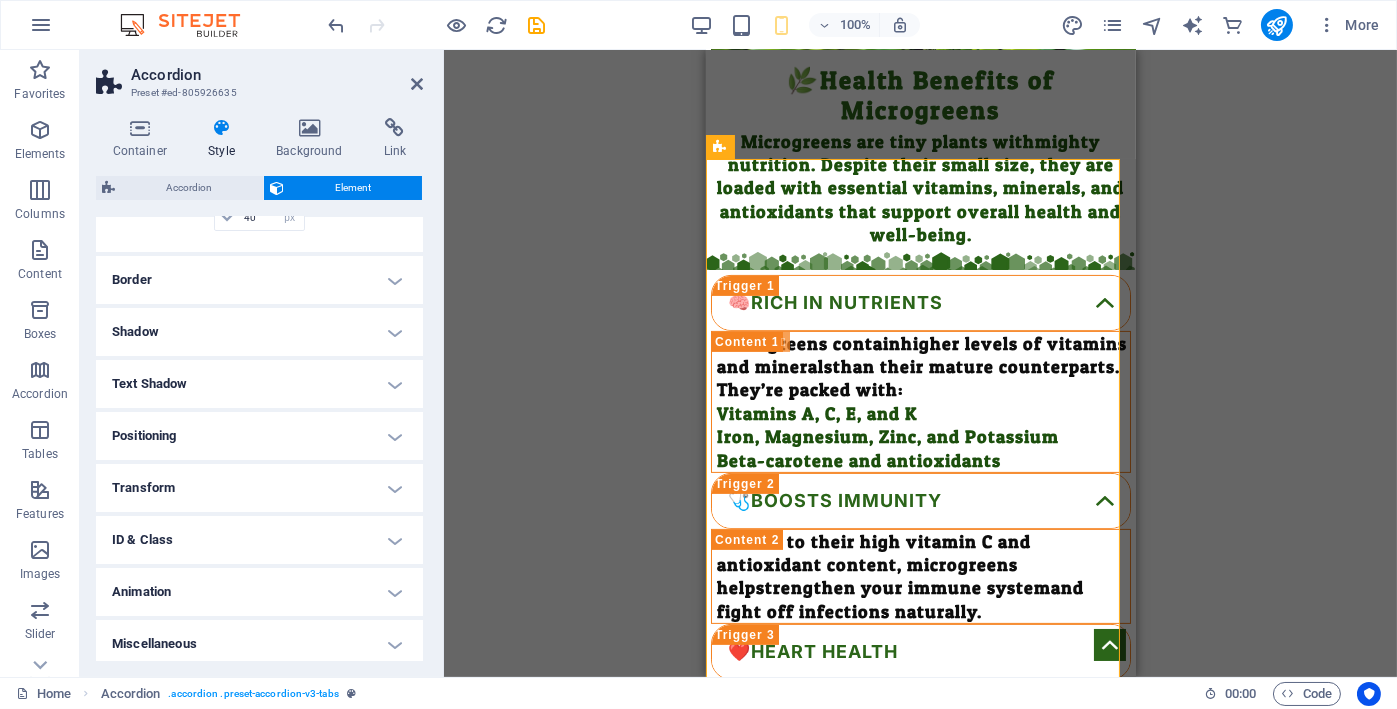 click on "Border" at bounding box center [259, 280] 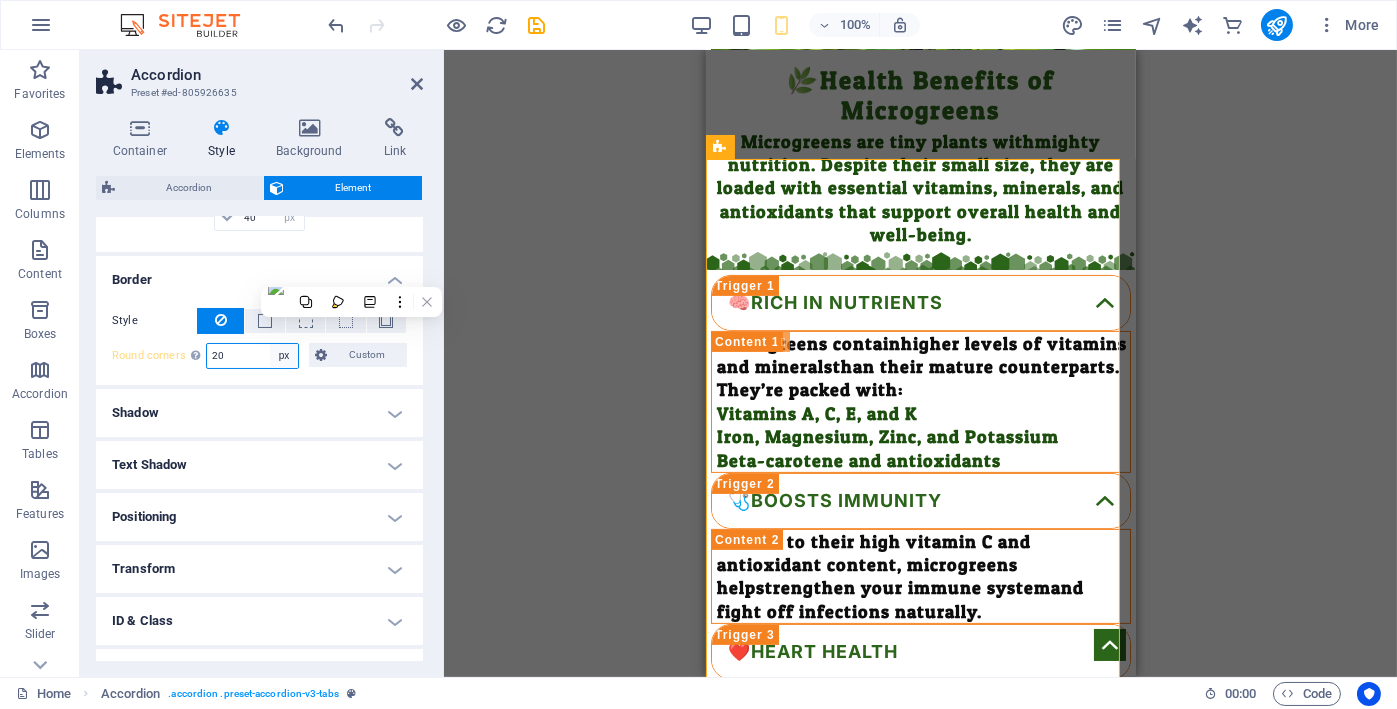 click on "Default px rem % vh vw Custom" at bounding box center (284, 356) 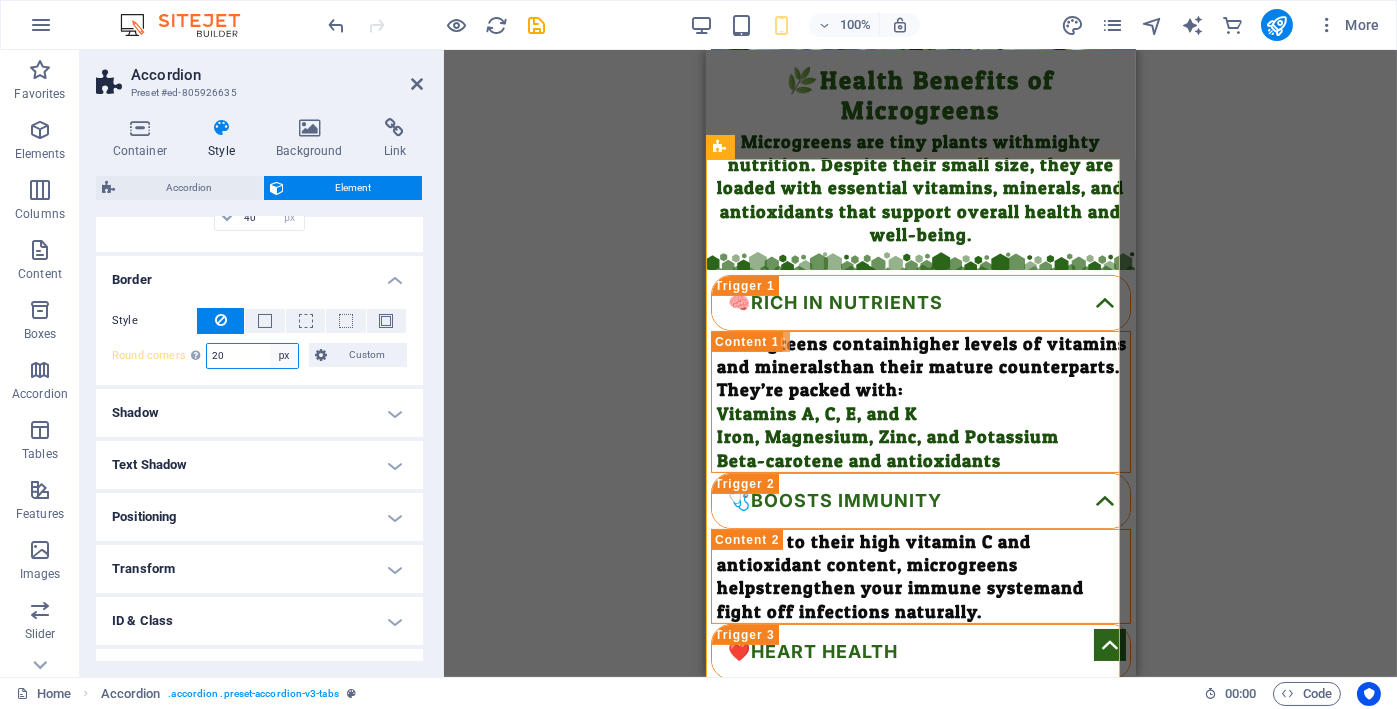 select on "default" 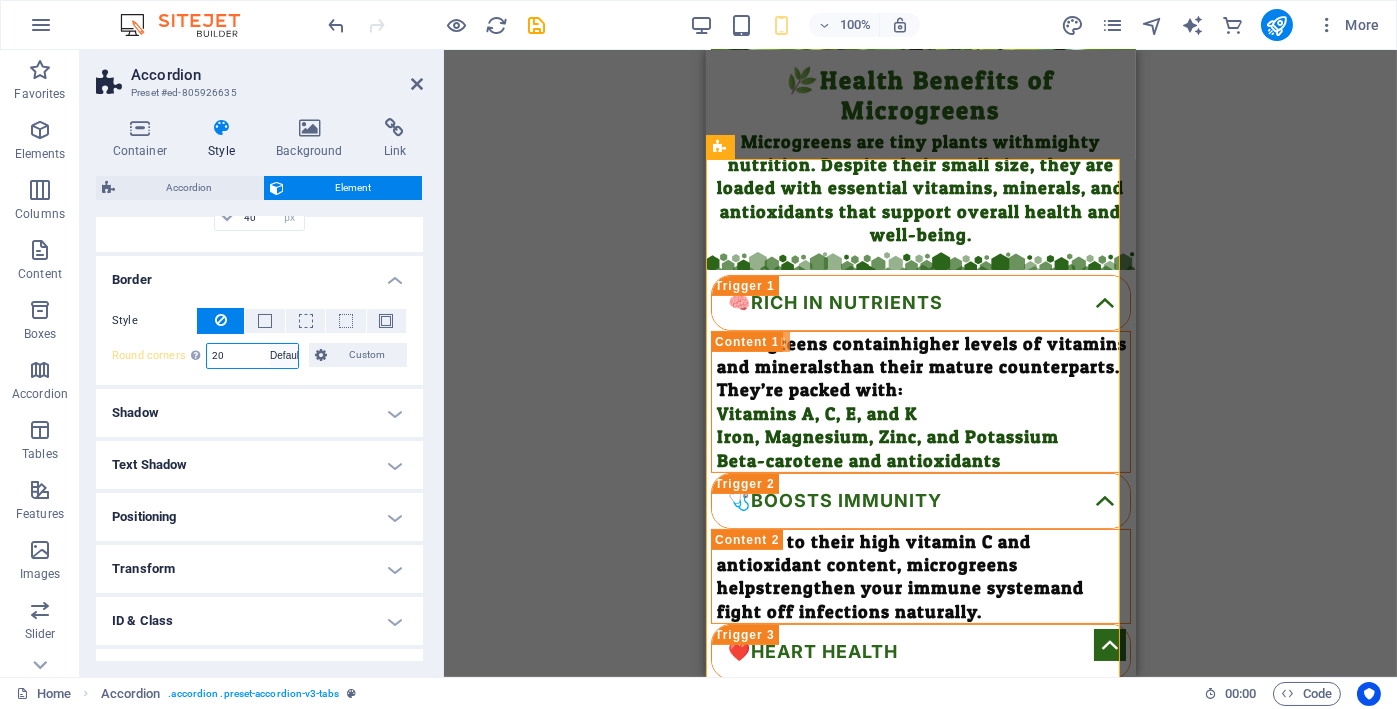 click on "Default px rem % vh vw Custom" at bounding box center [284, 356] 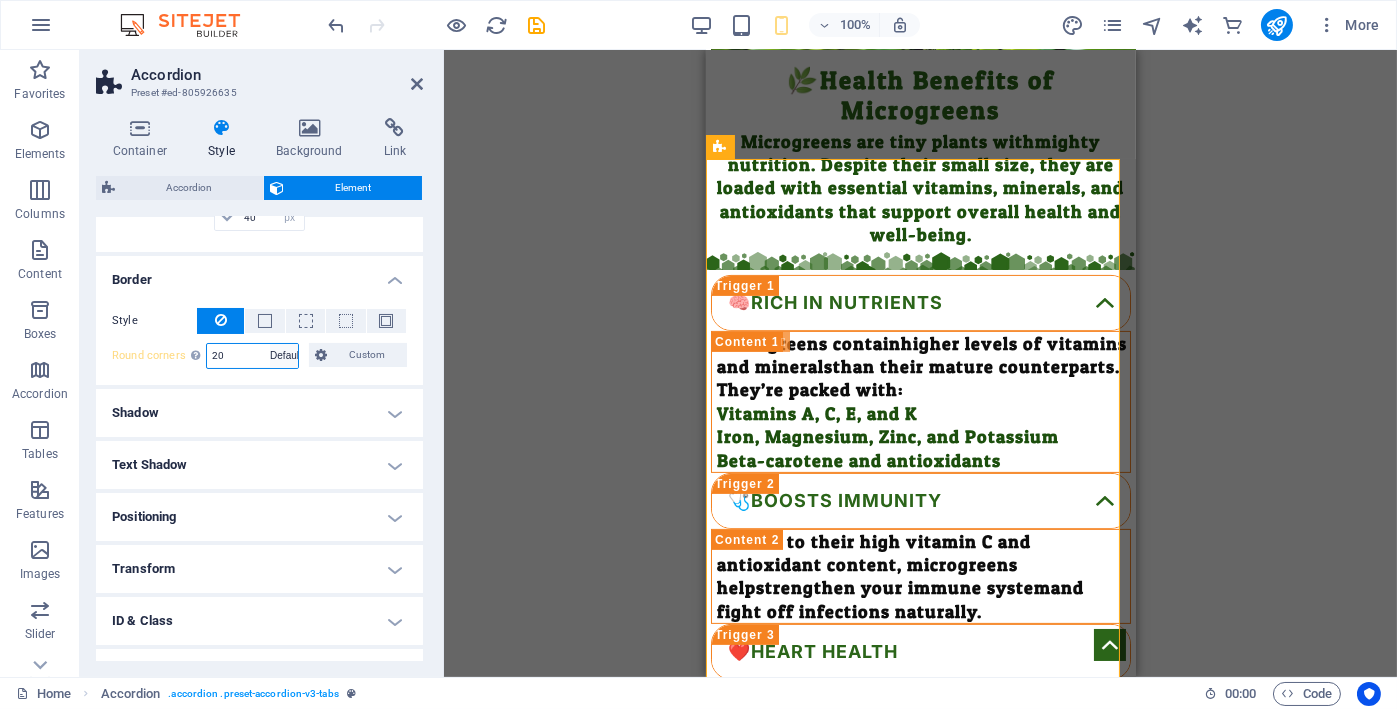 type on "20" 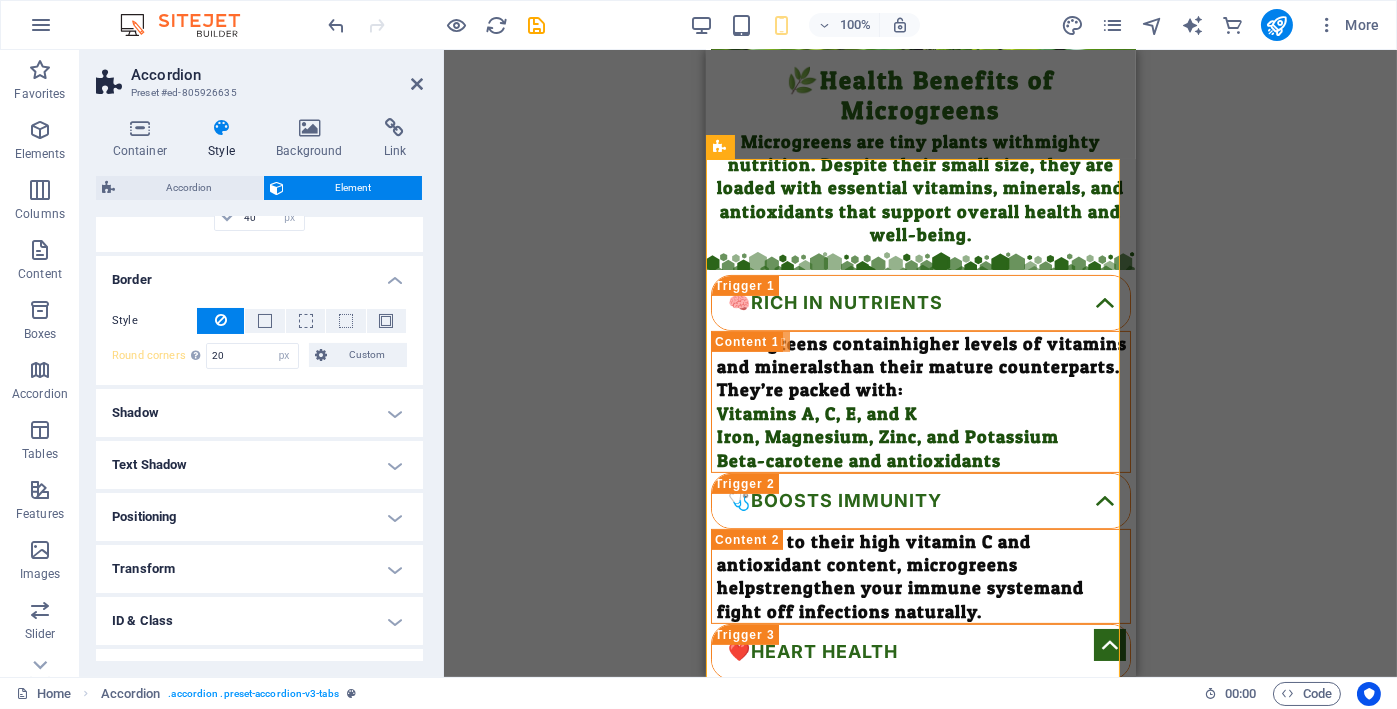 click on "Style              - Width 1 auto px rem % vh vw Custom Custom 1 auto px rem % vh vw 1 auto px rem % vh vw 1 auto px rem % vh vw 1 auto px rem % vh vw  - Color Round corners For background overlay and background images, the overflow must be hidden so that the round corners are visible 20 Default px rem % vh vw Custom Custom 20 px rem % vh vw 20 px rem % vh vw 20 px rem % vh vw 20 px rem % vh vw" at bounding box center [259, 338] 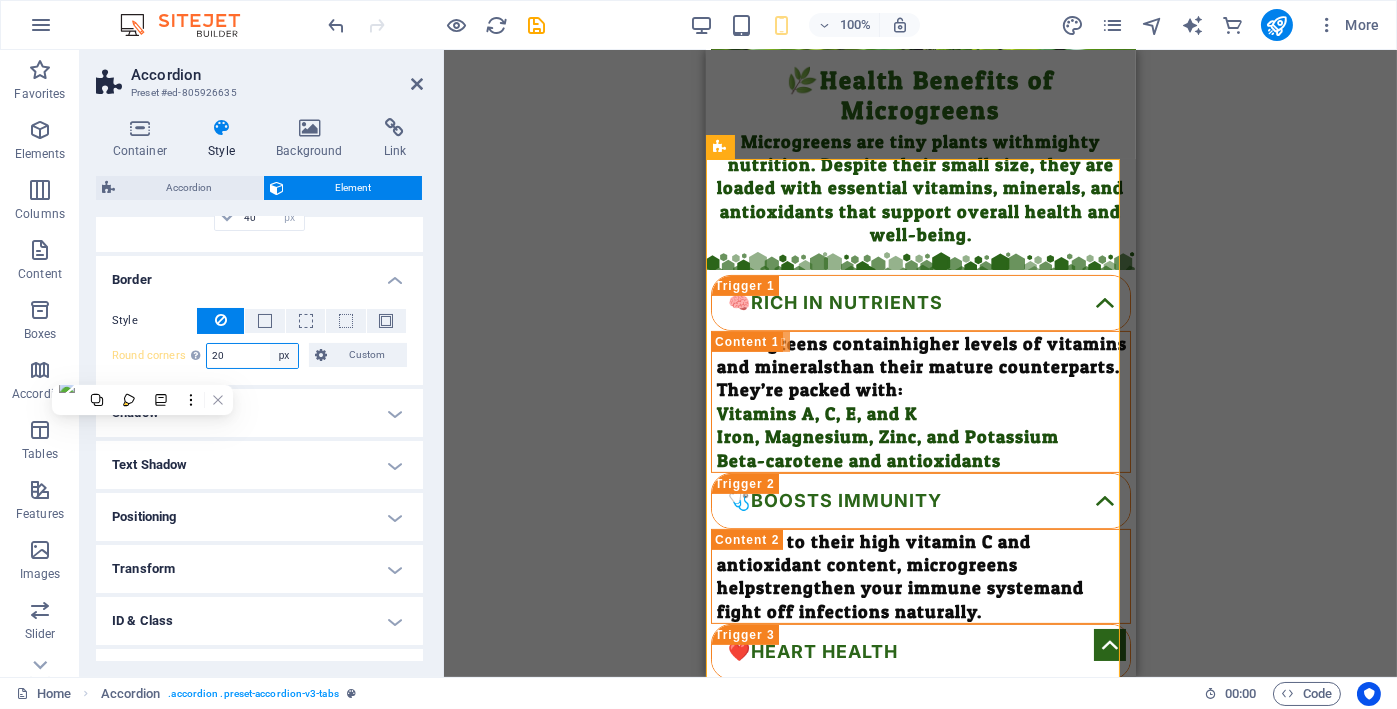 click on "Default px rem % vh vw Custom" at bounding box center (284, 356) 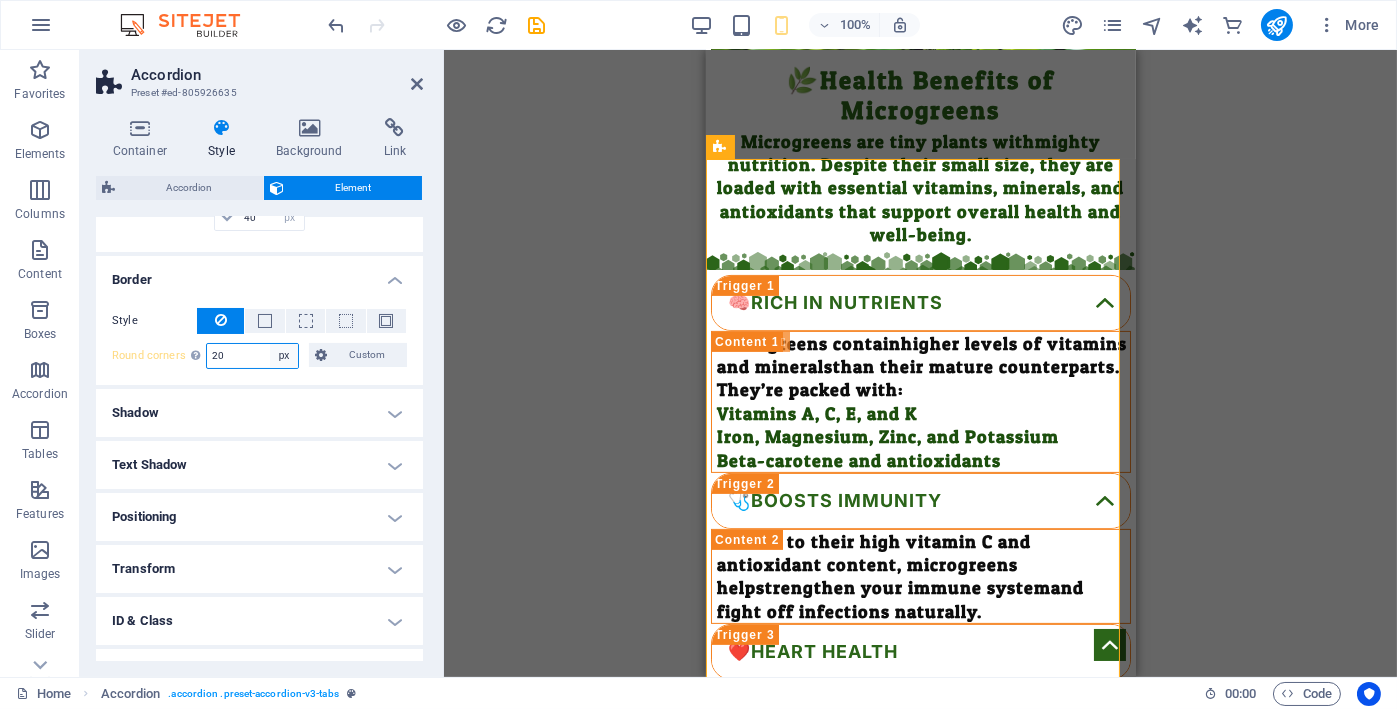 select on "default" 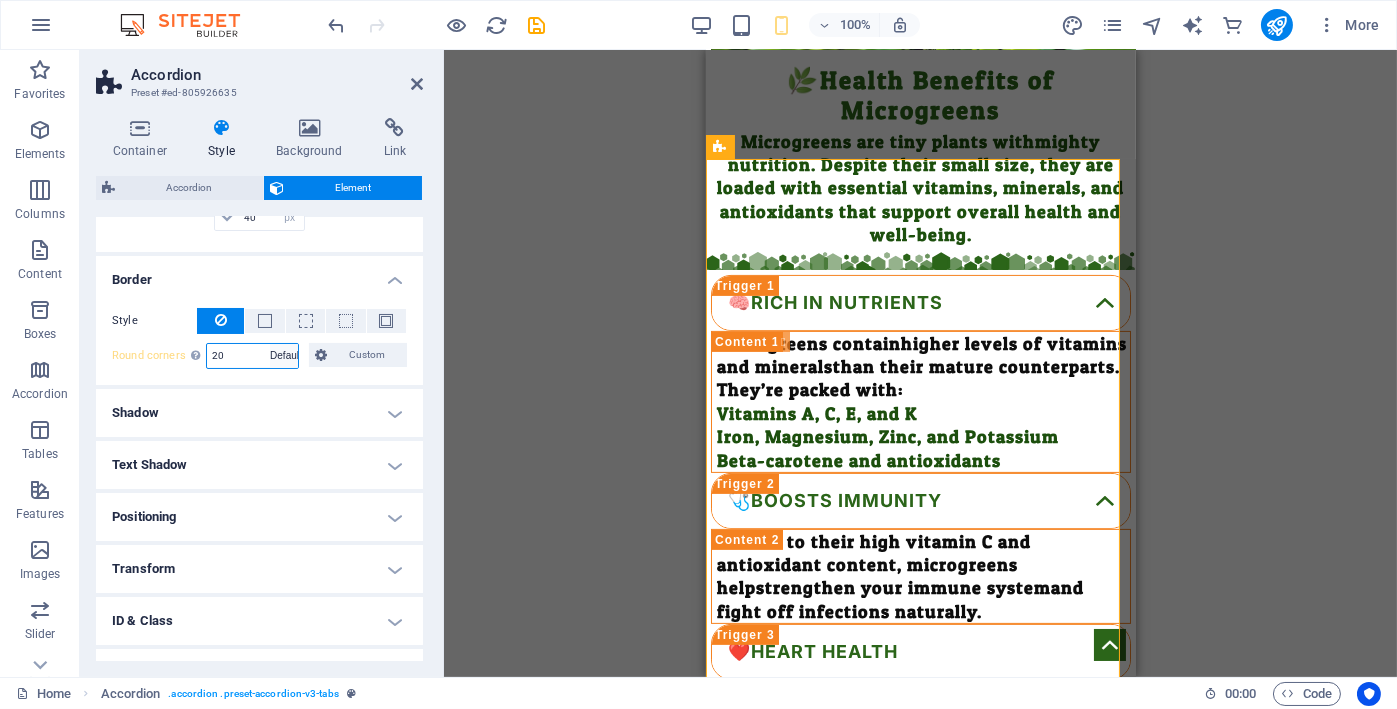 click on "Default px rem % vh vw Custom" at bounding box center (284, 356) 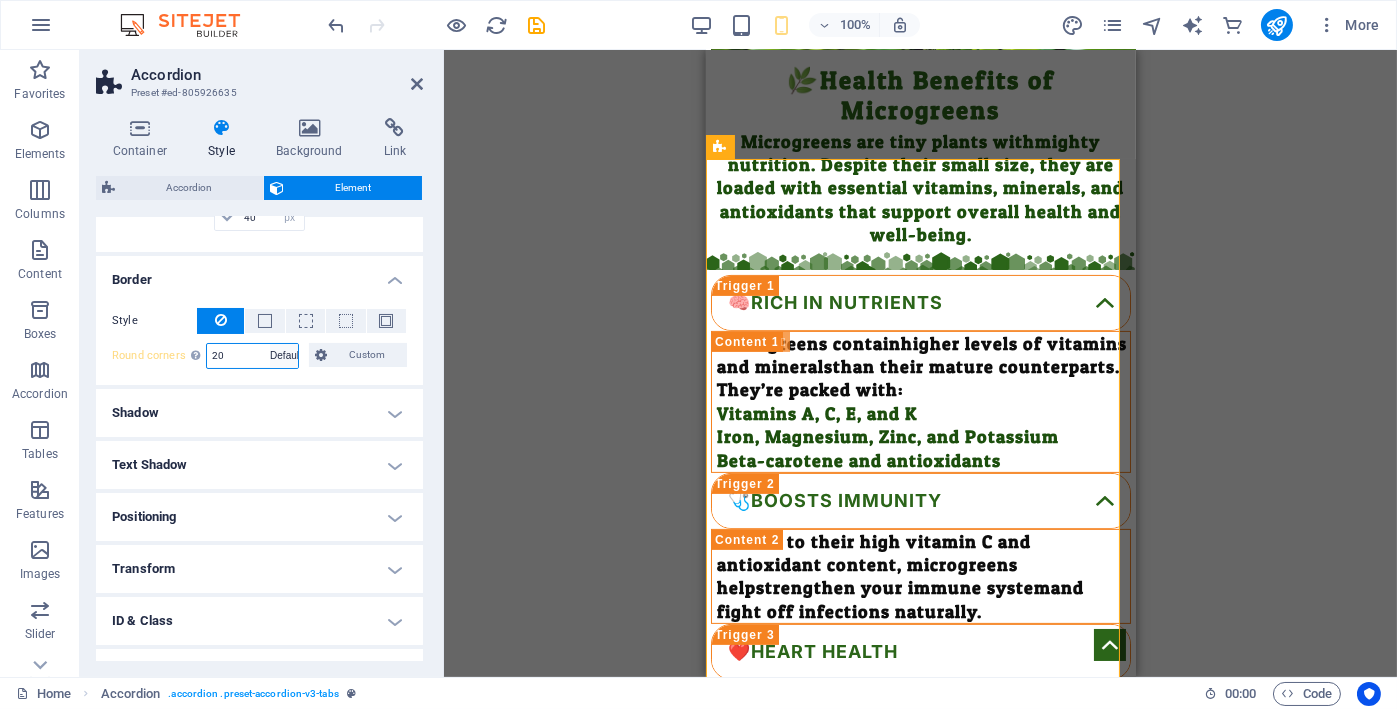 type on "20" 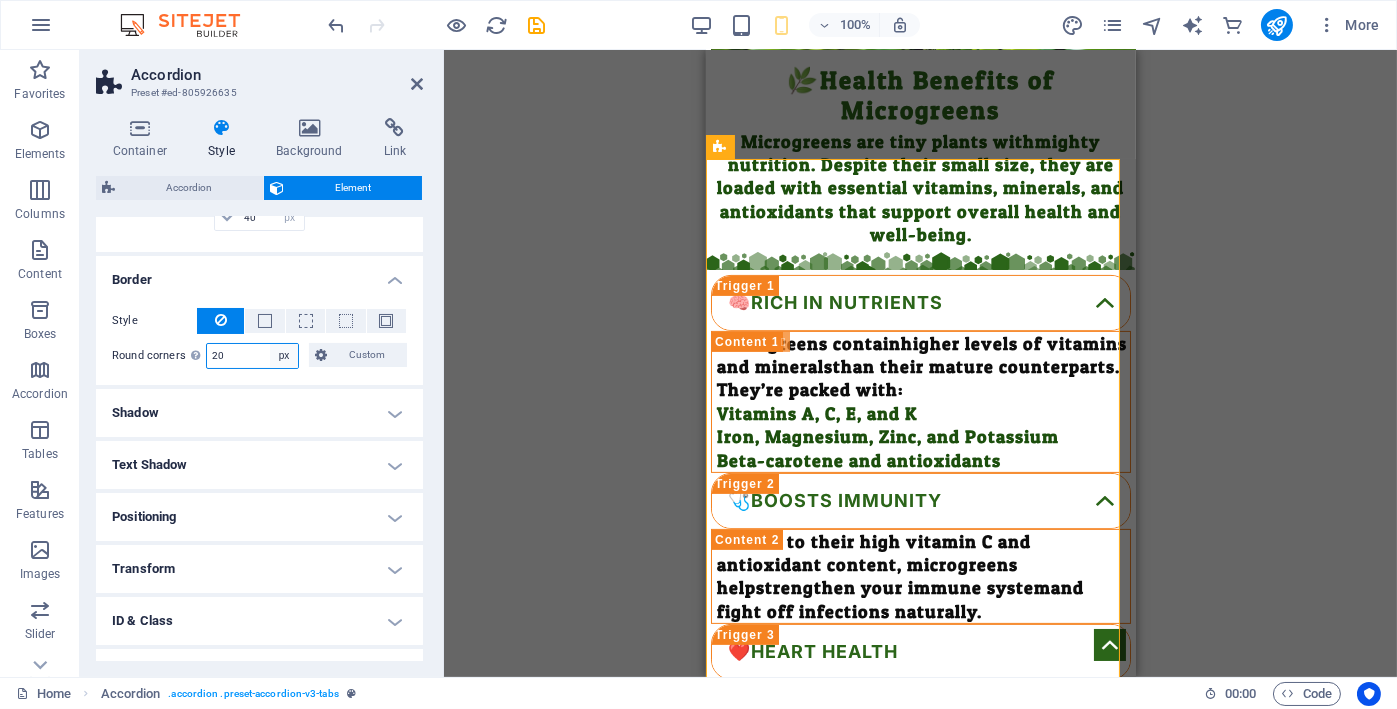 click on "Default px rem % vh vw Custom" at bounding box center (284, 356) 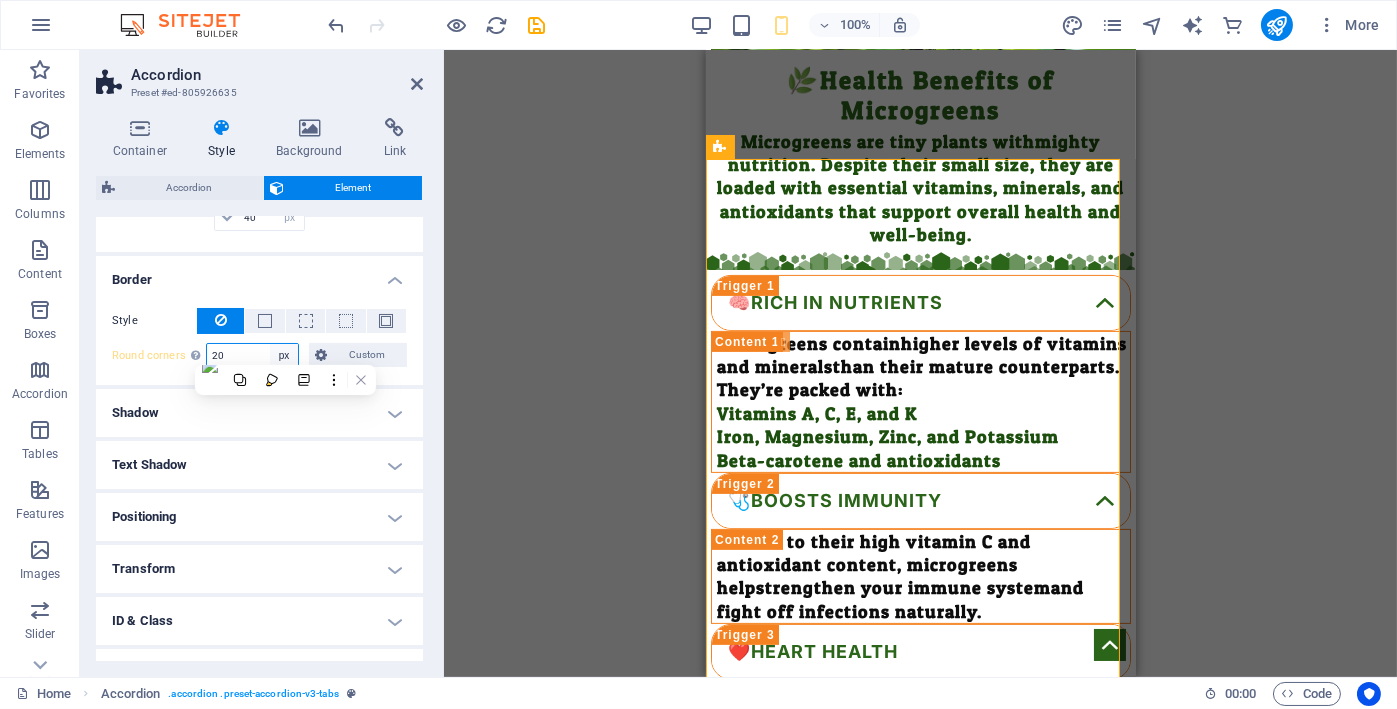 select on "default" 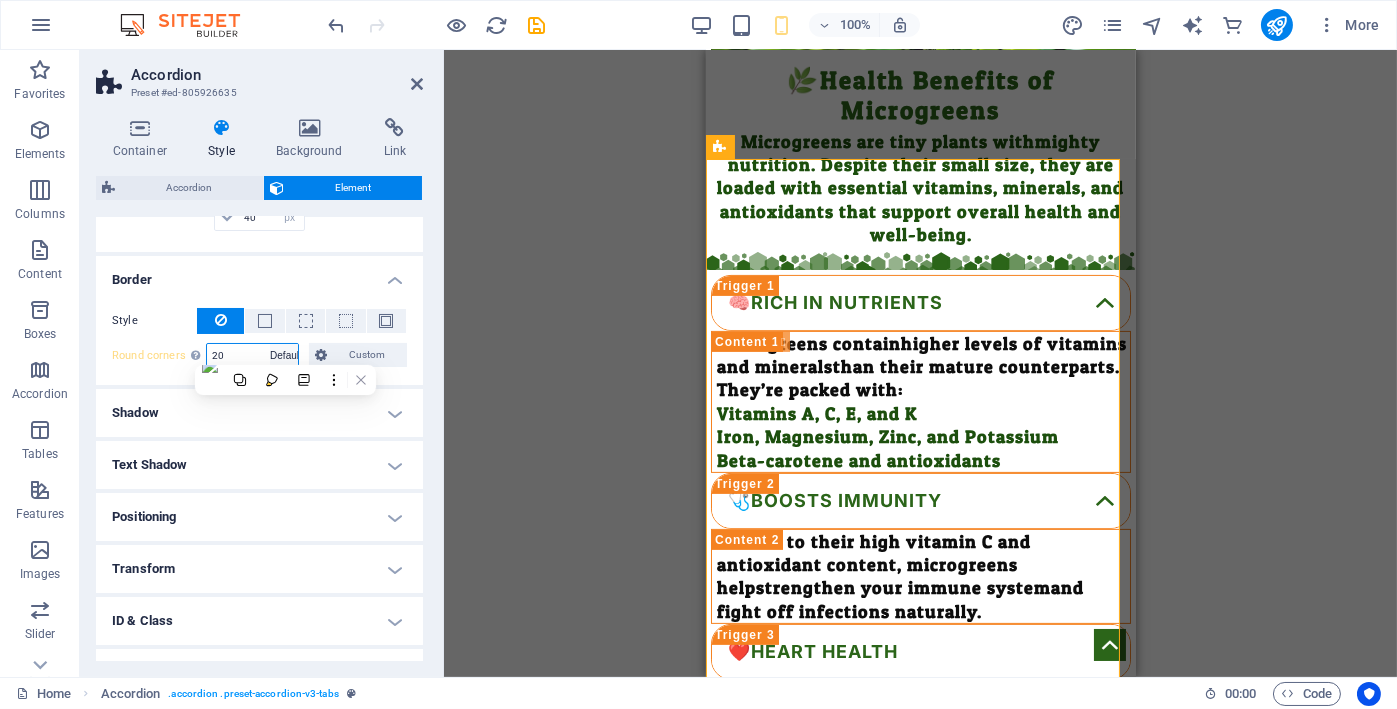 click on "Default px rem % vh vw Custom" at bounding box center (284, 356) 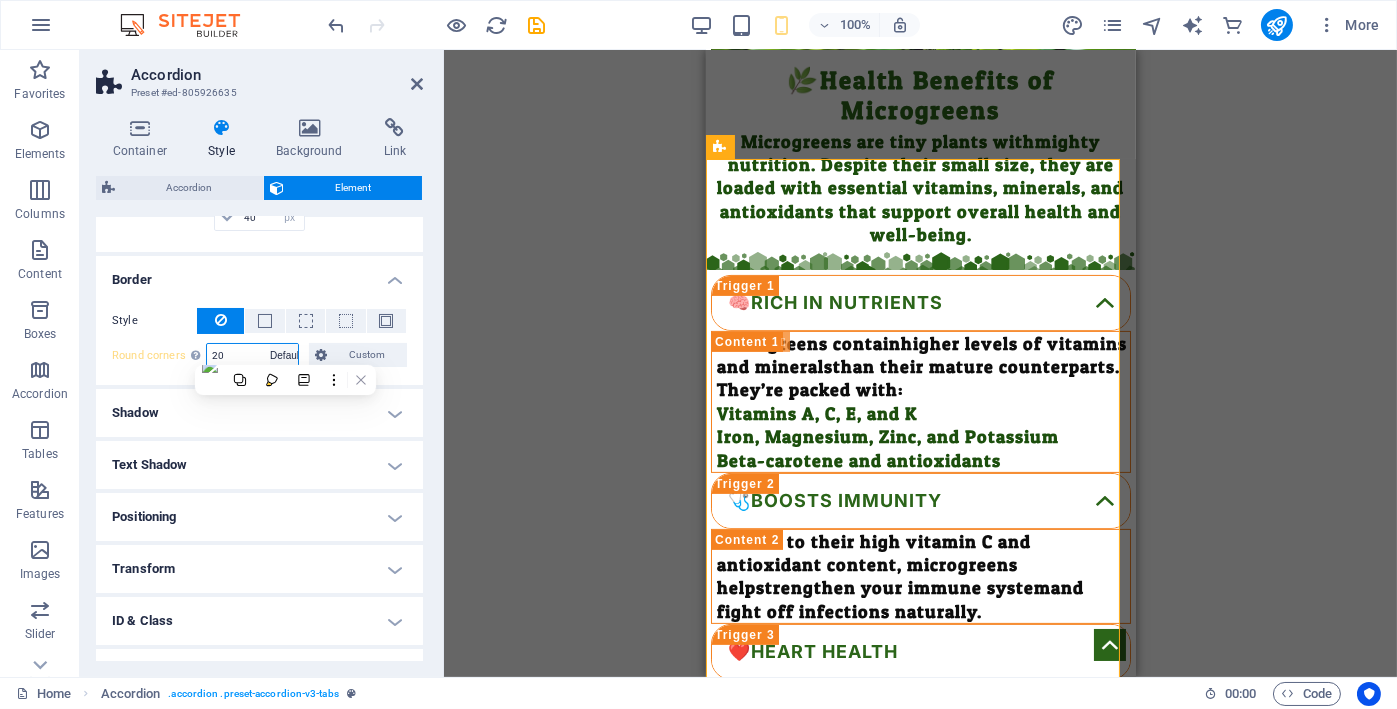 type on "20" 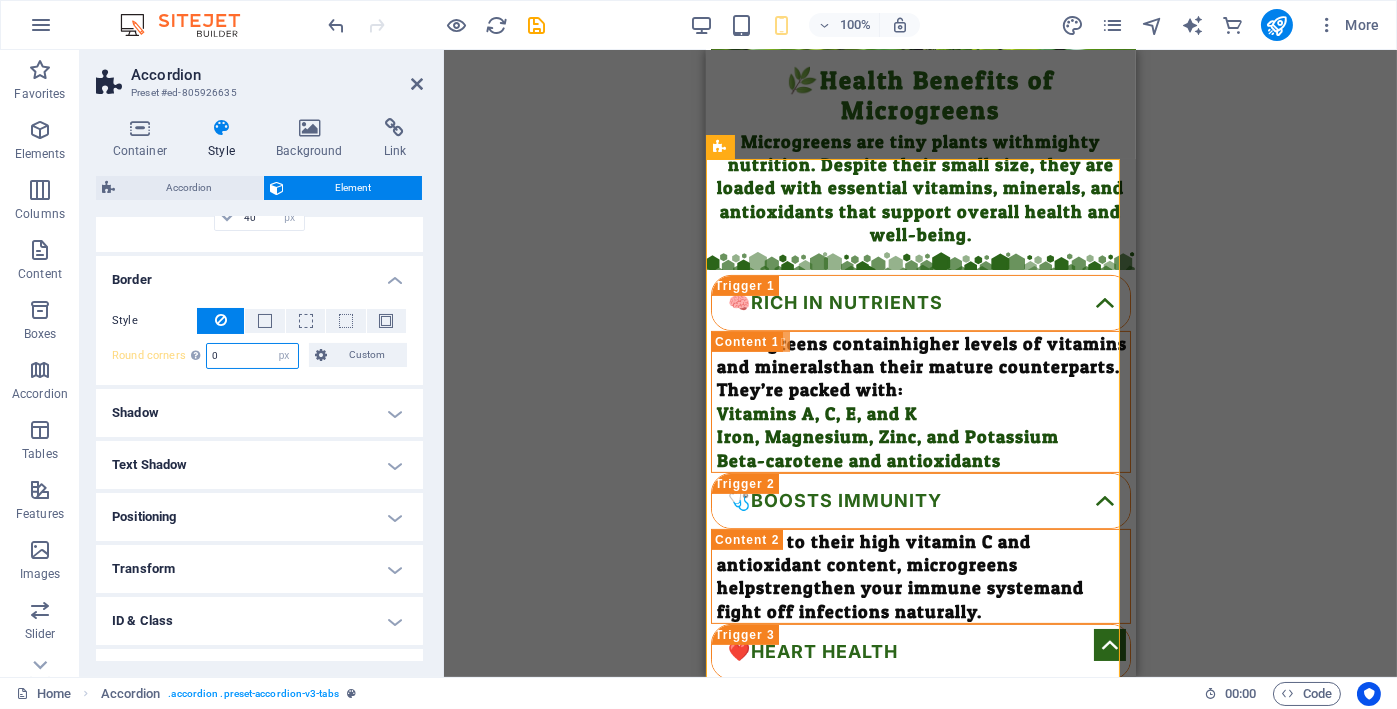 type on "0" 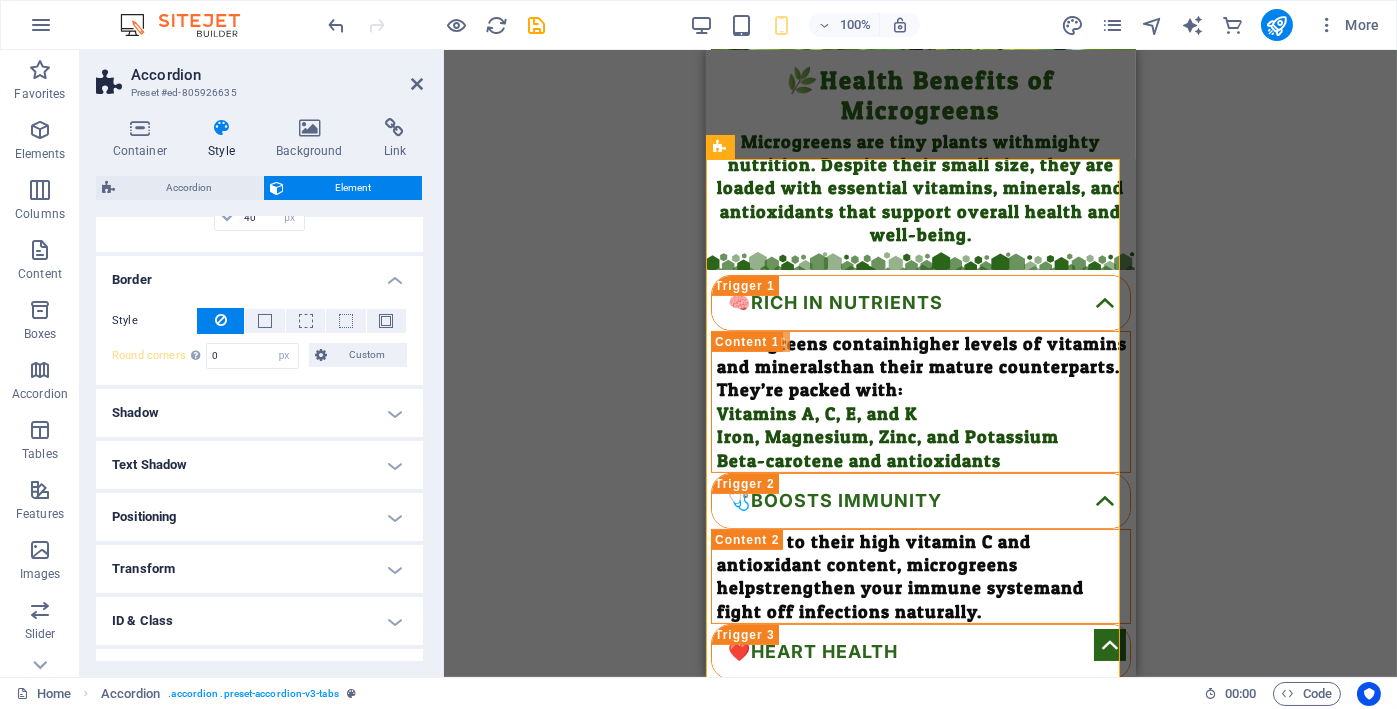 click on "Style              - Width 1 auto px rem % vh vw Custom Custom 1 auto px rem % vh vw 1 auto px rem % vh vw 1 auto px rem % vh vw 1 auto px rem % vh vw  - Color Round corners For background overlay and background images, the overflow must be hidden so that the round corners are visible 0 Default px rem % vh vw Custom Custom 0 px rem % vh vw 0 px rem % vh vw 0 px rem % vh vw 0 px rem % vh vw" at bounding box center (259, 338) 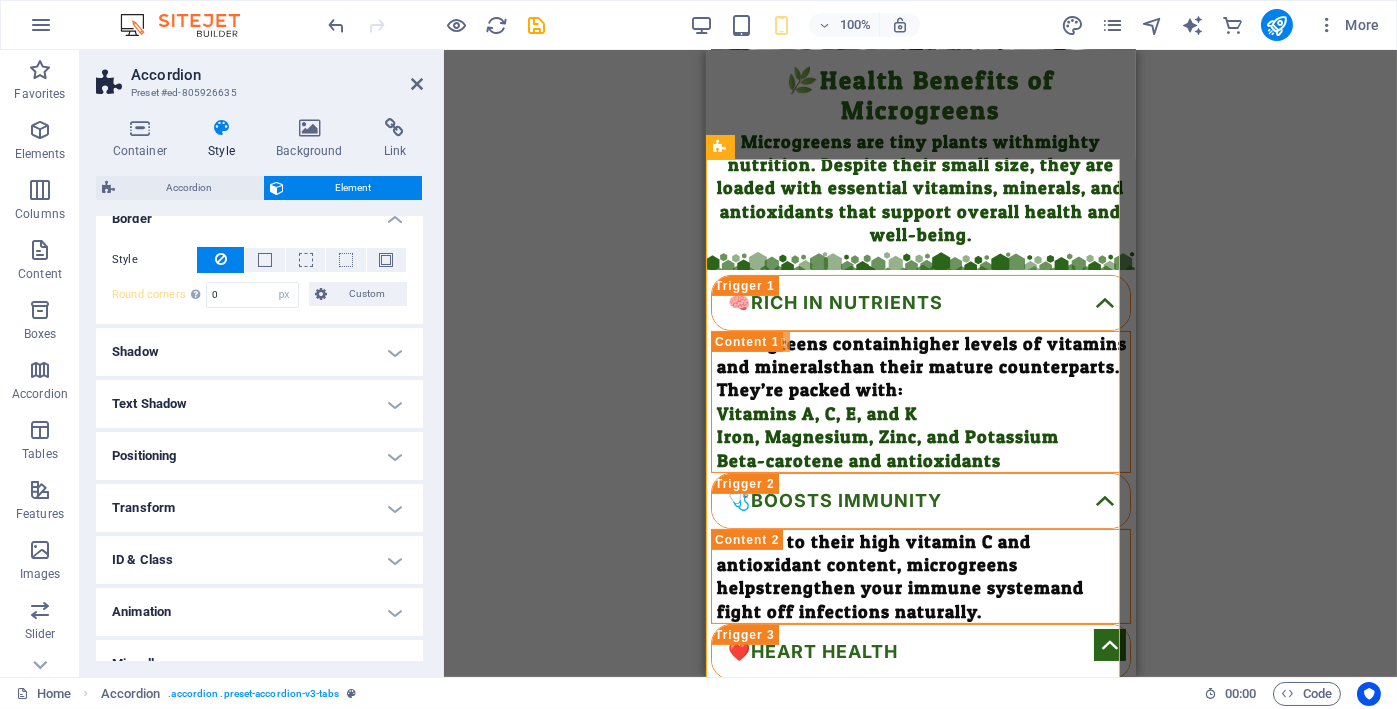 scroll, scrollTop: 417, scrollLeft: 0, axis: vertical 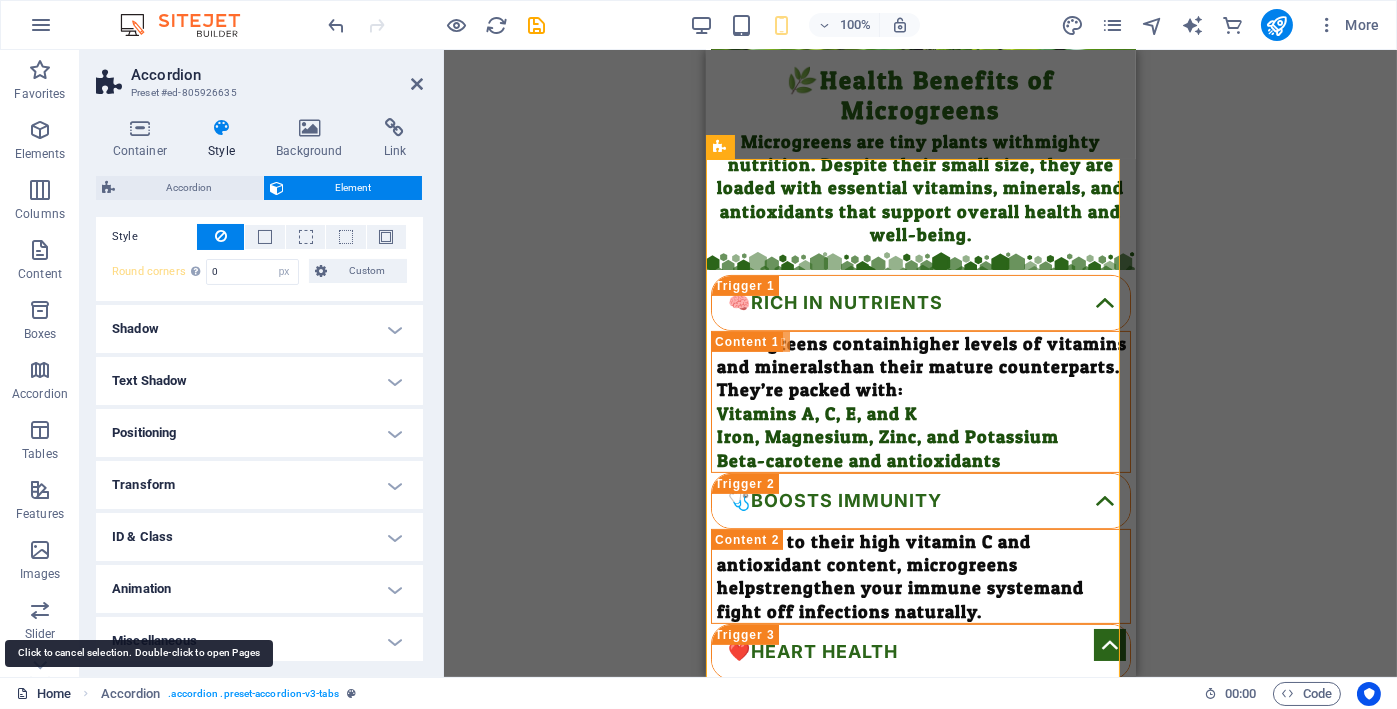 click on "Home" at bounding box center (43, 694) 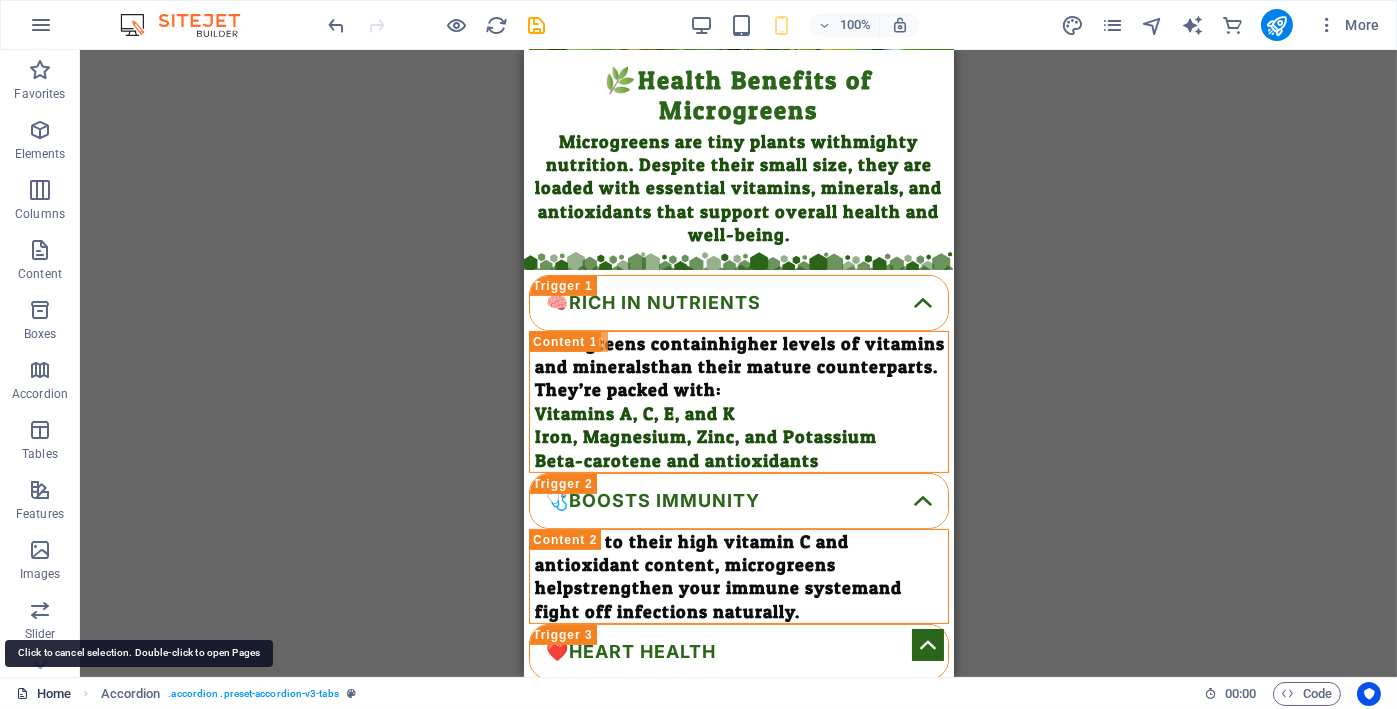 click on "Home" at bounding box center (43, 694) 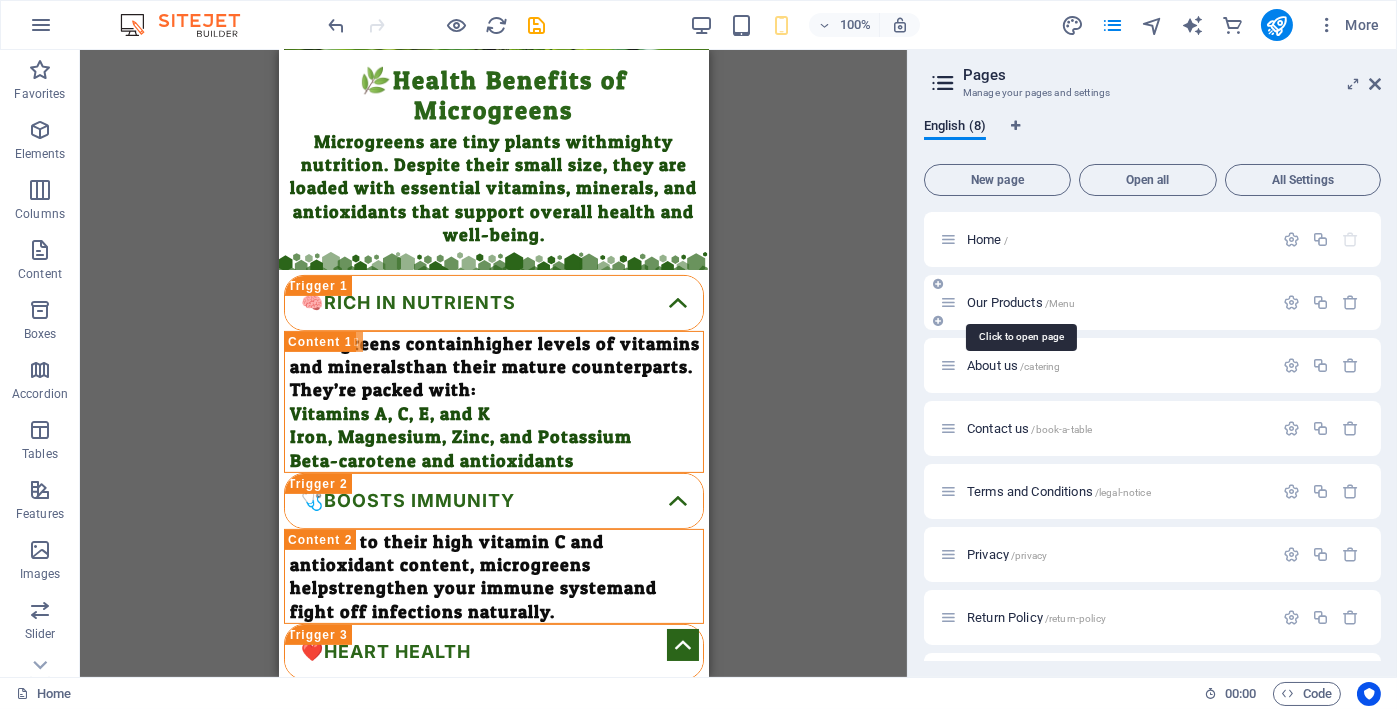 click on "Our Products /Menu" at bounding box center [1021, 302] 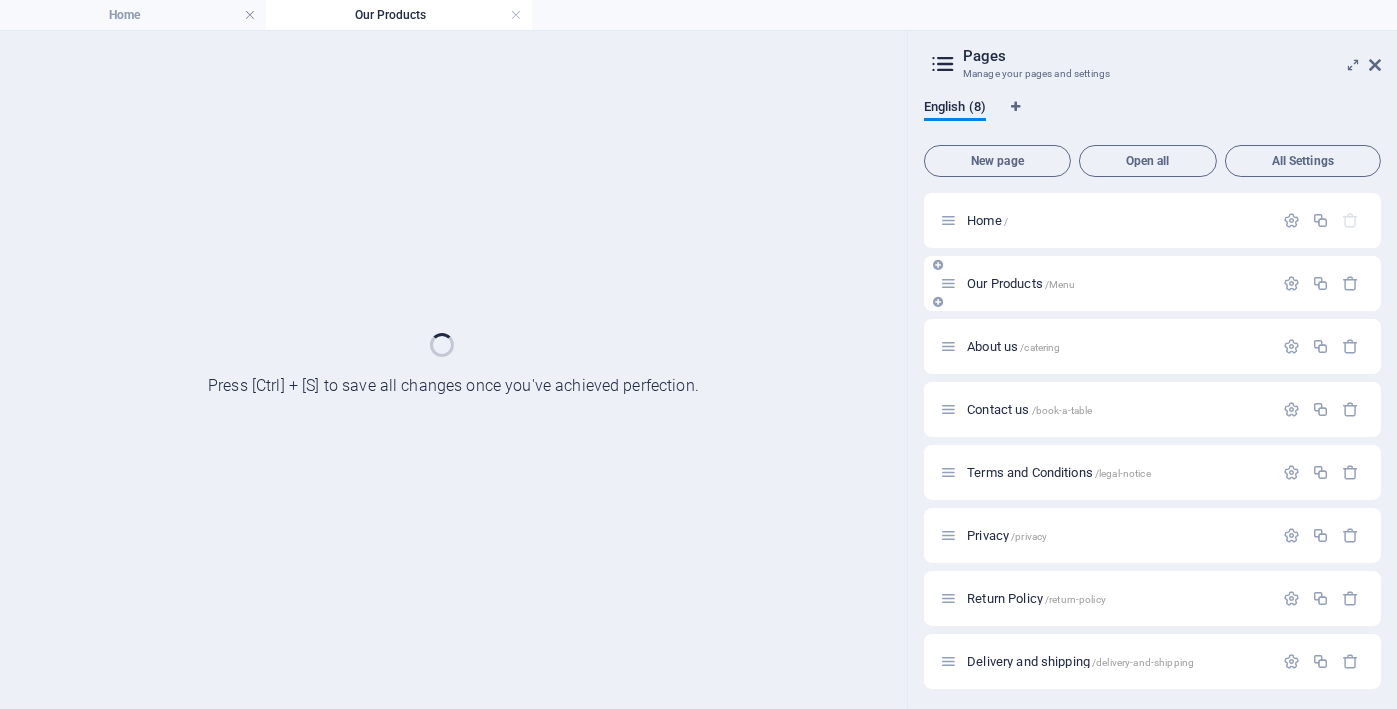 scroll, scrollTop: 0, scrollLeft: 0, axis: both 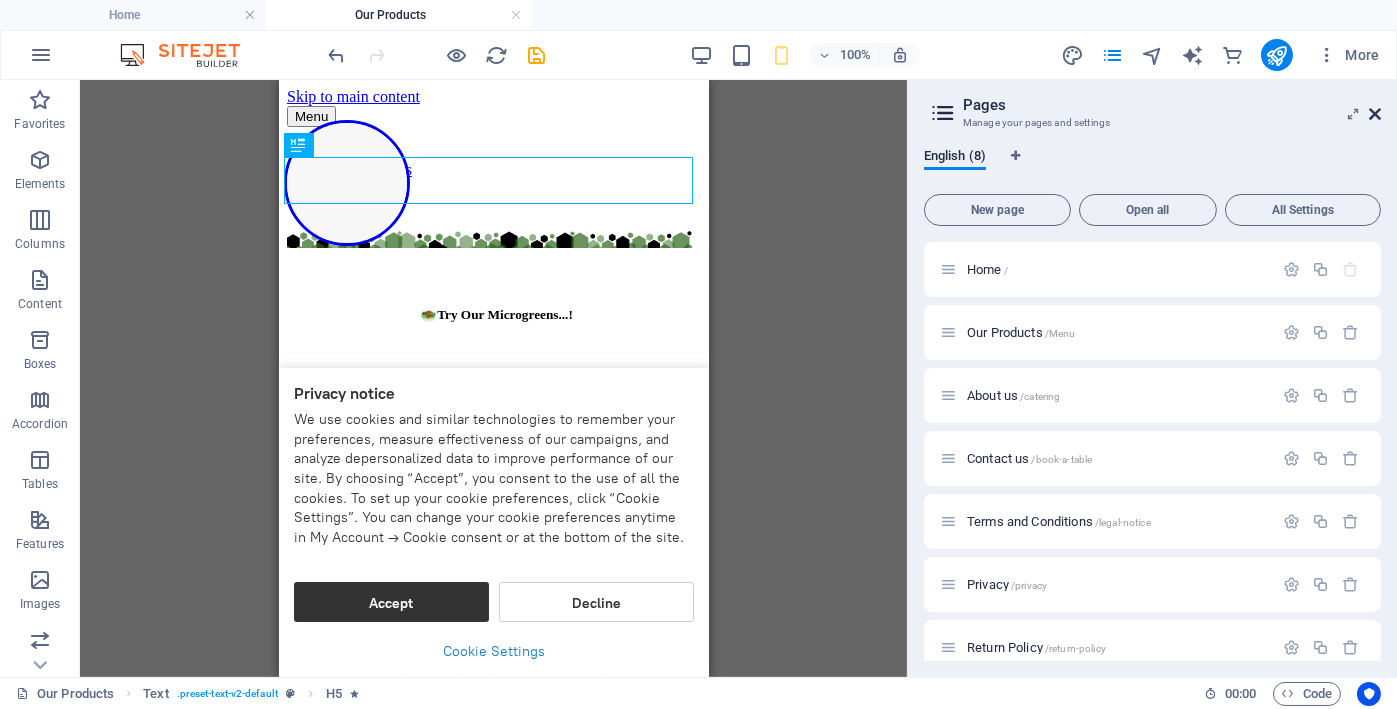 click at bounding box center (1375, 114) 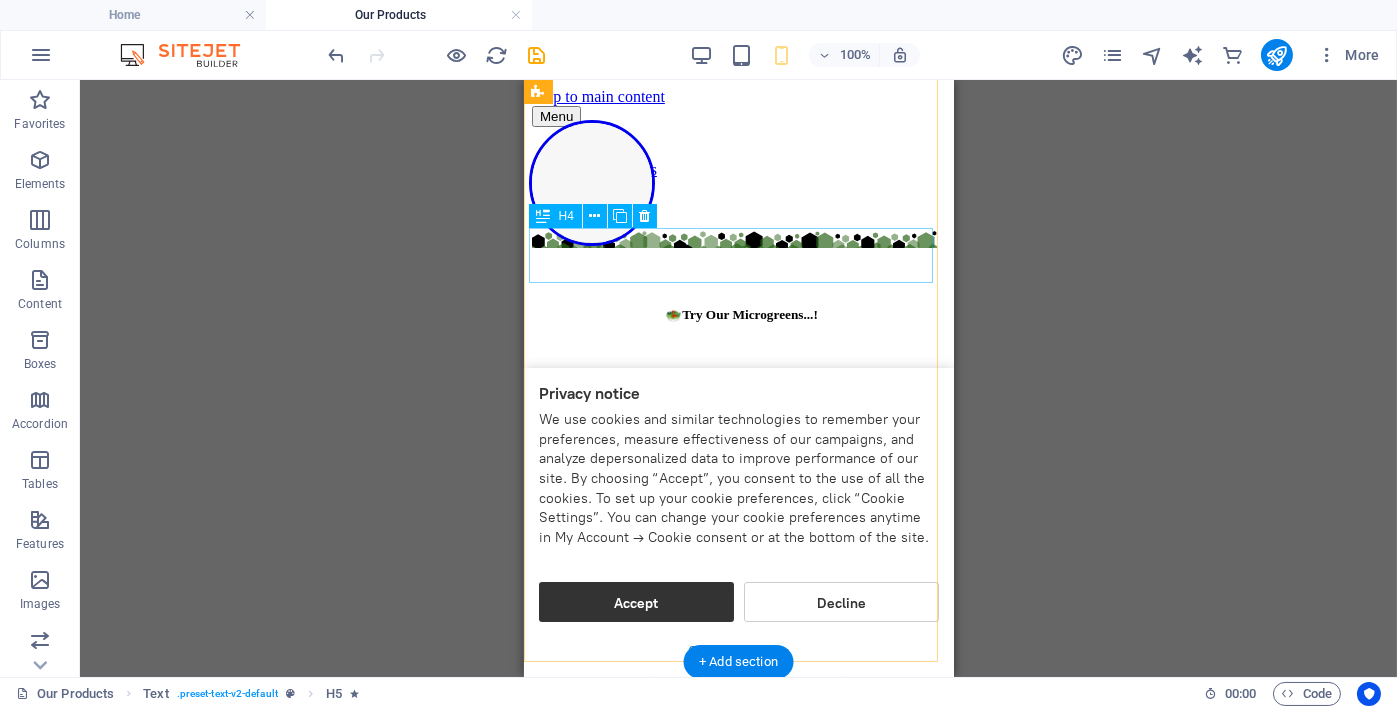 scroll, scrollTop: 500, scrollLeft: 0, axis: vertical 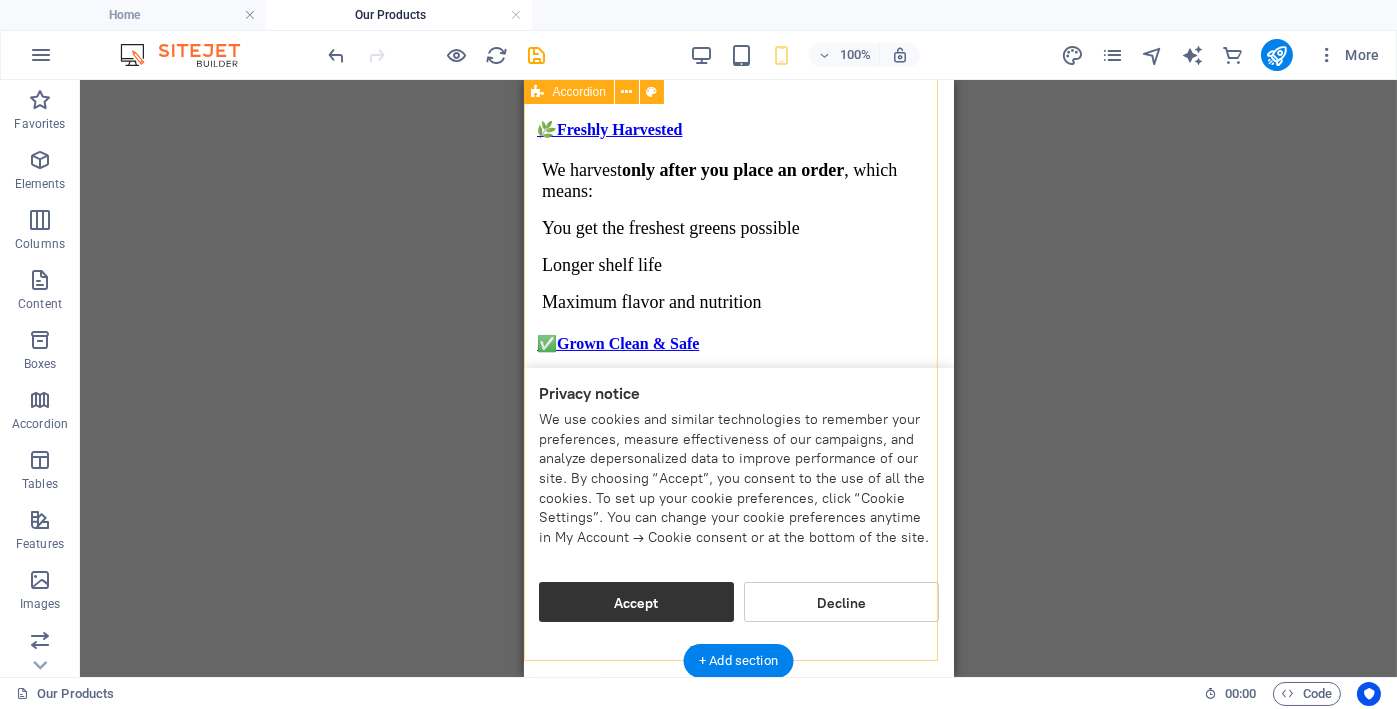 click on "🌿Freshly Harvested We harvest  only after you place an order , which means: You get the freshest greens possible Longer shelf life Maximum flavor and nutrition ✅Grown Clean & Safe Our microgreens are cultivated  indoors in a hygienic, soil-free environment  with  no chemicals, no pesticides, and no GMOs . ✅Nutrient-Superfood Microgreens contain  up to 40x more nutrients  than mature vegetables — including vitamins A, C, K, E, and antioxidants. ✅Locally Grown Support local farming! Our greens are grown nearby, reducing food miles and ensuring faster, eco-friendly delivery. ✅tasty & Delicious Support local farming! Our greens are grown nearby, reducing food miles and ensuring faster, eco-friendly delivery." at bounding box center (738, 459) 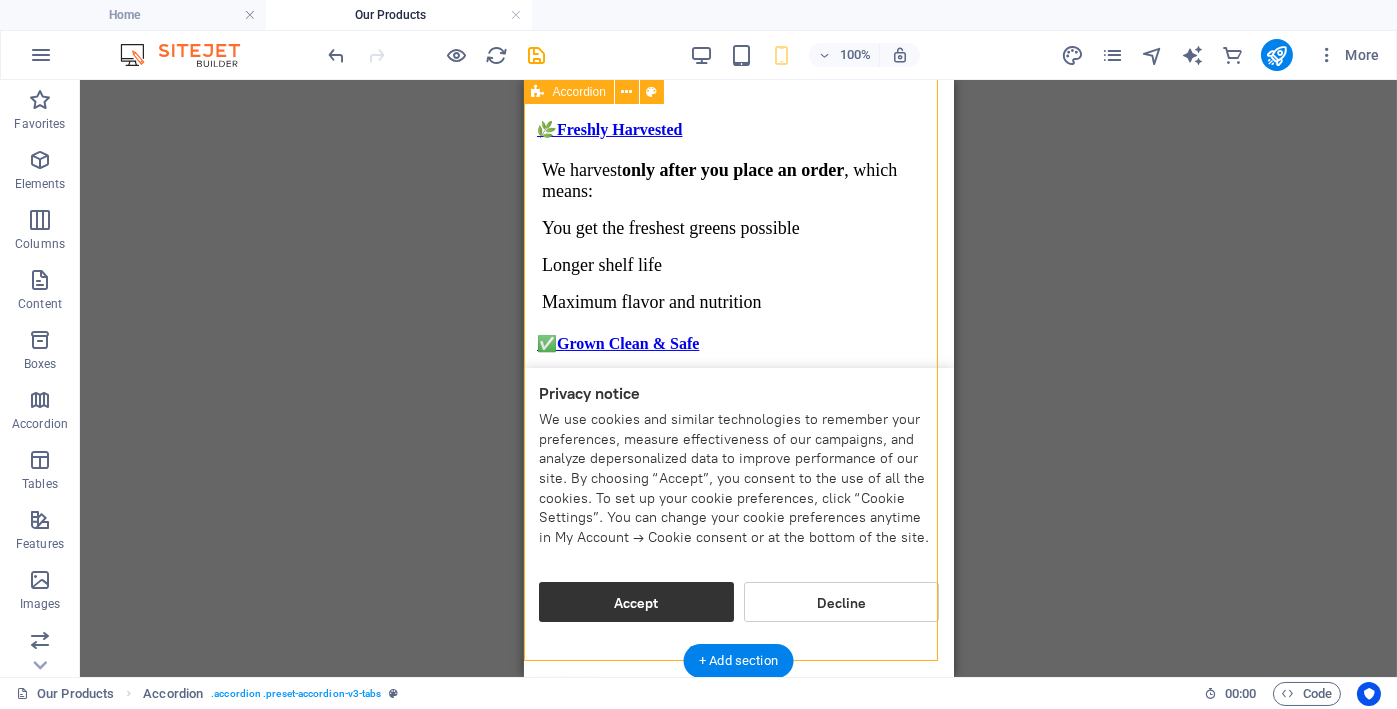click on "🌿Freshly Harvested We harvest  only after you place an order , which means: You get the freshest greens possible Longer shelf life Maximum flavor and nutrition ✅Grown Clean & Safe Our microgreens are cultivated  indoors in a hygienic, soil-free environment  with  no chemicals, no pesticides, and no GMOs . ✅Nutrient-Superfood Microgreens contain  up to 40x more nutrients  than mature vegetables — including vitamins A, C, K, E, and antioxidants. ✅Locally Grown Support local farming! Our greens are grown nearby, reducing food miles and ensuring faster, eco-friendly delivery. ✅tasty & Delicious Support local farming! Our greens are grown nearby, reducing food miles and ensuring faster, eco-friendly delivery." at bounding box center [738, 459] 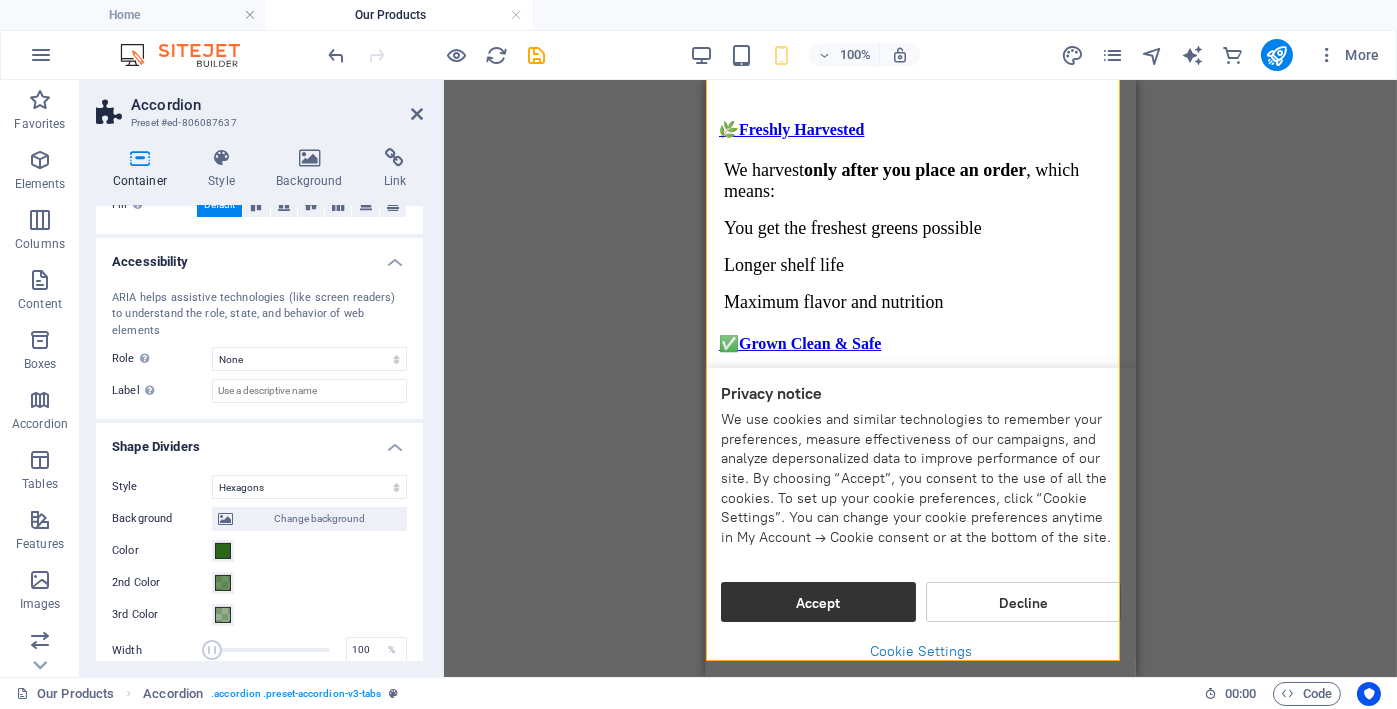scroll, scrollTop: 333, scrollLeft: 0, axis: vertical 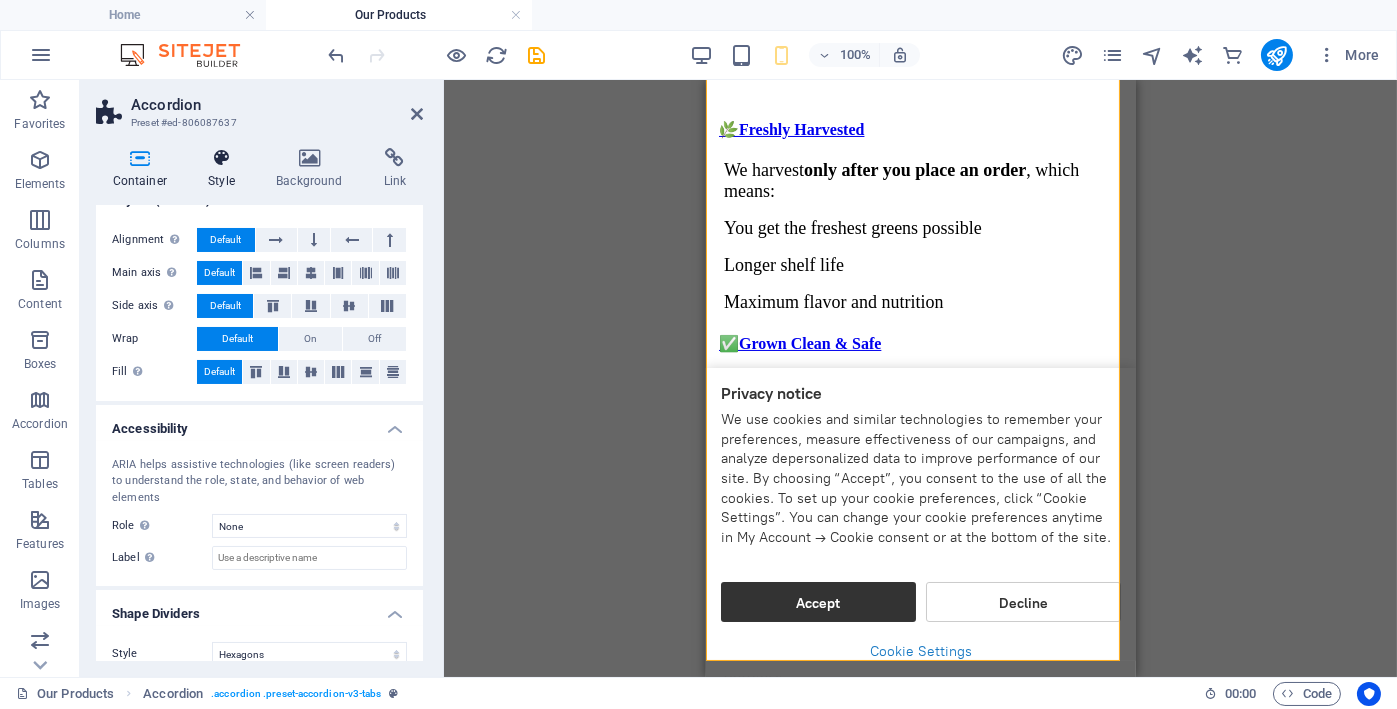 click on "Style" at bounding box center (226, 169) 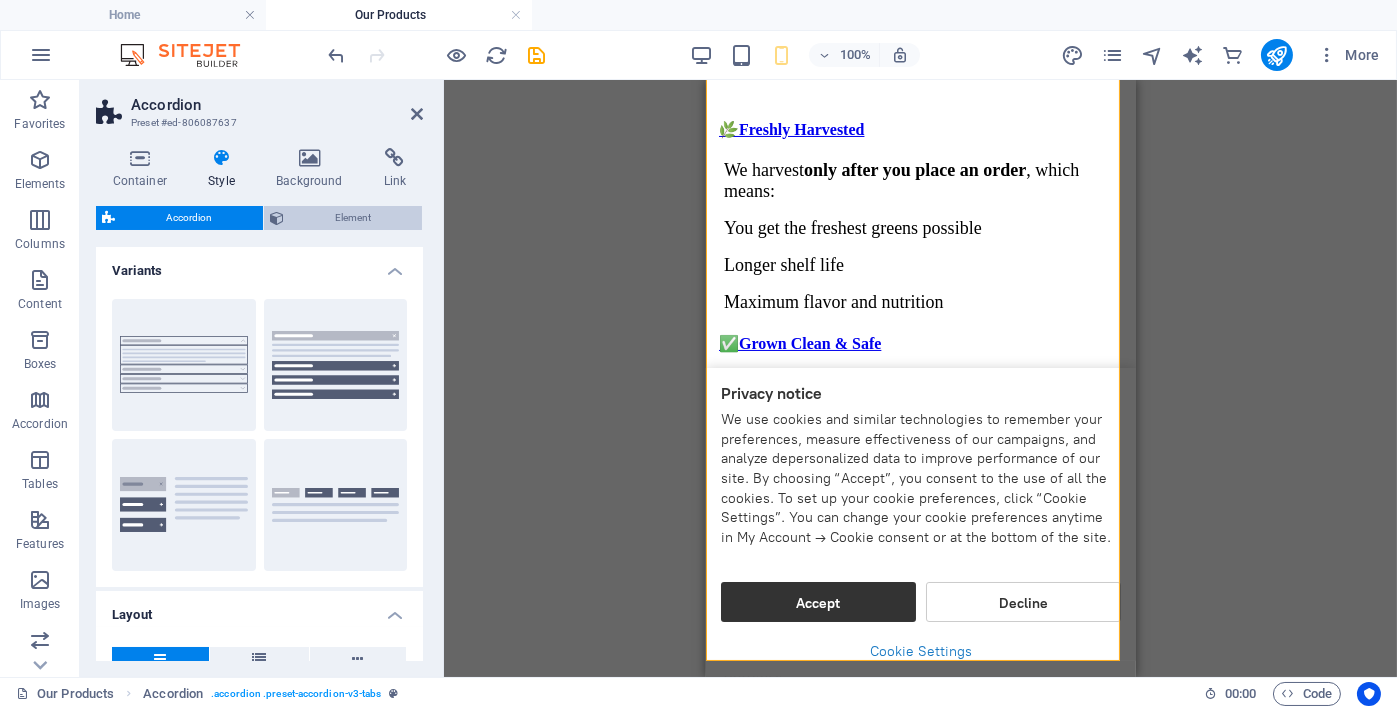 click on "Element" at bounding box center (353, 218) 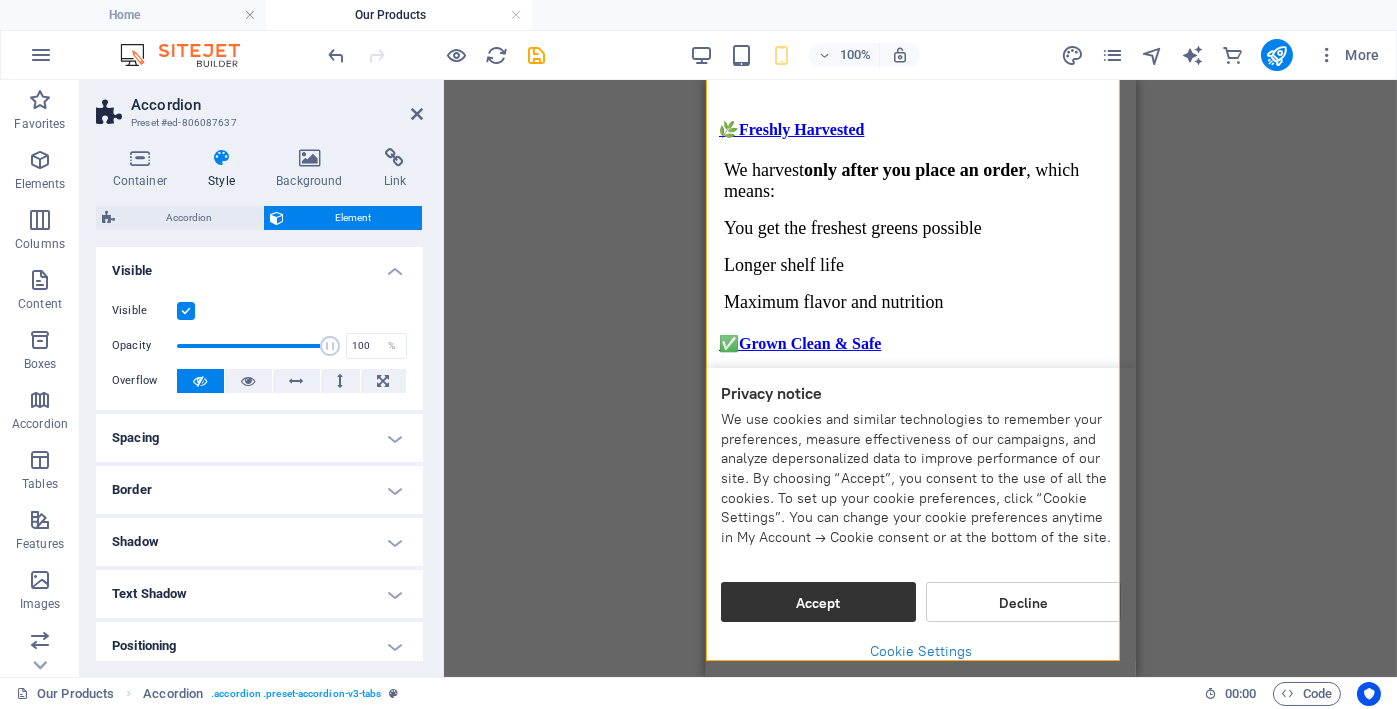 click on "Border" at bounding box center [259, 490] 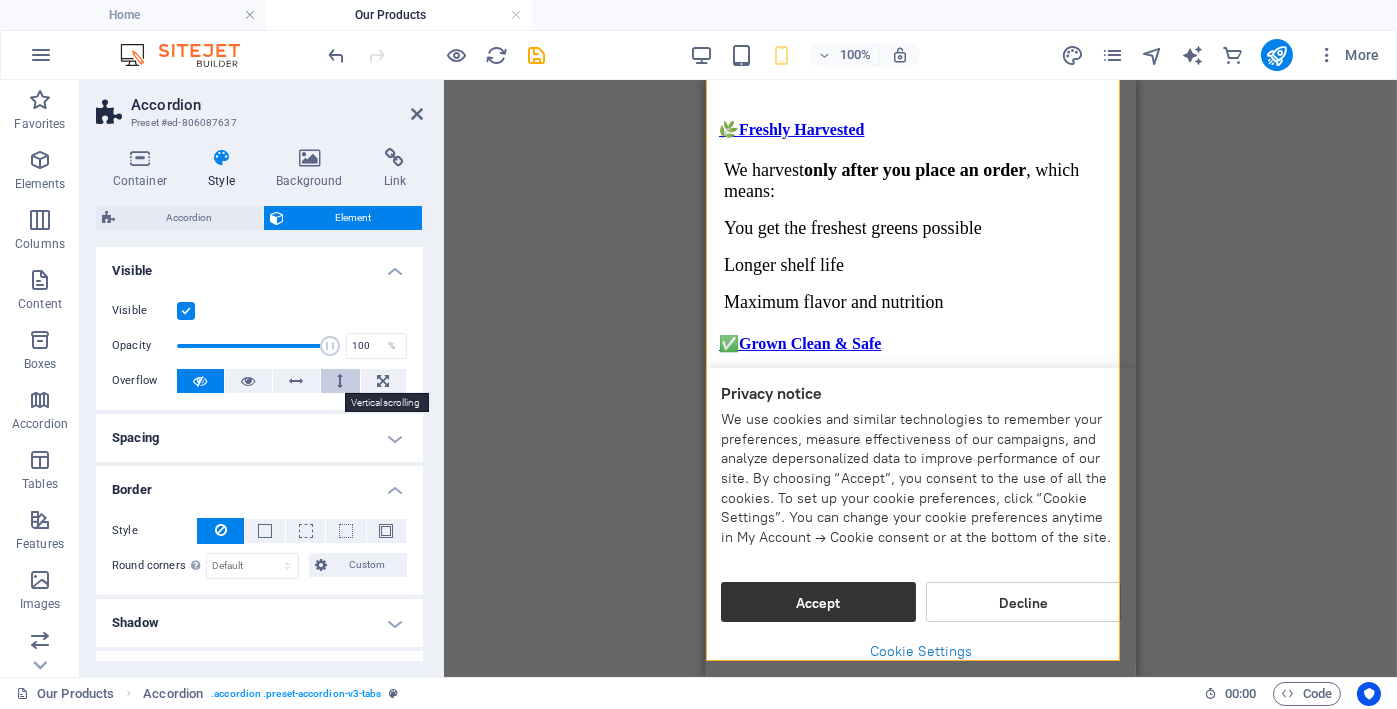click at bounding box center (341, 381) 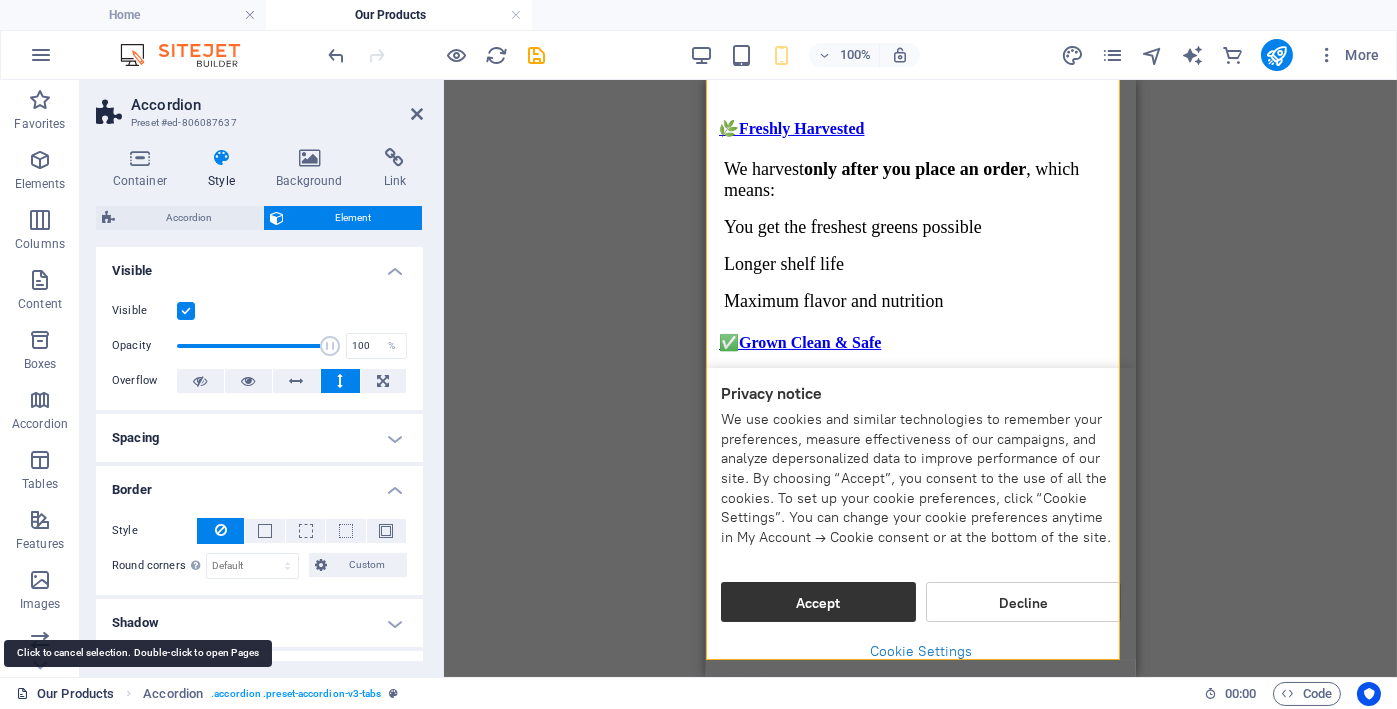 click on "Our Products" at bounding box center (65, 694) 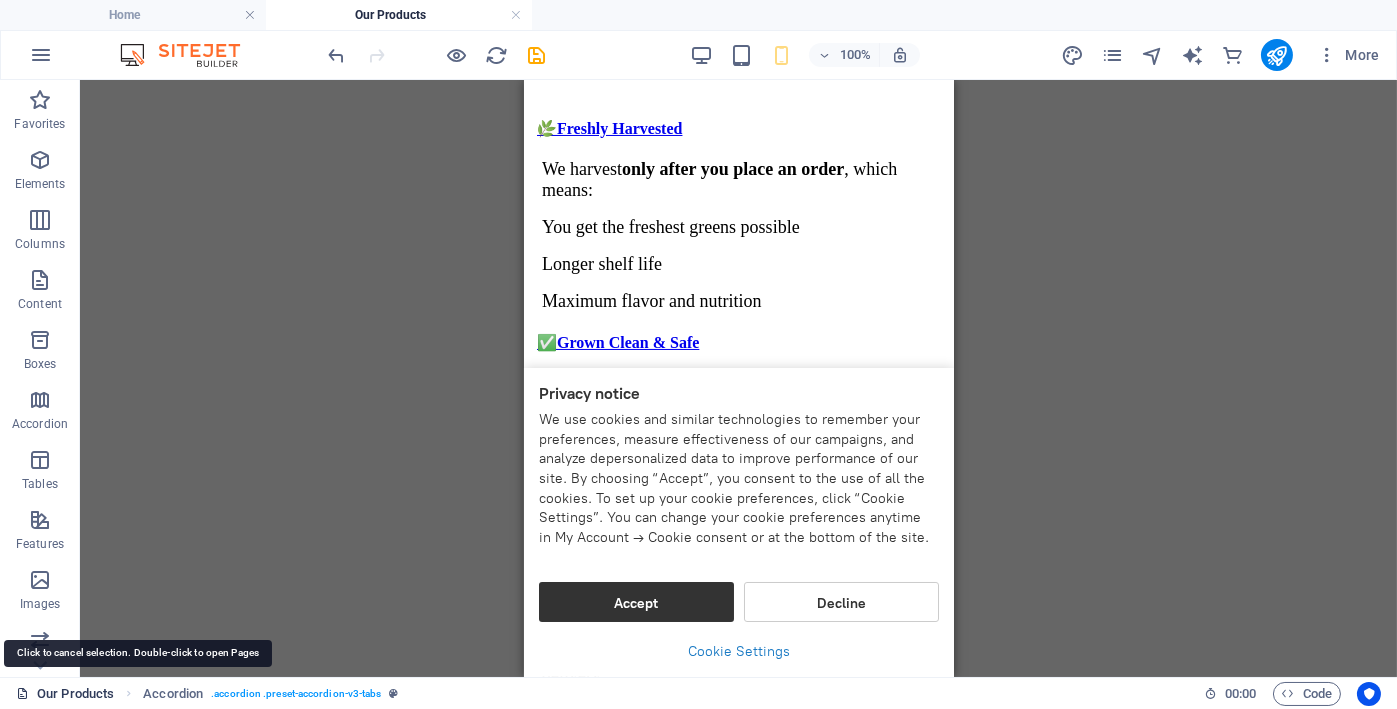 click on "Our Products" at bounding box center (65, 694) 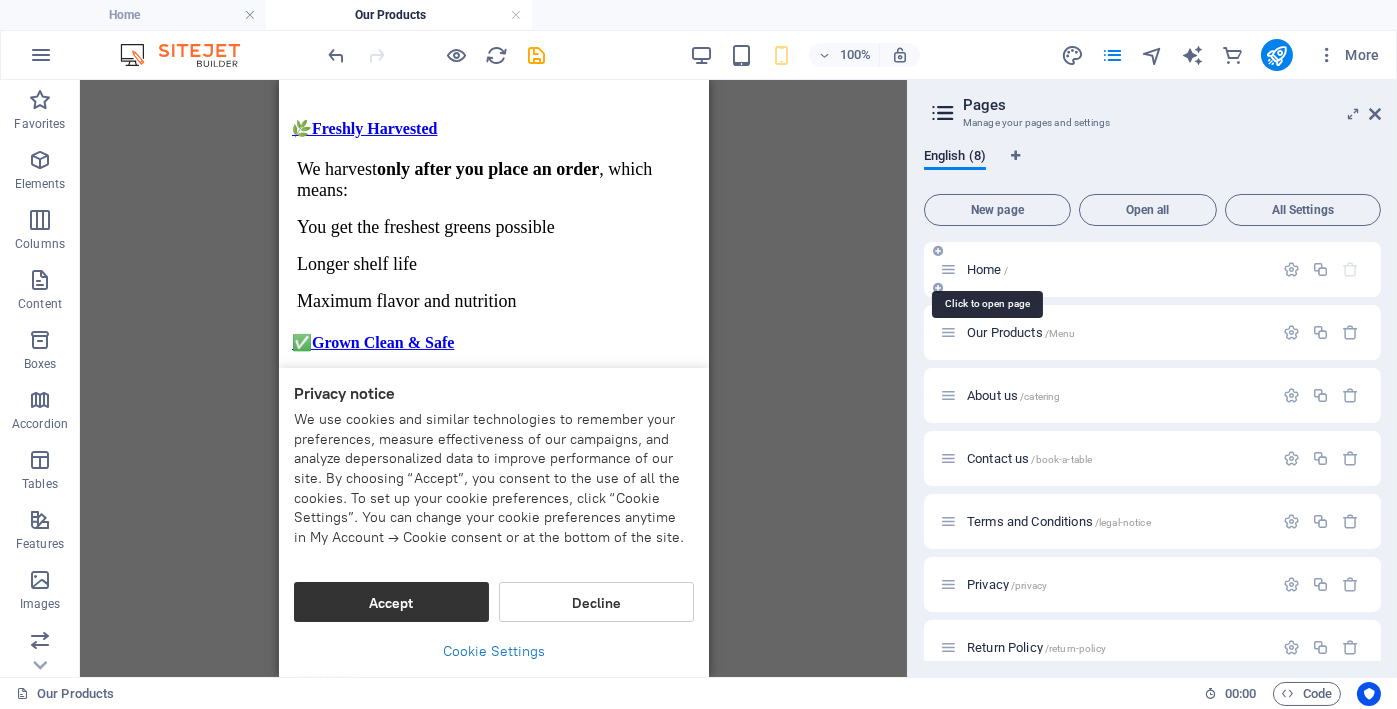 click on "Home /" at bounding box center (987, 269) 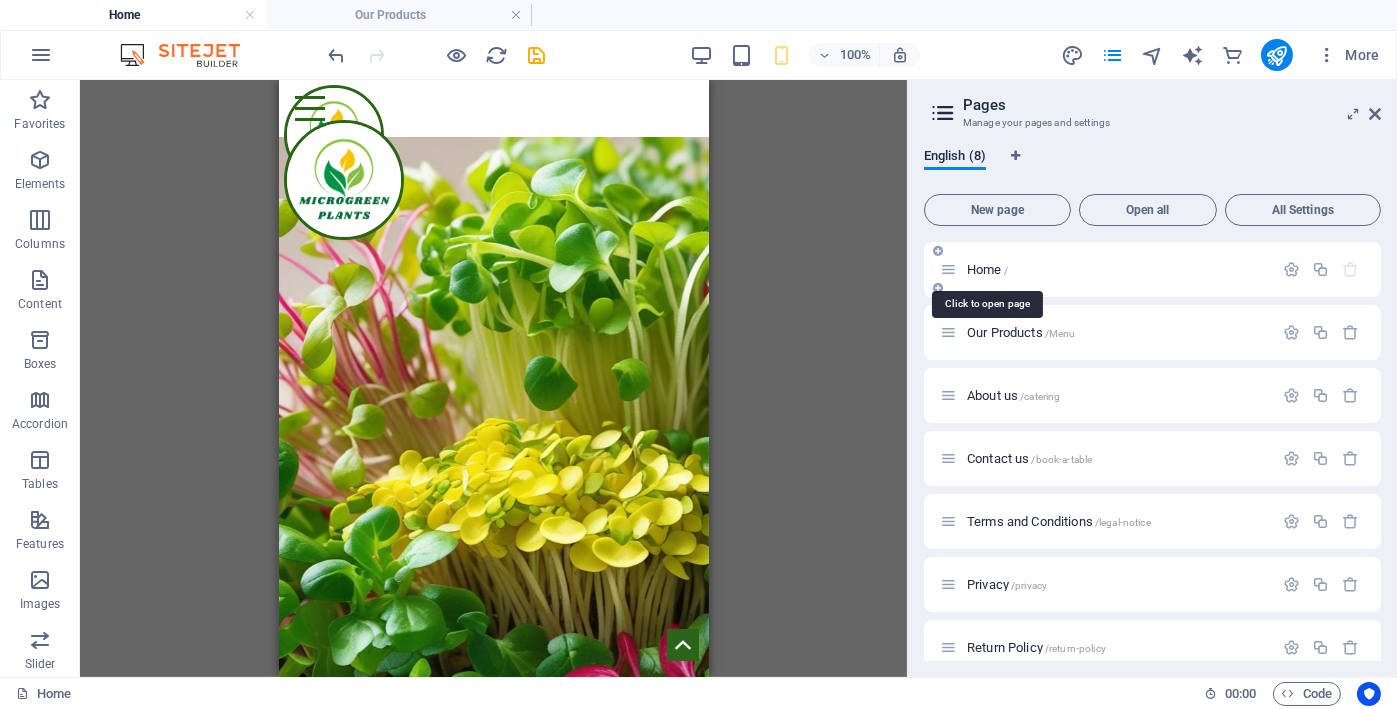 scroll, scrollTop: 1200, scrollLeft: 0, axis: vertical 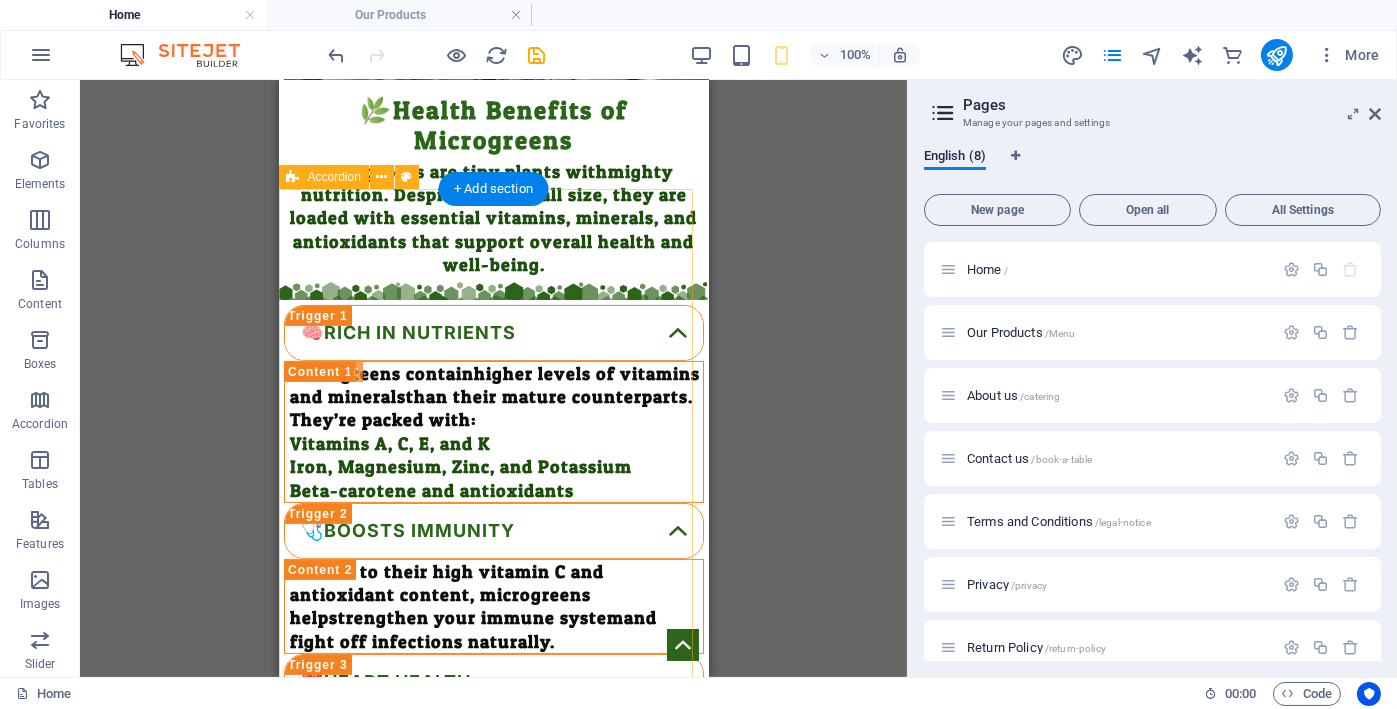 click on "🧠Rich in Nutrients Microgreens contain  higher levels of vitamins and minerals  than their mature counterparts. They’re packed with: Vitamins A, C, E, and K Iron, Magnesium, Zinc, and Potassium Beta-carotene and antioxidants 🩺Boosts Immunity Thanks to their high vitamin C and antioxidant content, microgreens help  strengthen your immune system  and fight off infections naturally. ❤️Heart Health Microgreens such as red cabbage, cilantro, and radish may help: Lower  bad cholesterol (LDL) Reduce  blood pressure Improve  overall cardiovascular function Thanks to their  antioxidants  and  polyphenols , they can help reduce inflammation and oxidative stress. 🧬Inflammation Many microgreens (like red cabbage, broccoli, and amaranth) contain compounds that may  lower cholesterol, reduce inflammation, and regulate blood pressure  — all good for your heart. 🍽️Gut Health Greens like fenugreek and mustard microgreens are rich in fiber and enzymes that support healthy digestion and gut flora." at bounding box center [493, 1151] 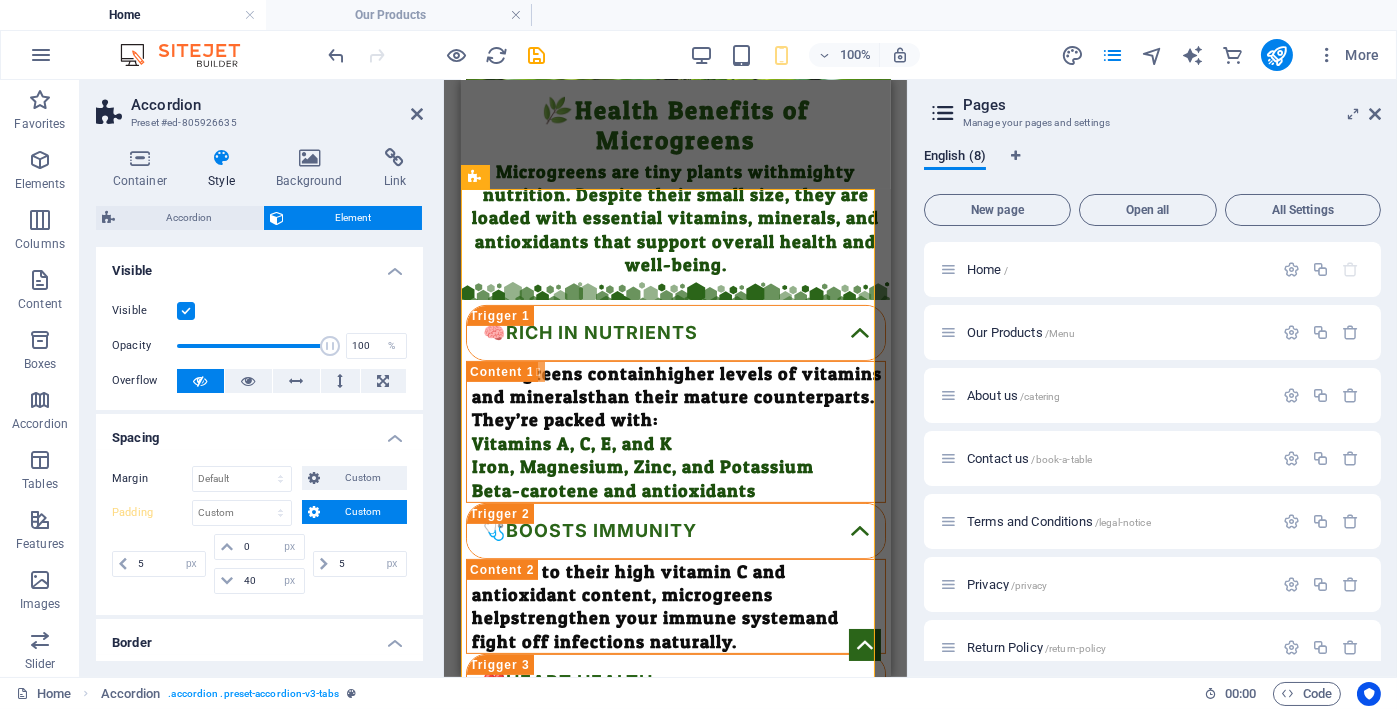 click on "Visible" at bounding box center [259, 265] 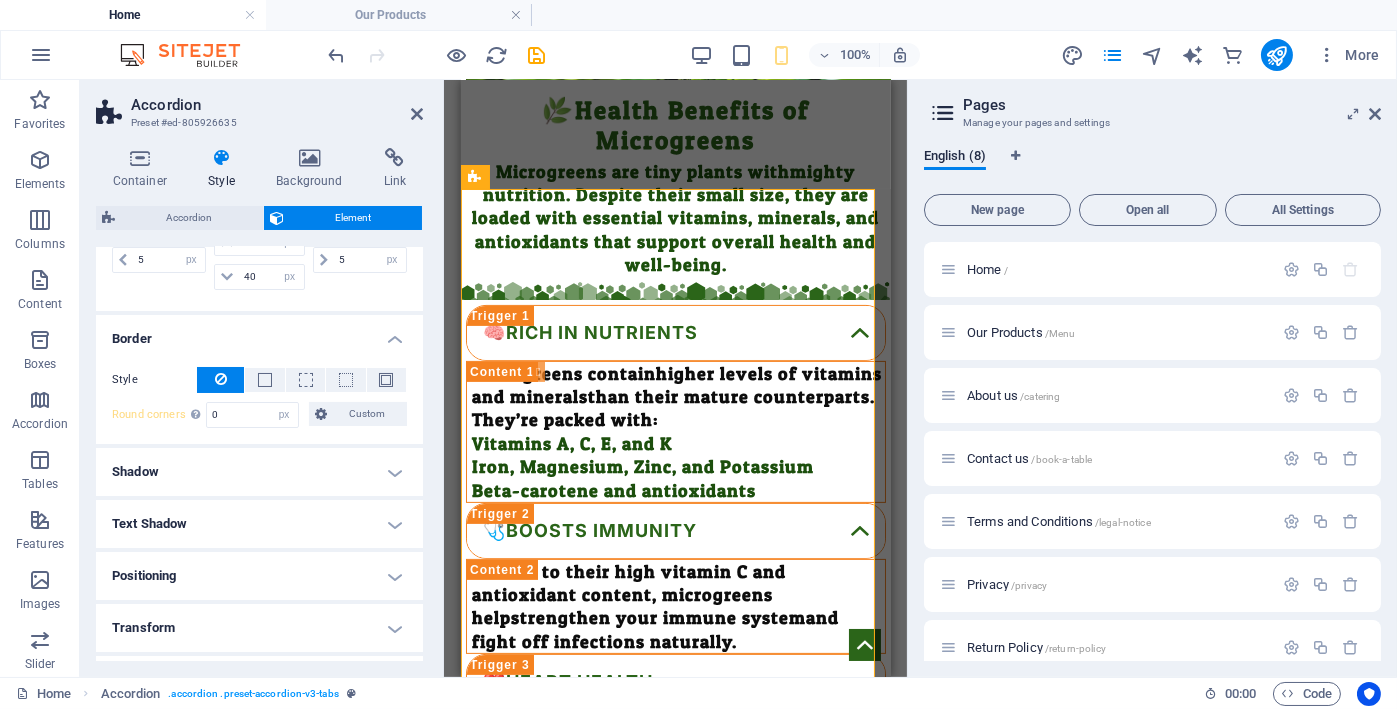scroll, scrollTop: 165, scrollLeft: 0, axis: vertical 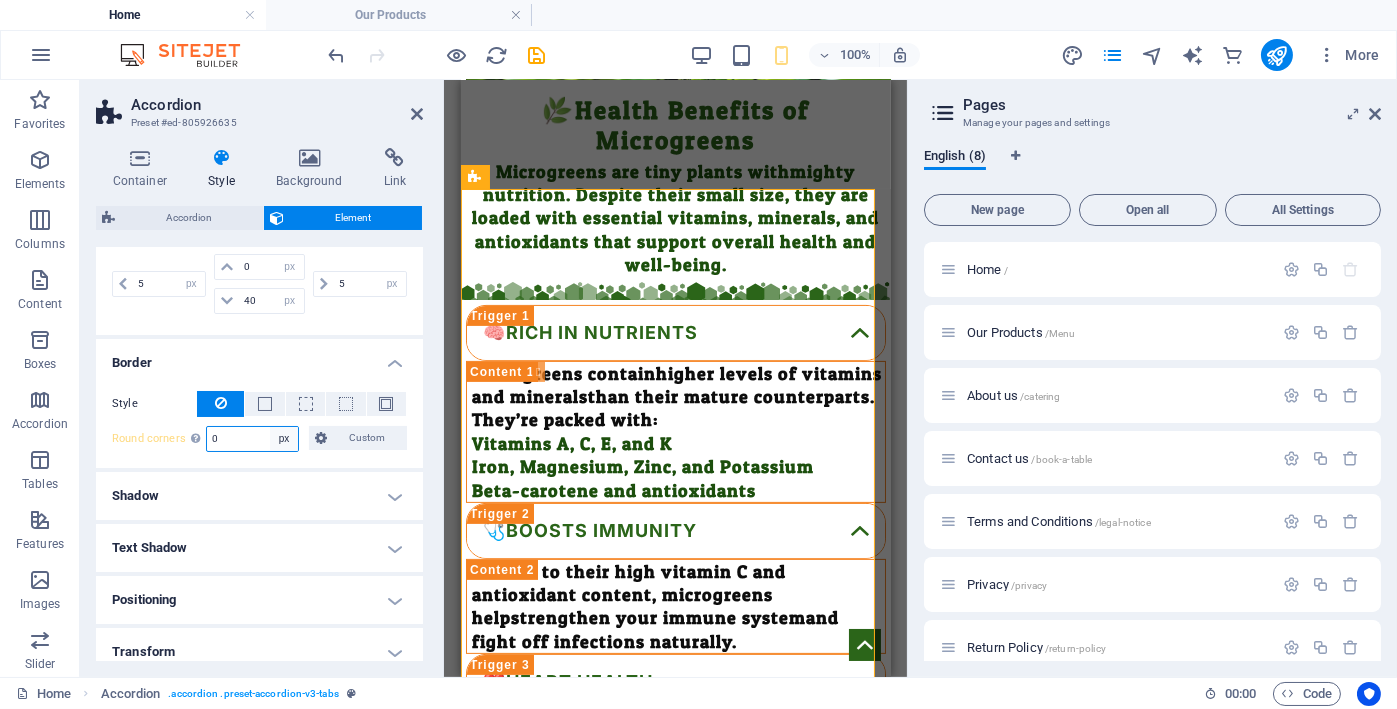 click on "Default px rem % vh vw Custom" at bounding box center [284, 439] 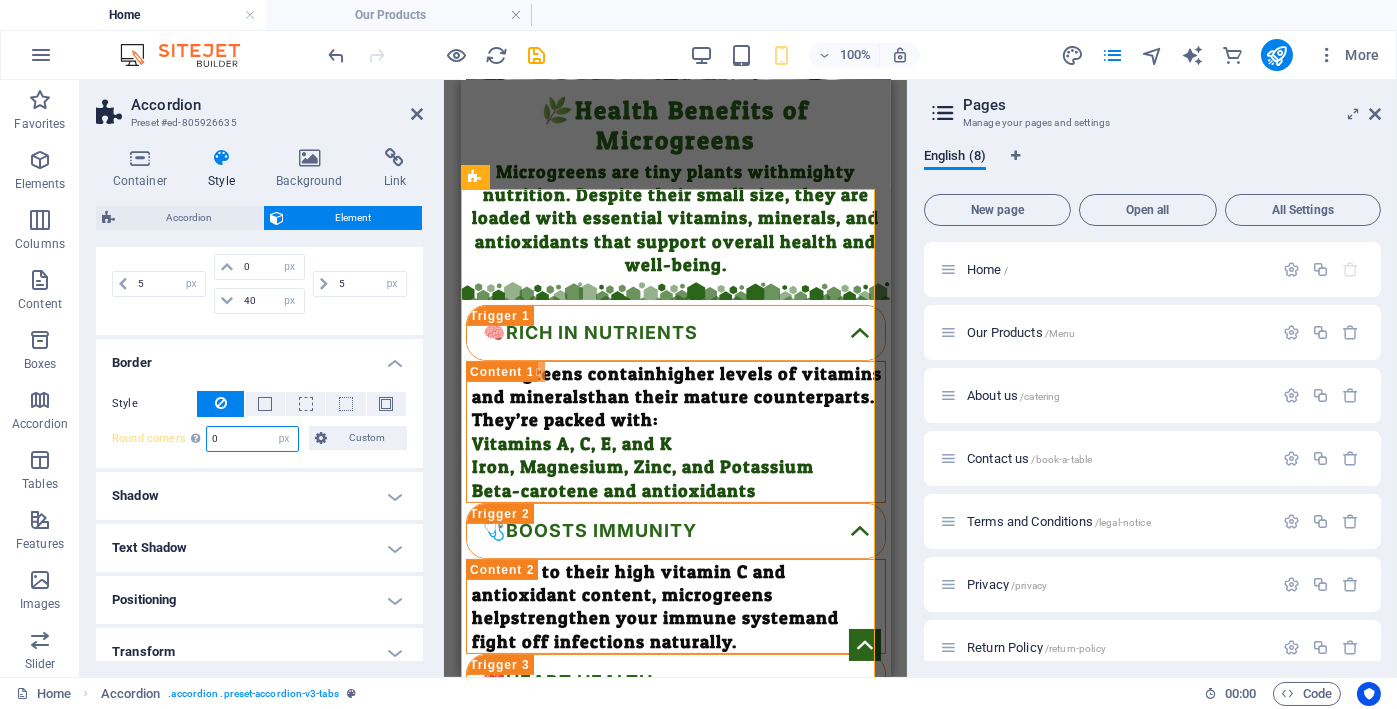 select on "default" 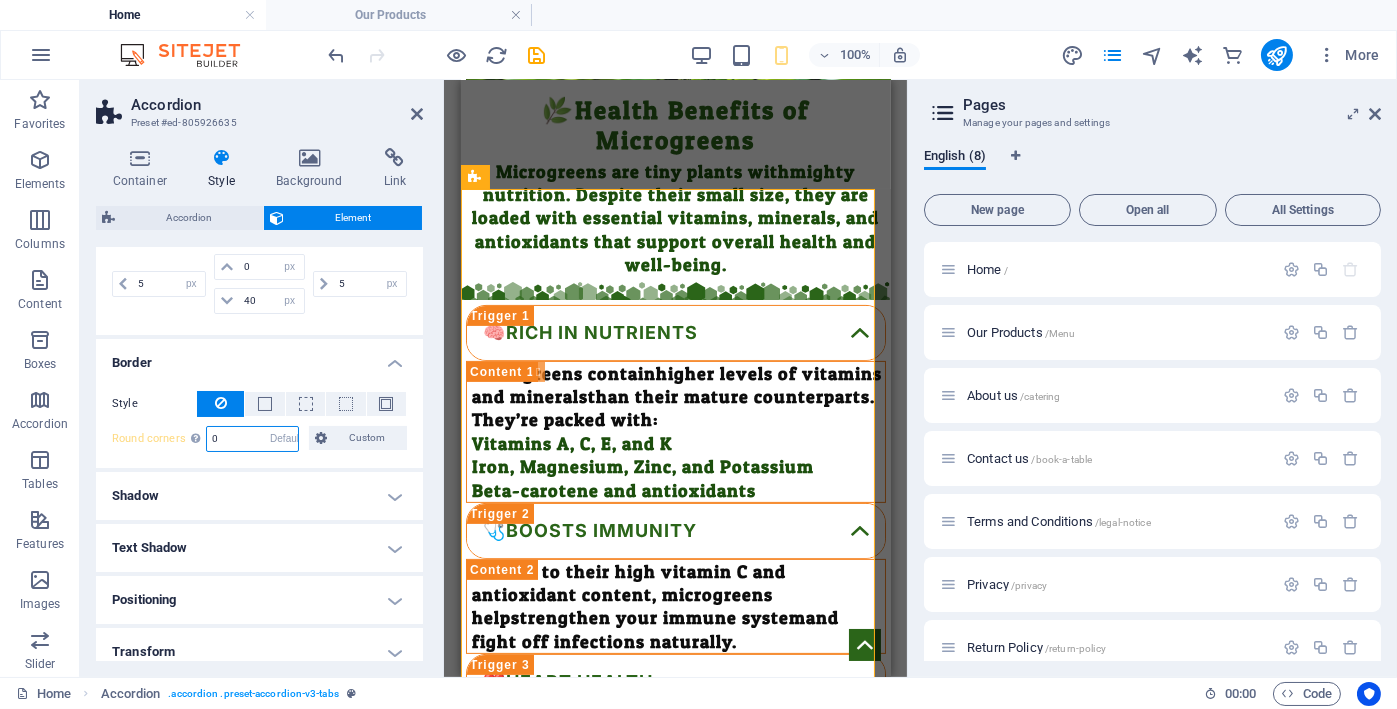 click on "Default px rem % vh vw Custom" at bounding box center (284, 439) 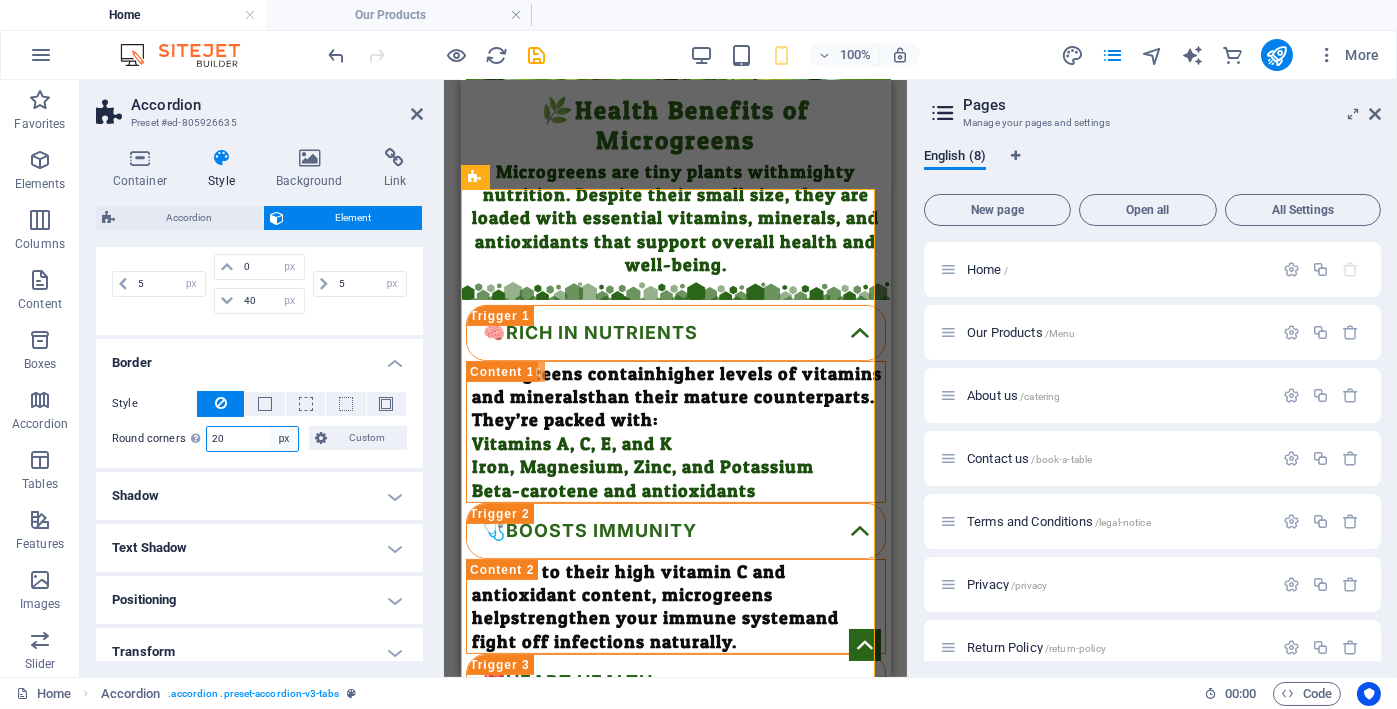 click on "Default px rem % vh vw Custom" at bounding box center [284, 439] 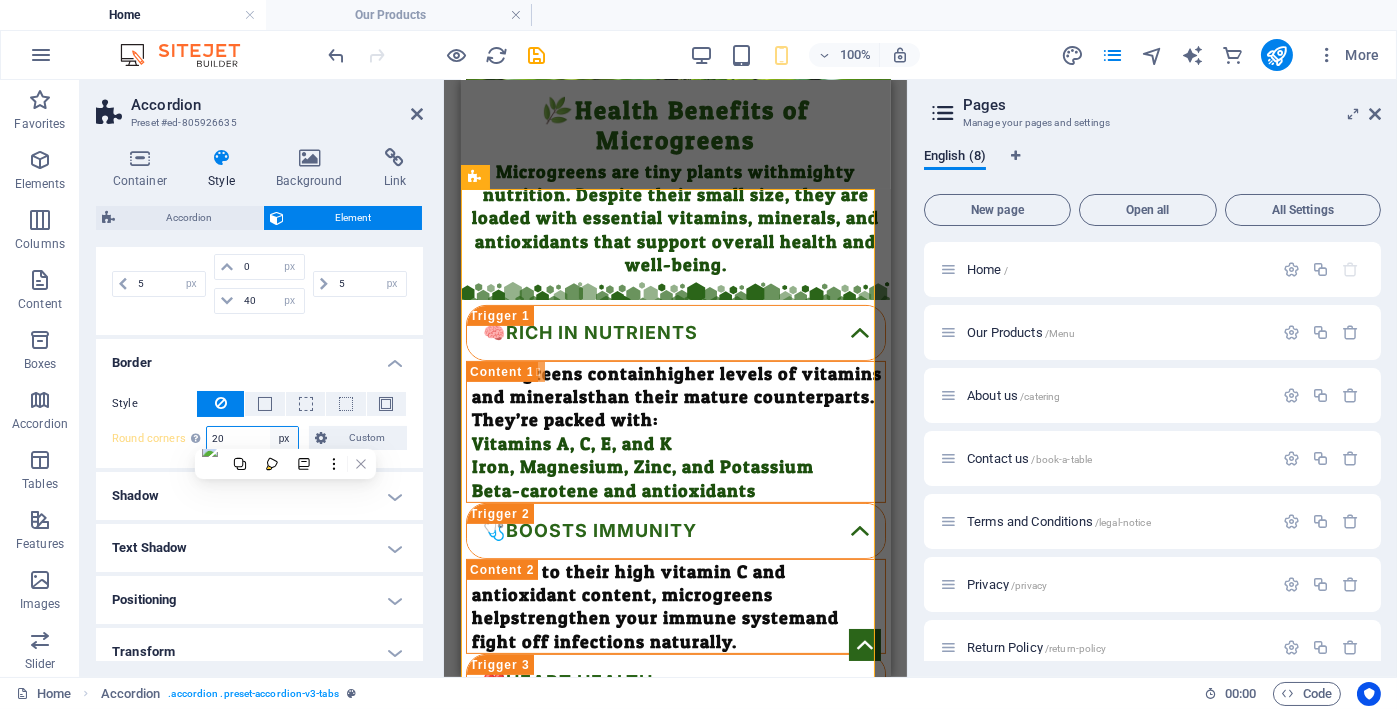 click on "Default px rem % vh vw Custom" at bounding box center [284, 439] 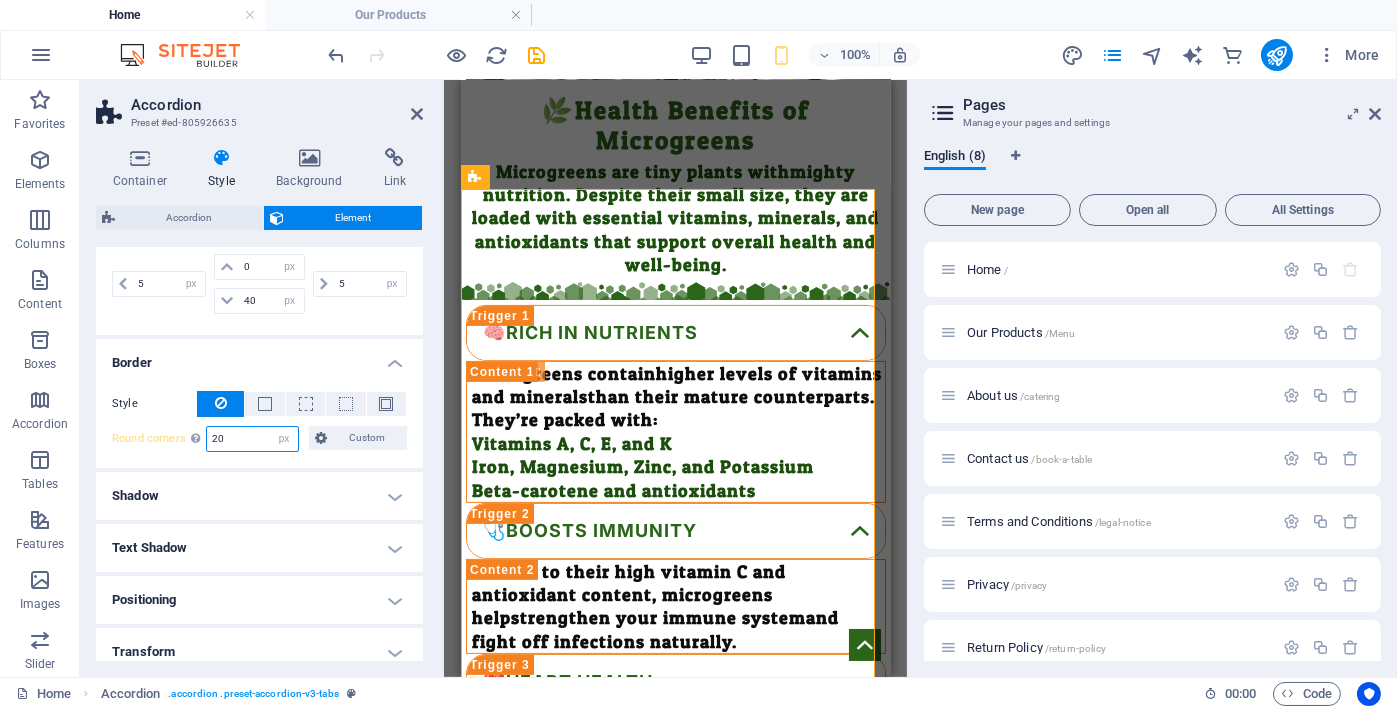 click on "20" at bounding box center (252, 439) 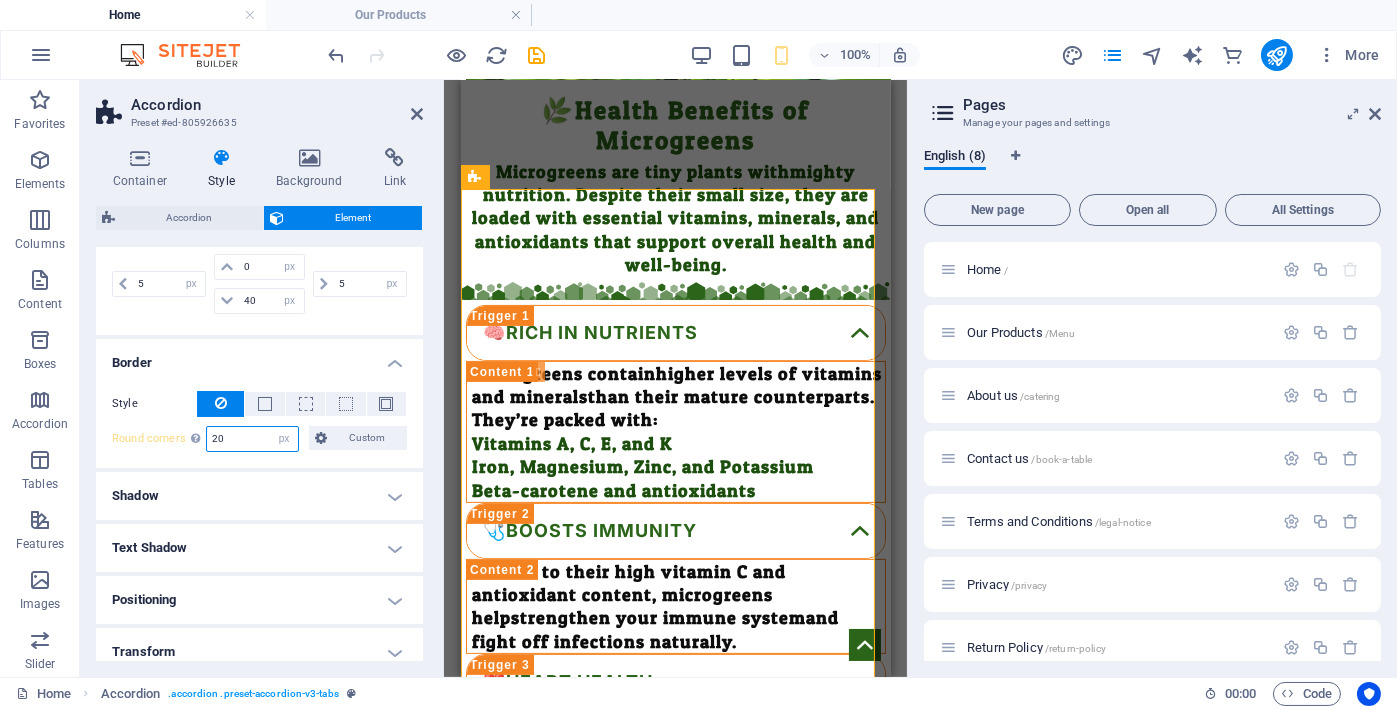 click on "20" at bounding box center (252, 439) 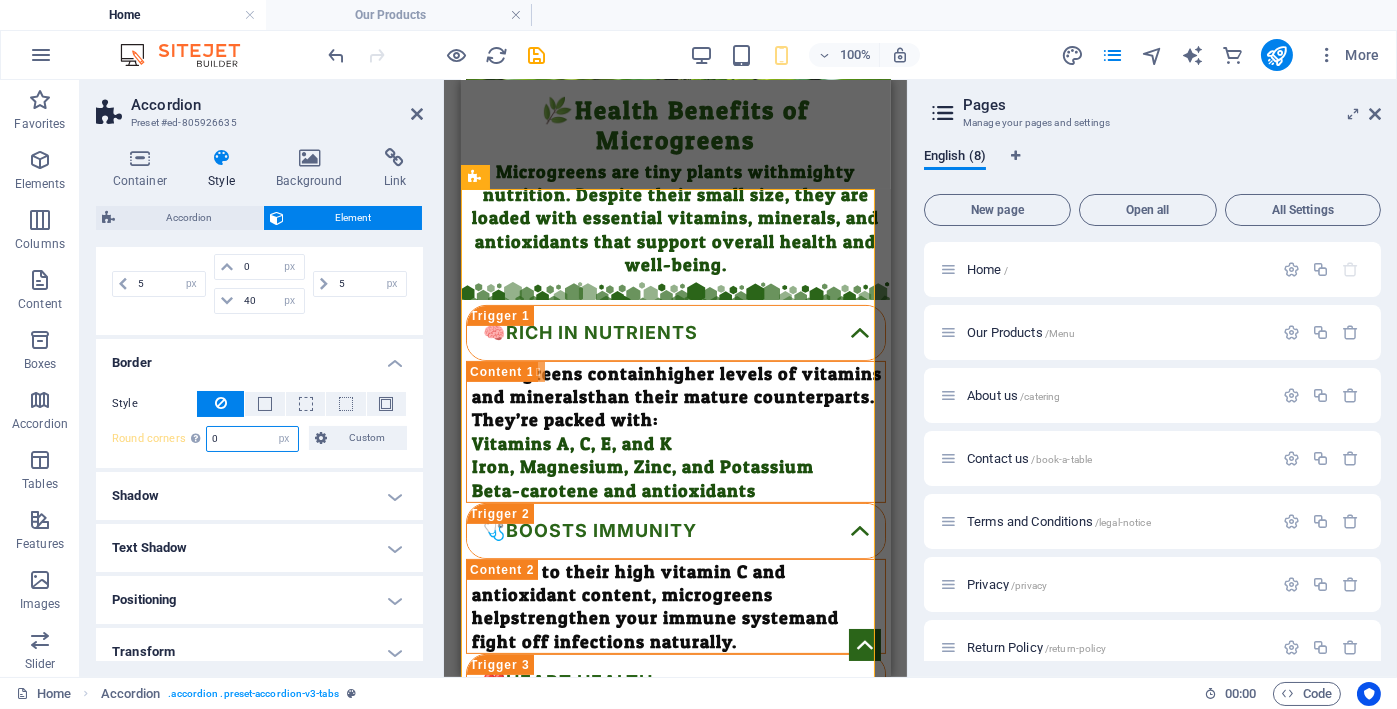 type on "0" 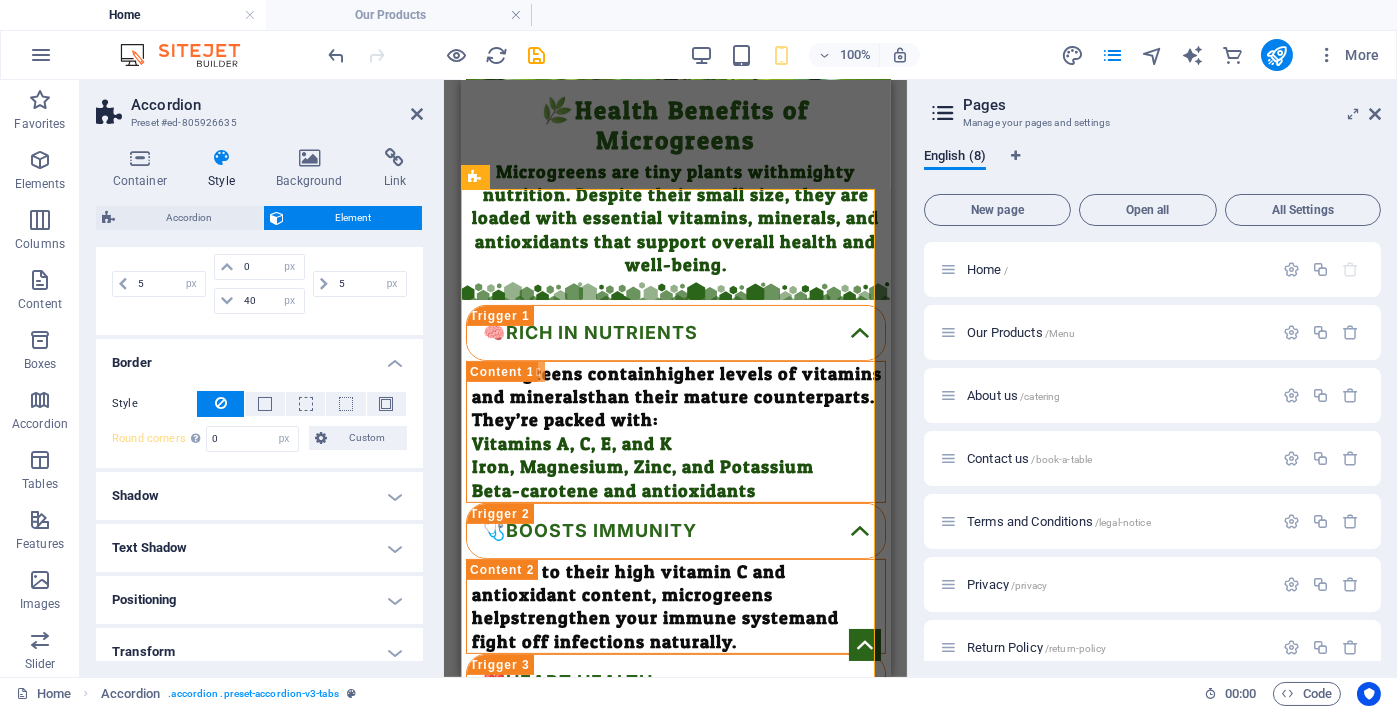 click on "Border" at bounding box center (259, 357) 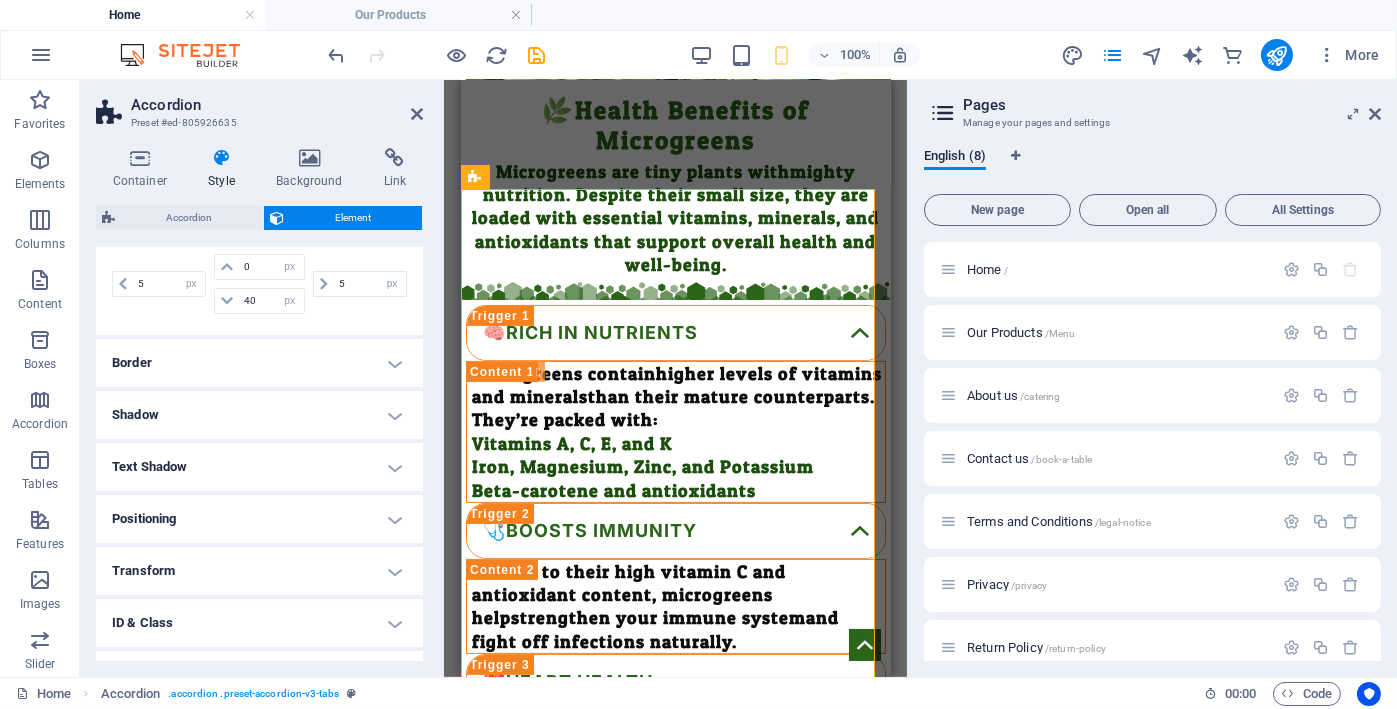 click on "Border" at bounding box center [259, 363] 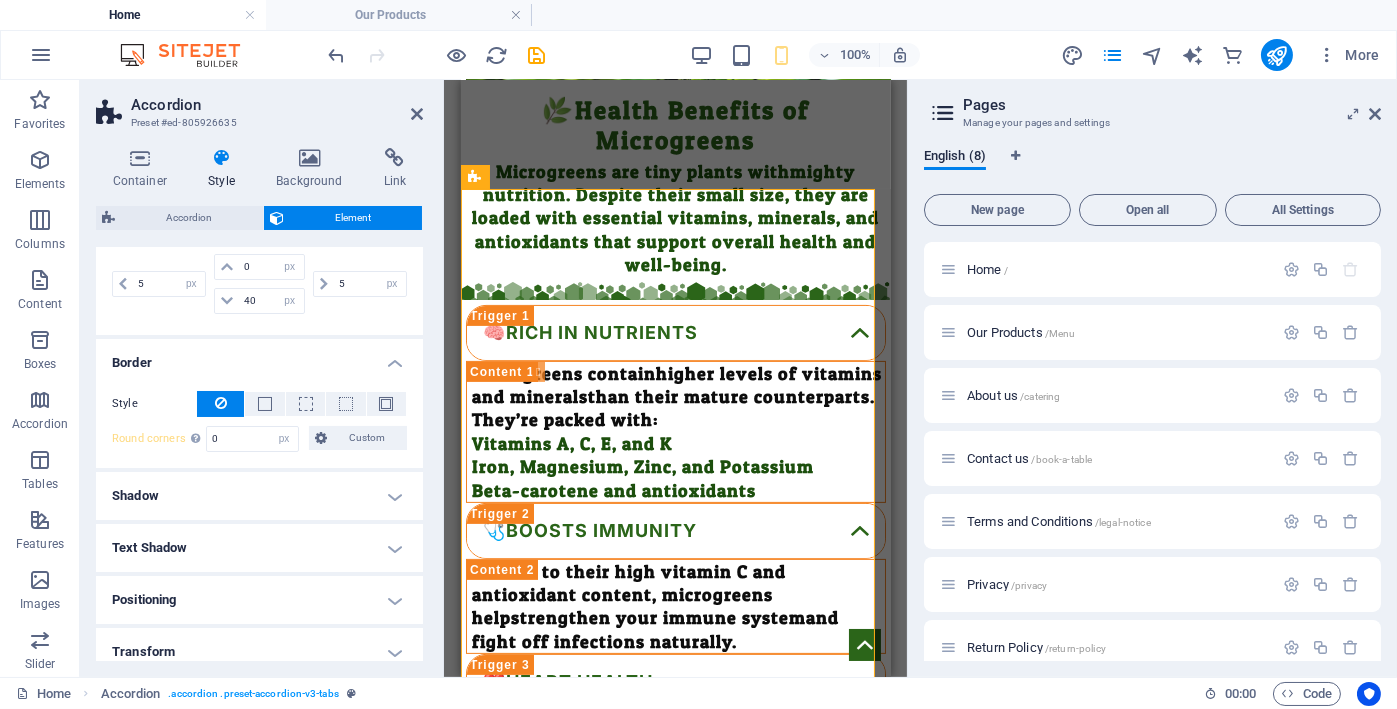 click on "Style              - Width 1 auto px rem % vh vw Custom Custom 1 auto px rem % vh vw 1 auto px rem % vh vw 1 auto px rem % vh vw 1 auto px rem % vh vw  - Color Round corners For background overlay and background images, the overflow must be hidden so that the round corners are visible 0 Default px rem % vh vw Custom Custom 0 px rem % vh vw 0 px rem % vh vw 0 px rem % vh vw 0 px rem % vh vw" at bounding box center (259, 421) 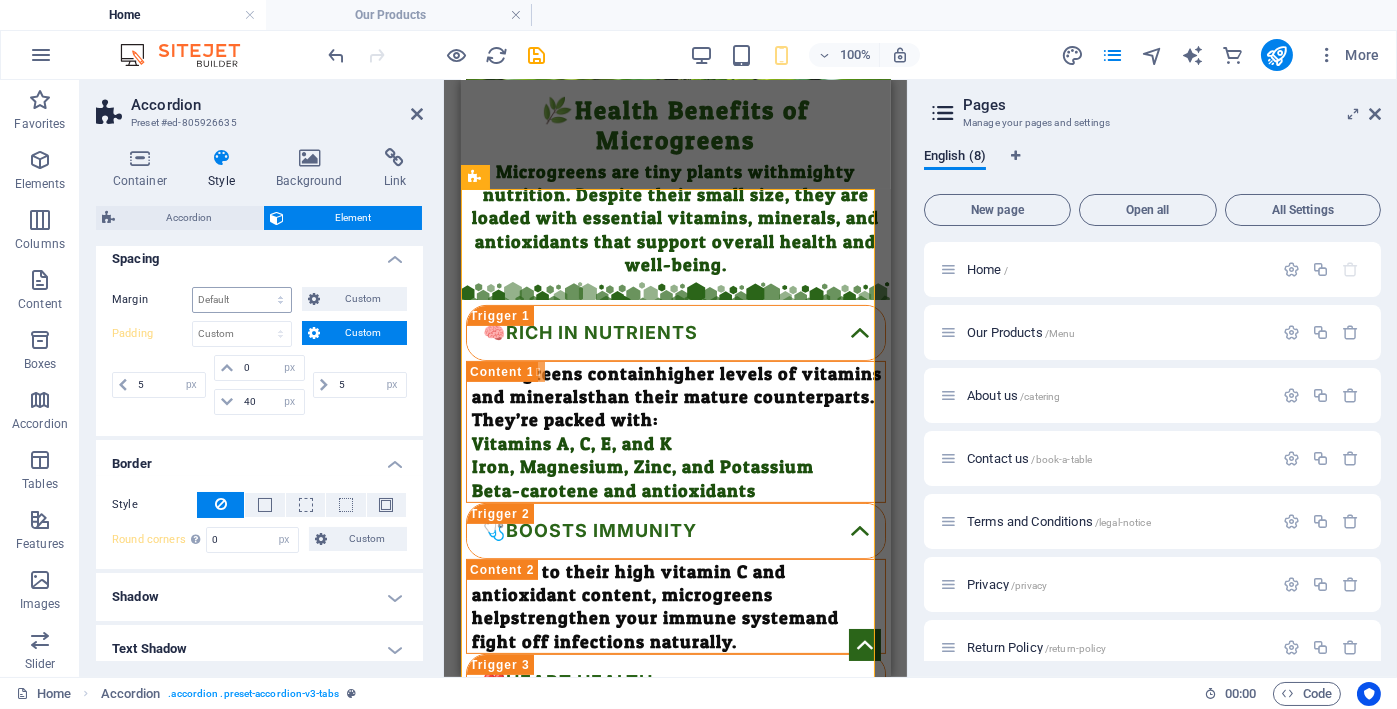 scroll, scrollTop: 0, scrollLeft: 0, axis: both 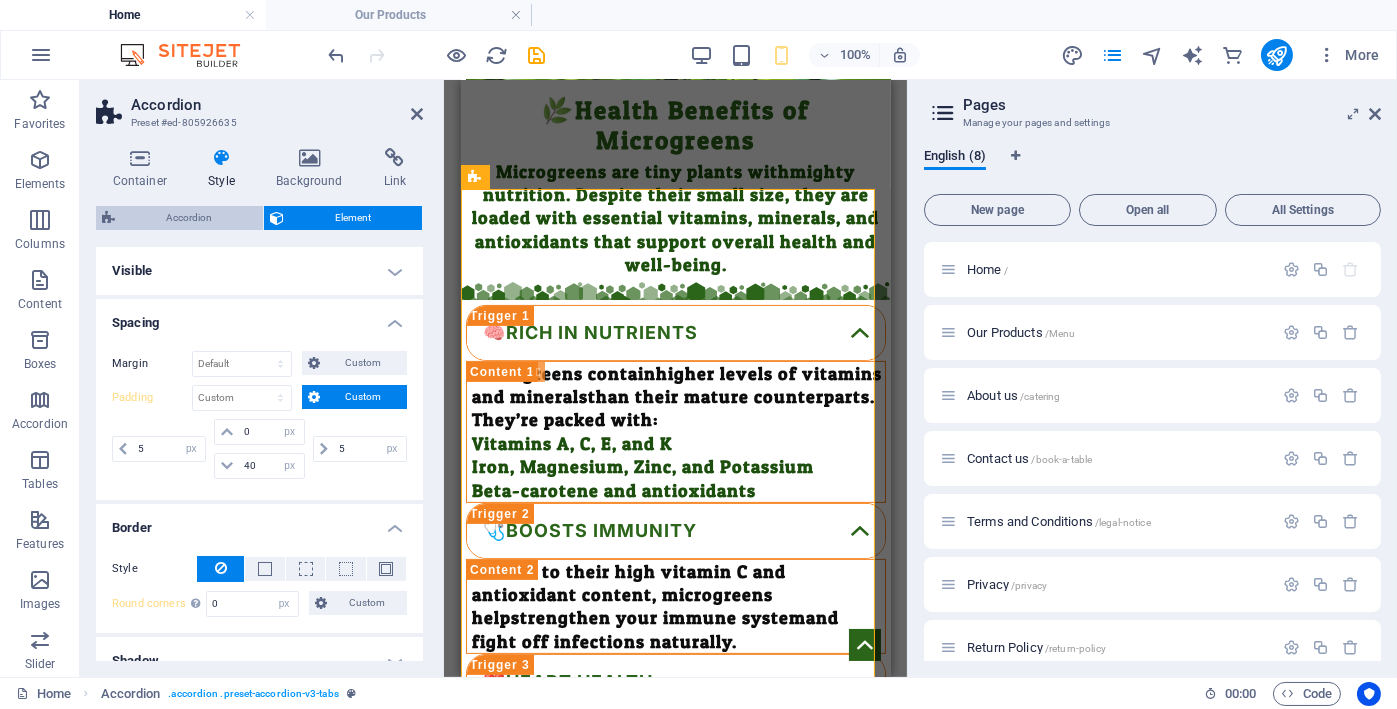 click on "Accordion" at bounding box center [189, 218] 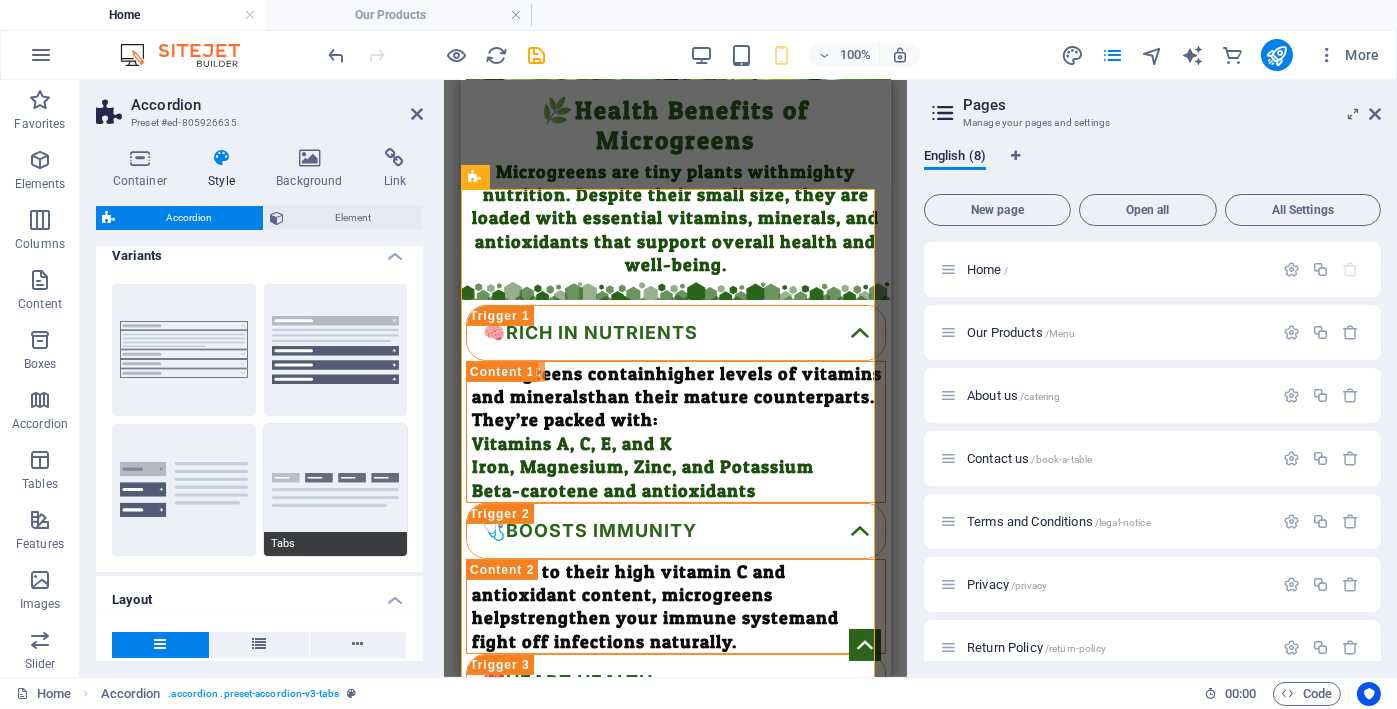 scroll, scrollTop: 0, scrollLeft: 0, axis: both 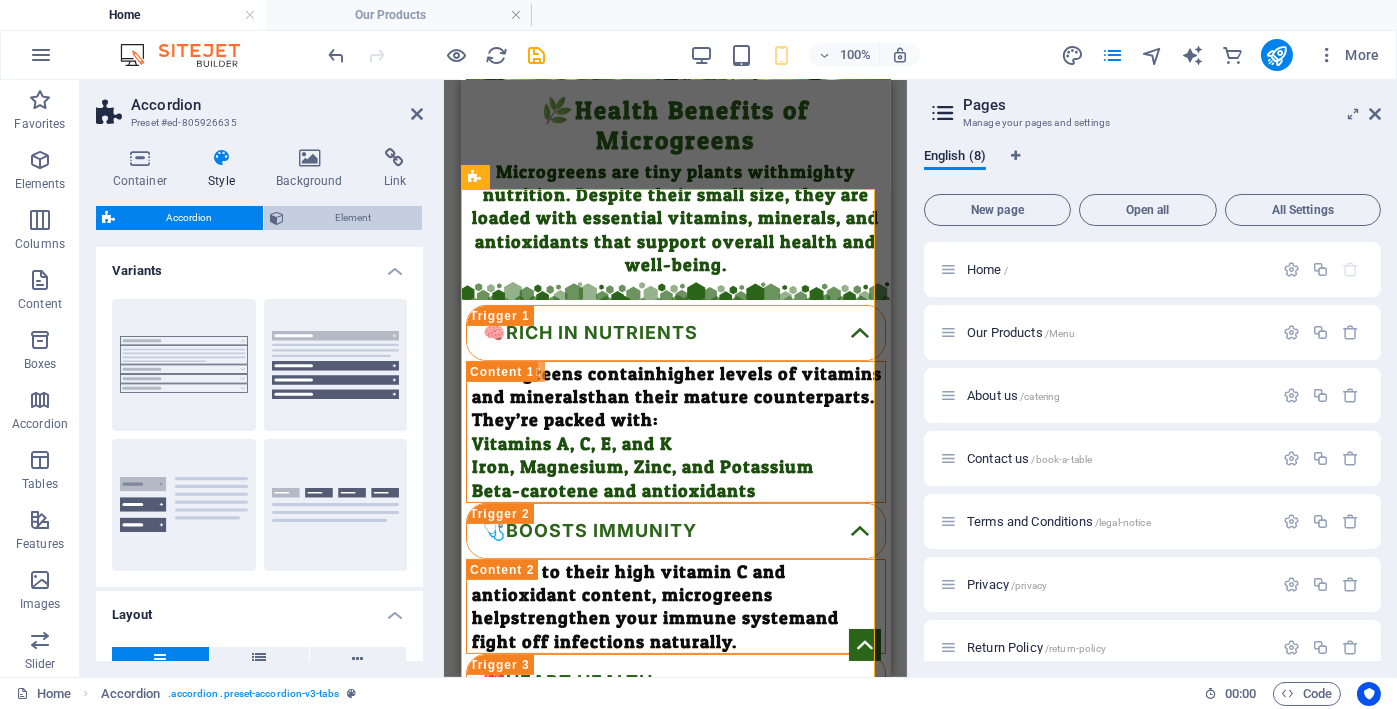 click on "Element" at bounding box center (353, 218) 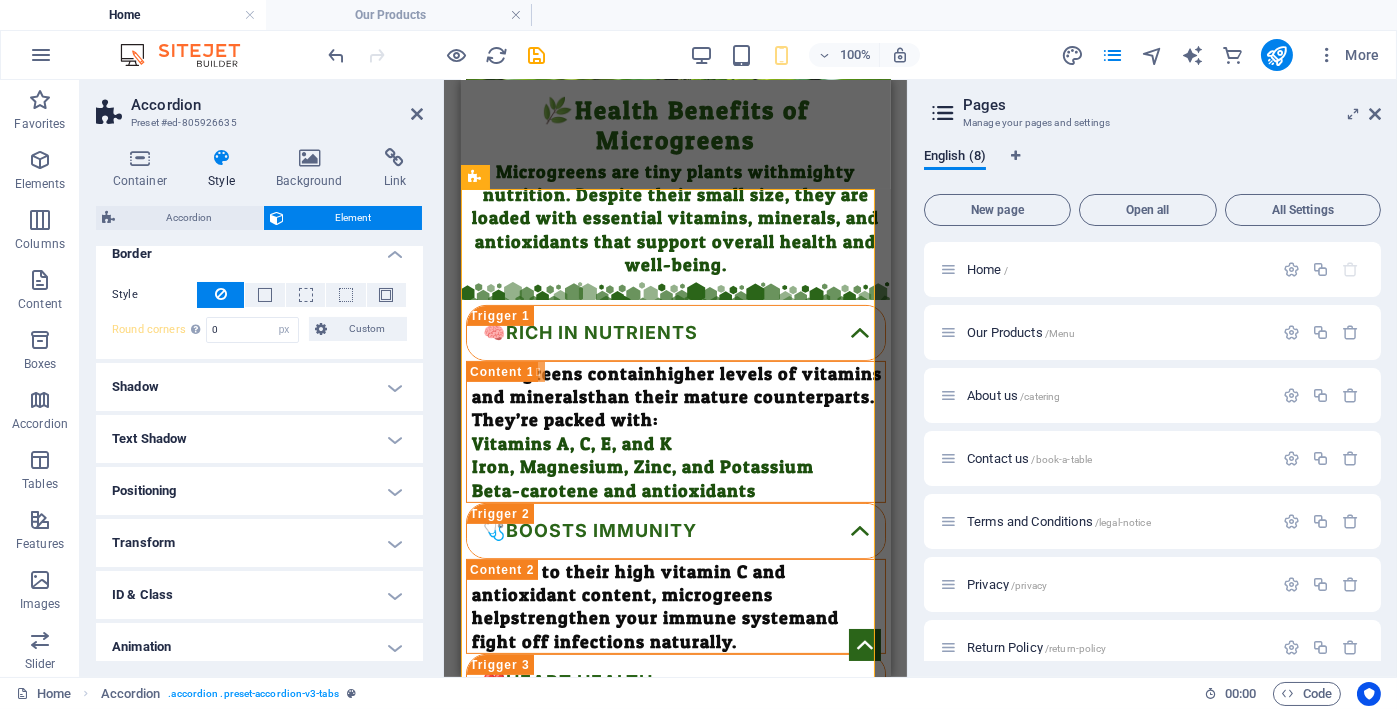scroll, scrollTop: 332, scrollLeft: 0, axis: vertical 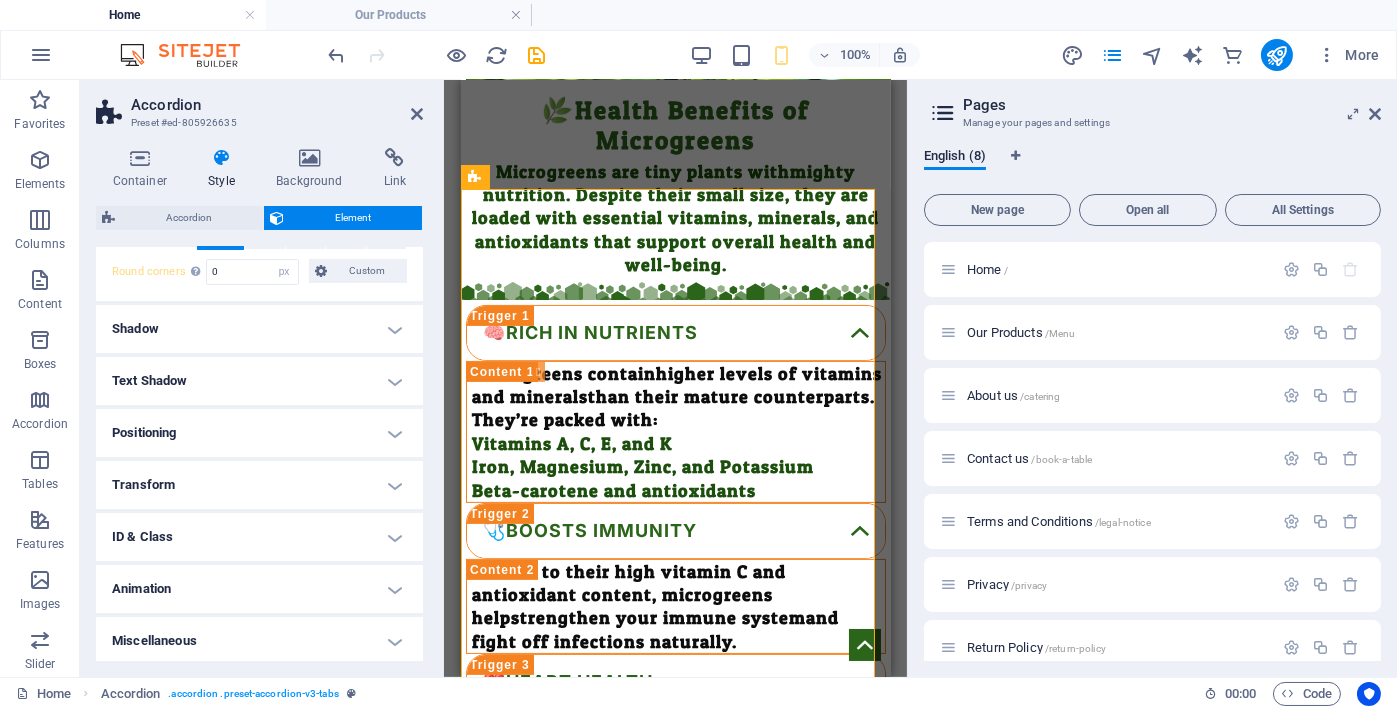 click on "Positioning" at bounding box center (259, 433) 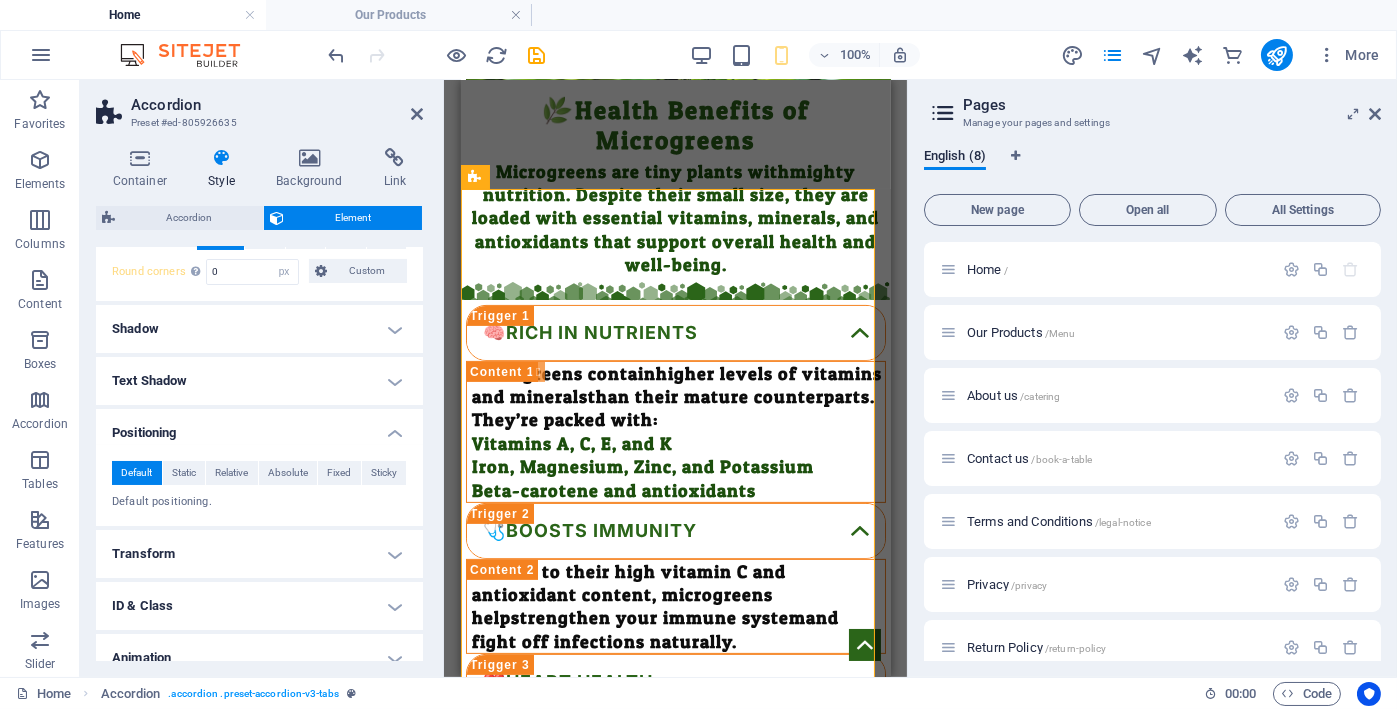 click on "Shadow" at bounding box center [259, 329] 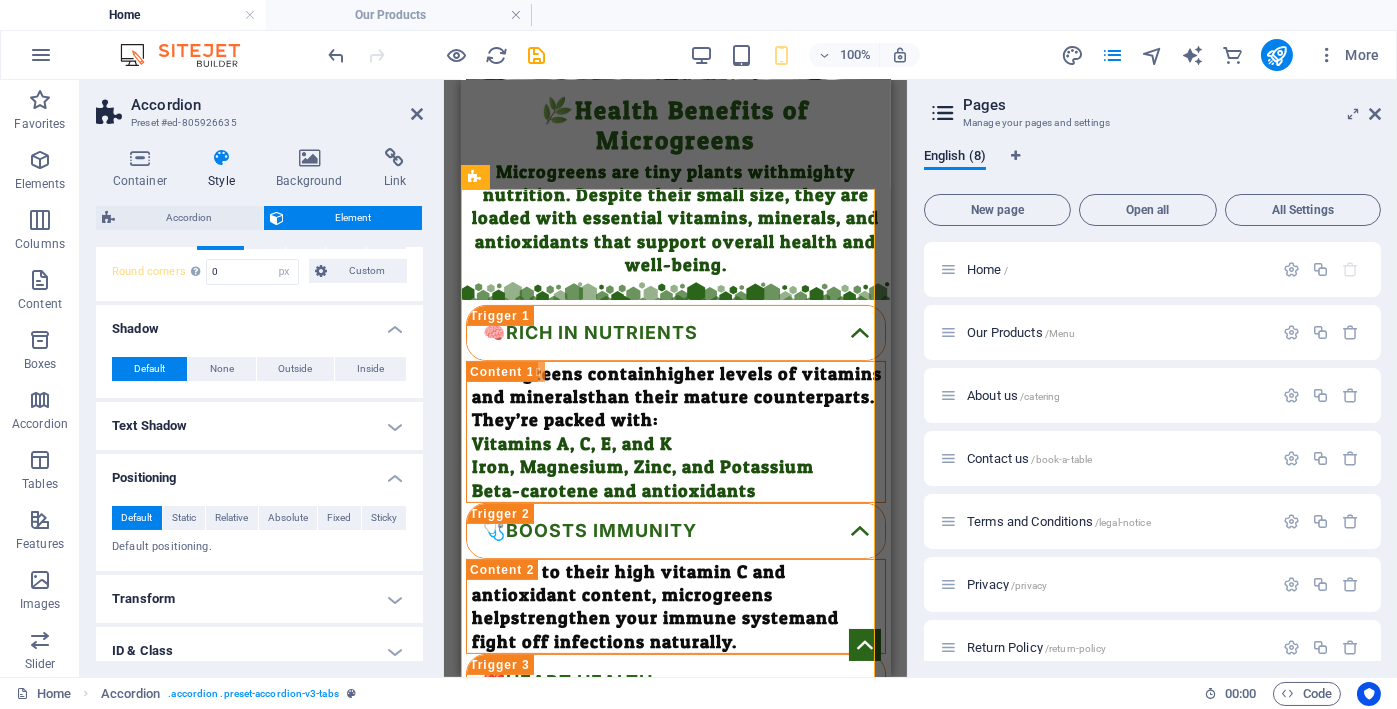 click on "Text Shadow" at bounding box center (259, 426) 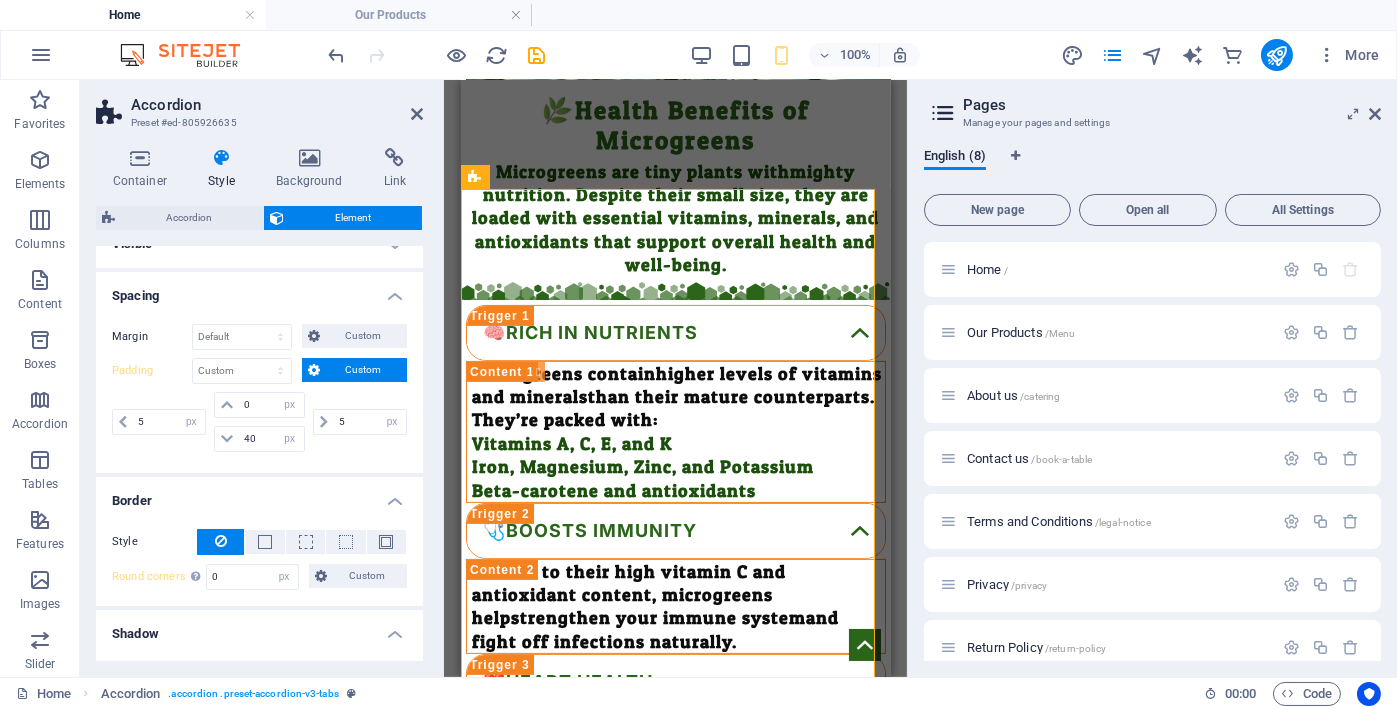 scroll, scrollTop: 0, scrollLeft: 0, axis: both 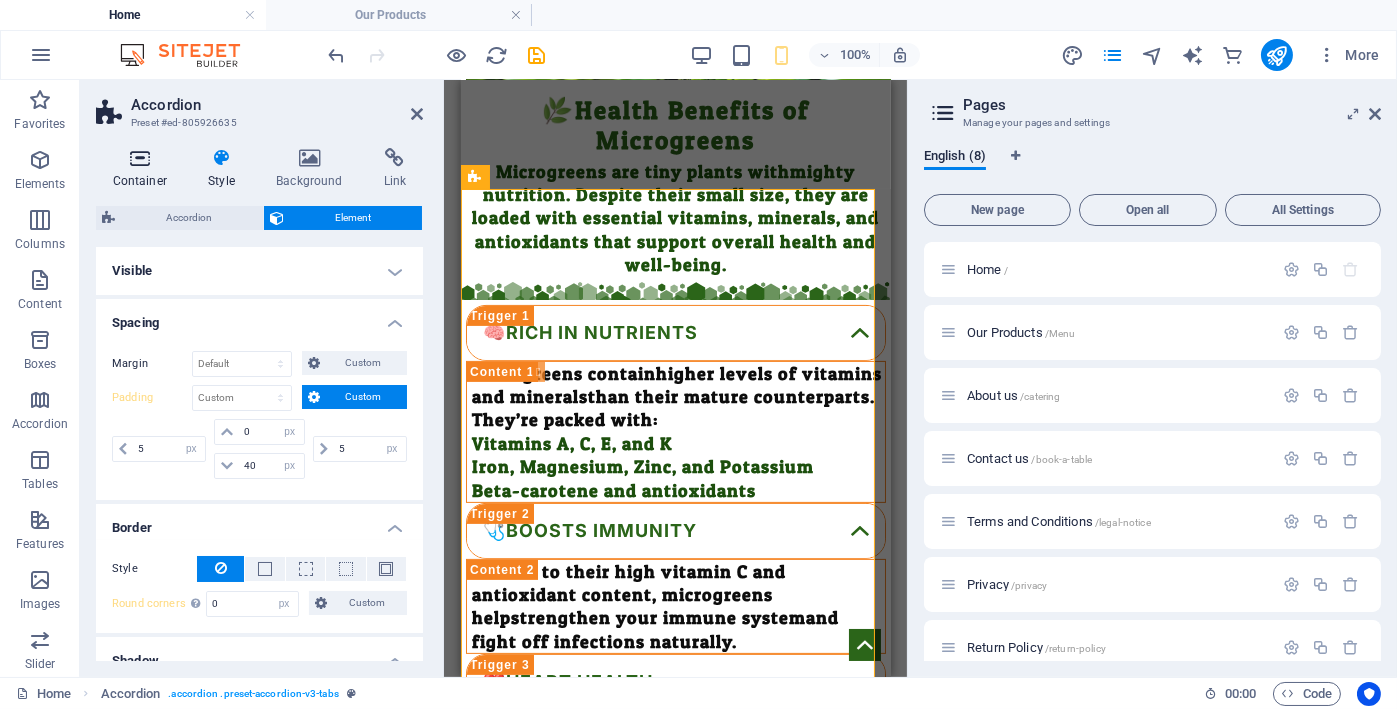 click on "Container" at bounding box center [144, 169] 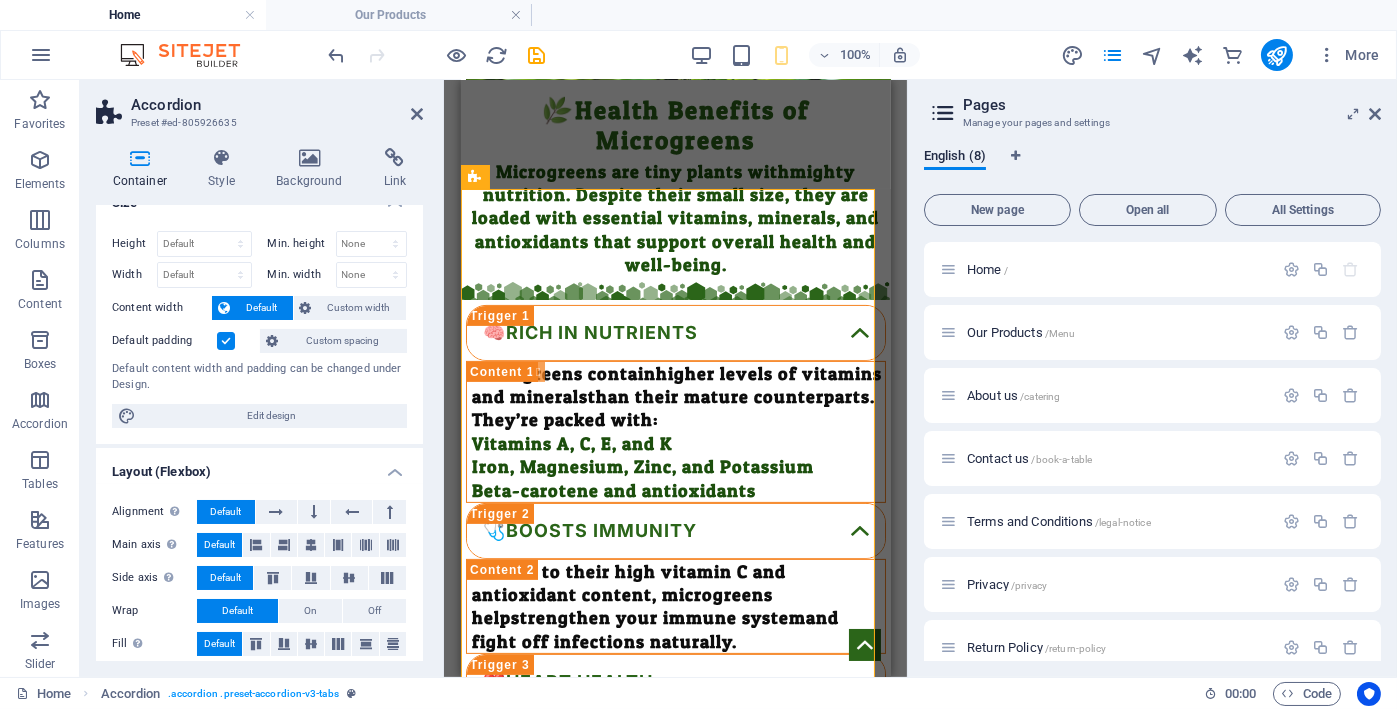 scroll, scrollTop: 0, scrollLeft: 0, axis: both 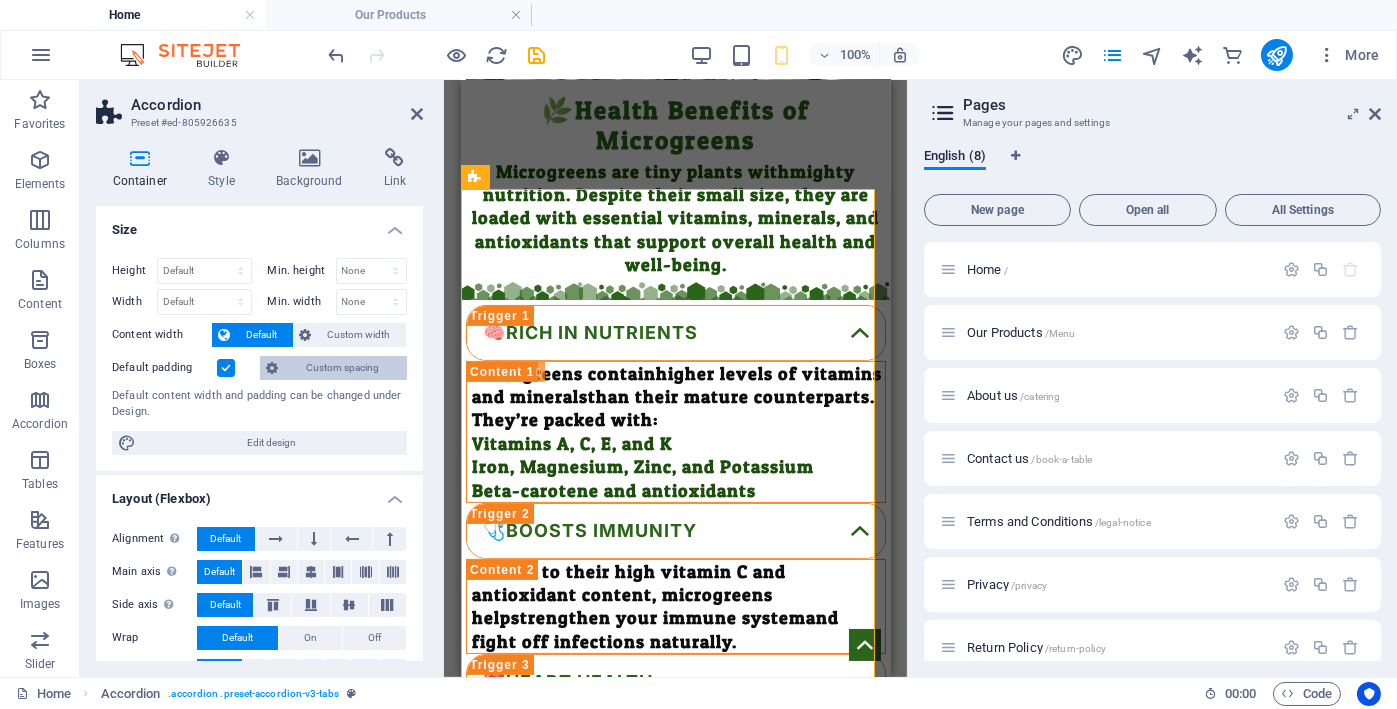 click on "Custom spacing" at bounding box center (342, 368) 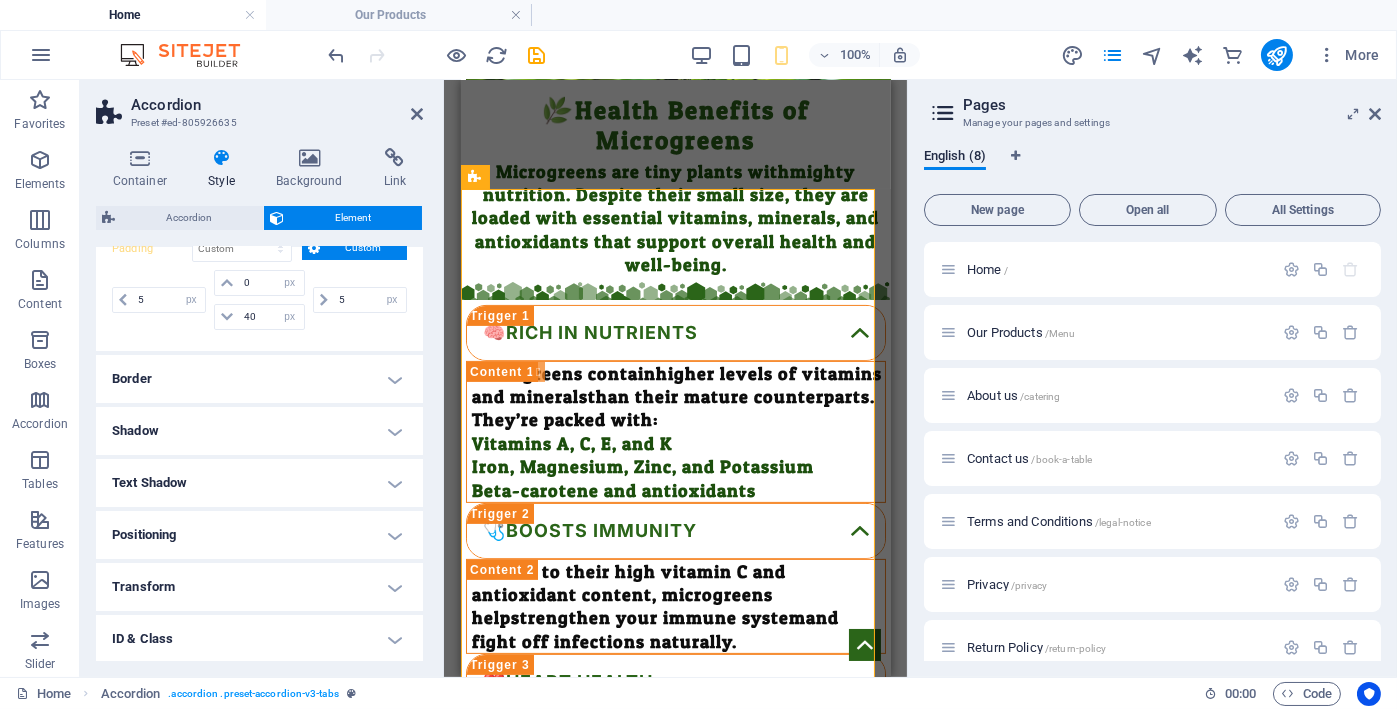 scroll, scrollTop: 166, scrollLeft: 0, axis: vertical 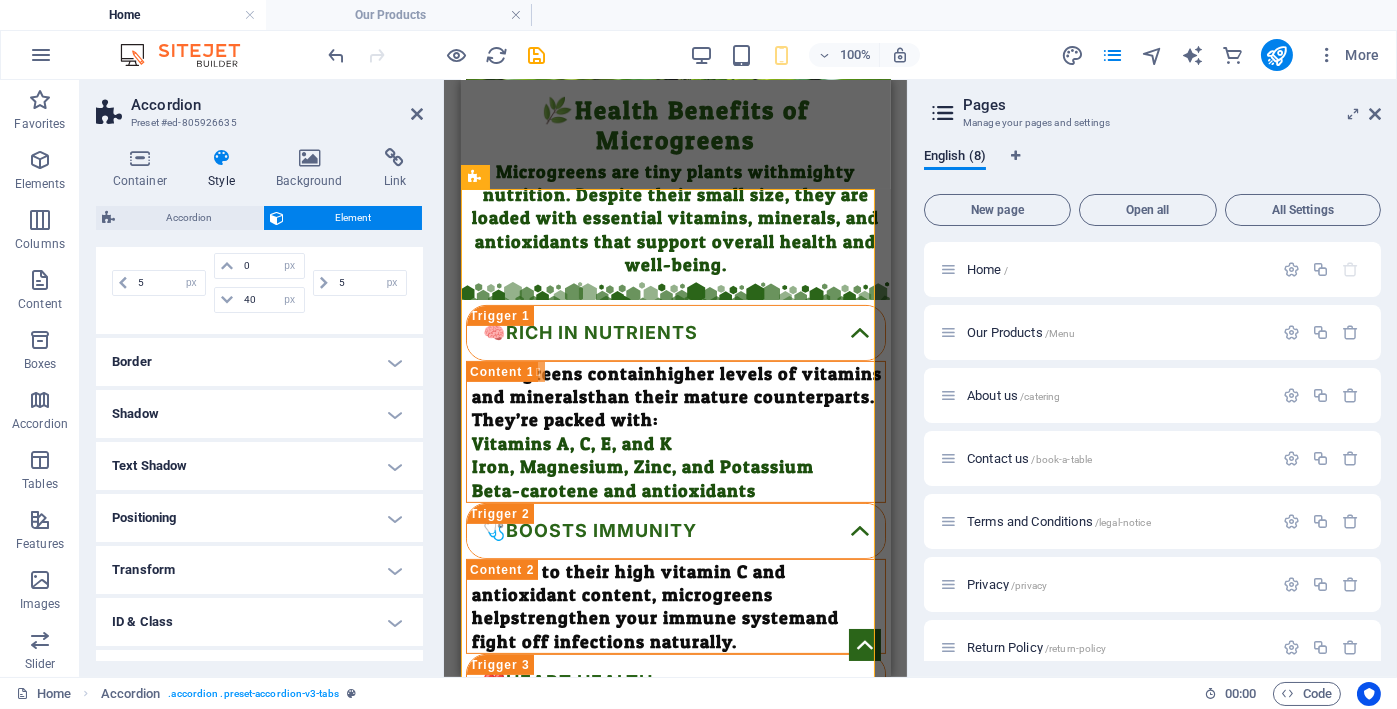 click on "Border" at bounding box center [259, 362] 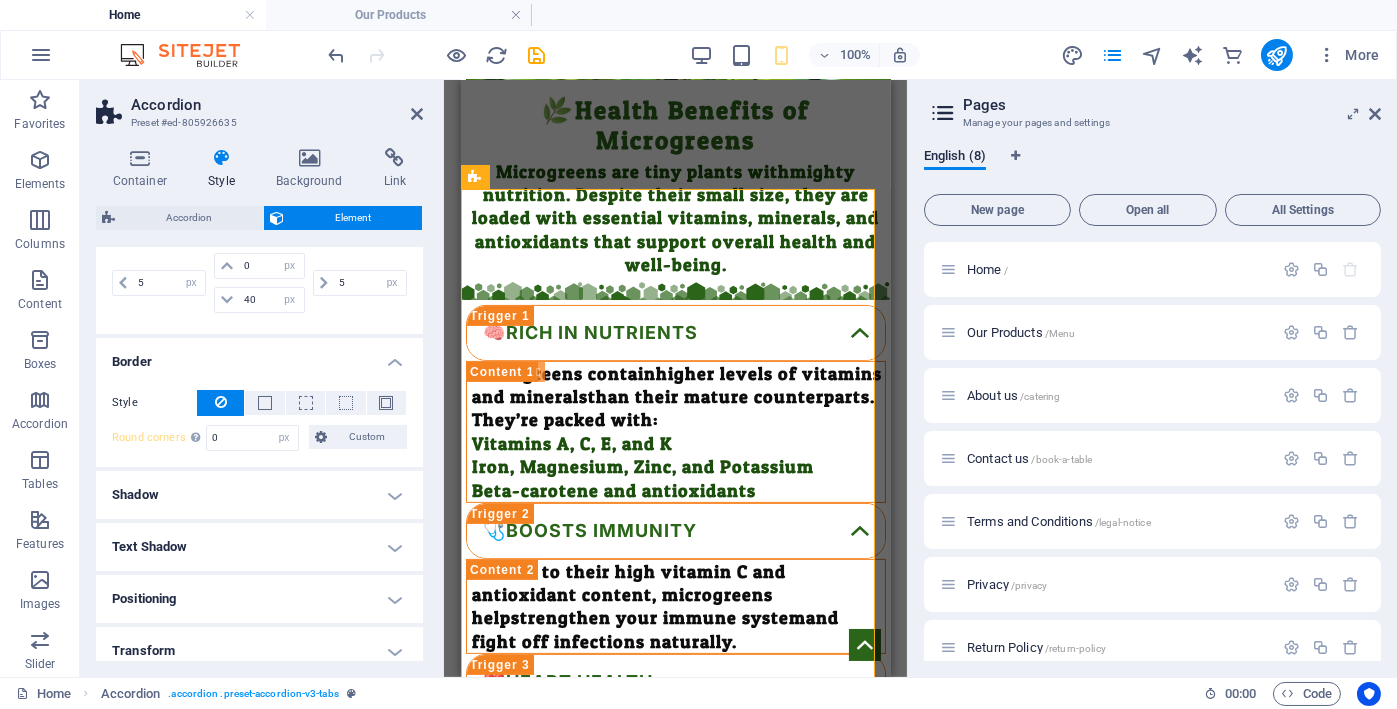 click on "Shadow" at bounding box center [259, 495] 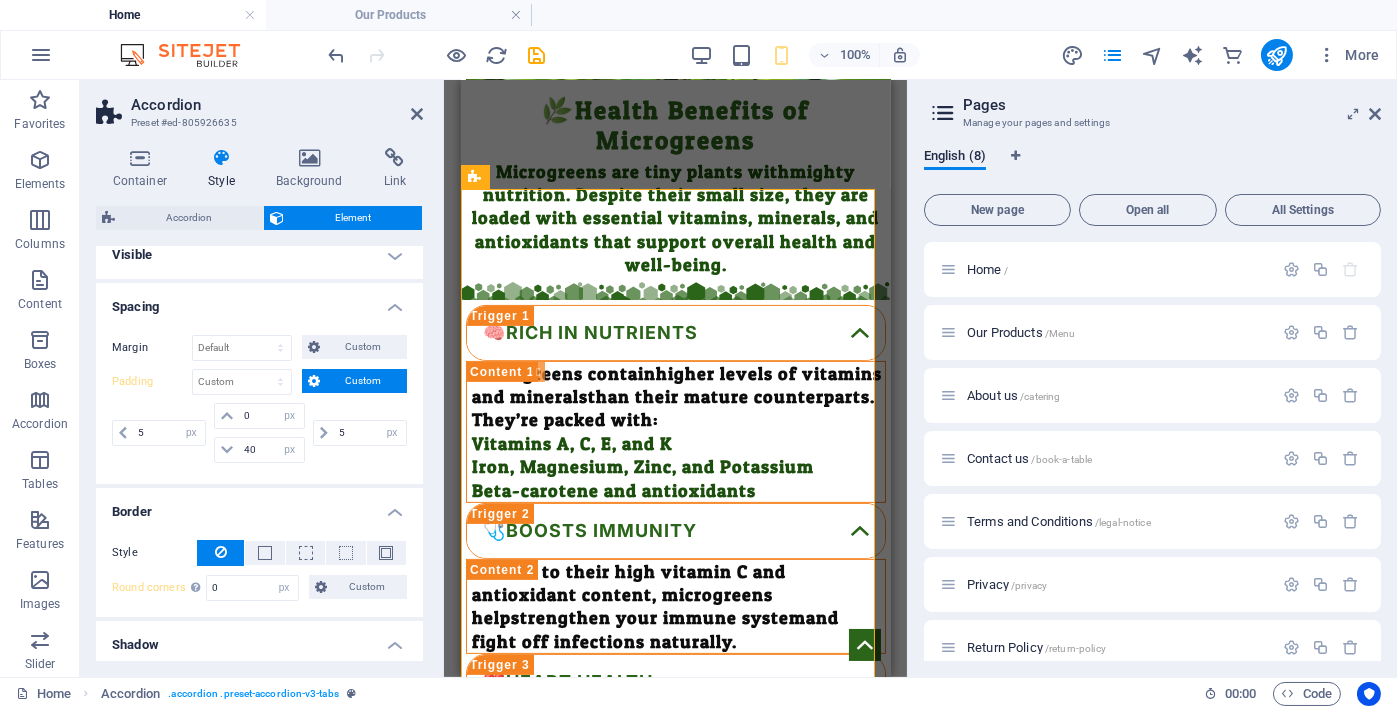 scroll, scrollTop: 0, scrollLeft: 0, axis: both 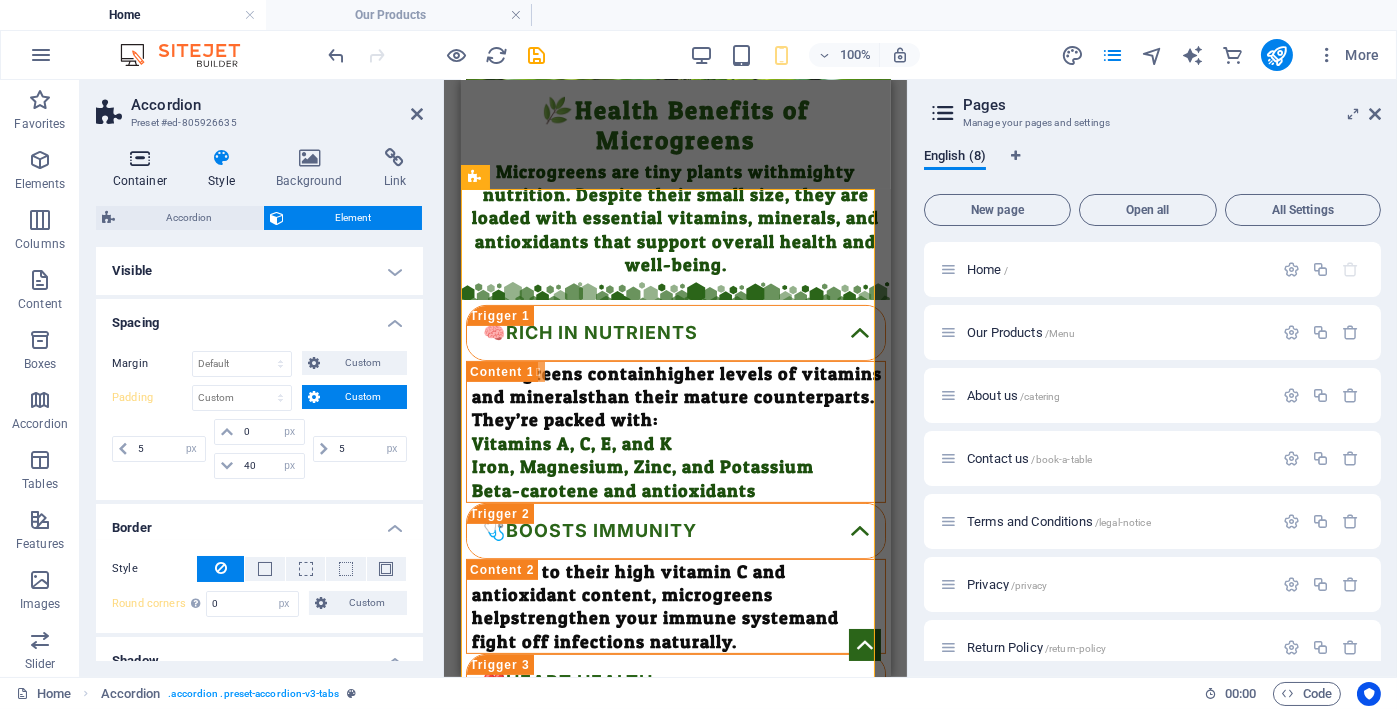 click on "Container" at bounding box center [144, 169] 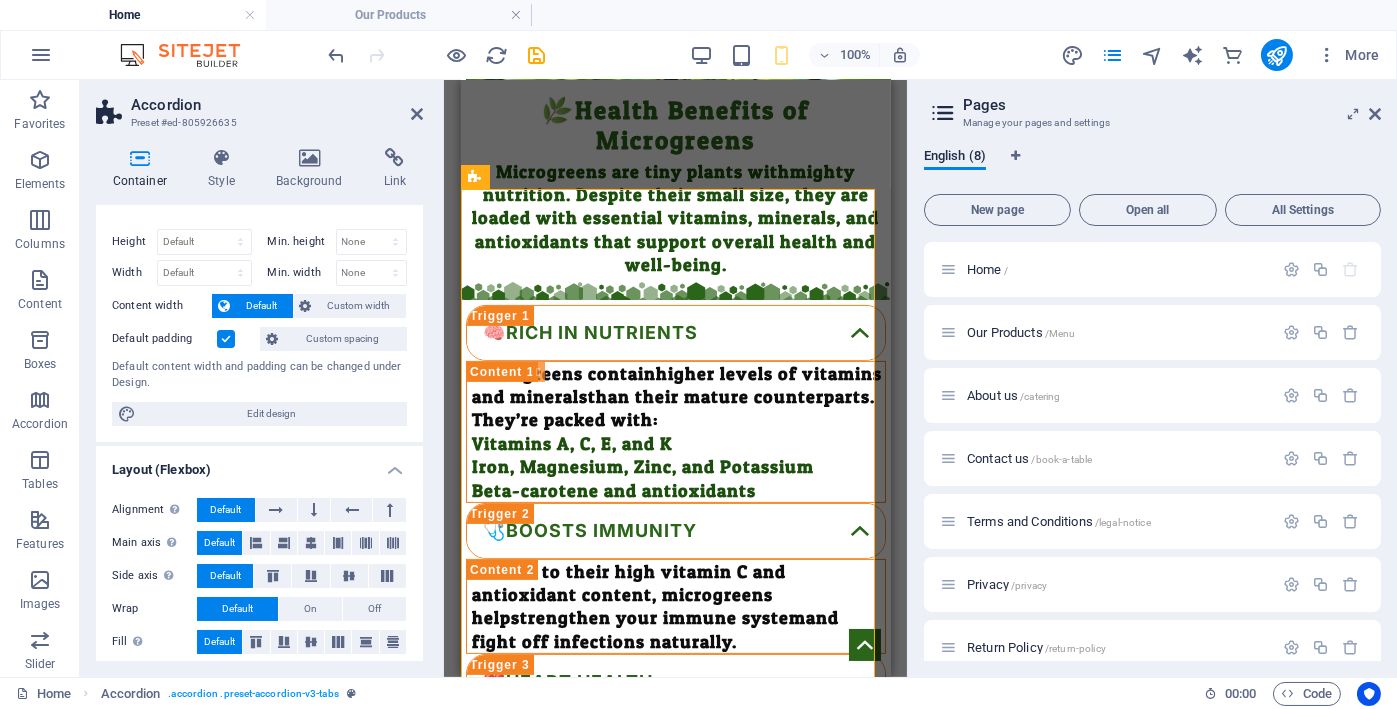 scroll, scrollTop: 0, scrollLeft: 0, axis: both 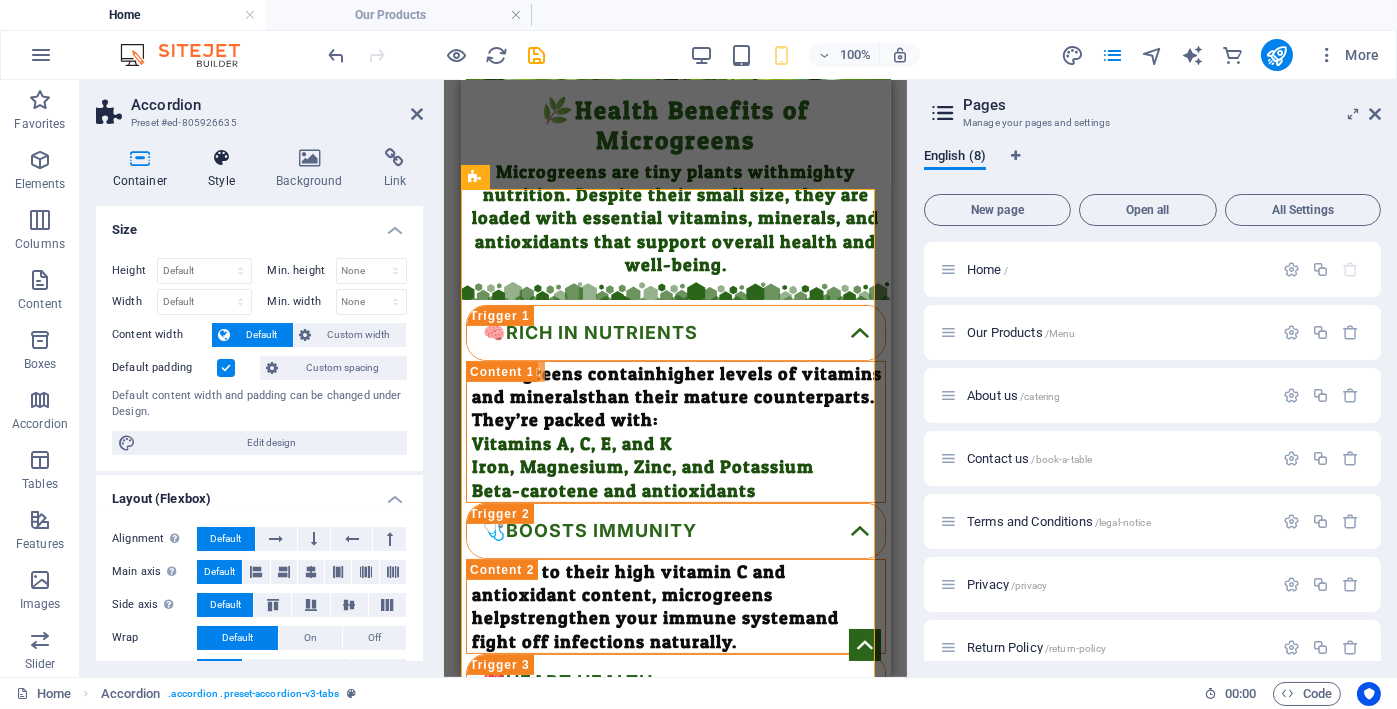 click on "Style" at bounding box center [226, 169] 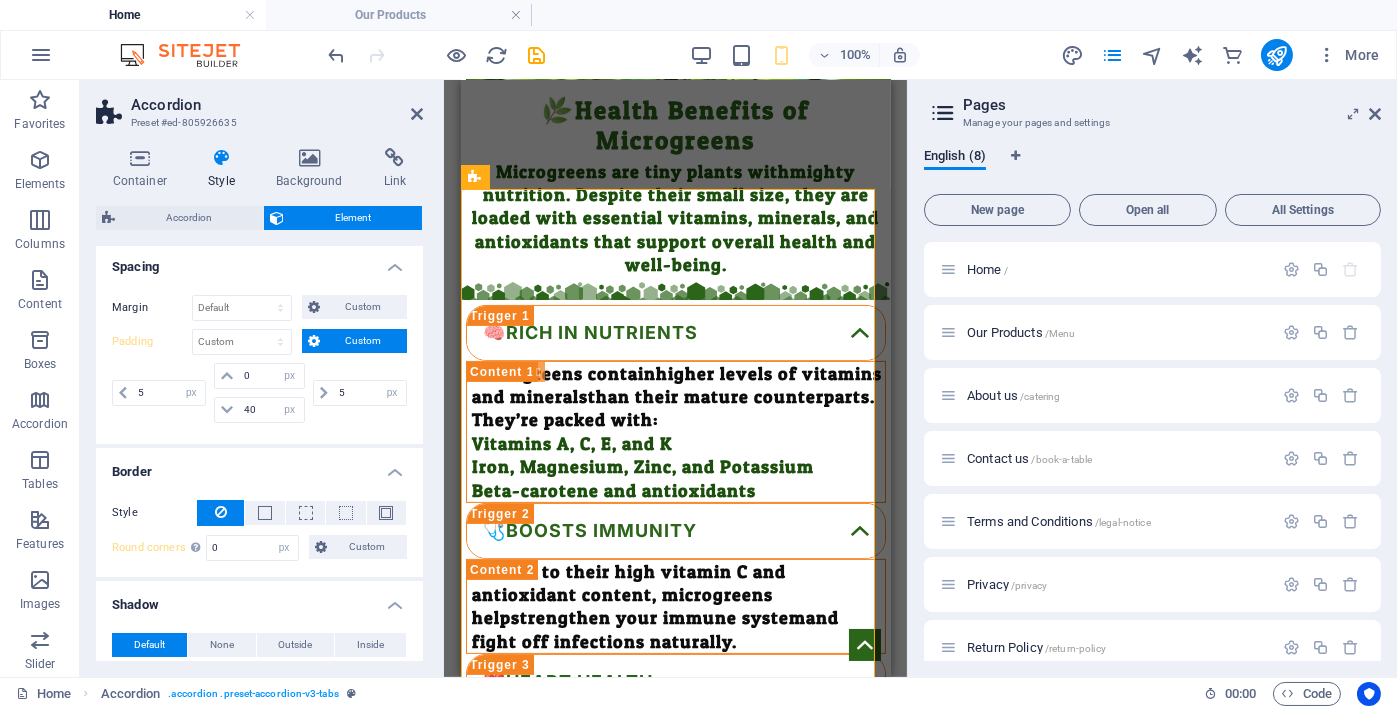 scroll, scrollTop: 0, scrollLeft: 0, axis: both 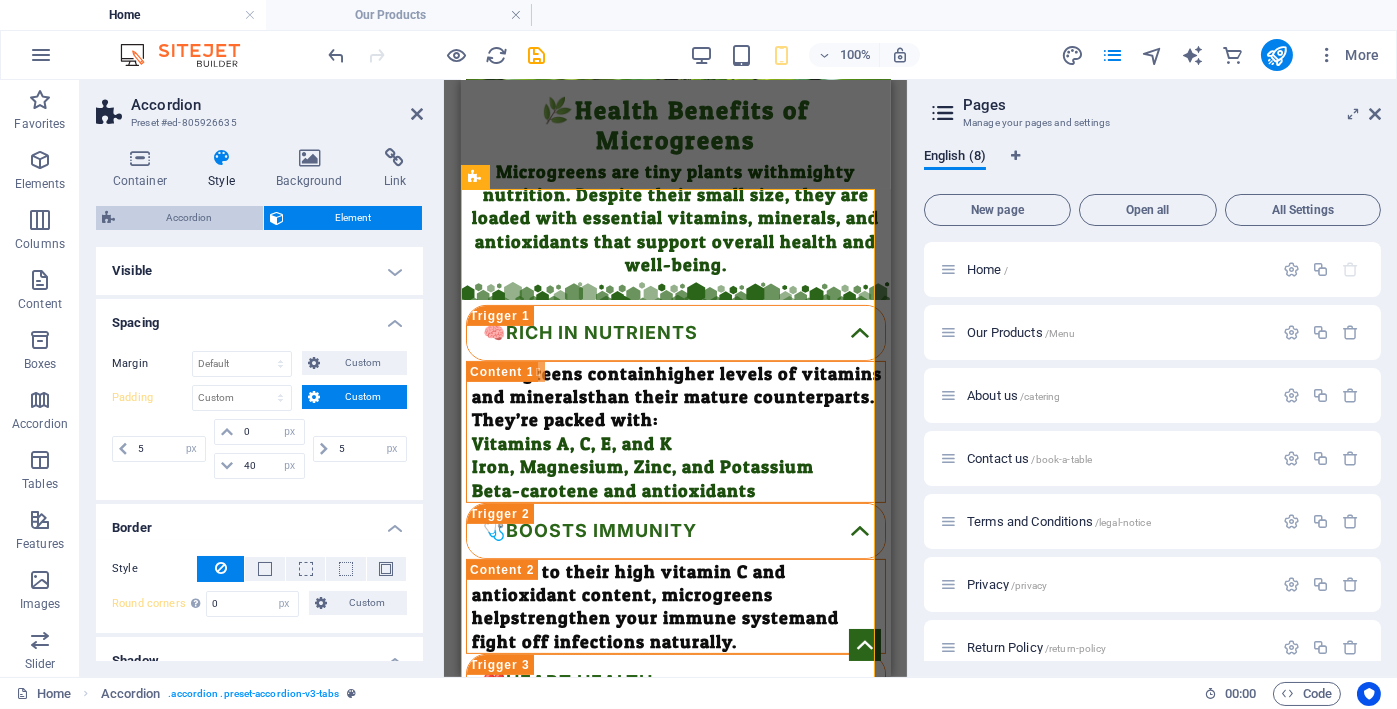 click on "Accordion" at bounding box center (189, 218) 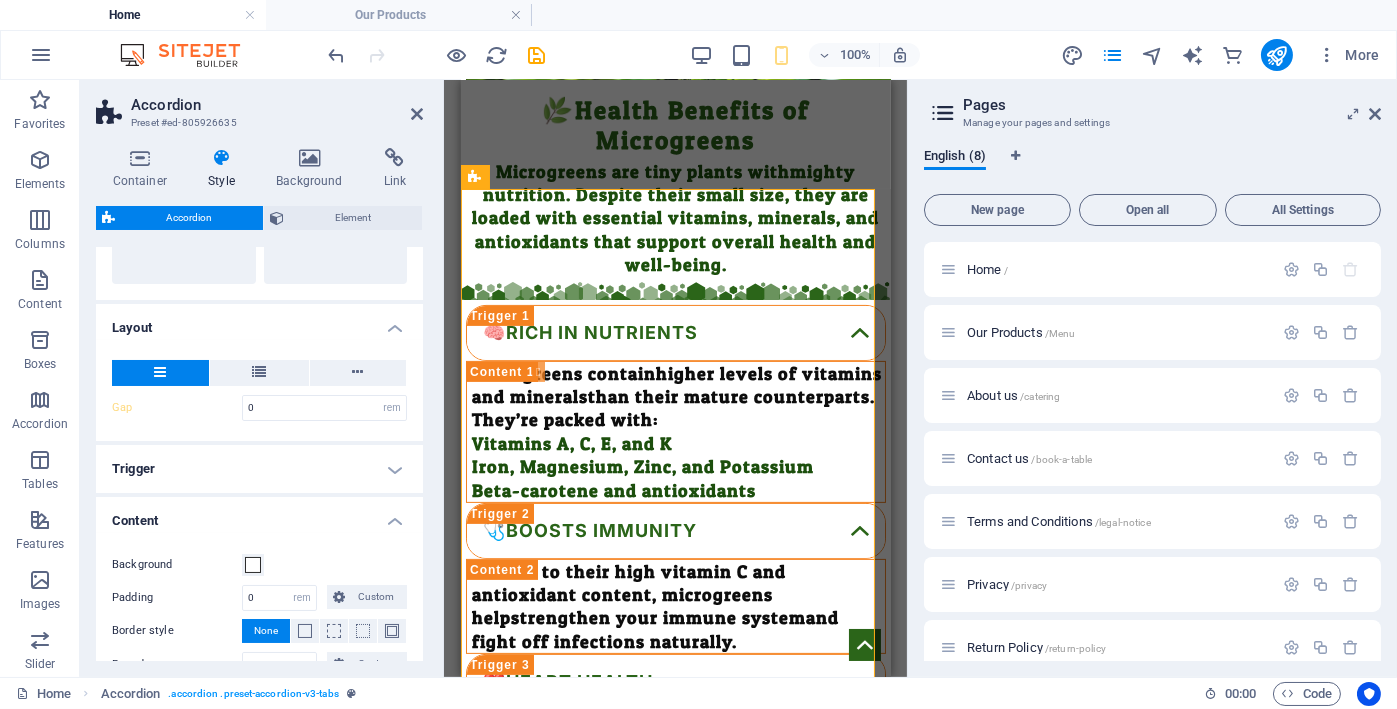 scroll, scrollTop: 333, scrollLeft: 0, axis: vertical 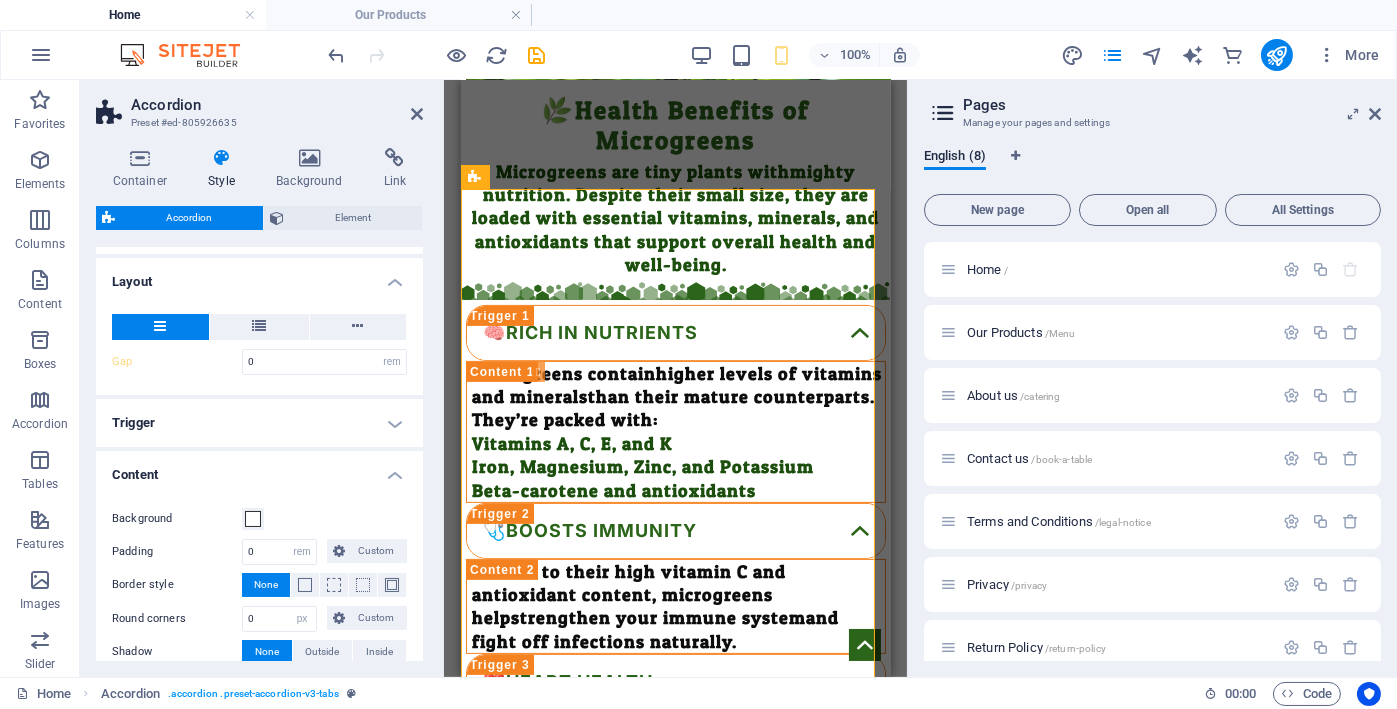 click on "Trigger" at bounding box center [259, 423] 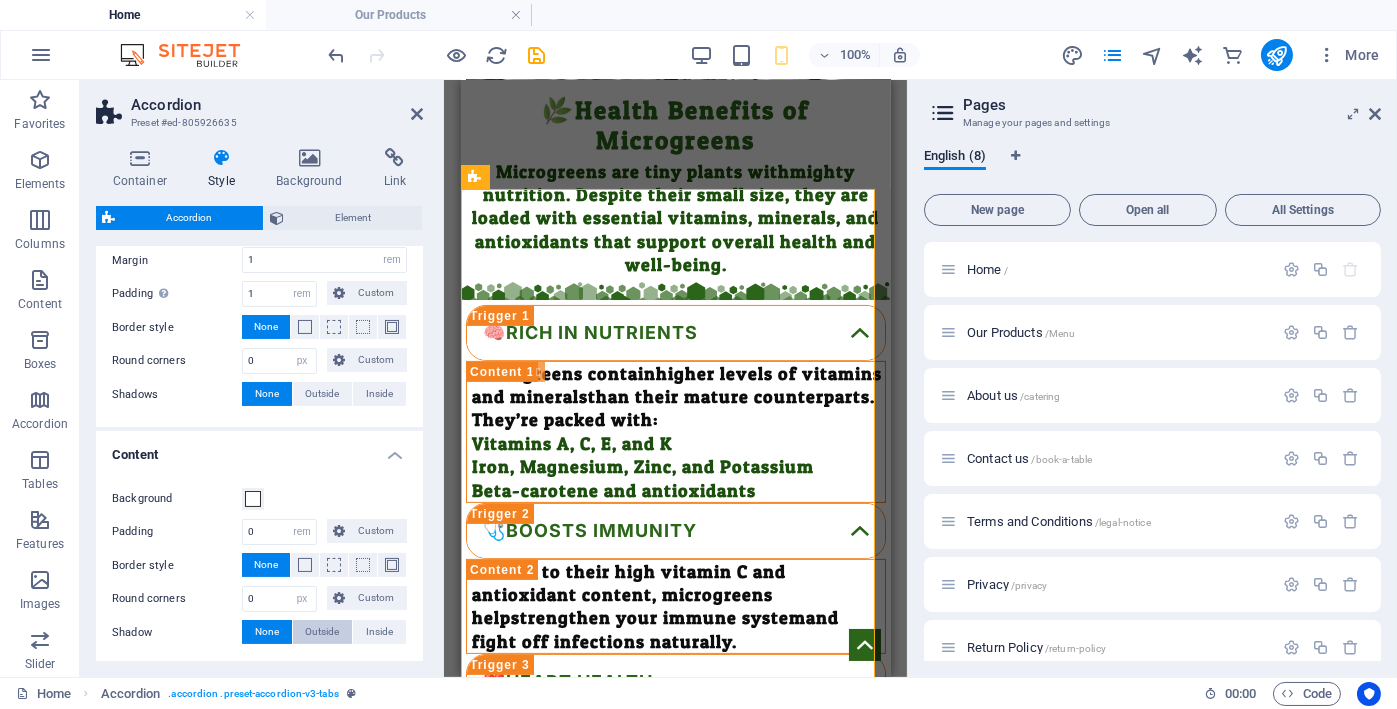 scroll, scrollTop: 840, scrollLeft: 0, axis: vertical 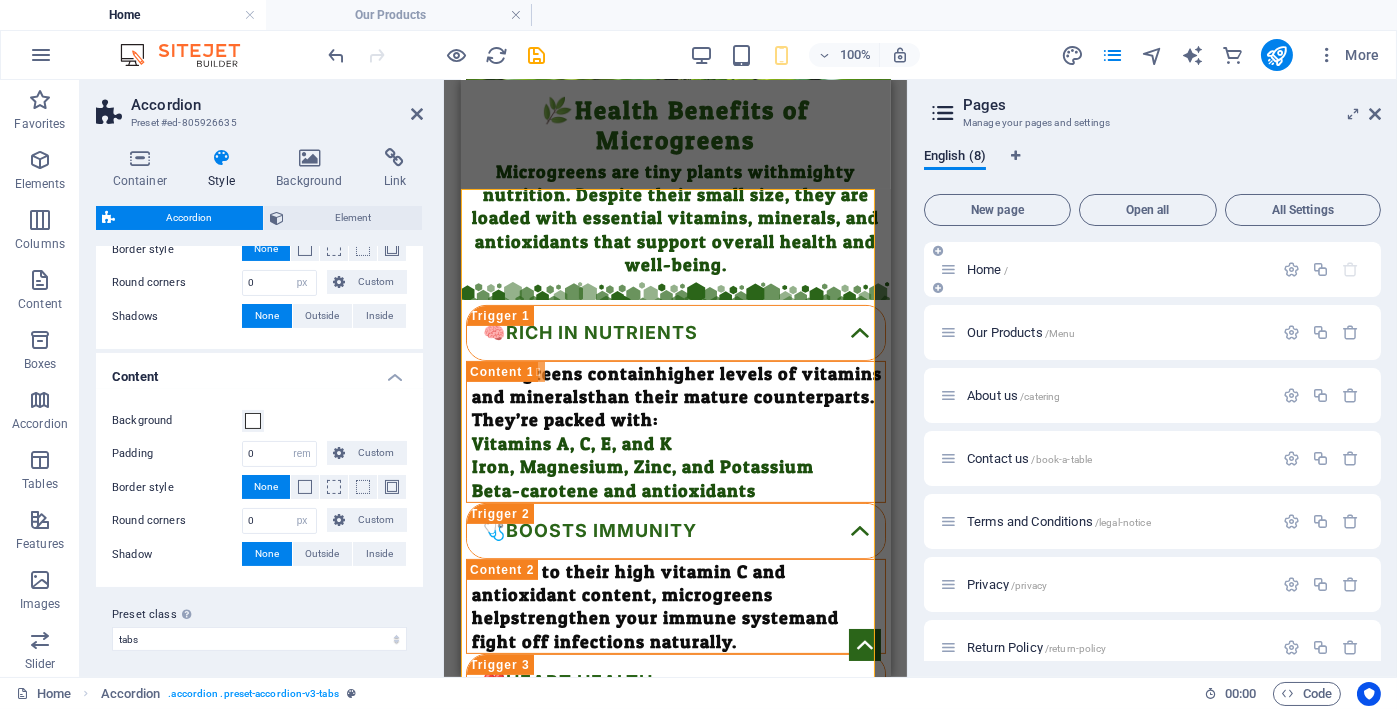 click on "Home /" at bounding box center (987, 269) 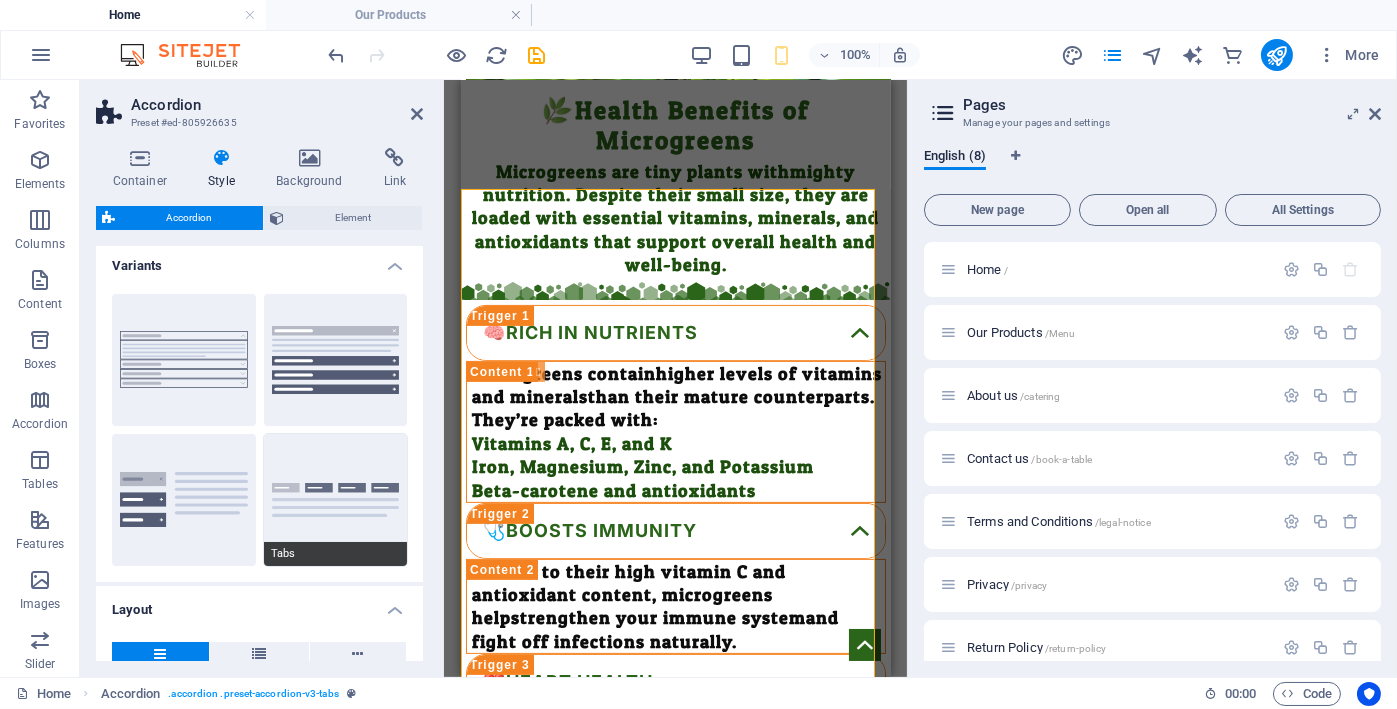 scroll, scrollTop: 0, scrollLeft: 0, axis: both 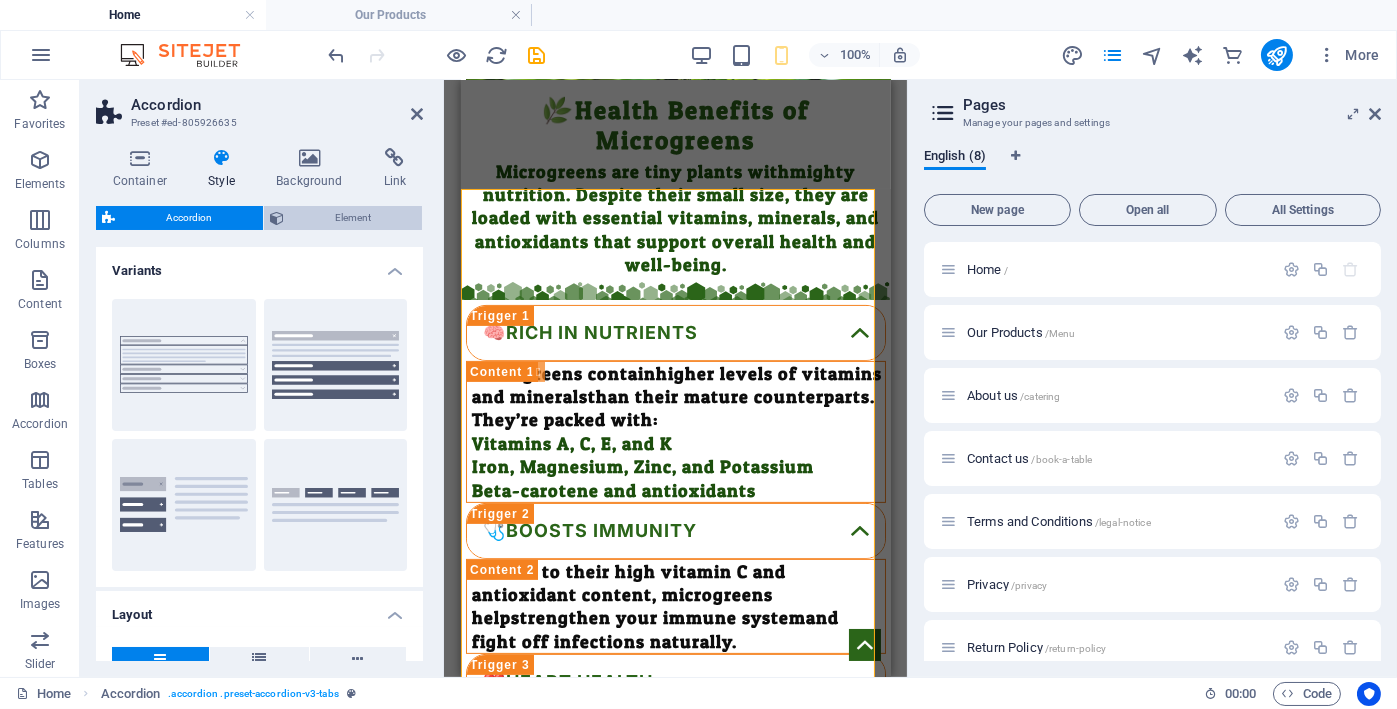 click on "Element" at bounding box center (353, 218) 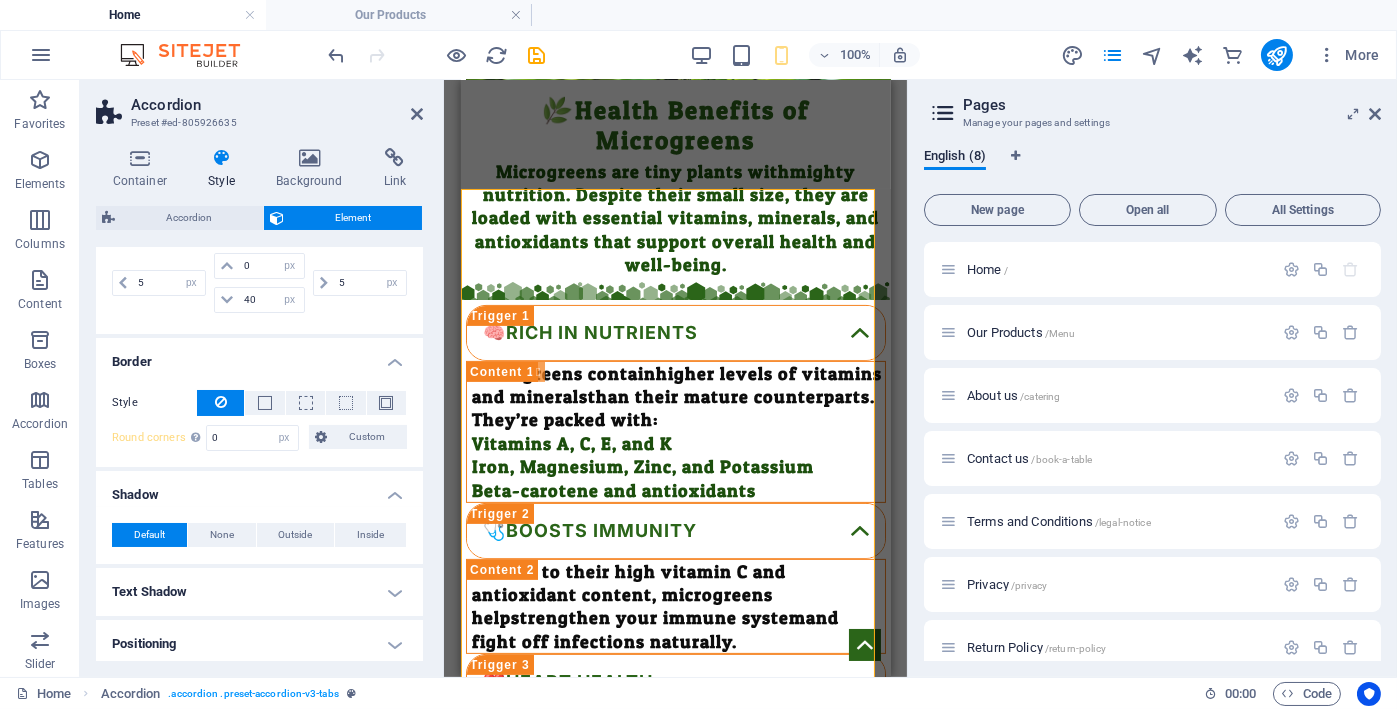 scroll, scrollTop: 333, scrollLeft: 0, axis: vertical 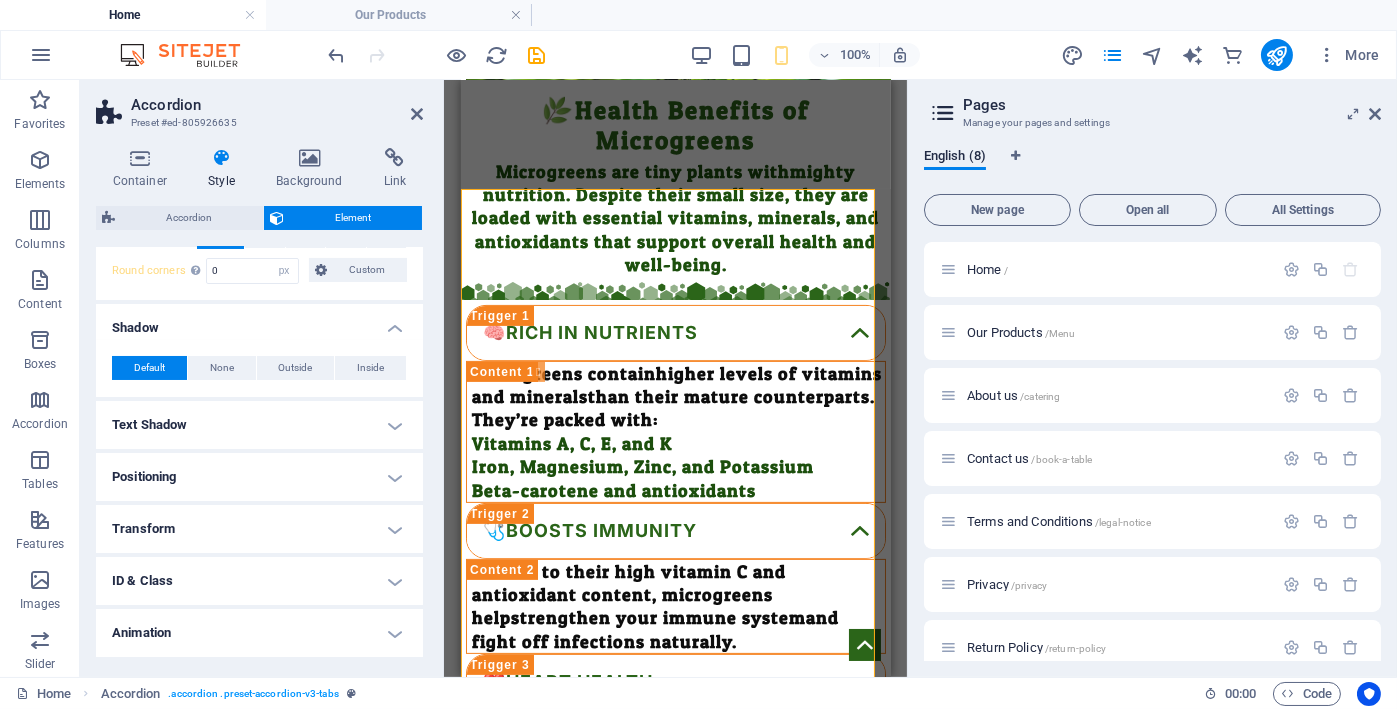 click on "Shadow" at bounding box center [259, 322] 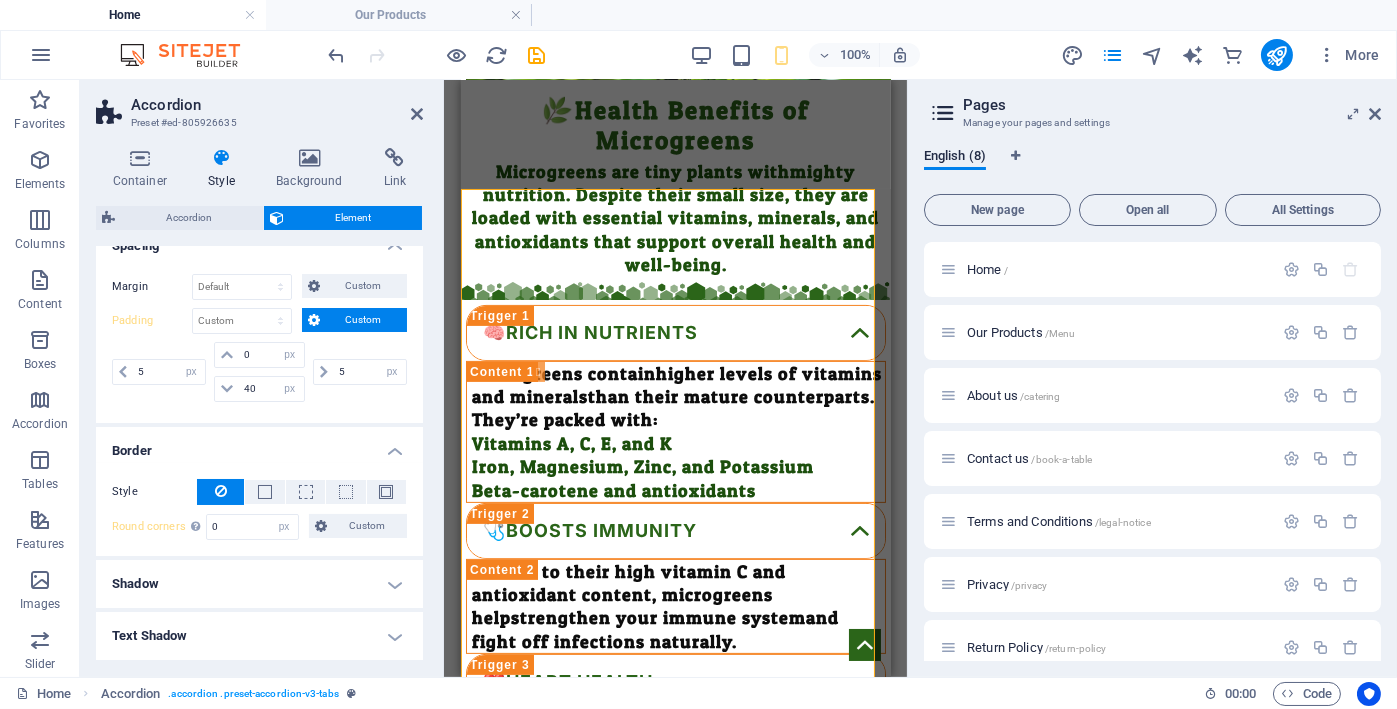 scroll, scrollTop: 0, scrollLeft: 0, axis: both 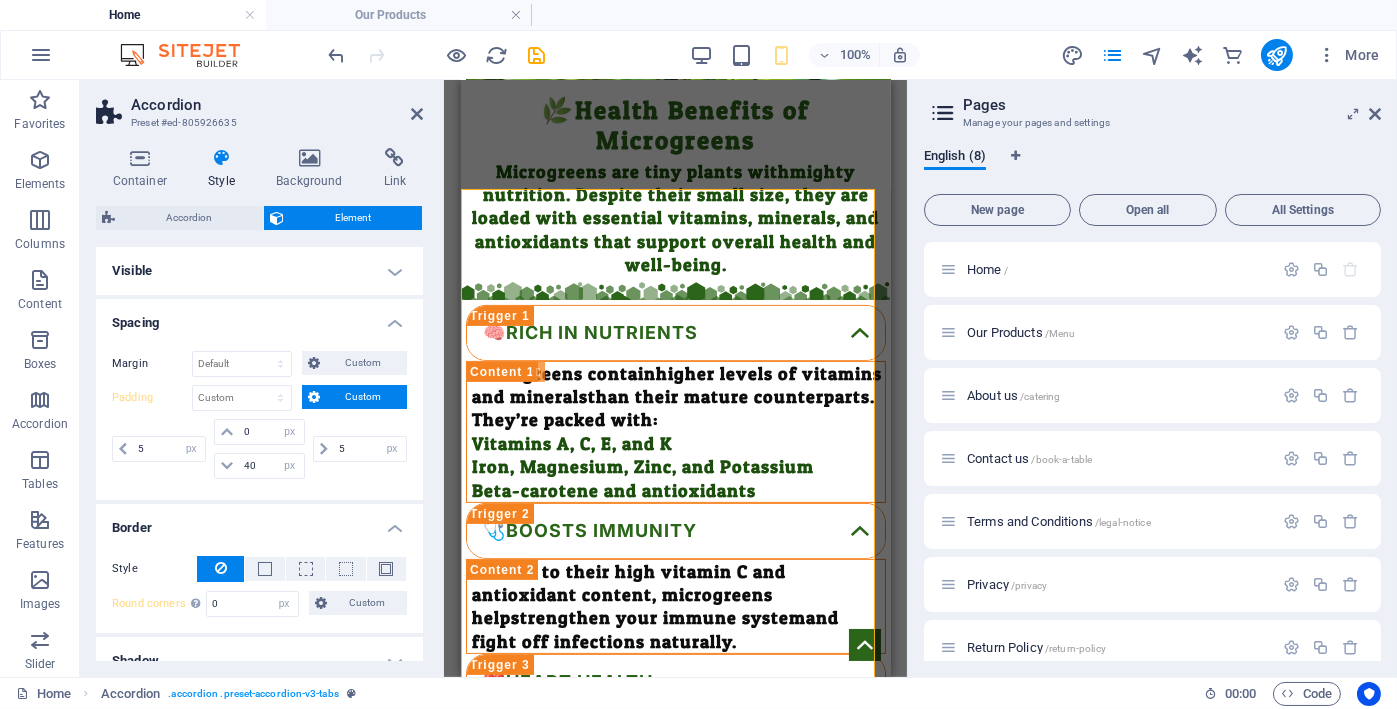 click on "Visible" at bounding box center [259, 271] 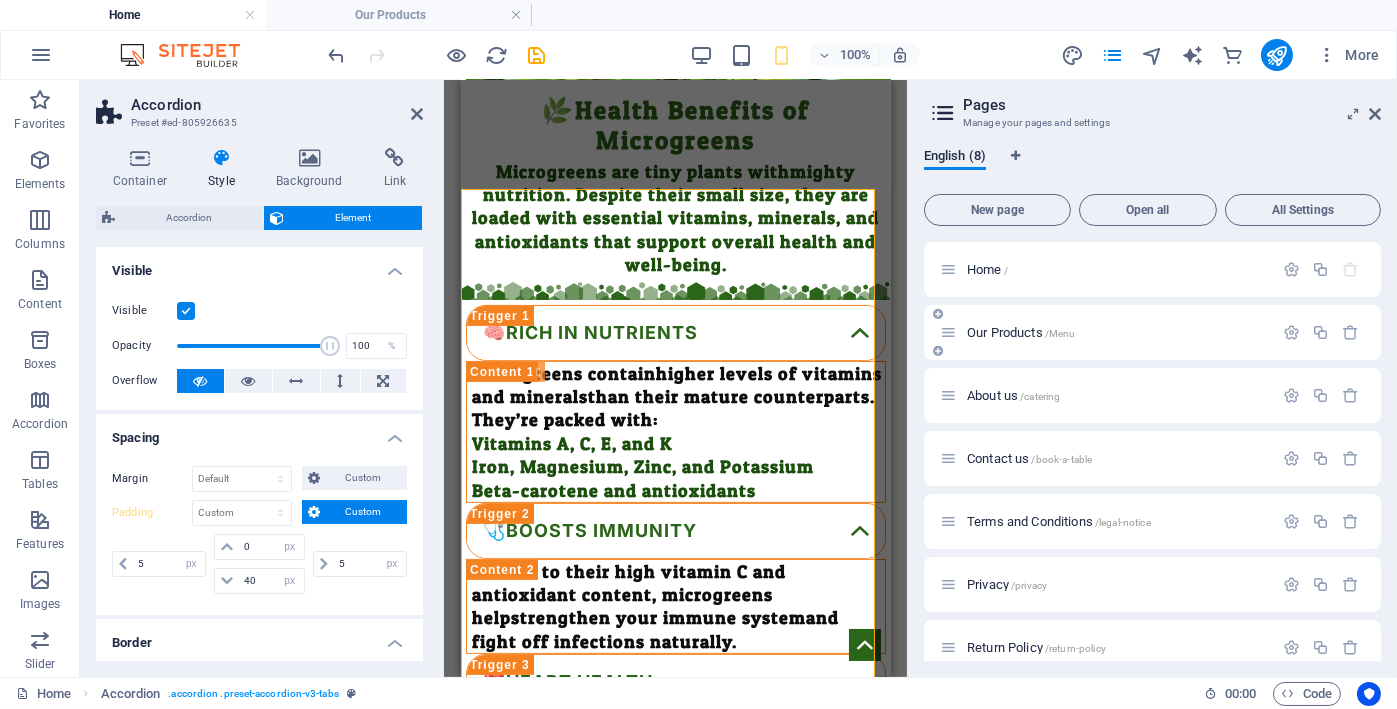 click on "Our Products /Menu" at bounding box center [1021, 332] 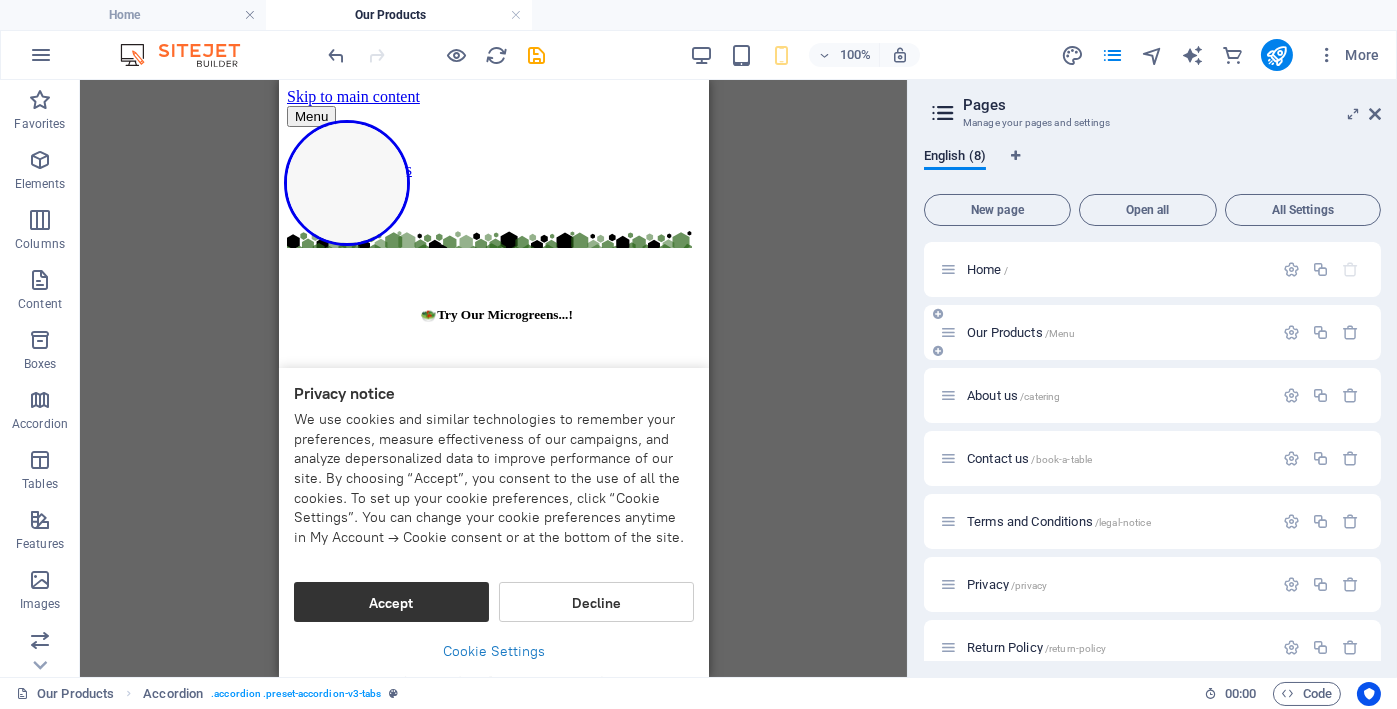 click on "Our Products /Menu" at bounding box center (1021, 332) 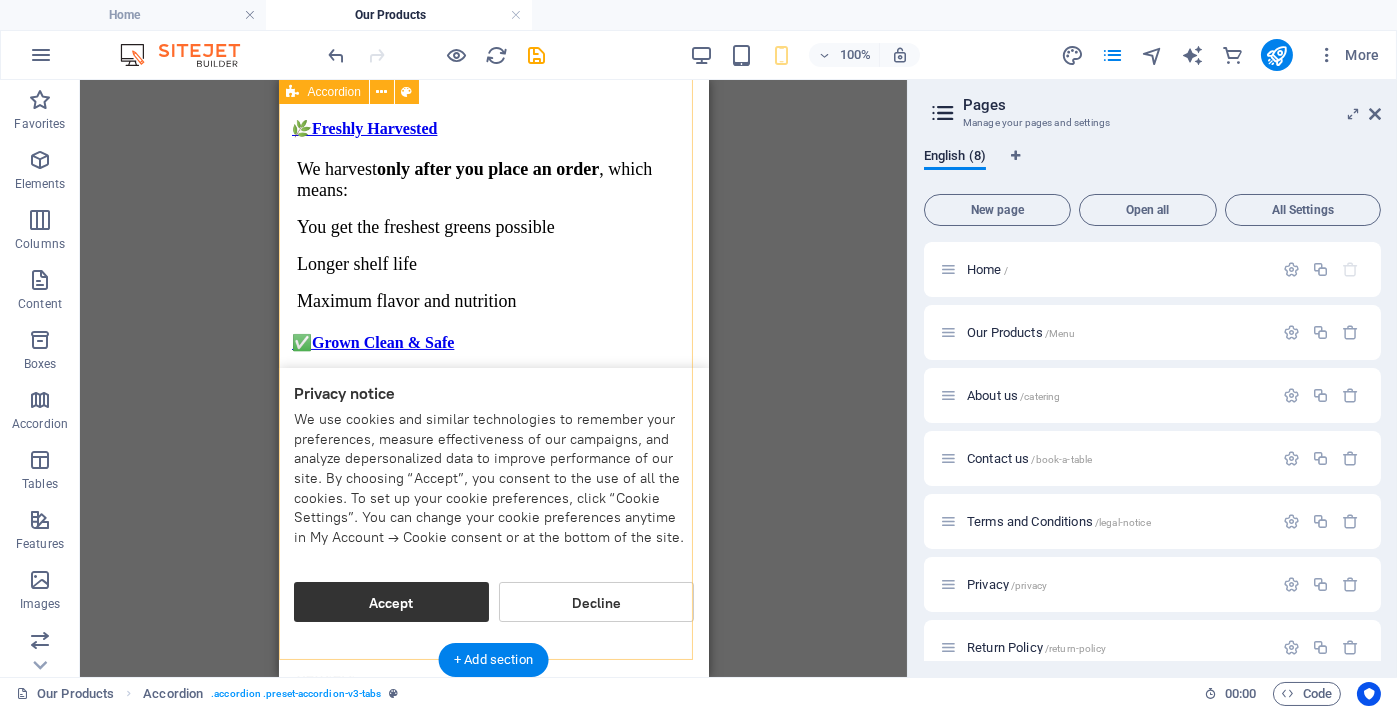 click on "🌿Freshly Harvested We harvest  only after you place an order , which means: You get the freshest greens possible Longer shelf life Maximum flavor and nutrition ✅Grown Clean & Safe Our microgreens are cultivated  indoors in a hygienic, soil-free environment  with  no chemicals, no pesticides, and no GMOs . ✅Nutrient-Superfood Microgreens contain  up to 40x more nutrients  than mature vegetables — including vitamins A, C, K, E, and antioxidants. ✅Locally Grown Support local farming! Our greens are grown nearby, reducing food miles and ensuring faster, eco-friendly delivery. ✅tasty & Delicious Support local farming! Our greens are grown nearby, reducing food miles and ensuring faster, eco-friendly delivery." at bounding box center (493, 458) 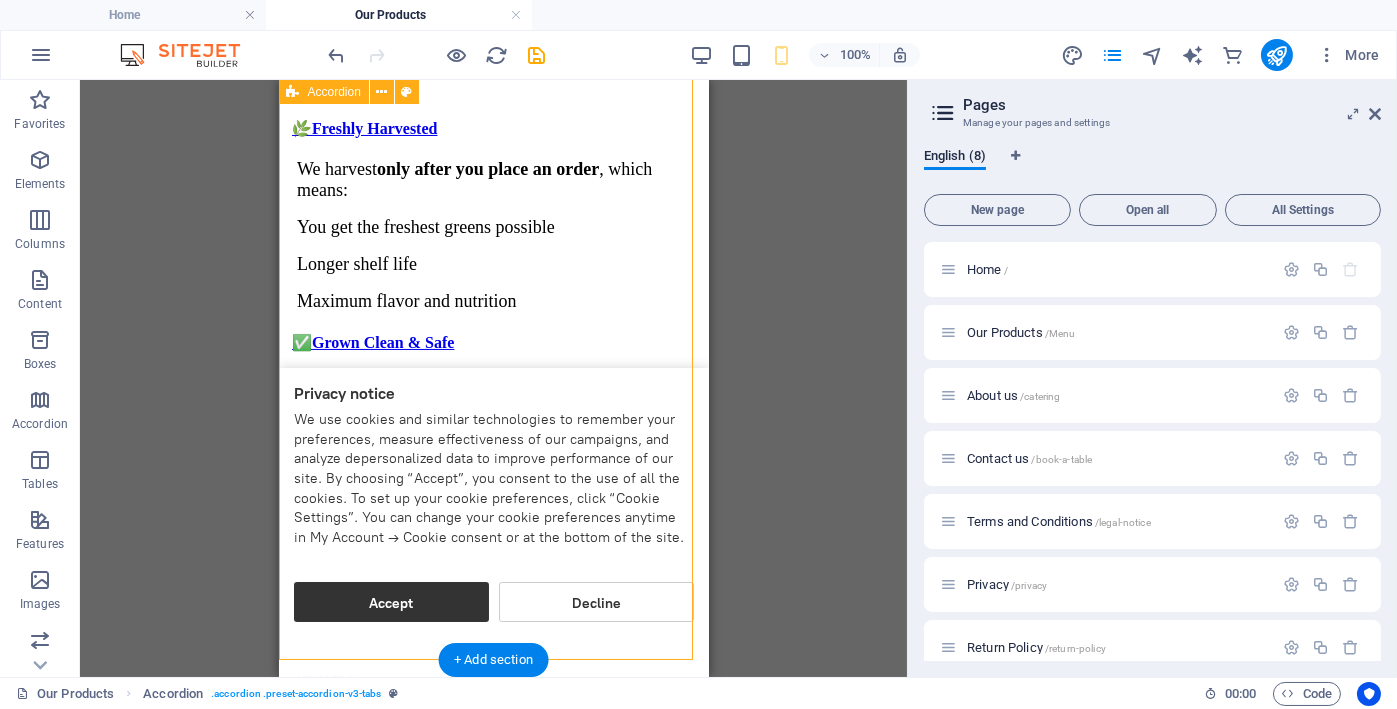 click on "🌿Freshly Harvested We harvest  only after you place an order , which means: You get the freshest greens possible Longer shelf life Maximum flavor and nutrition ✅Grown Clean & Safe Our microgreens are cultivated  indoors in a hygienic, soil-free environment  with  no chemicals, no pesticides, and no GMOs . ✅Nutrient-Superfood Microgreens contain  up to 40x more nutrients  than mature vegetables — including vitamins A, C, K, E, and antioxidants. ✅Locally Grown Support local farming! Our greens are grown nearby, reducing food miles and ensuring faster, eco-friendly delivery. ✅tasty & Delicious Support local farming! Our greens are grown nearby, reducing food miles and ensuring faster, eco-friendly delivery." at bounding box center (493, 458) 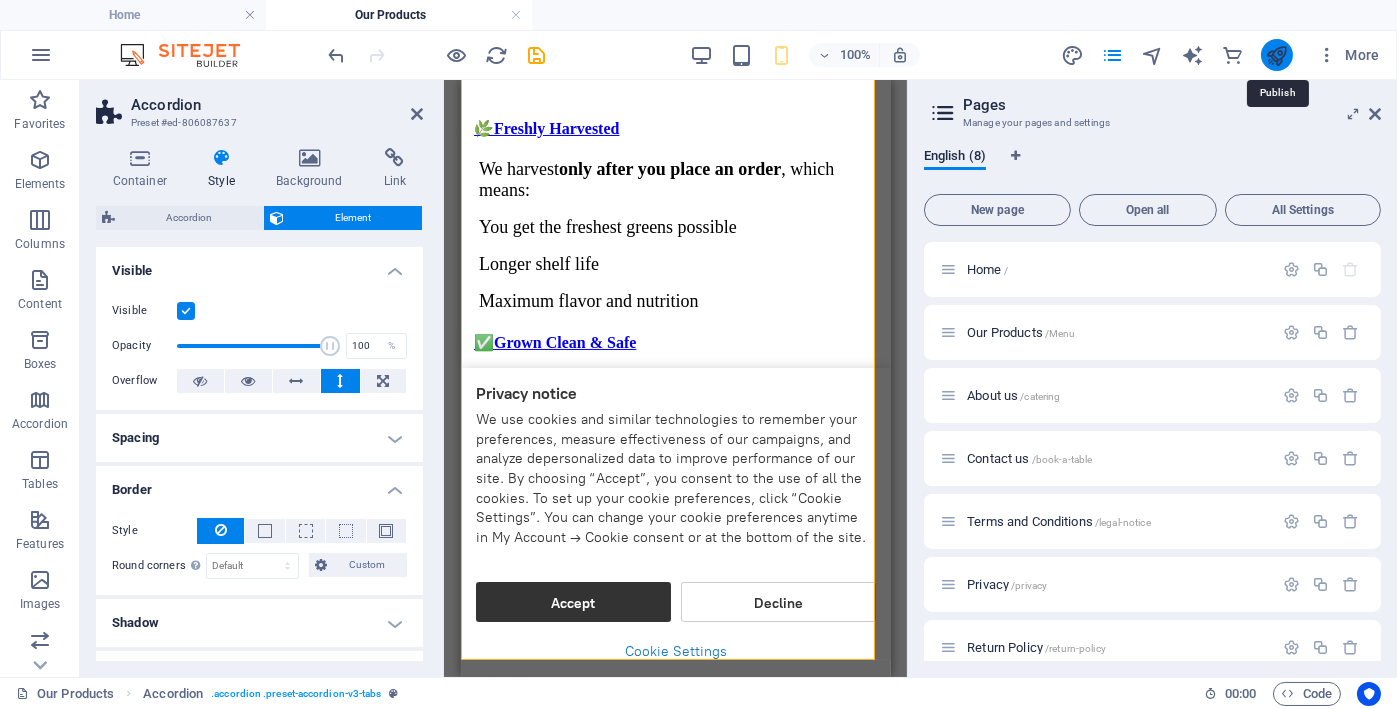 click at bounding box center (1276, 55) 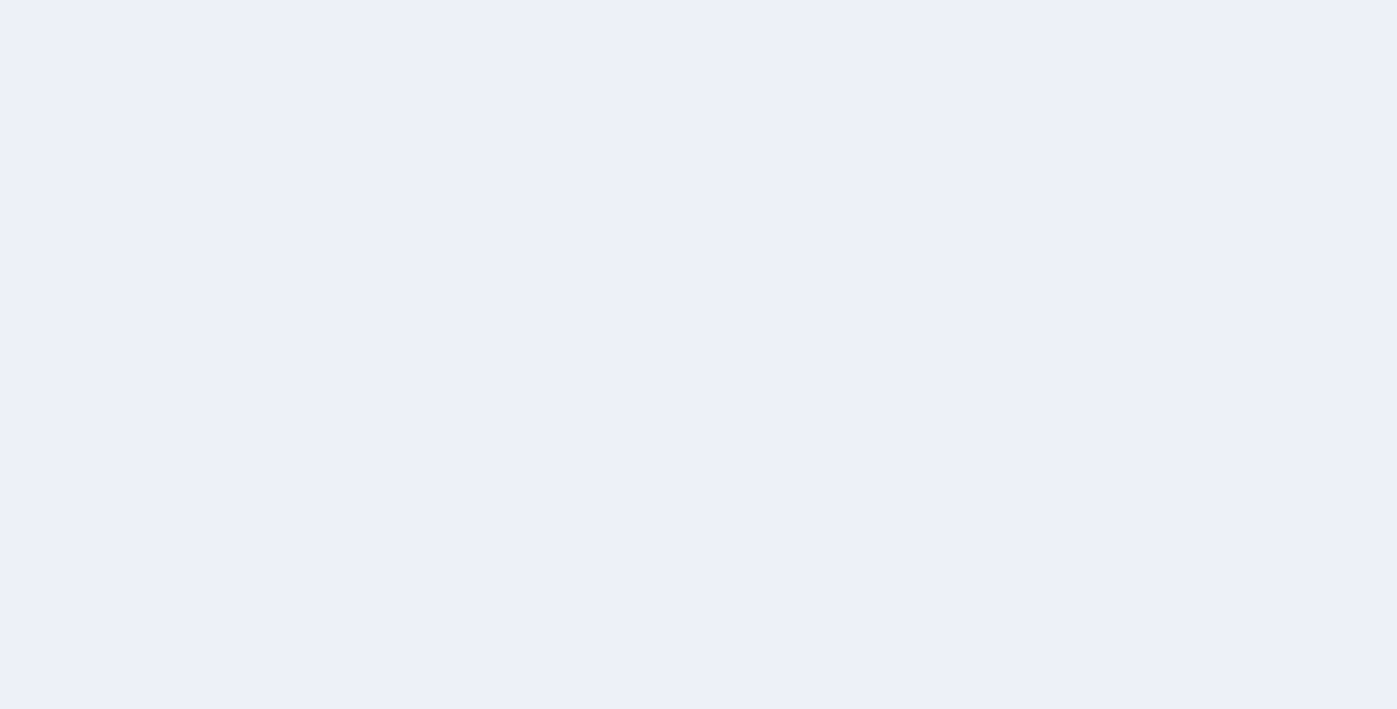 scroll, scrollTop: 0, scrollLeft: 0, axis: both 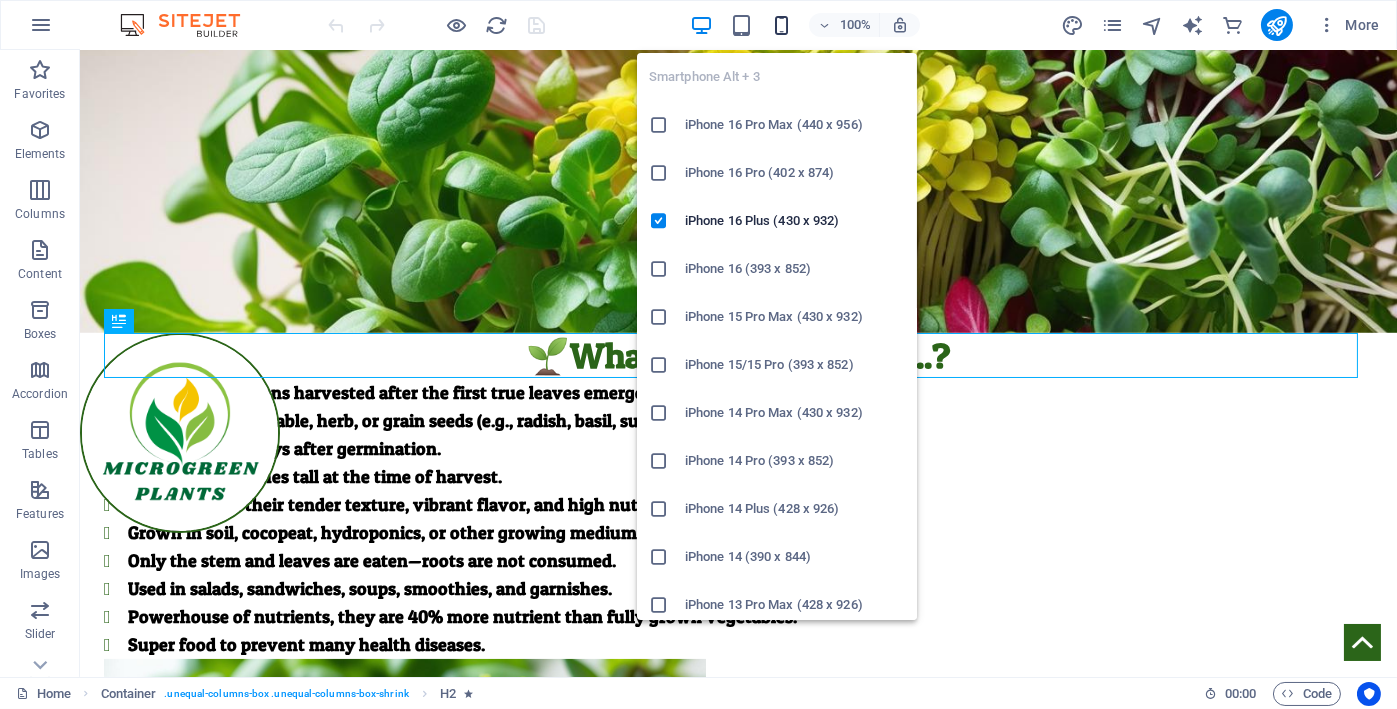 click at bounding box center [781, 25] 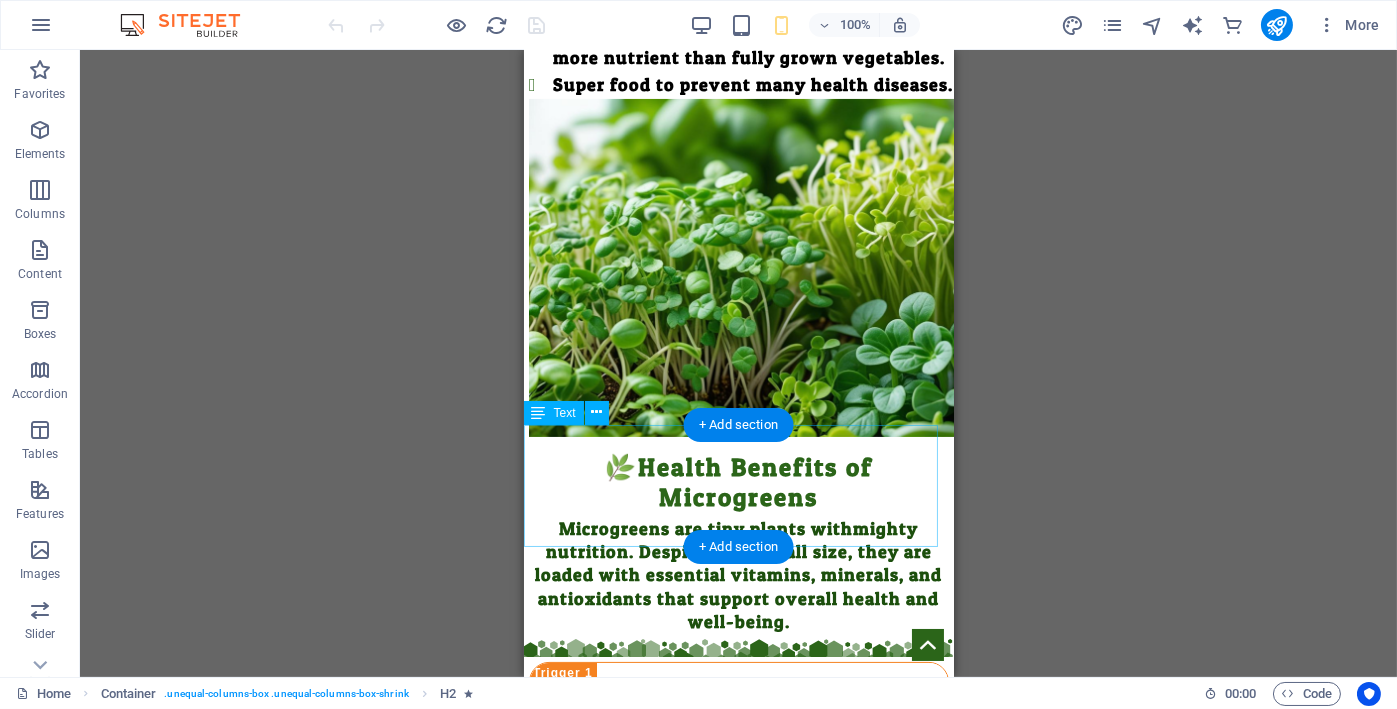 scroll, scrollTop: 1034, scrollLeft: 0, axis: vertical 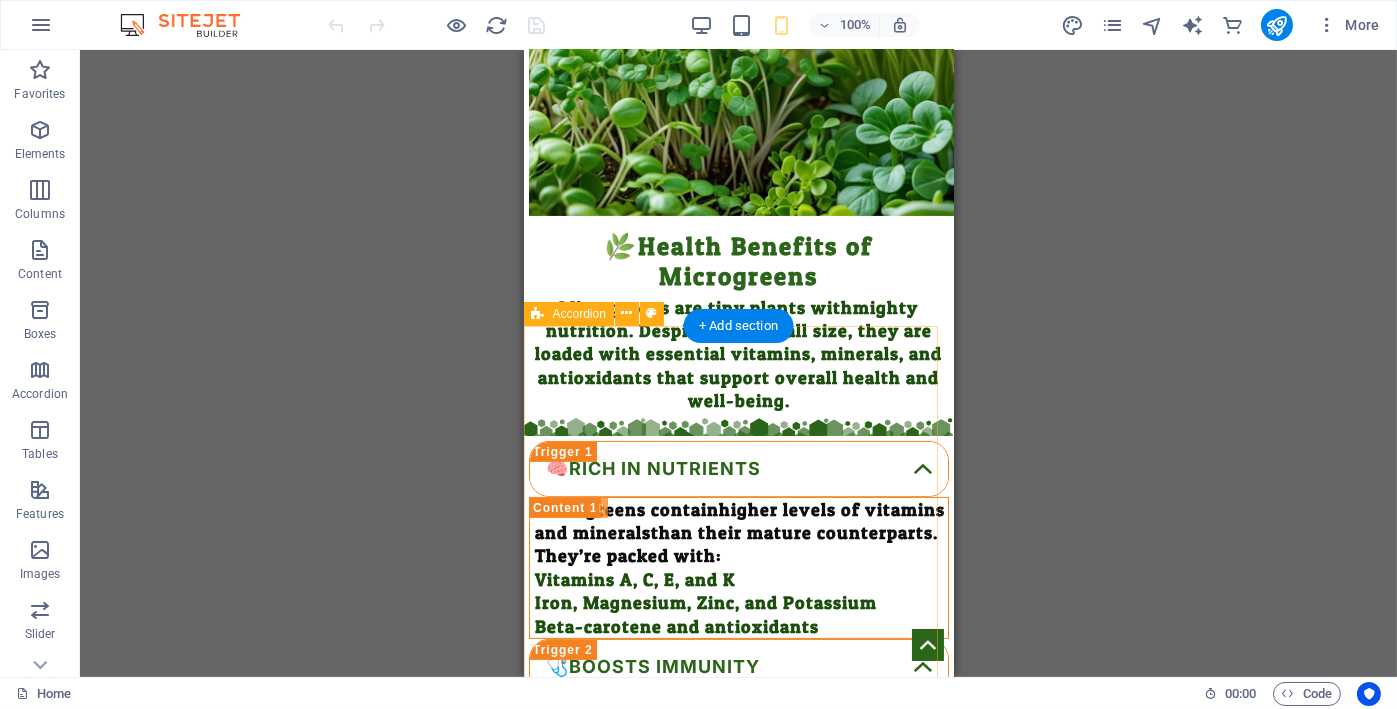click on "🧠Rich in Nutrients Microgreens contain  higher levels of vitamins and minerals  than their mature counterparts. They’re packed with: Vitamins A, C, E, and K Iron, Magnesium, Zinc, and Potassium Beta-carotene and antioxidants 🩺Boosts Immunity Thanks to their high vitamin C and antioxidant content, microgreens help  strengthen your immune system  and fight off infections naturally. ❤️Heart Health Microgreens such as red cabbage, cilantro, and radish may help: Lower  bad cholesterol (LDL) Reduce  blood pressure Improve  overall cardiovascular function Thanks to their  antioxidants  and  polyphenols , they can help reduce inflammation and oxidative stress. 🧬Inflammation Many microgreens (like red cabbage, broccoli, and amaranth) contain compounds that may  lower cholesterol, reduce inflammation, and regulate blood pressure  — all good for your heart. 🍽️Gut Health Greens like fenugreek and mustard microgreens are rich in fiber and enzymes that support healthy digestion and gut flora." at bounding box center (738, 1287) 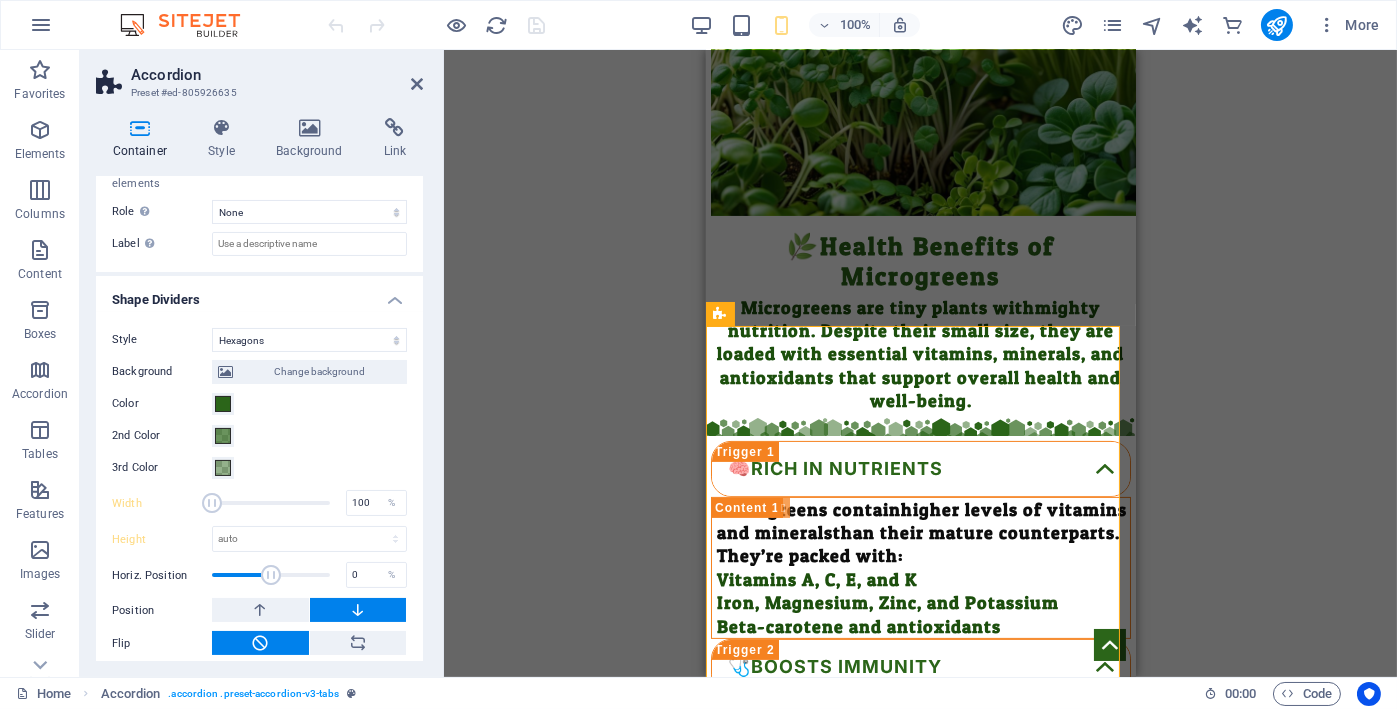 scroll, scrollTop: 608, scrollLeft: 0, axis: vertical 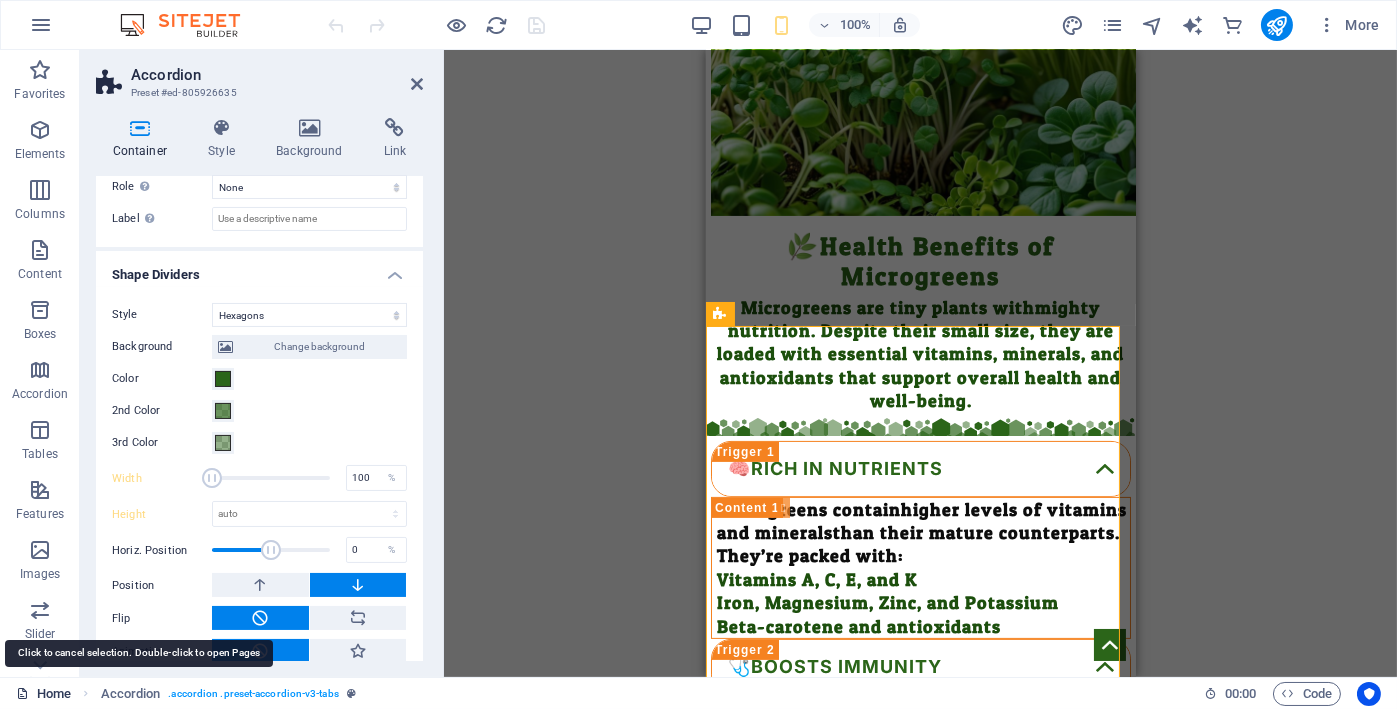 click on "Home" at bounding box center (43, 694) 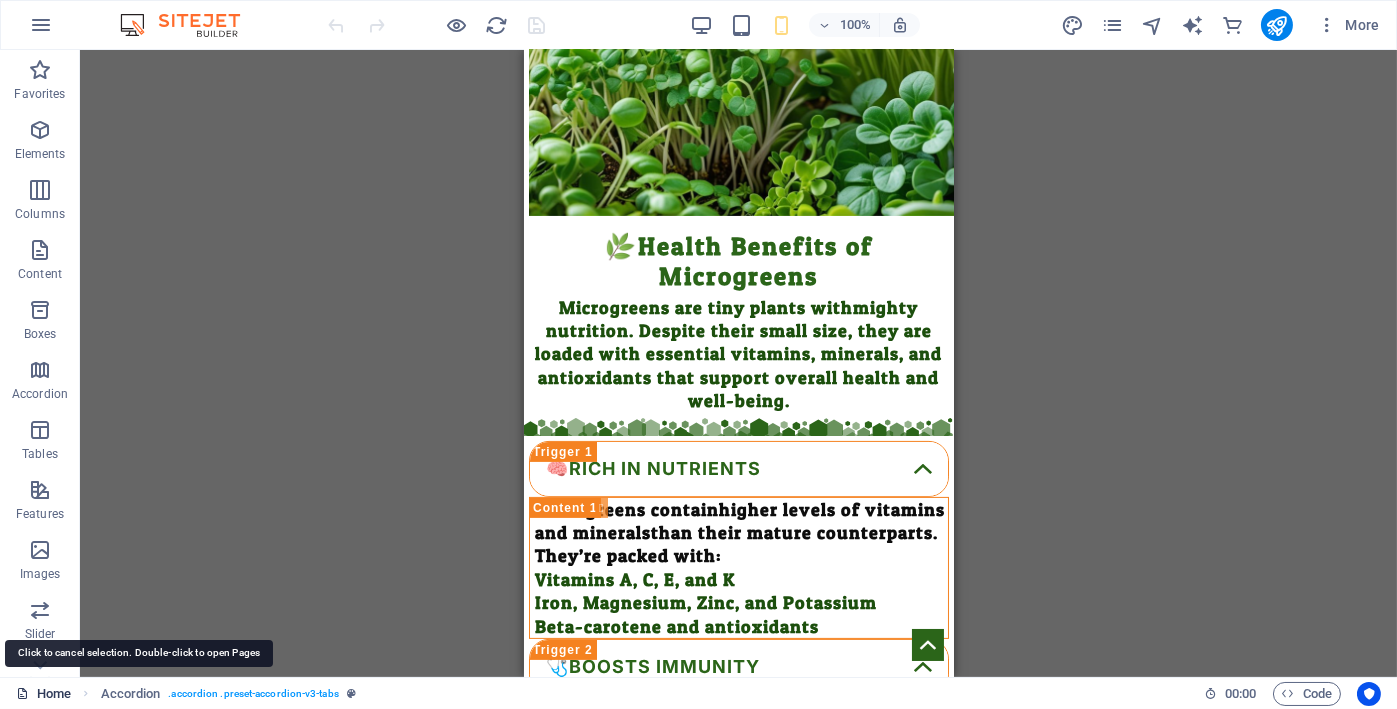click on "Home" at bounding box center [43, 694] 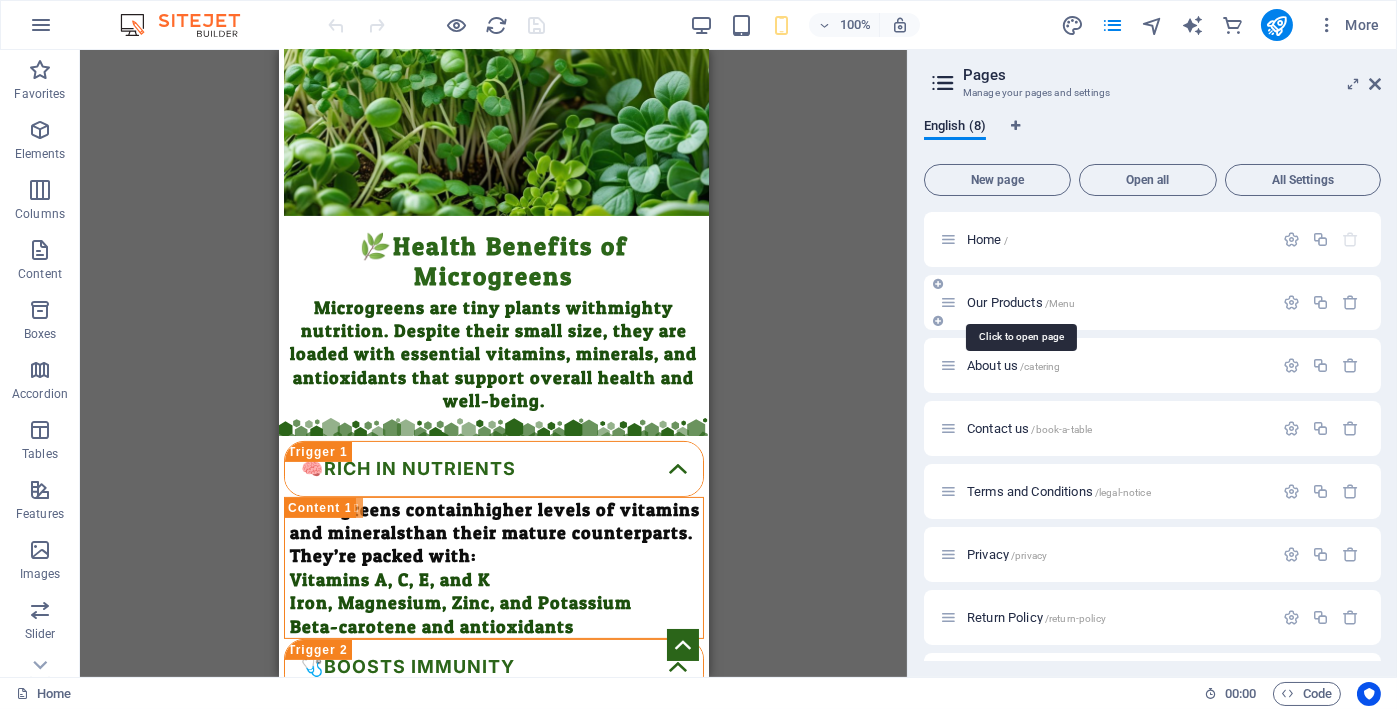 click on "Our Products /Menu" at bounding box center (1021, 302) 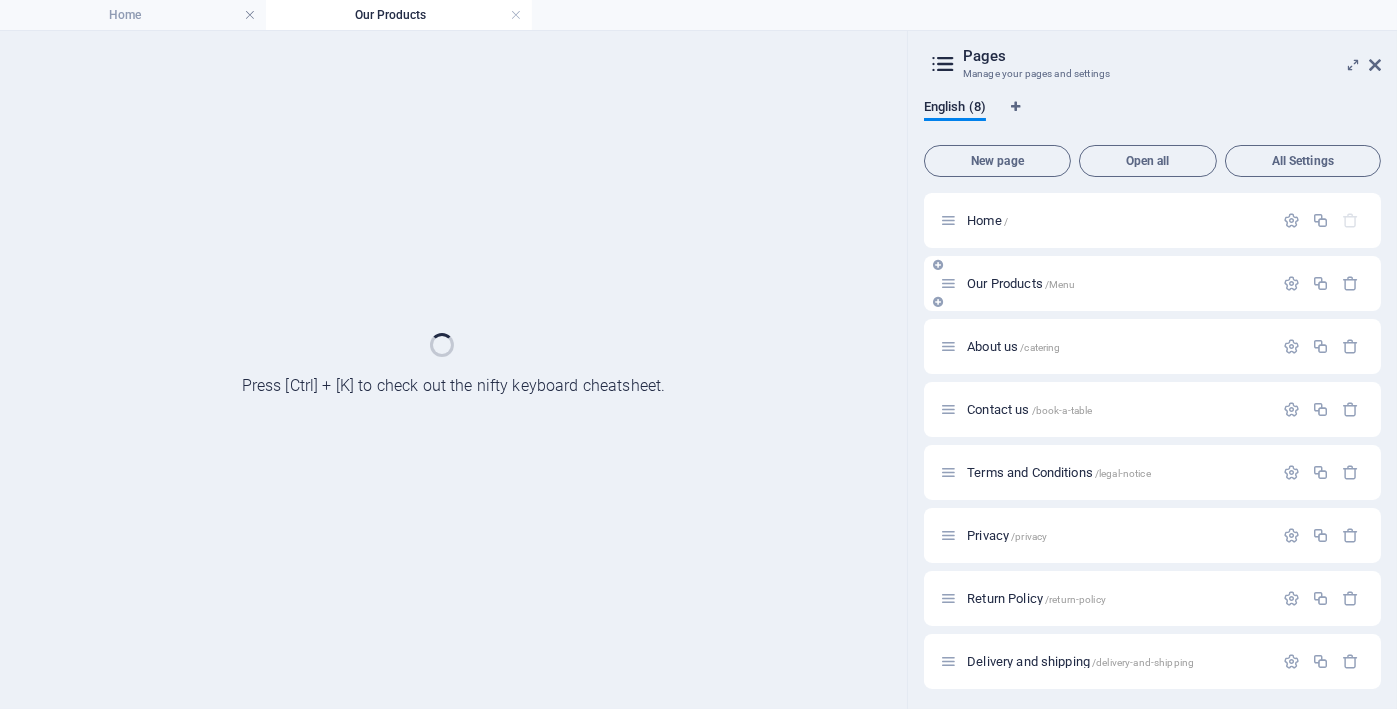 scroll, scrollTop: 0, scrollLeft: 0, axis: both 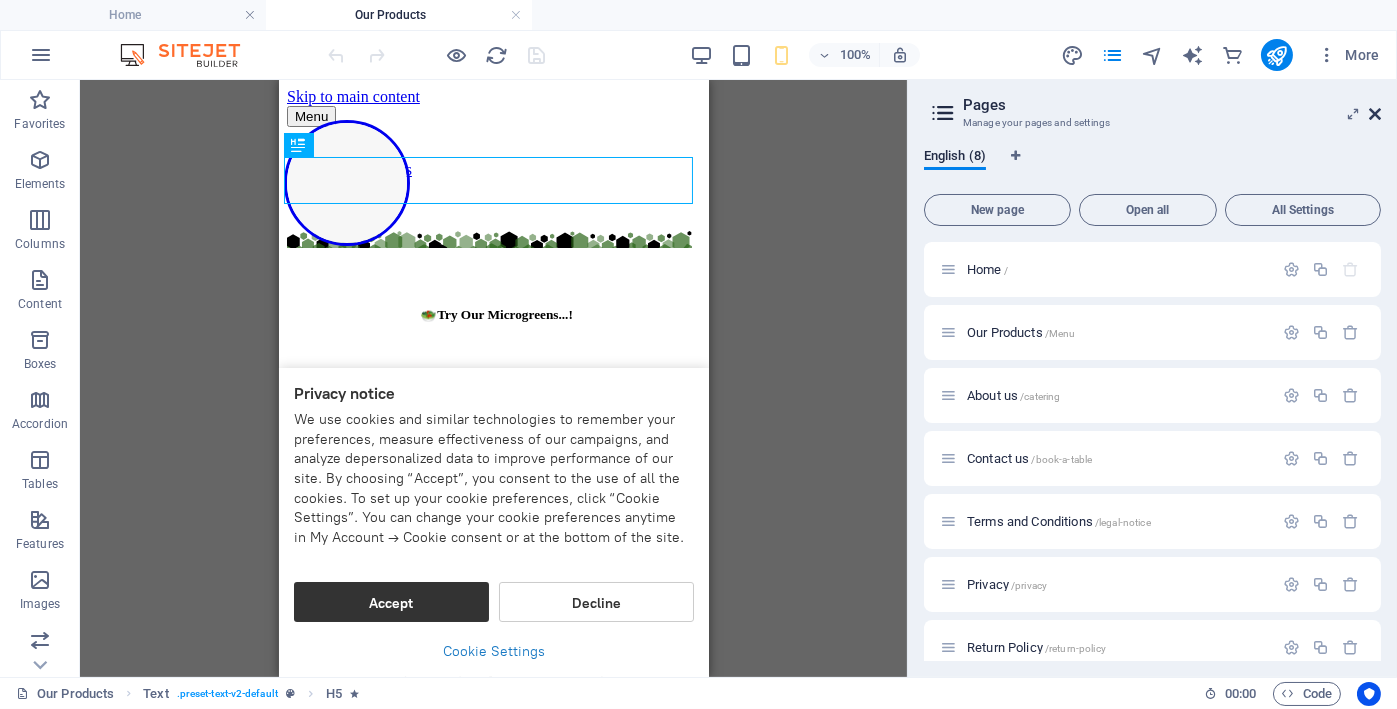 click at bounding box center [1375, 114] 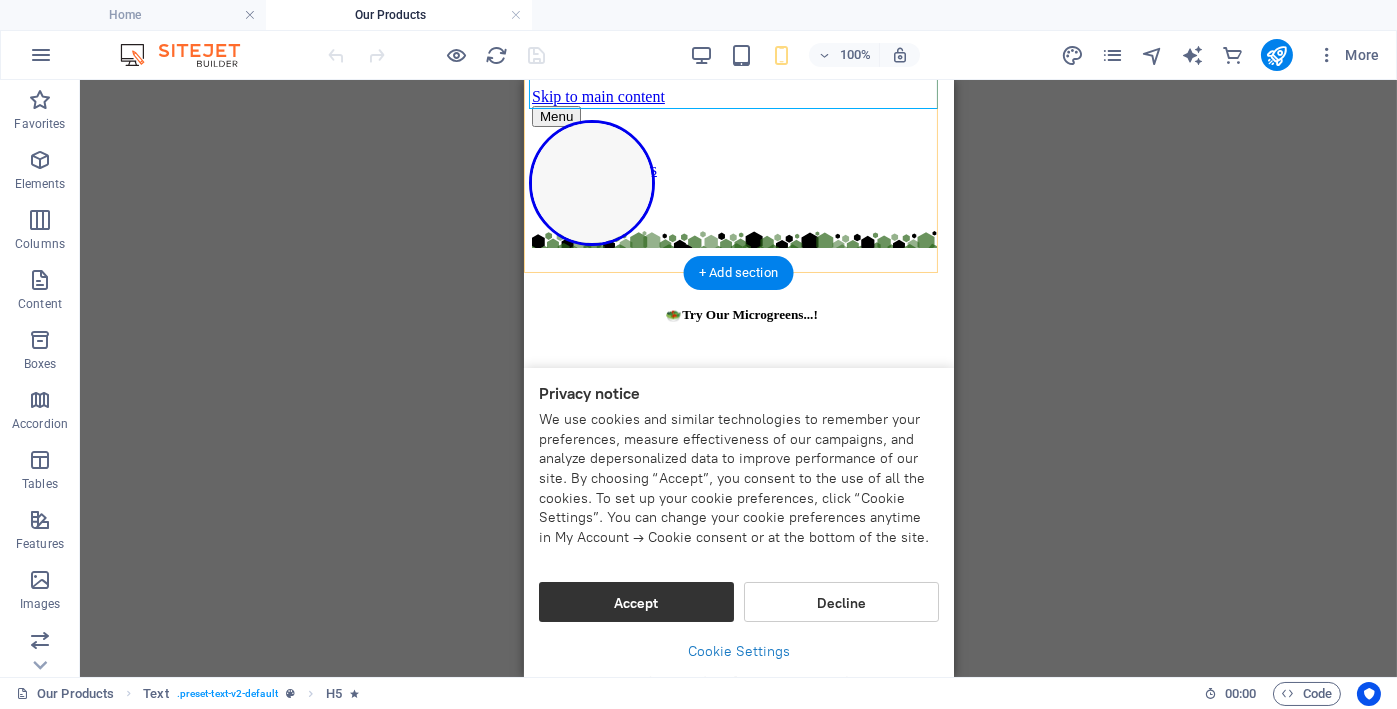 scroll, scrollTop: 333, scrollLeft: 0, axis: vertical 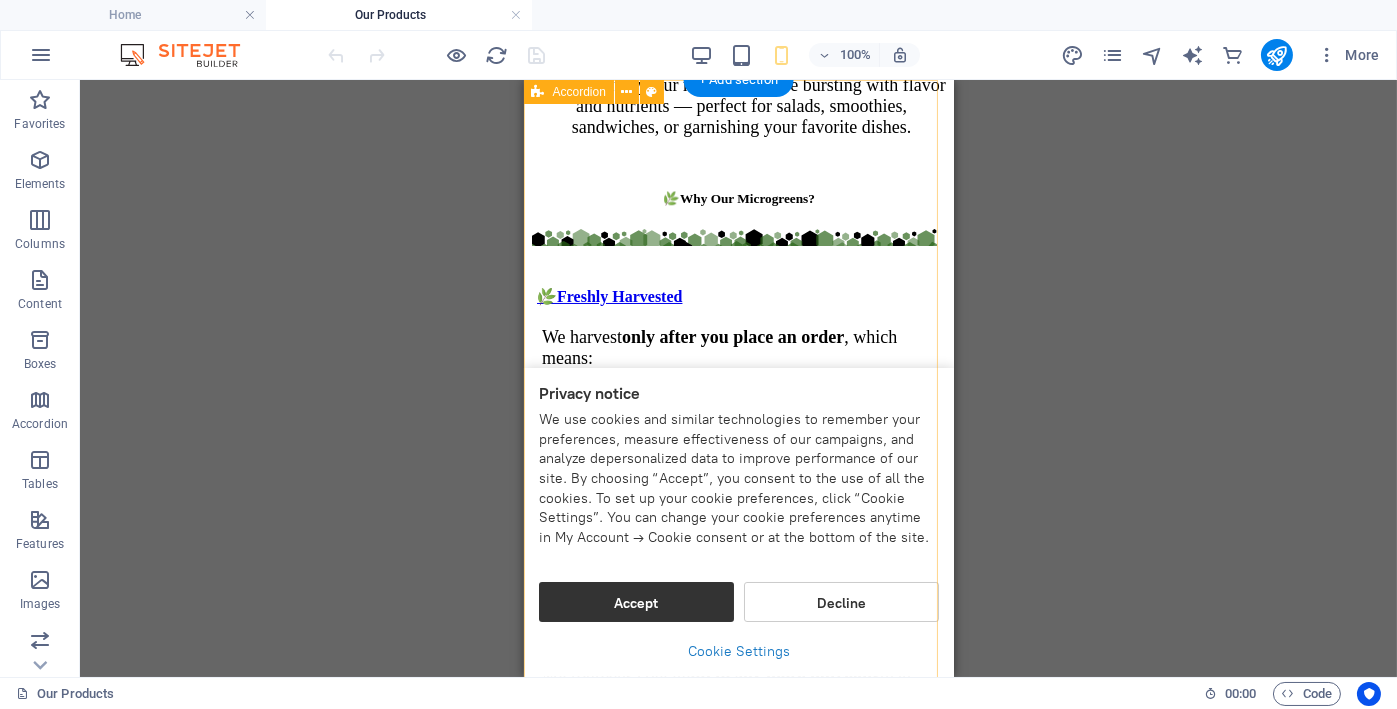 drag, startPoint x: 526, startPoint y: 140, endPoint x: 1064, endPoint y: 332, distance: 571.23376 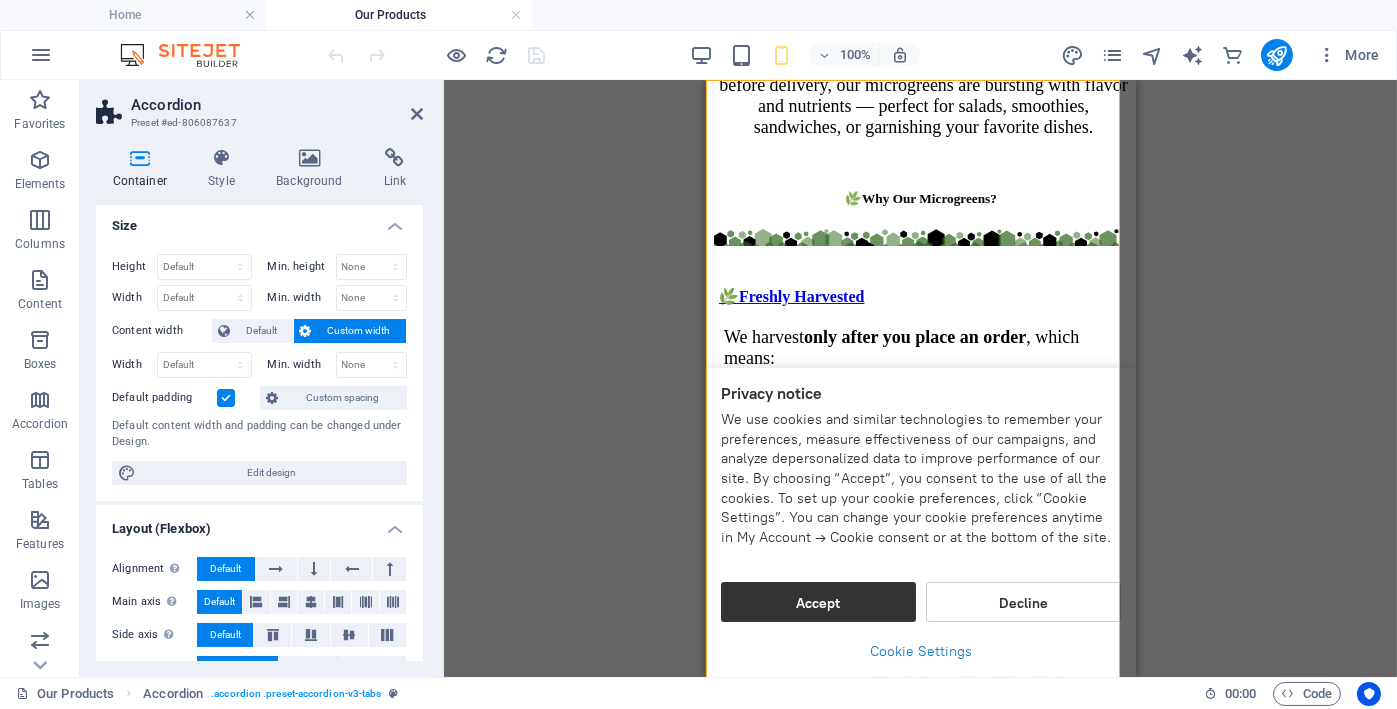 scroll, scrollTop: 0, scrollLeft: 0, axis: both 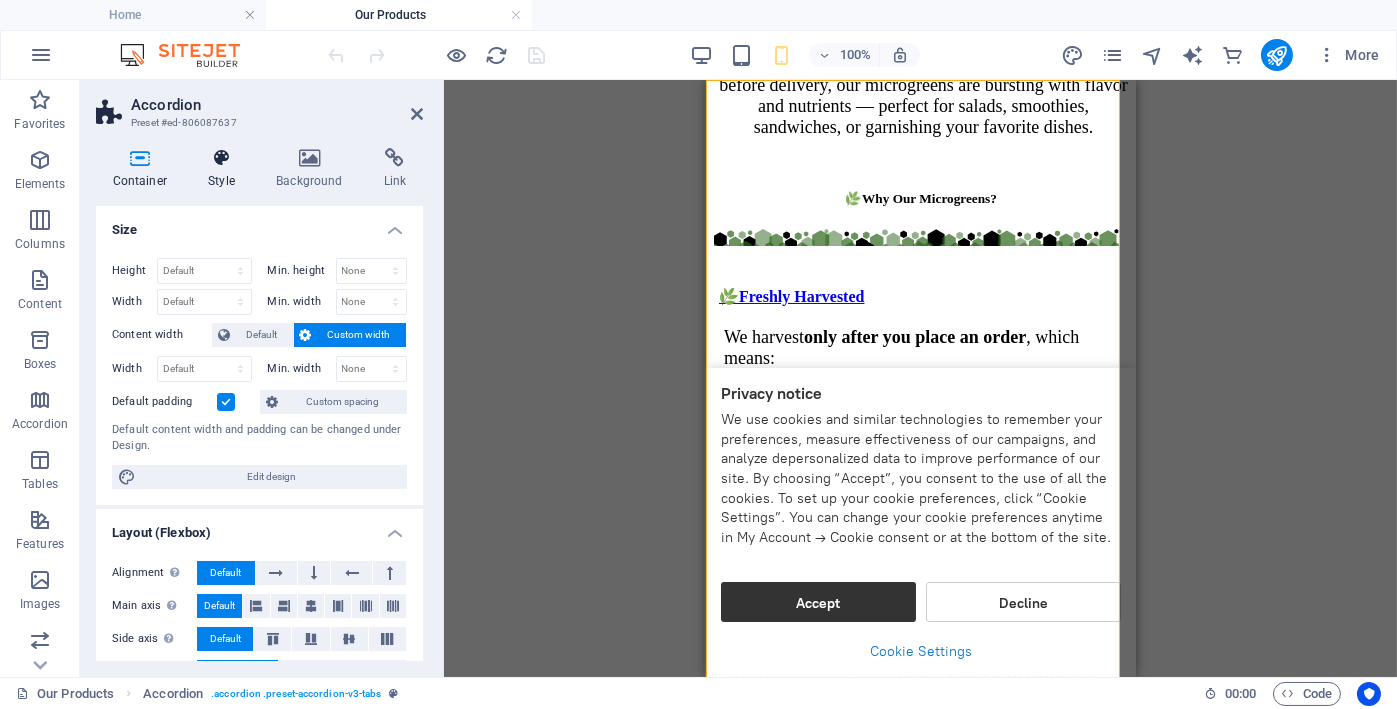 click on "Style" at bounding box center (226, 169) 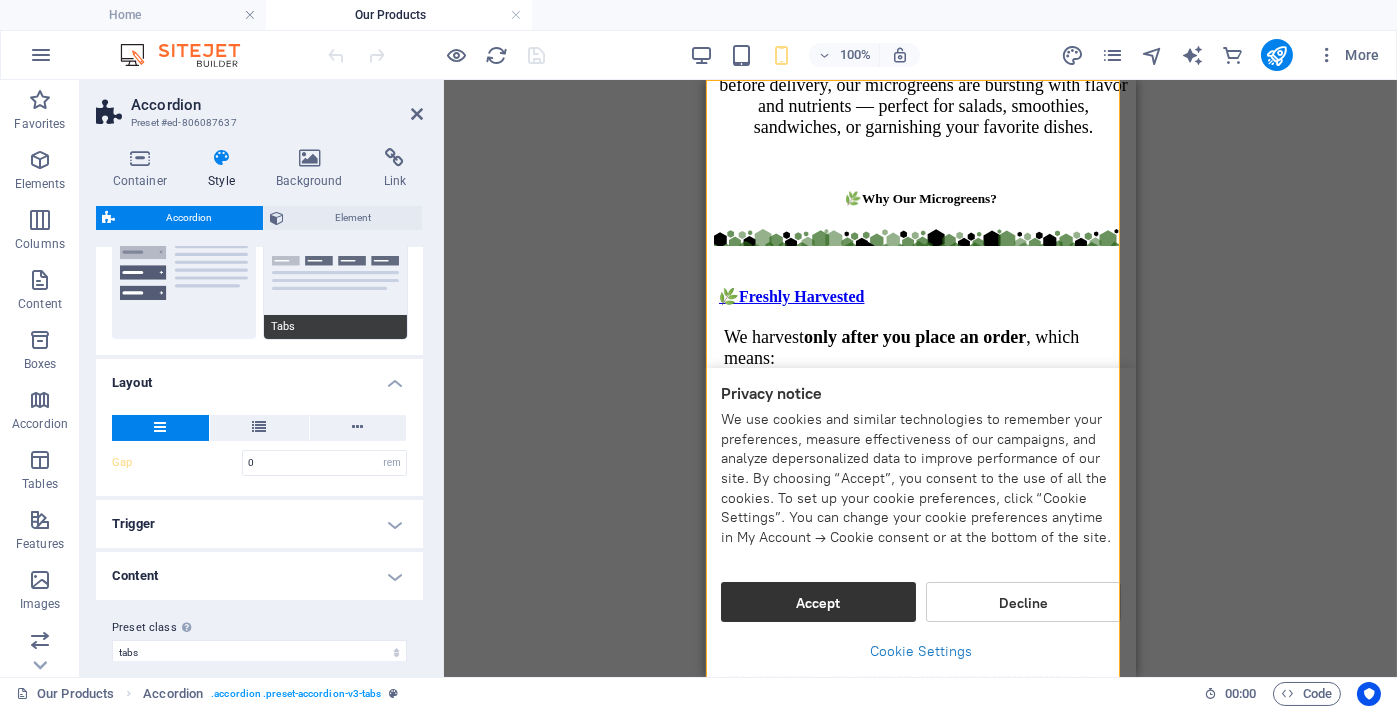 scroll, scrollTop: 249, scrollLeft: 0, axis: vertical 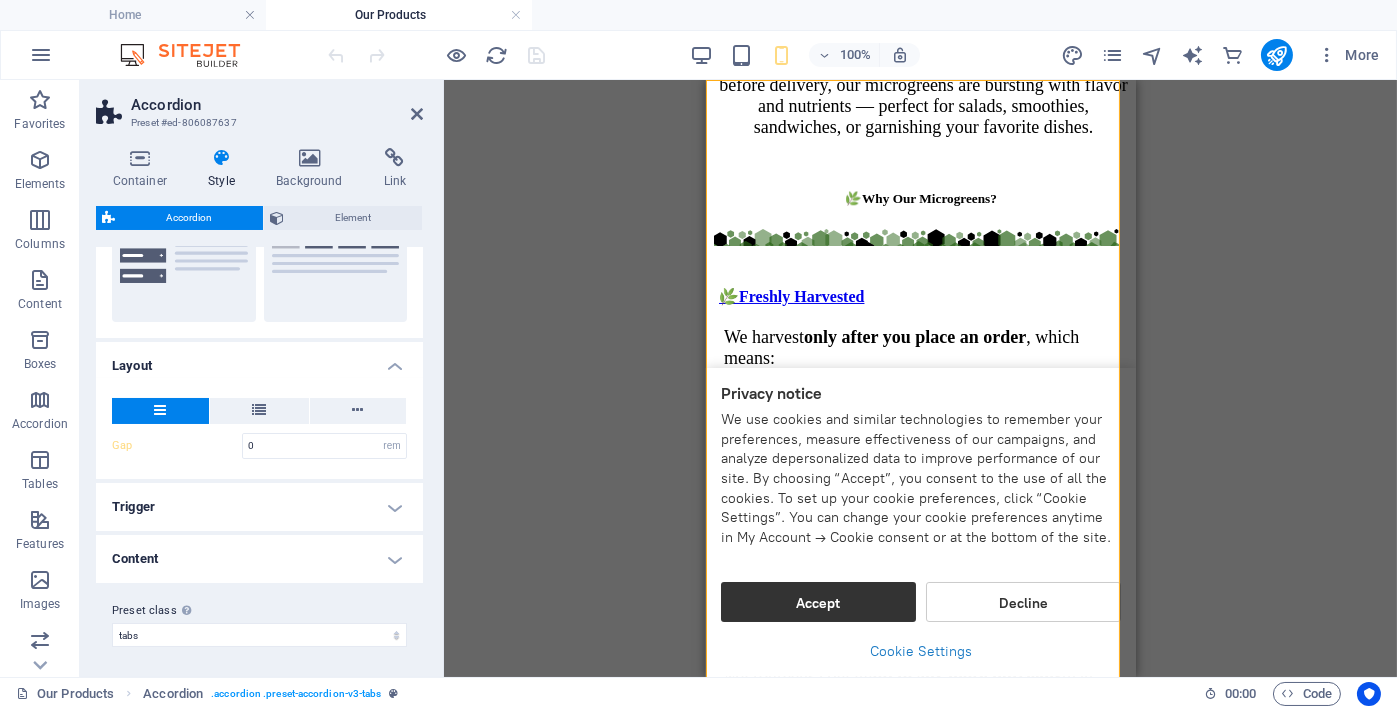 click on "Trigger" at bounding box center [259, 507] 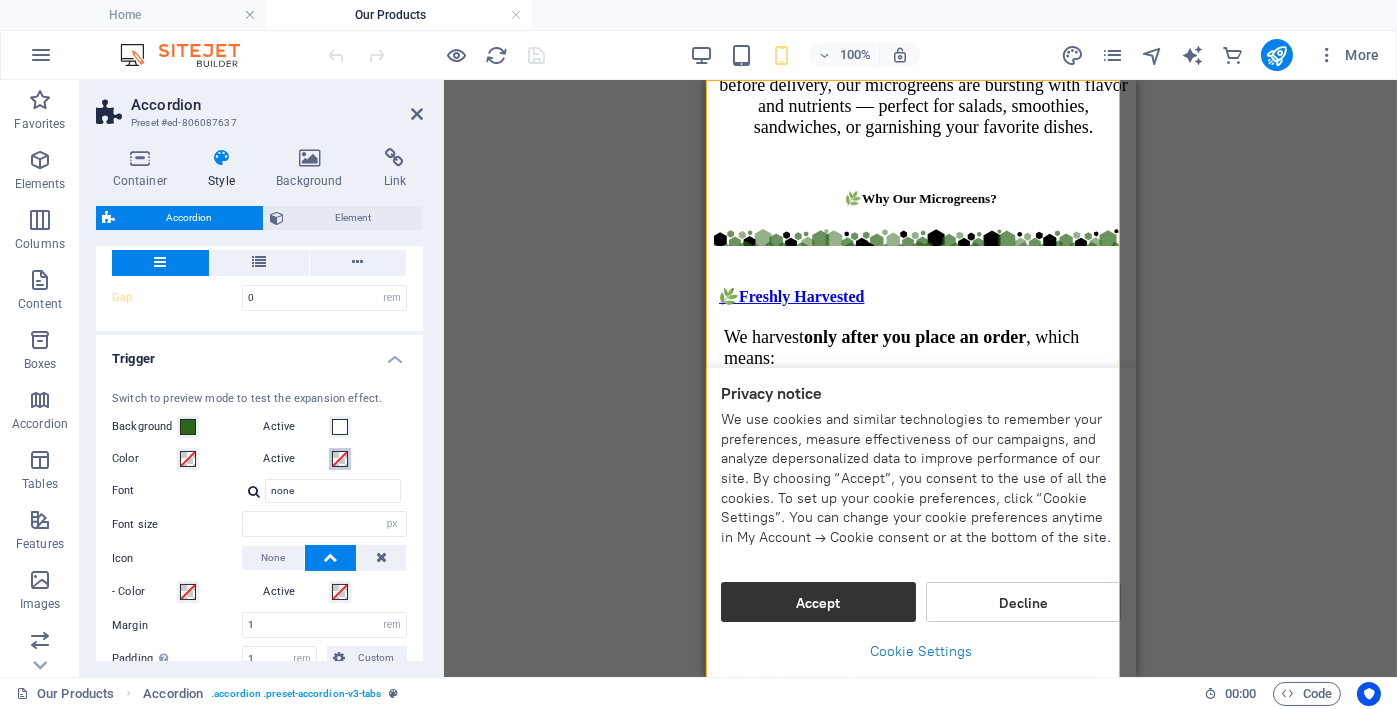 scroll, scrollTop: 582, scrollLeft: 0, axis: vertical 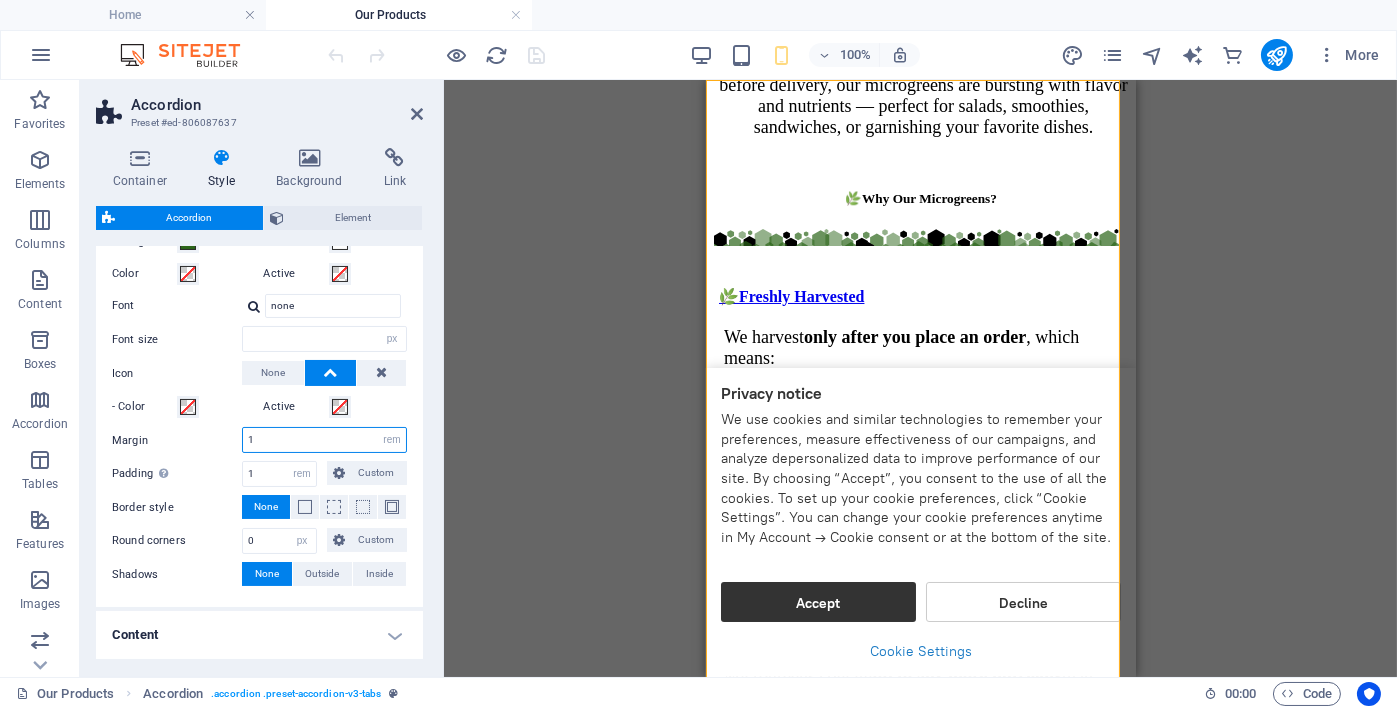 click on "1" at bounding box center (324, 440) 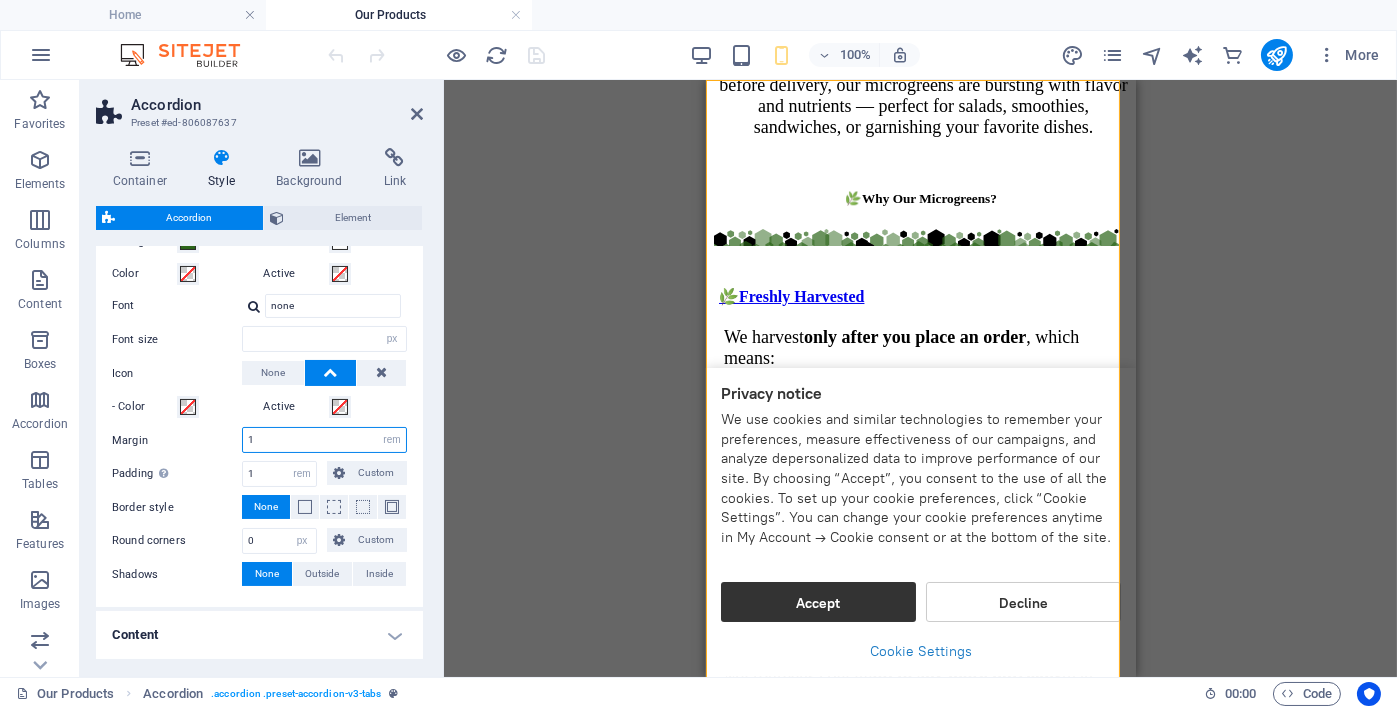 click on "1" at bounding box center [324, 440] 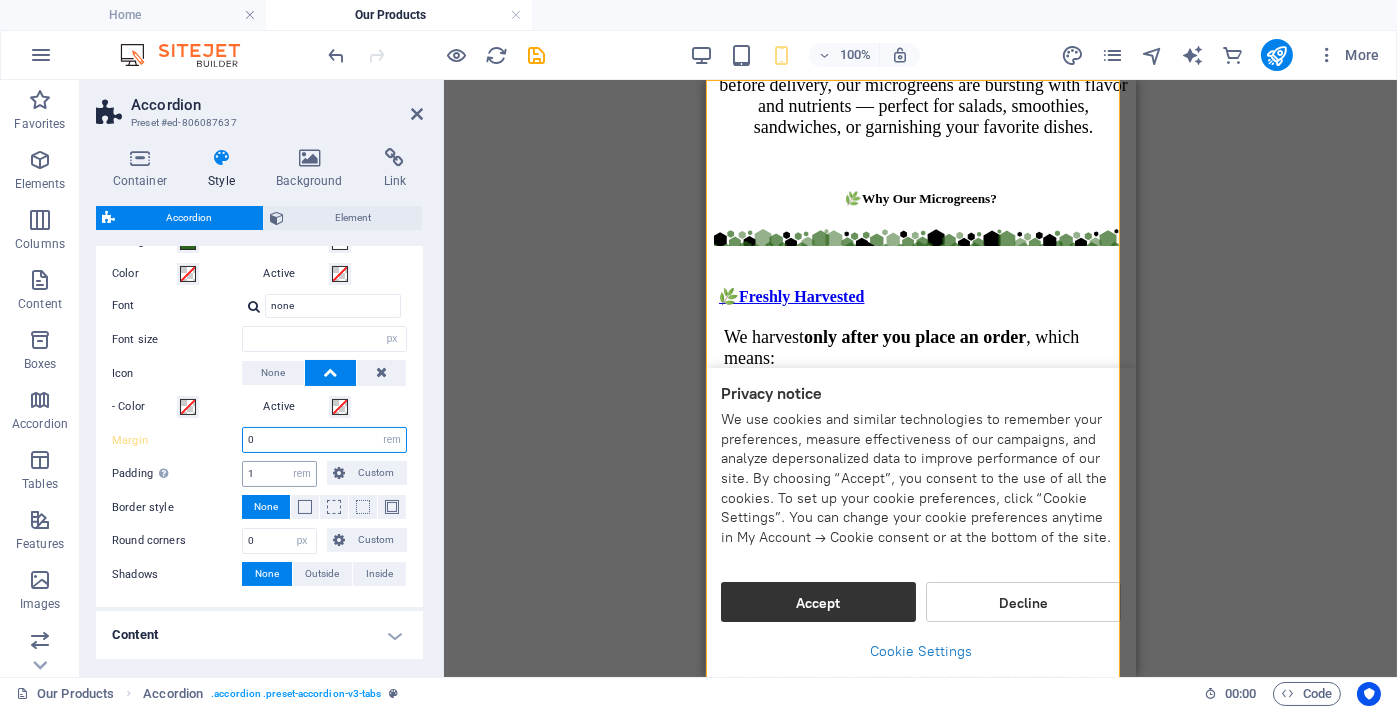 type 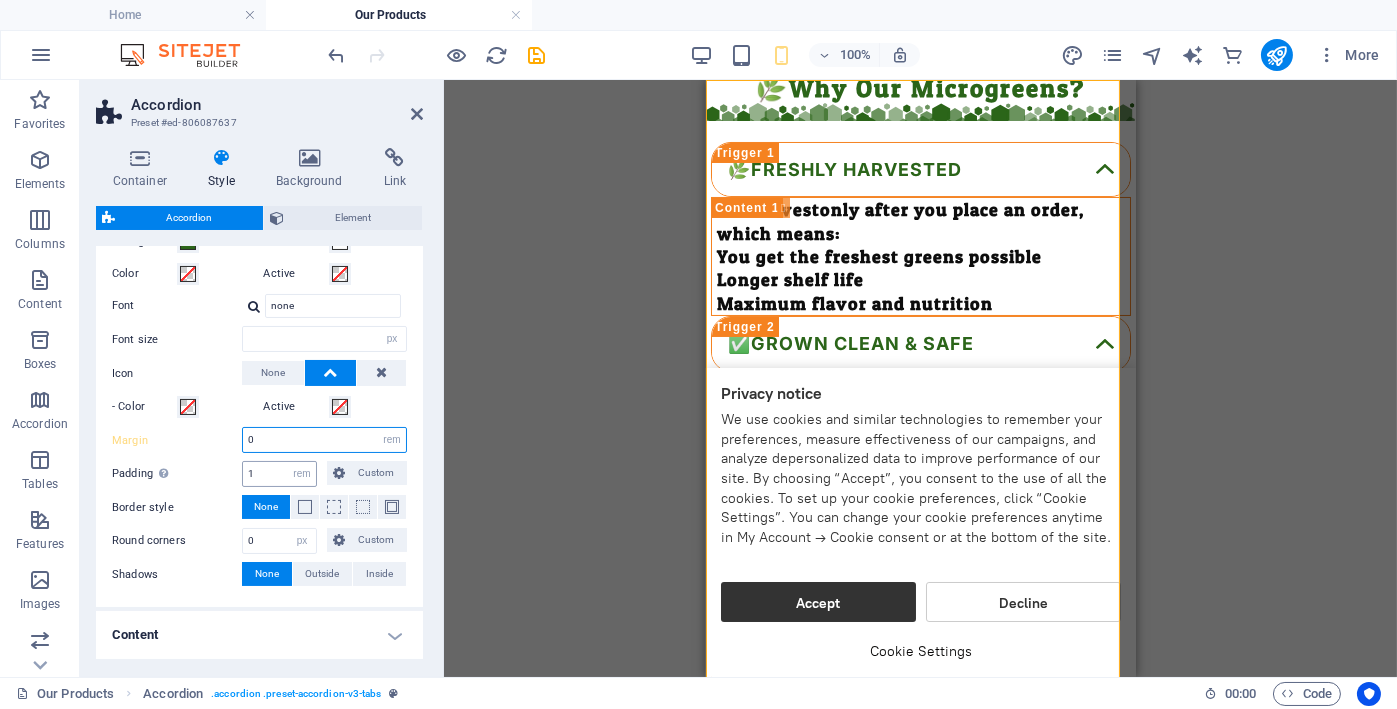 type on "0" 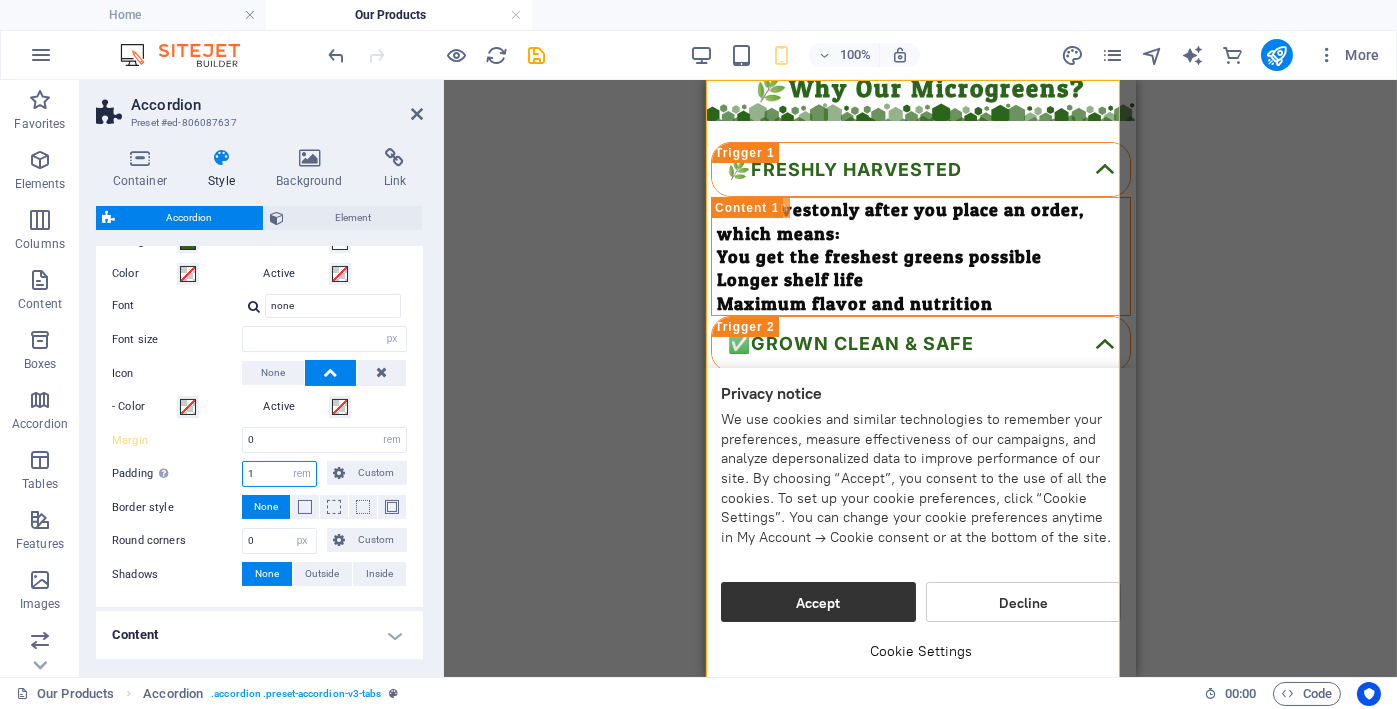 click on "1" at bounding box center [279, 474] 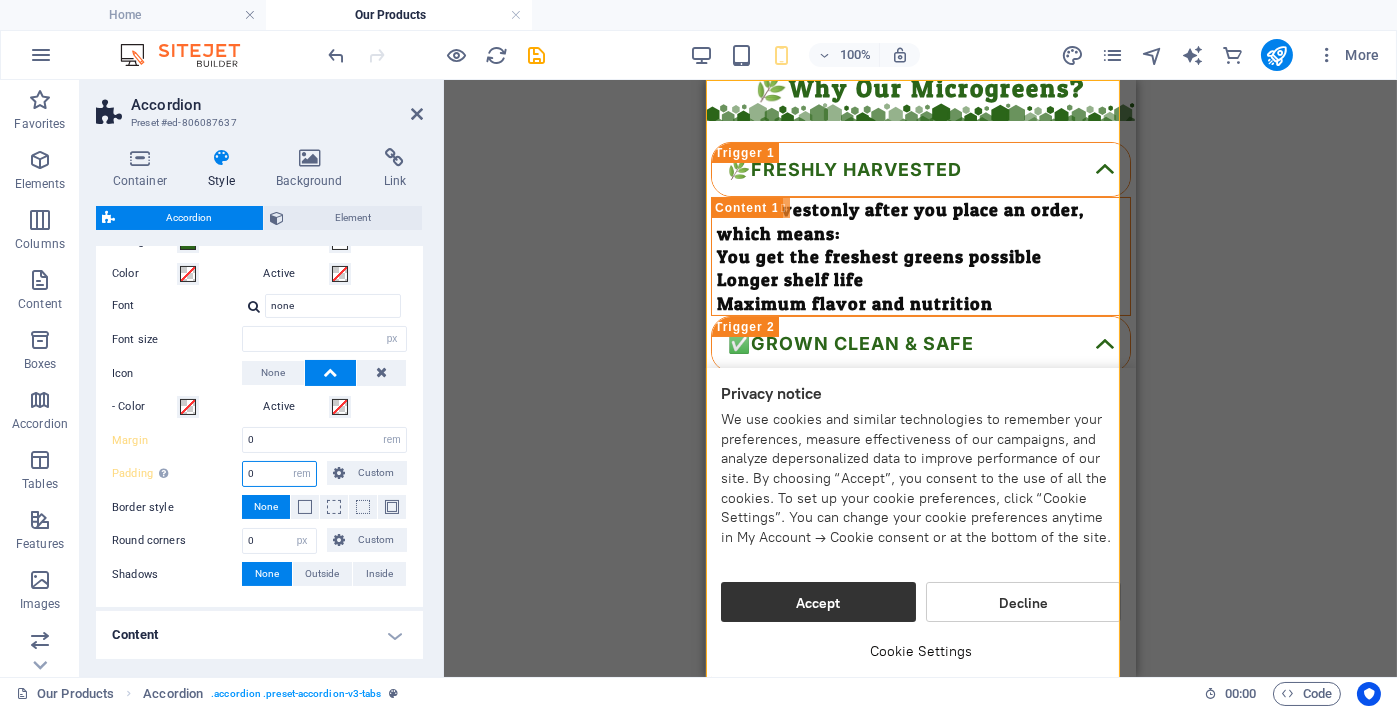 type on "0" 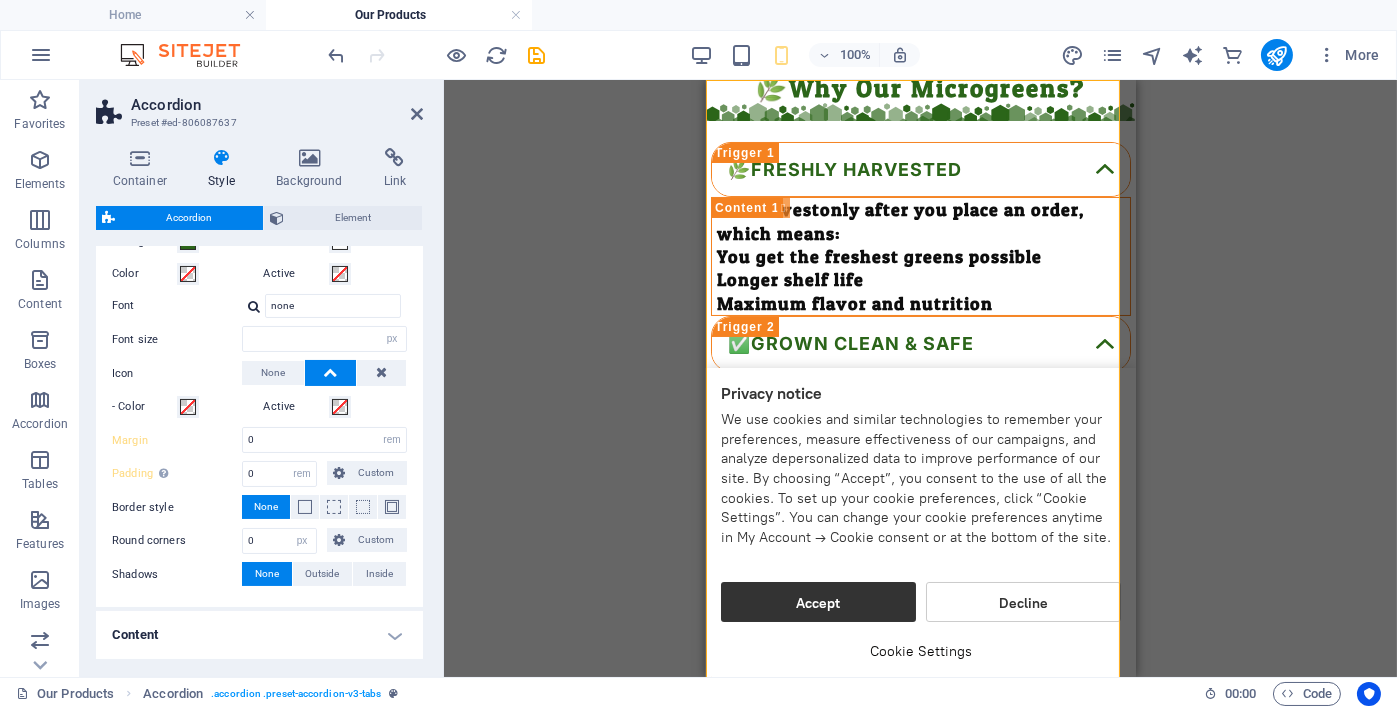 click on "Round corners" at bounding box center (177, 541) 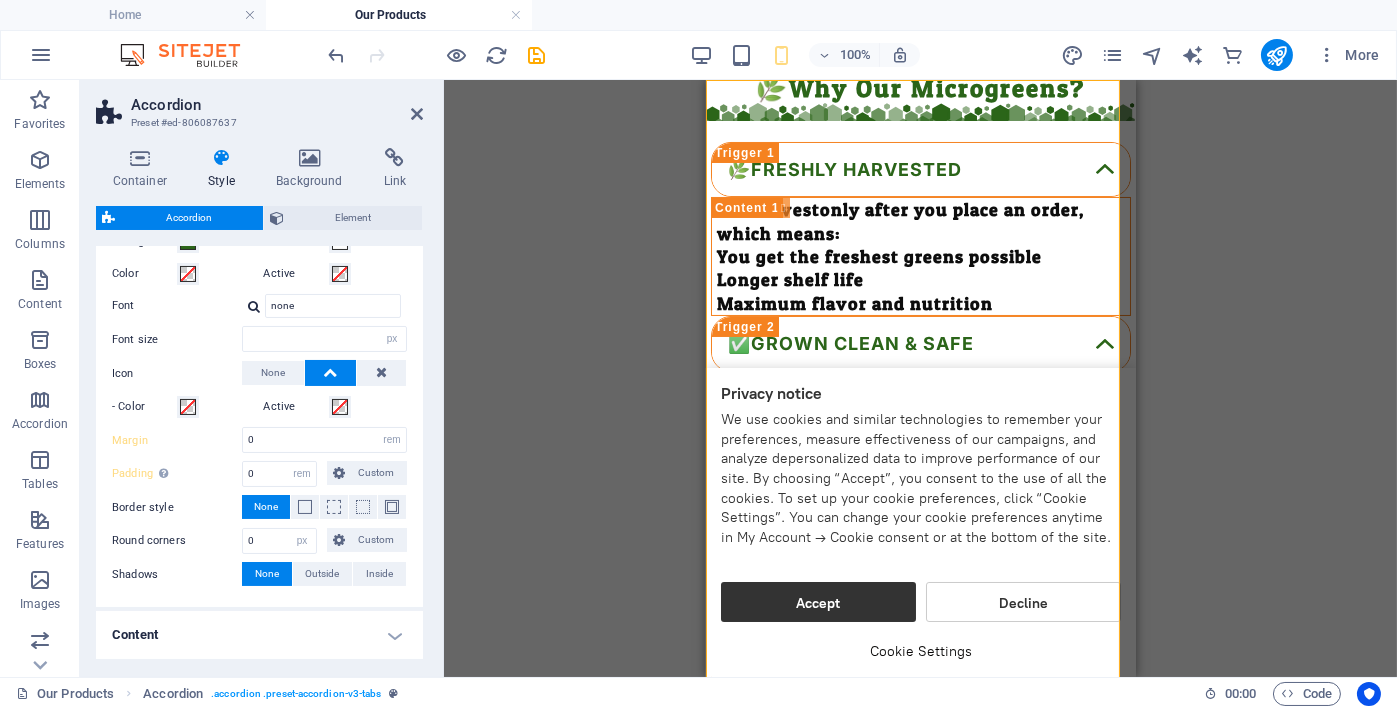 type 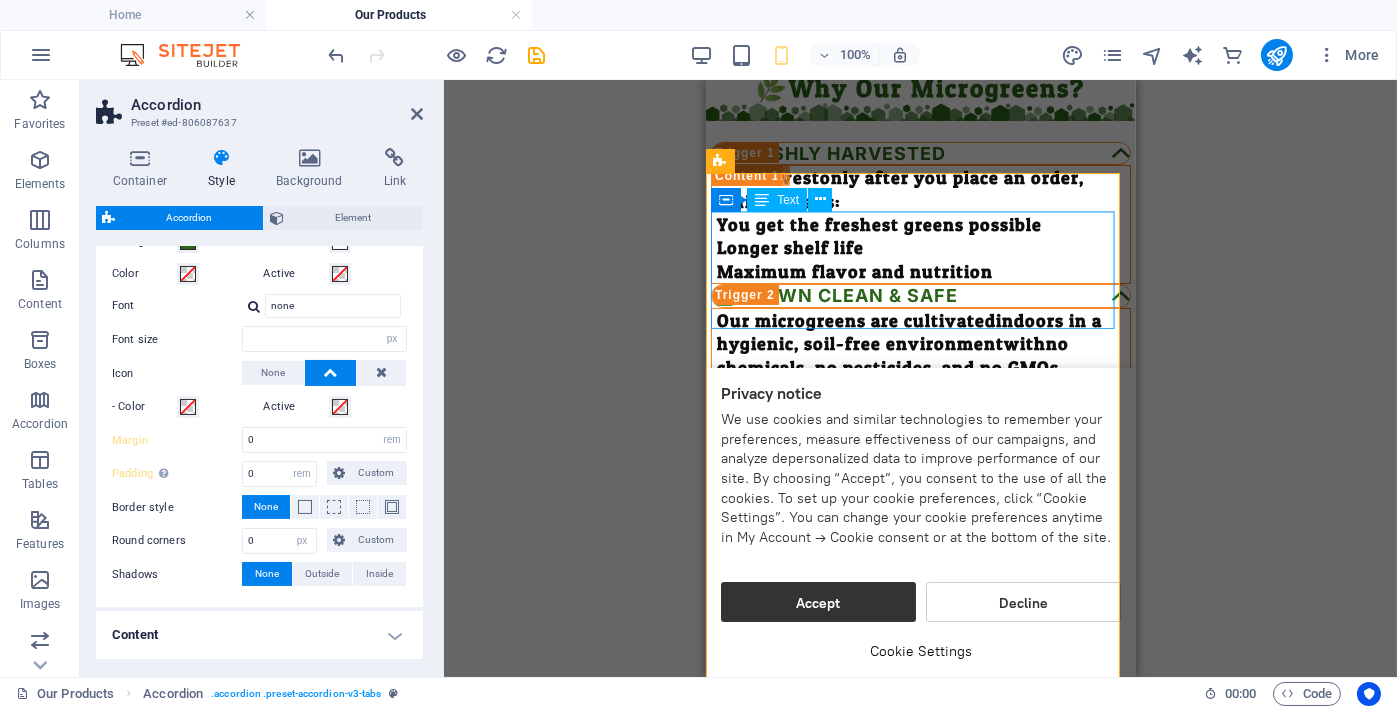 scroll, scrollTop: 166, scrollLeft: 0, axis: vertical 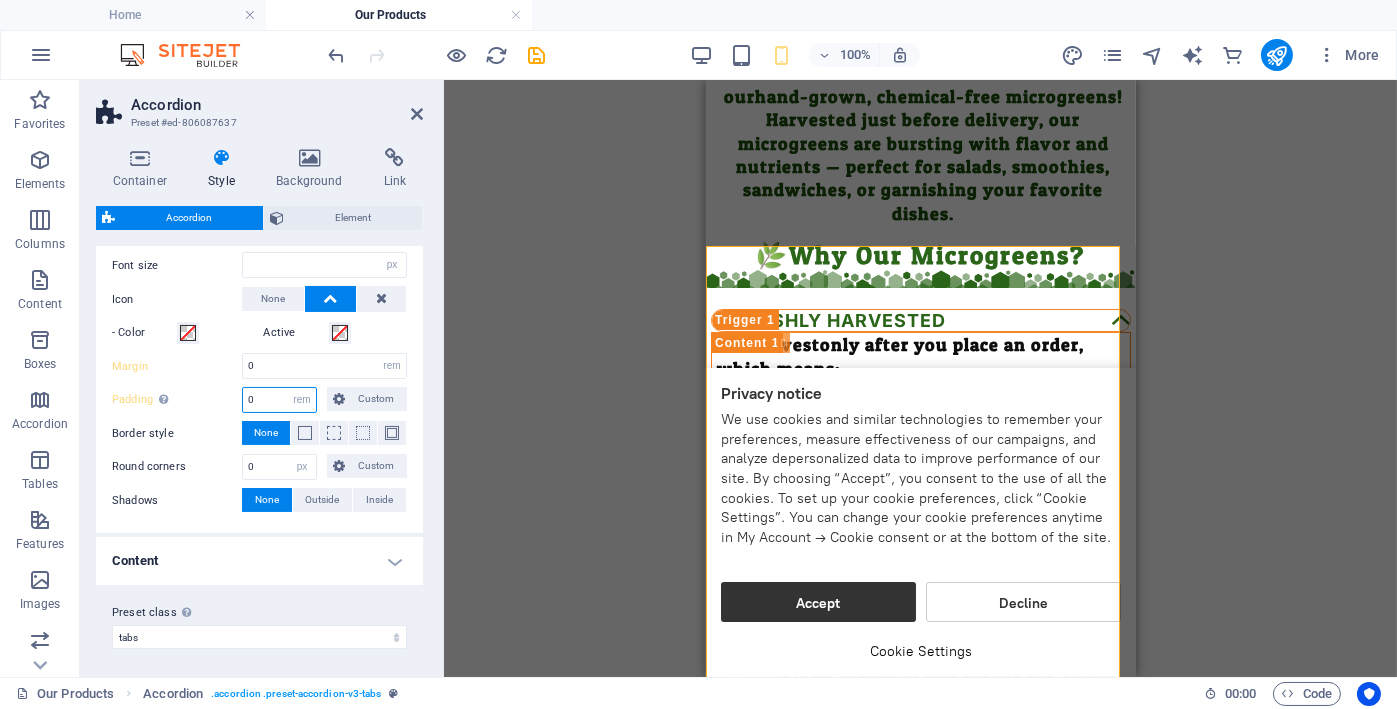 click on "0" at bounding box center (279, 400) 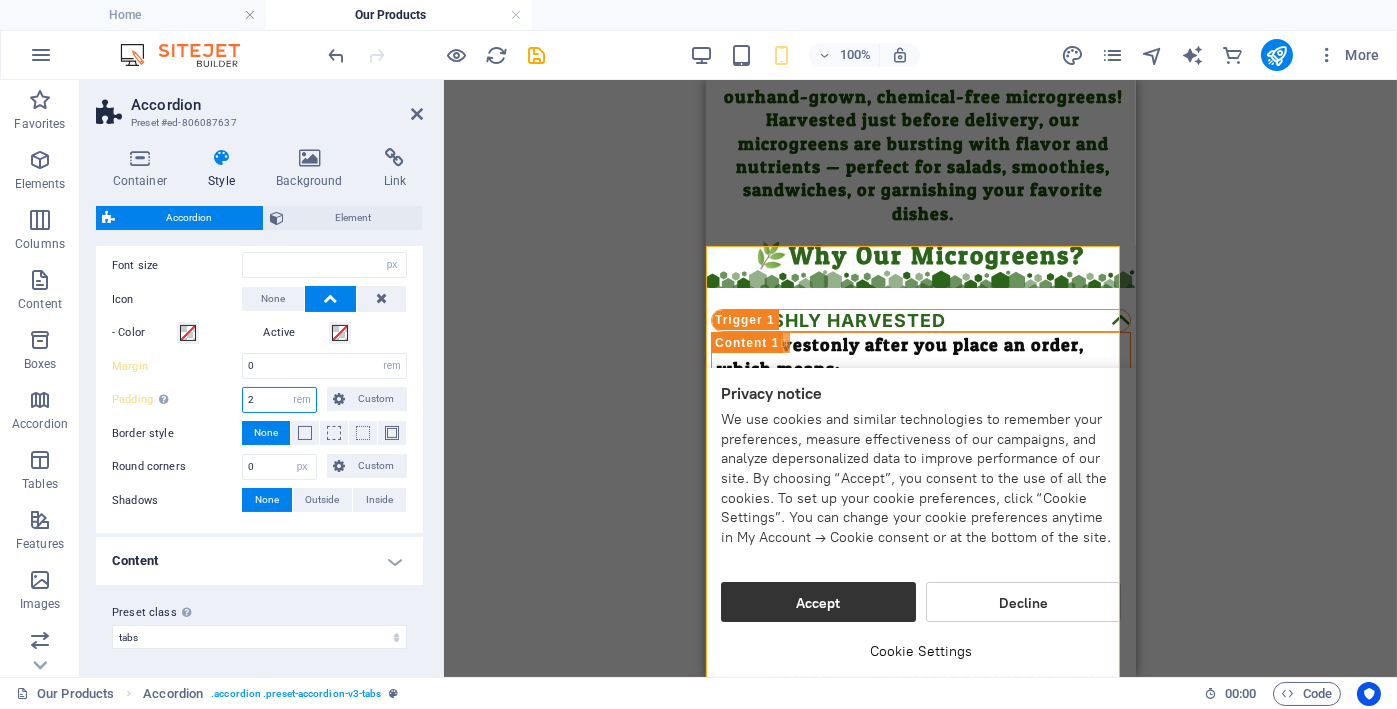 type on "2" 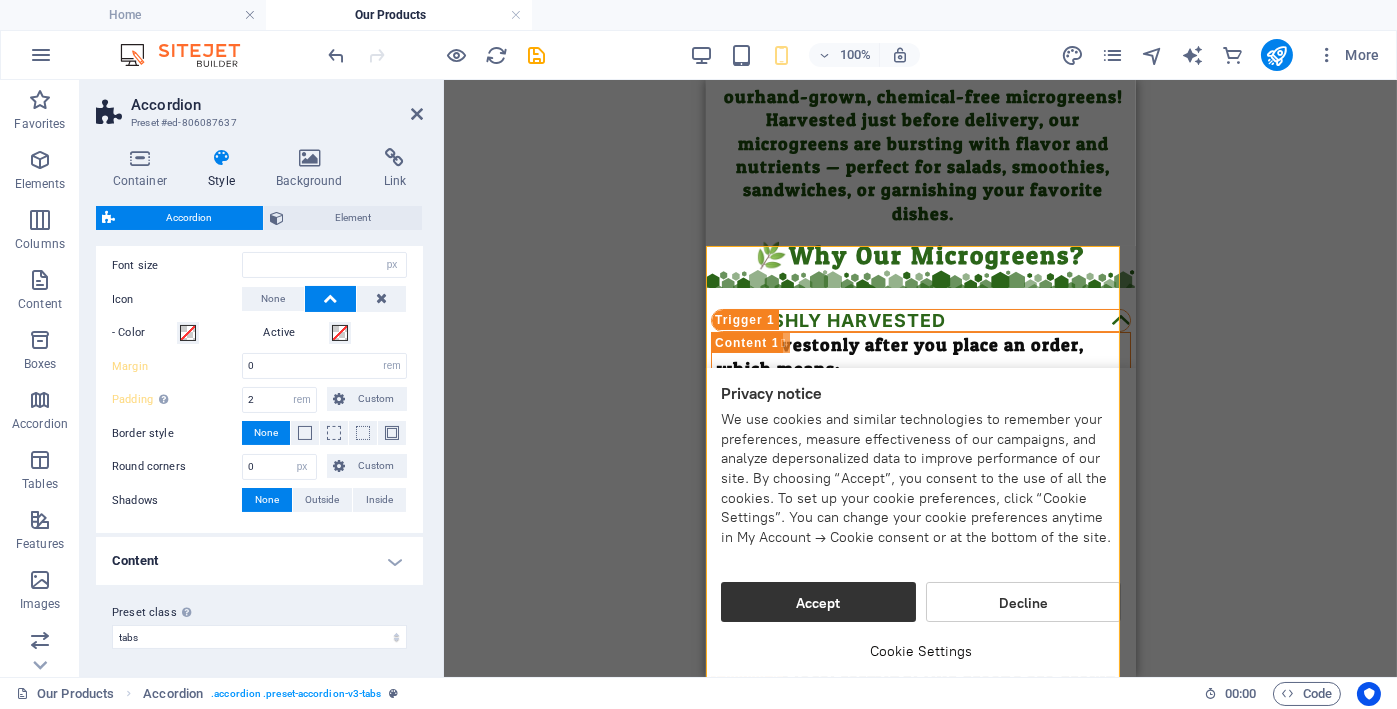 click on "Shadows" at bounding box center [177, 501] 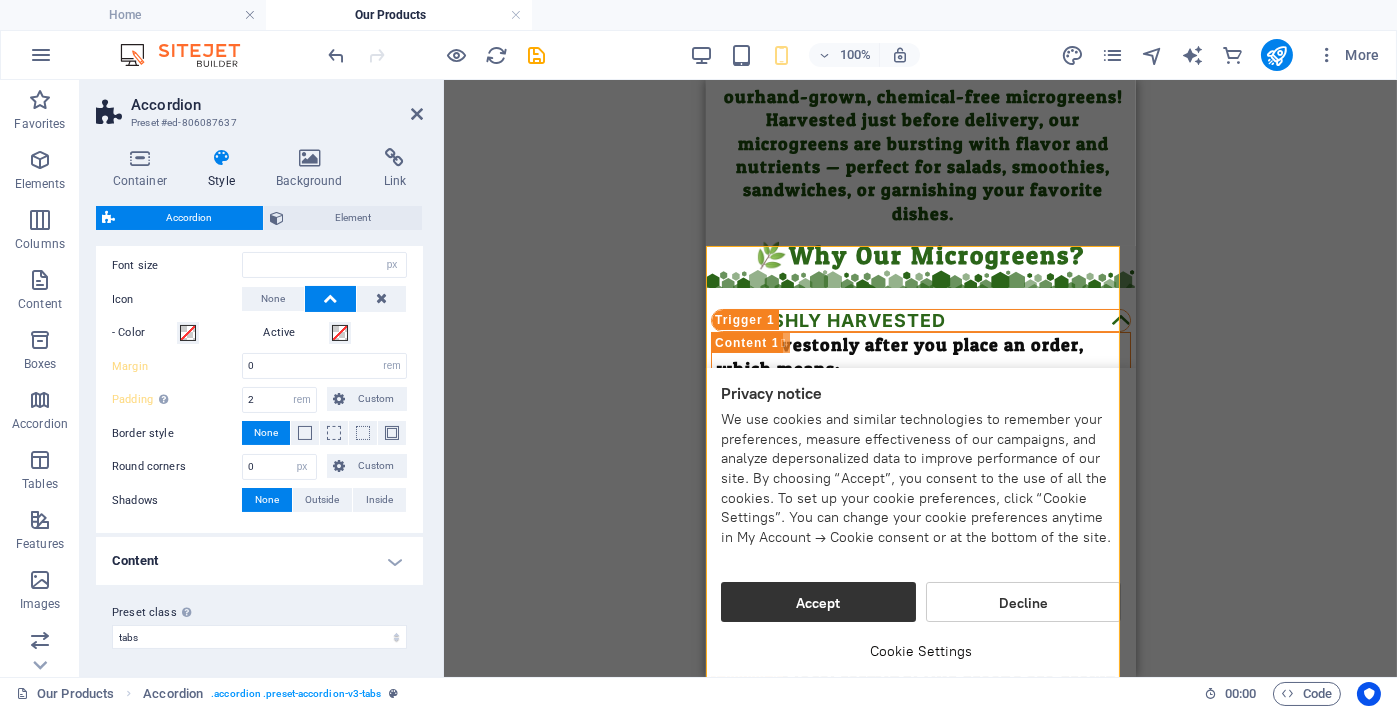 type 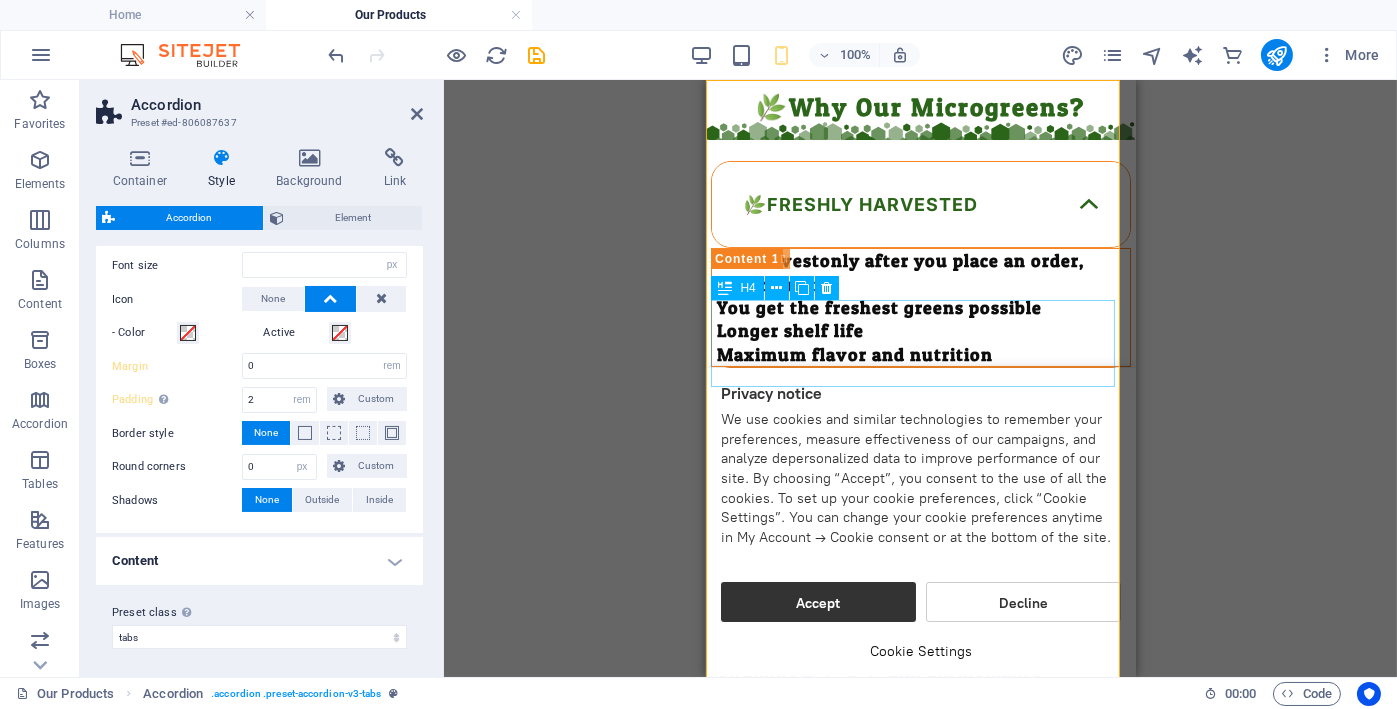 scroll, scrollTop: 333, scrollLeft: 0, axis: vertical 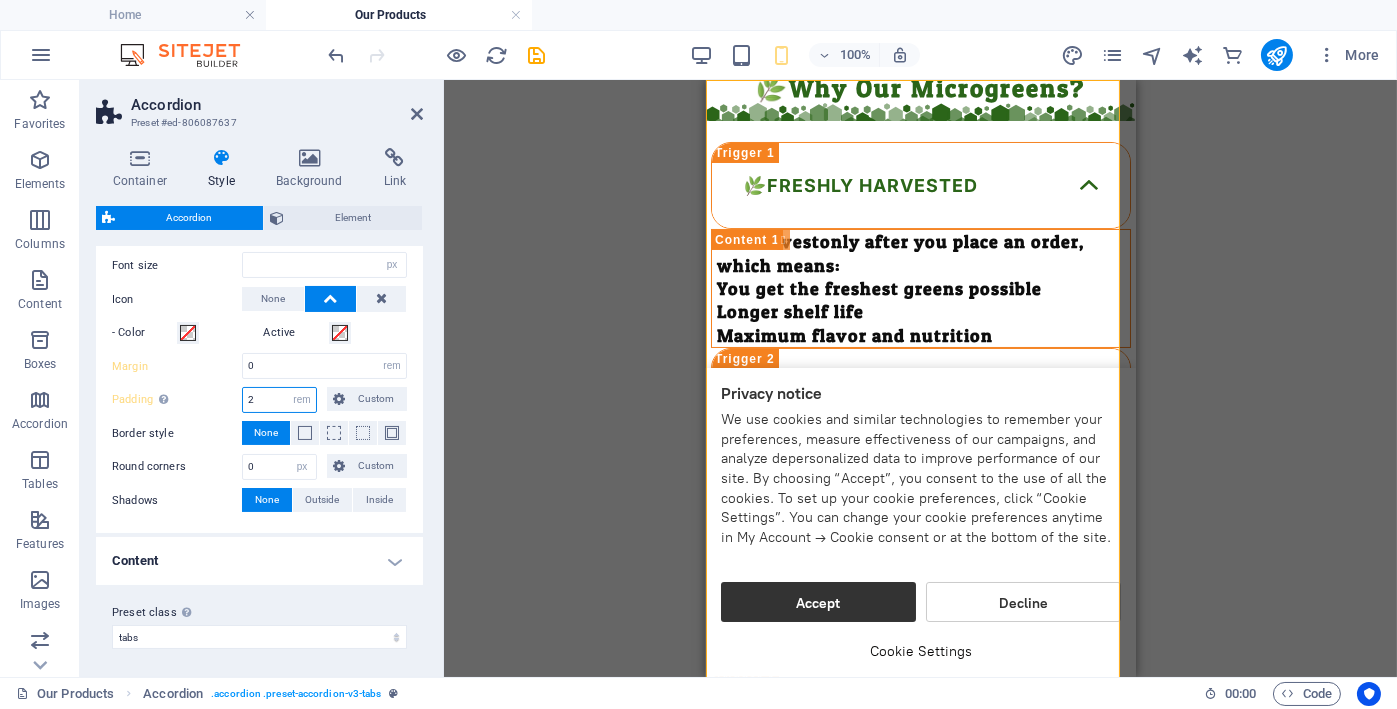 click on "2" at bounding box center (279, 400) 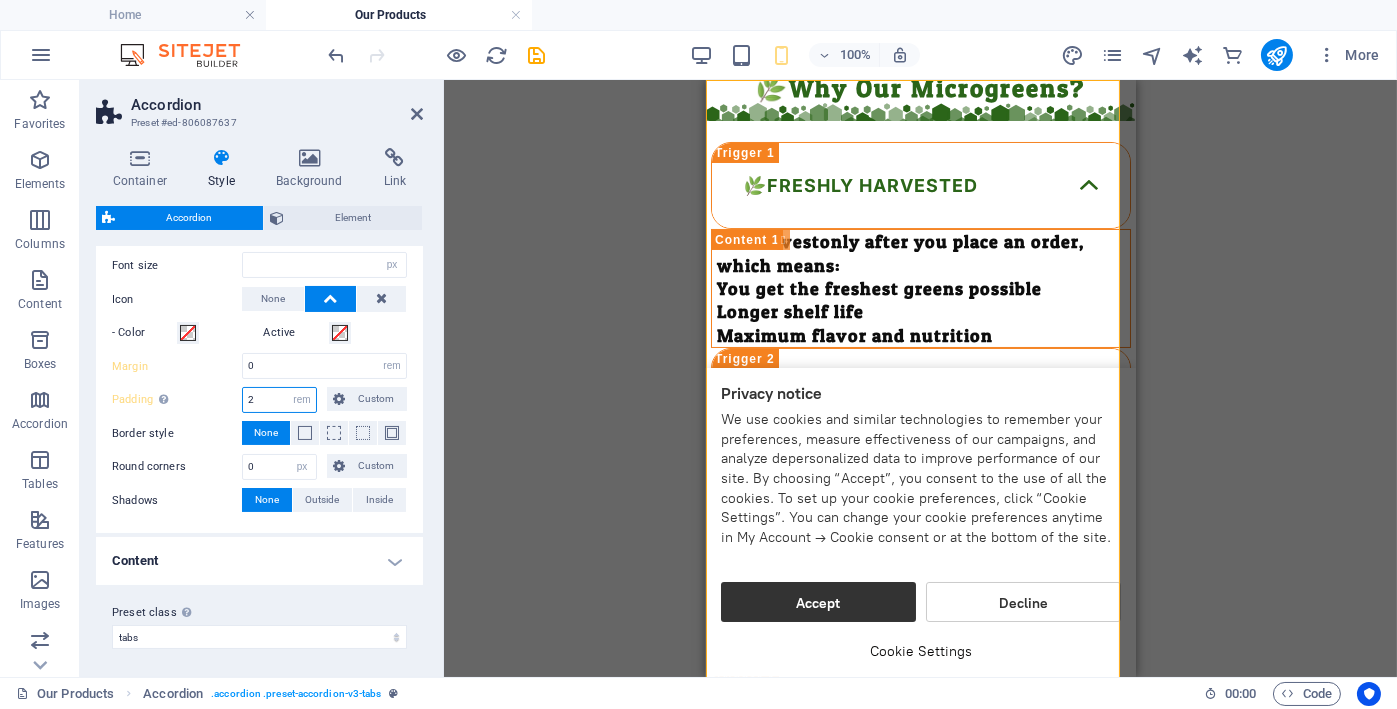 click on "2" at bounding box center [279, 400] 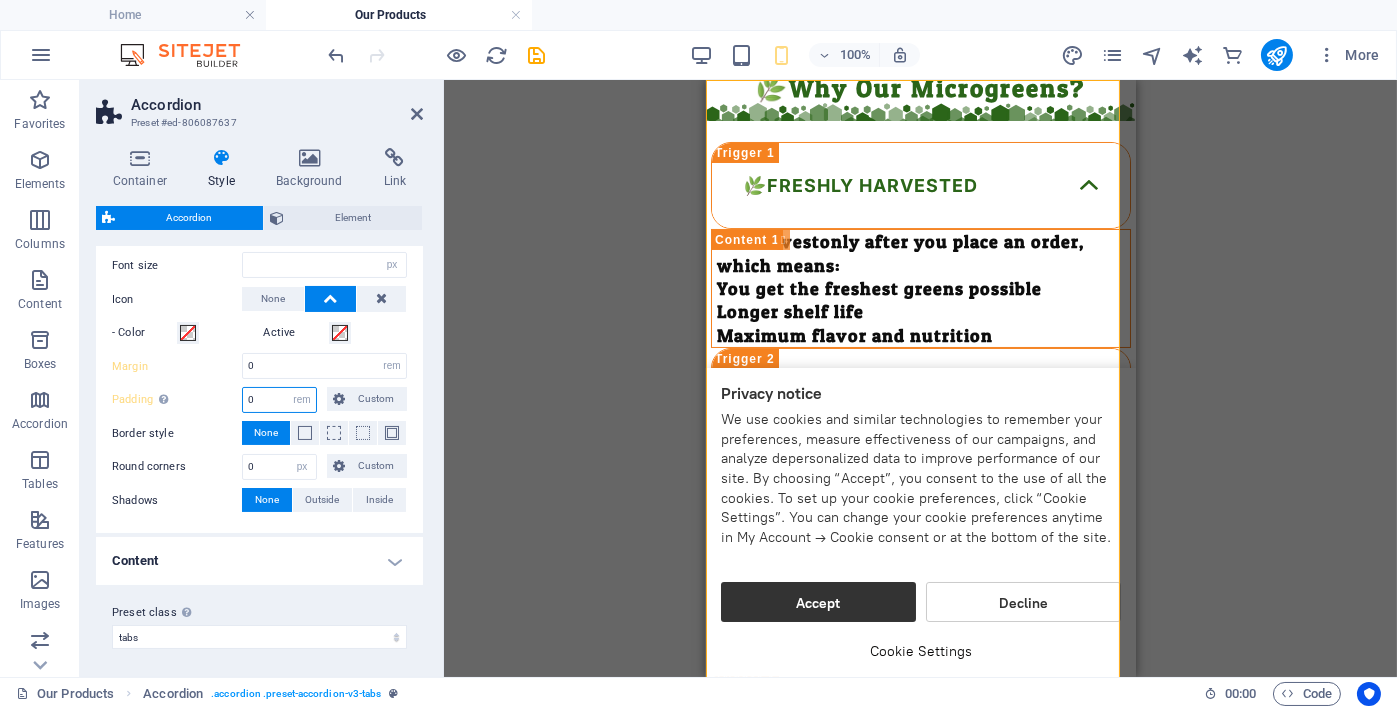 type on "0" 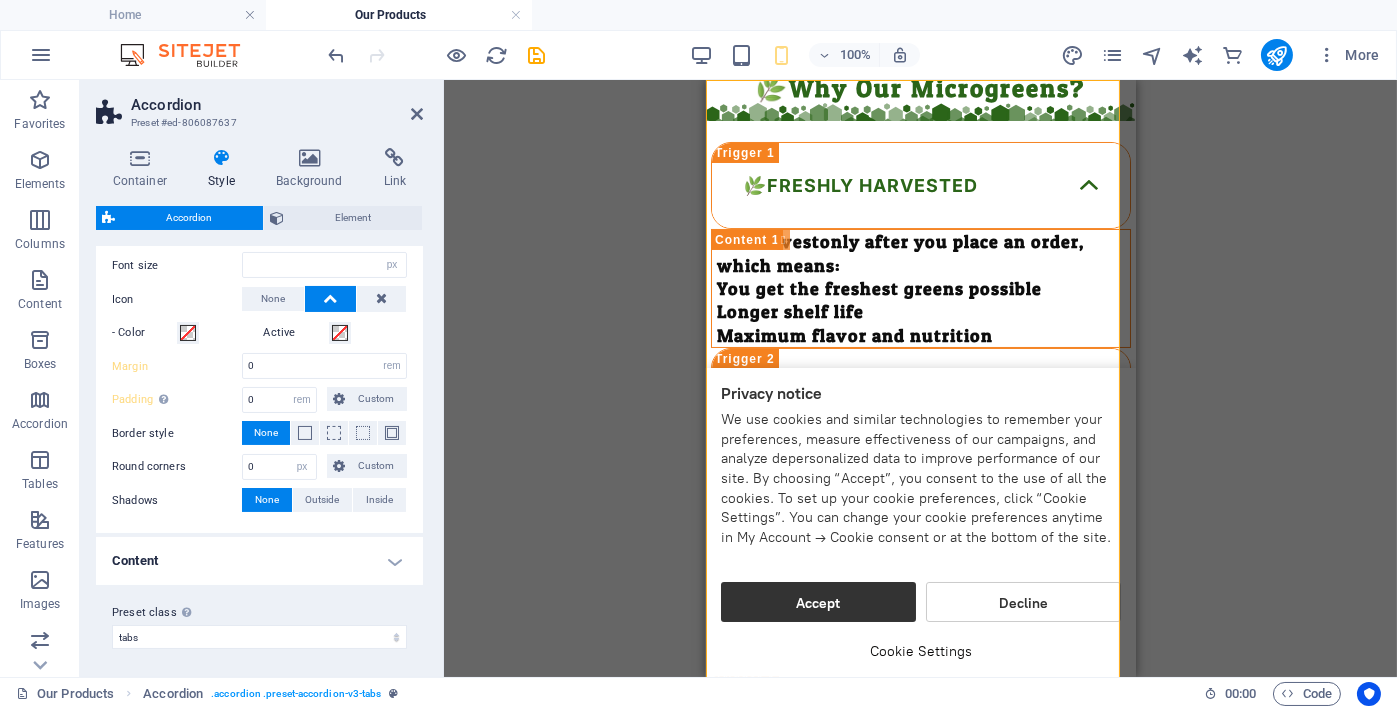 click on "Round corners" at bounding box center [177, 467] 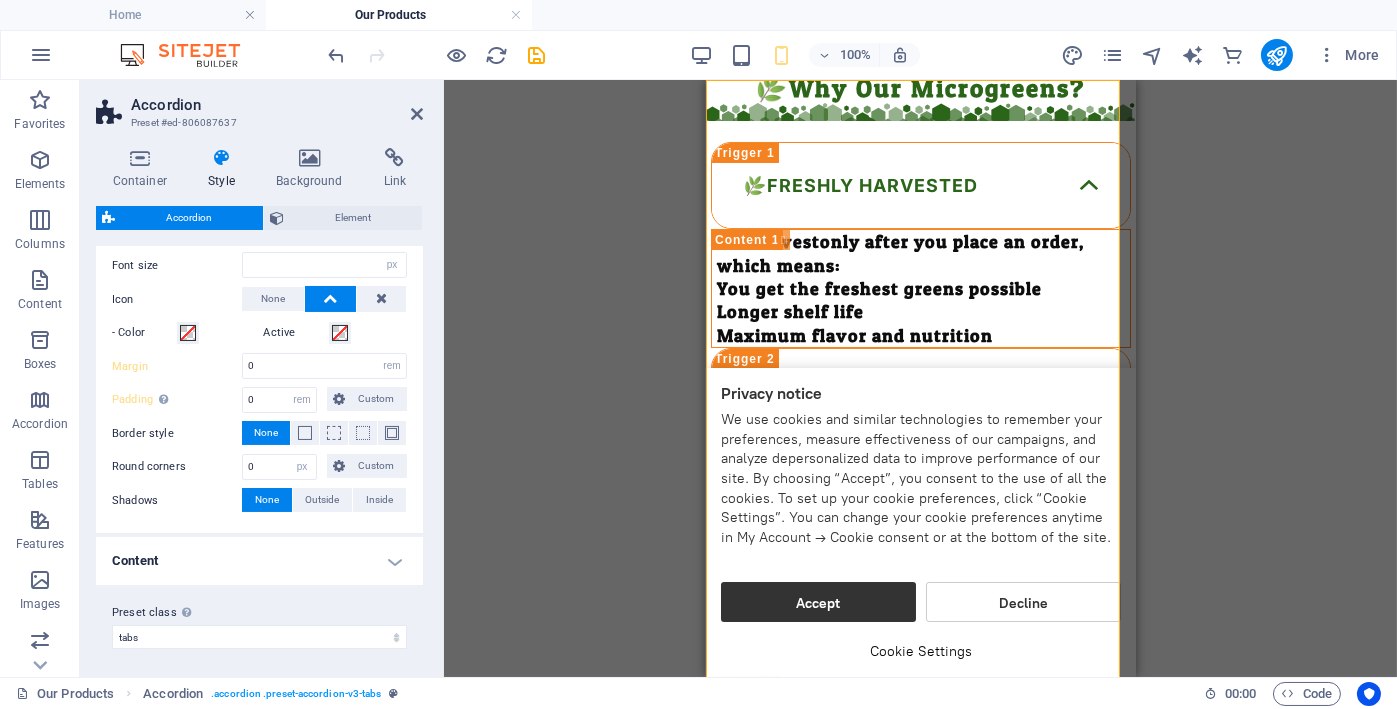type 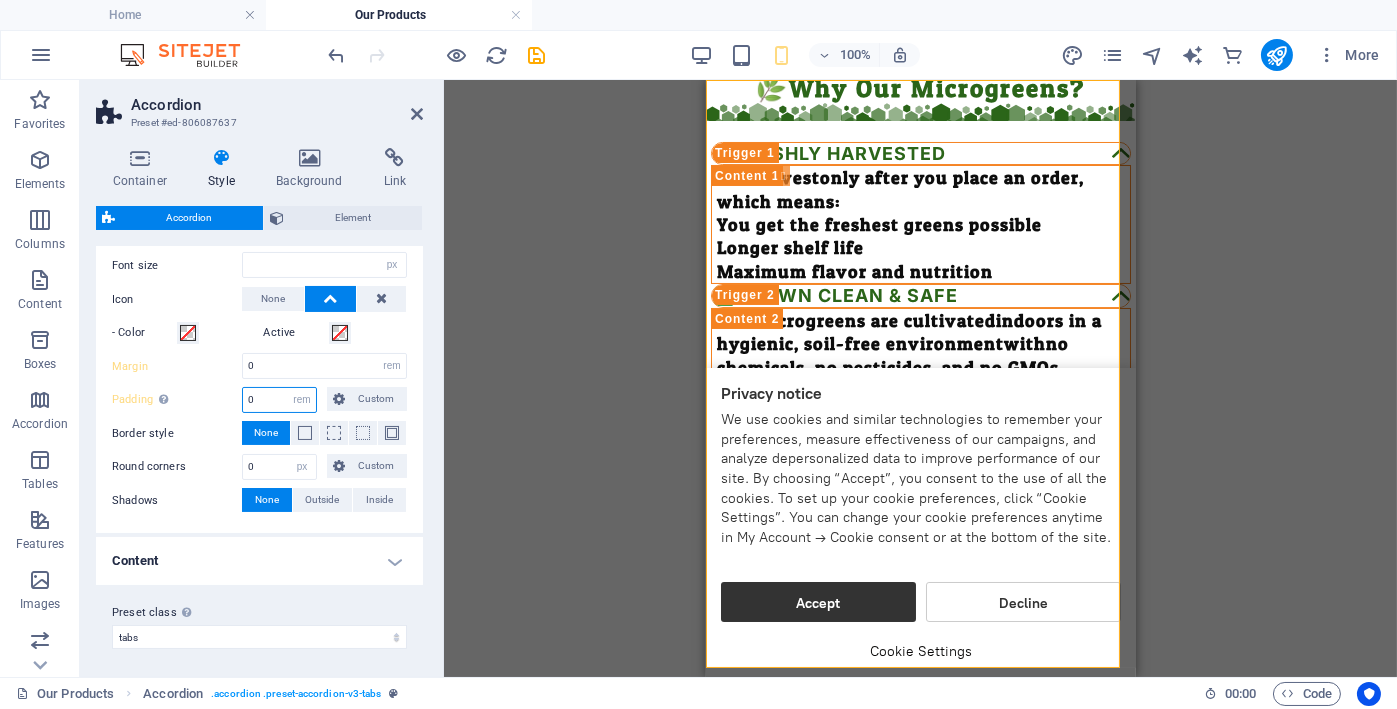 click on "0" at bounding box center [279, 400] 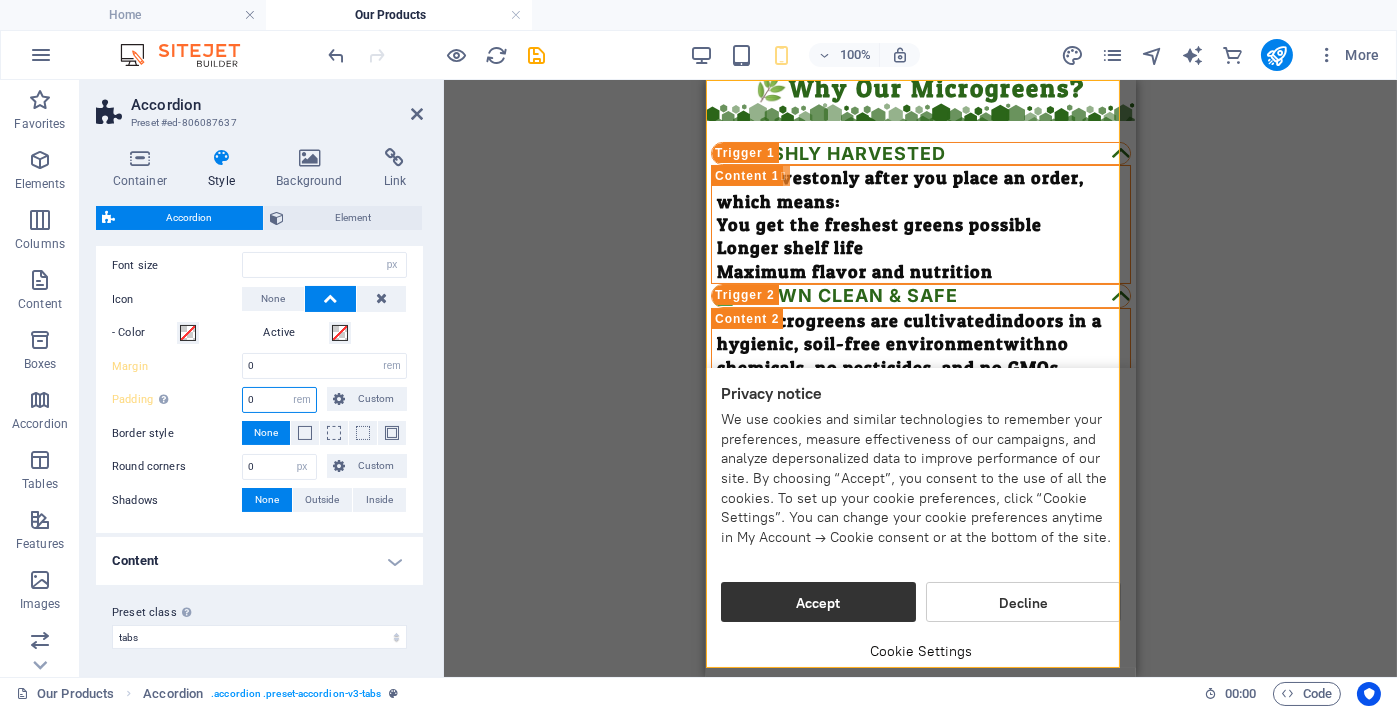 click on "0" at bounding box center (279, 400) 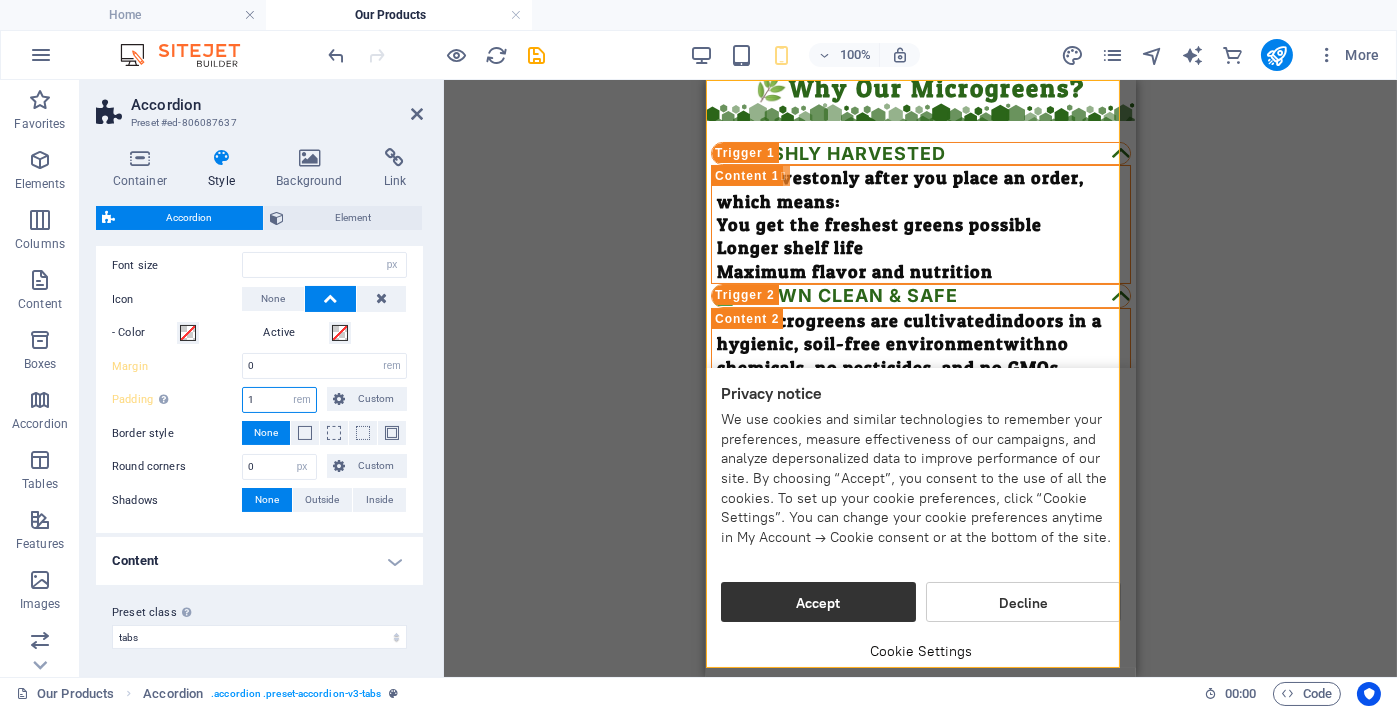 type on "1" 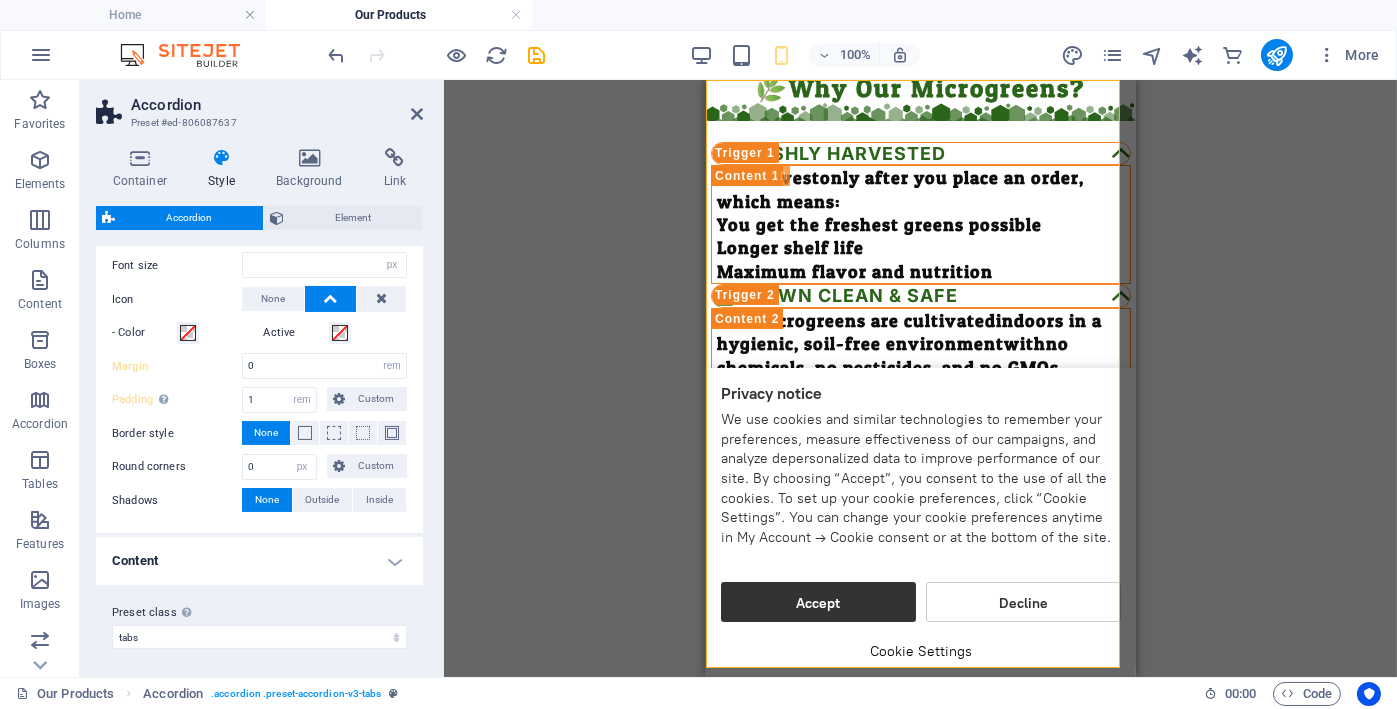 click on "Shadows None Outside Inside" at bounding box center [259, 500] 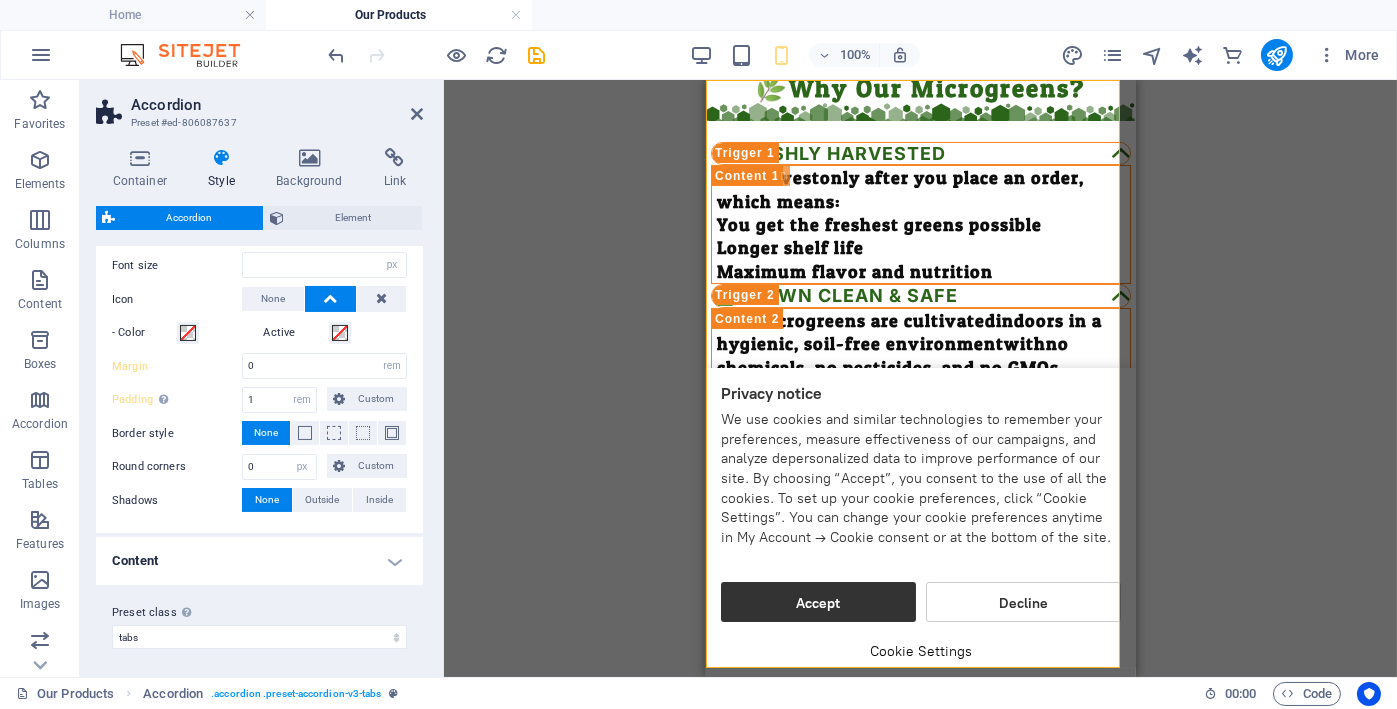type 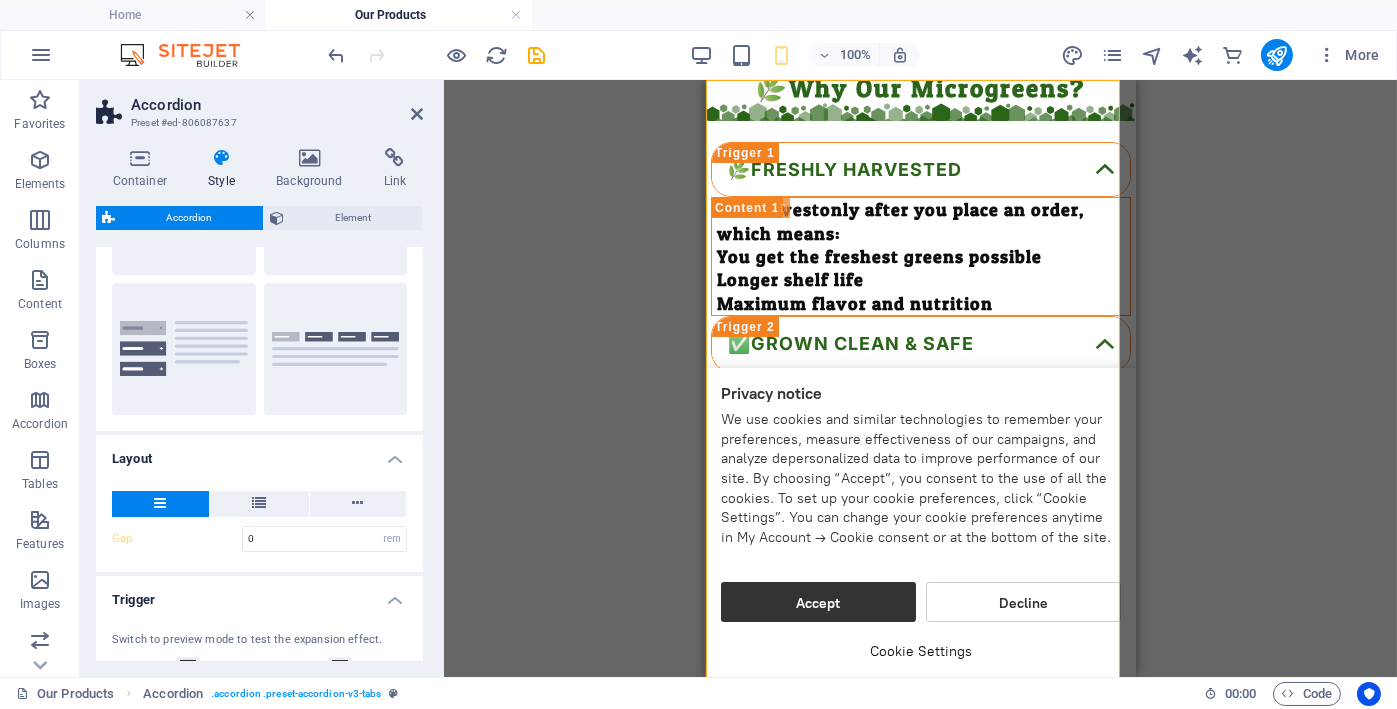 scroll, scrollTop: 0, scrollLeft: 0, axis: both 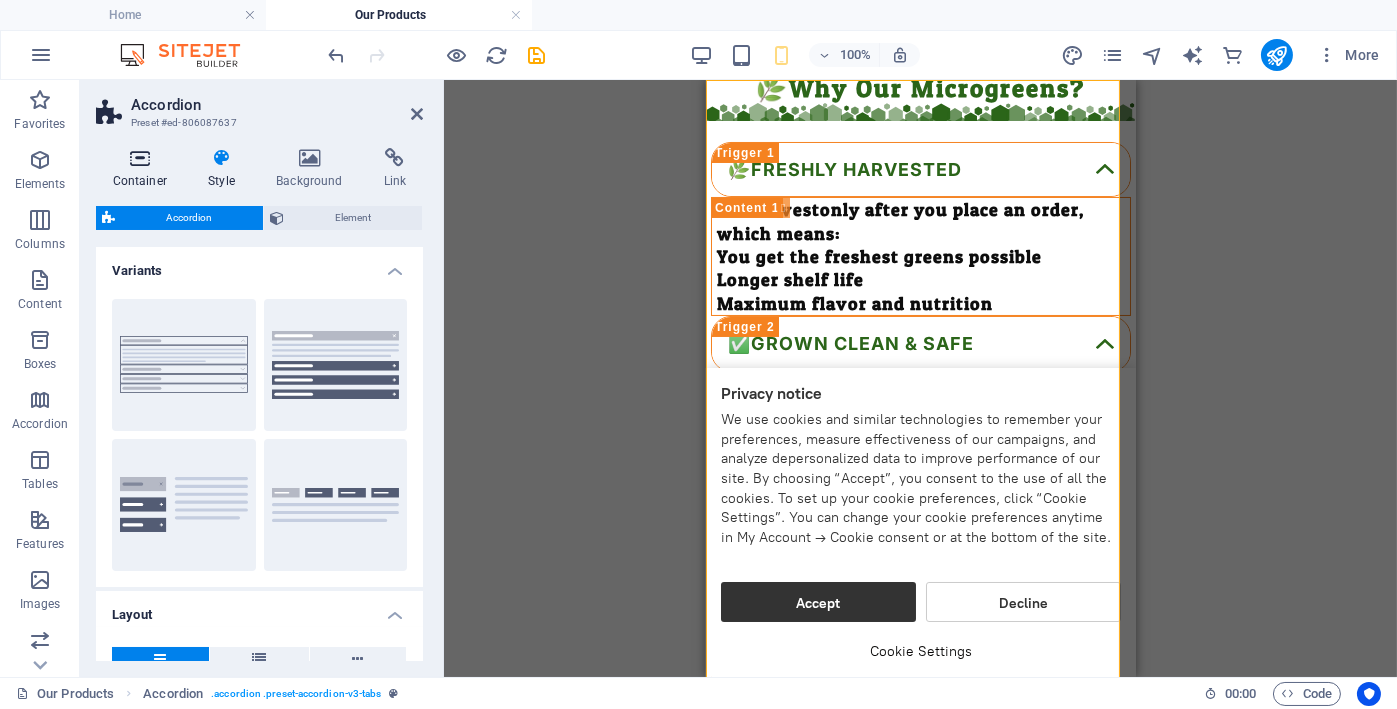 click on "Container" at bounding box center (144, 169) 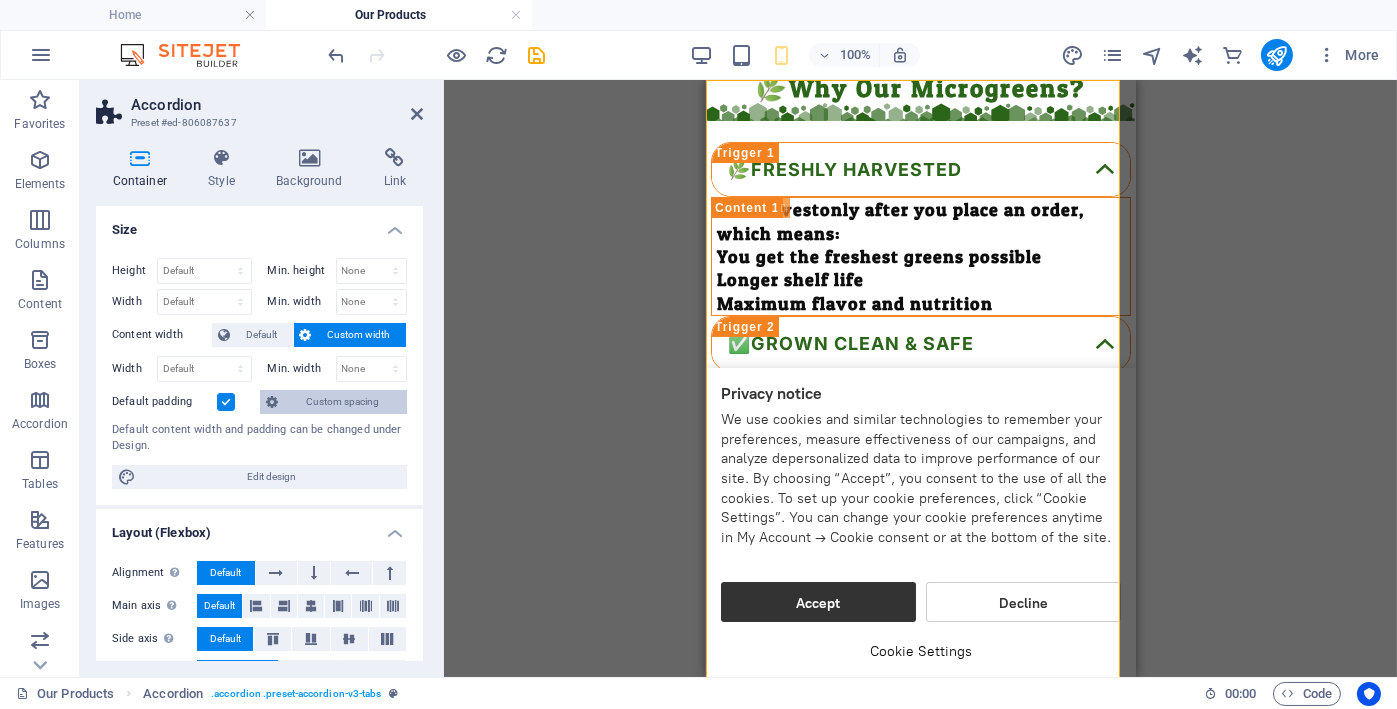 click on "Custom spacing" at bounding box center [342, 402] 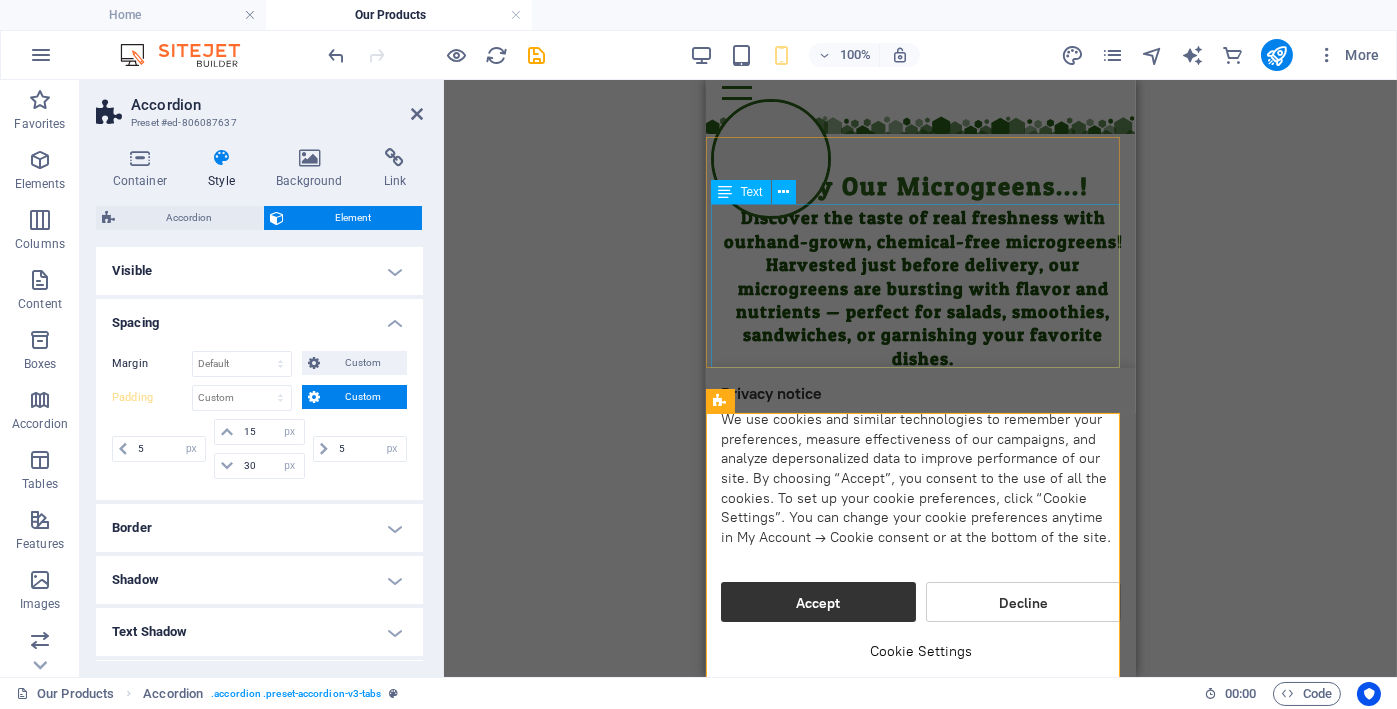scroll, scrollTop: 0, scrollLeft: 0, axis: both 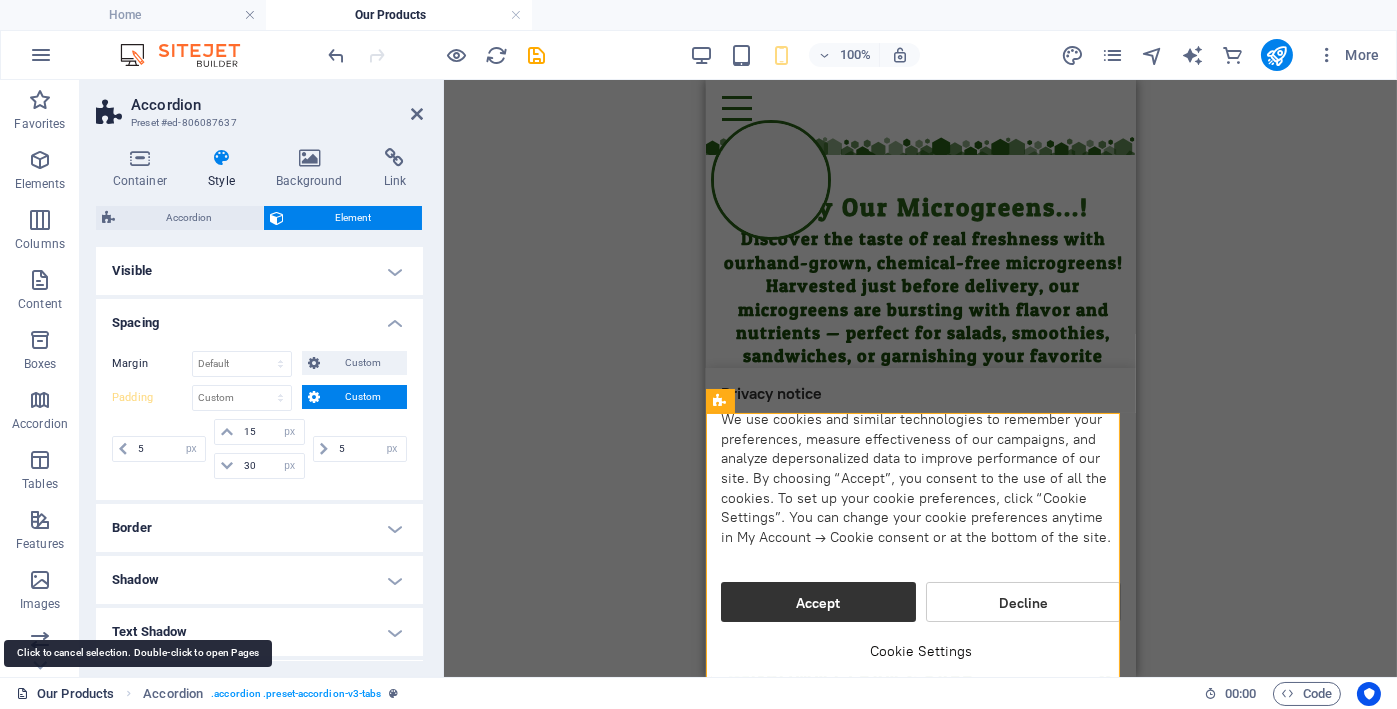 click on "Our Products" at bounding box center (65, 694) 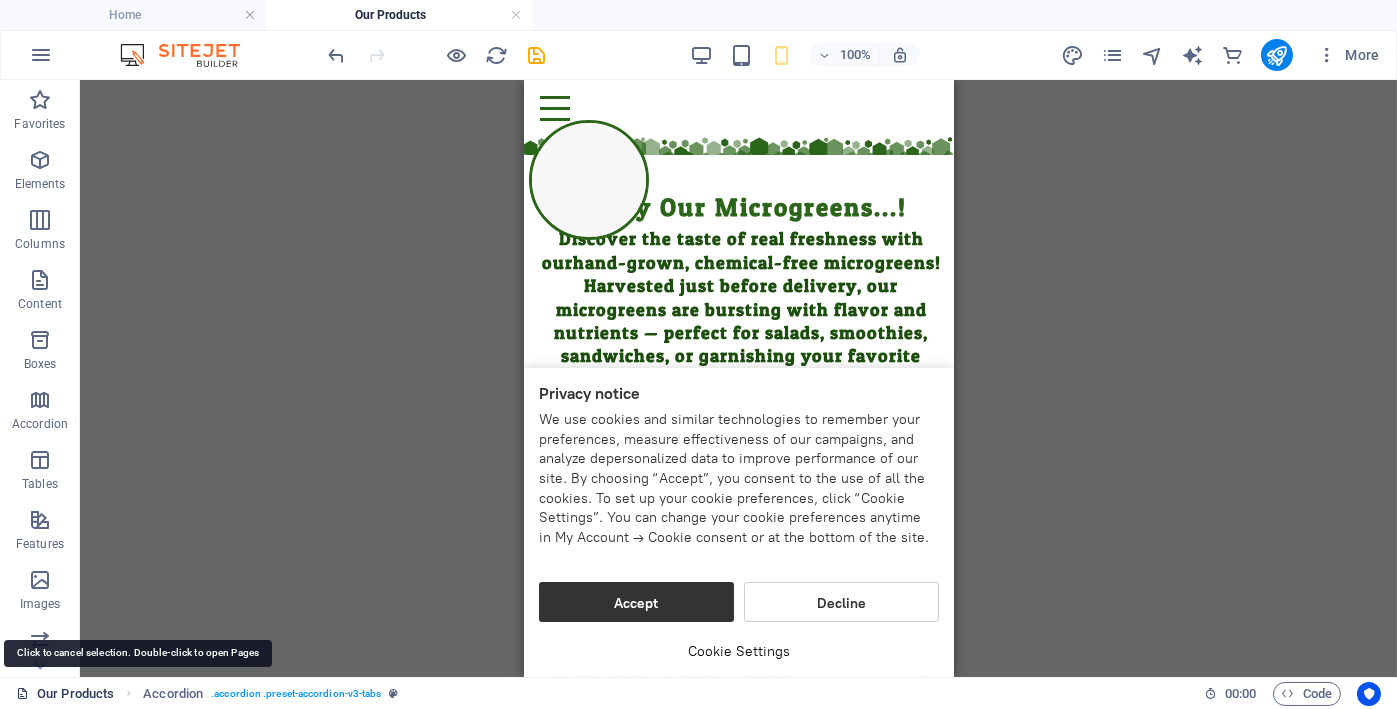 click on "Our Products" at bounding box center [65, 694] 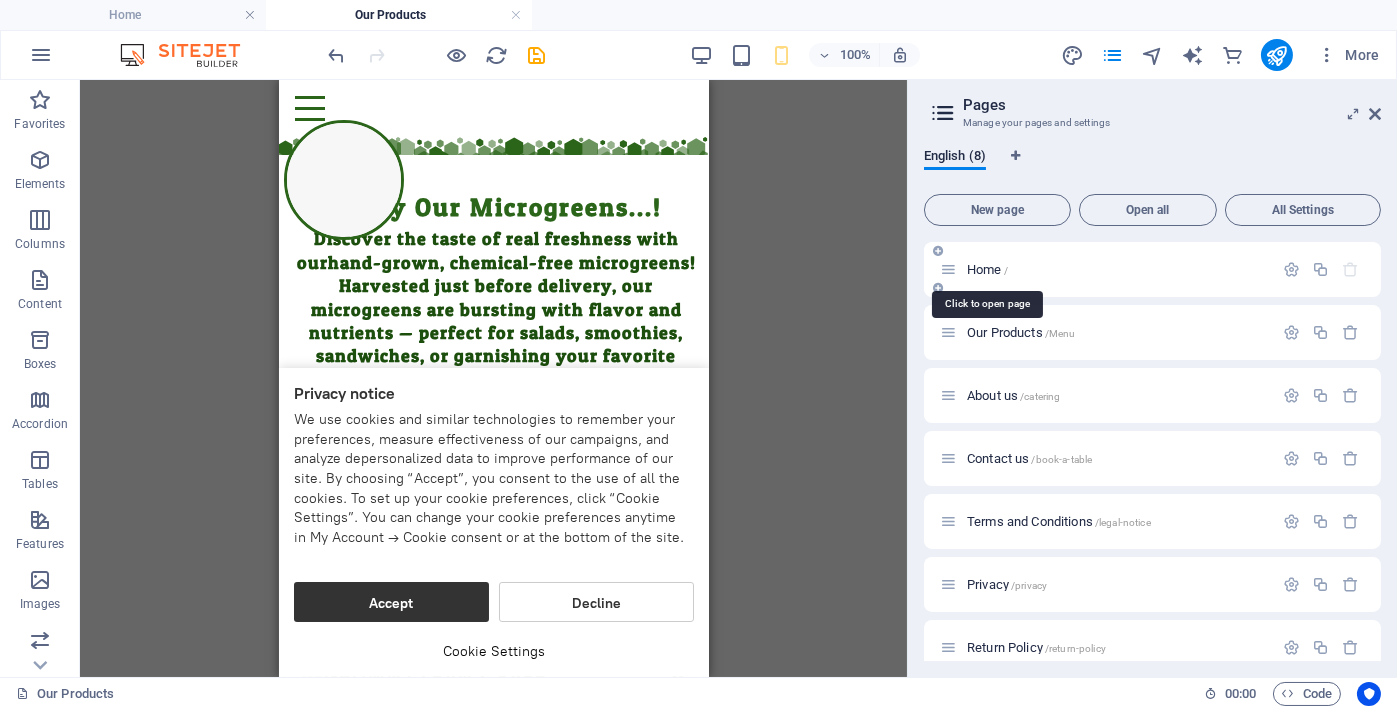 click on "Home /" at bounding box center (987, 269) 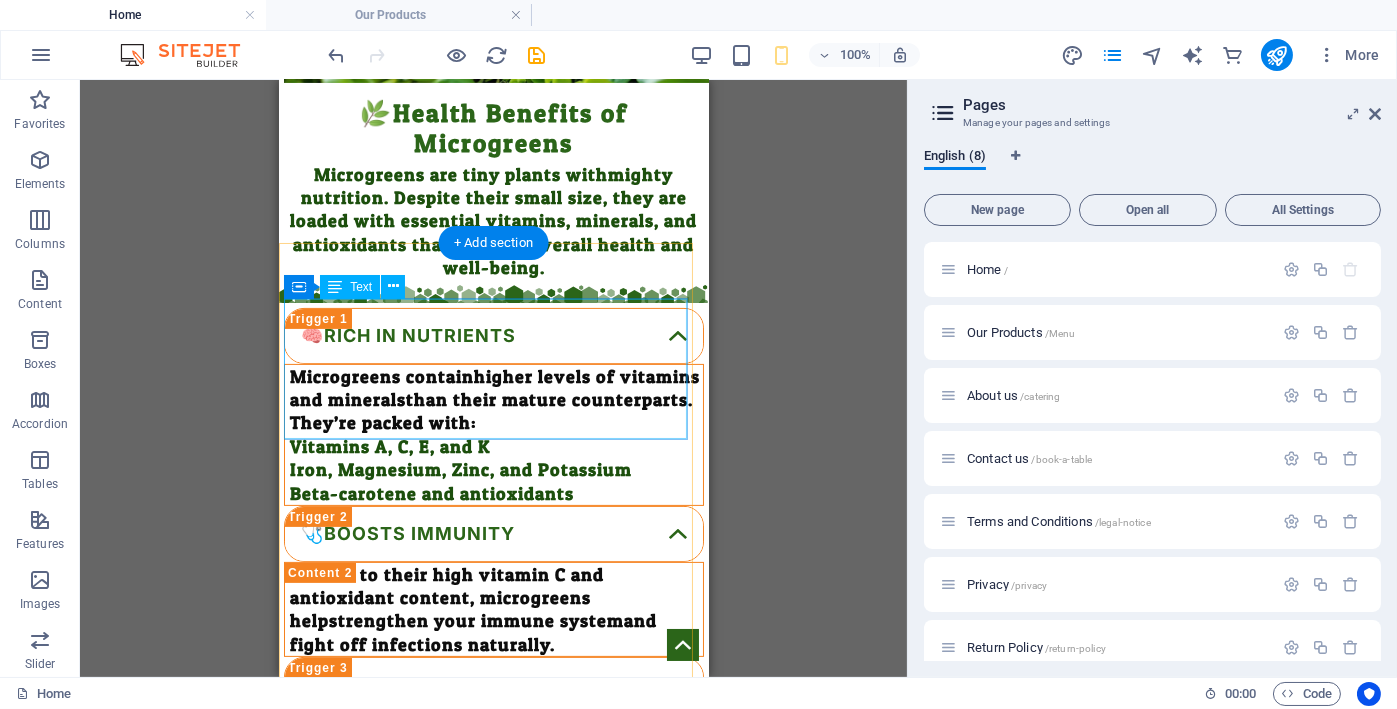 scroll, scrollTop: 1200, scrollLeft: 0, axis: vertical 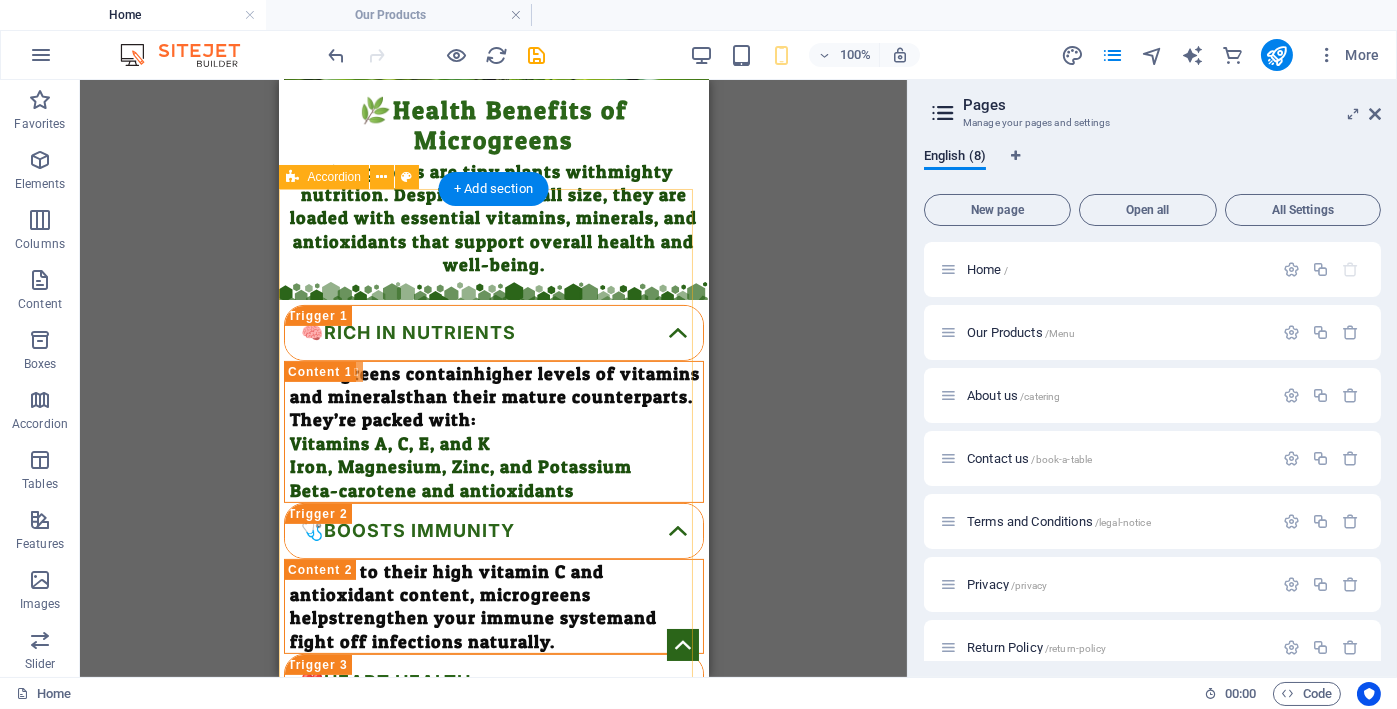 click on "🧠Rich in Nutrients Microgreens contain  higher levels of vitamins and minerals  than their mature counterparts. They’re packed with: Vitamins A, C, E, and K Iron, Magnesium, Zinc, and Potassium Beta-carotene and antioxidants 🩺Boosts Immunity Thanks to their high vitamin C and antioxidant content, microgreens help  strengthen your immune system  and fight off infections naturally. ❤️Heart Health Microgreens such as red cabbage, cilantro, and radish may help: Lower  bad cholesterol (LDL) Reduce  blood pressure Improve  overall cardiovascular function Thanks to their  antioxidants  and  polyphenols , they can help reduce inflammation and oxidative stress. 🧬Inflammation Many microgreens (like red cabbage, broccoli, and amaranth) contain compounds that may  lower cholesterol, reduce inflammation, and regulate blood pressure  — all good for your heart. 🍽️Gut Health Greens like fenugreek and mustard microgreens are rich in fiber and enzymes that support healthy digestion and gut flora." at bounding box center (493, 1151) 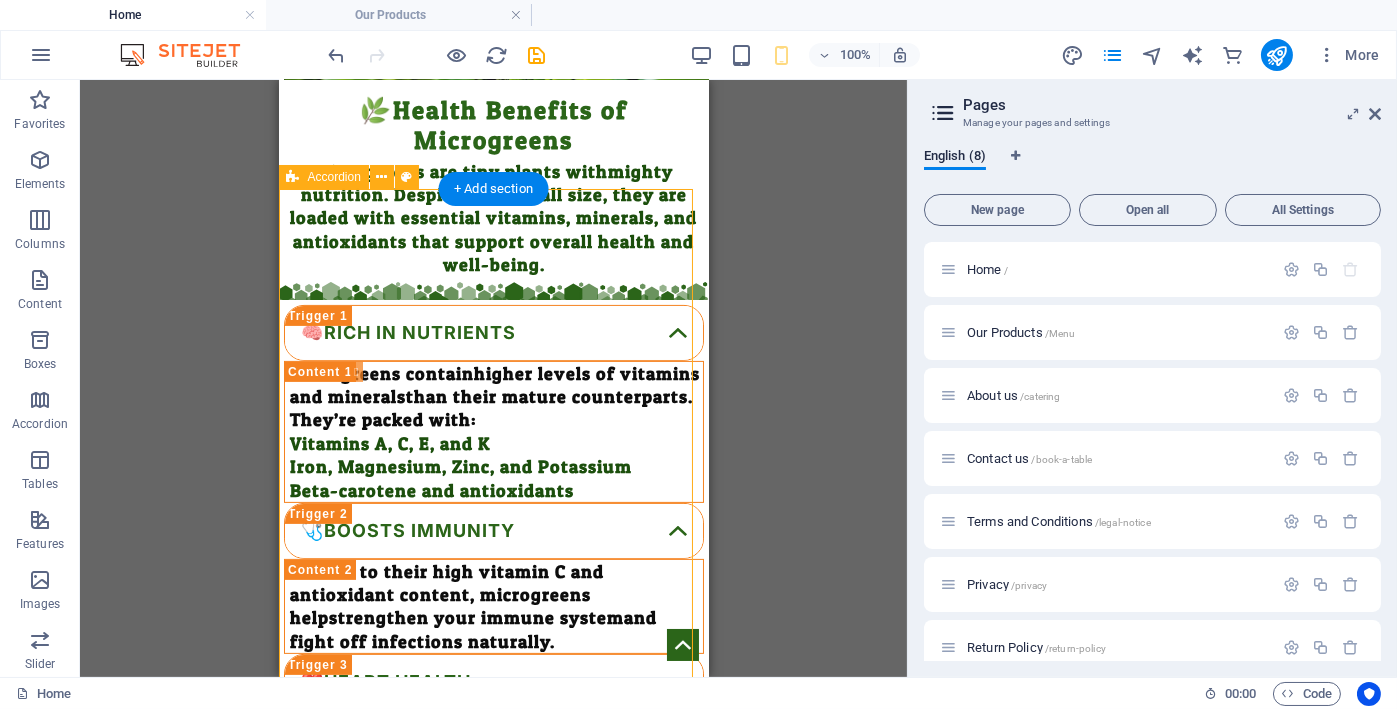 click on "🧠Rich in Nutrients Microgreens contain  higher levels of vitamins and minerals  than their mature counterparts. They’re packed with: Vitamins A, C, E, and K Iron, Magnesium, Zinc, and Potassium Beta-carotene and antioxidants 🩺Boosts Immunity Thanks to their high vitamin C and antioxidant content, microgreens help  strengthen your immune system  and fight off infections naturally. ❤️Heart Health Microgreens such as red cabbage, cilantro, and radish may help: Lower  bad cholesterol (LDL) Reduce  blood pressure Improve  overall cardiovascular function Thanks to their  antioxidants  and  polyphenols , they can help reduce inflammation and oxidative stress. 🧬Inflammation Many microgreens (like red cabbage, broccoli, and amaranth) contain compounds that may  lower cholesterol, reduce inflammation, and regulate blood pressure  — all good for your heart. 🍽️Gut Health Greens like fenugreek and mustard microgreens are rich in fiber and enzymes that support healthy digestion and gut flora." at bounding box center [493, 1151] 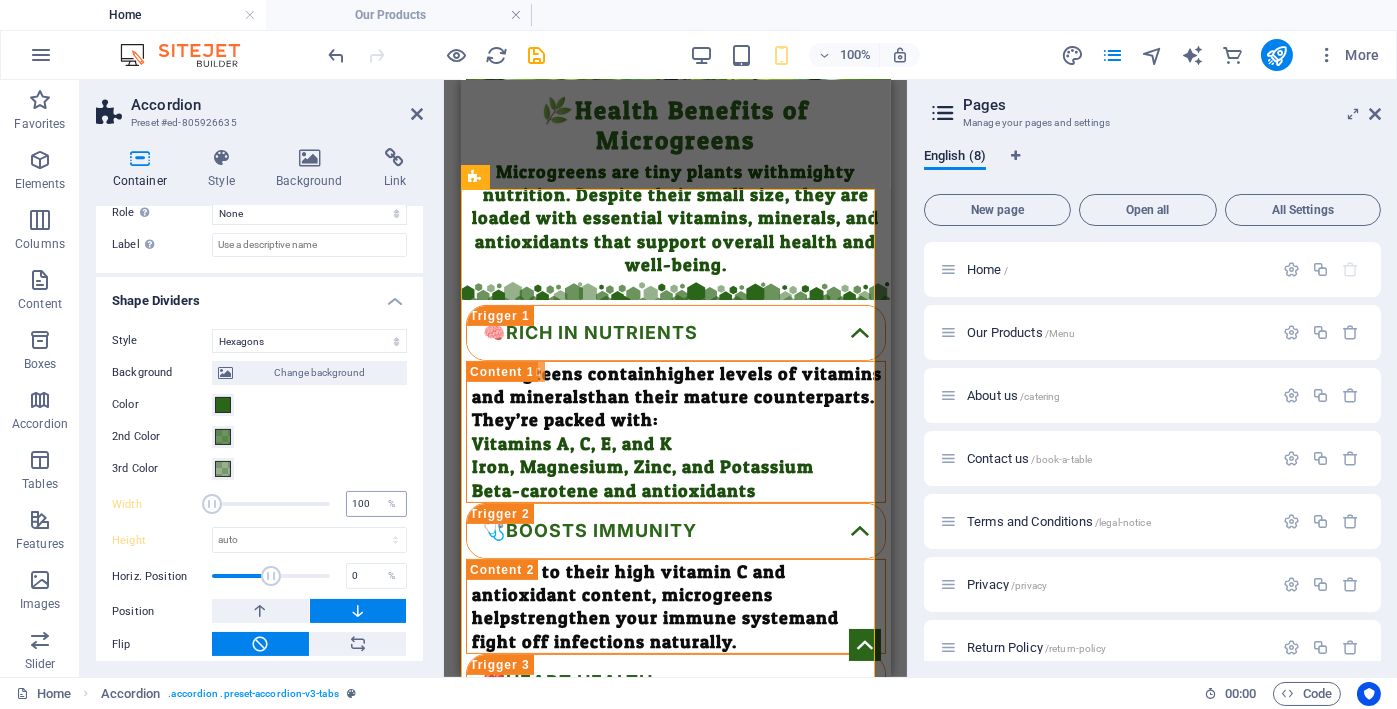 scroll, scrollTop: 638, scrollLeft: 0, axis: vertical 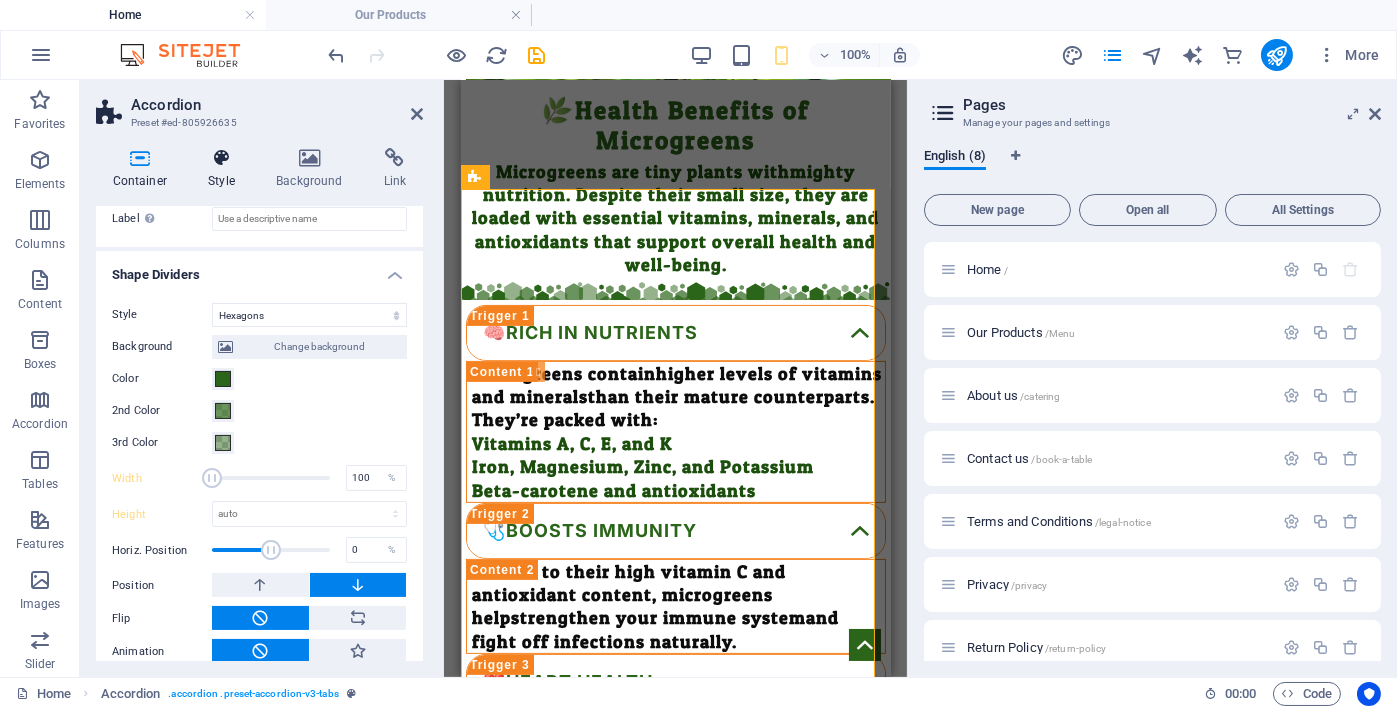 click on "Style" at bounding box center [226, 169] 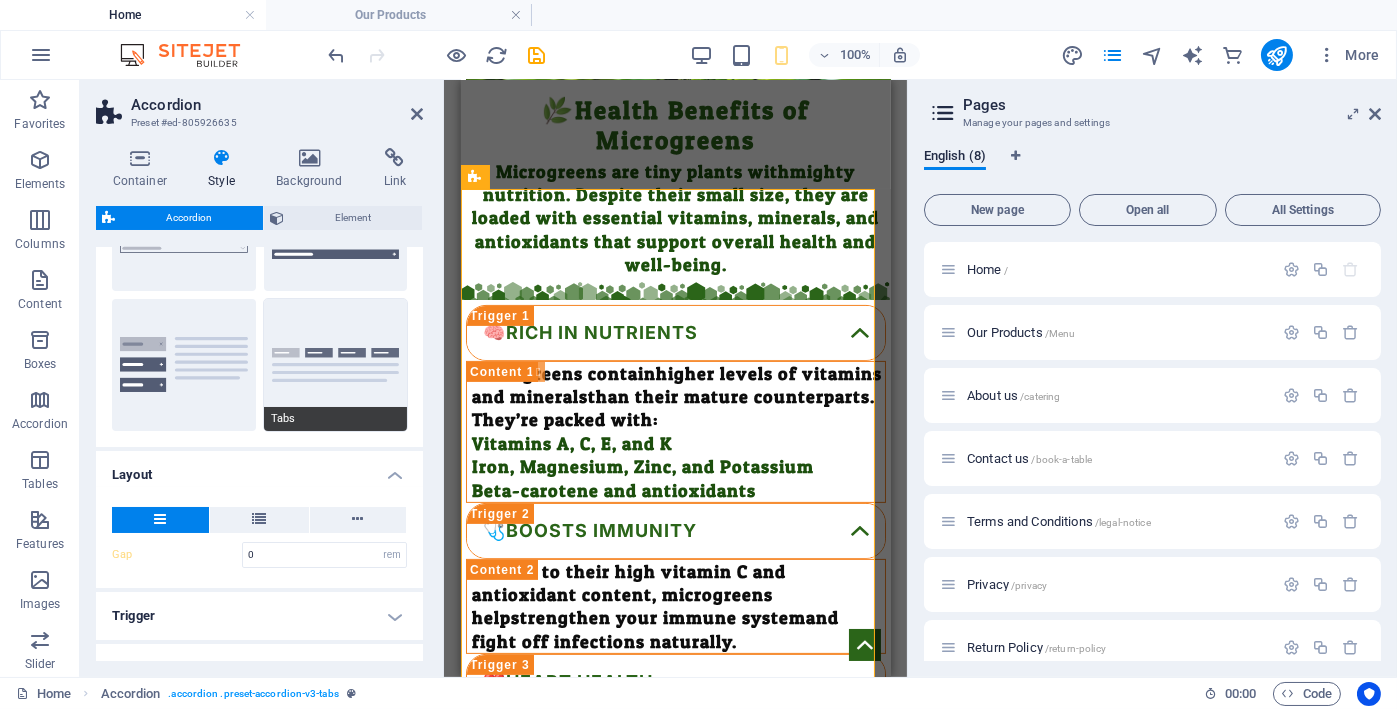 scroll, scrollTop: 249, scrollLeft: 0, axis: vertical 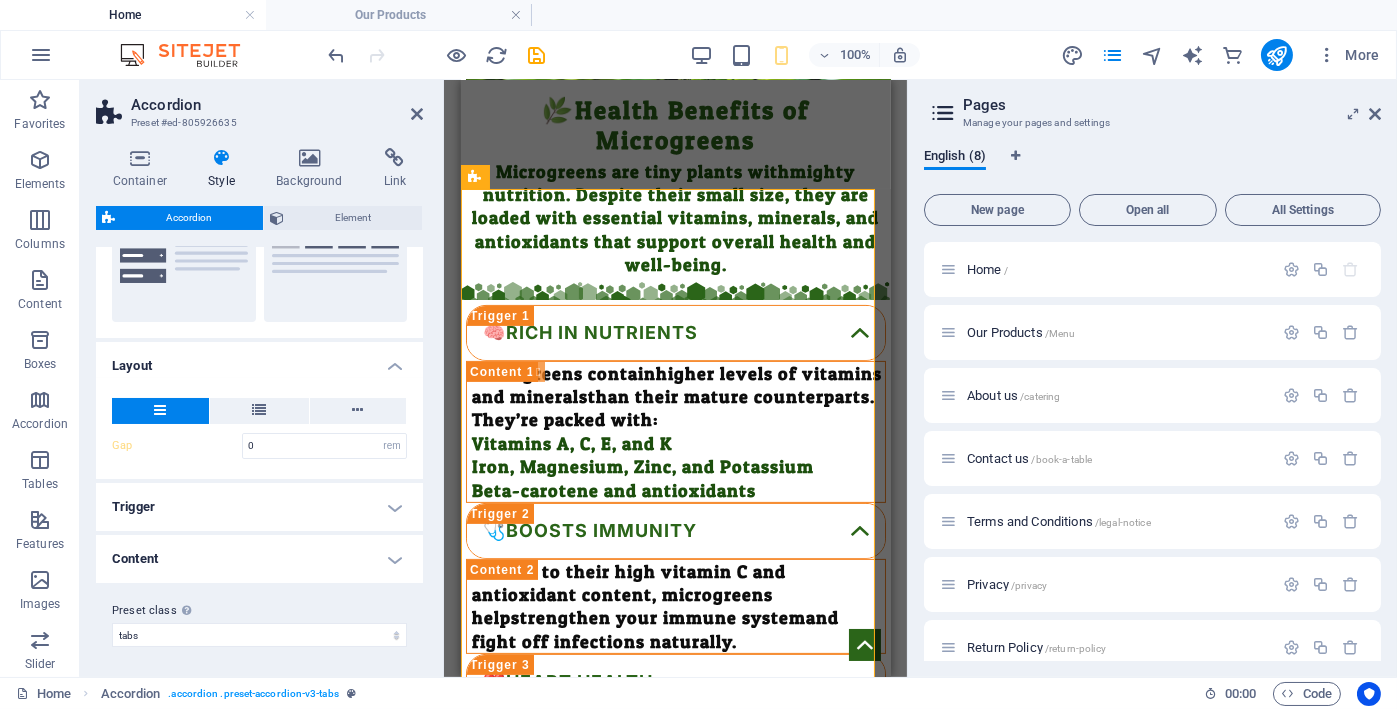 click on "Trigger" at bounding box center (259, 507) 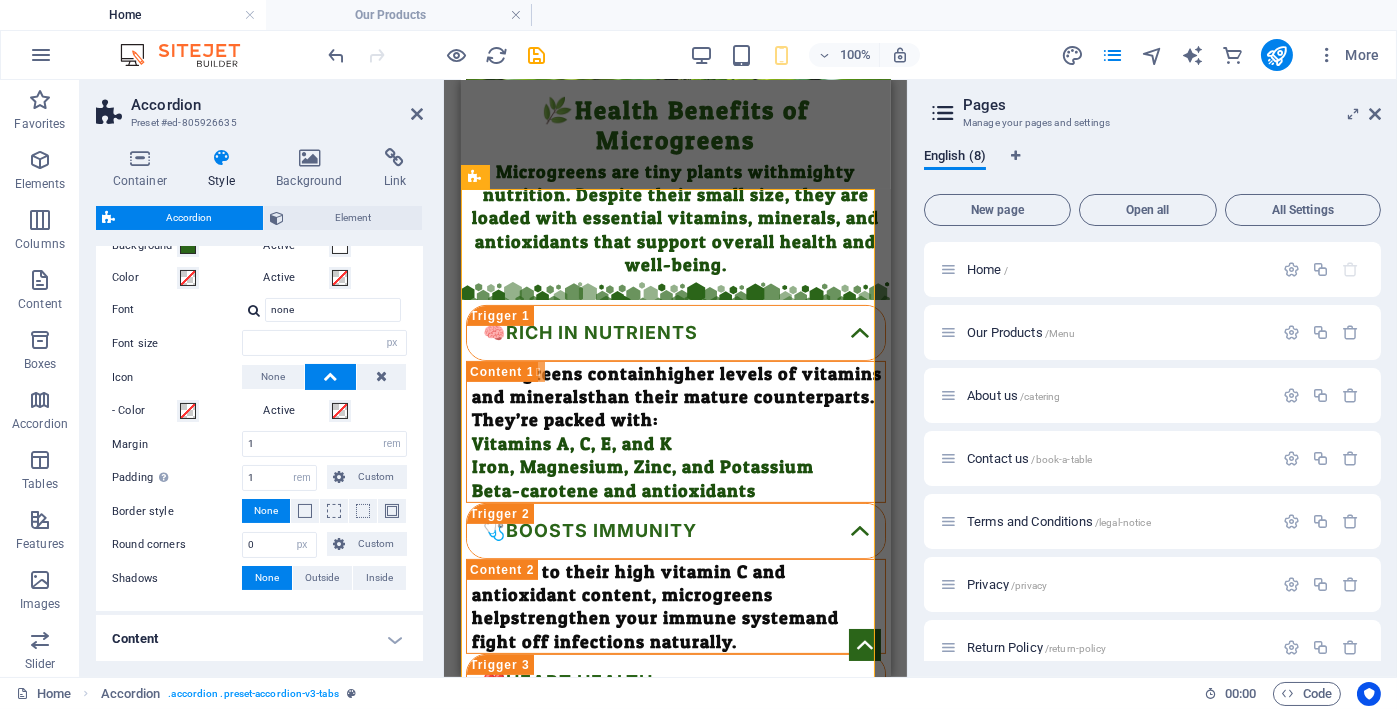 scroll, scrollTop: 582, scrollLeft: 0, axis: vertical 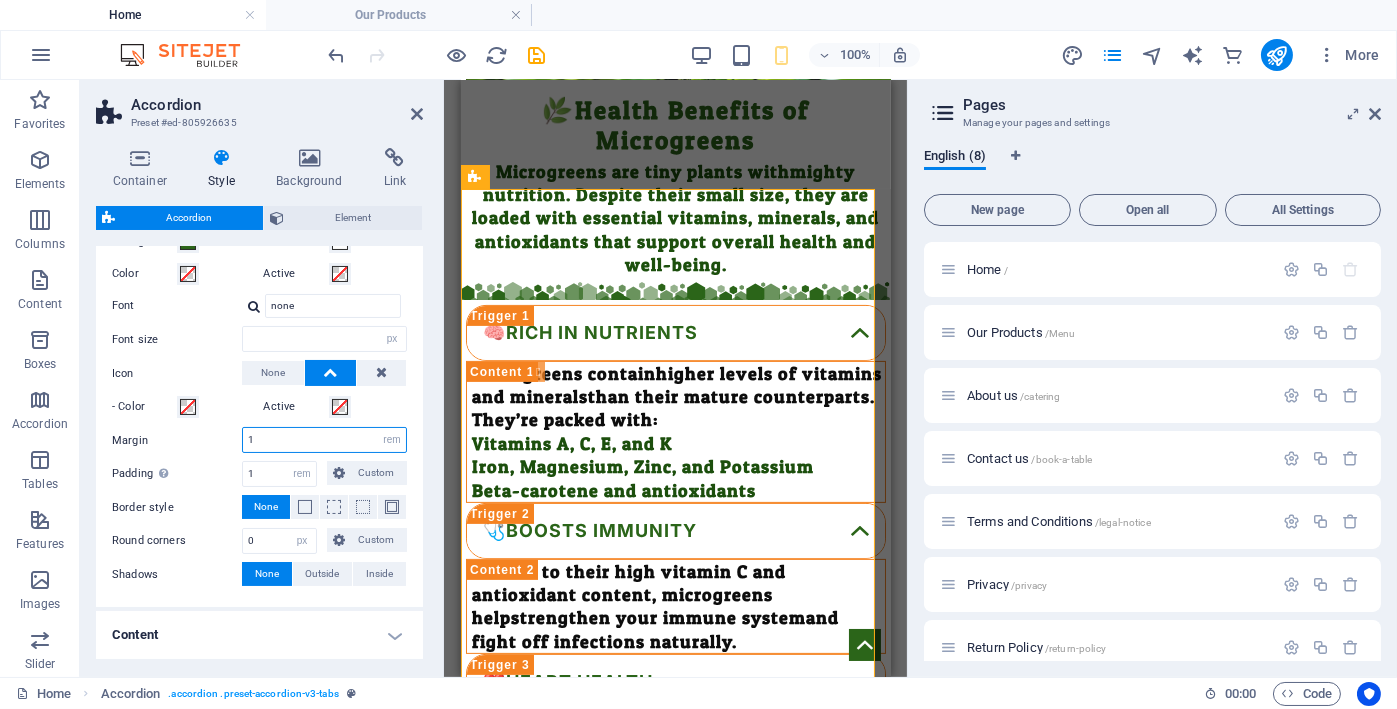 click on "1" at bounding box center [324, 440] 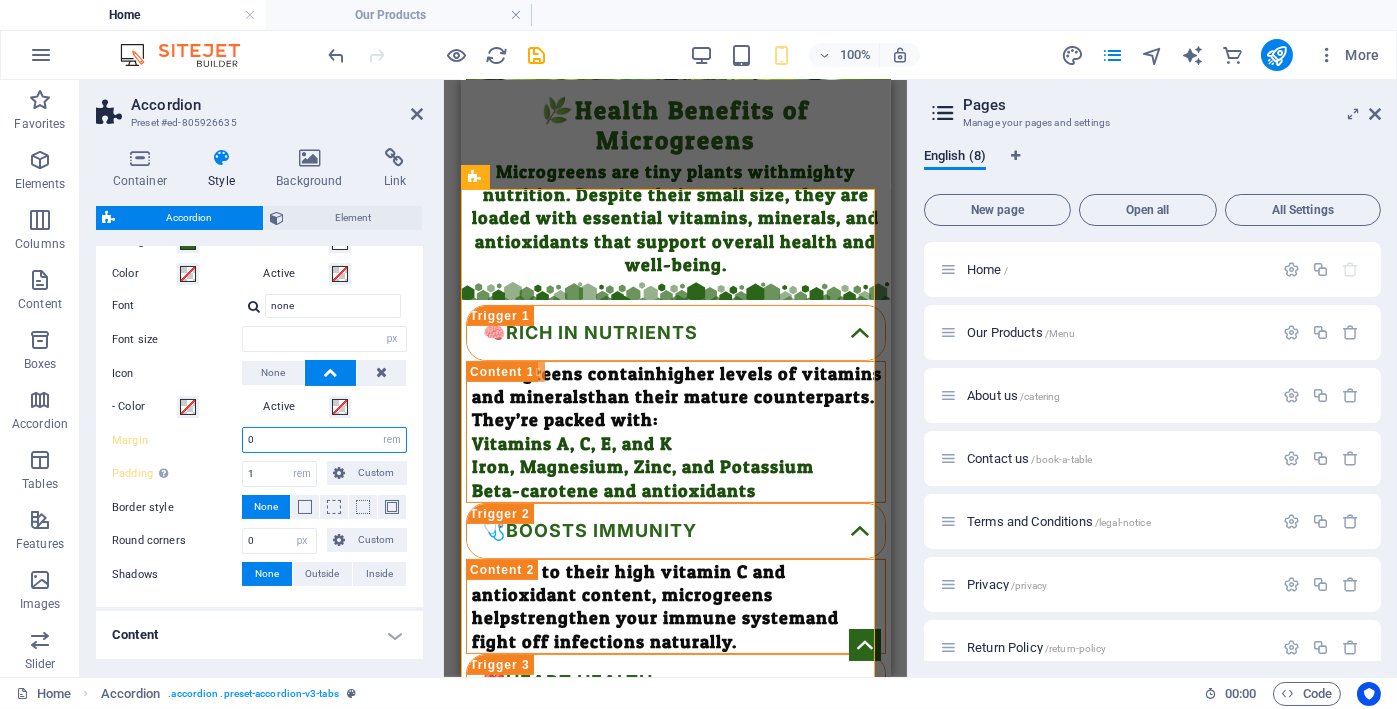 type 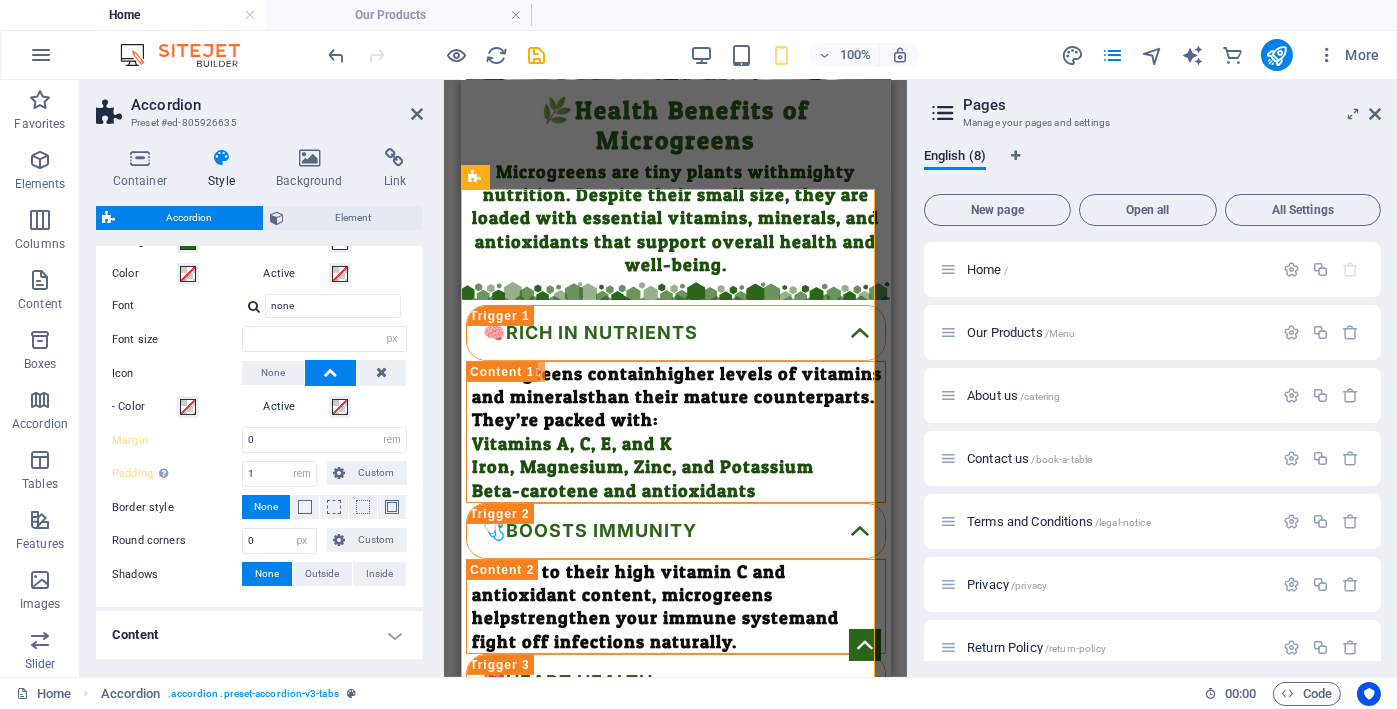 click on "Switch to preview mode to test the expansion effect. Background Active Color Active Font none Font size px rem vh vw Icon None  - Color Active Margin 0 px rem % vh vw Padding Only when "In box" is activated 1 px rem % vh vw Custom Custom 1 px rem % vh vw 1 px rem % vh vw 1 px rem % vh vw 1 px rem % vh vw Border style None              - Width 1 px rem vh vw Custom Custom 1 px rem vh vw 1 px rem vh vw 1 px rem vh vw 1 px rem vh vw  - Color Active Round corners 0 px rem % vh vw Custom Custom 0 px rem % vh vw 0 px rem % vh vw 0 px rem % vh vw 0 px rem % vh vw Shadows None Outside Inside Color X offset 0 px rem vh vw Y offset 0 px rem vh vw Blur 0 px rem % vh vw Spread 0 px rem vh vw" at bounding box center [259, 397] 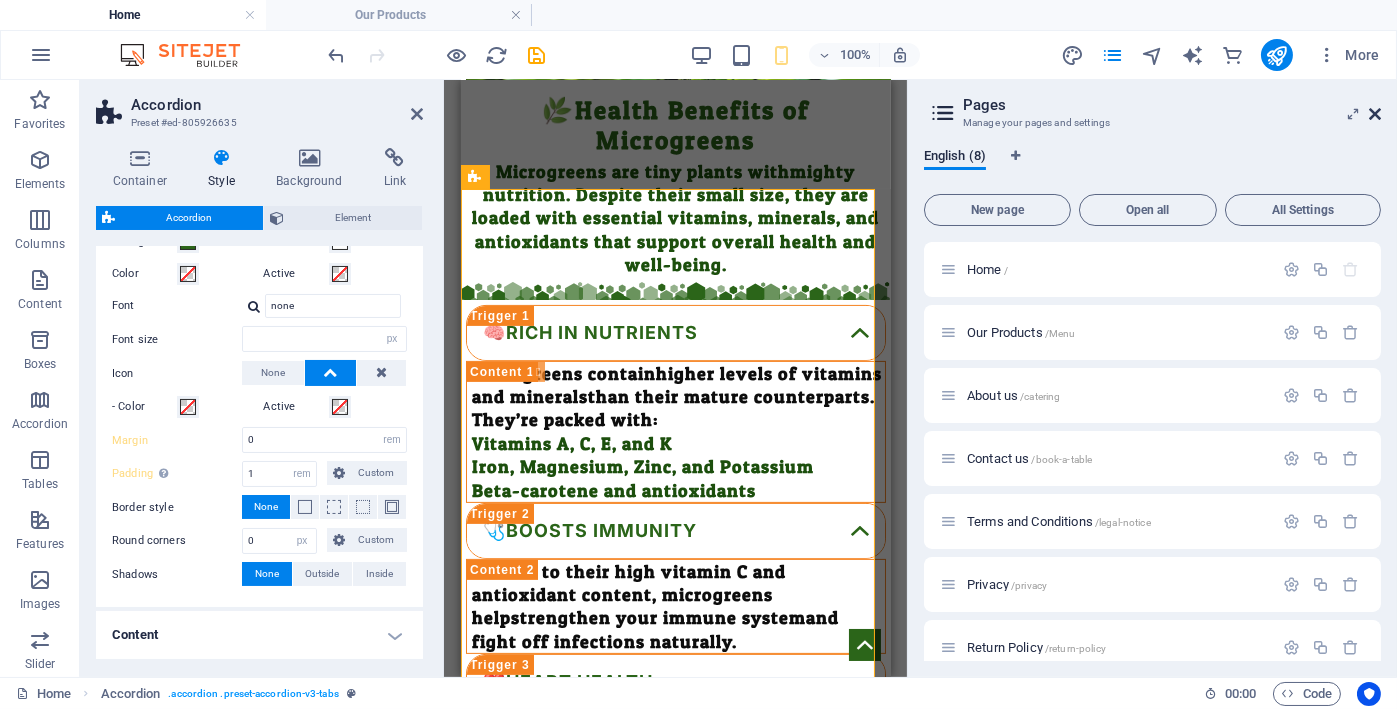 click at bounding box center (1375, 114) 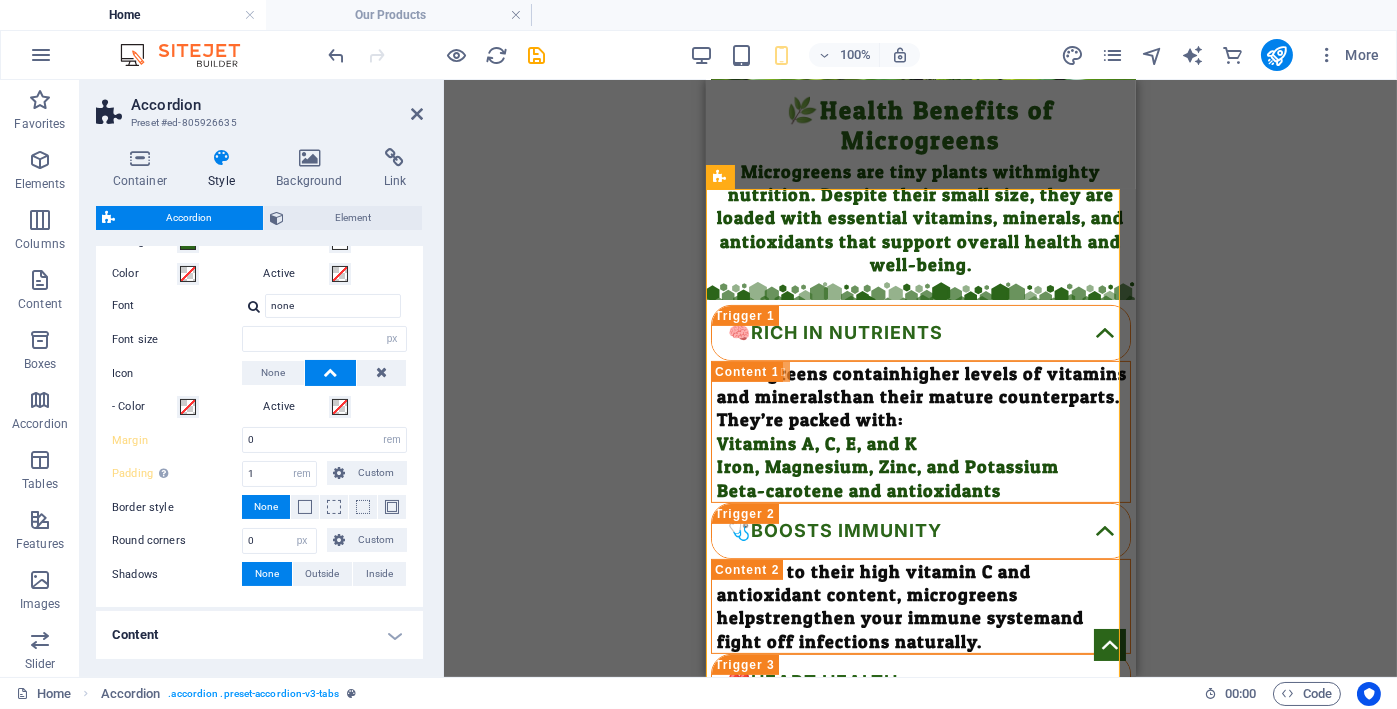 type 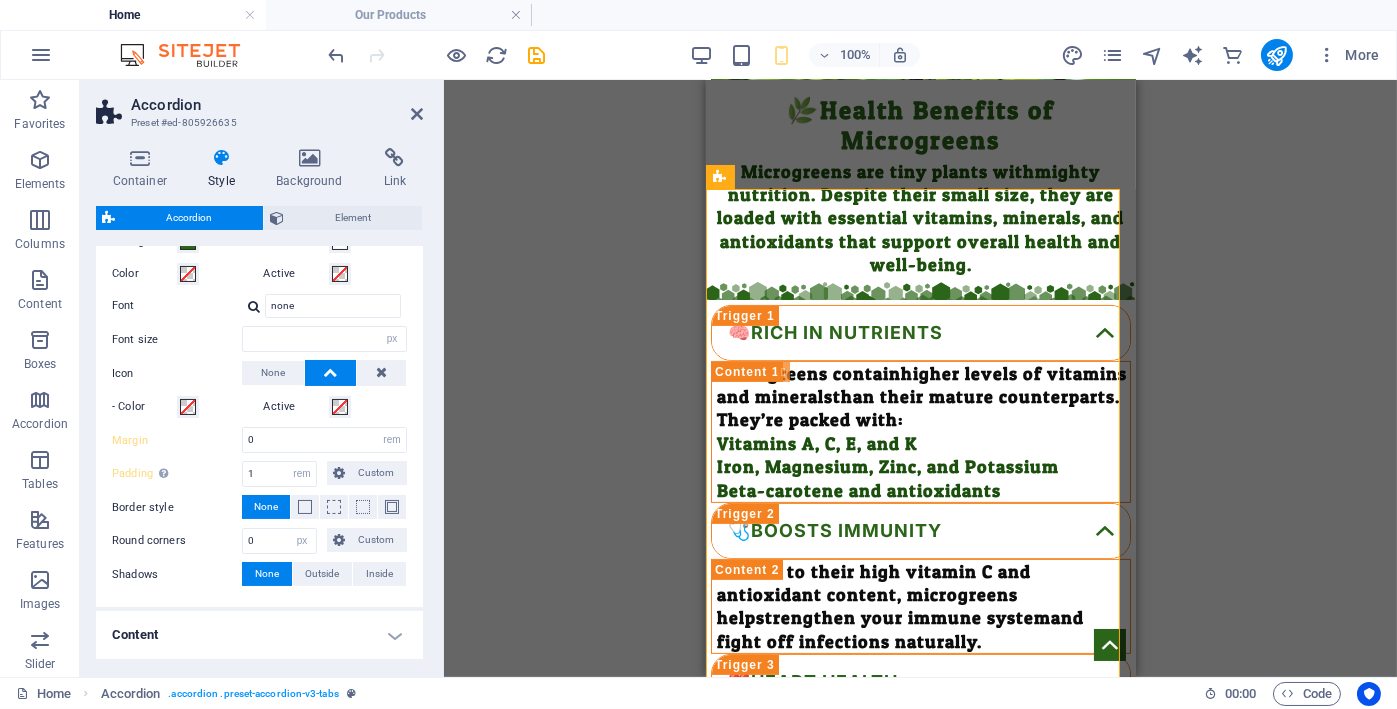 click on "H2   Container   Text   Image   H5   Text   H4   Accordion   Container   Container   Text   H4   Container   Text   Container" at bounding box center (920, 378) 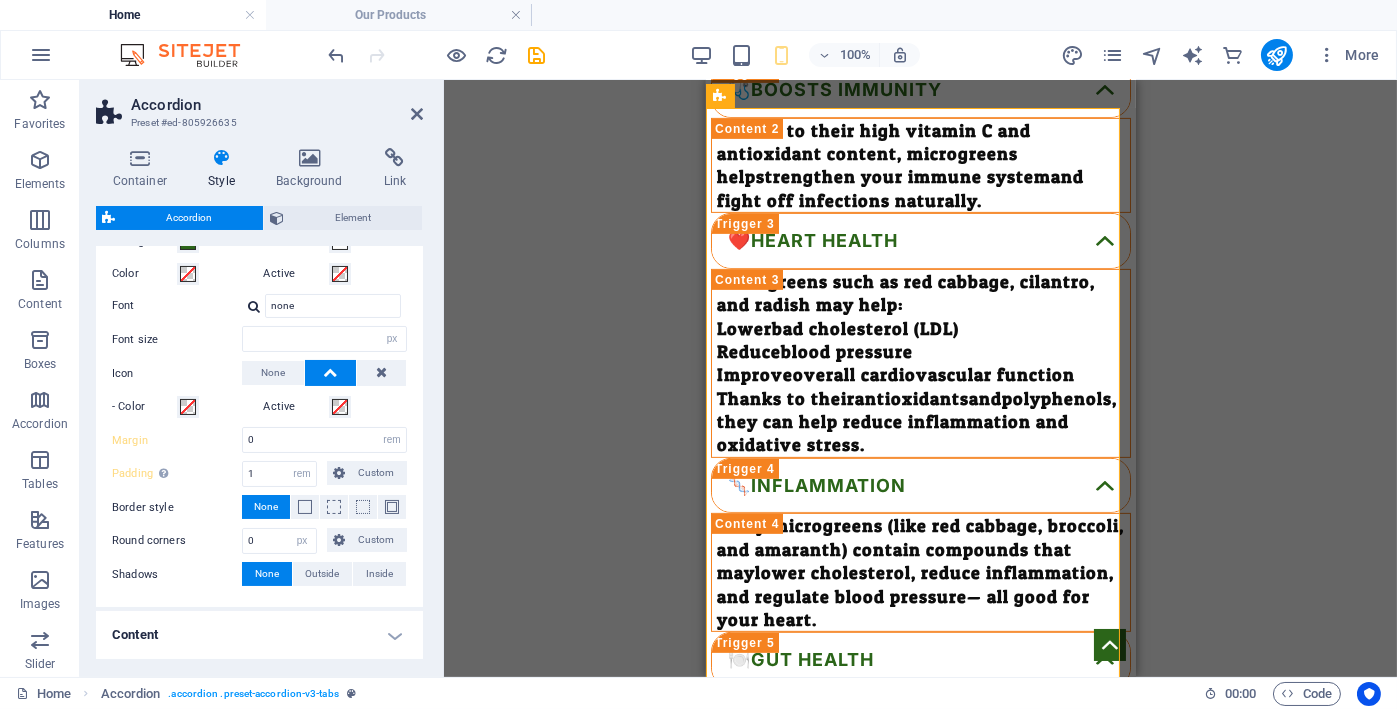 scroll, scrollTop: 1682, scrollLeft: 0, axis: vertical 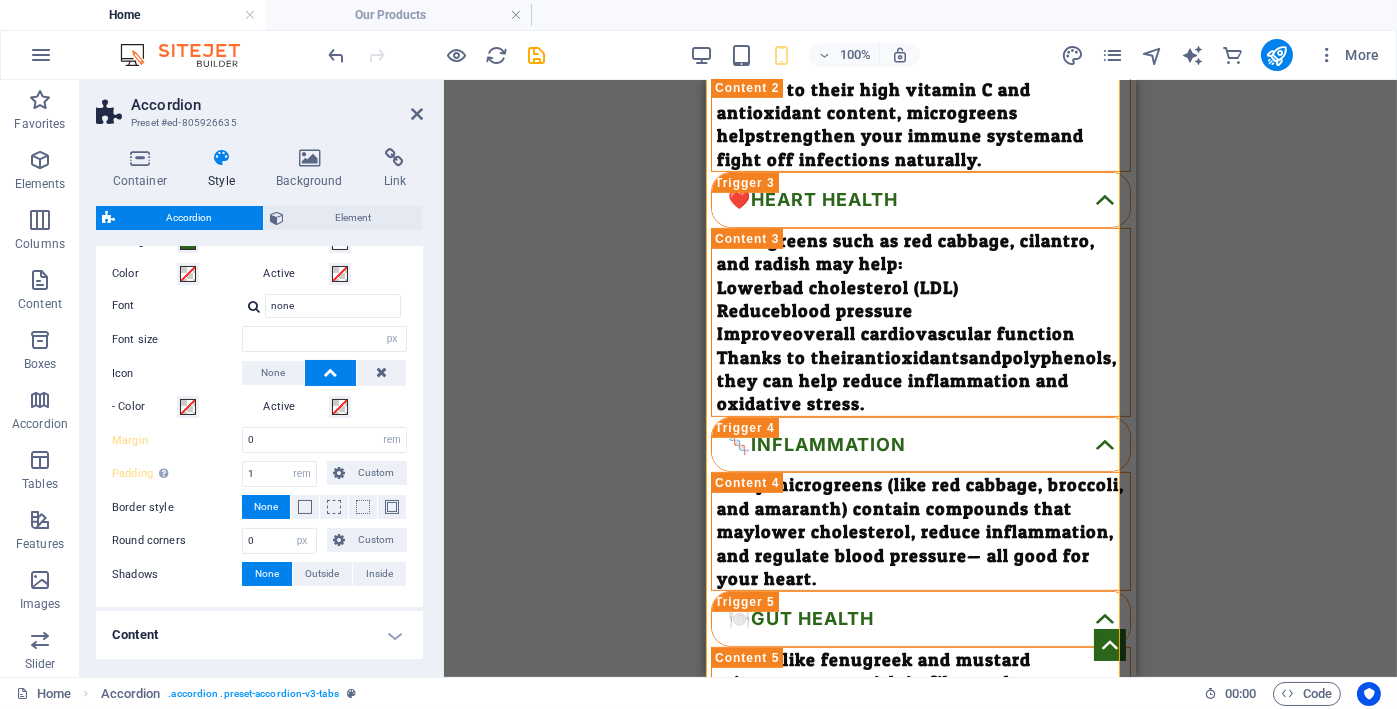 drag, startPoint x: 423, startPoint y: 270, endPoint x: 1242, endPoint y: 341, distance: 822.0718 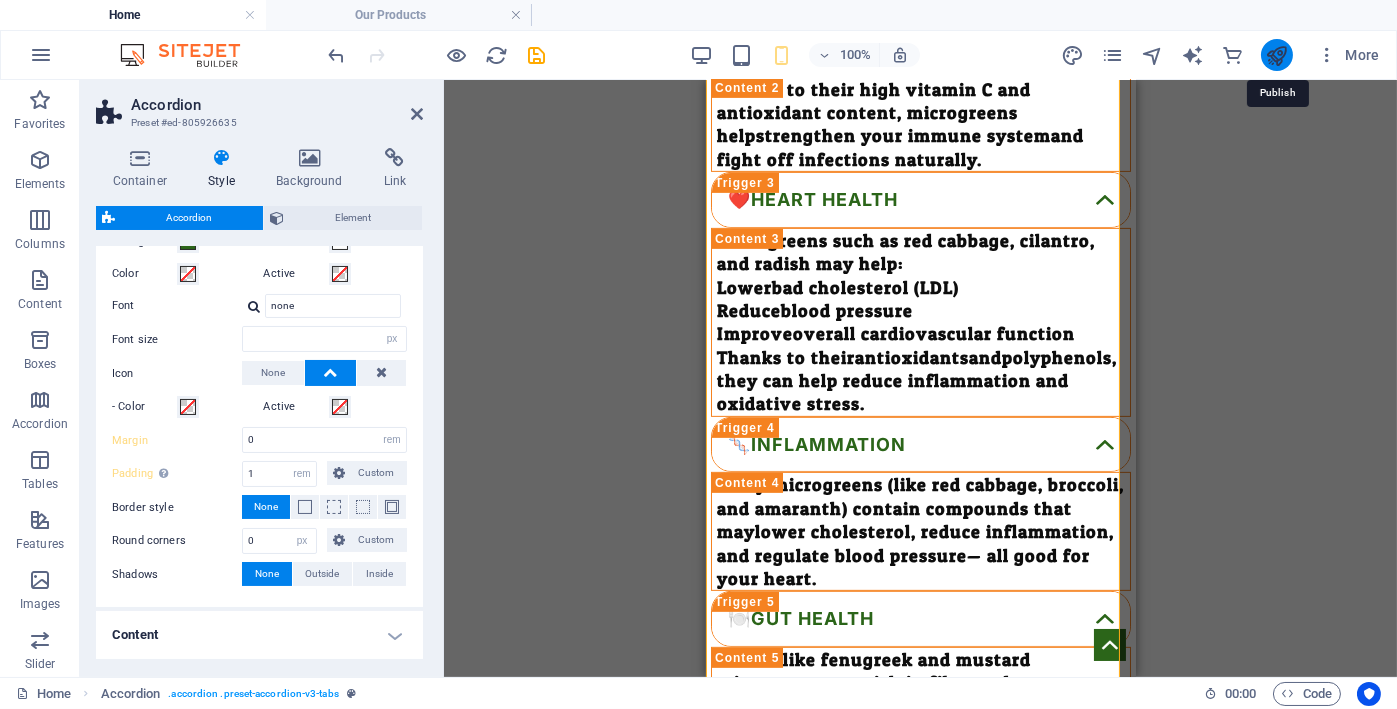 click at bounding box center [1276, 55] 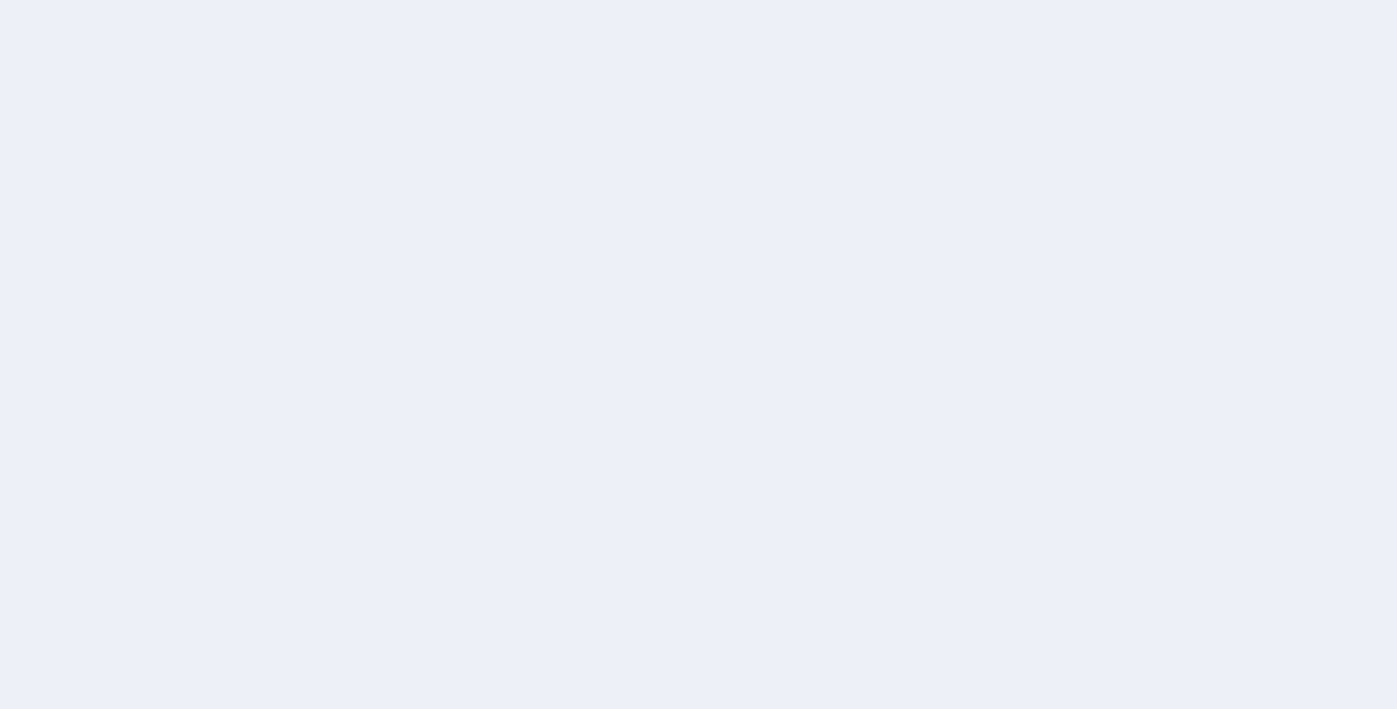 scroll, scrollTop: 0, scrollLeft: 0, axis: both 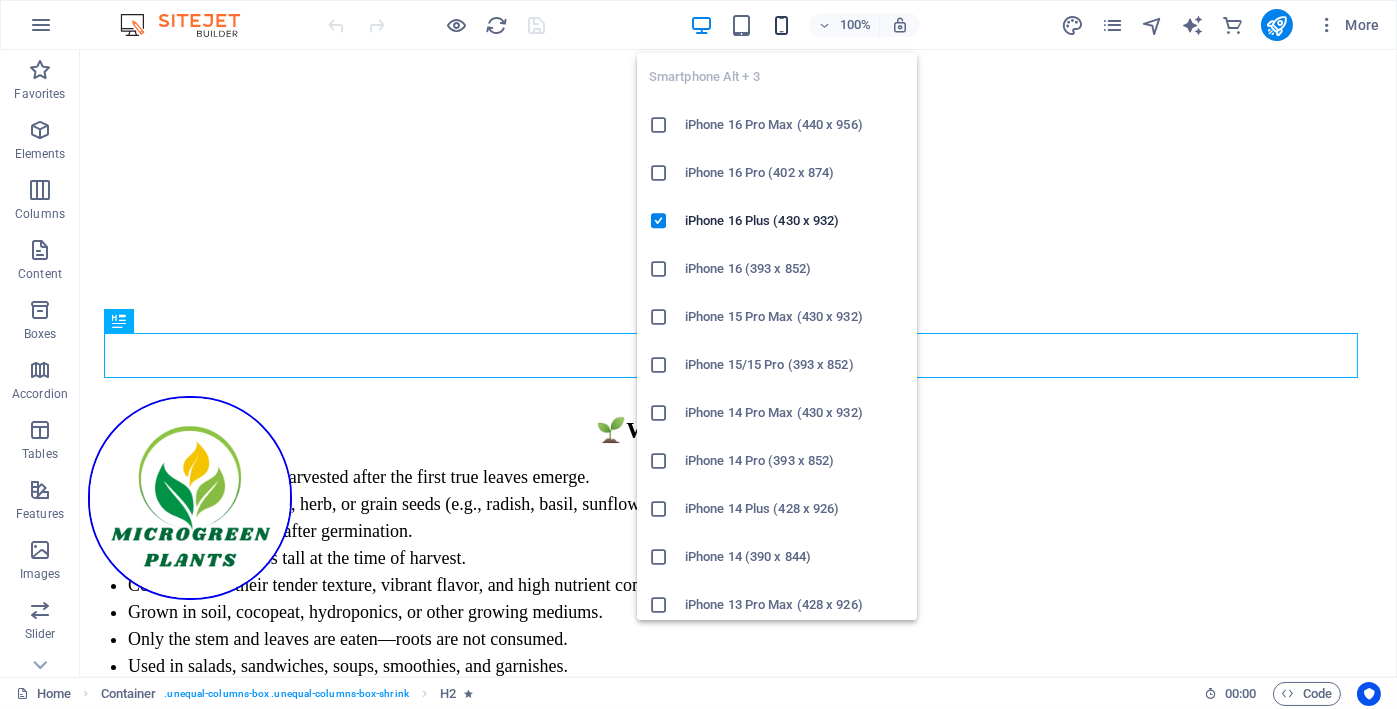 click at bounding box center [781, 25] 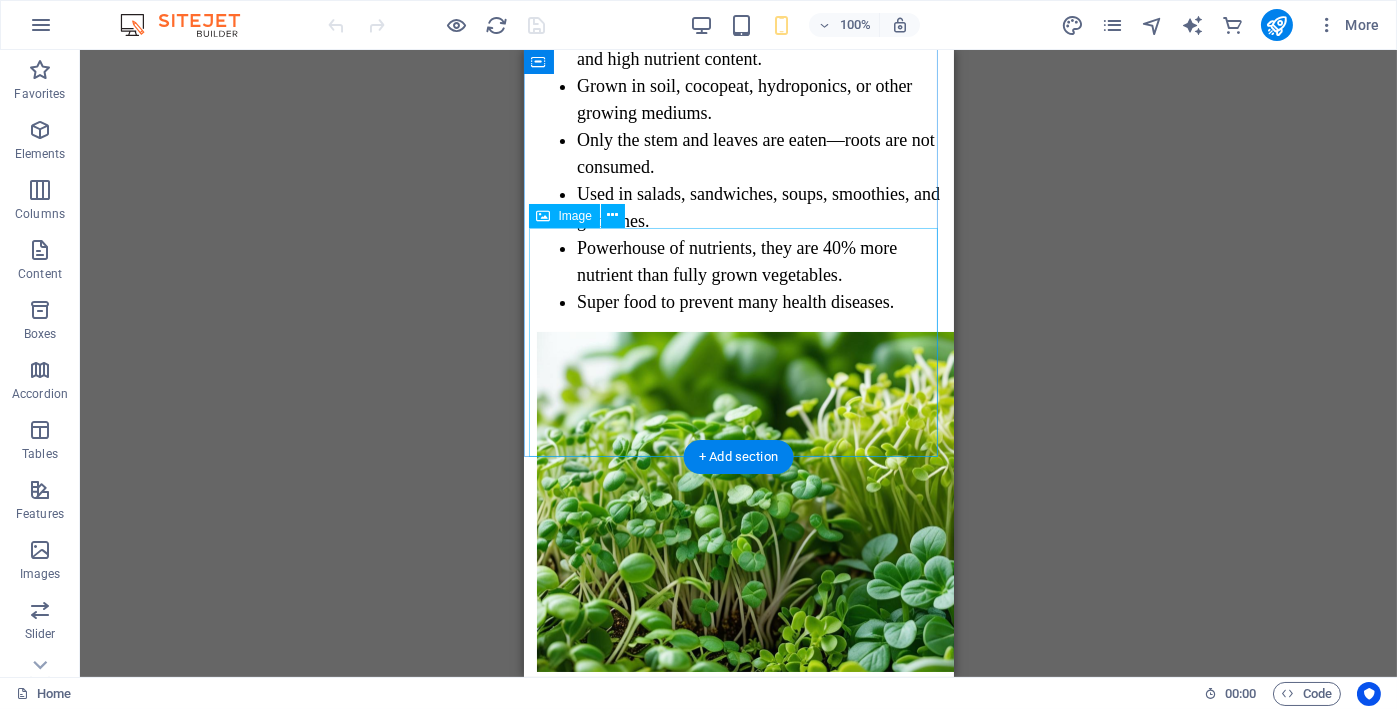 scroll, scrollTop: 1034, scrollLeft: 0, axis: vertical 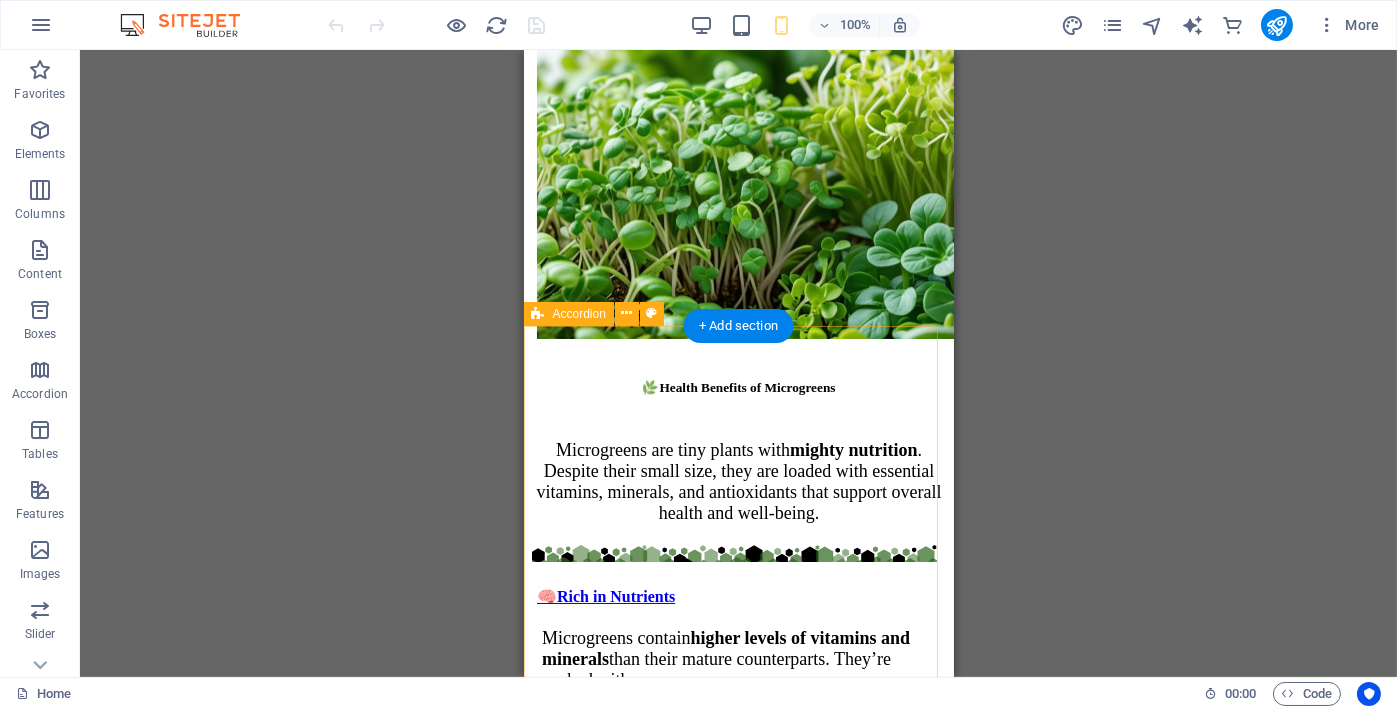 click on "🧠Rich in Nutrients Microgreens contain  higher levels of vitamins and minerals  than their mature counterparts. They’re packed with: Vitamins A, C, E, and K Iron, Magnesium, Zinc, and Potassium Beta-carotene and antioxidants 🩺Boosts Immunity Thanks to their high vitamin C and antioxidant content, microgreens help  strengthen your immune system  and fight off infections naturally. ❤️Heart Health Microgreens such as red cabbage, cilantro, and radish may help: Lower  bad cholesterol (LDL) Reduce  blood pressure Improve  overall cardiovascular function Thanks to their  antioxidants  and  polyphenols , they can help reduce inflammation and oxidative stress. 🧬Inflammation Many microgreens (like red cabbage, broccoli, and amaranth) contain compounds that may  lower cholesterol, reduce inflammation, and regulate blood pressure  — all good for your heart. 🍽️Gut Health Greens like fenugreek and mustard microgreens are rich in fiber and enzymes that support healthy digestion and gut flora." at bounding box center (738, 1351) 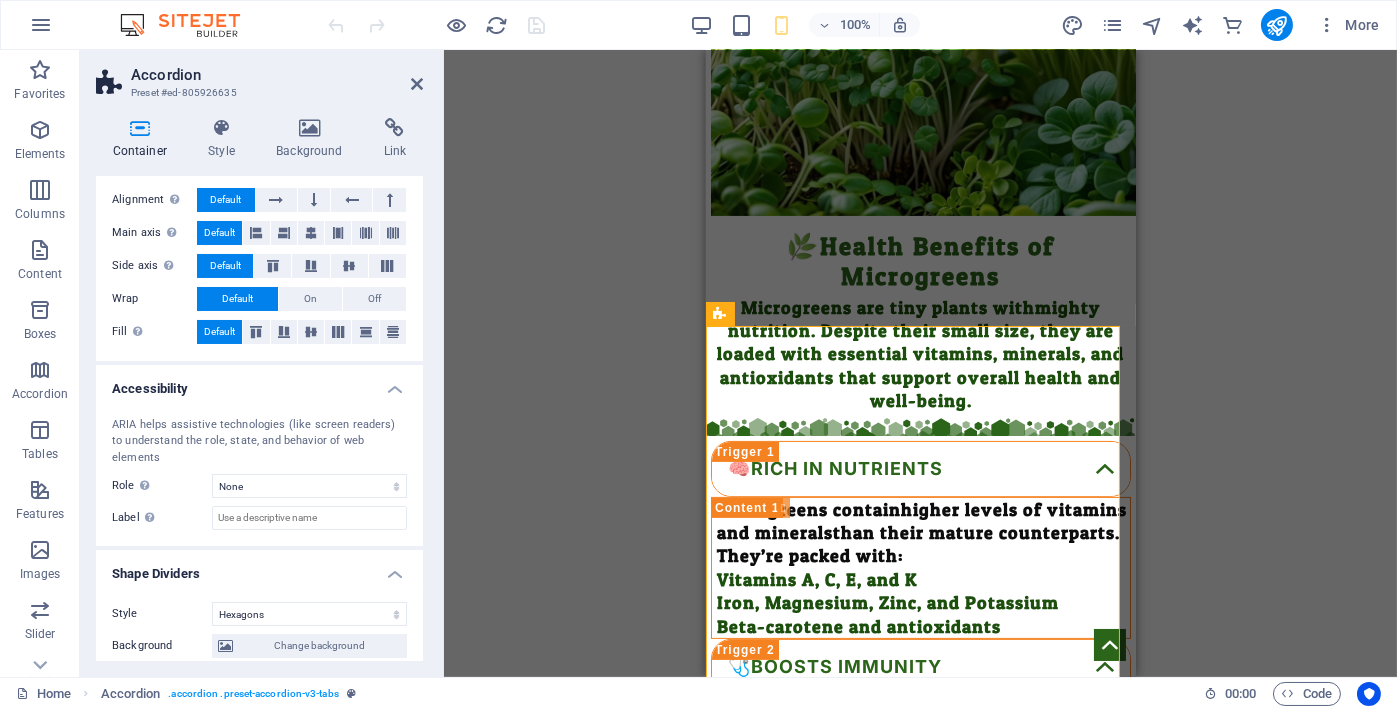 scroll, scrollTop: 275, scrollLeft: 0, axis: vertical 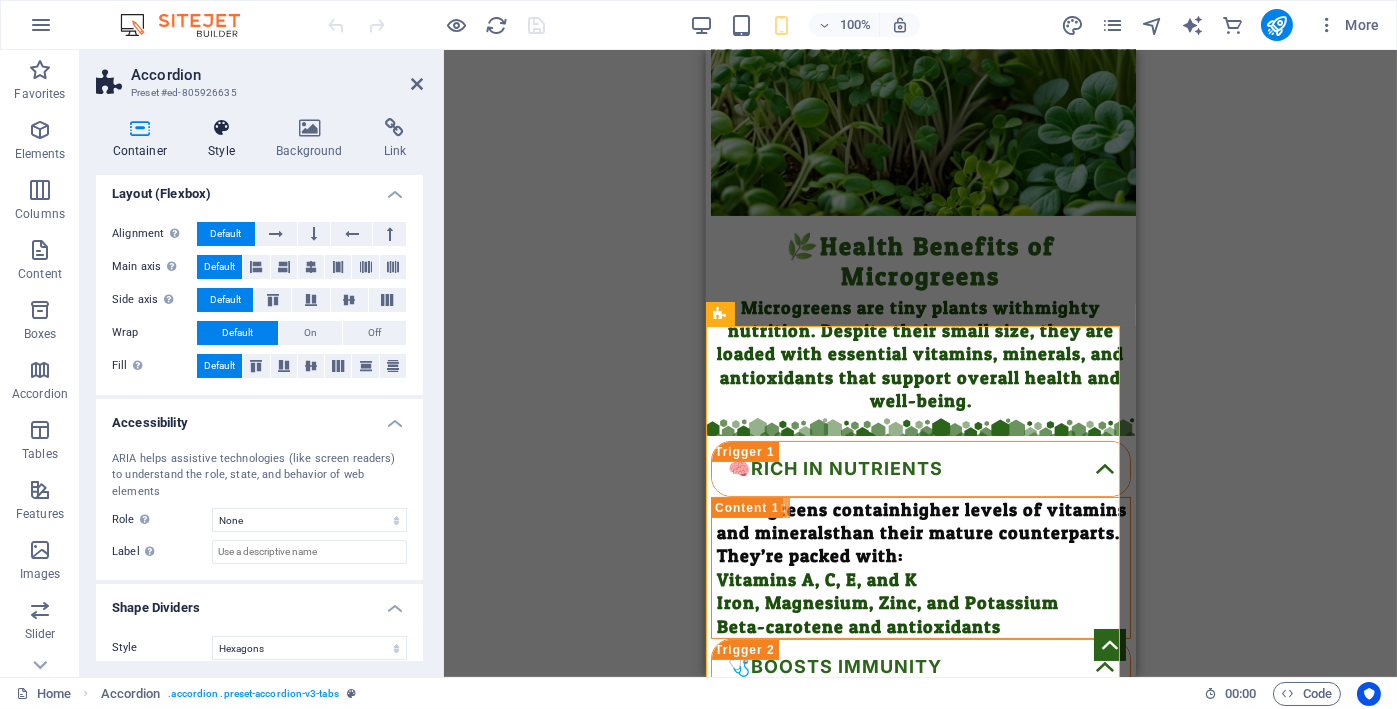 click on "Style" at bounding box center [226, 139] 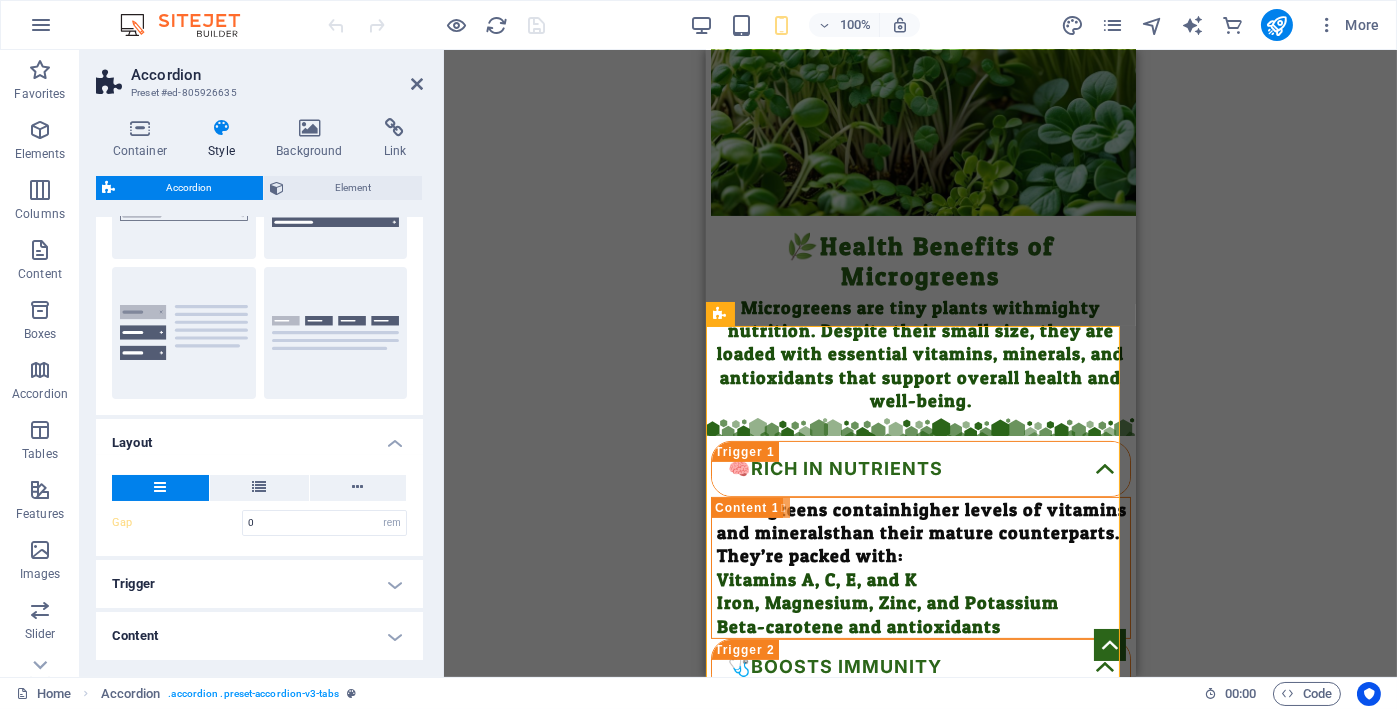 scroll, scrollTop: 219, scrollLeft: 0, axis: vertical 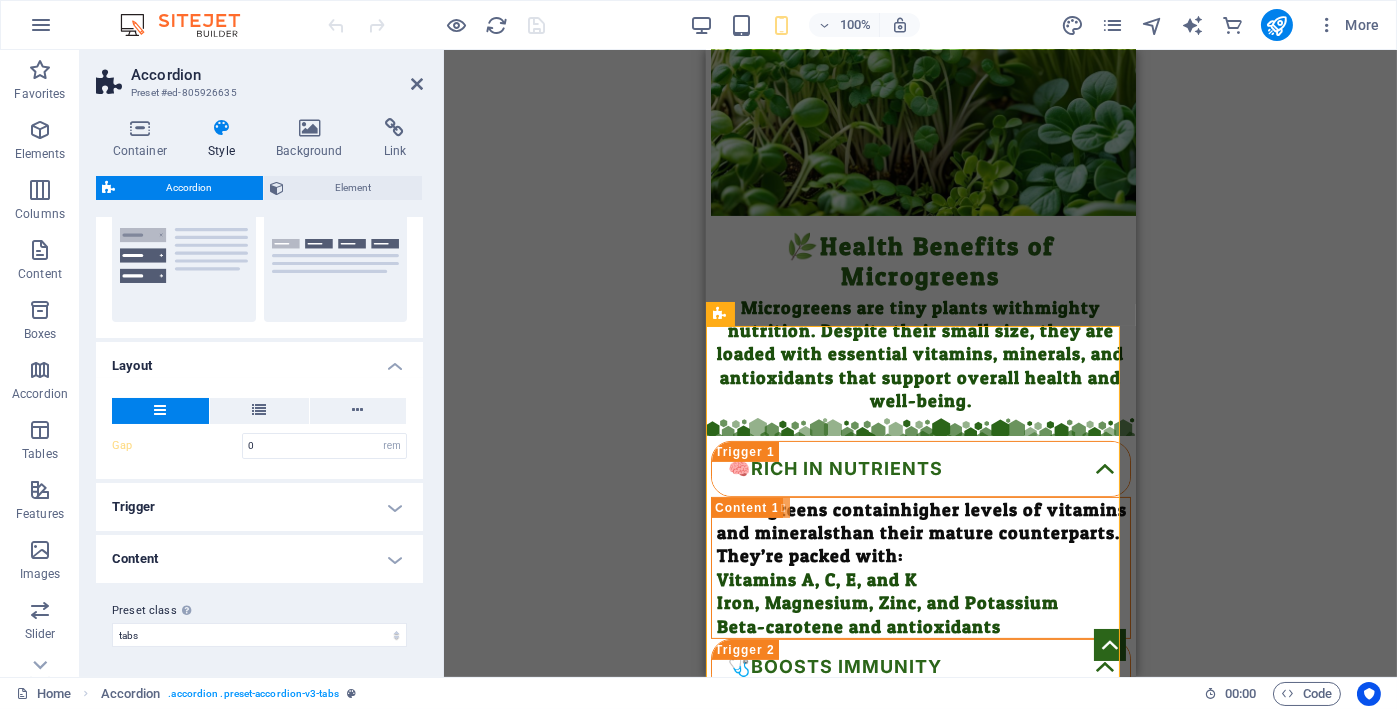 click on "Content" at bounding box center [259, 559] 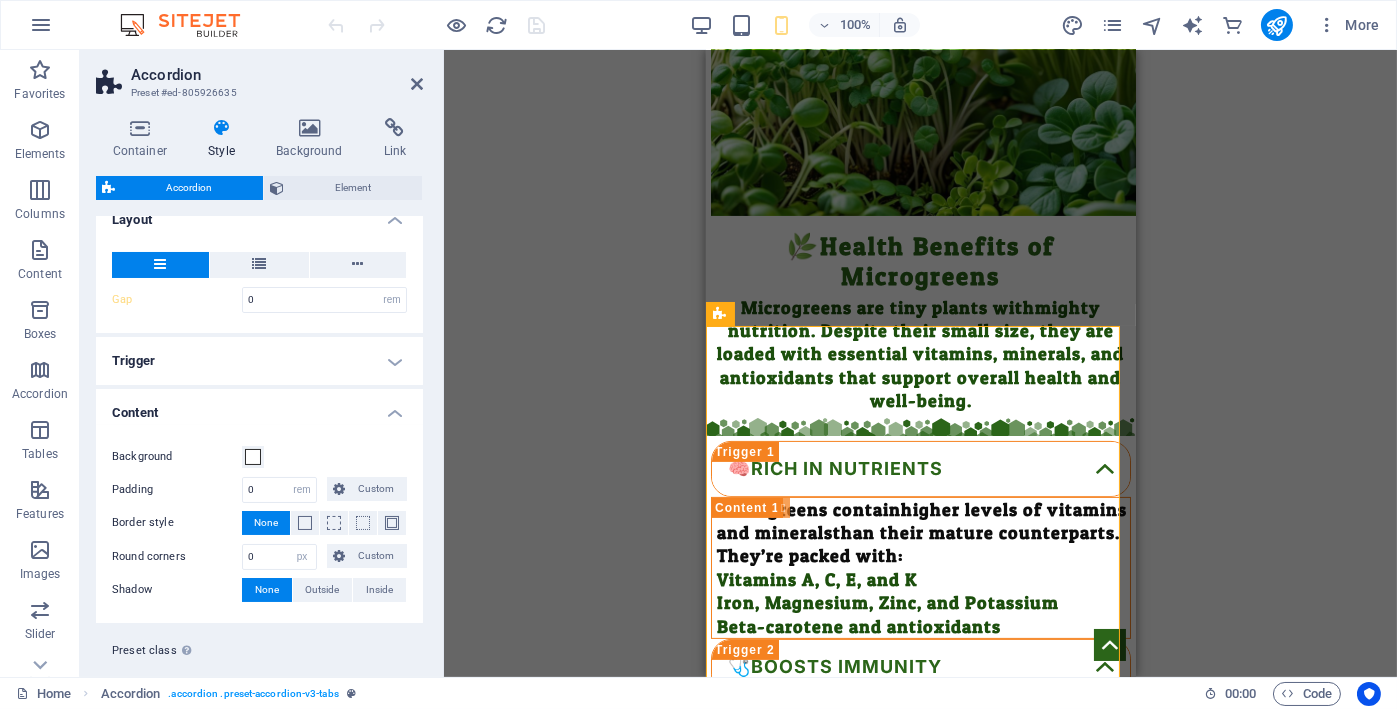 scroll, scrollTop: 386, scrollLeft: 0, axis: vertical 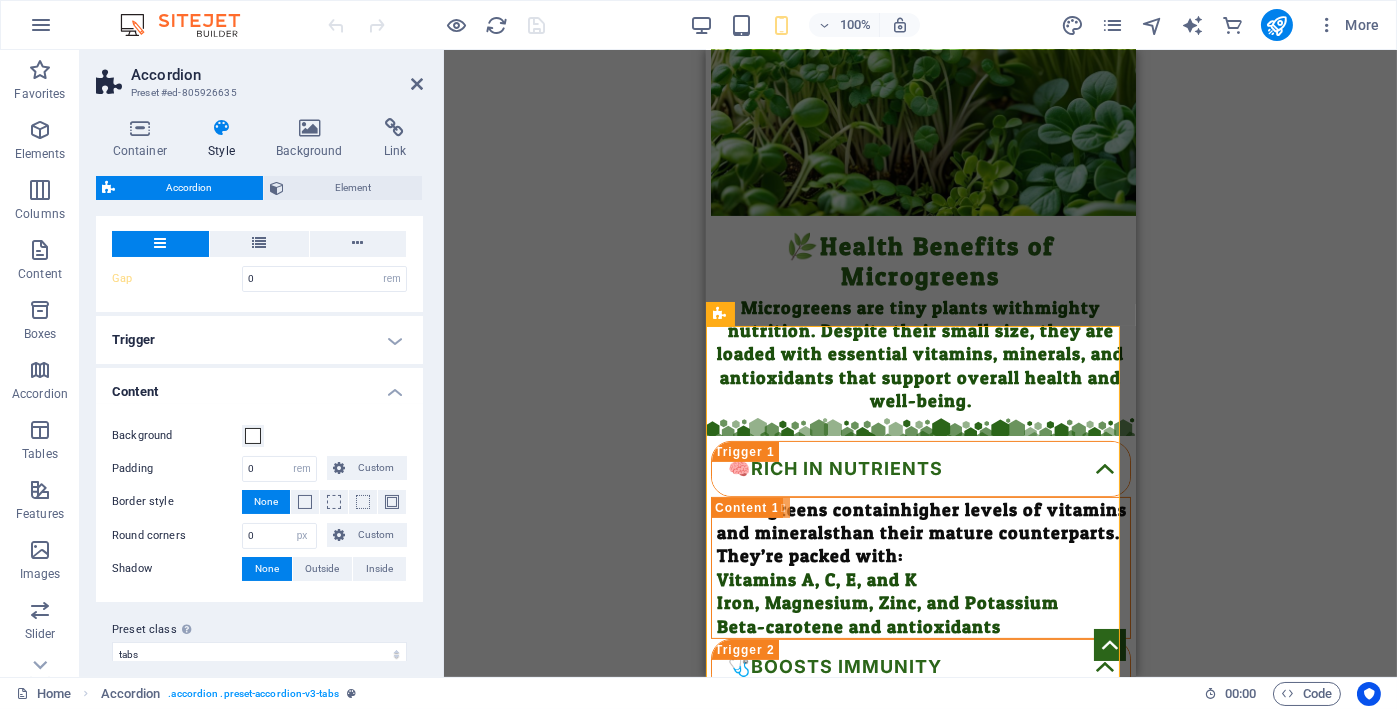 click on "Trigger" at bounding box center (259, 340) 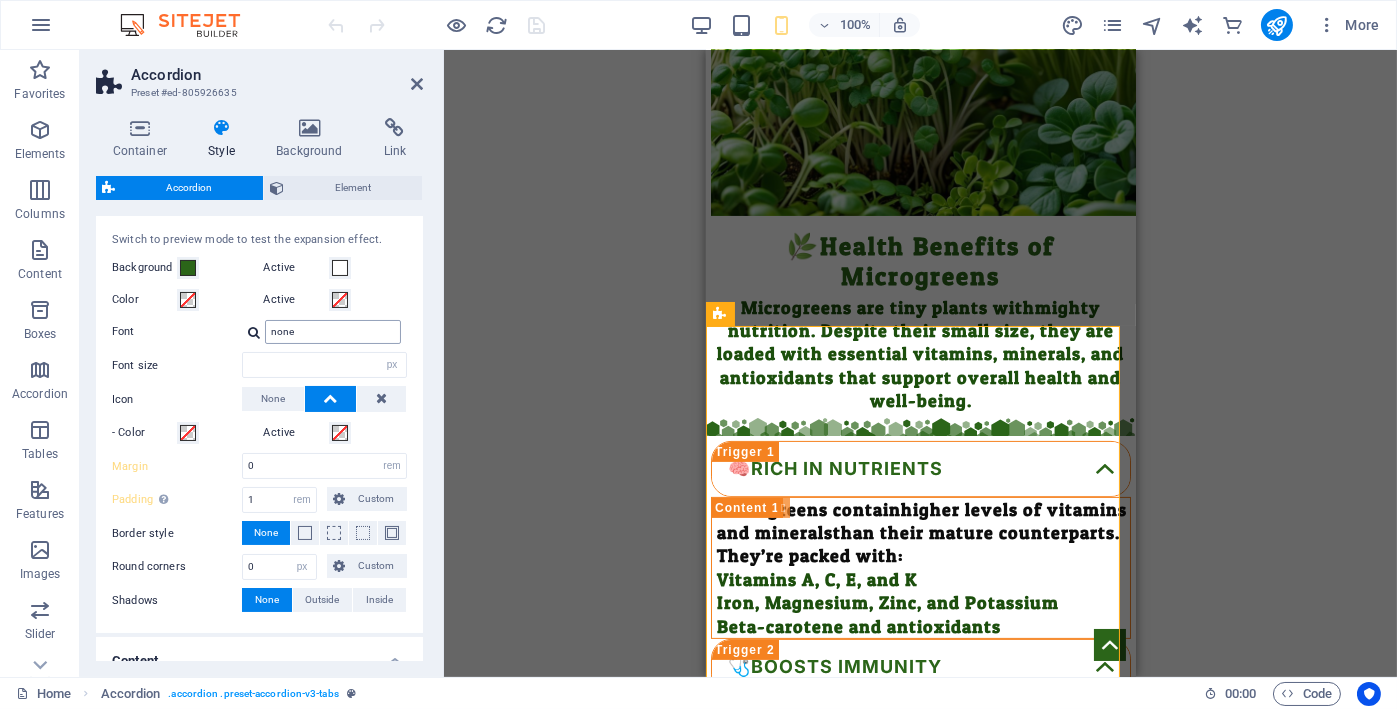 scroll, scrollTop: 552, scrollLeft: 0, axis: vertical 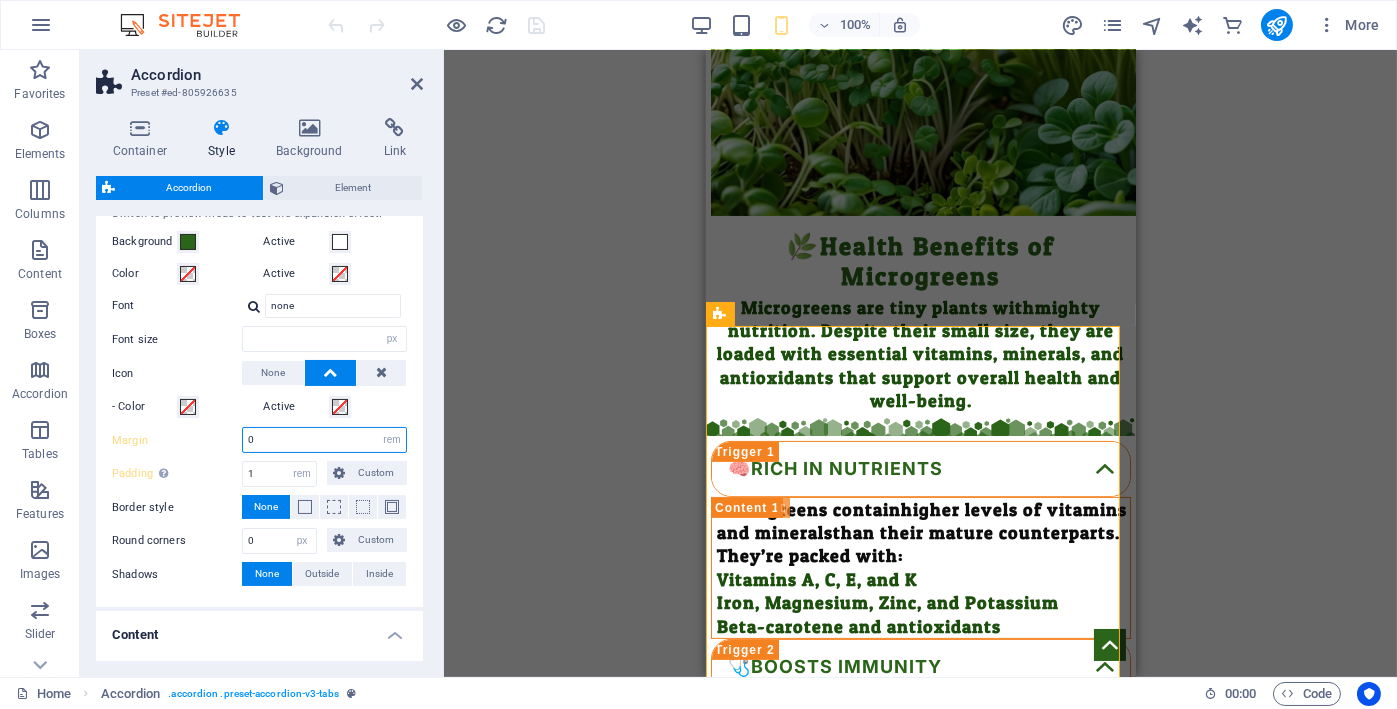 click on "0" at bounding box center (324, 440) 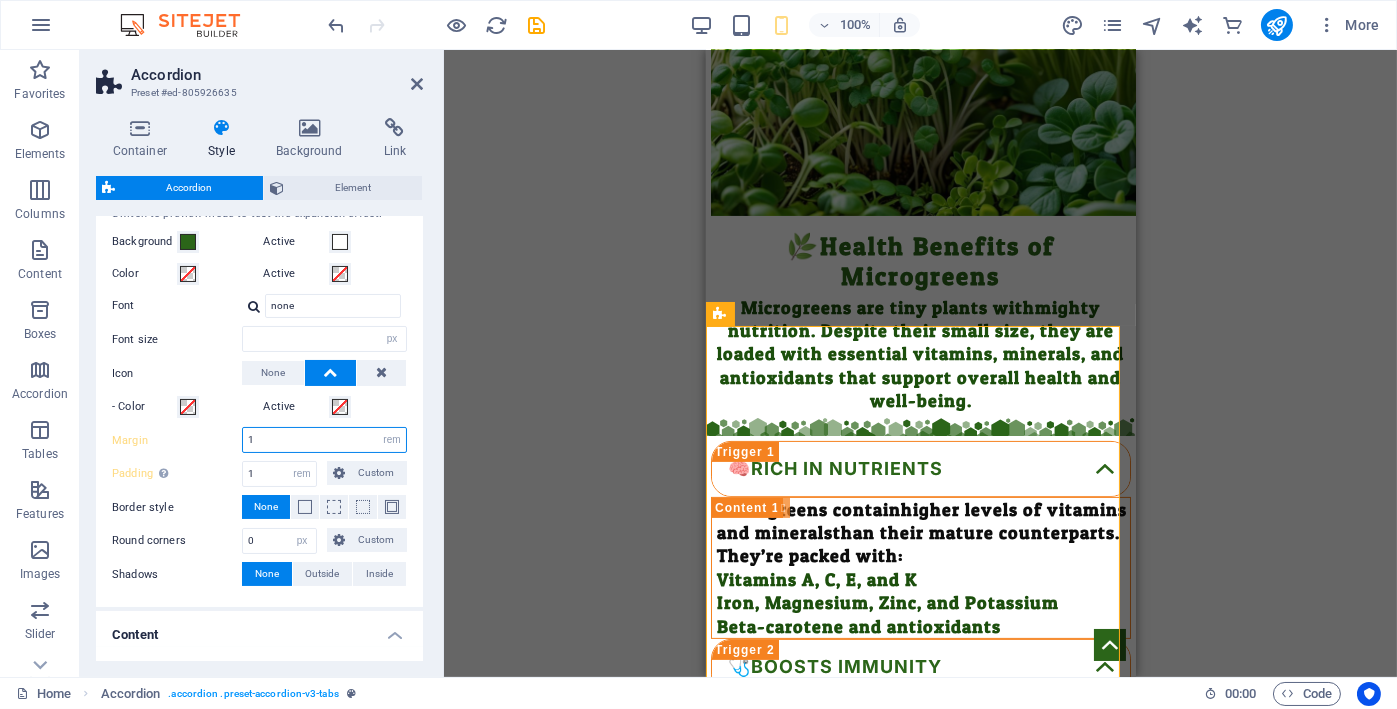 type on "1" 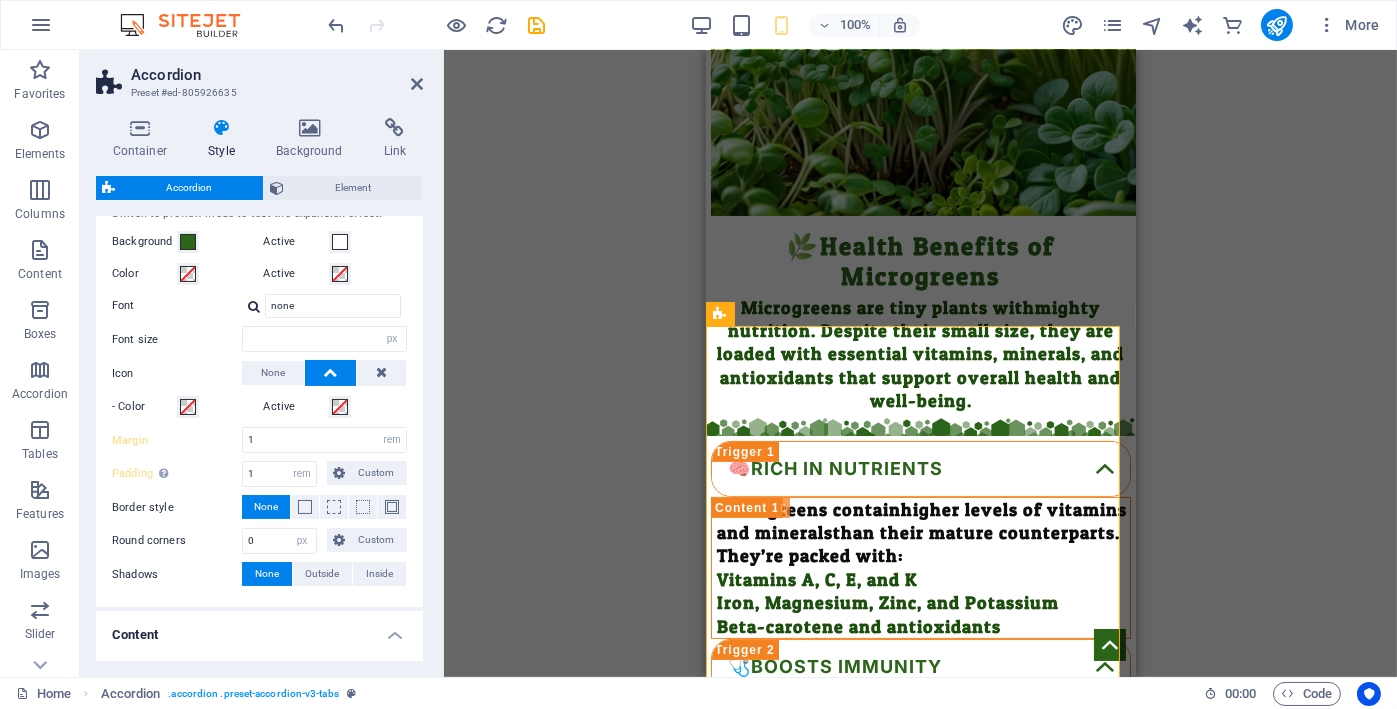 click on "Margin 1 px rem % vh vw" at bounding box center [259, 440] 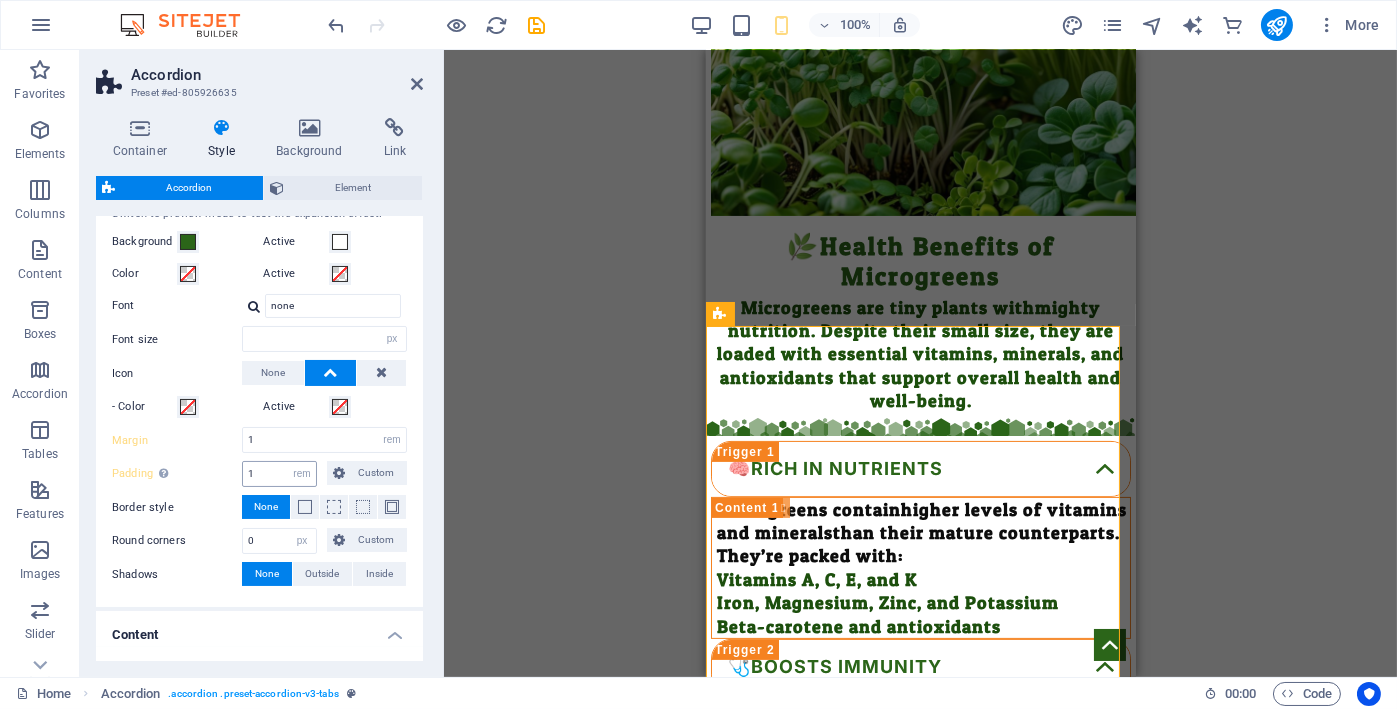 type 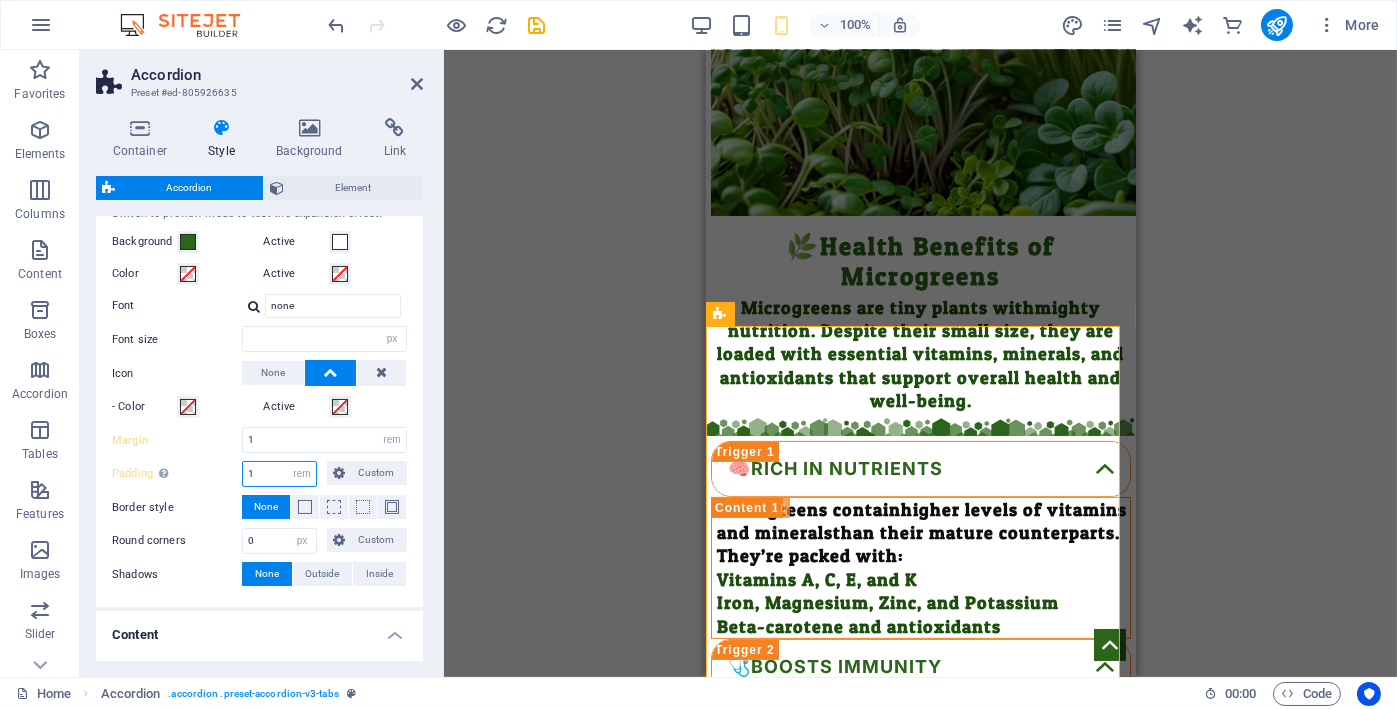 click on "1" at bounding box center (279, 474) 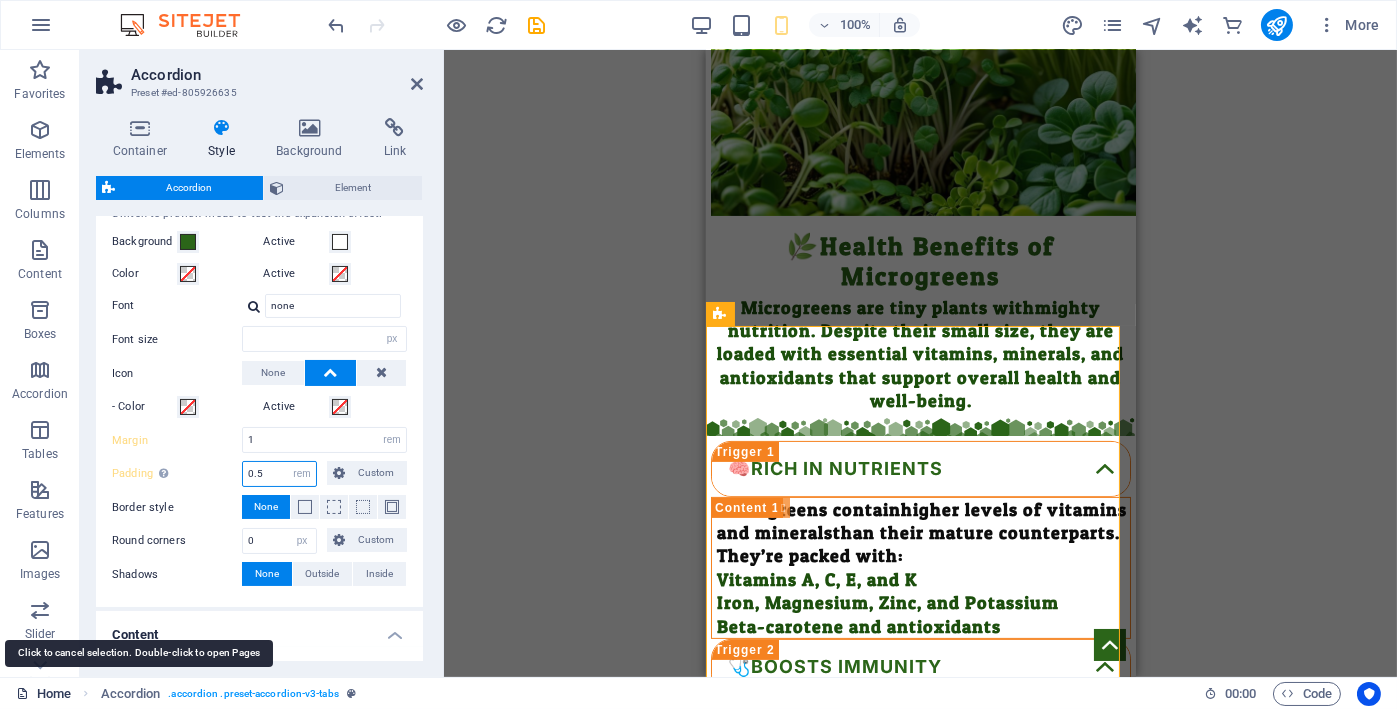 type on "0.5" 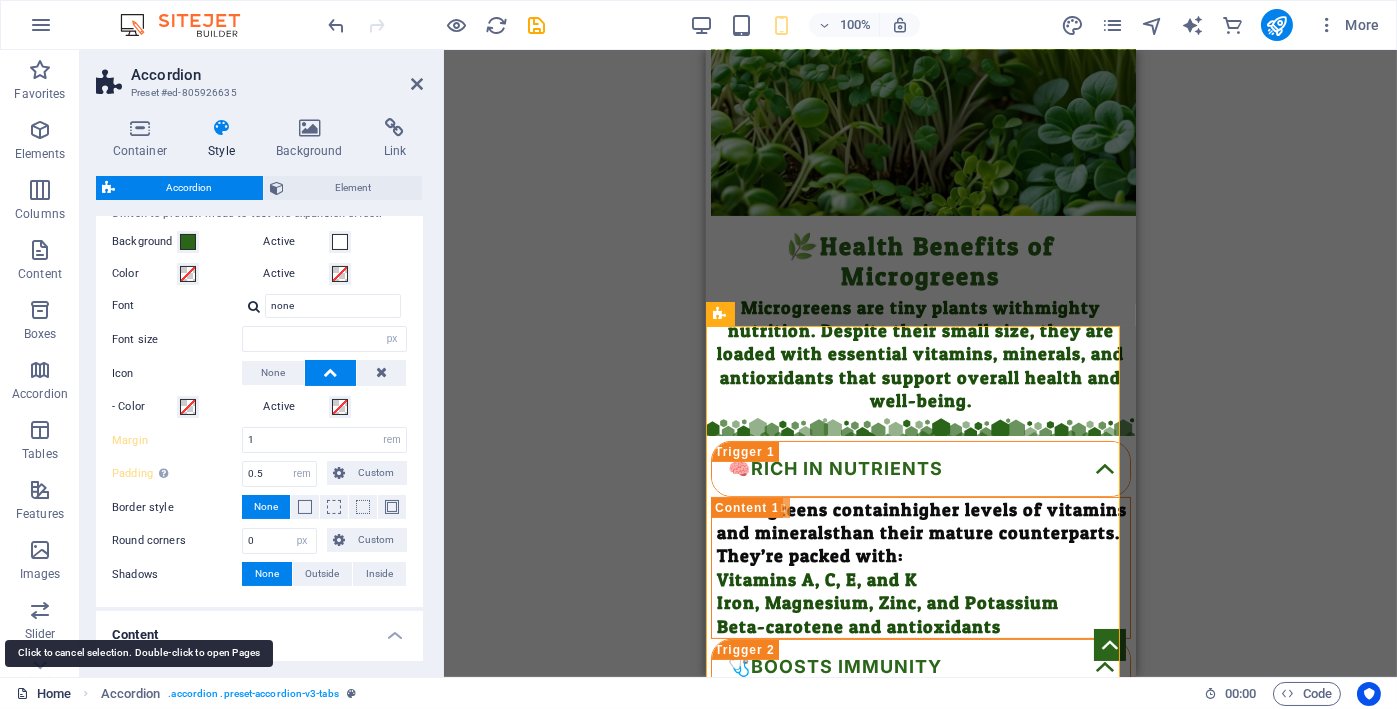 click on "Home" at bounding box center (43, 694) 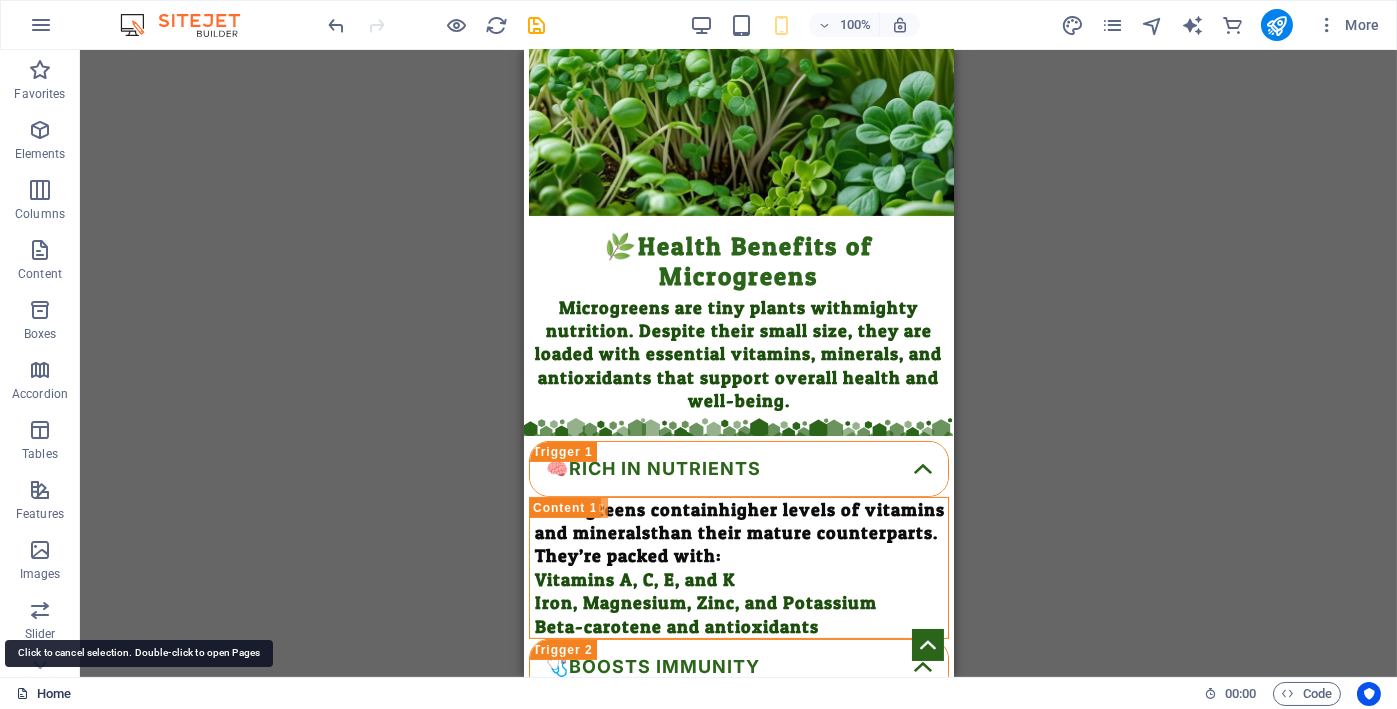 click on "Home" at bounding box center (43, 694) 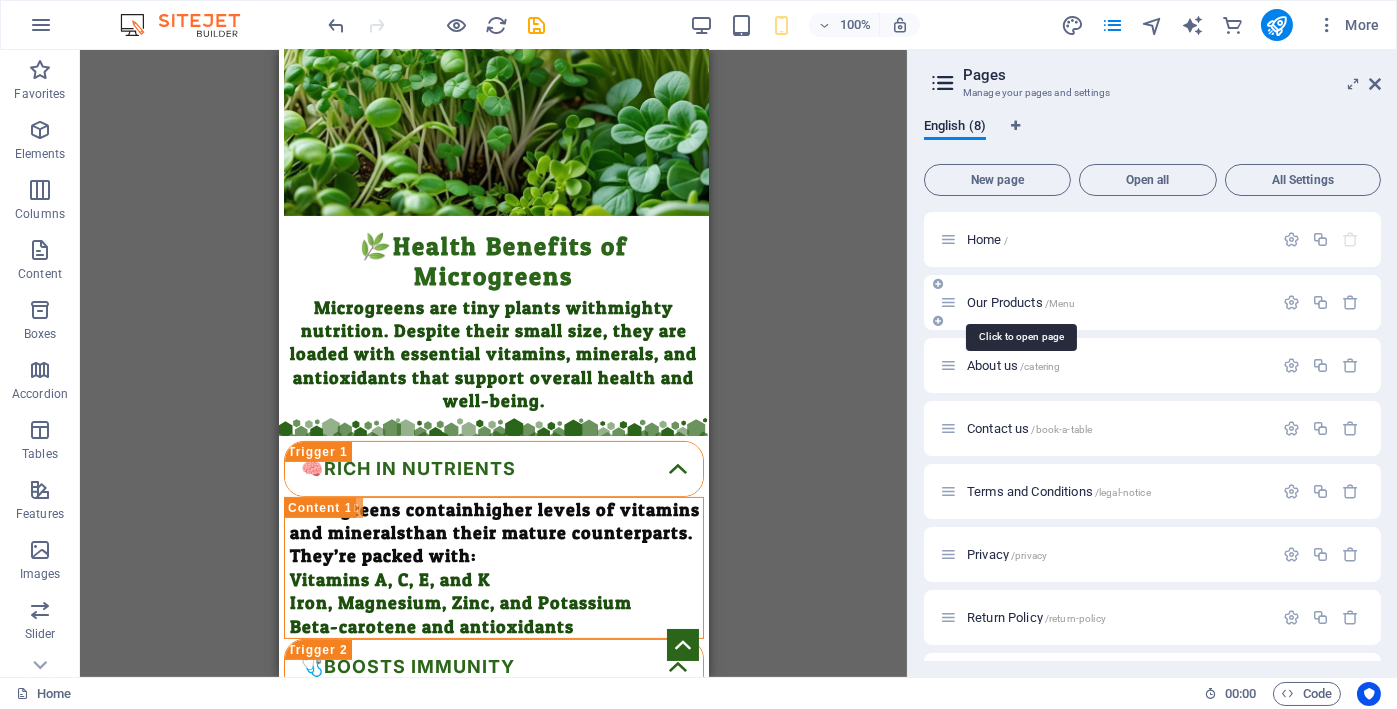 click on "Our Products /Menu" at bounding box center (1021, 302) 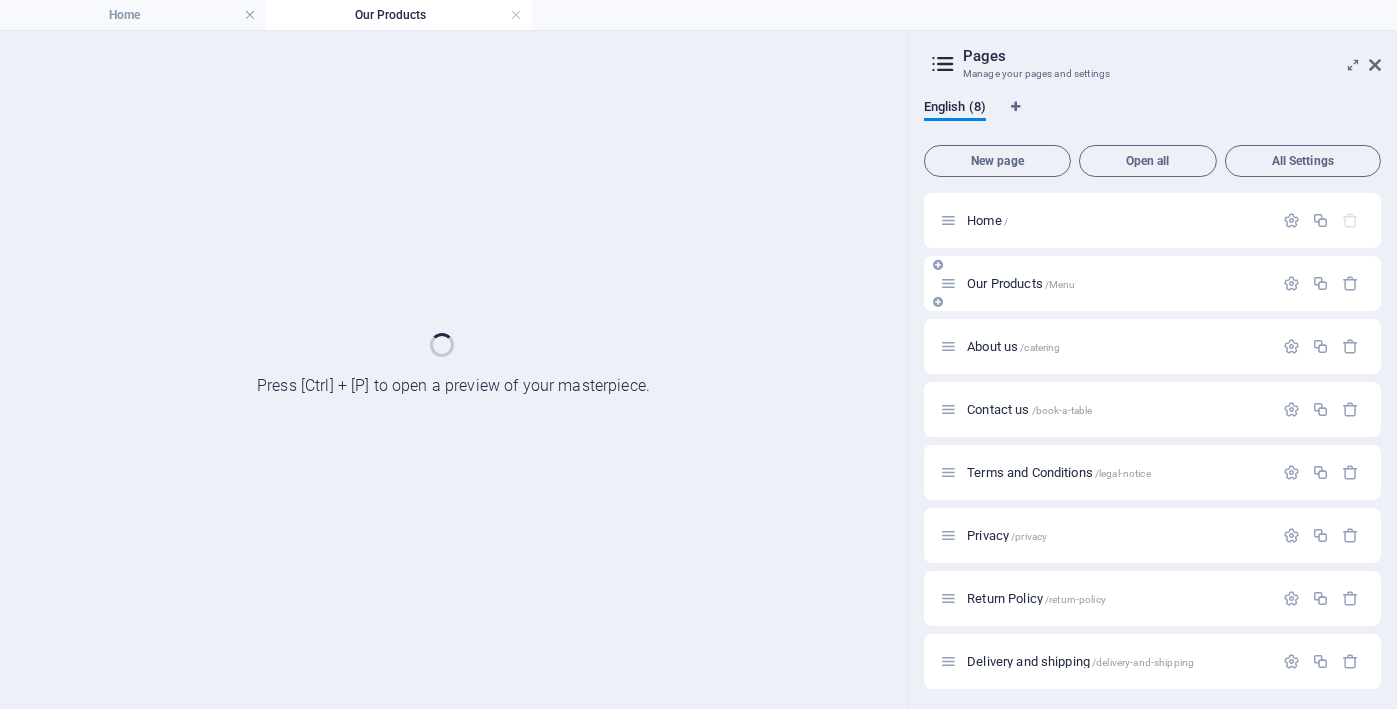 scroll, scrollTop: 0, scrollLeft: 0, axis: both 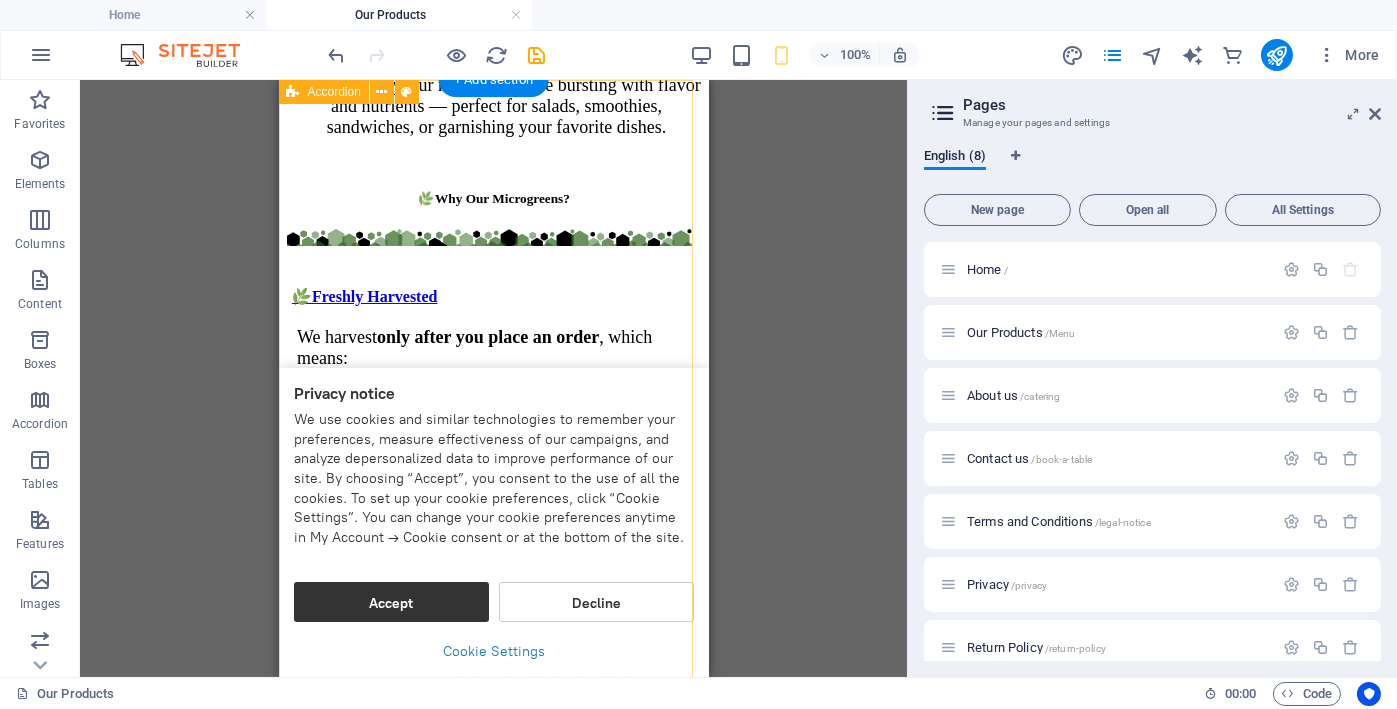 click on "🌿Freshly Harvested We harvest  only after you place an order , which means: You get the freshest greens possible Longer shelf life Maximum flavor and nutrition ✅Grown Clean & Safe Our microgreens are cultivated  indoors in a hygienic, soil-free environment  with  no chemicals, no pesticides, and no GMOs . ✅Nutrient-Superfood Microgreens contain  up to 40x more nutrients  than mature vegetables — including vitamins A, C, K, E, and antioxidants. ✅Locally Grown Support local farming! Our greens are grown nearby, reducing food miles and ensuring faster, eco-friendly delivery. ✅tasty & Delicious Support local farming! Our greens are grown nearby, reducing food miles and ensuring faster, eco-friendly delivery." at bounding box center (493, 626) 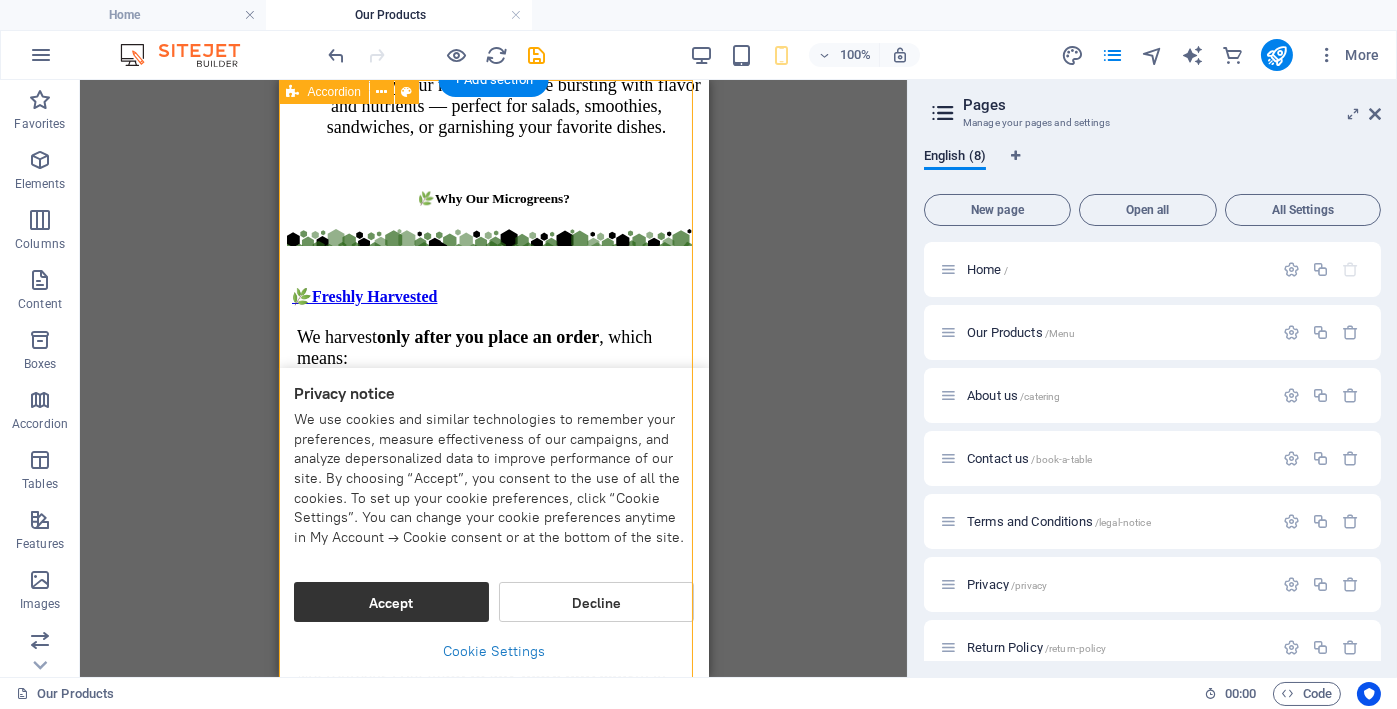 click on "🌿Freshly Harvested We harvest  only after you place an order , which means: You get the freshest greens possible Longer shelf life Maximum flavor and nutrition ✅Grown Clean & Safe Our microgreens are cultivated  indoors in a hygienic, soil-free environment  with  no chemicals, no pesticides, and no GMOs . ✅Nutrient-Superfood Microgreens contain  up to 40x more nutrients  than mature vegetables — including vitamins A, C, K, E, and antioxidants. ✅Locally Grown Support local farming! Our greens are grown nearby, reducing food miles and ensuring faster, eco-friendly delivery. ✅tasty & Delicious Support local farming! Our greens are grown nearby, reducing food miles and ensuring faster, eco-friendly delivery." at bounding box center [493, 626] 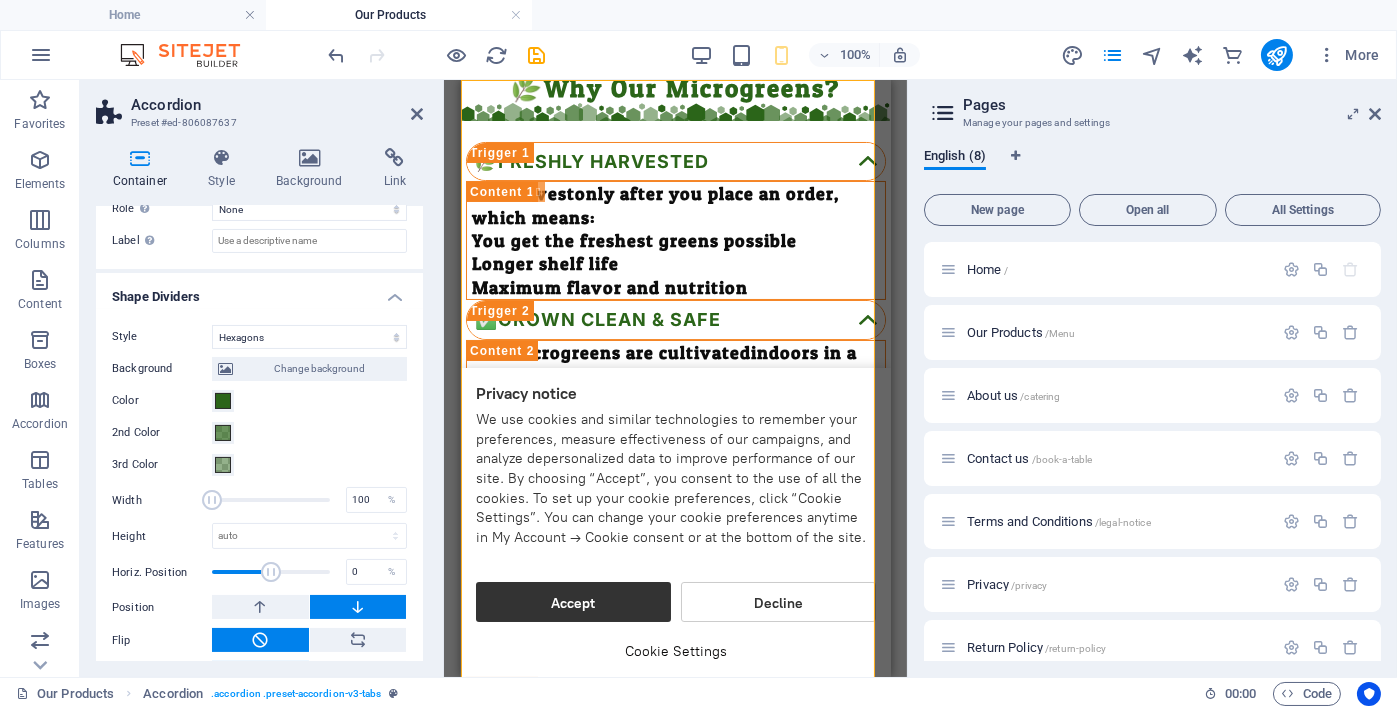 scroll, scrollTop: 672, scrollLeft: 0, axis: vertical 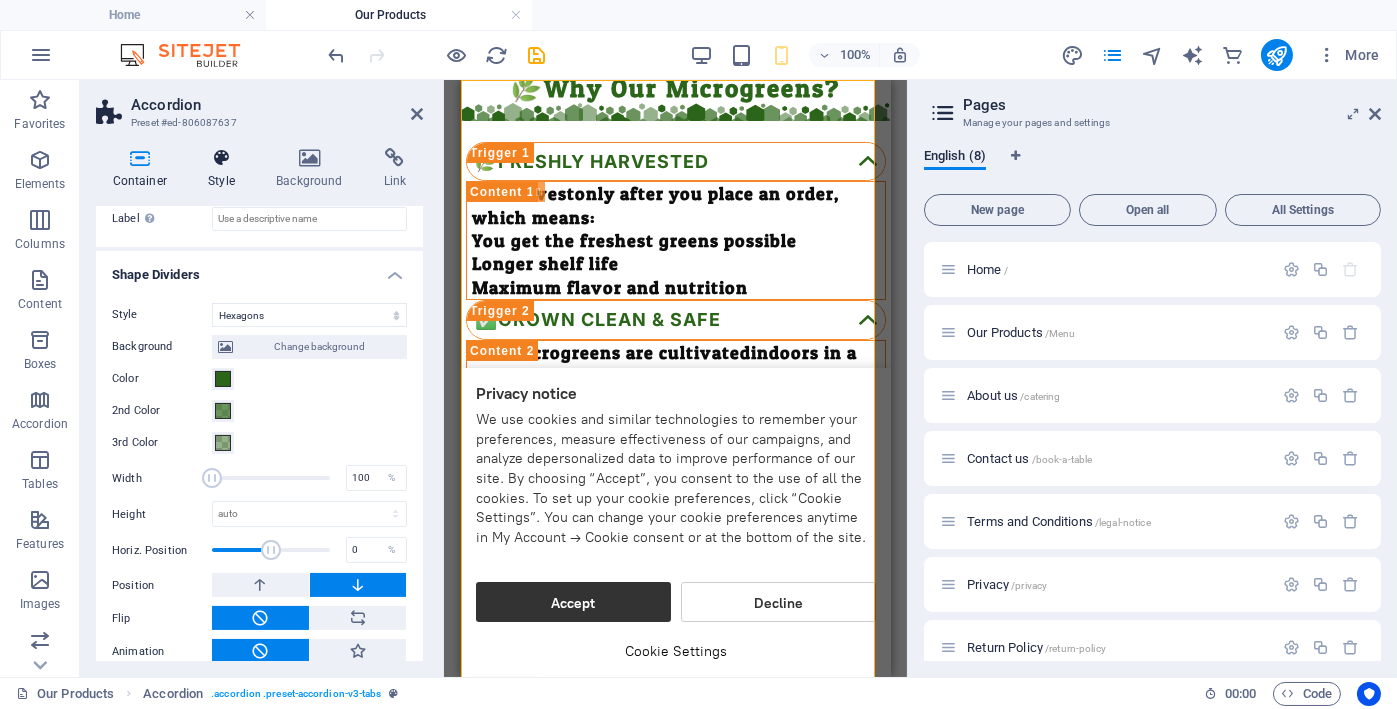 click on "Style" at bounding box center [226, 169] 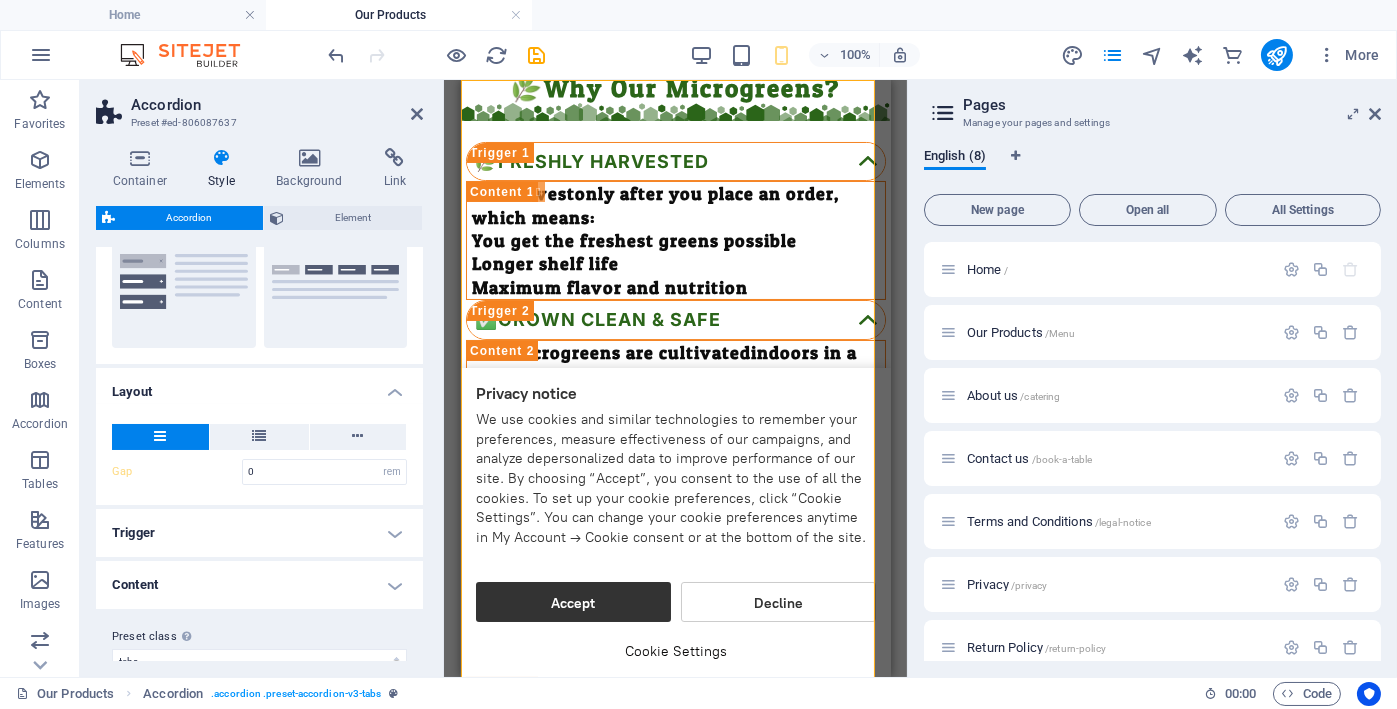 scroll, scrollTop: 249, scrollLeft: 0, axis: vertical 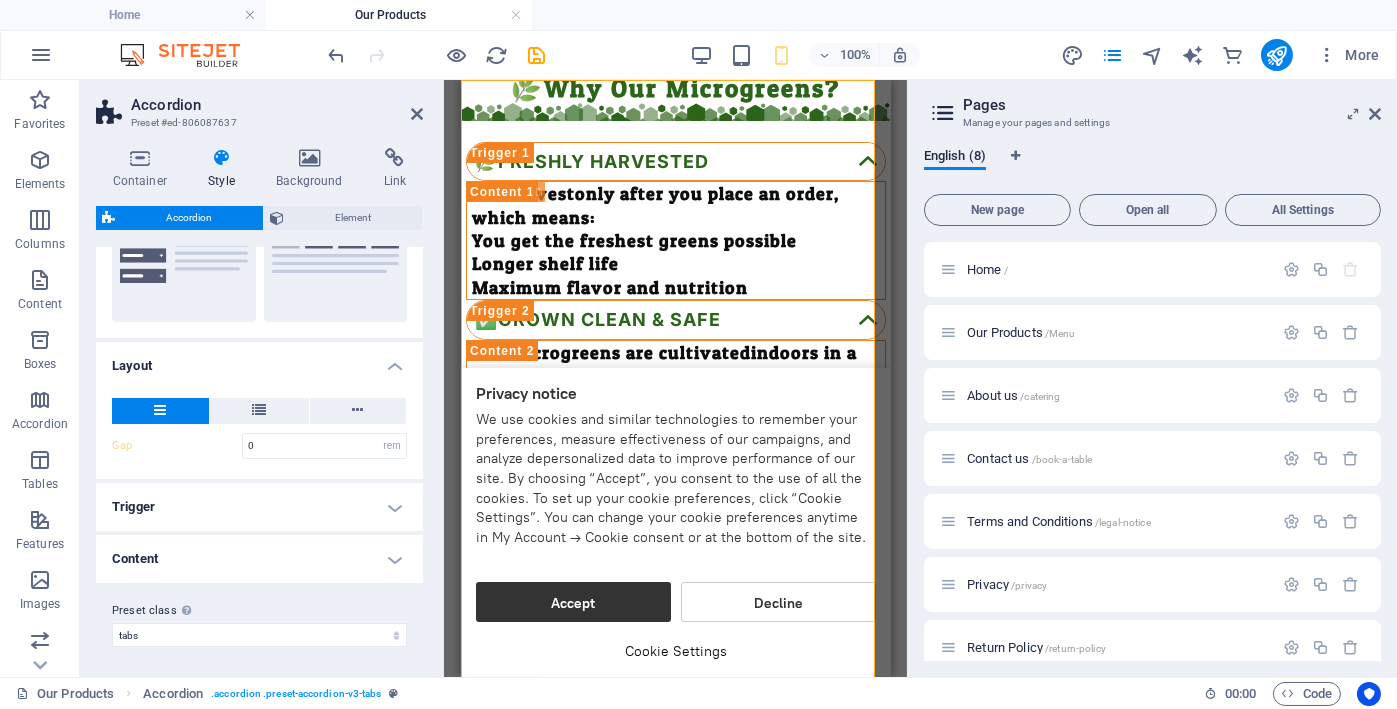 click on "Trigger" at bounding box center [259, 507] 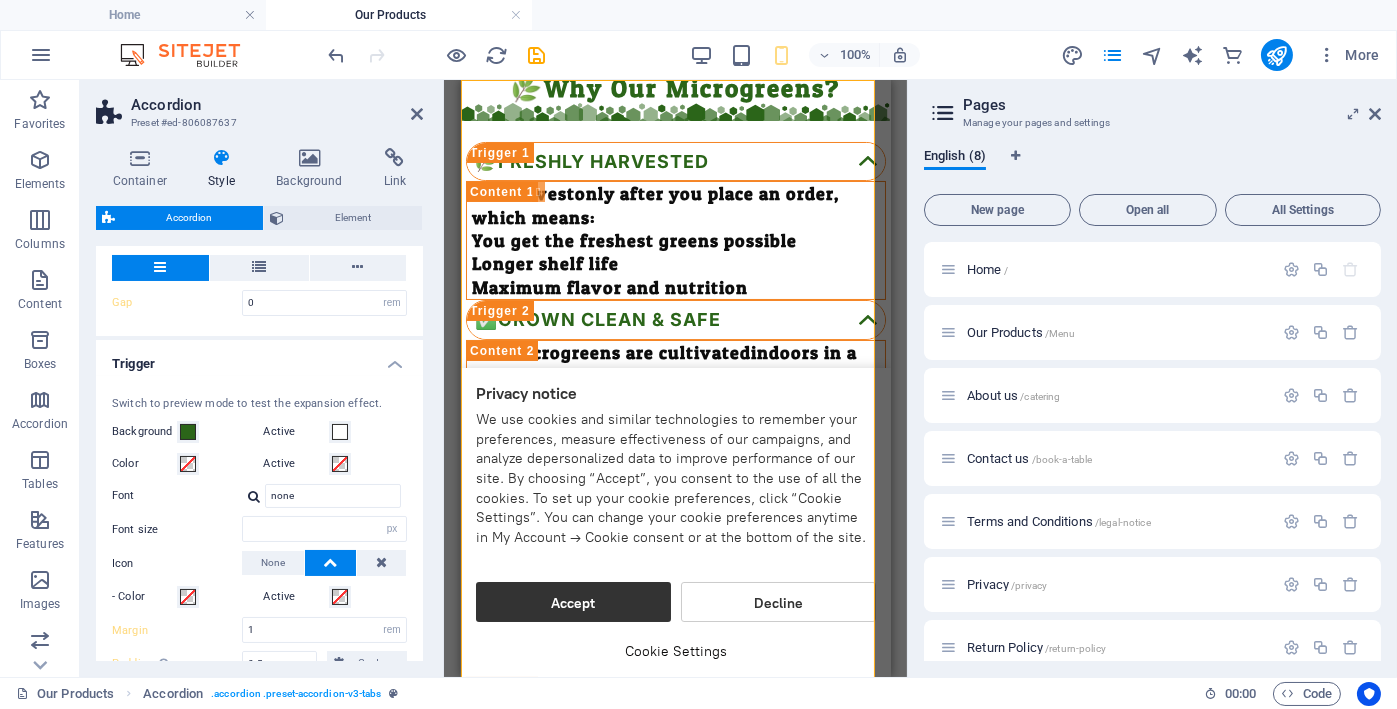 scroll, scrollTop: 582, scrollLeft: 0, axis: vertical 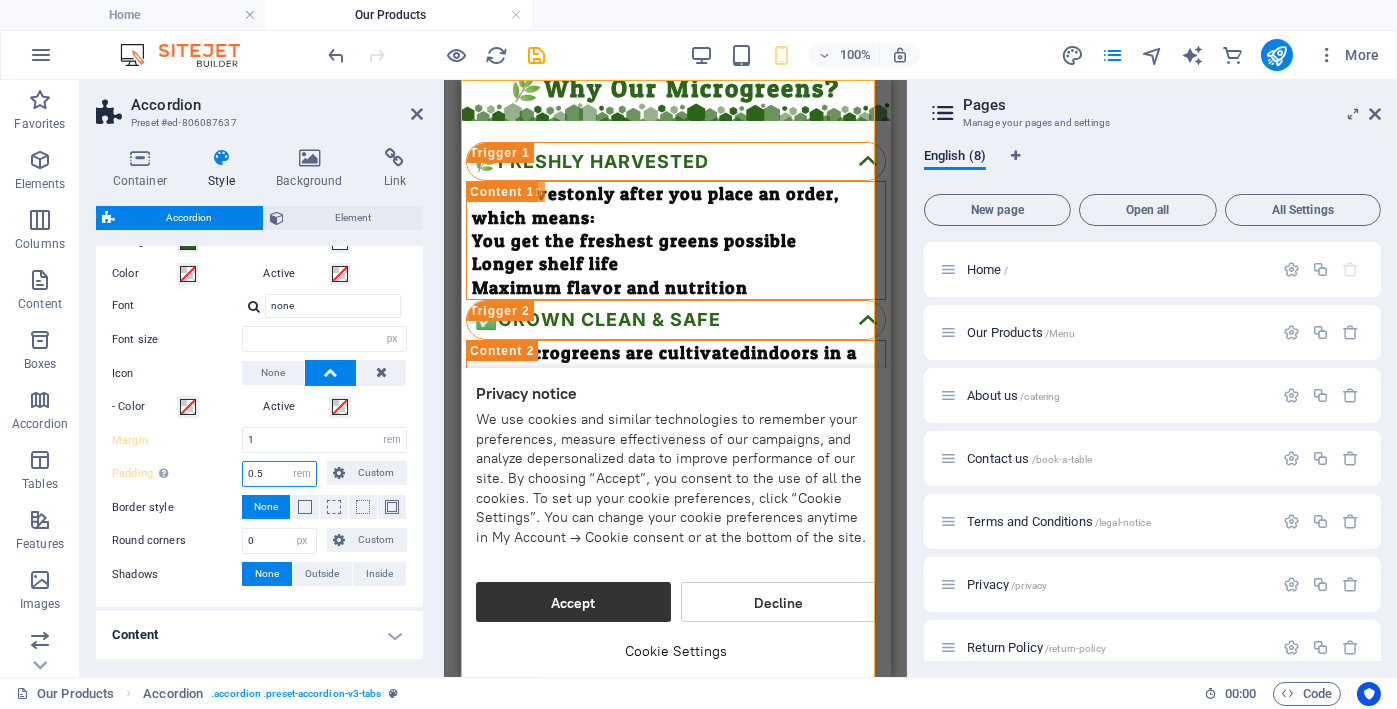 click on "0.5" at bounding box center (279, 474) 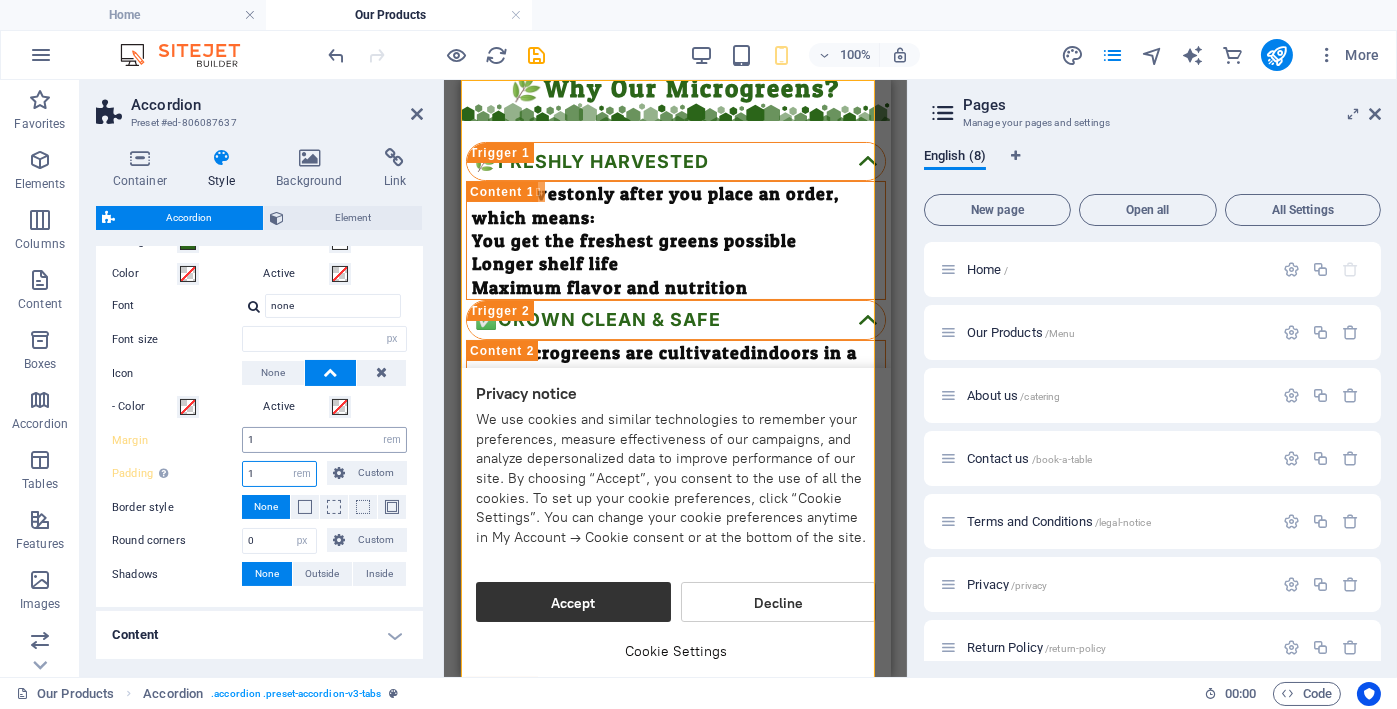 type on "1" 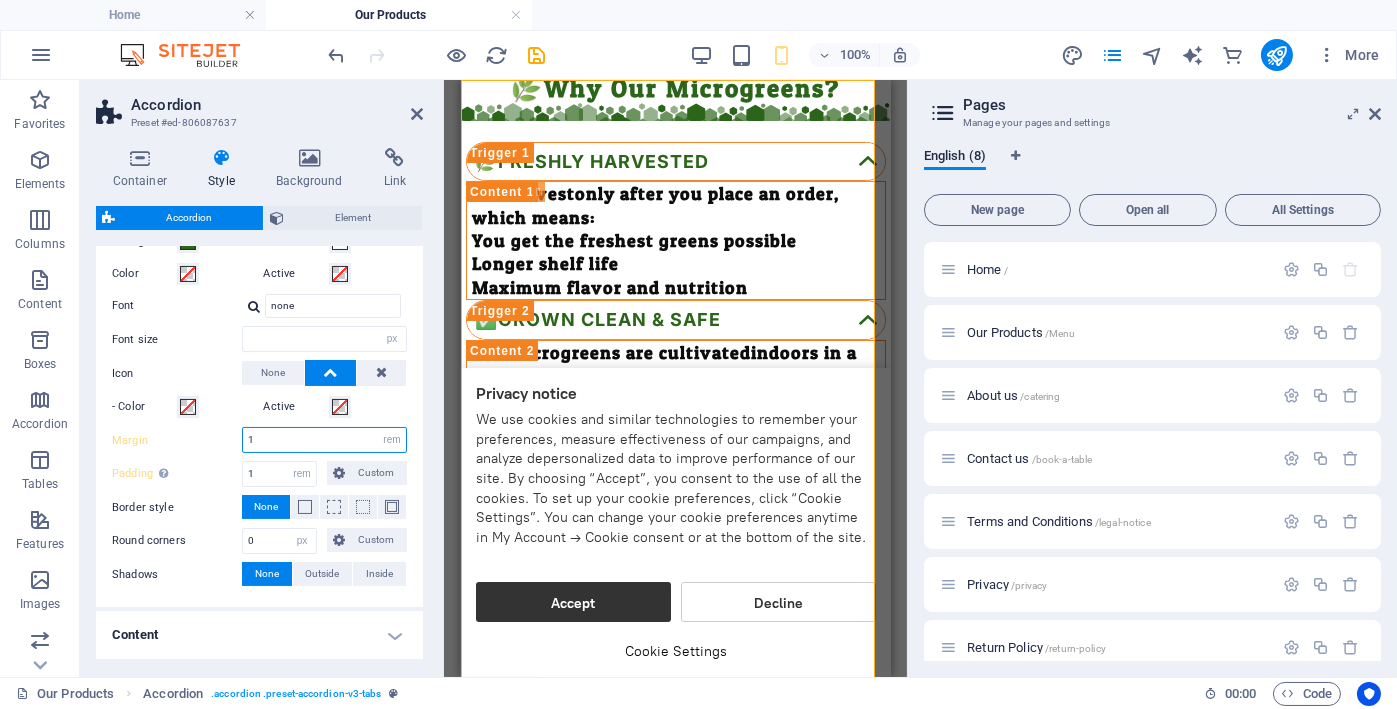 click on "1" at bounding box center [324, 440] 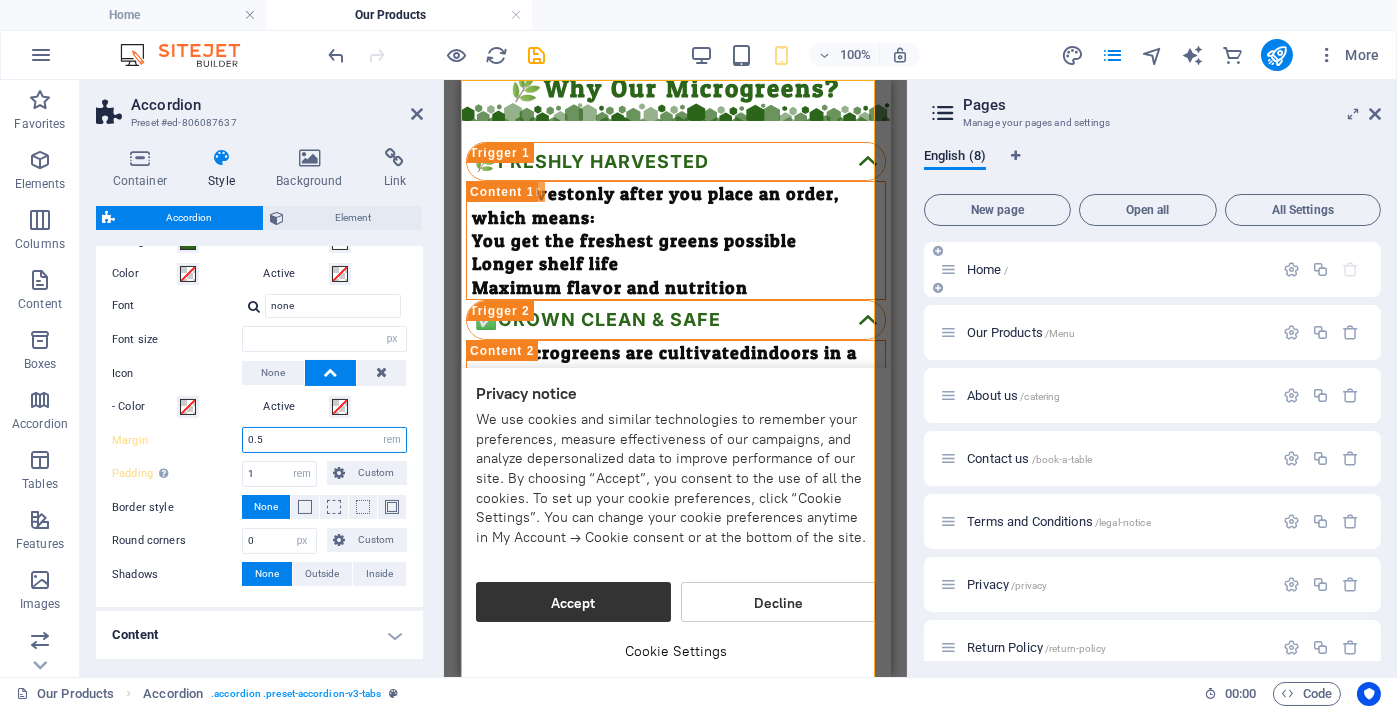 type on "0.5" 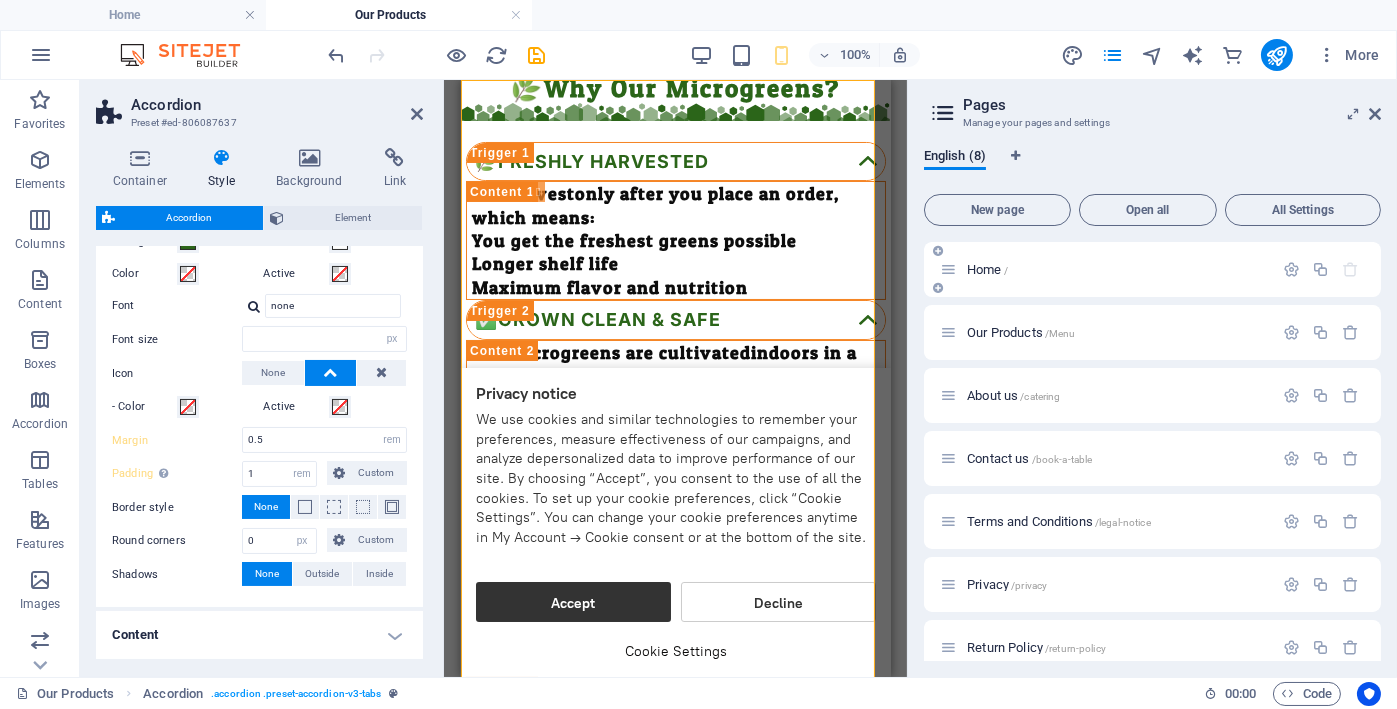 click on "Home /" at bounding box center [987, 269] 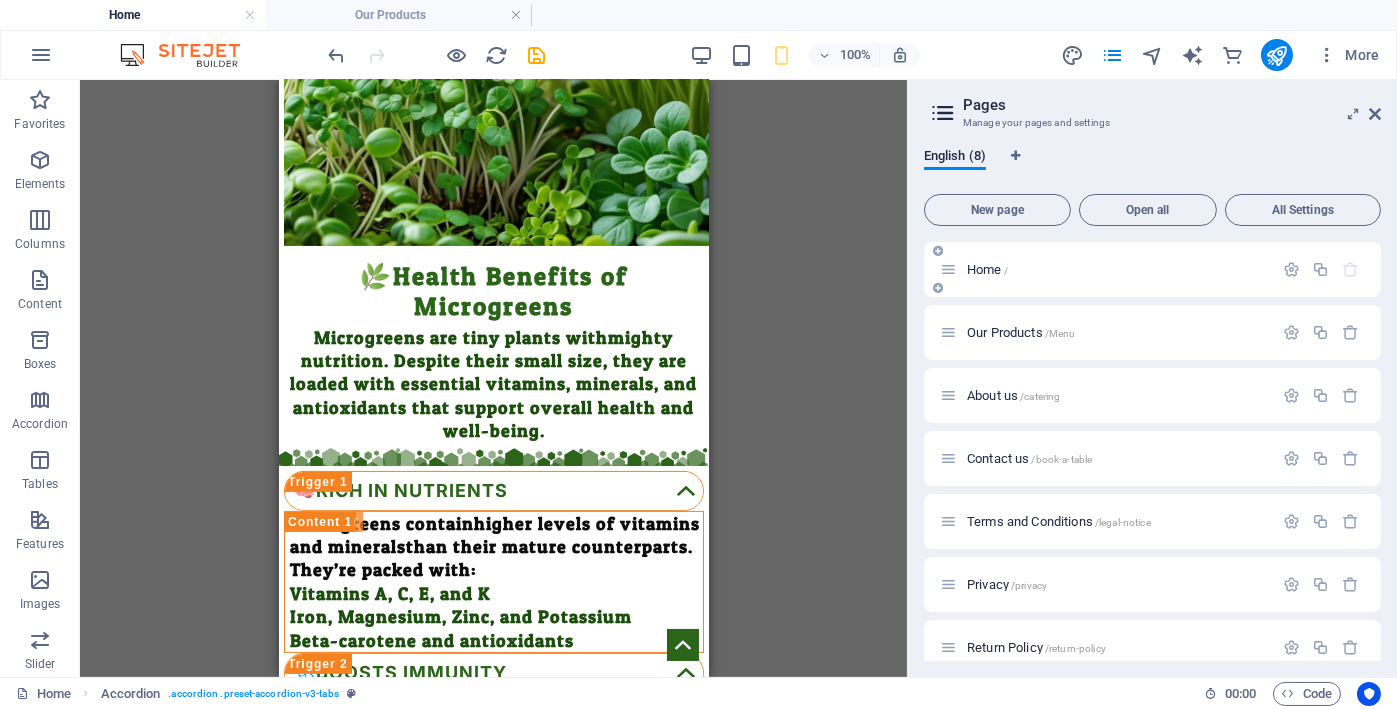 scroll, scrollTop: 0, scrollLeft: 0, axis: both 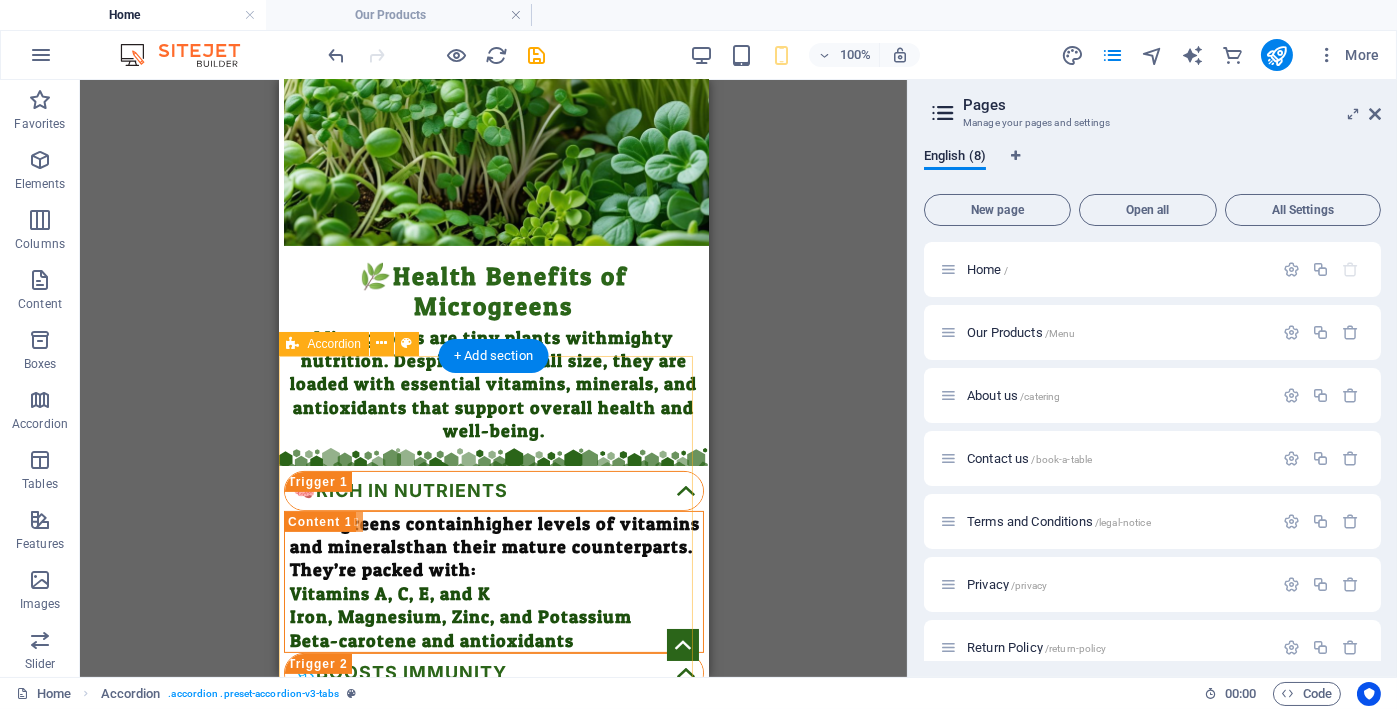 click on "🧠Rich in Nutrients Microgreens contain  higher levels of vitamins and minerals  than their mature counterparts. They’re packed with: Vitamins A, C, E, and K Iron, Magnesium, Zinc, and Potassium Beta-carotene and antioxidants 🩺Boosts Immunity Thanks to their high vitamin C and antioxidant content, microgreens help  strengthen your immune system  and fight off infections naturally. ❤️Heart Health Microgreens such as red cabbage, cilantro, and radish may help: Lower  bad cholesterol (LDL) Reduce  blood pressure Improve  overall cardiovascular function Thanks to their  antioxidants  and  polyphenols , they can help reduce inflammation and oxidative stress. 🧬Inflammation Many microgreens (like red cabbage, broccoli, and amaranth) contain compounds that may  lower cholesterol, reduce inflammation, and regulate blood pressure  — all good for your heart. 🍽️Gut Health Greens like fenugreek and mustard microgreens are rich in fiber and enzymes that support healthy digestion and gut flora." at bounding box center [493, 1237] 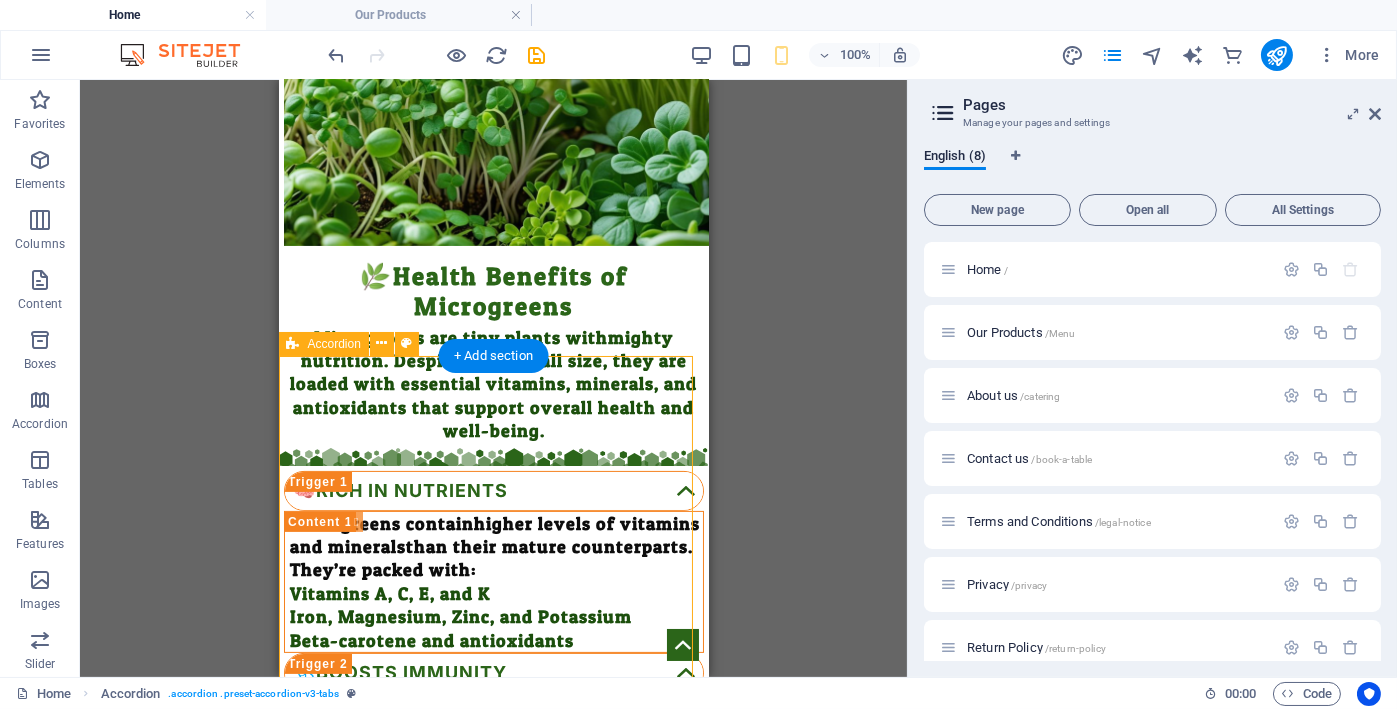 click on "🧠Rich in Nutrients Microgreens contain  higher levels of vitamins and minerals  than their mature counterparts. They’re packed with: Vitamins A, C, E, and K Iron, Magnesium, Zinc, and Potassium Beta-carotene and antioxidants 🩺Boosts Immunity Thanks to their high vitamin C and antioxidant content, microgreens help  strengthen your immune system  and fight off infections naturally. ❤️Heart Health Microgreens such as red cabbage, cilantro, and radish may help: Lower  bad cholesterol (LDL) Reduce  blood pressure Improve  overall cardiovascular function Thanks to their  antioxidants  and  polyphenols , they can help reduce inflammation and oxidative stress. 🧬Inflammation Many microgreens (like red cabbage, broccoli, and amaranth) contain compounds that may  lower cholesterol, reduce inflammation, and regulate blood pressure  — all good for your heart. 🍽️Gut Health Greens like fenugreek and mustard microgreens are rich in fiber and enzymes that support healthy digestion and gut flora." at bounding box center (493, 1237) 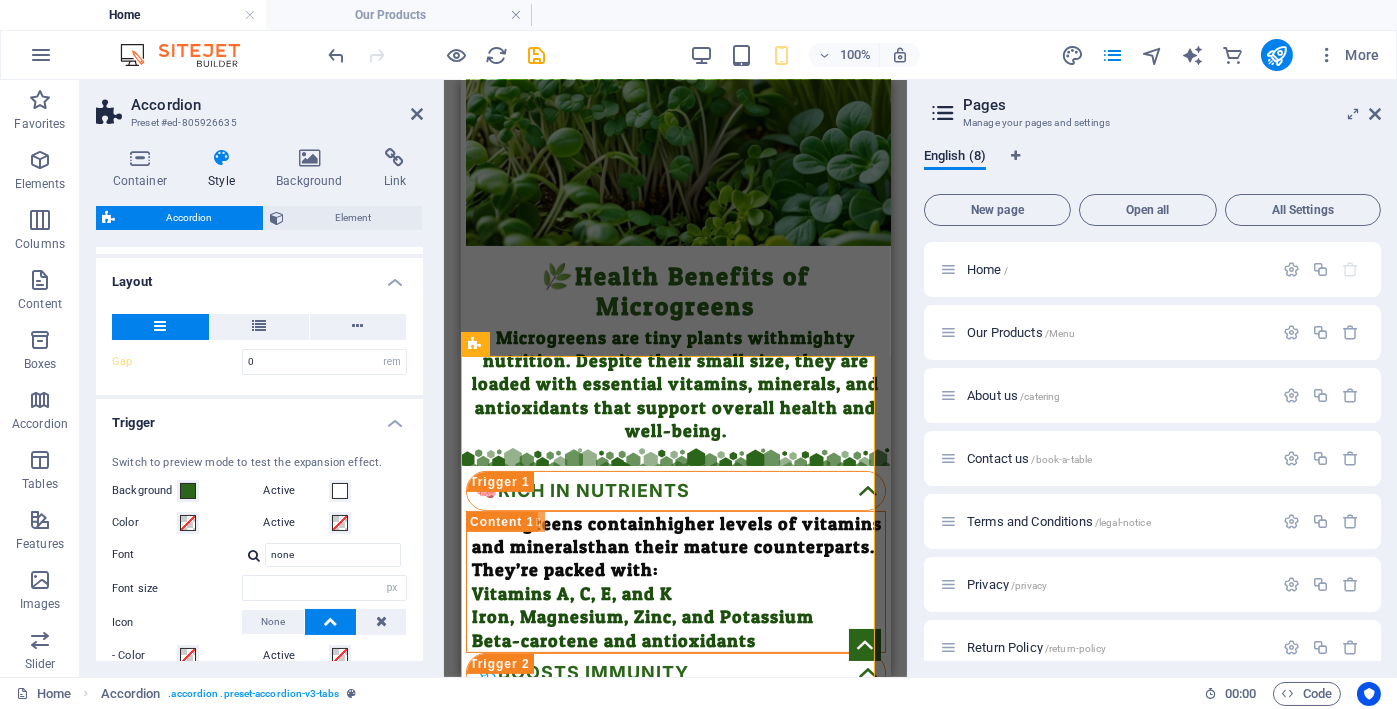 scroll, scrollTop: 666, scrollLeft: 0, axis: vertical 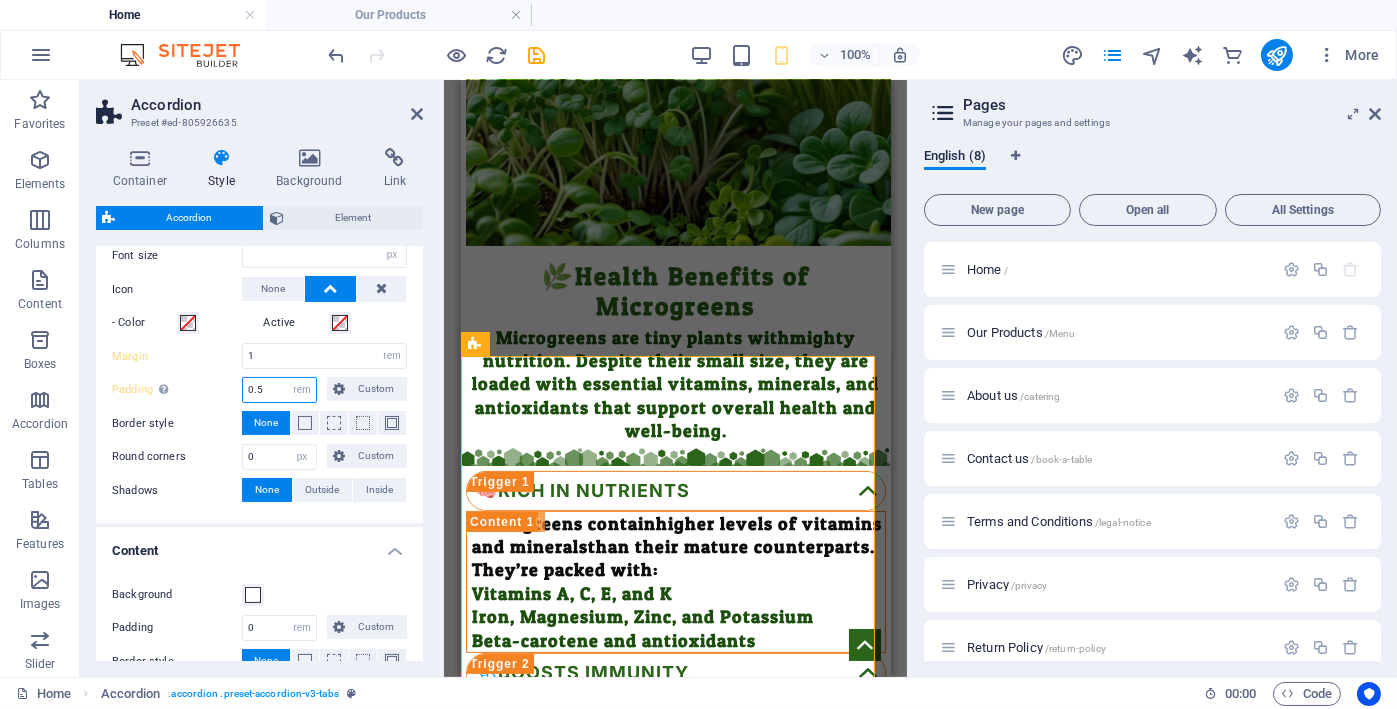 click on "0.5" at bounding box center (279, 390) 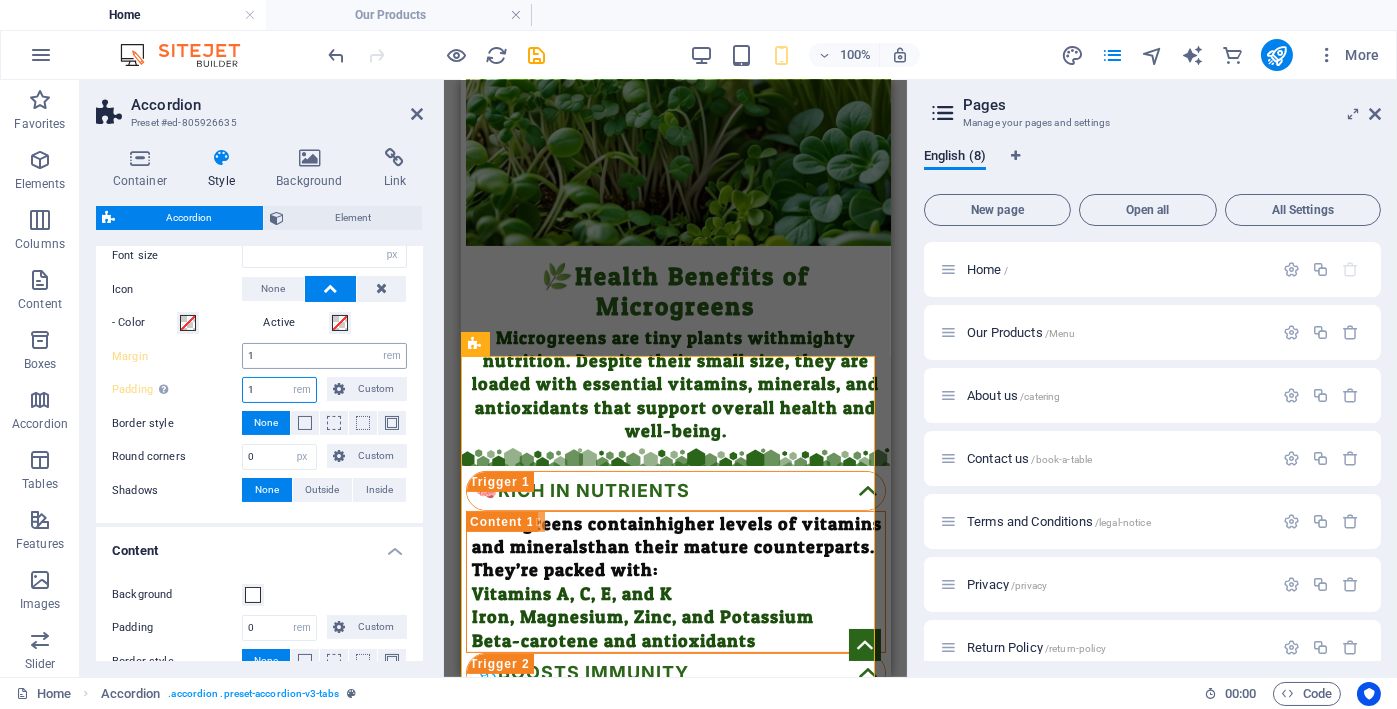 type on "1" 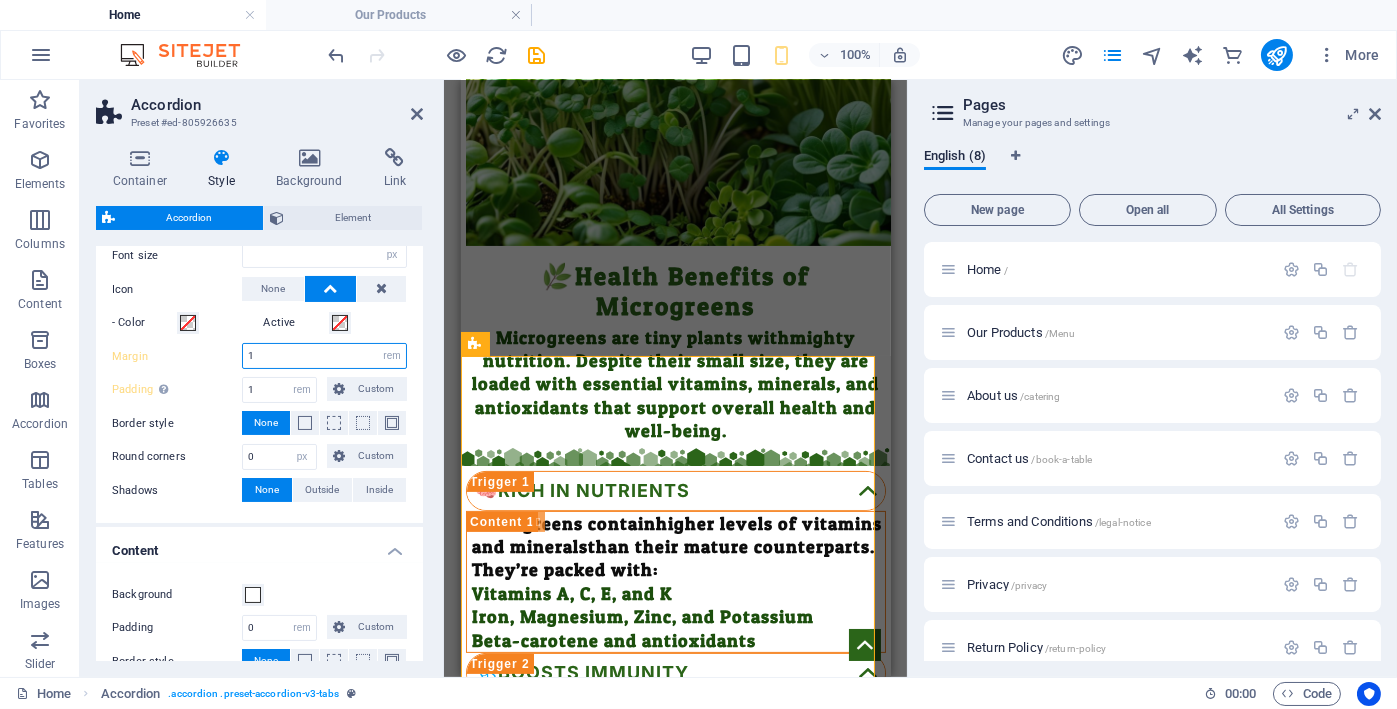 click on "1" at bounding box center [324, 356] 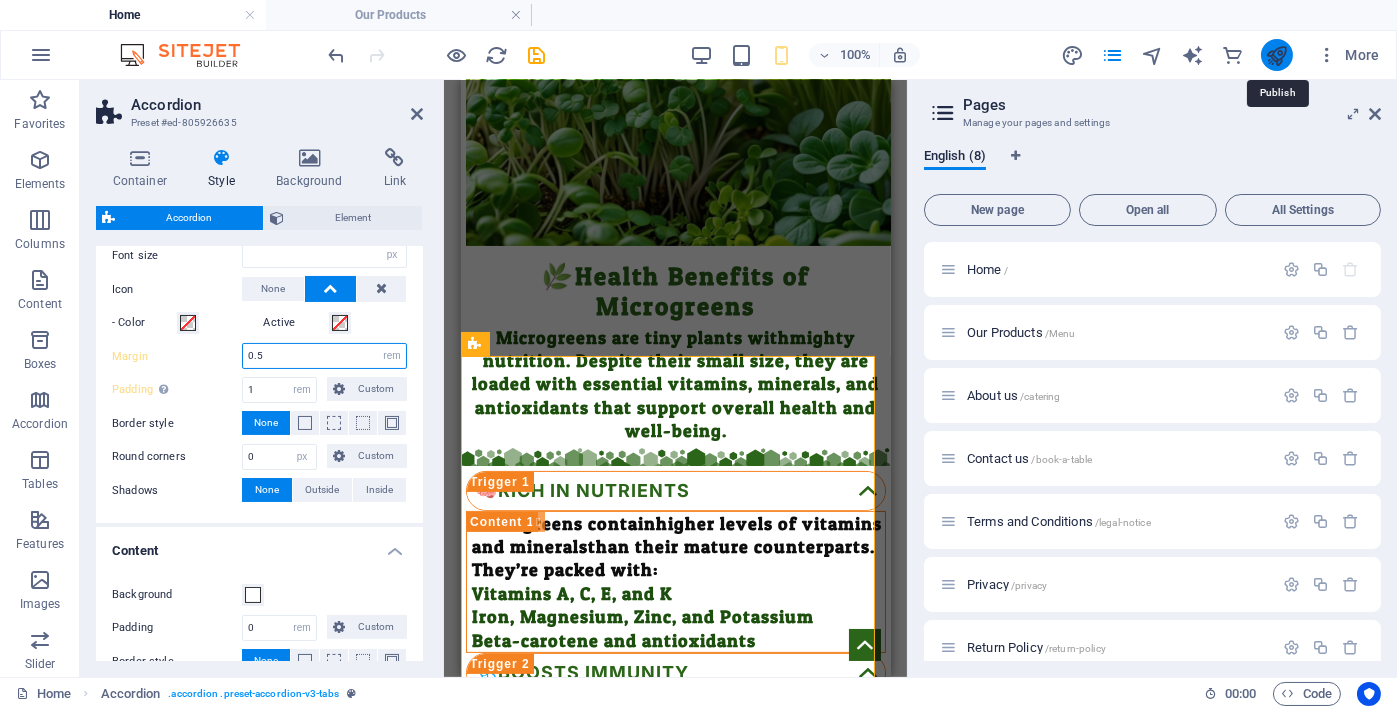 type on "0.5" 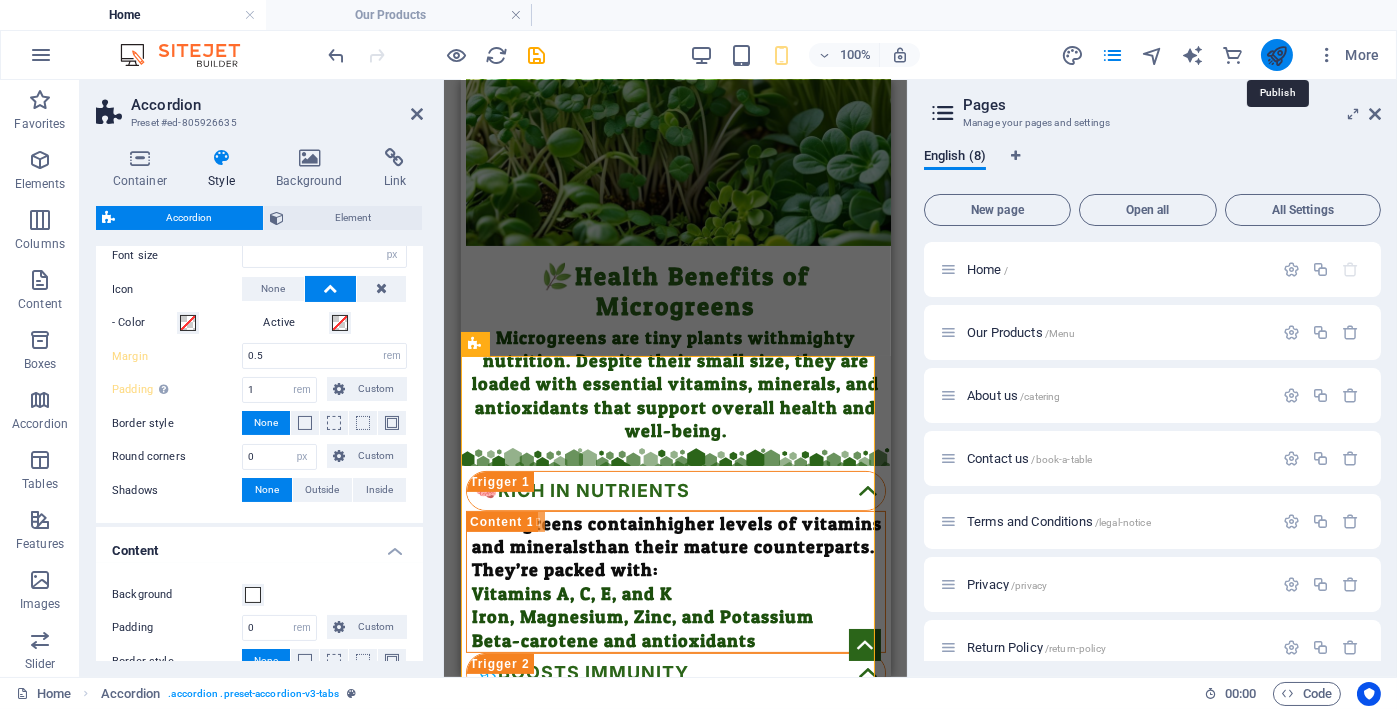 click at bounding box center (1276, 55) 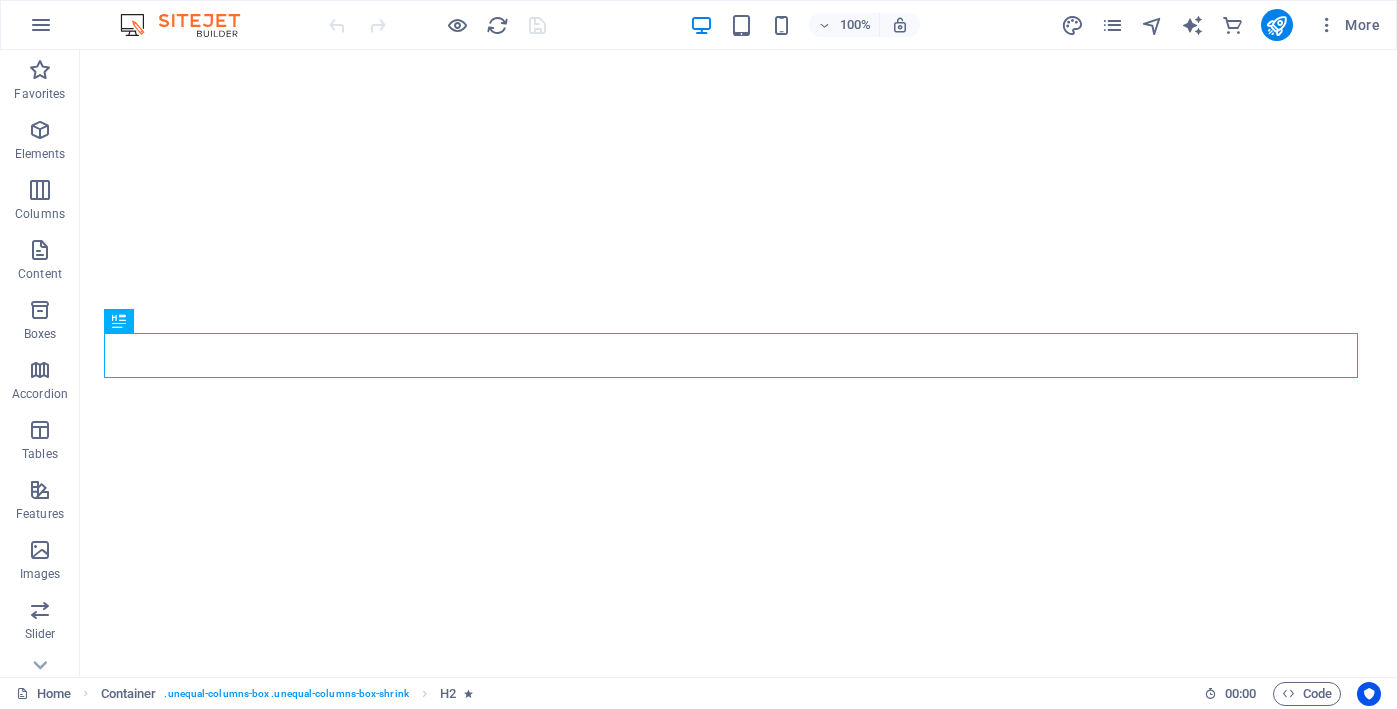 scroll, scrollTop: 0, scrollLeft: 0, axis: both 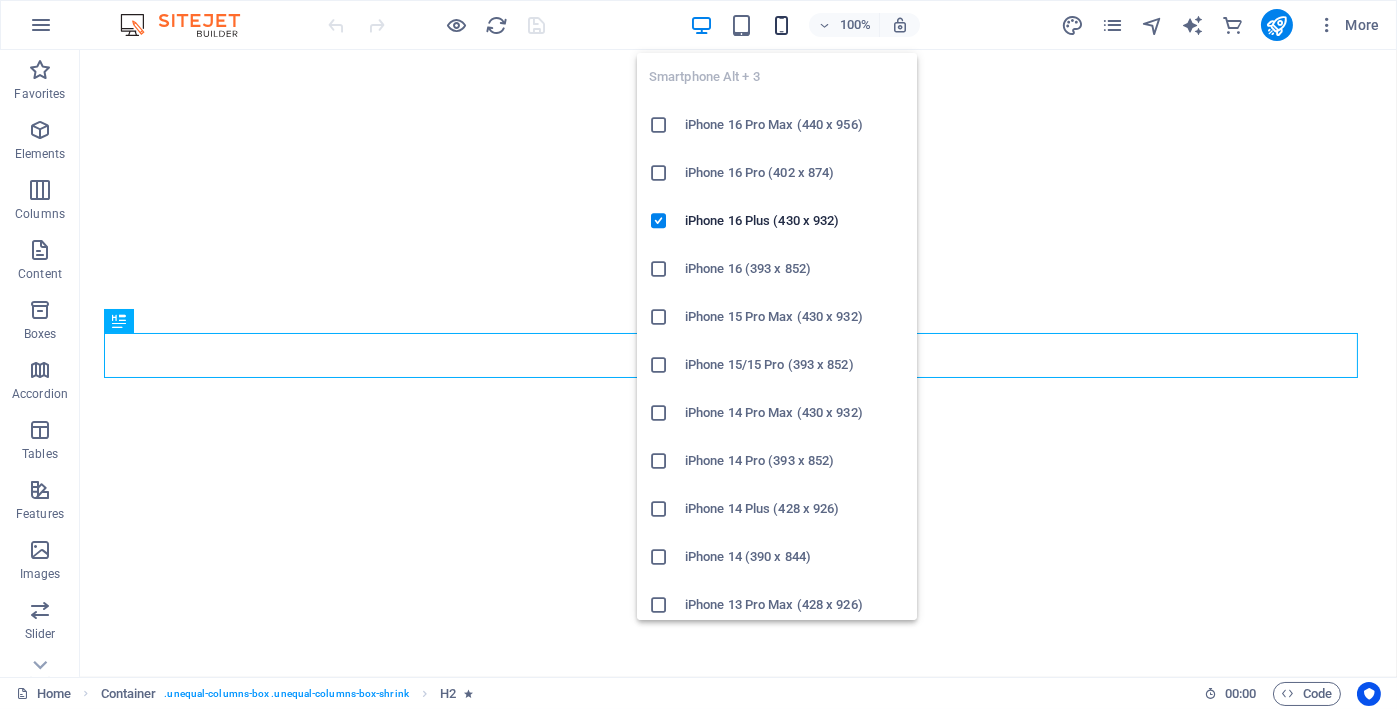 click at bounding box center [781, 25] 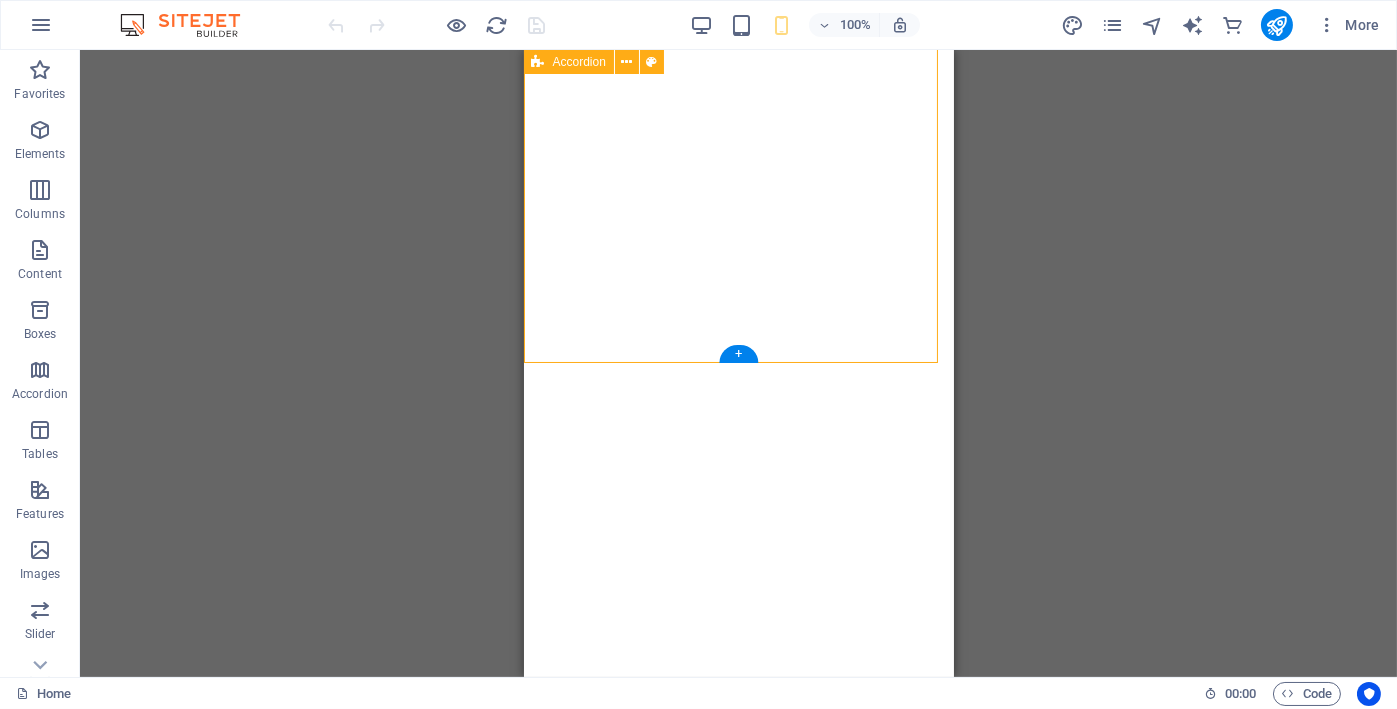 select on "hexagons" 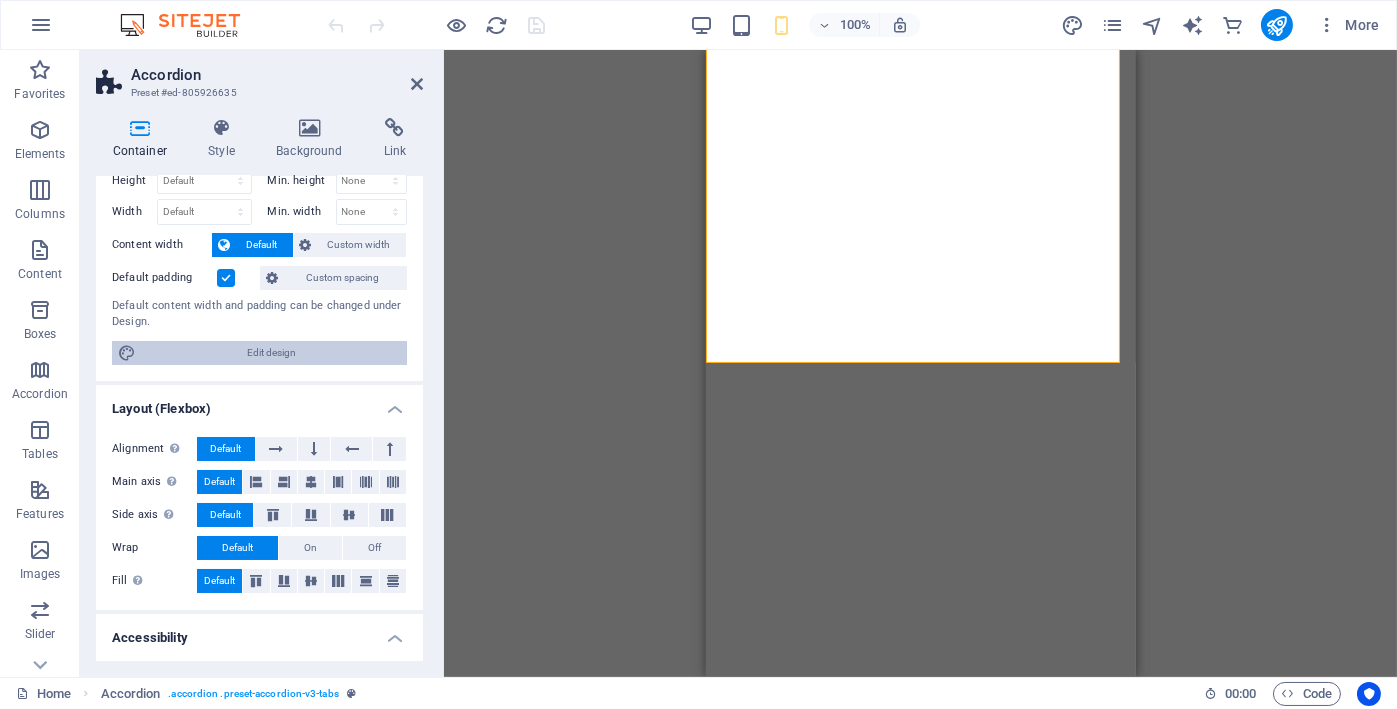 scroll, scrollTop: 0, scrollLeft: 0, axis: both 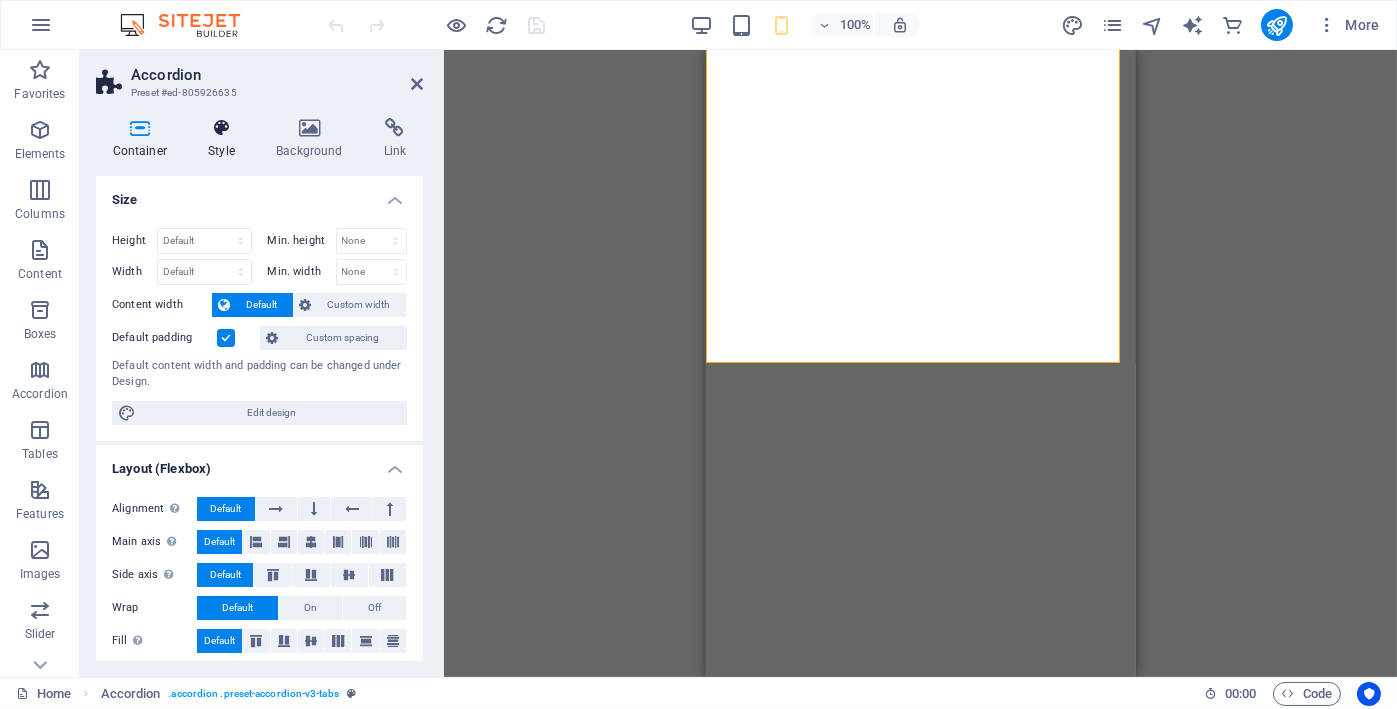 click on "Style" at bounding box center [226, 139] 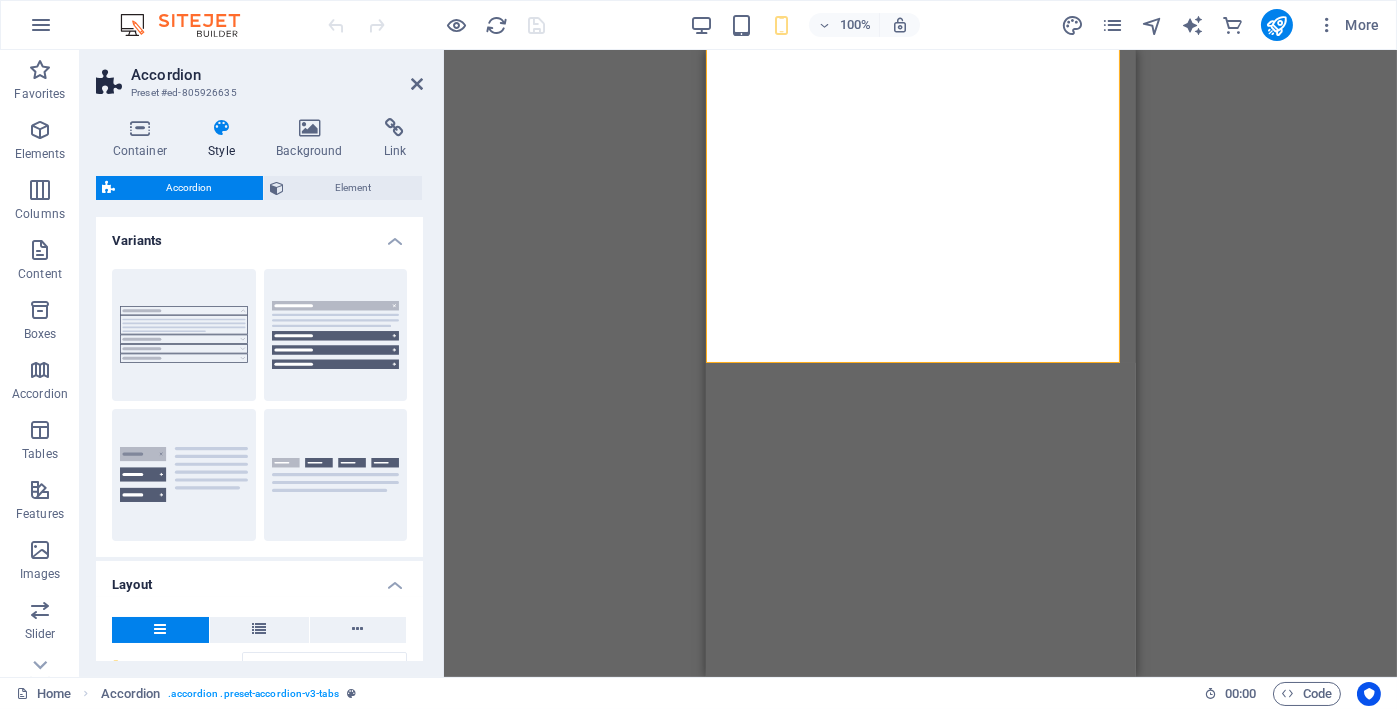 scroll, scrollTop: 219, scrollLeft: 0, axis: vertical 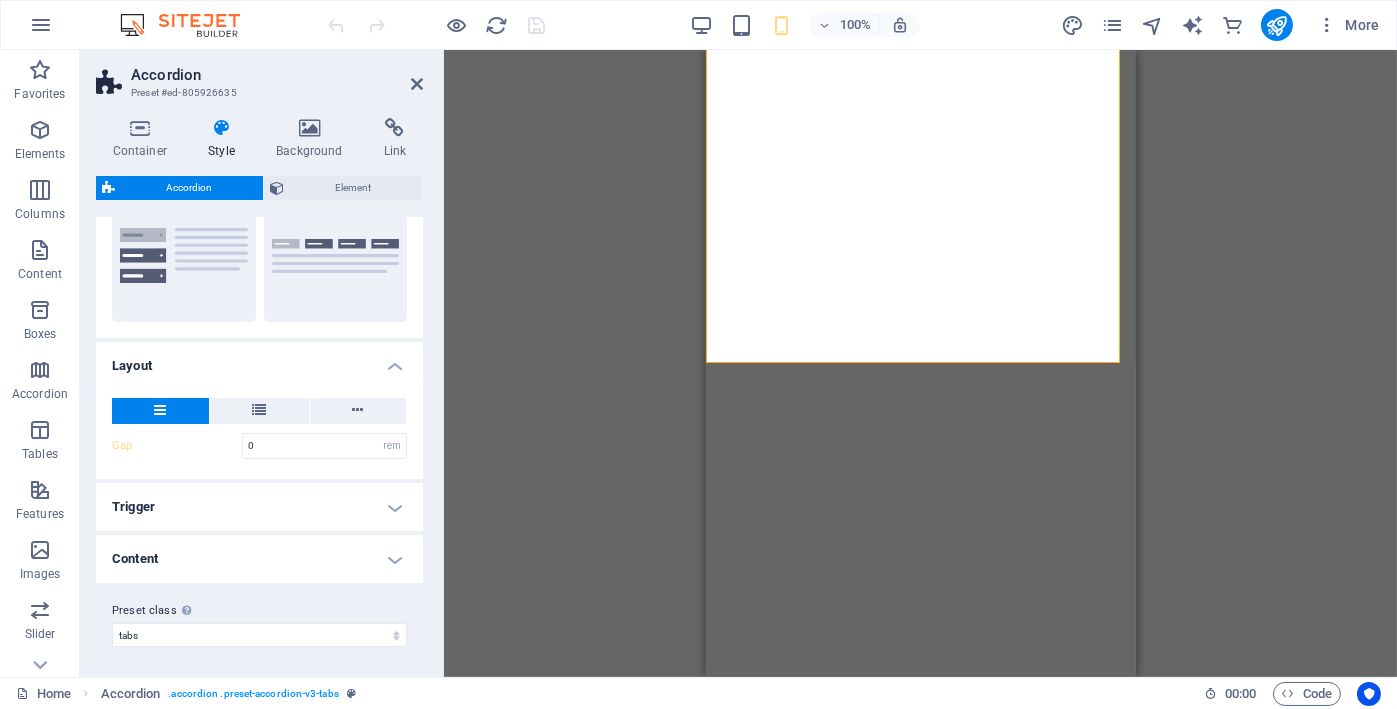 click on "Trigger" at bounding box center (259, 507) 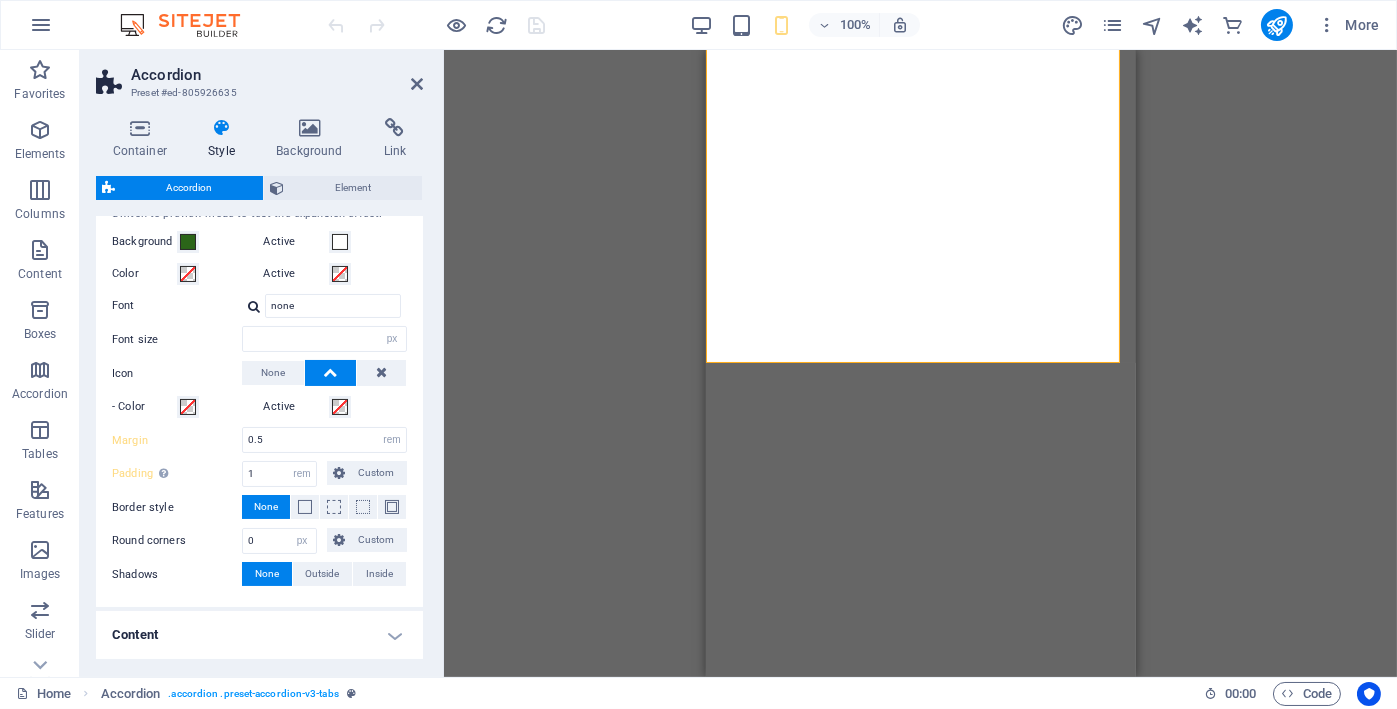 scroll, scrollTop: 626, scrollLeft: 0, axis: vertical 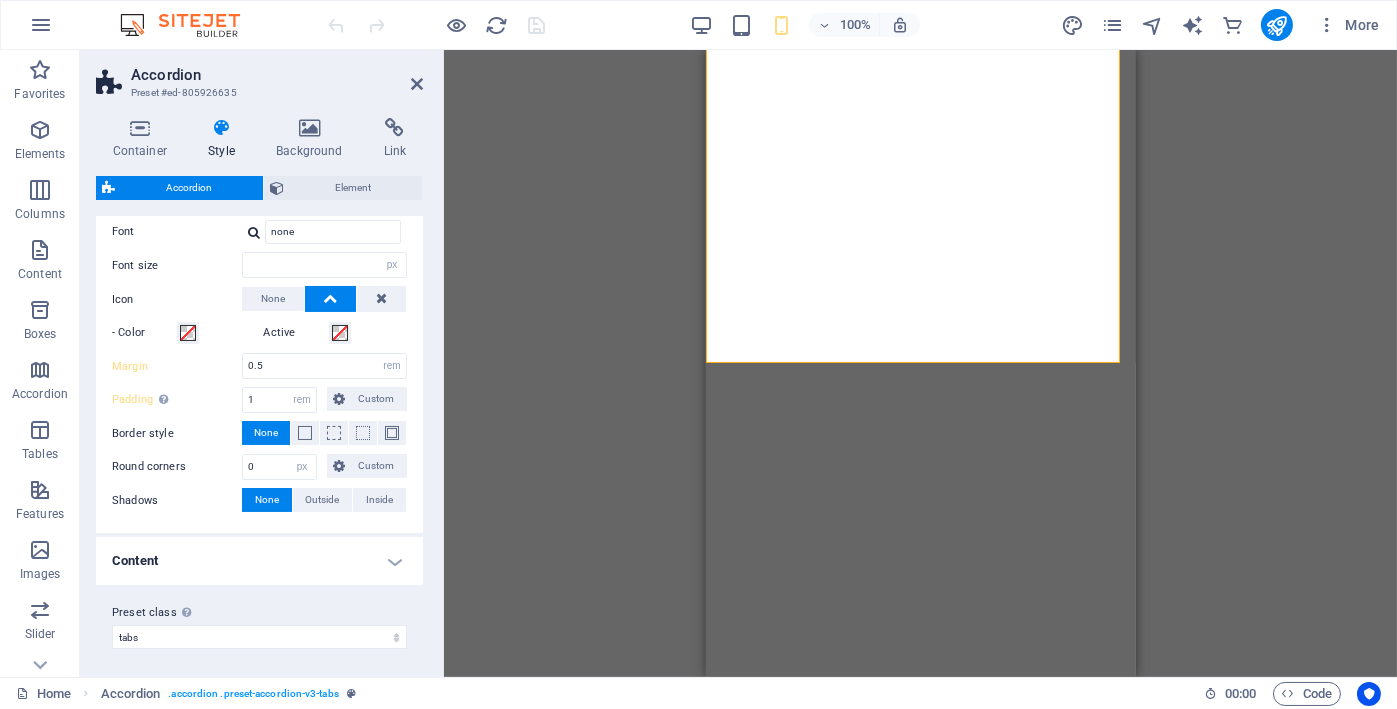 click on "Content" at bounding box center (259, 561) 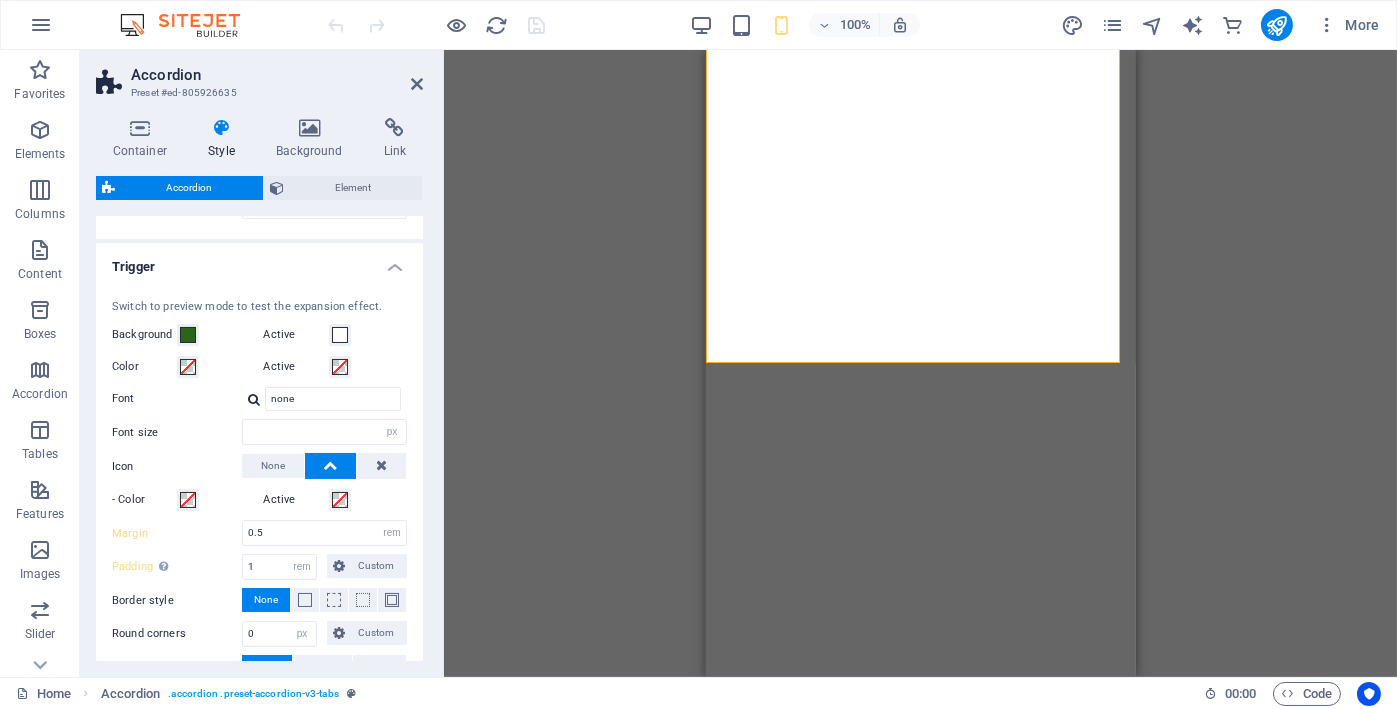 scroll, scrollTop: 293, scrollLeft: 0, axis: vertical 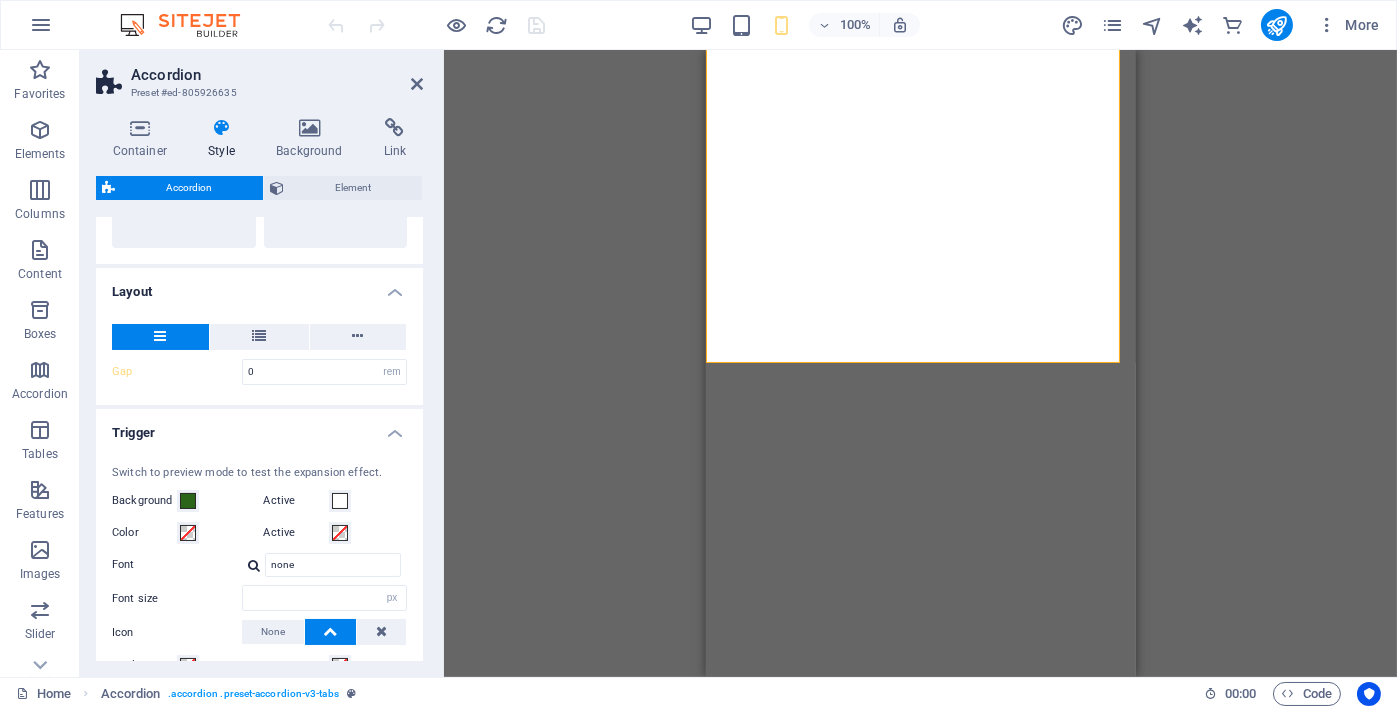 click on "Gap 0 px rem % vh vw" at bounding box center [259, 372] 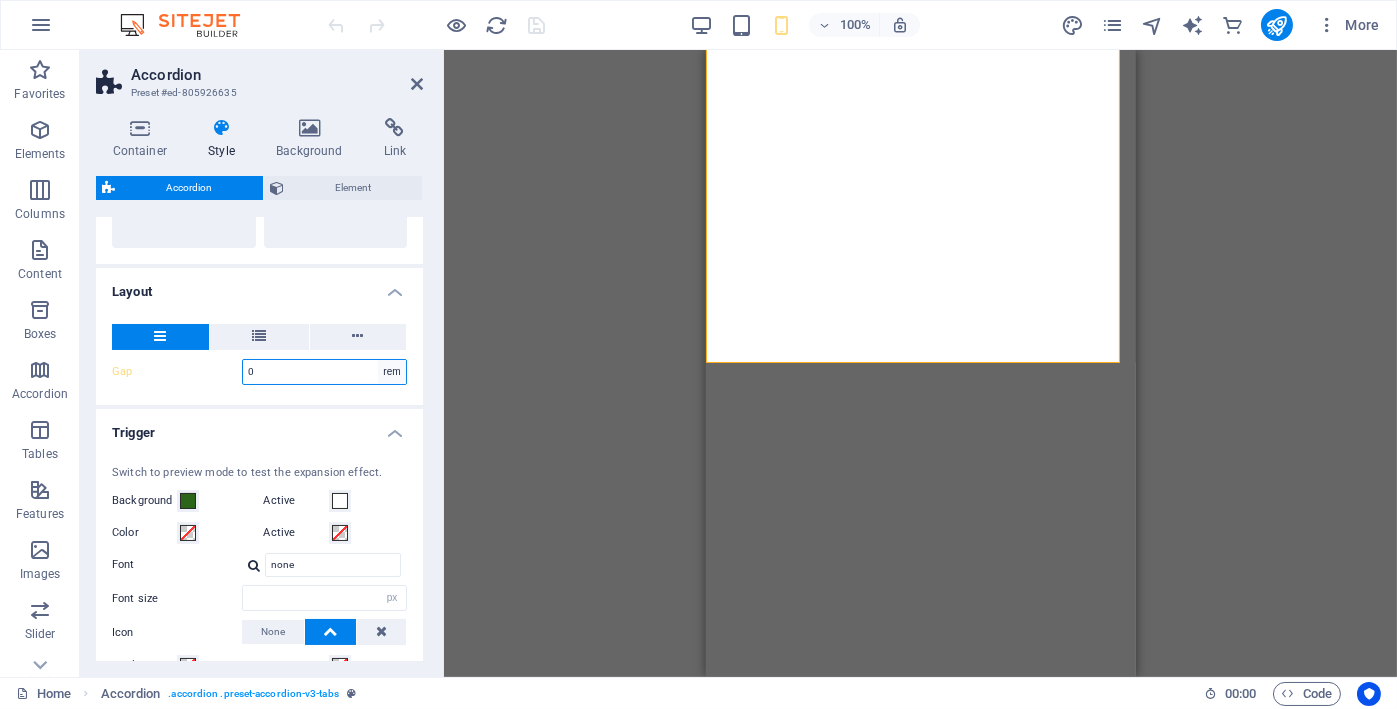 click on "px rem % vh vw" at bounding box center [392, 372] 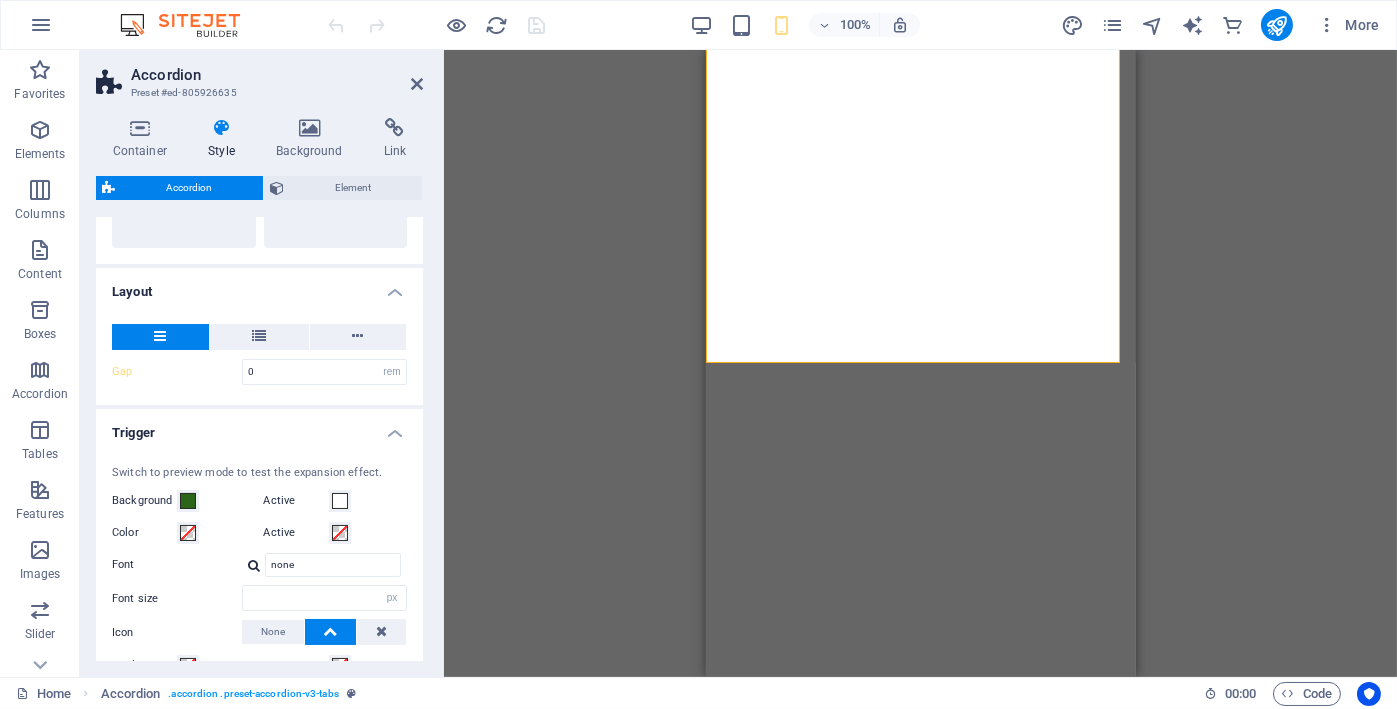 click on "Gap 0 px rem % vh vw" at bounding box center [259, 372] 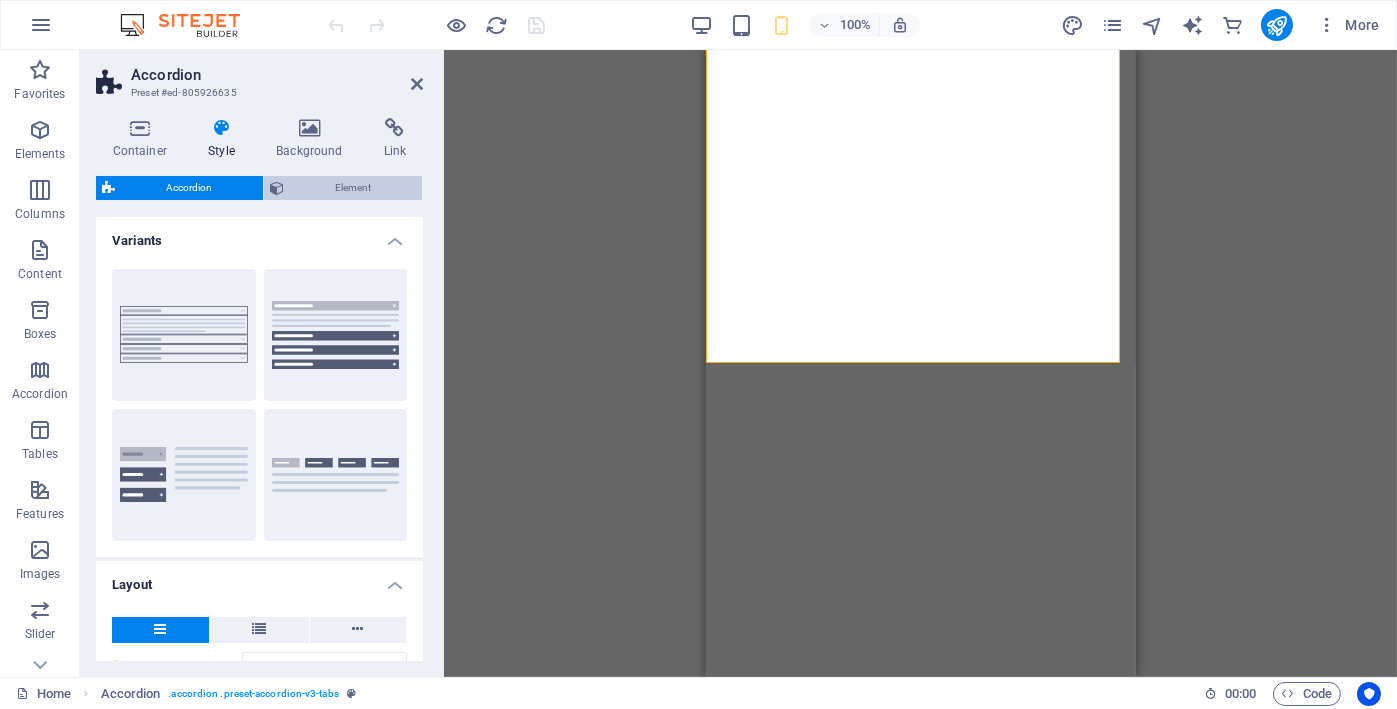 click on "Element" at bounding box center [353, 188] 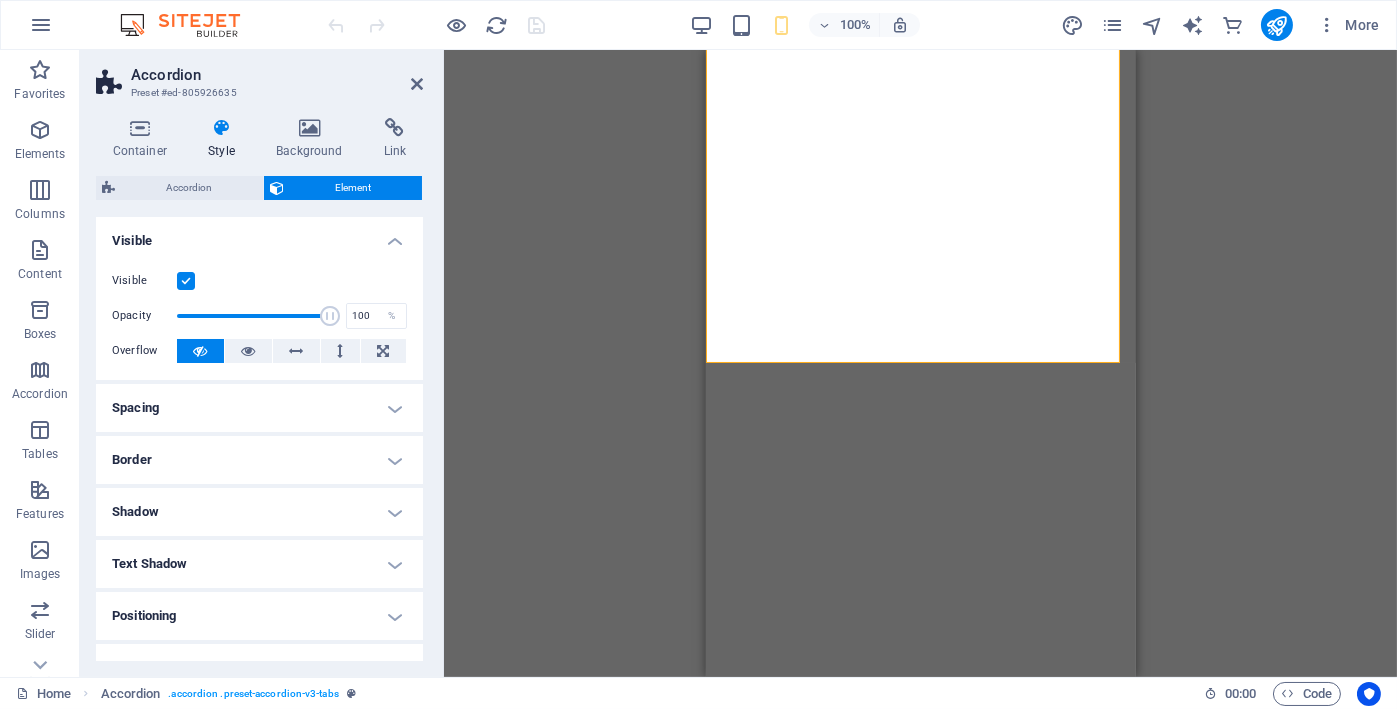 click on "Spacing" at bounding box center [259, 408] 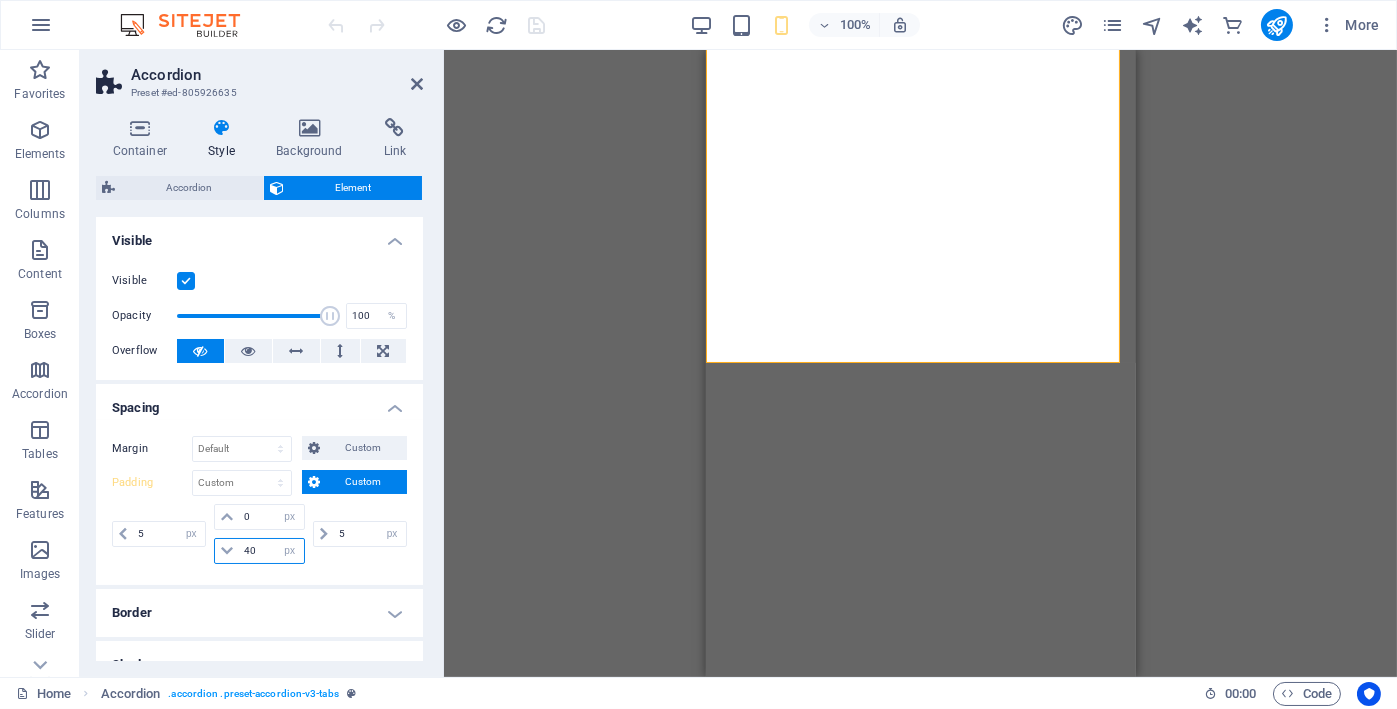 click on "40" at bounding box center [271, 551] 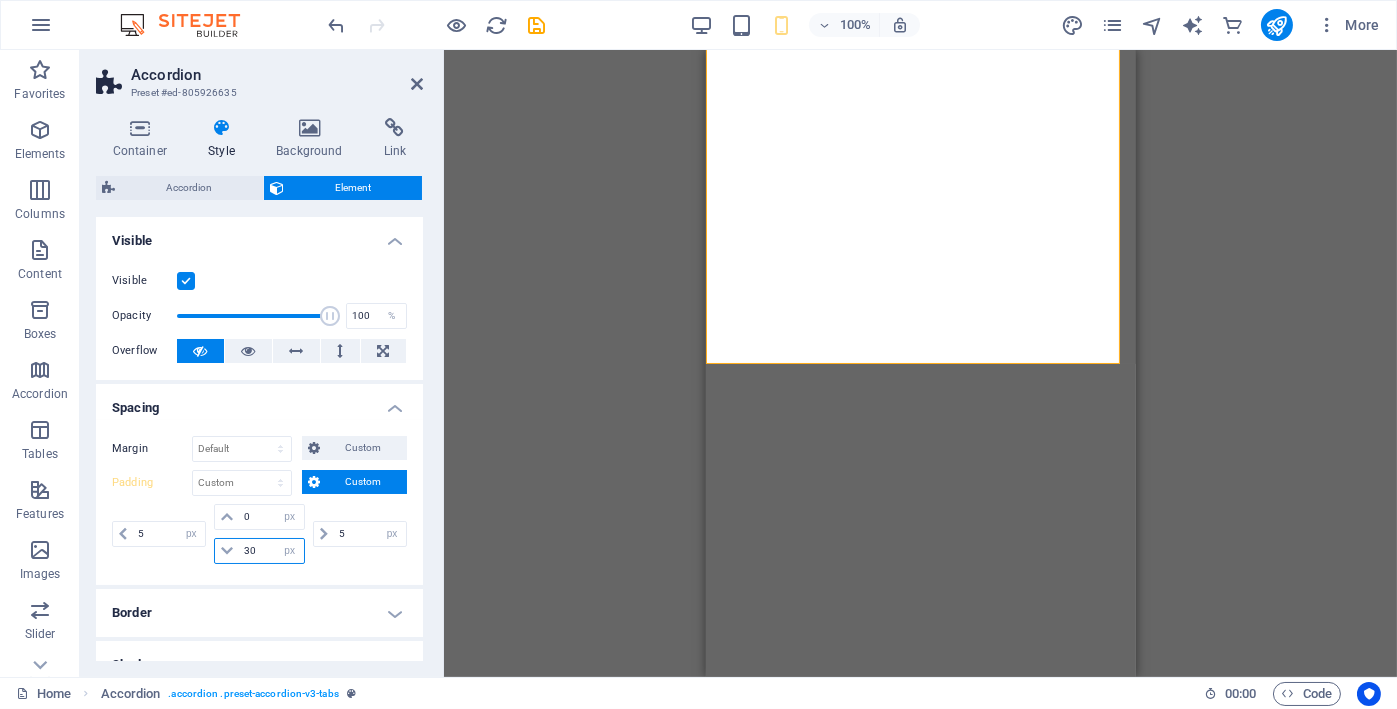 type on "30" 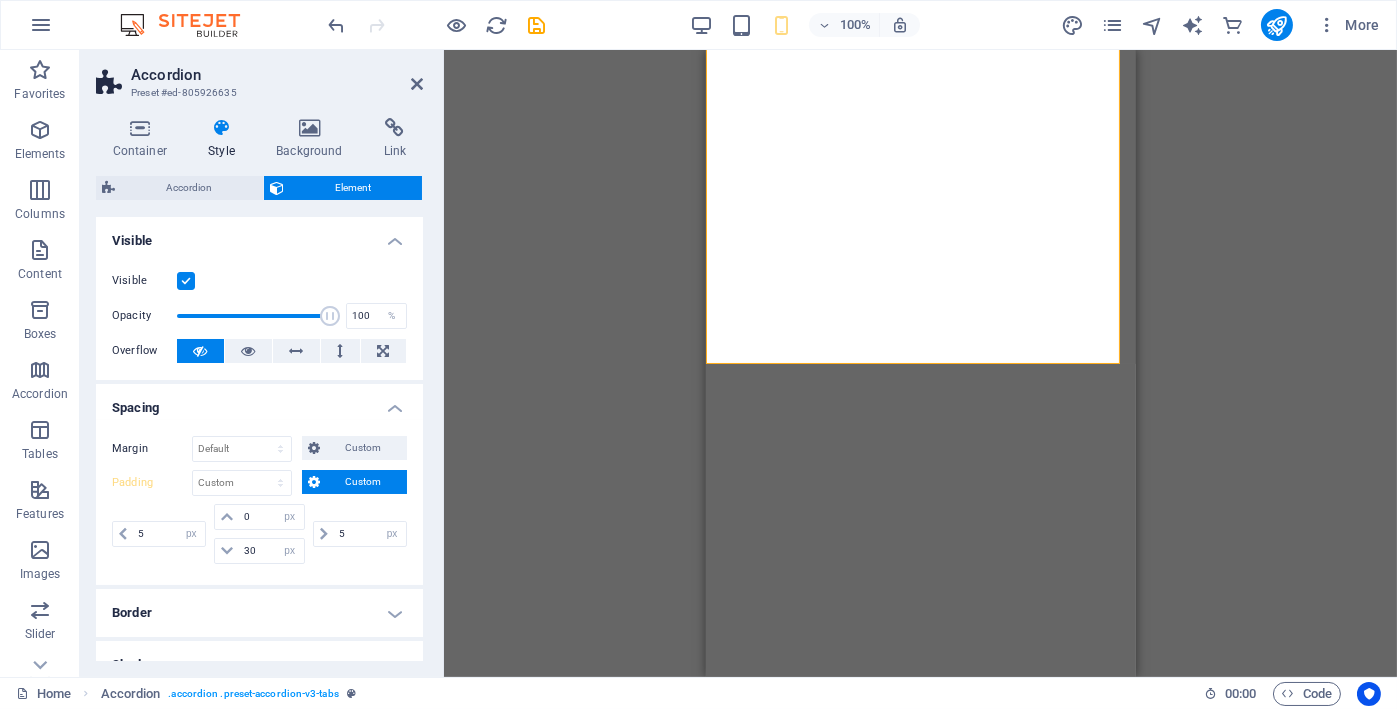 click on "Margin Default auto px % rem vw vh Custom Custom auto px % rem vw vh auto px % rem vw vh auto px % rem vw vh auto px % rem vw vh Padding Default px rem % vh vw Custom Custom 5 px rem % vh vw 0 px rem % vh vw 30 px rem % vh vw 5 px rem % vh vw" at bounding box center [259, 502] 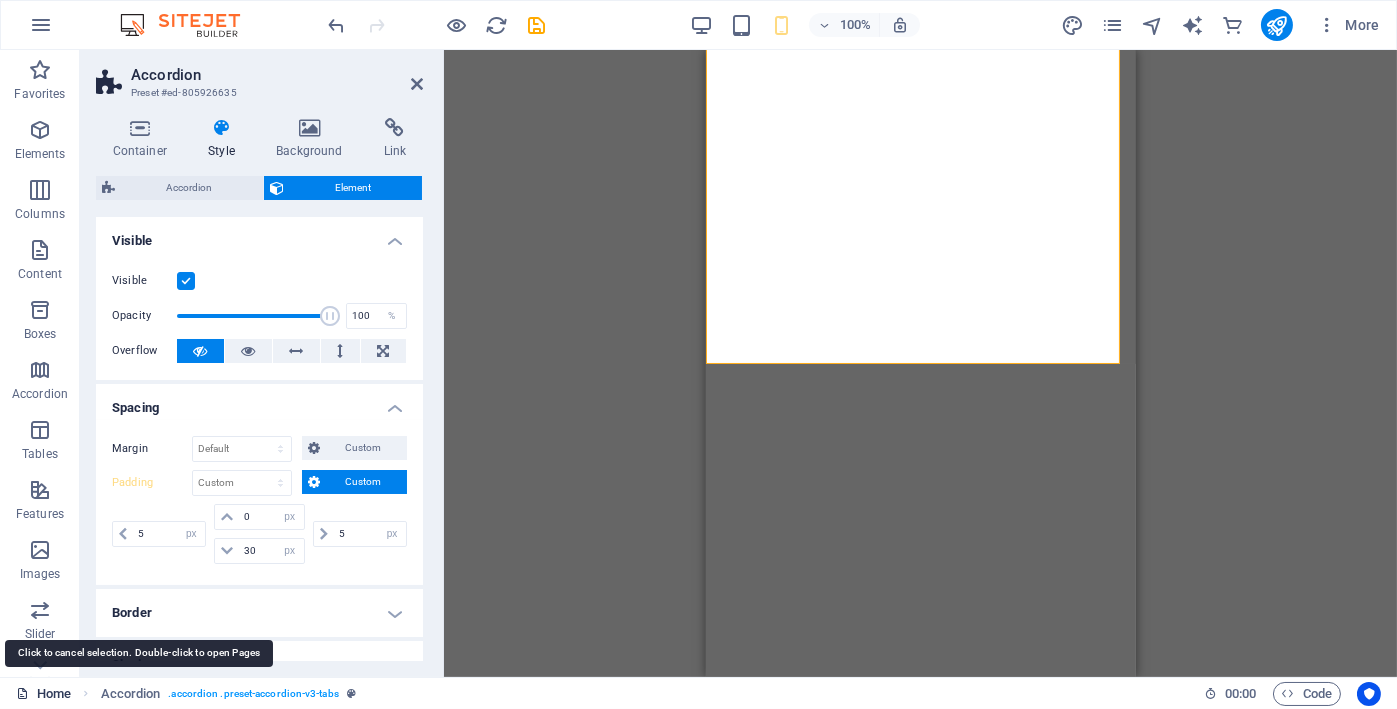 click on "Home" at bounding box center (43, 694) 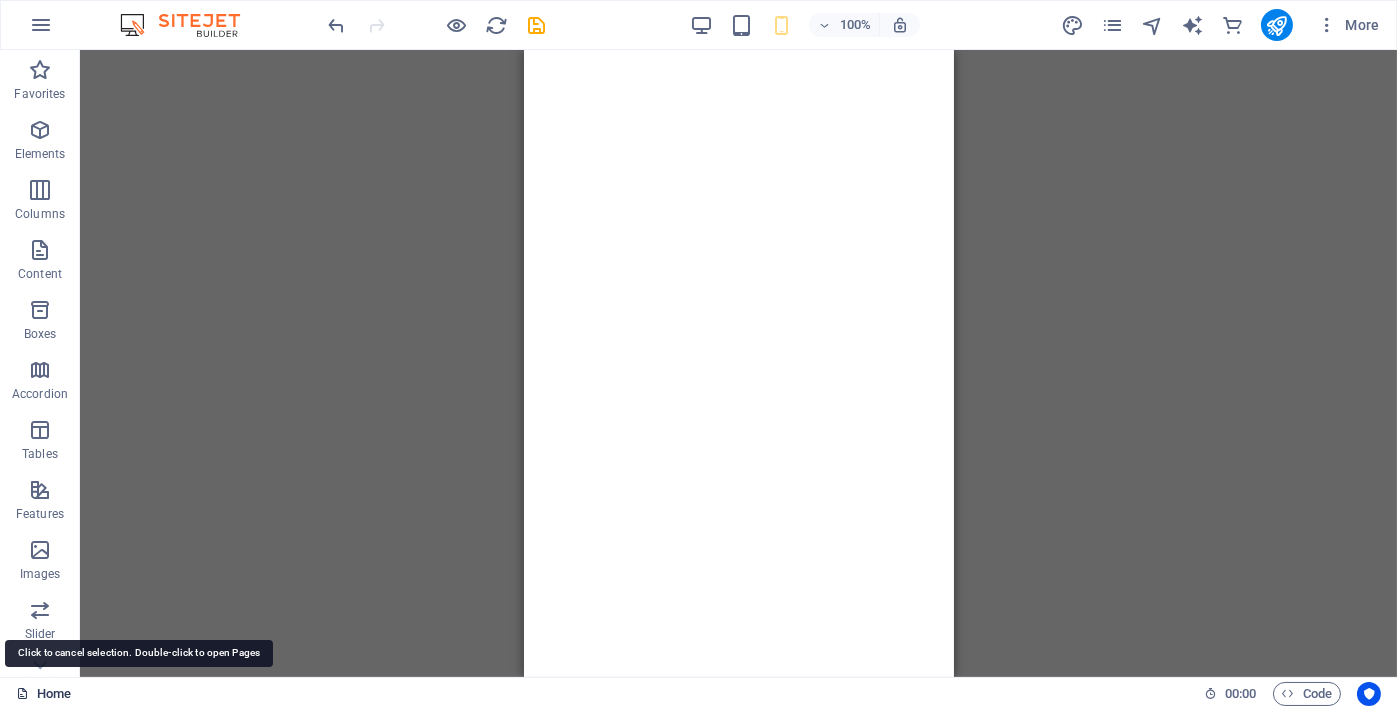click on "Home" at bounding box center (43, 694) 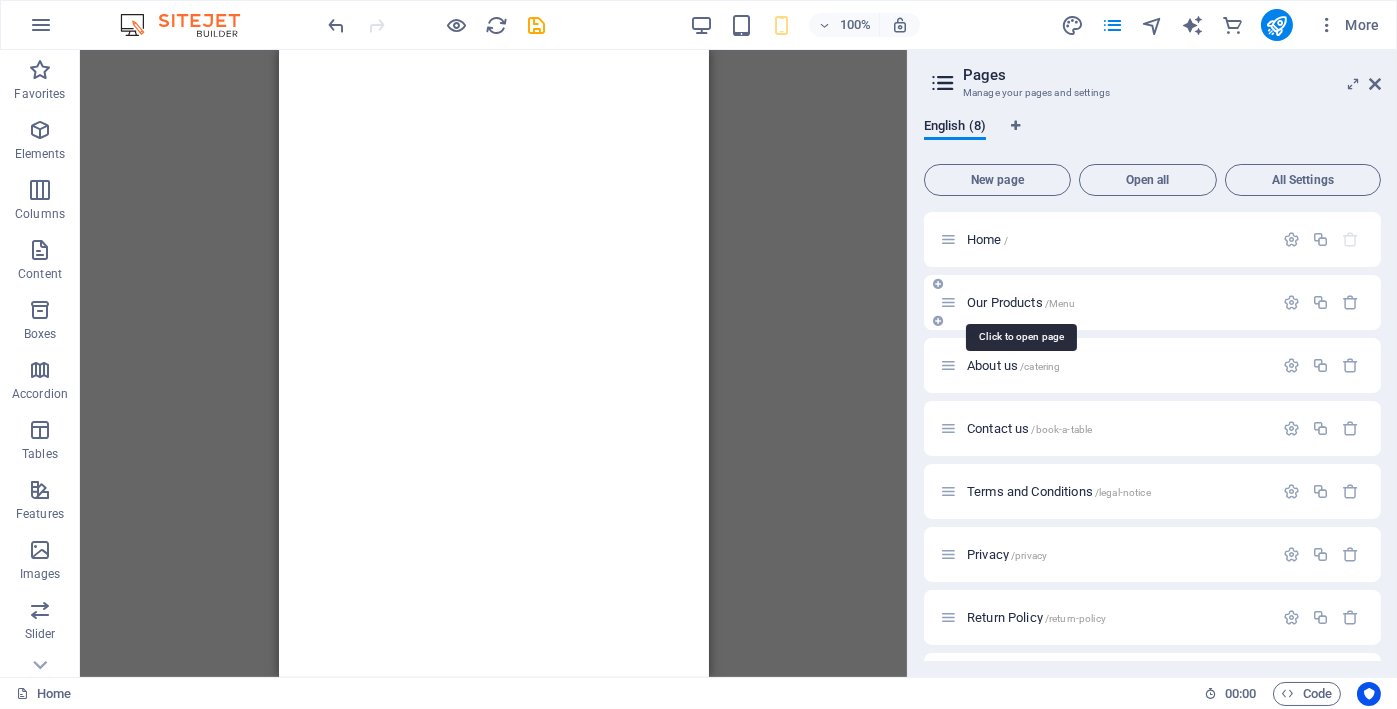 click on "Our Products /Menu" at bounding box center (1021, 302) 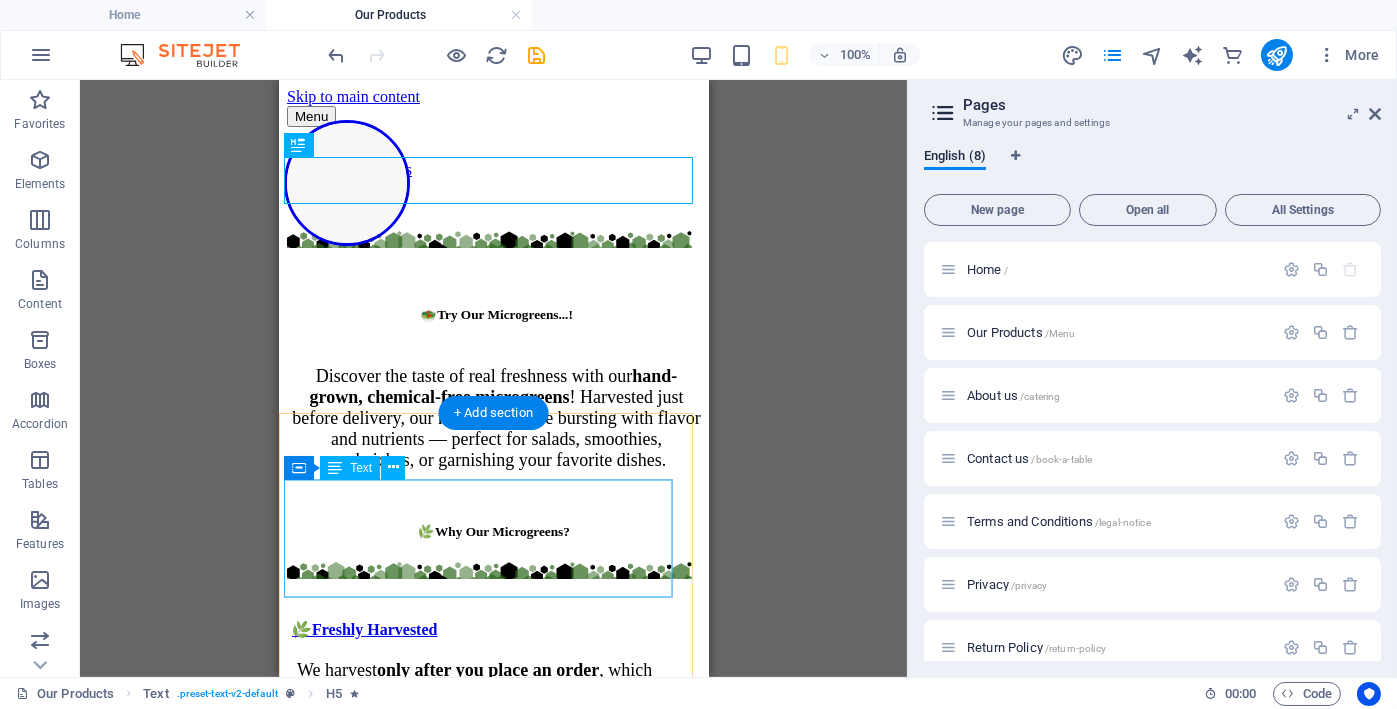 scroll, scrollTop: 0, scrollLeft: 0, axis: both 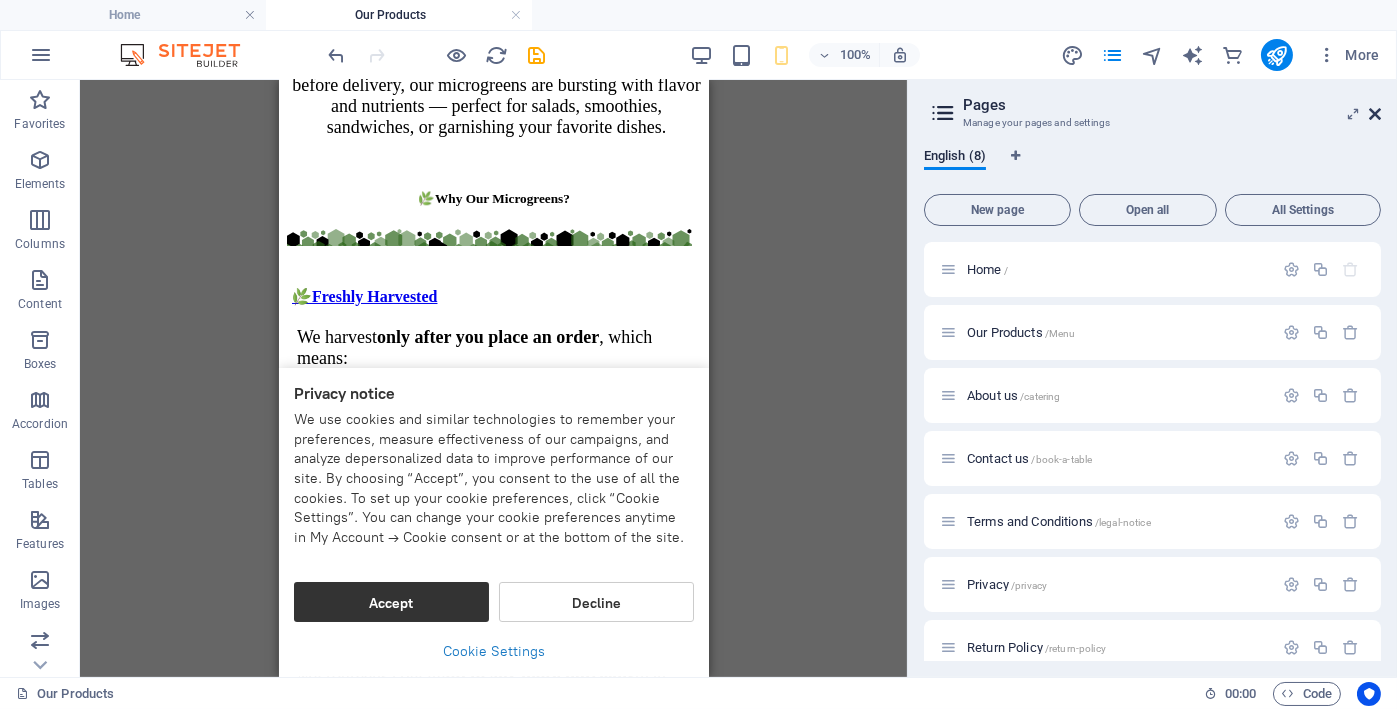 click at bounding box center [1375, 114] 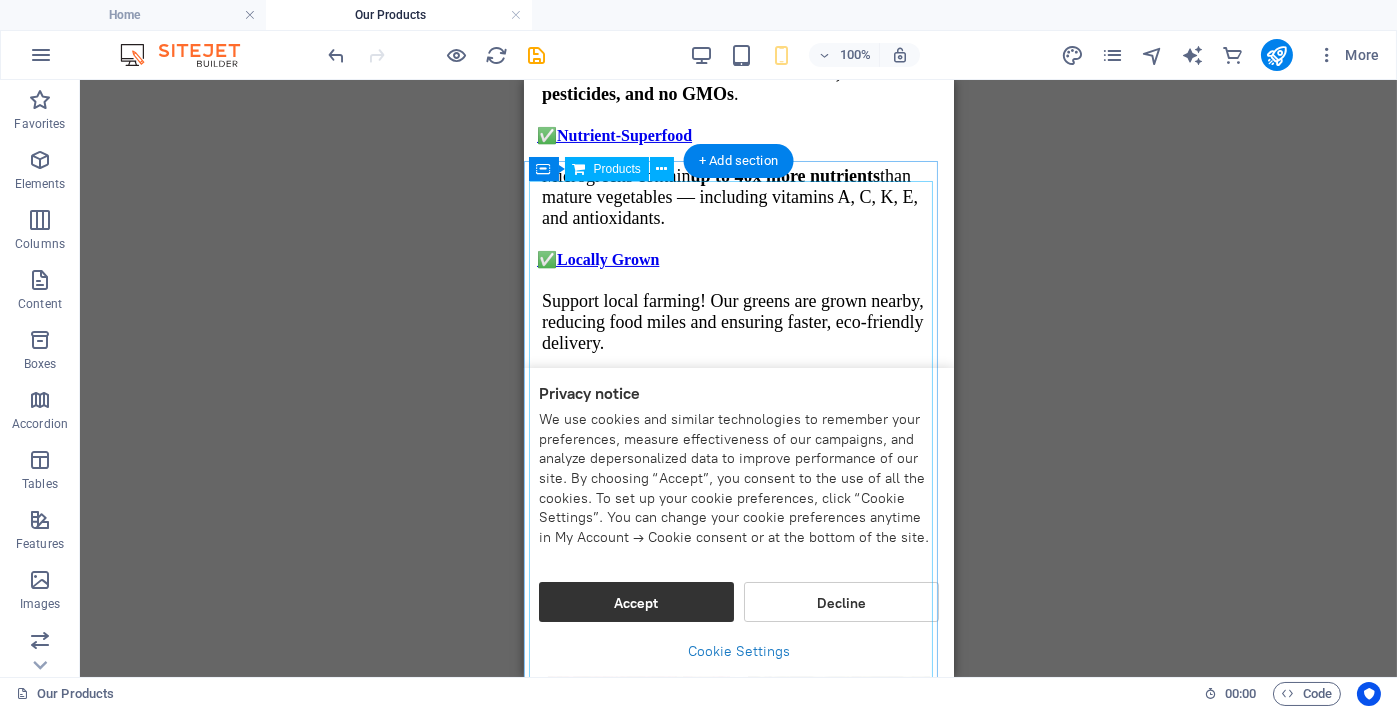 scroll, scrollTop: 1000, scrollLeft: 0, axis: vertical 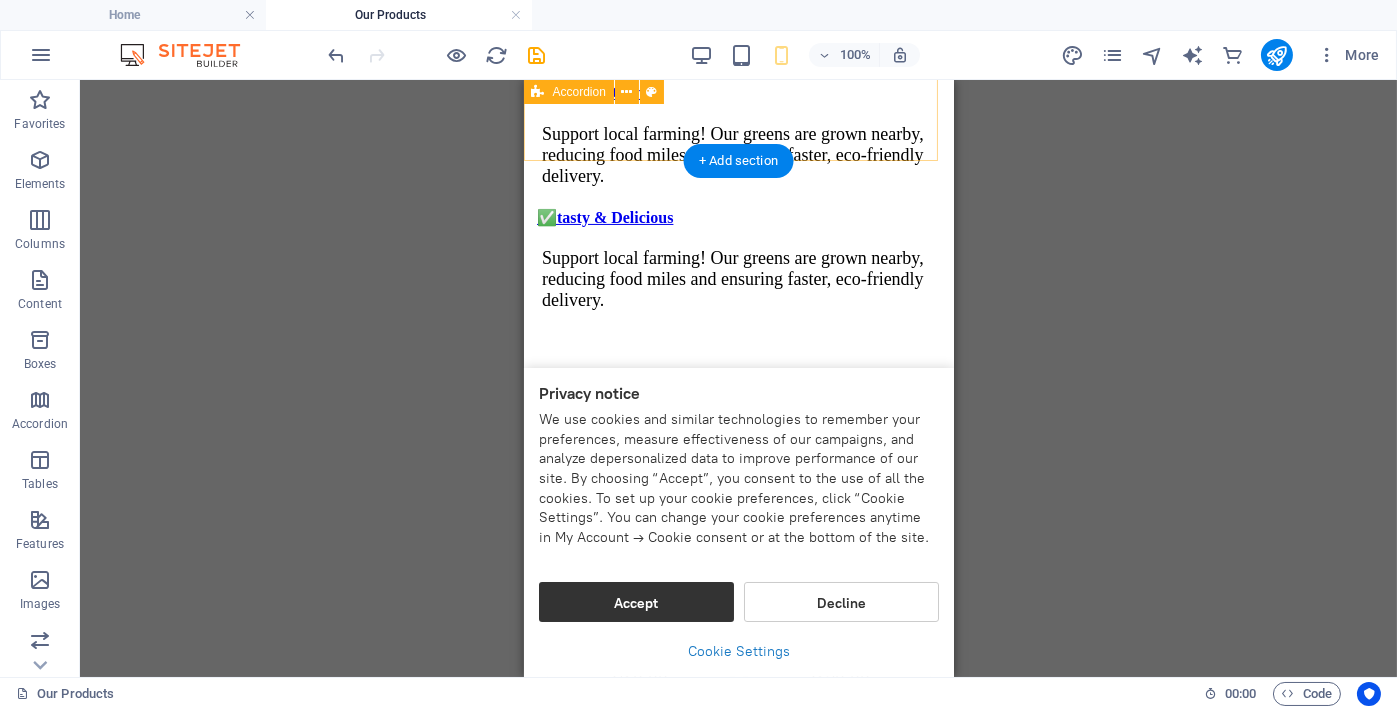 click on "🌿Freshly Harvested We harvest  only after you place an order , which means: You get the freshest greens possible Longer shelf life Maximum flavor and nutrition ✅Grown Clean & Safe Our microgreens are cultivated  indoors in a hygienic, soil-free environment  with  no chemicals, no pesticides, and no GMOs . ✅Nutrient-Superfood Microgreens contain  up to 40x more nutrients  than mature vegetables — including vitamins A, C, K, E, and antioxidants. ✅Locally Grown Support local farming! Our greens are grown nearby, reducing food miles and ensuring faster, eco-friendly delivery. ✅tasty & Delicious Support local farming! Our greens are grown nearby, reducing food miles and ensuring faster, eco-friendly delivery." at bounding box center (738, -41) 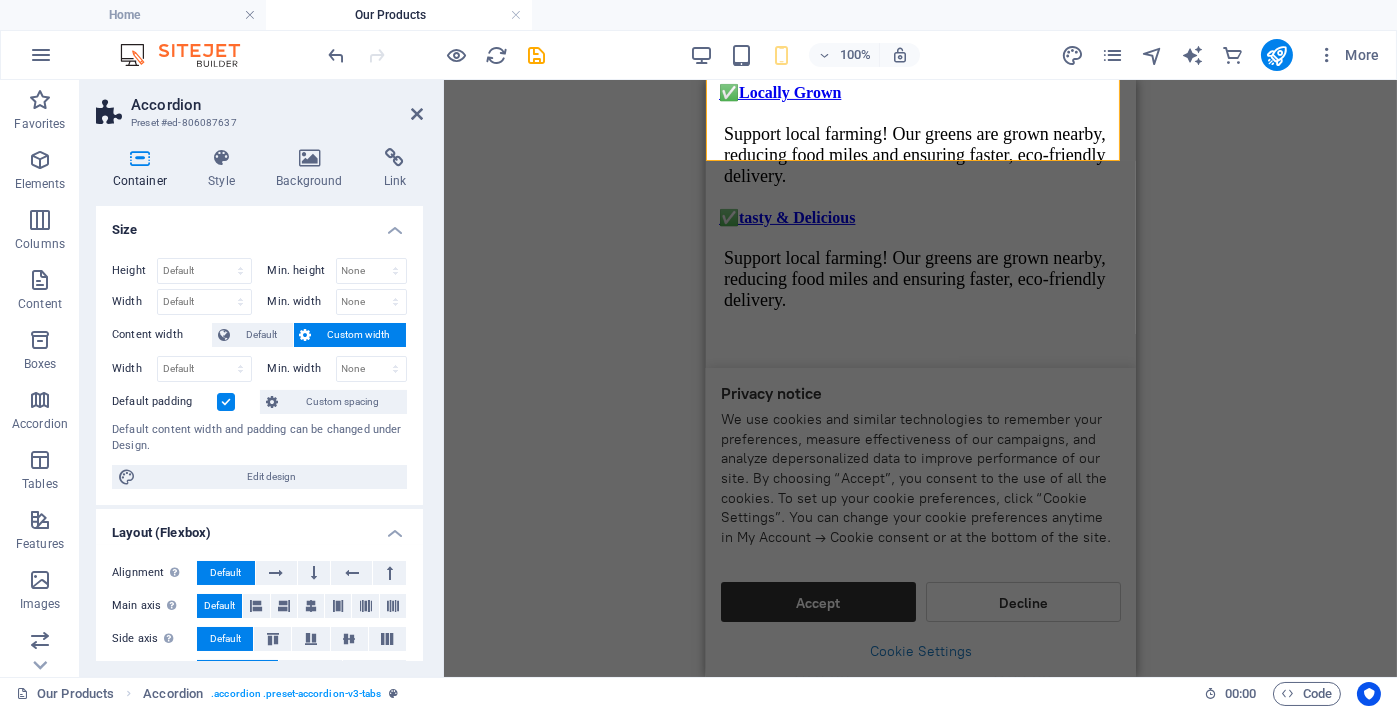select on "px" 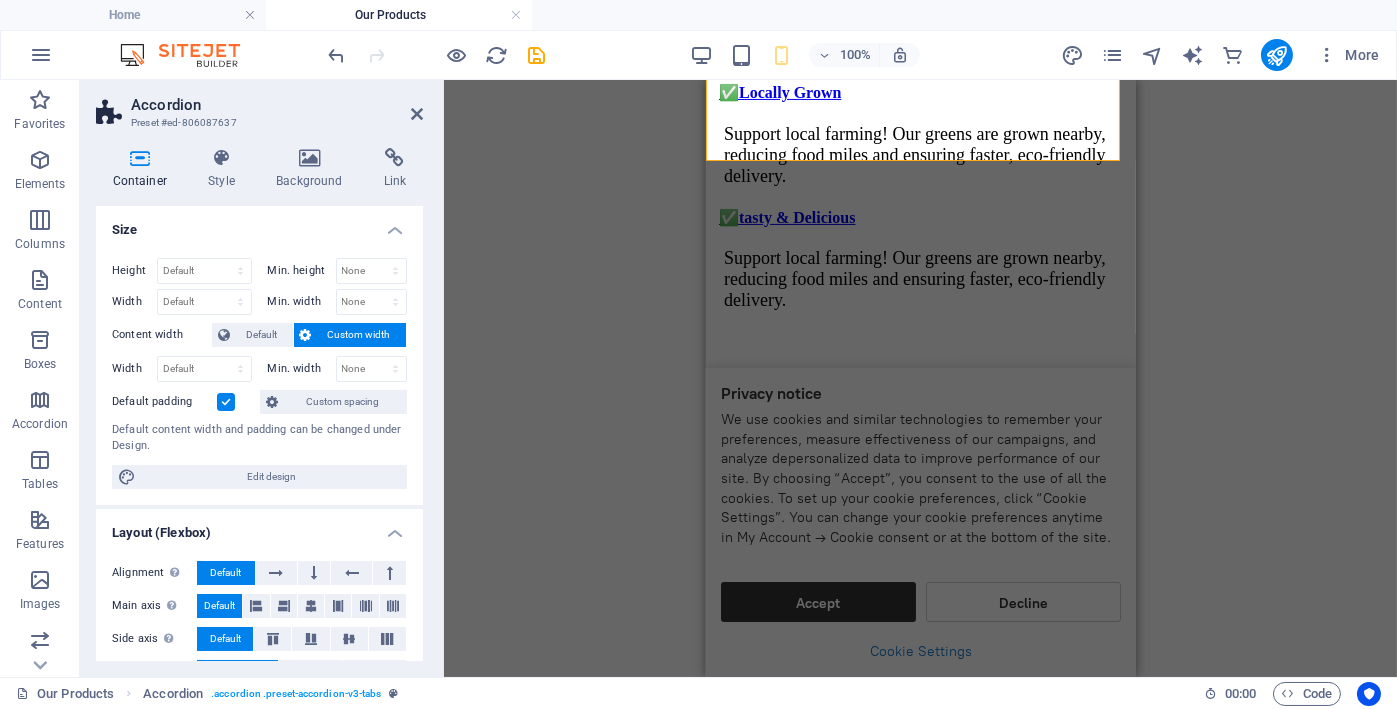 select on "px" 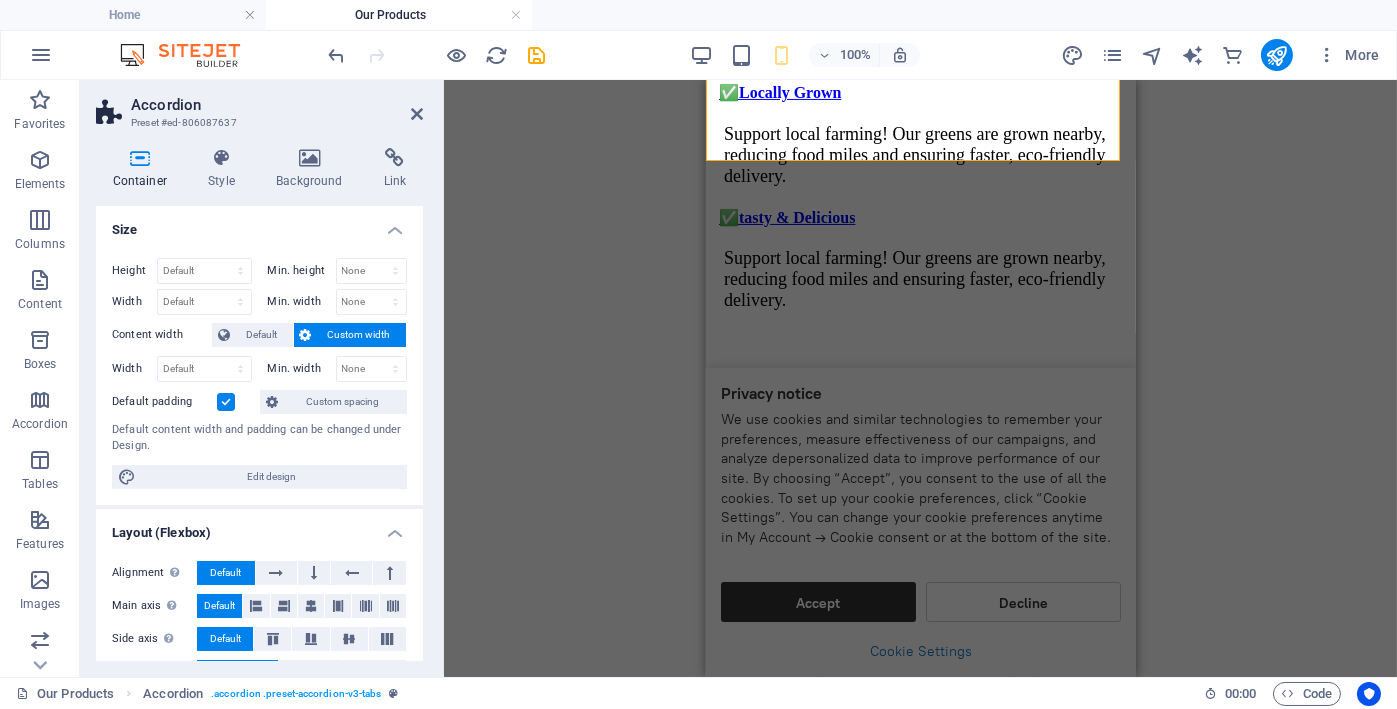 select on "px" 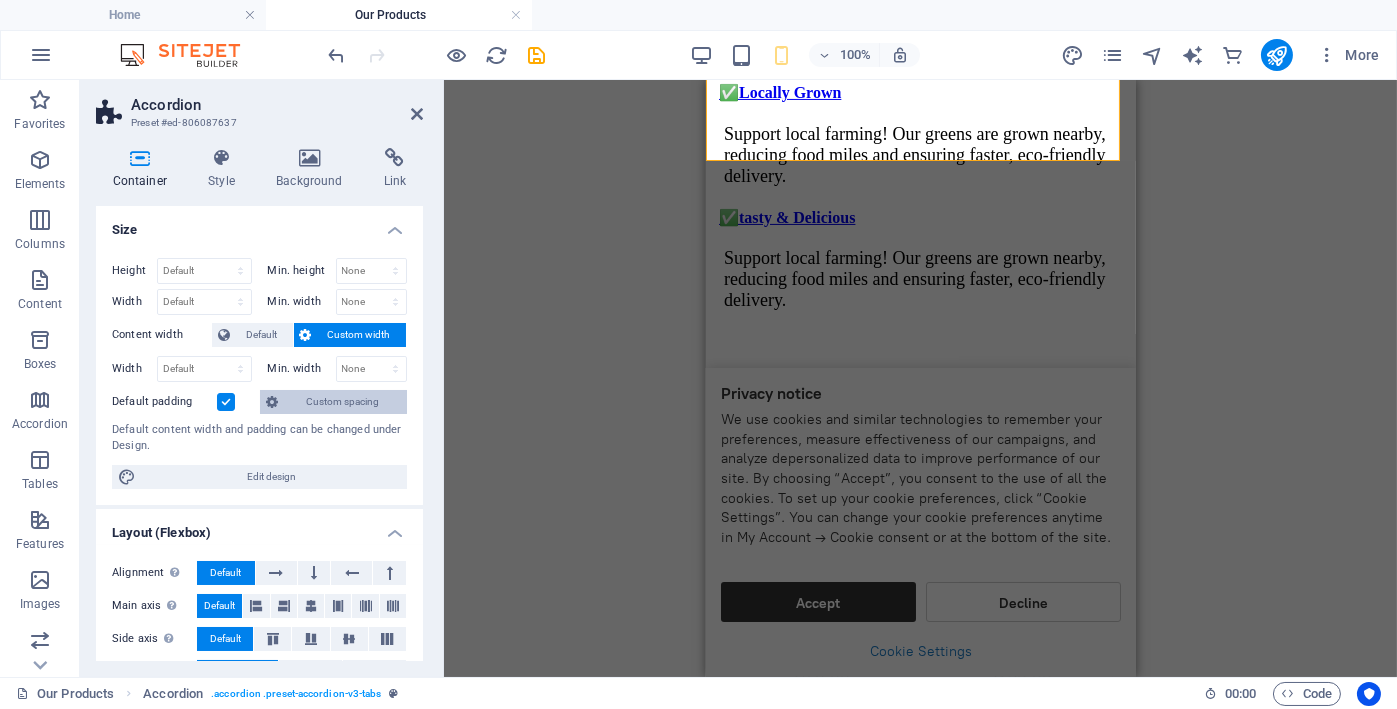 click on "Custom spacing" at bounding box center [342, 402] 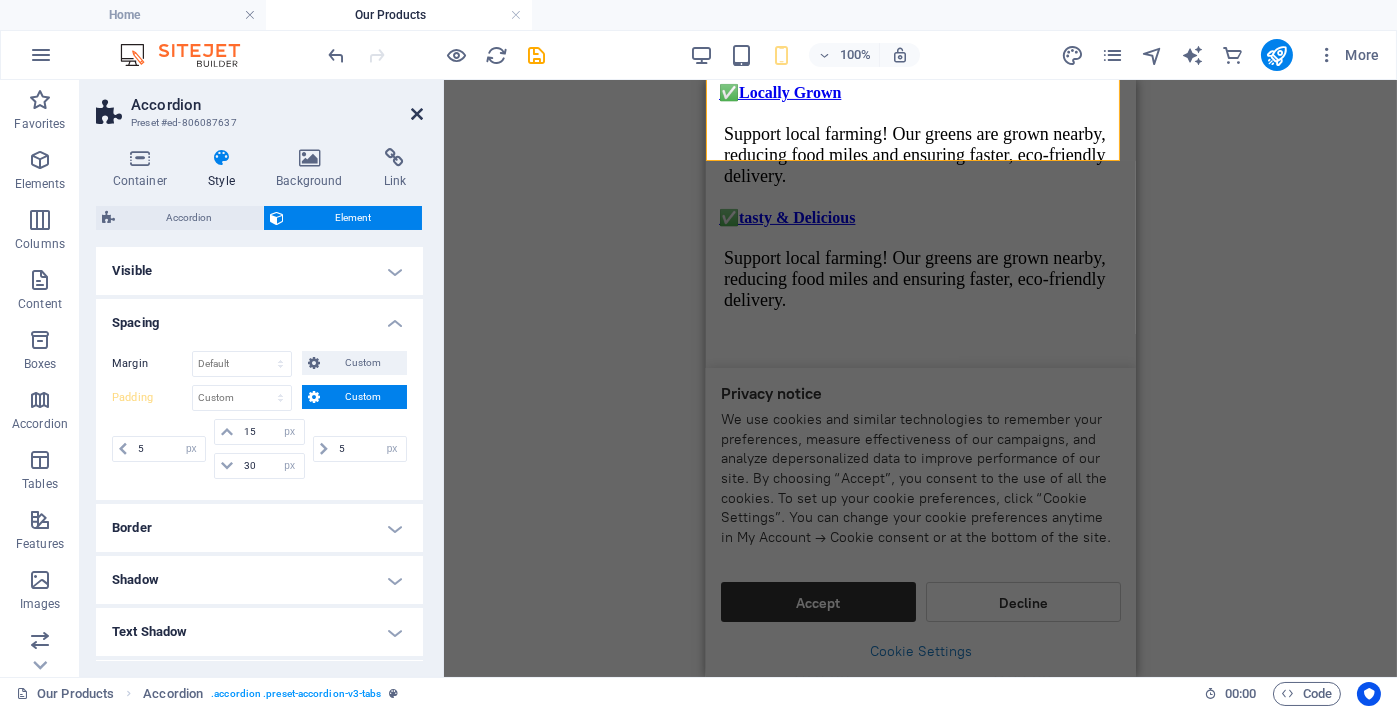 click at bounding box center (417, 114) 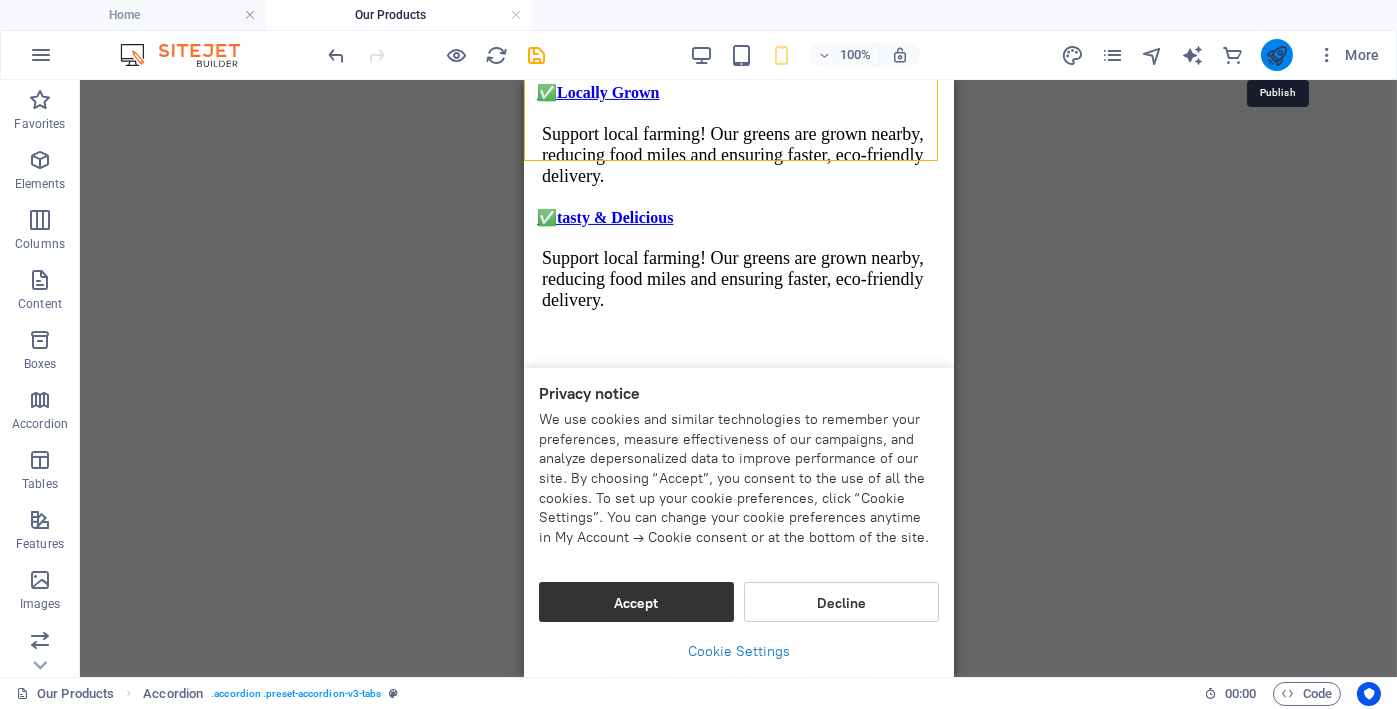 click at bounding box center (1276, 55) 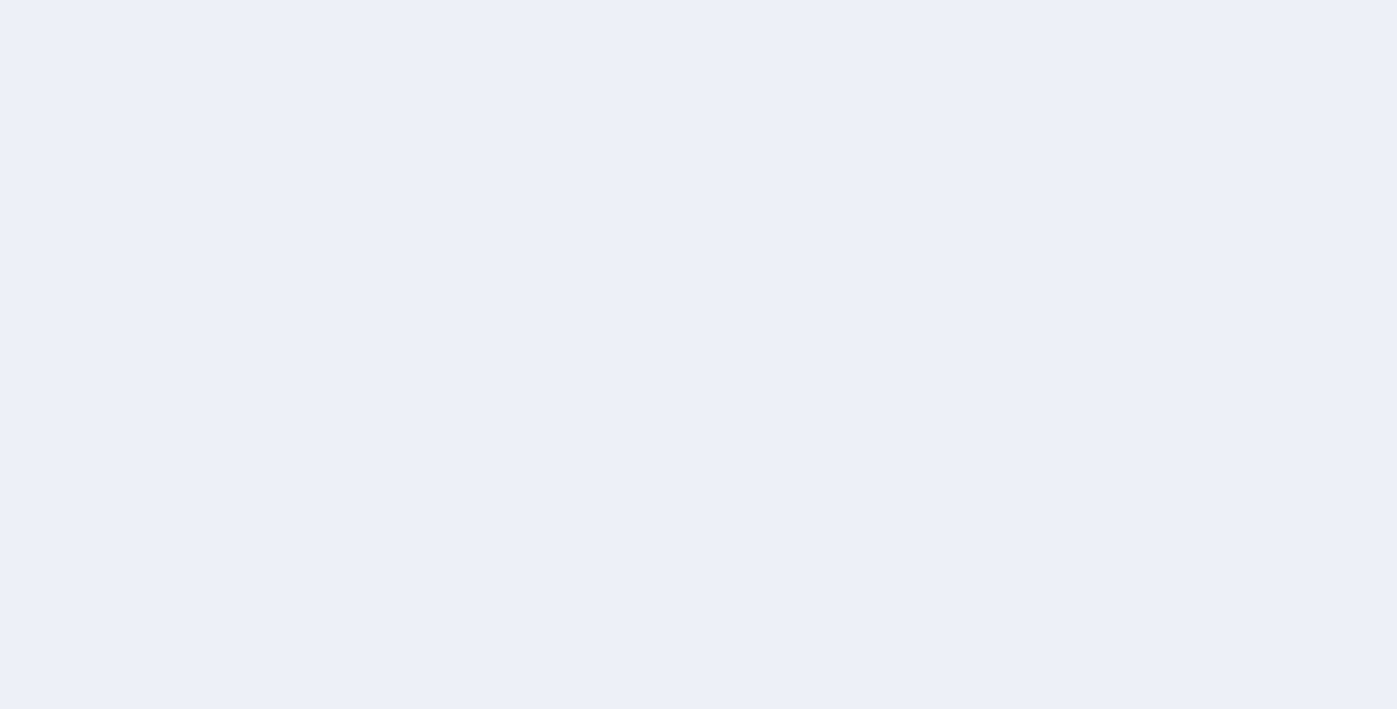 scroll, scrollTop: 0, scrollLeft: 0, axis: both 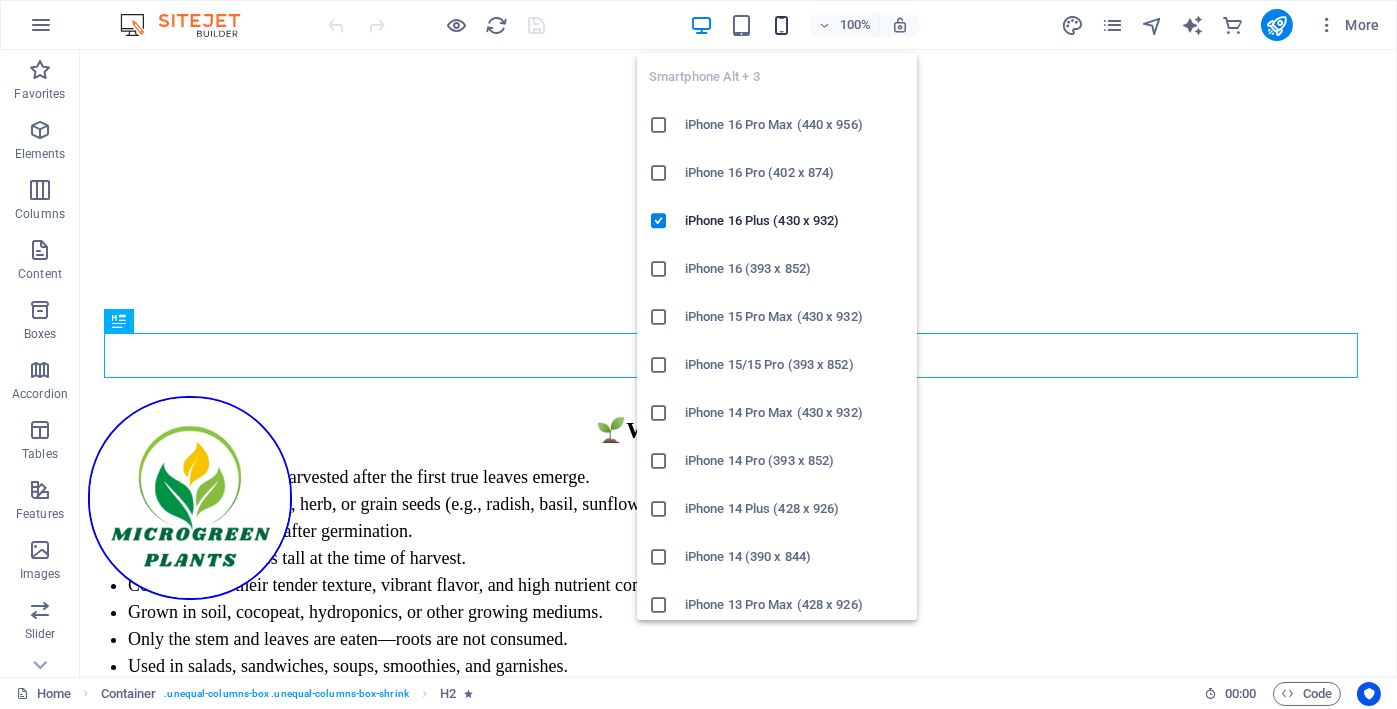 click at bounding box center [781, 25] 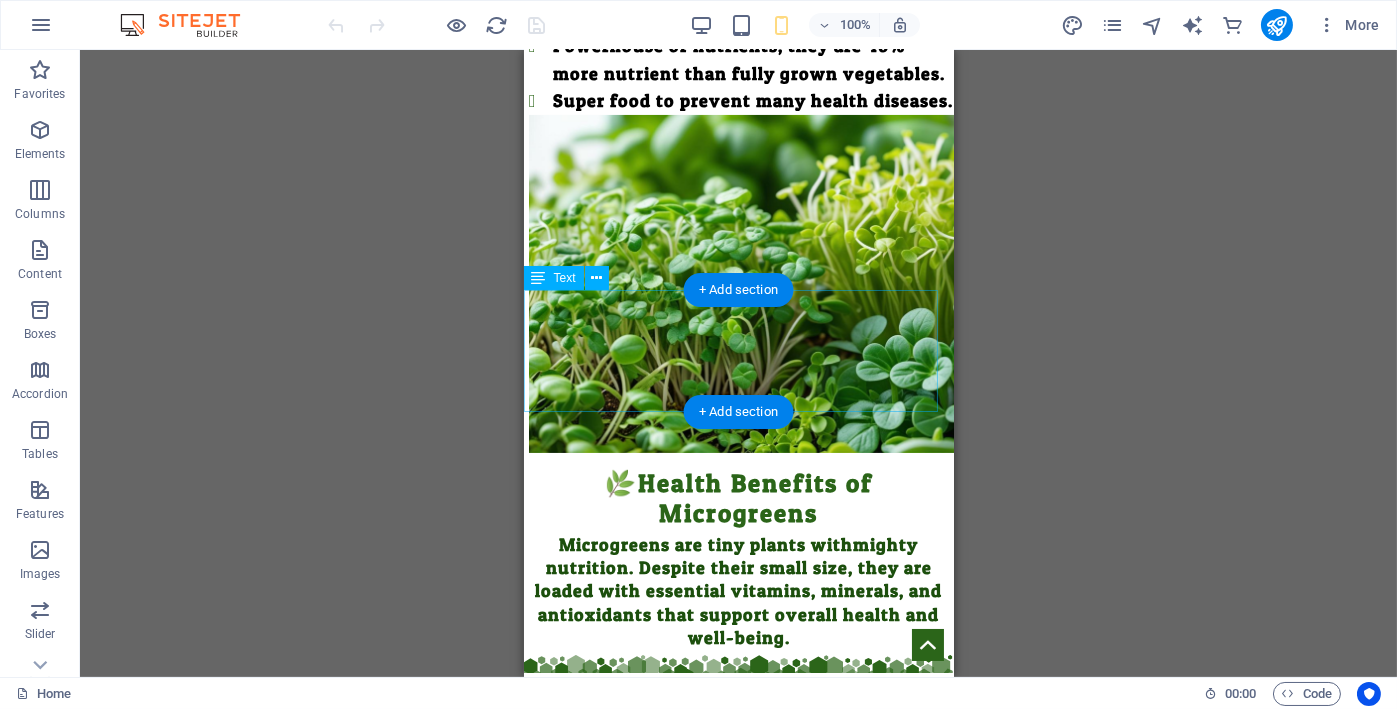 scroll, scrollTop: 1034, scrollLeft: 0, axis: vertical 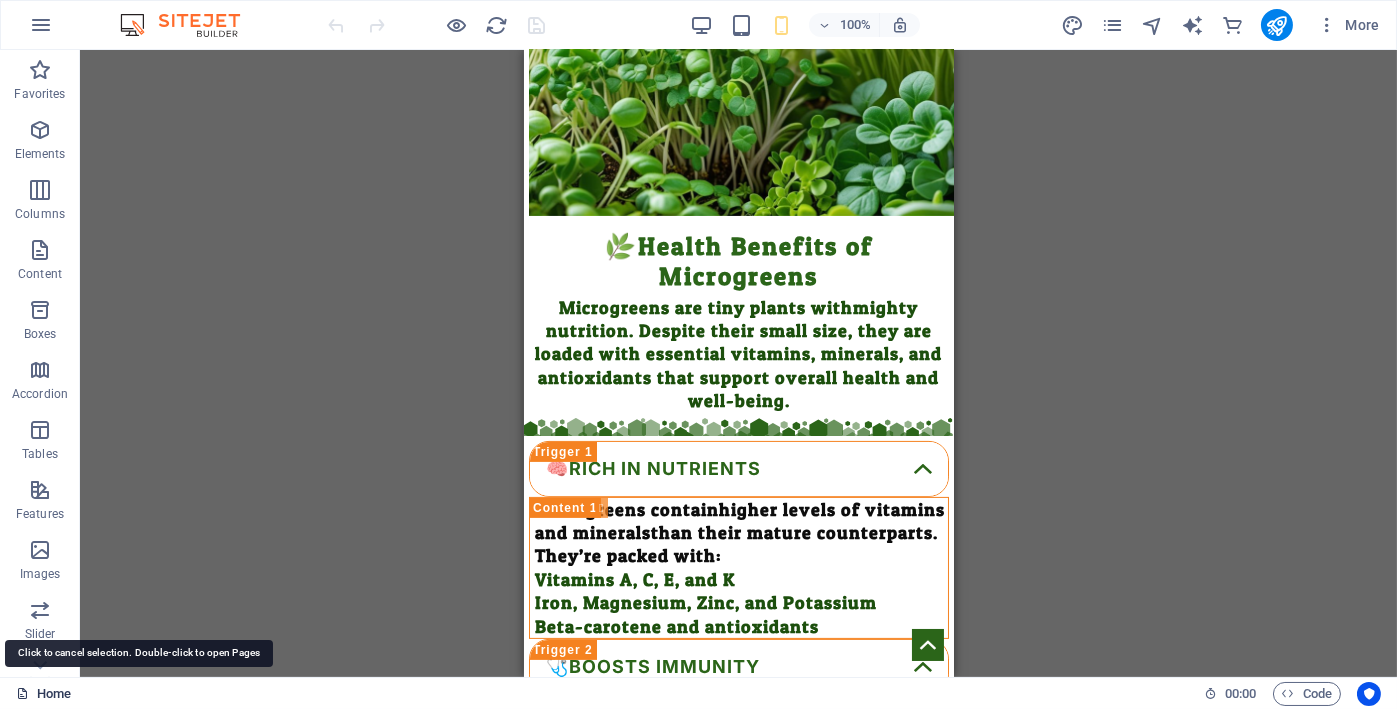 click on "Home" at bounding box center (43, 694) 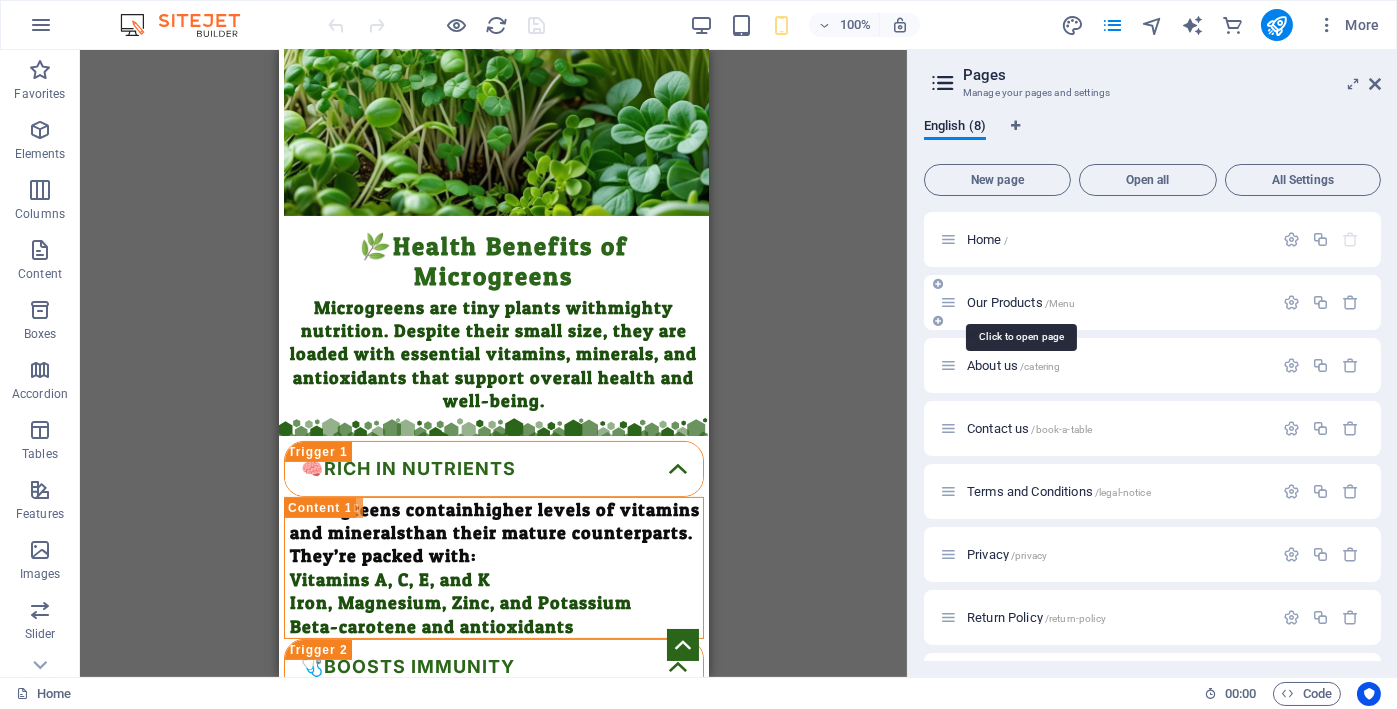 click on "Our Products /Menu" at bounding box center (1021, 302) 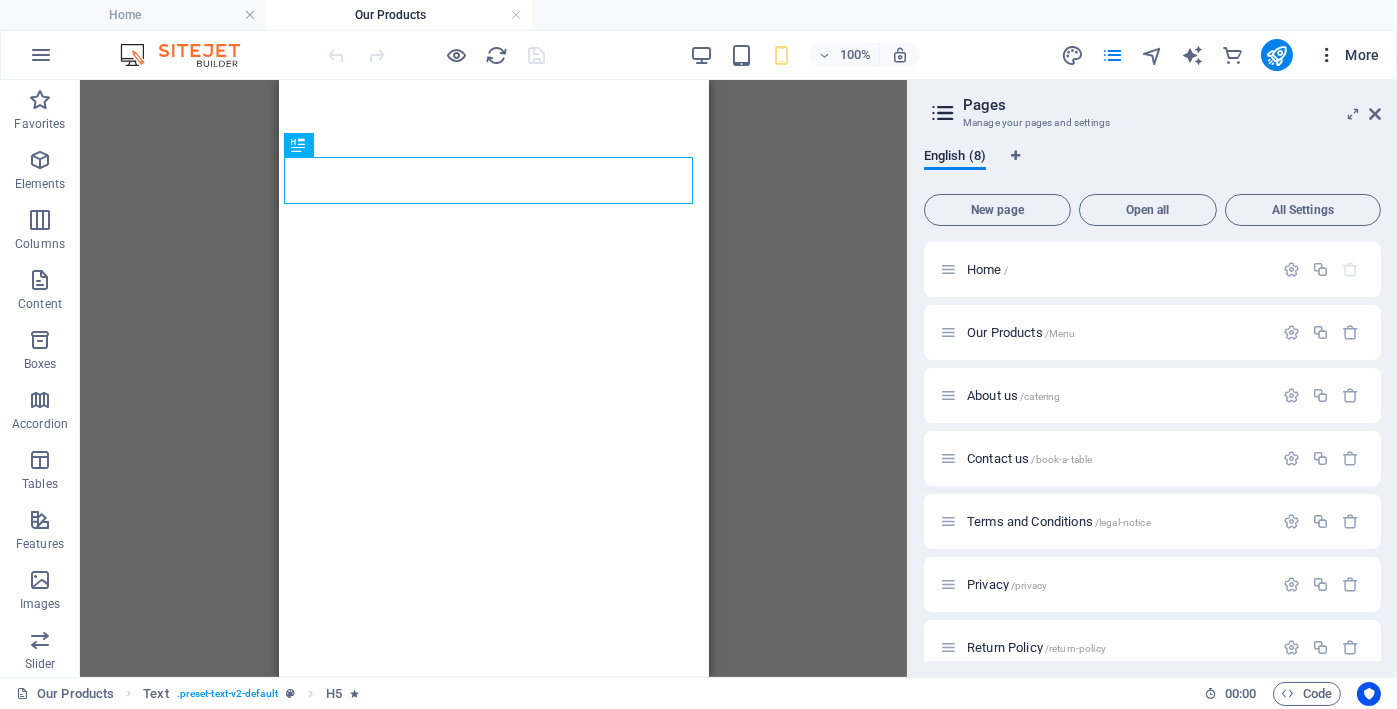 click on "More" at bounding box center [1348, 55] 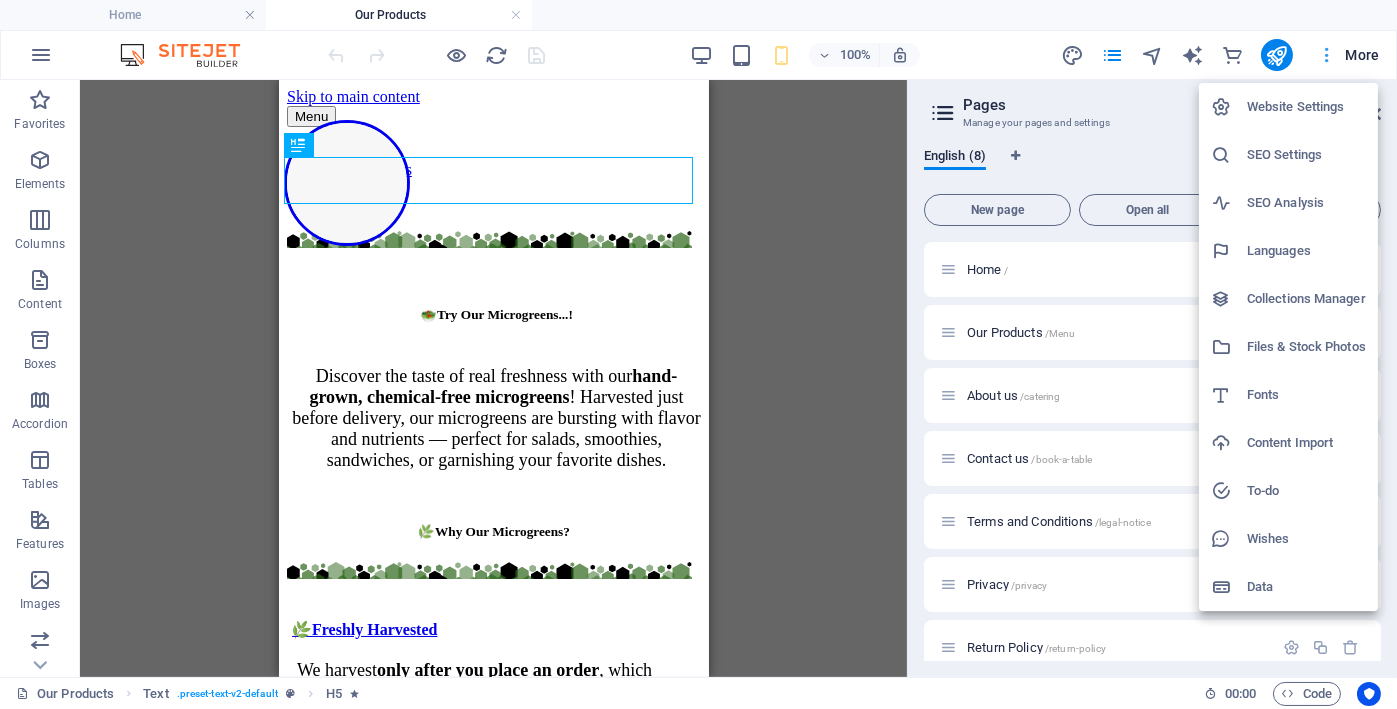 scroll, scrollTop: 0, scrollLeft: 0, axis: both 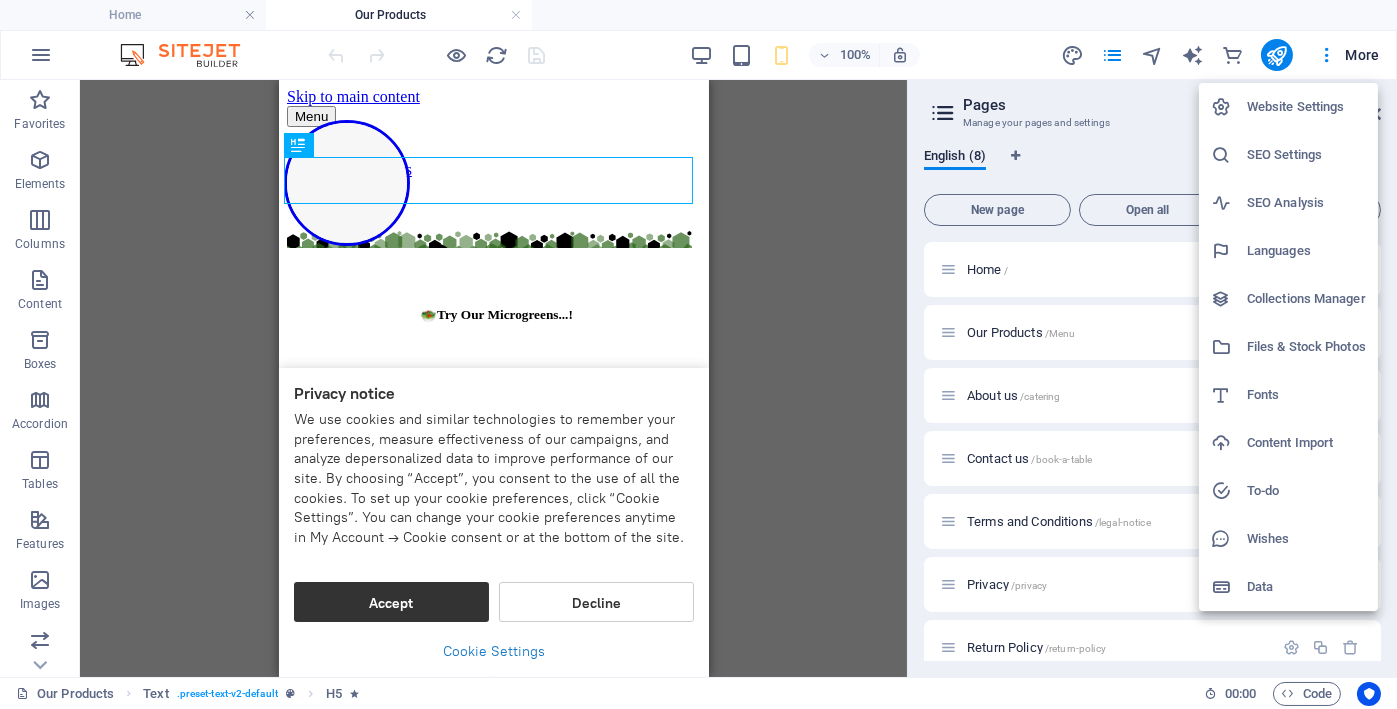 click at bounding box center [698, 354] 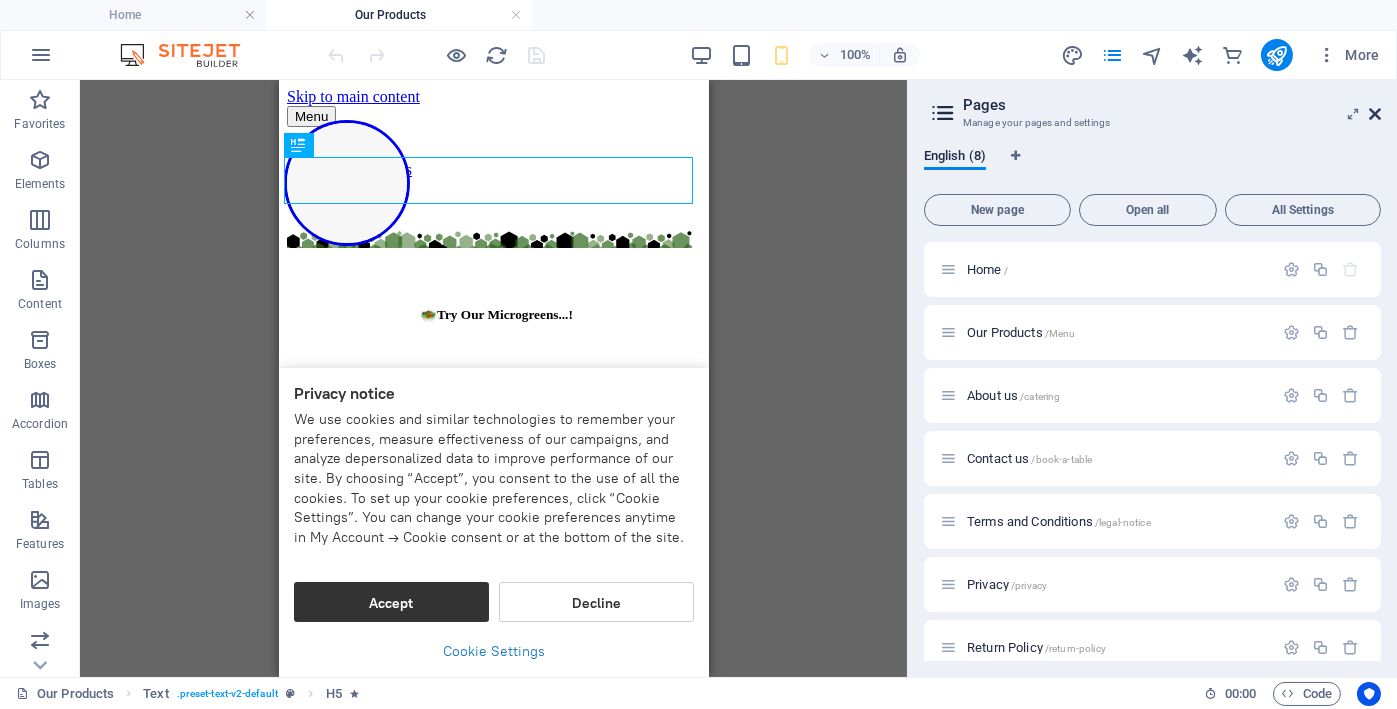 click at bounding box center (1375, 114) 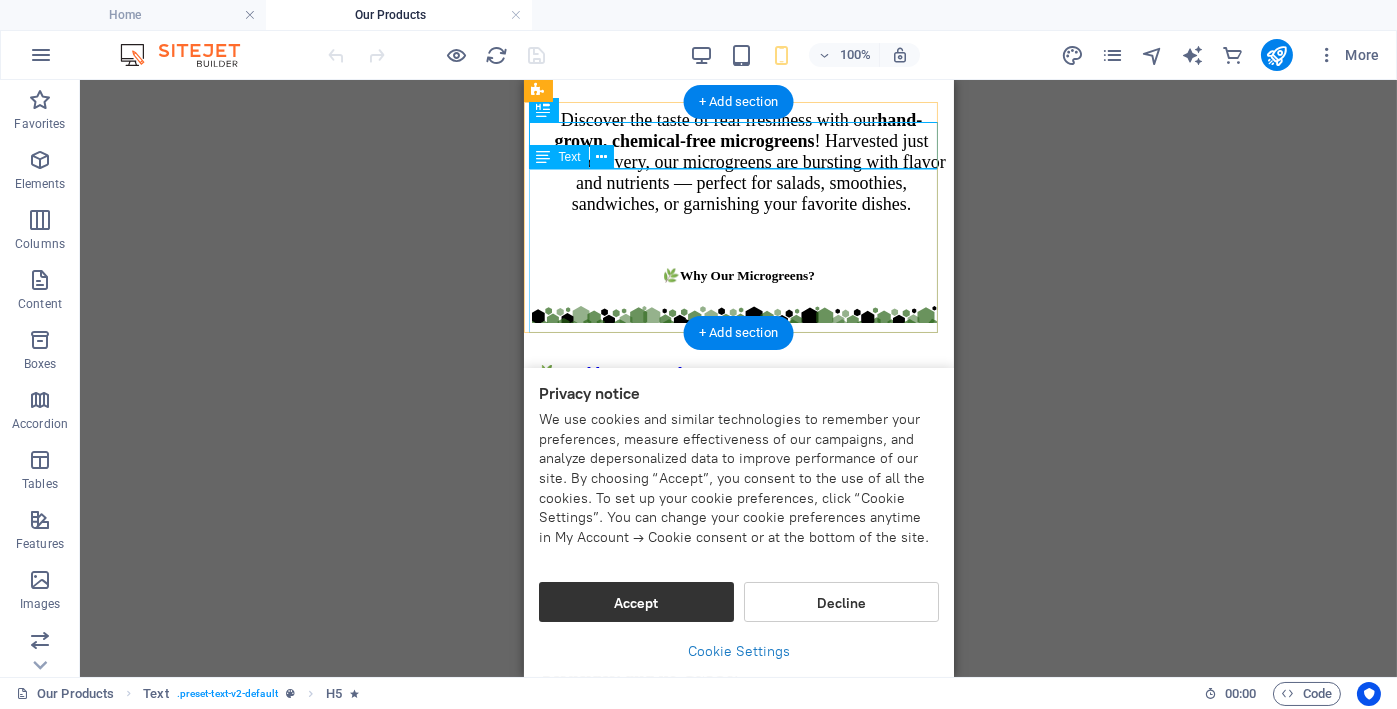scroll, scrollTop: 333, scrollLeft: 0, axis: vertical 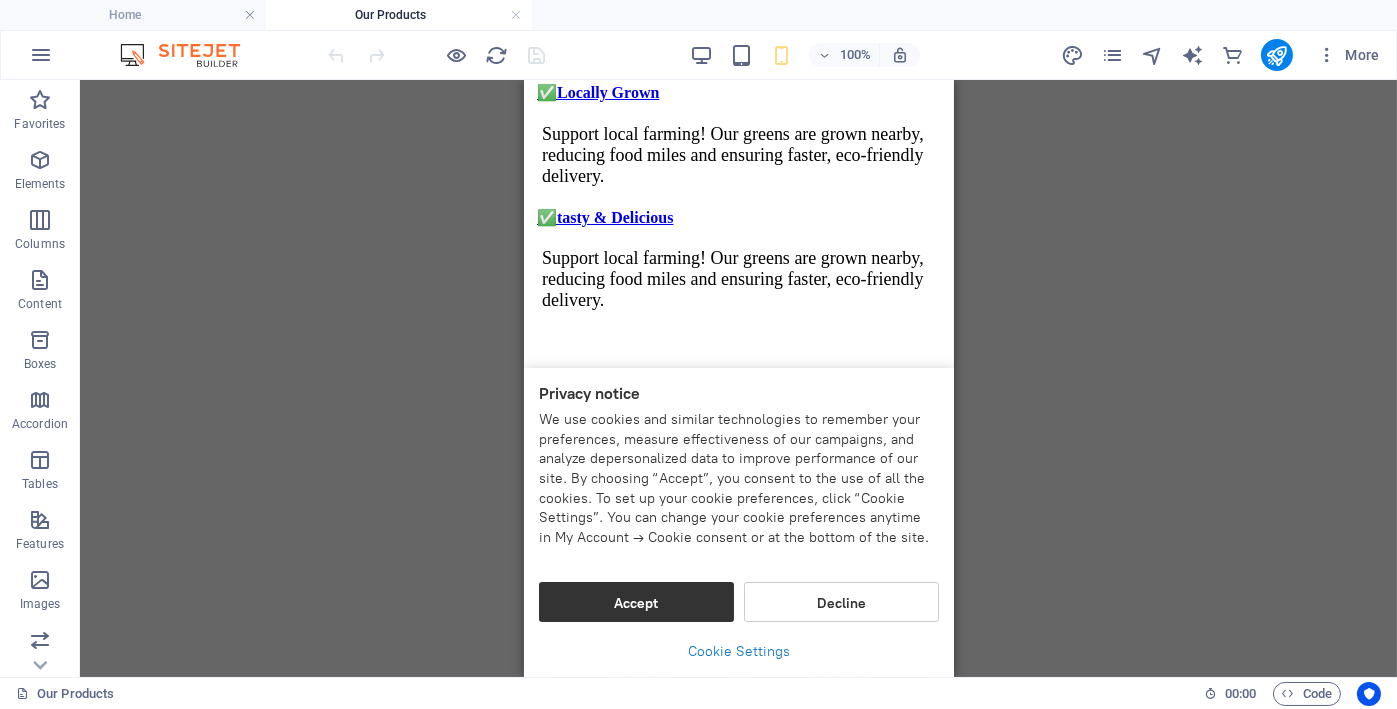 click on "Drag here to replace the existing content. Press “Ctrl” if you want to create a new element.
Text   H5   Text   Text   H5   Container   Text   Accordion   Container   H4   Container   Text   Container   H4   Container   Text   Container   H4   Container   Text   Container   H4   Container   Container   Text   Container   Products" at bounding box center (738, 378) 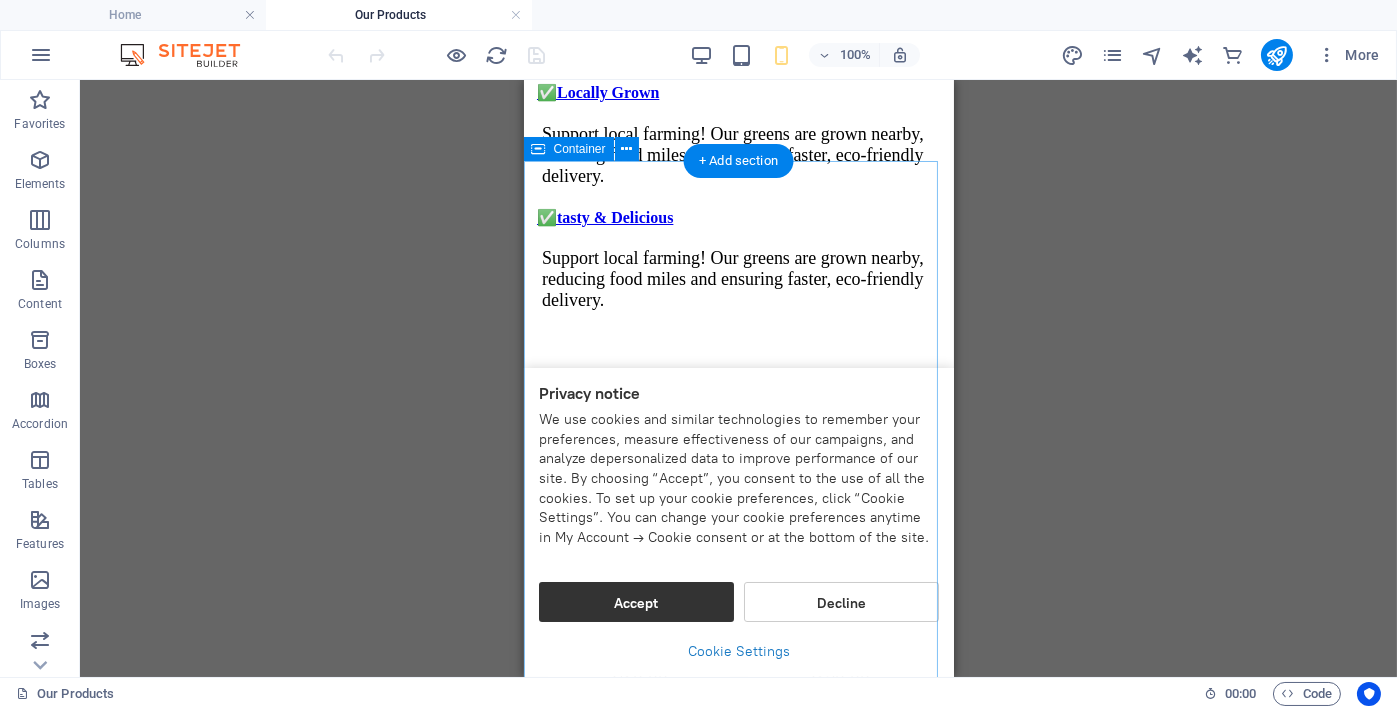 click on "Sort by We recommend Newest arrivals Price: Low to High Price: High to Low Name: A to Z Name: Z to A Filters Clear all Filters Clear all Show items Show items On Sale Micro Beetroot  Buy Now Micro Beetroot was     ₹200.00     Save    ₹80.00 ₹120.00 On Sale Micro Sunflower  Buy Now Micro Sunflower was     ₹300.00     Save    ₹50.00 ₹250.00 On Sale Micro Radish  Buy Now Micro Radish was     ₹200.00     Save    ₹50.00 ₹150.00 On Sale Micro Fenugreek  Buy Now Micro Fenugreek was     ₹150.00     Save    ₹50.00 ₹100.00 On Sale Micro pea shoot  Buy Now Micro pea shoot was     ₹250.00     Save    ₹50.00 ₹200.00 On Sale Micro Wheat Grass  Buy Now Micro Wheat Grass was     ₹220.00     Save    ₹40.00 ₹180.00 On Sale Micro Red Amaranthus  Buy Now Micro Red Amaranthus was     ₹250.00     Save    ₹70.00 ₹180.00 On Sale Micro Basil  Buy Now Micro Basil was     ₹150.00     Save    ₹50.00 ₹100.00 On Sale Micro Carrot  Buy Now Micro Carrot was     ₹220.00     Save    ₹40.00" at bounding box center (738, 1449) 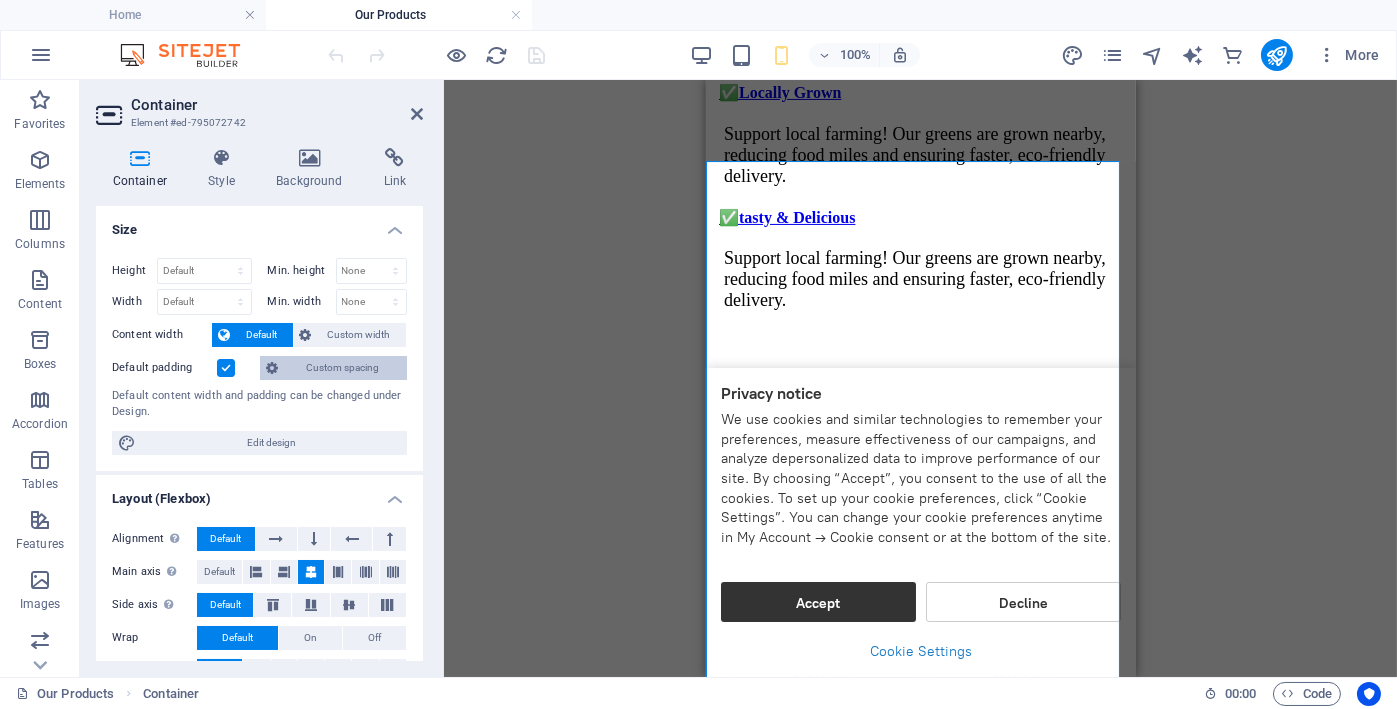 click on "Custom spacing" at bounding box center (342, 368) 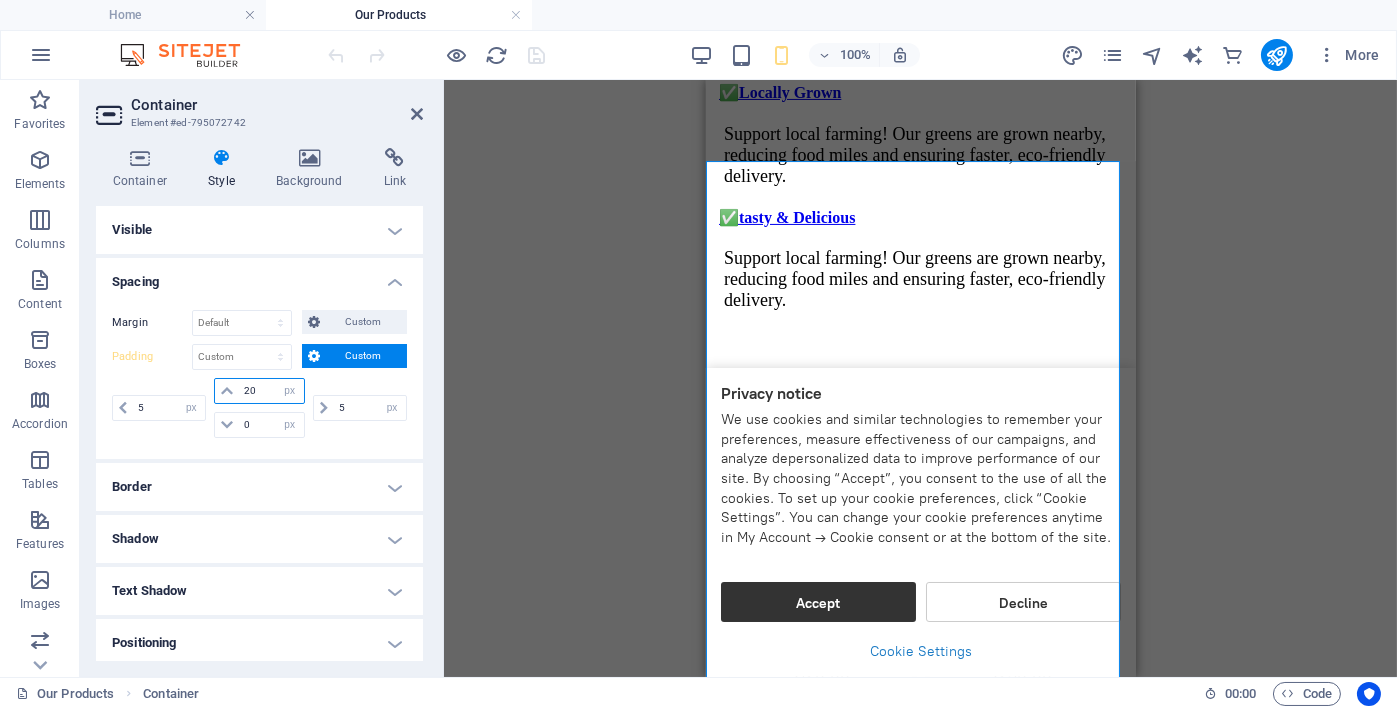 click on "20" at bounding box center (271, 391) 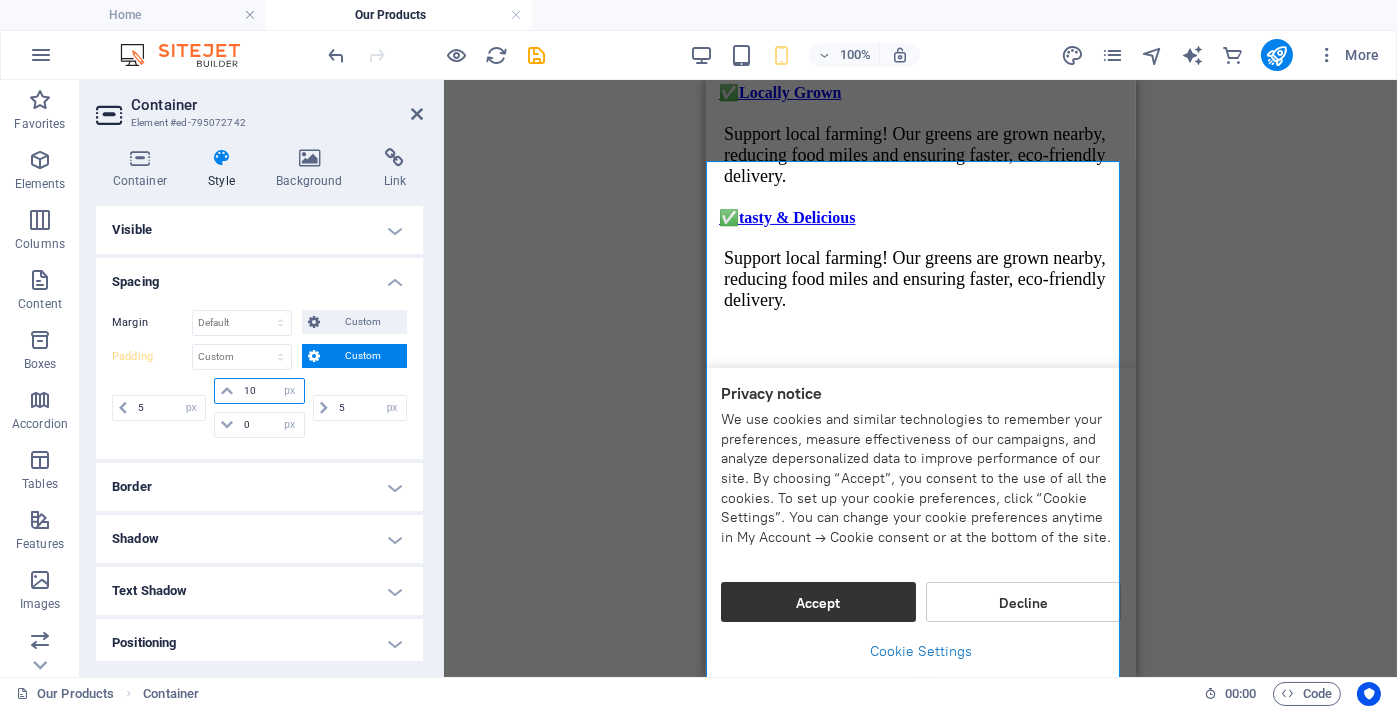 type on "1" 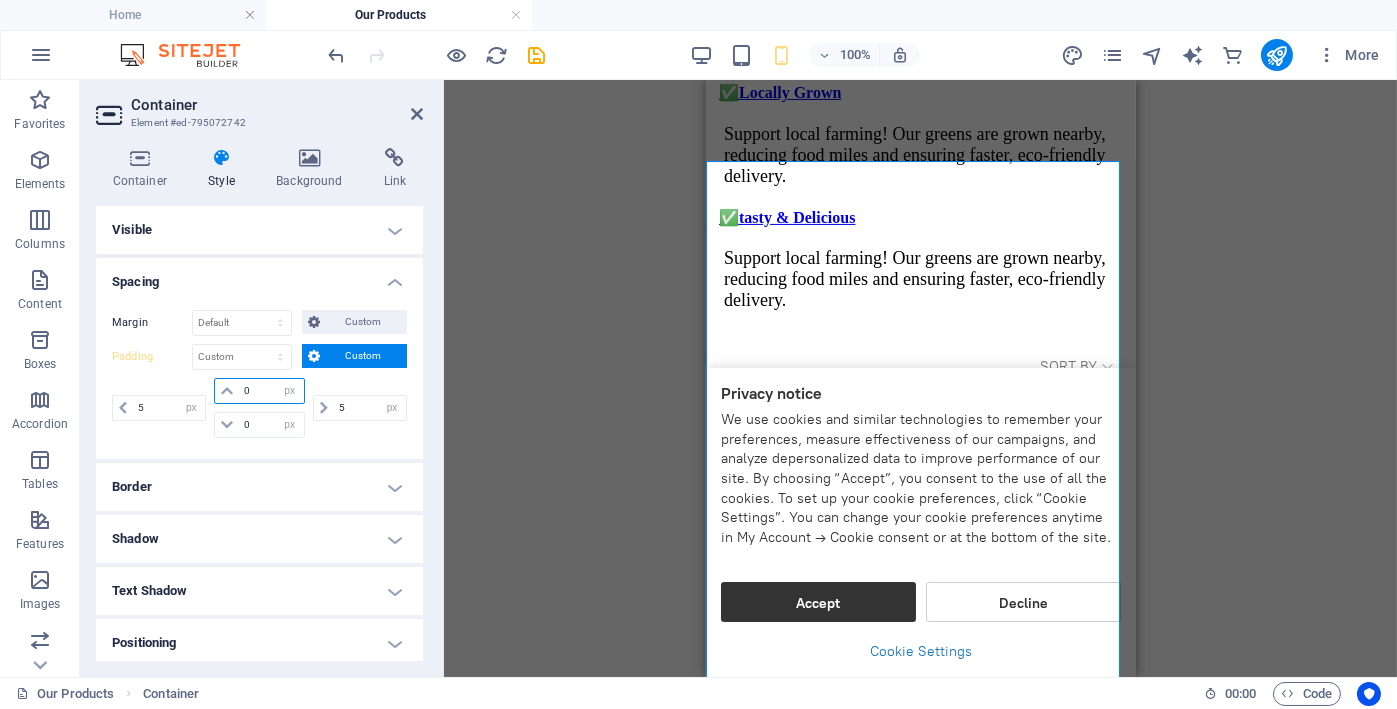 type on "0" 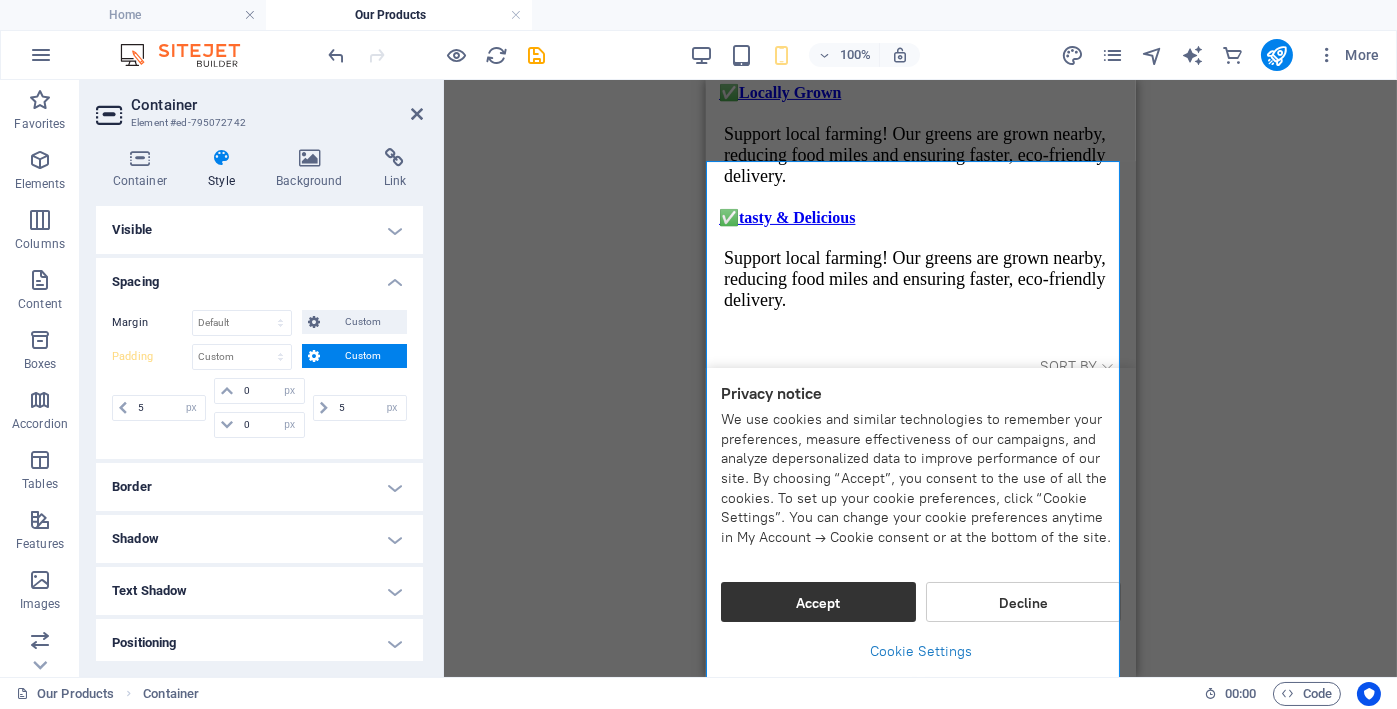 click on "Container" at bounding box center (277, 105) 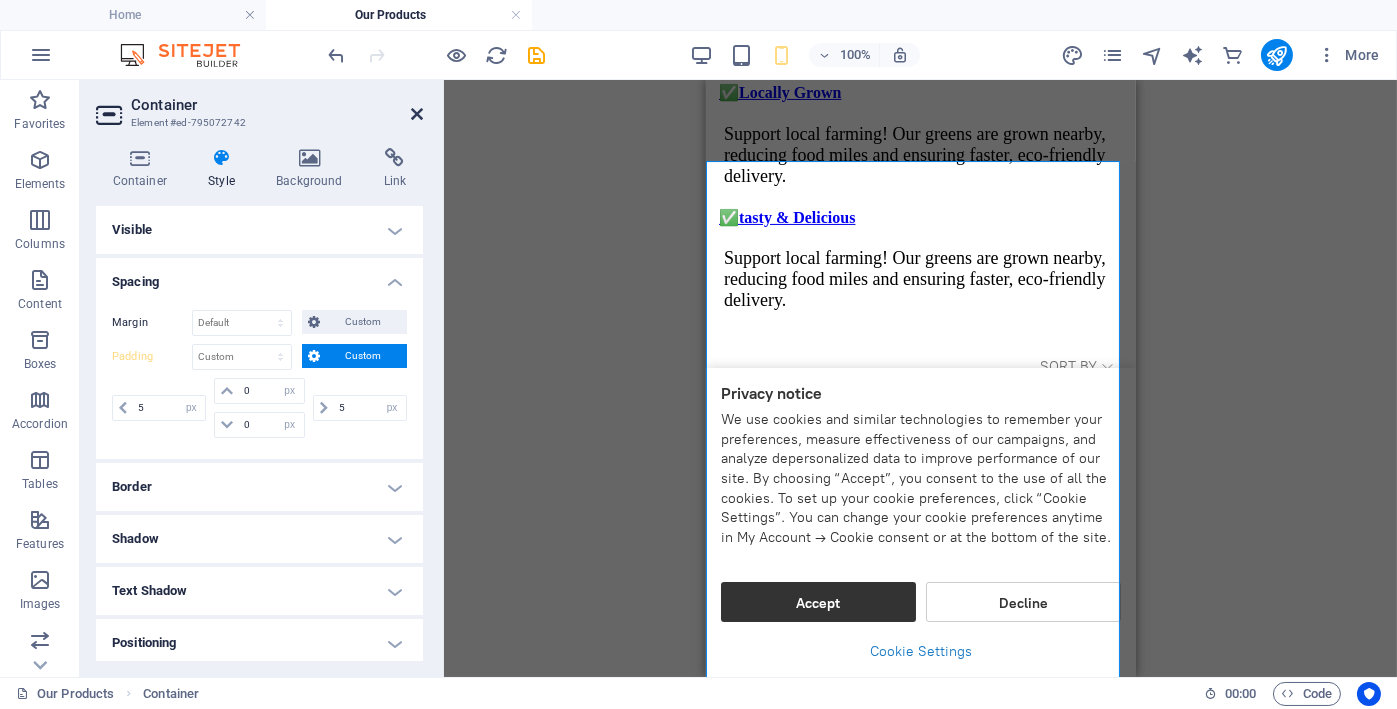 click at bounding box center (417, 114) 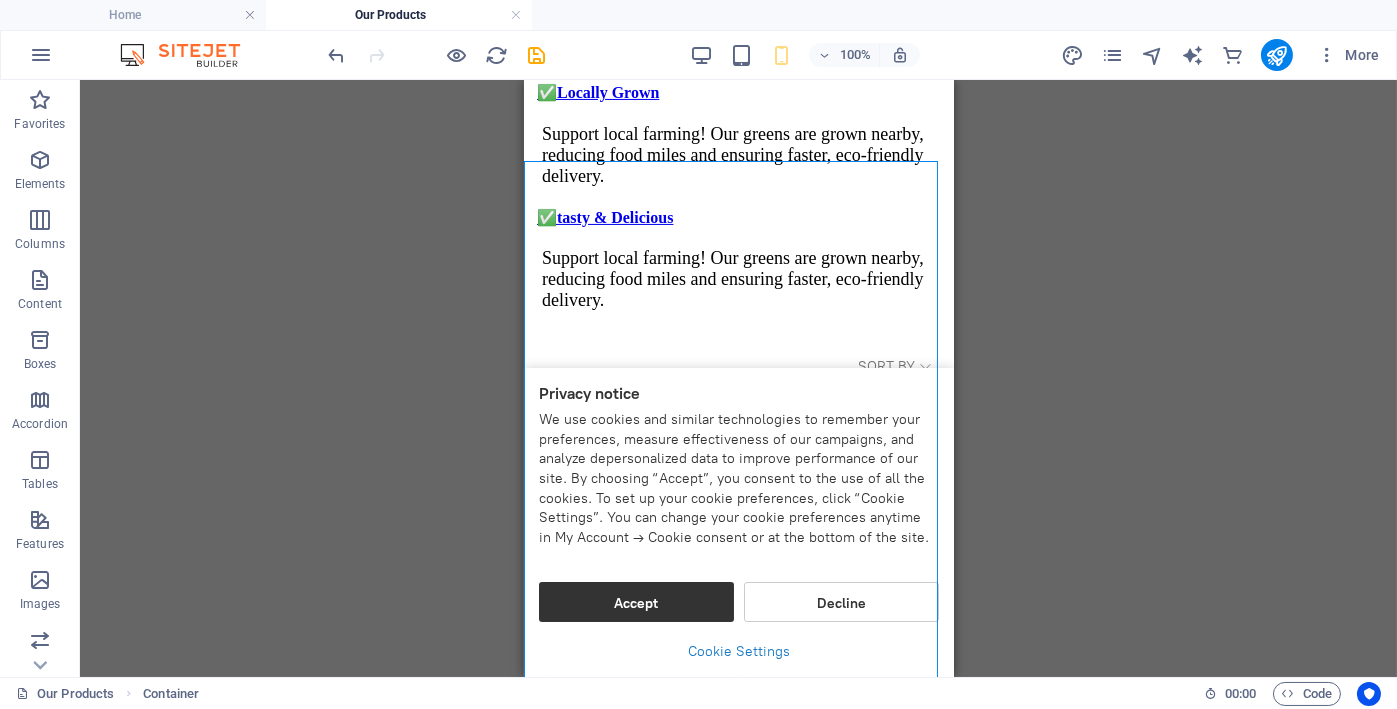 click on "Drag here to replace the existing content. Press “Ctrl” if you want to create a new element.
Text   H5   Text   Text   H5   Container   Text   Accordion   Container   H4   Container   Text   Container   H4   Container   Text   Container   H4   Container   Text   Container   H4   Container   Container   Text   Container   Container   Products" at bounding box center (738, 378) 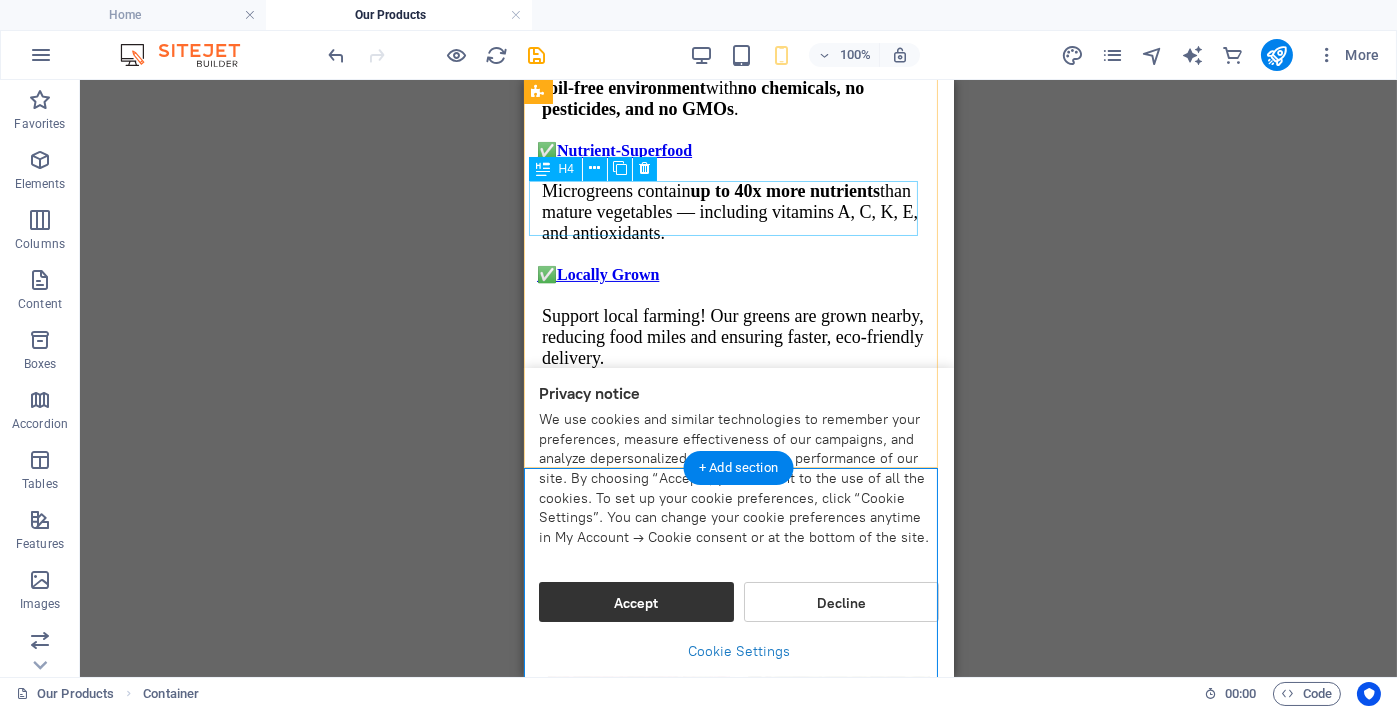scroll, scrollTop: 666, scrollLeft: 0, axis: vertical 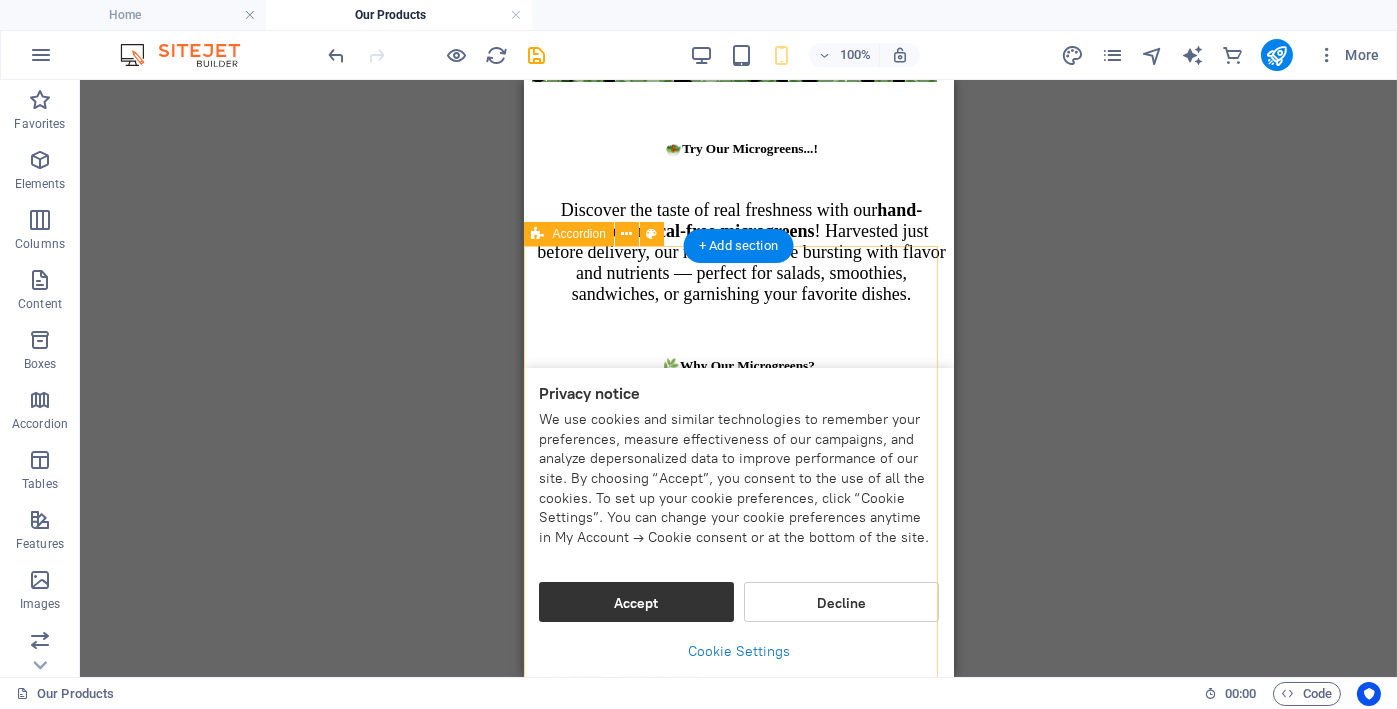 click on "🌿Freshly Harvested We harvest  only after you place an order , which means: You get the freshest greens possible Longer shelf life Maximum flavor and nutrition ✅Grown Clean & Safe Our microgreens are cultivated  indoors in a hygienic, soil-free environment  with  no chemicals, no pesticides, and no GMOs . ✅Nutrient-Superfood Microgreens contain  up to 40x more nutrients  than mature vegetables — including vitamins A, C, K, E, and antioxidants. ✅Locally Grown Support local farming! Our greens are grown nearby, reducing food miles and ensuring faster, eco-friendly delivery. ✅tasty & Delicious Support local farming! Our greens are grown nearby, reducing food miles and ensuring faster, eco-friendly delivery." at bounding box center (738, 793) 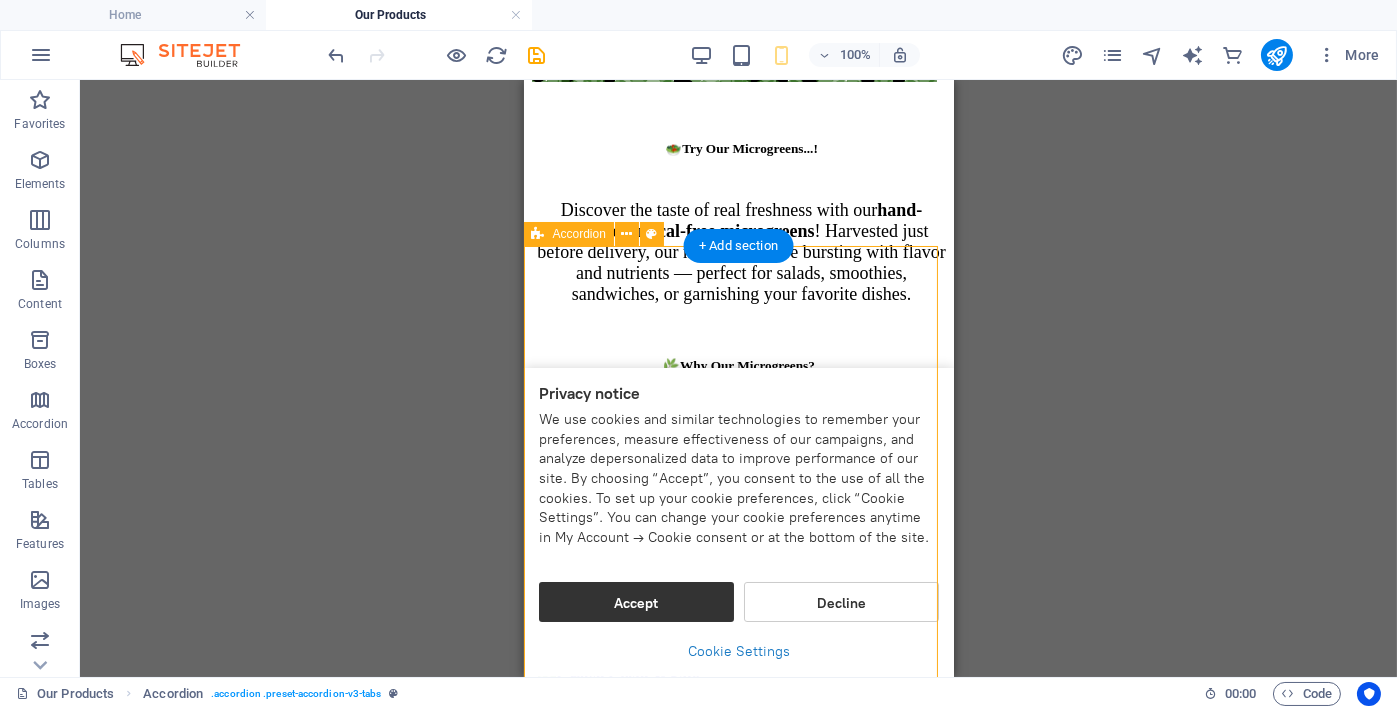 click on "🌿Freshly Harvested We harvest  only after you place an order , which means: You get the freshest greens possible Longer shelf life Maximum flavor and nutrition ✅Grown Clean & Safe Our microgreens are cultivated  indoors in a hygienic, soil-free environment  with  no chemicals, no pesticides, and no GMOs . ✅Nutrient-Superfood Microgreens contain  up to 40x more nutrients  than mature vegetables — including vitamins A, C, K, E, and antioxidants. ✅Locally Grown Support local farming! Our greens are grown nearby, reducing food miles and ensuring faster, eco-friendly delivery. ✅tasty & Delicious Support local farming! Our greens are grown nearby, reducing food miles and ensuring faster, eco-friendly delivery." at bounding box center (738, 793) 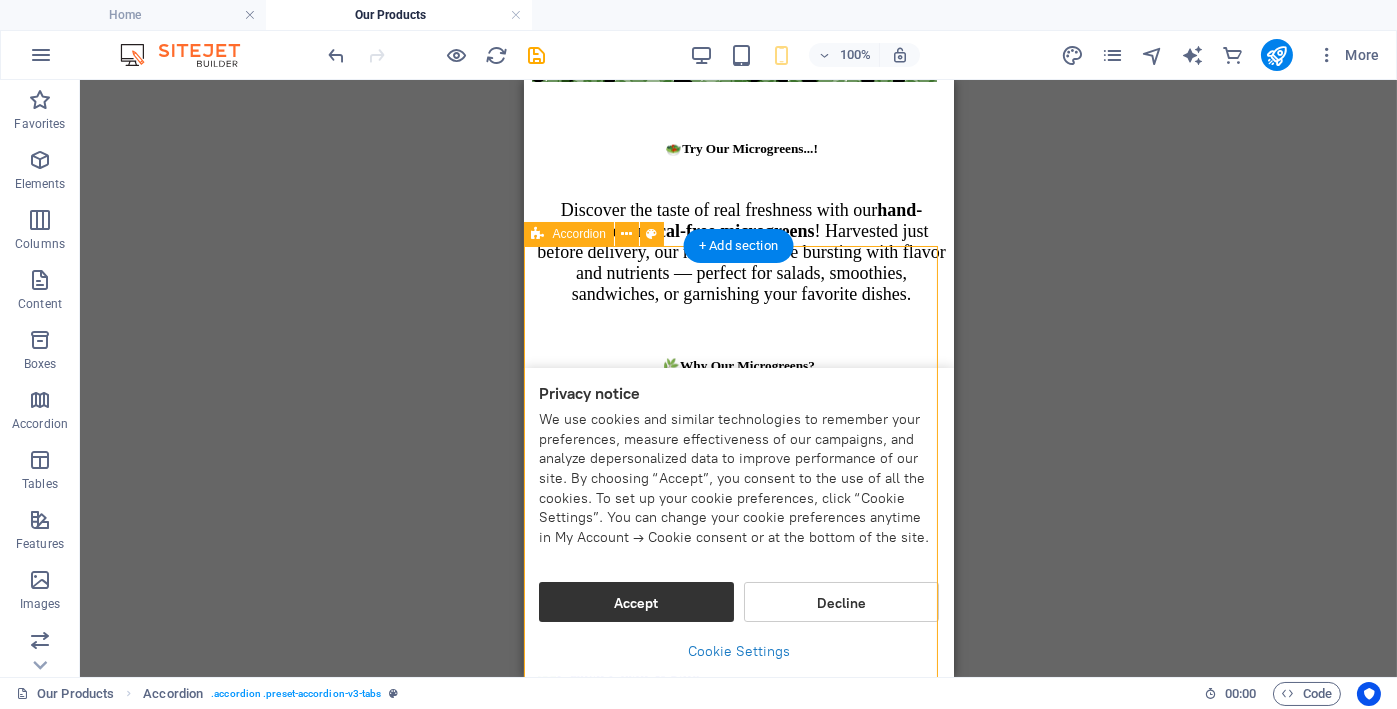 select on "hexagons" 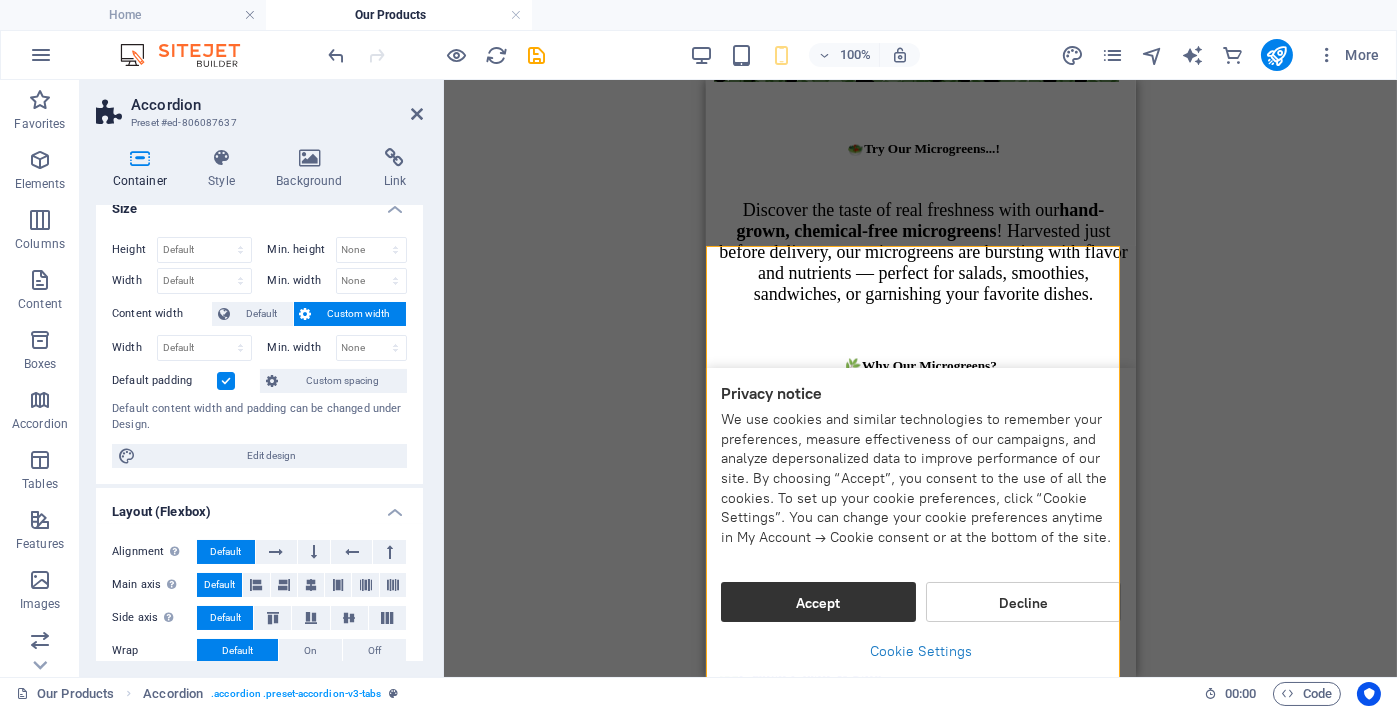 scroll, scrollTop: 0, scrollLeft: 0, axis: both 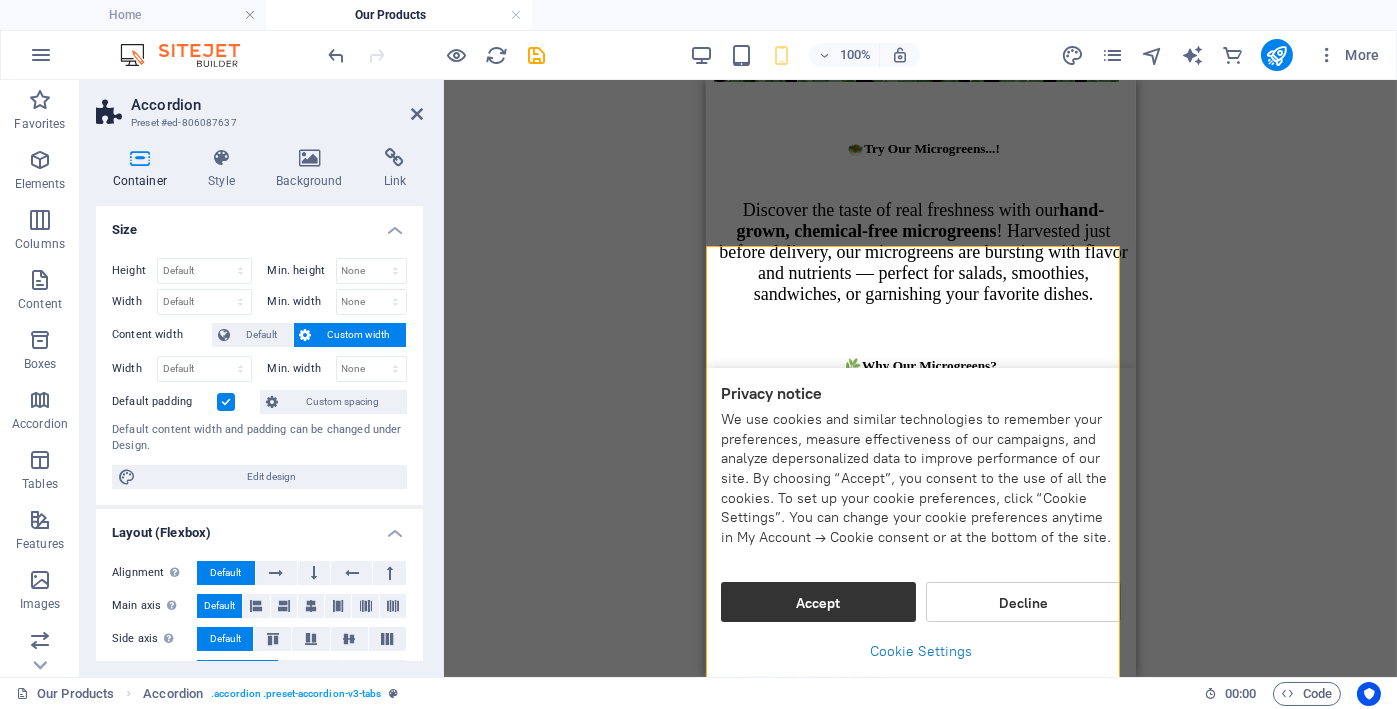 click on "Custom spacing" at bounding box center (342, 402) 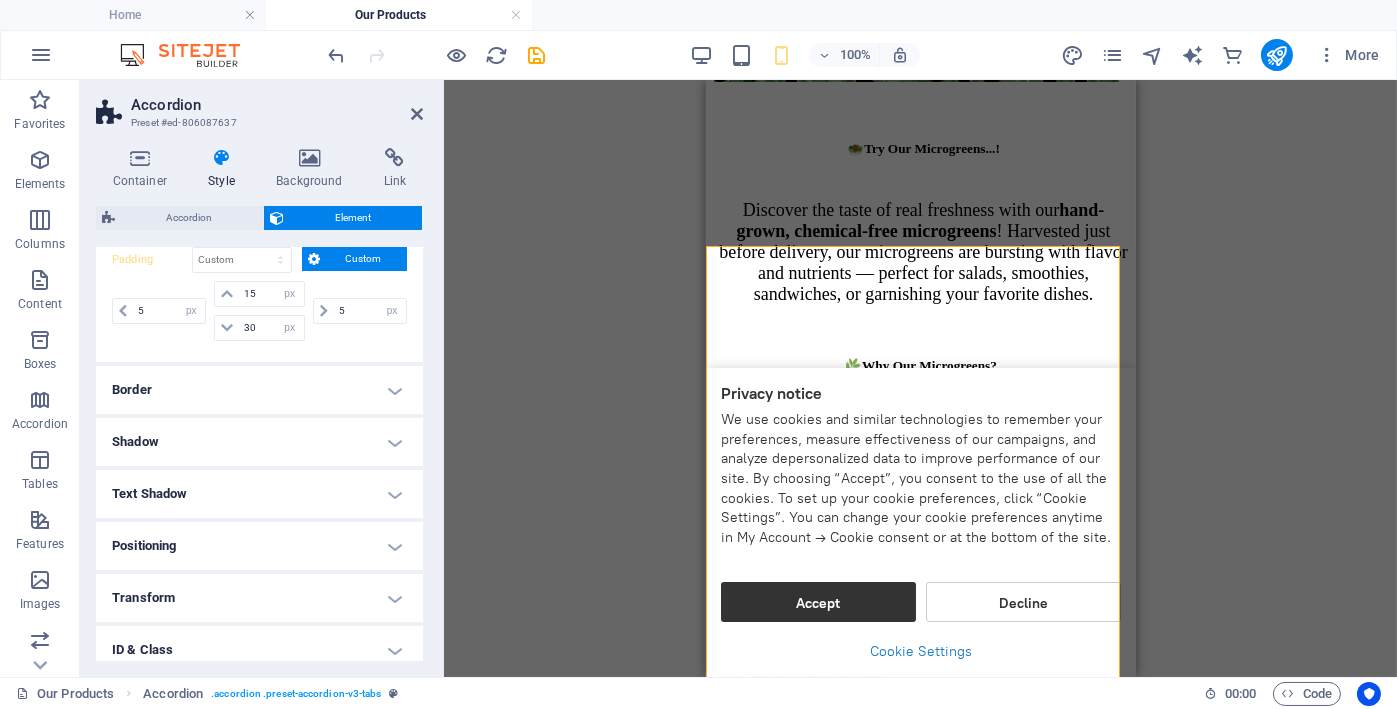 scroll, scrollTop: 166, scrollLeft: 0, axis: vertical 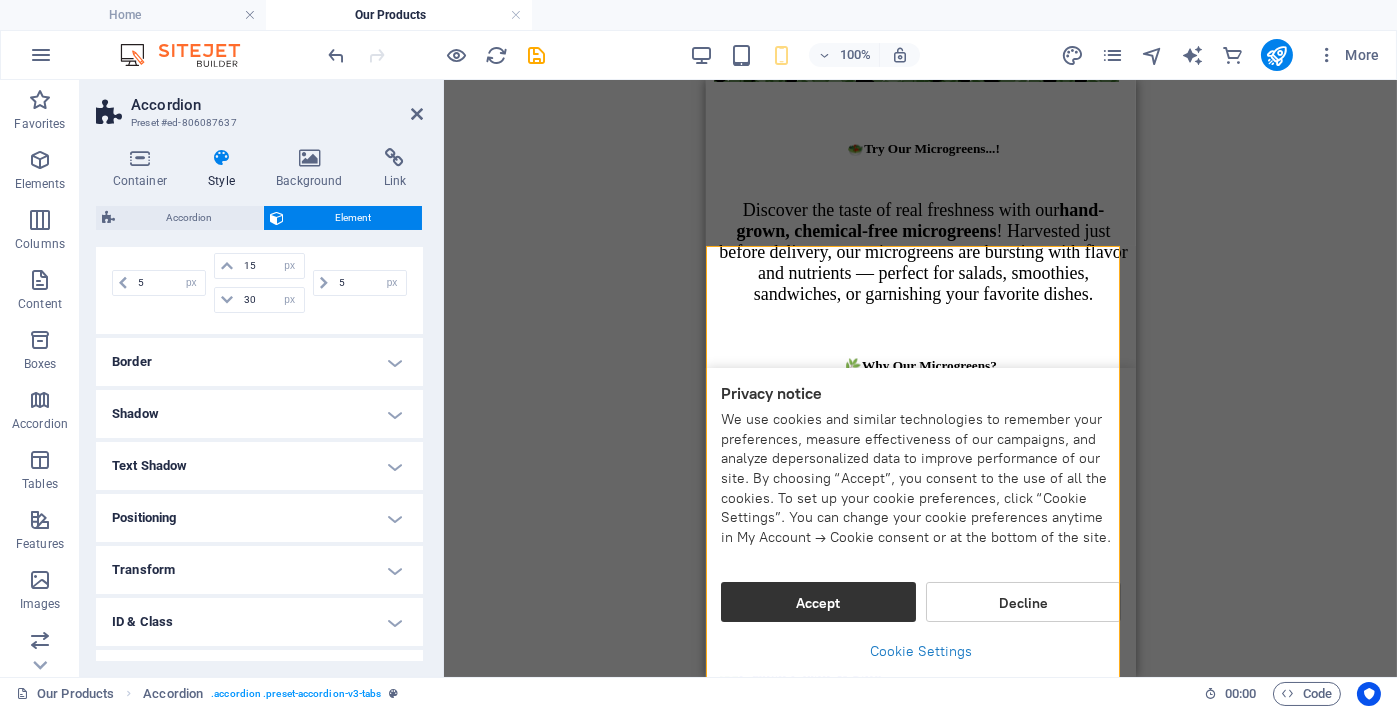 click on "Border" at bounding box center (259, 362) 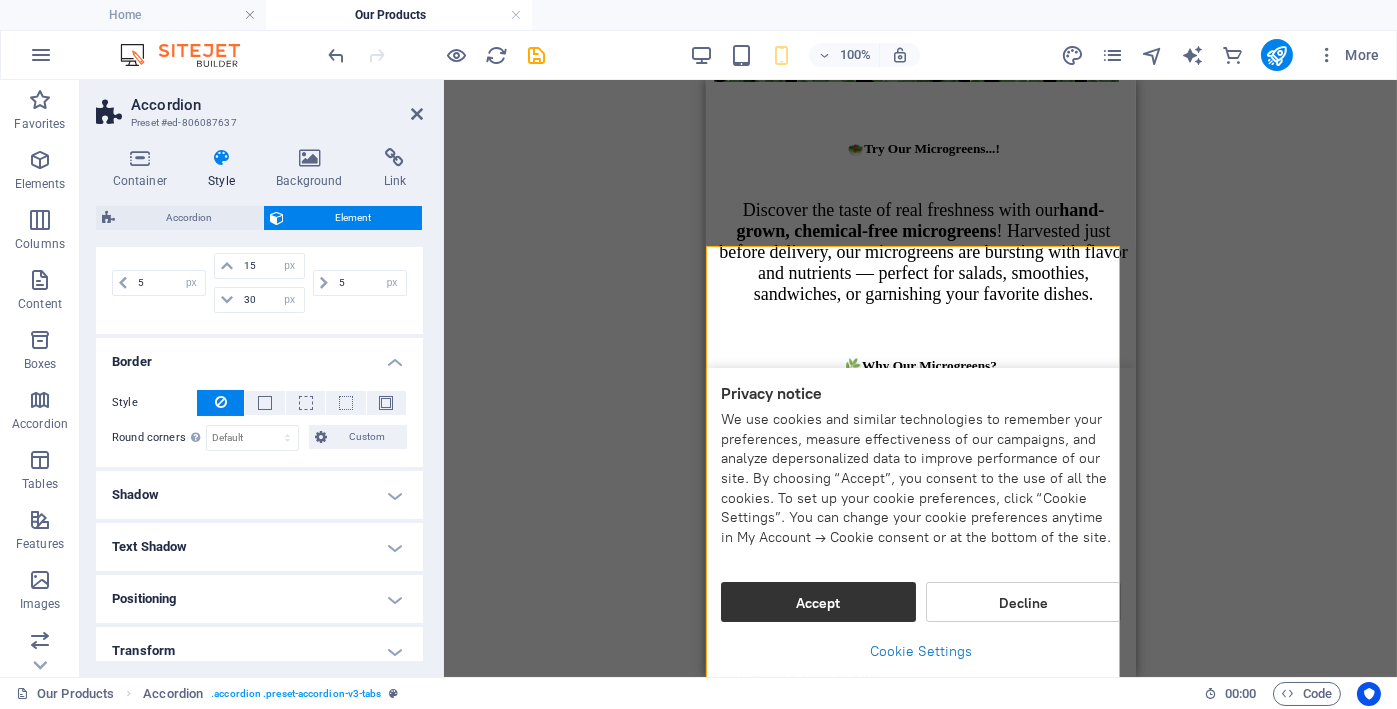 scroll, scrollTop: 332, scrollLeft: 0, axis: vertical 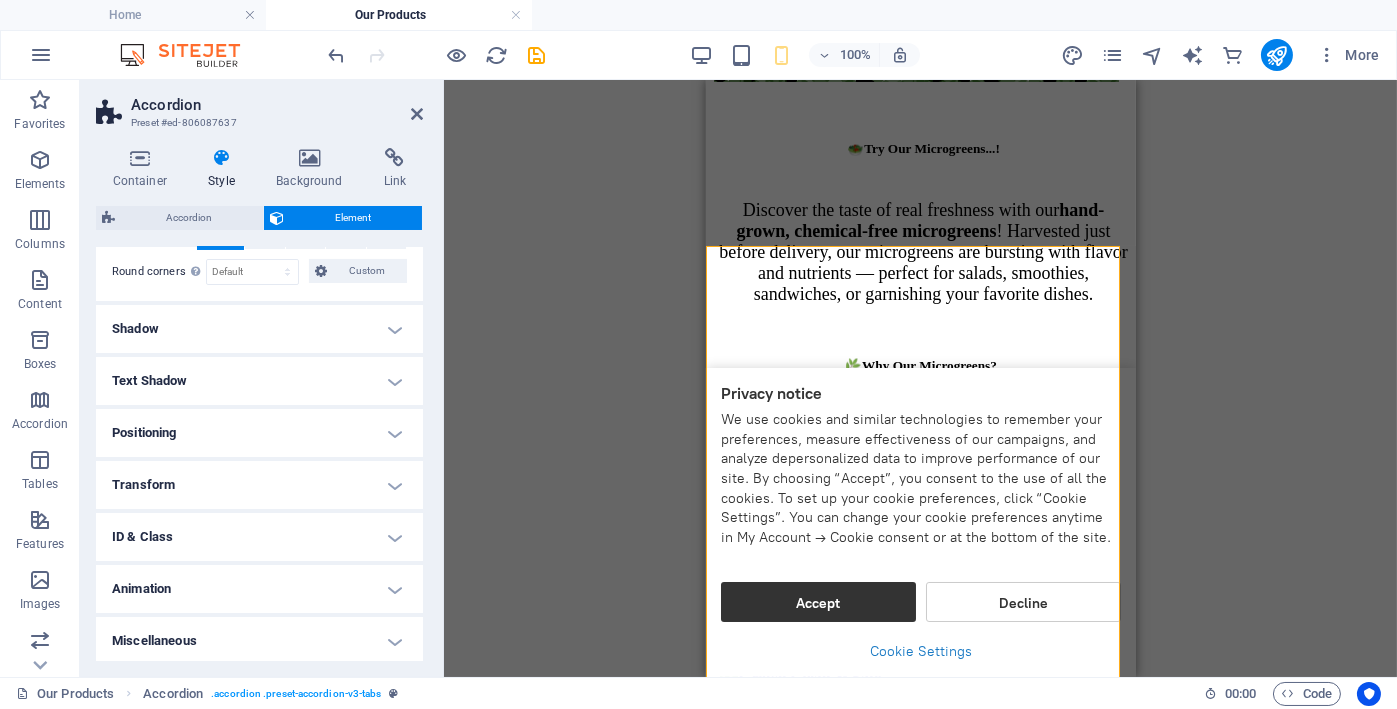click on "Positioning" at bounding box center [259, 433] 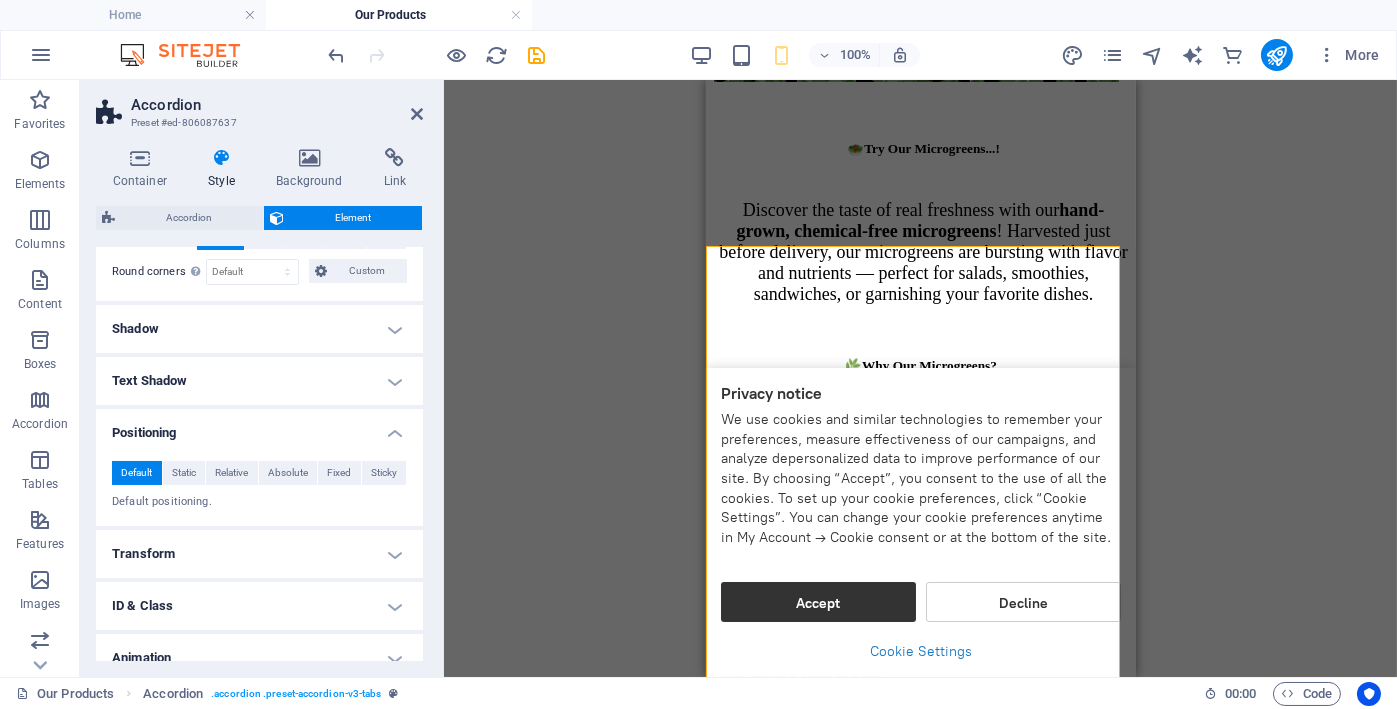 click on "Text Shadow" at bounding box center (259, 381) 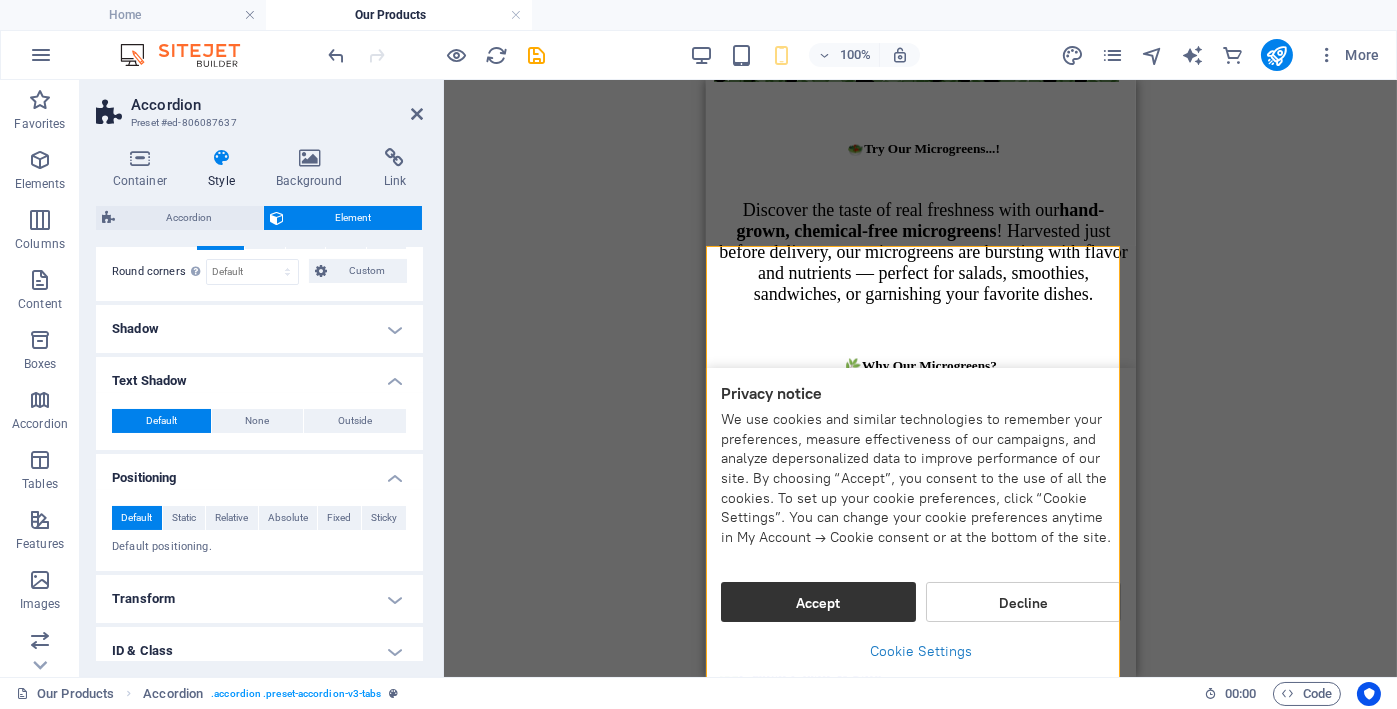 click on "Shadow" at bounding box center (259, 329) 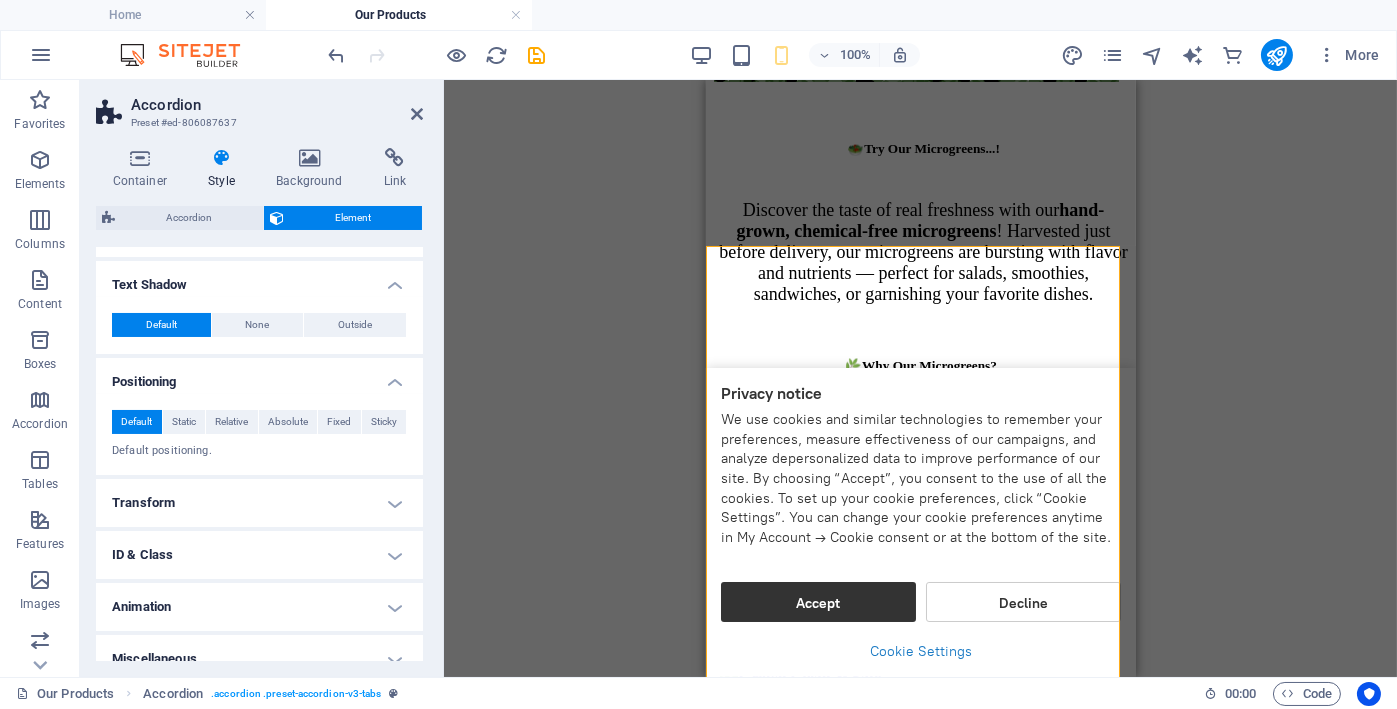 scroll, scrollTop: 491, scrollLeft: 0, axis: vertical 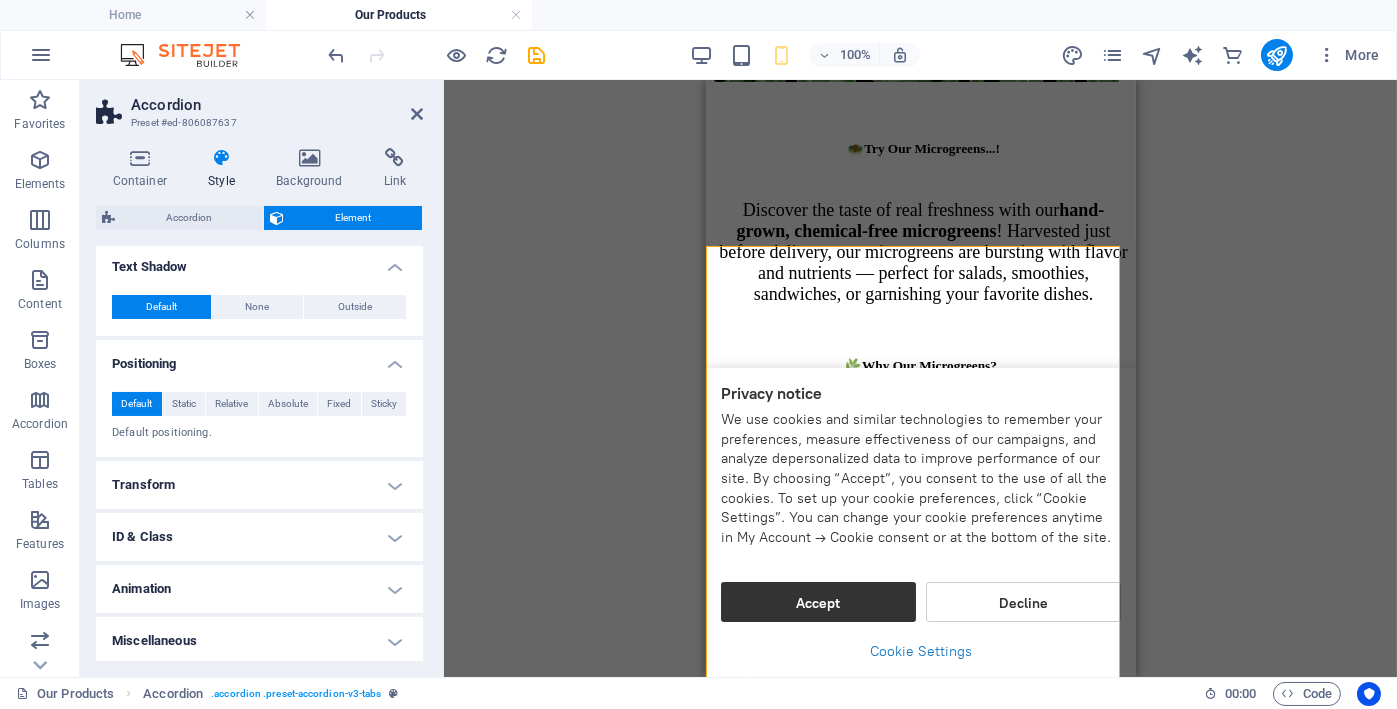 click on "Transform" at bounding box center [259, 485] 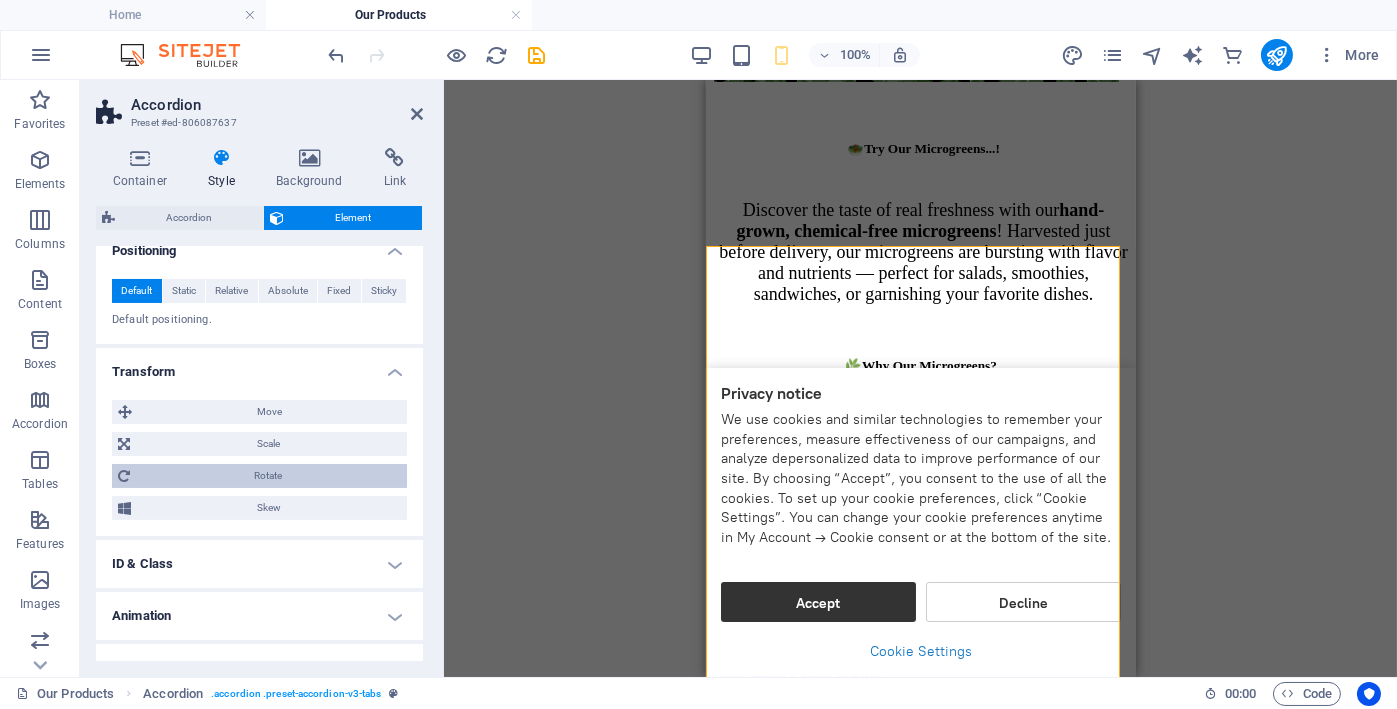 scroll, scrollTop: 632, scrollLeft: 0, axis: vertical 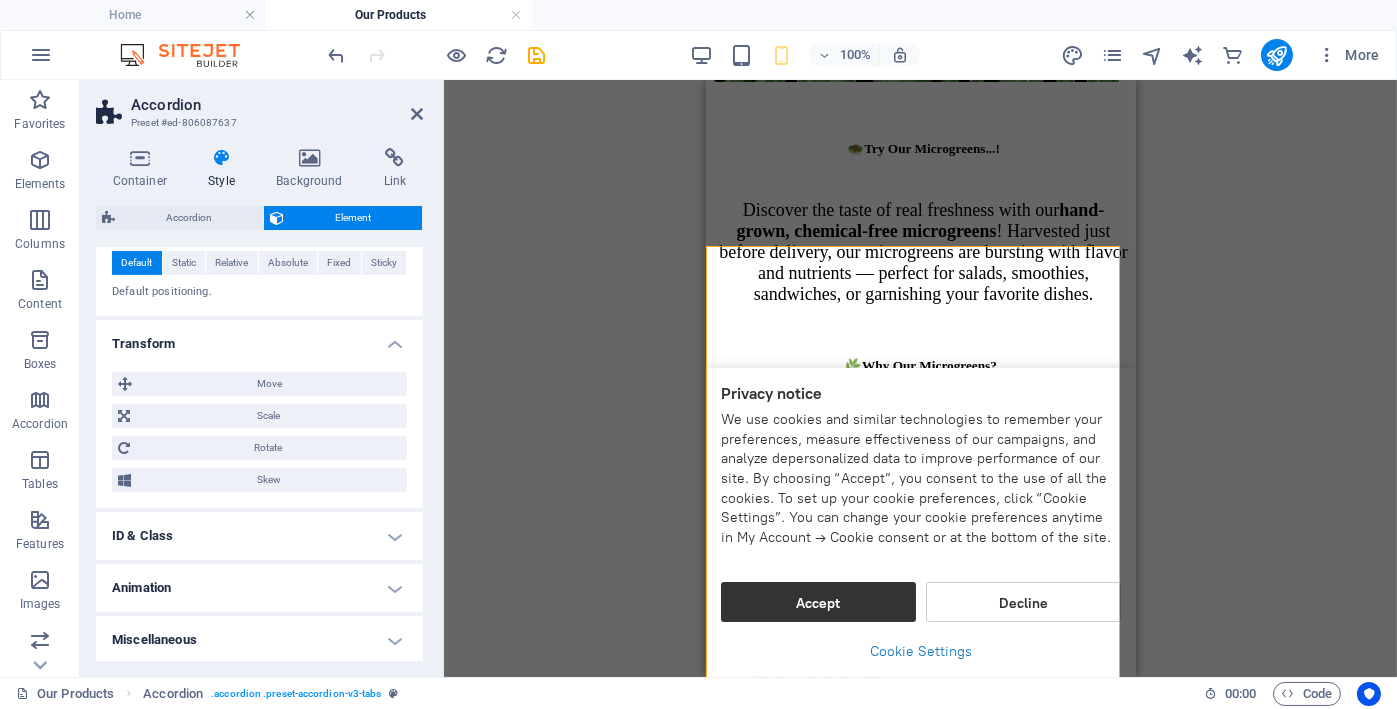 click on "Animation" at bounding box center (259, 588) 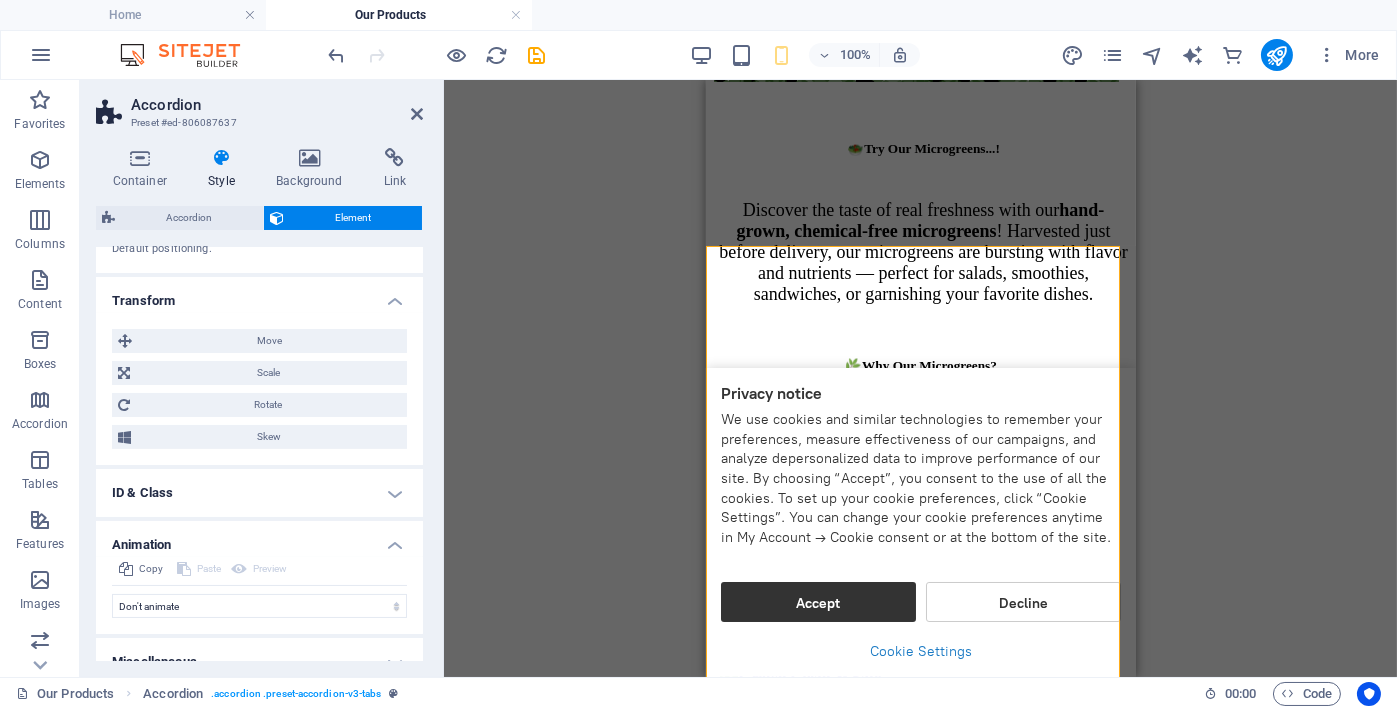 scroll, scrollTop: 696, scrollLeft: 0, axis: vertical 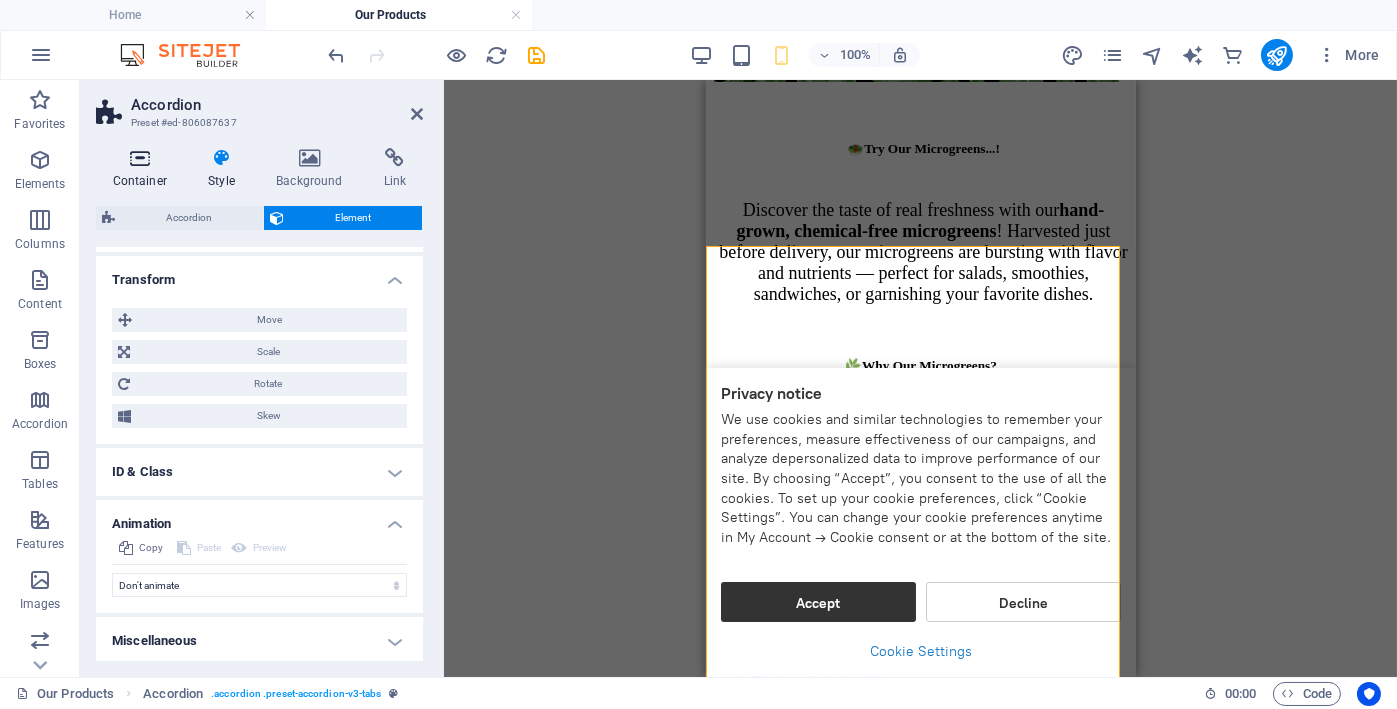 click on "Container" at bounding box center (144, 169) 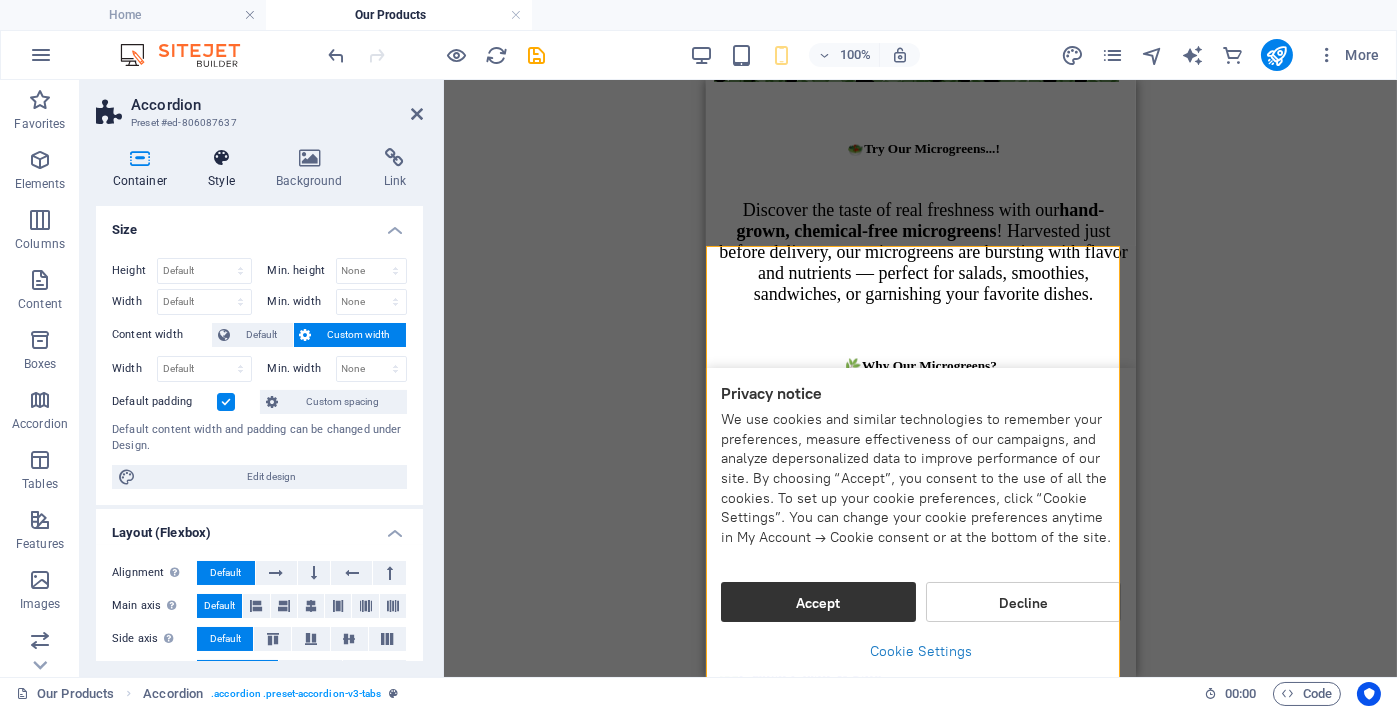 click on "Style" at bounding box center [226, 169] 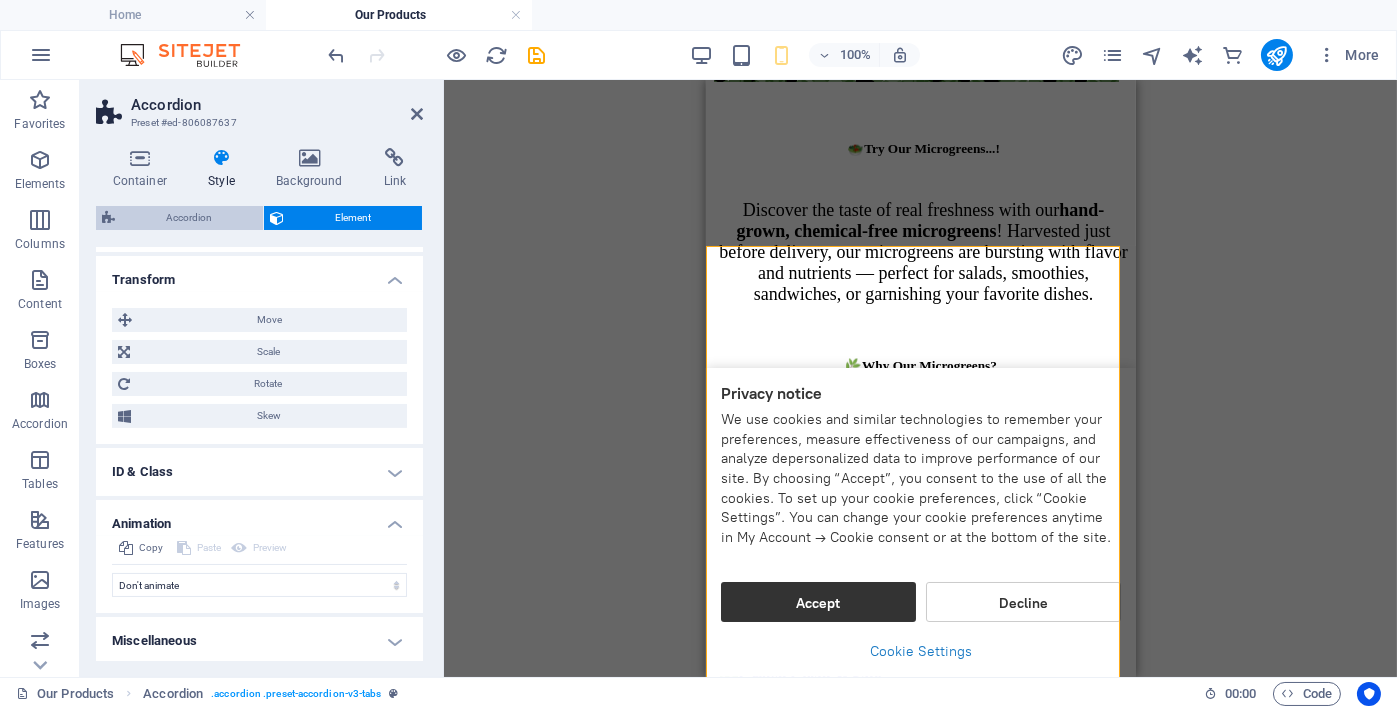 click on "Accordion" at bounding box center [189, 218] 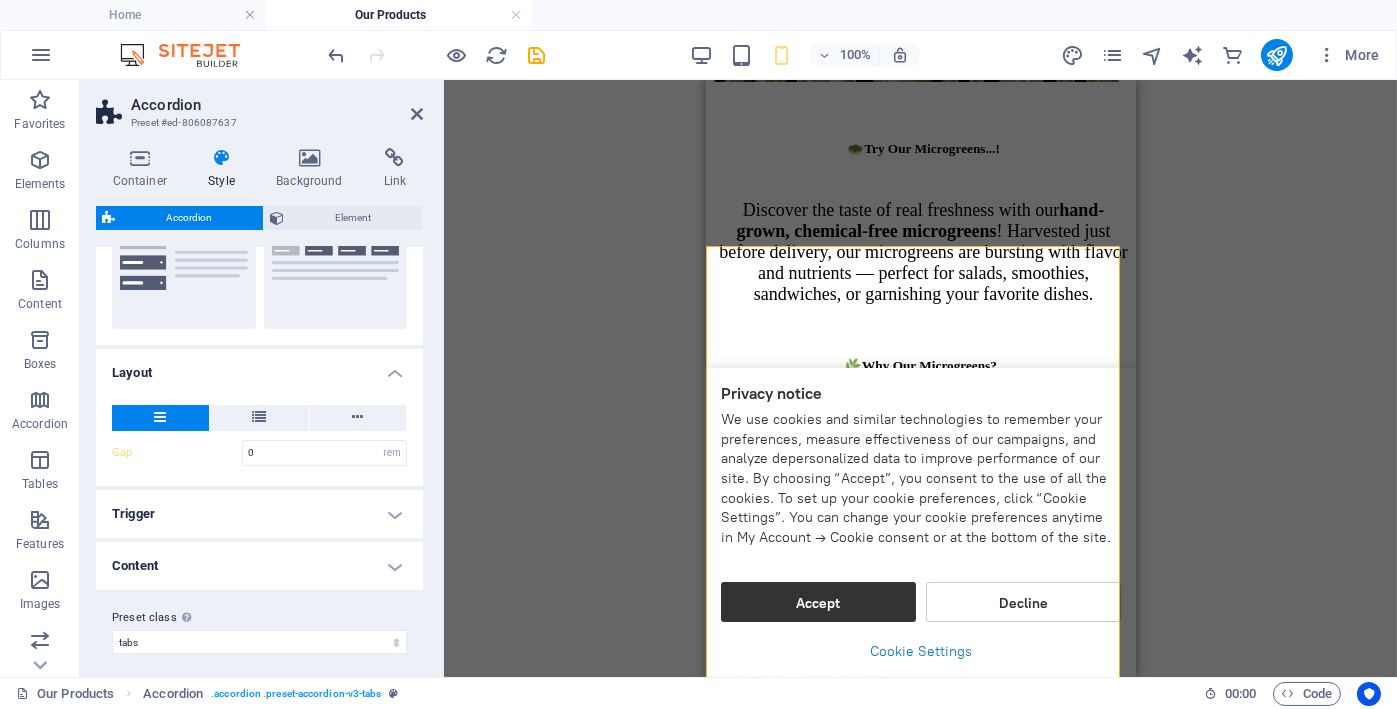 scroll, scrollTop: 249, scrollLeft: 0, axis: vertical 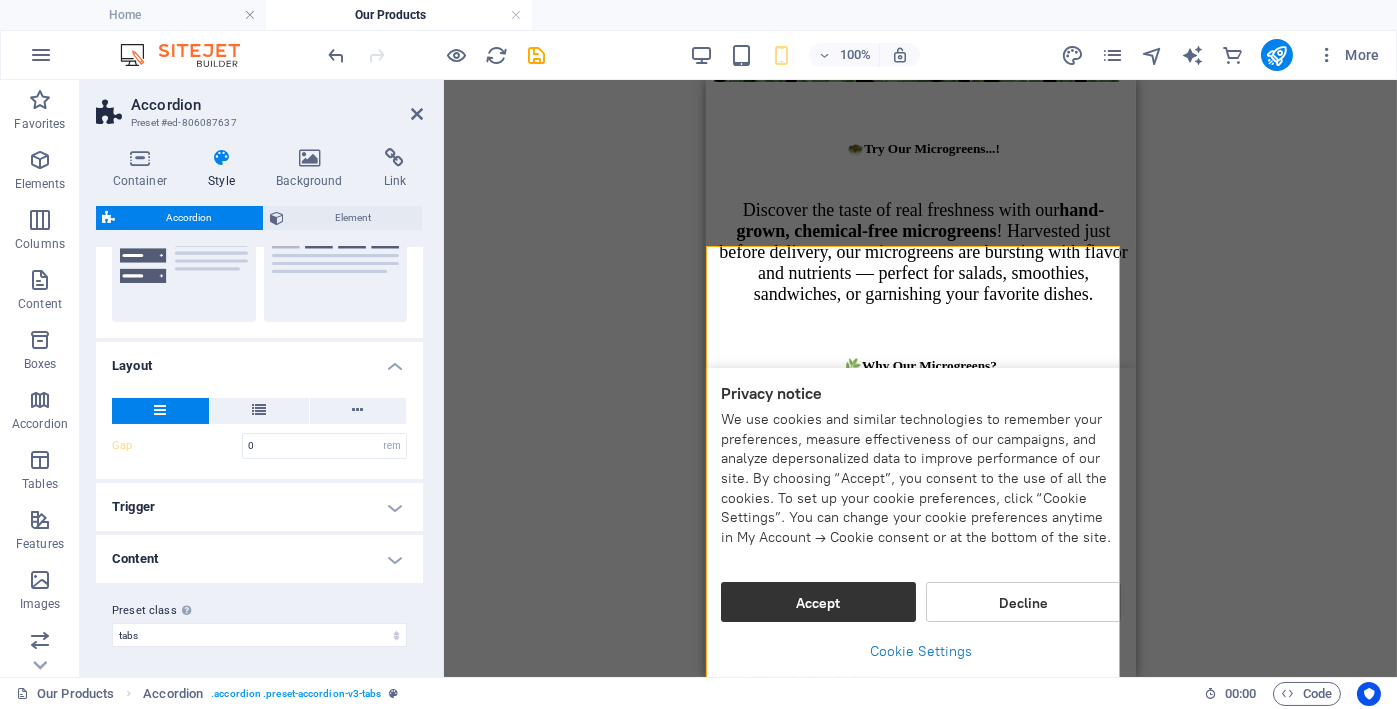 click on "Trigger" at bounding box center [259, 507] 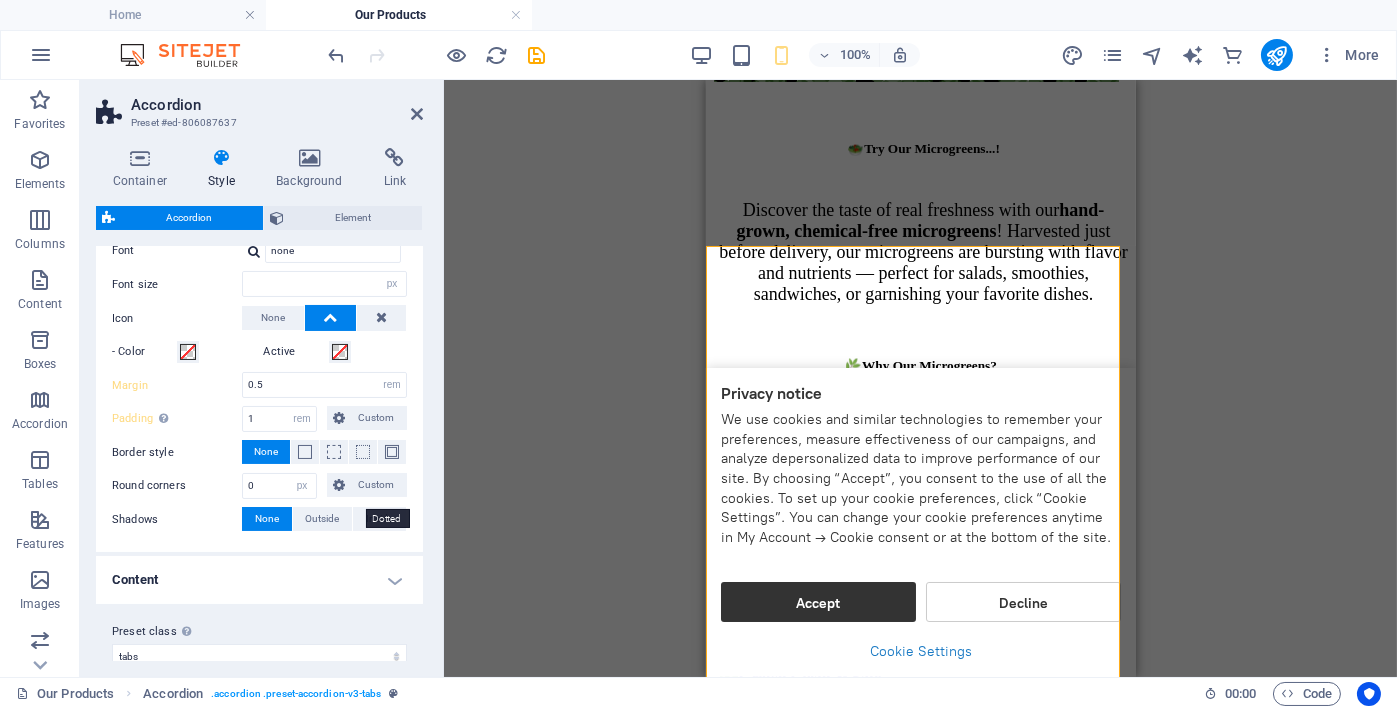 scroll, scrollTop: 656, scrollLeft: 0, axis: vertical 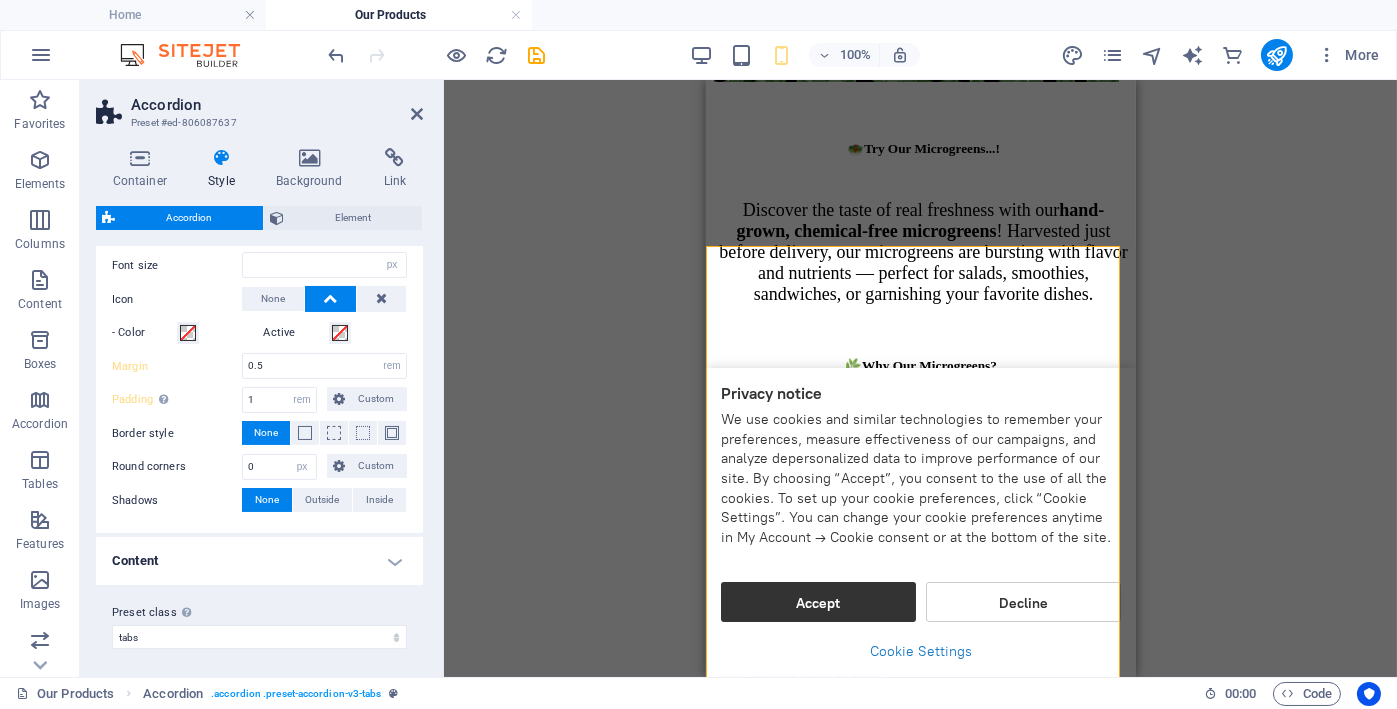 click on "Content" at bounding box center (259, 561) 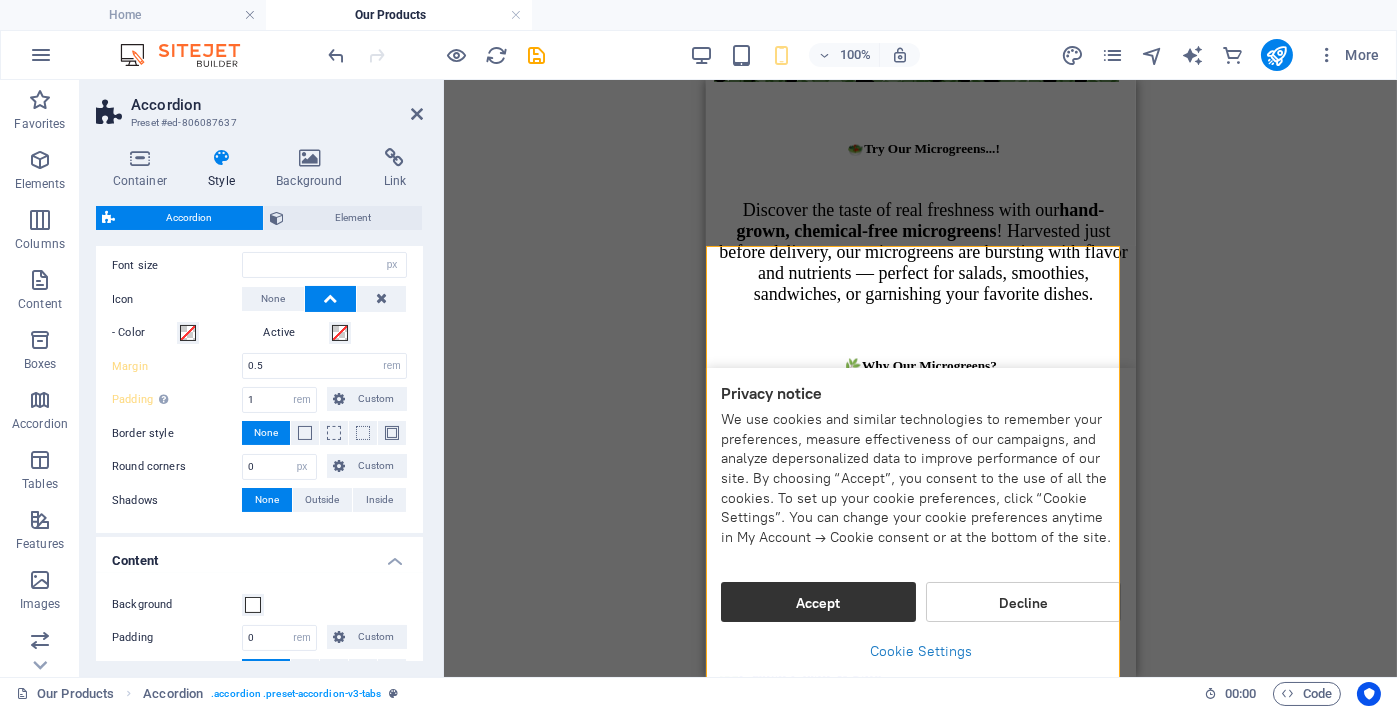 scroll, scrollTop: 840, scrollLeft: 0, axis: vertical 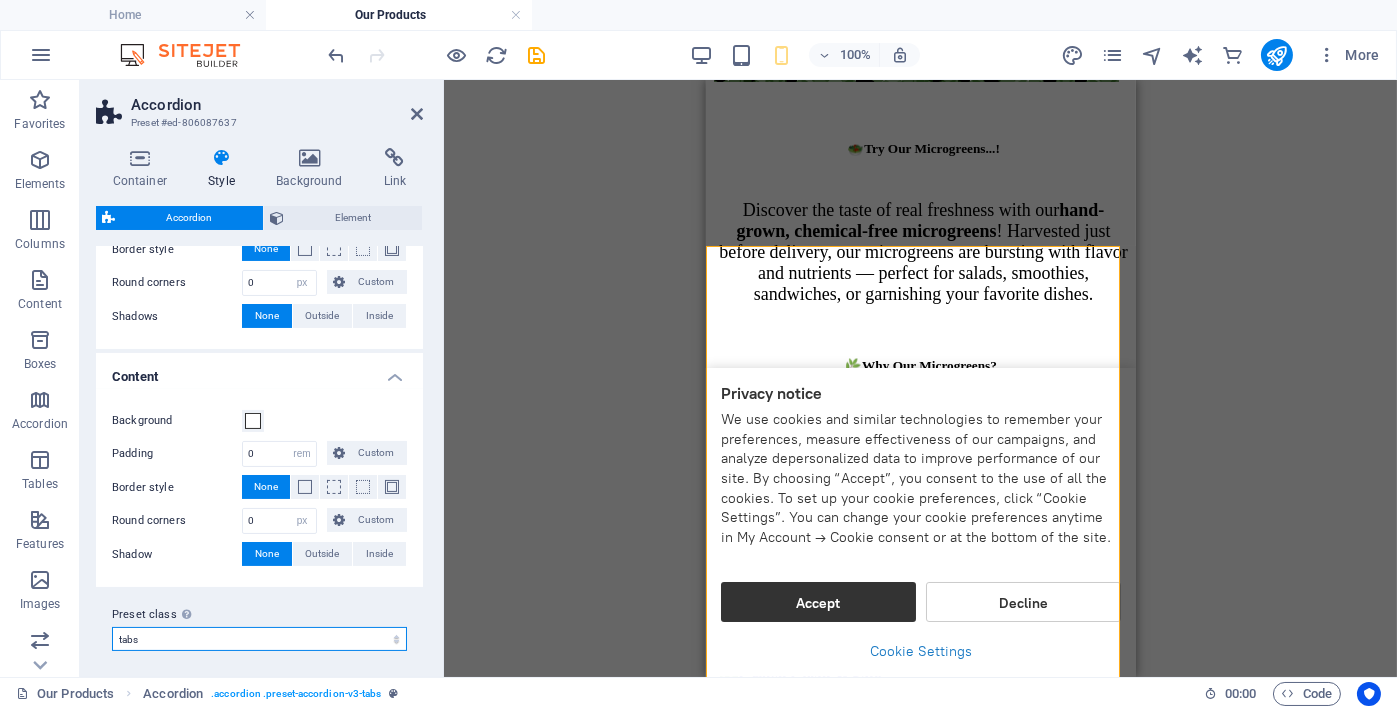 click on "border tabs default Add preset class" at bounding box center (259, 639) 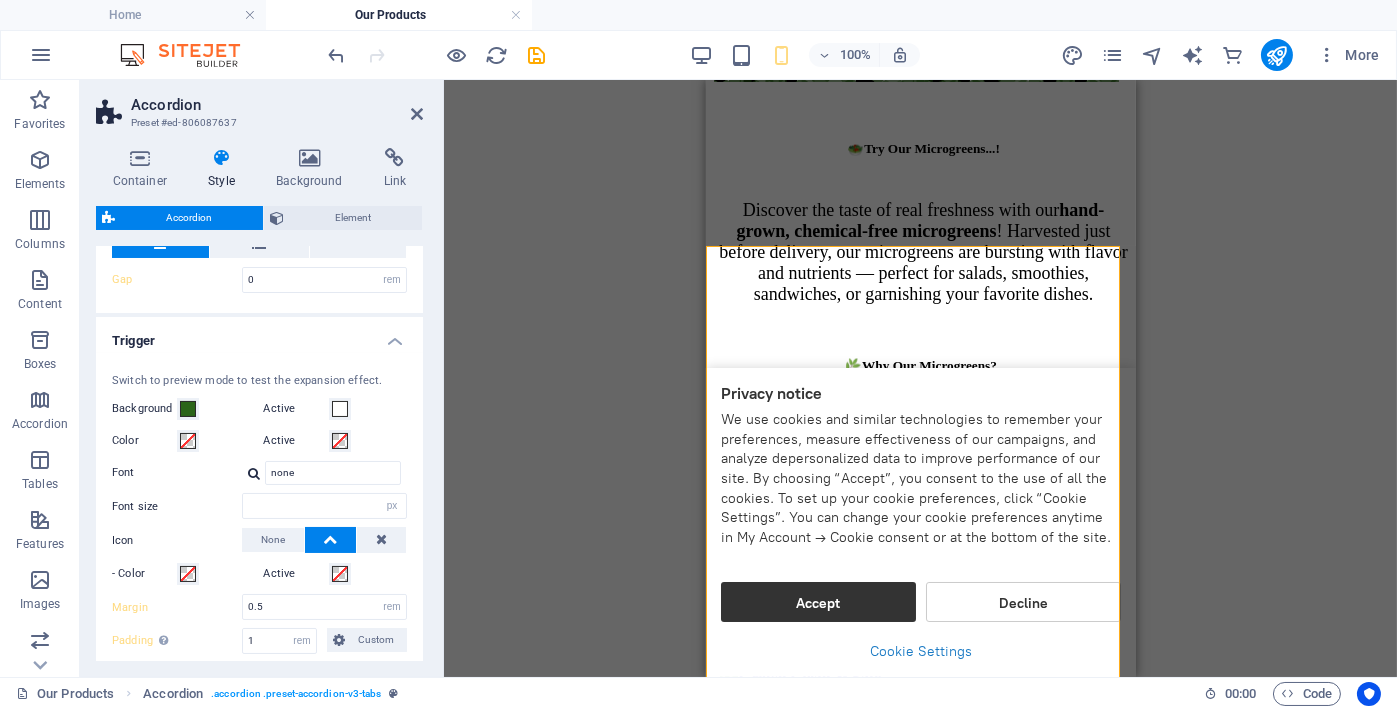 scroll, scrollTop: 341, scrollLeft: 0, axis: vertical 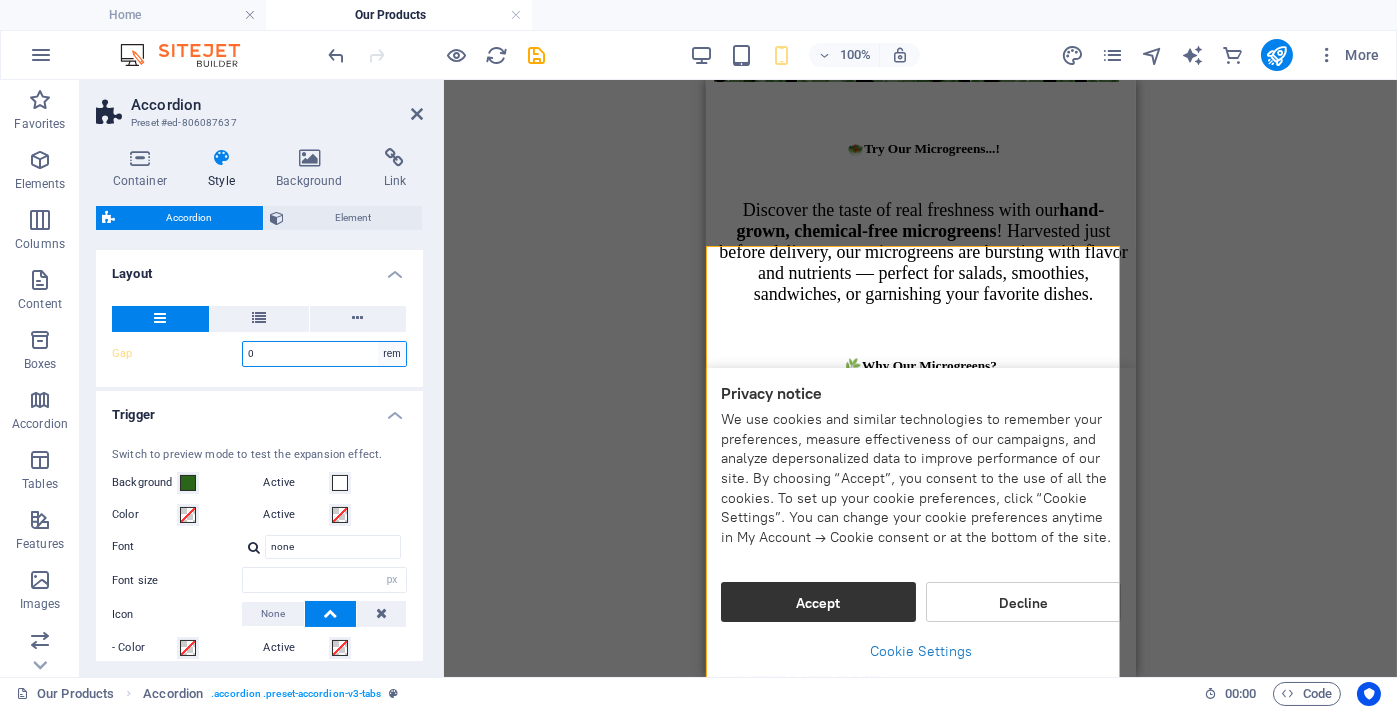 click on "px rem % vh vw" at bounding box center [392, 354] 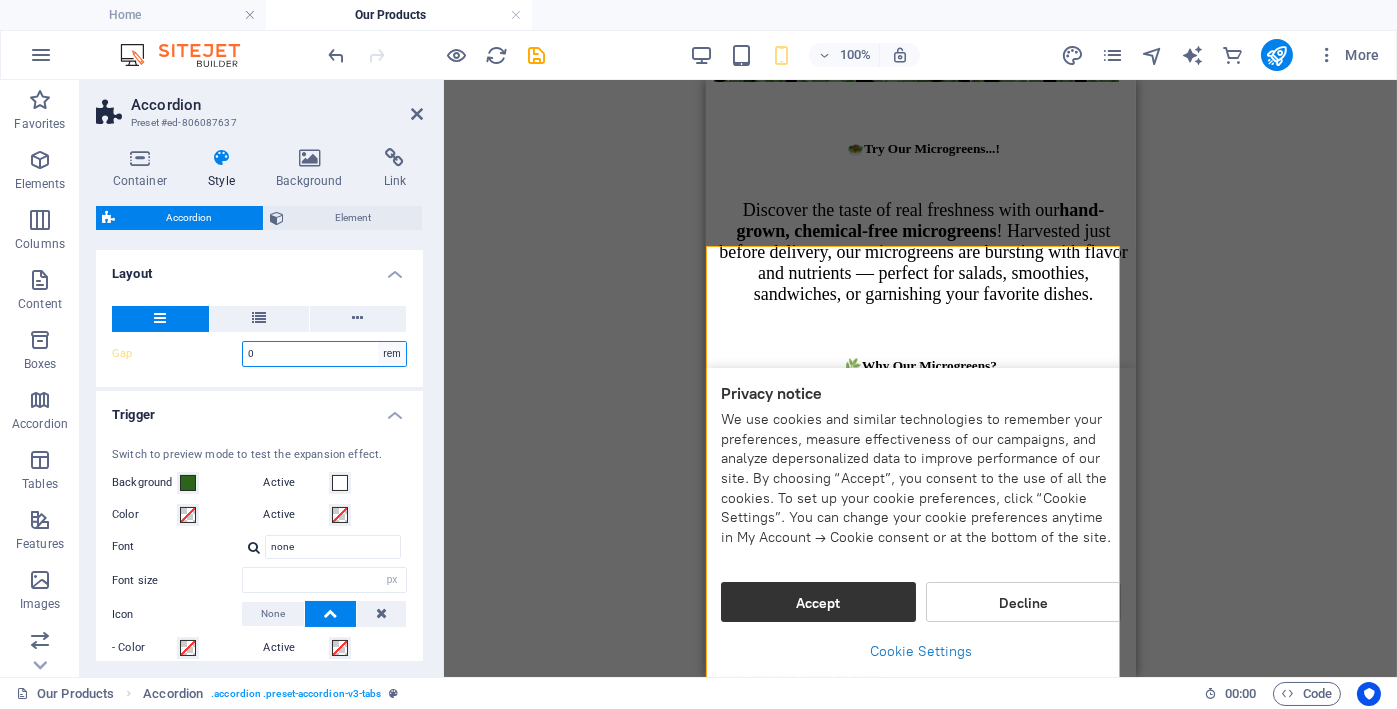 click on "px rem % vh vw" at bounding box center (392, 354) 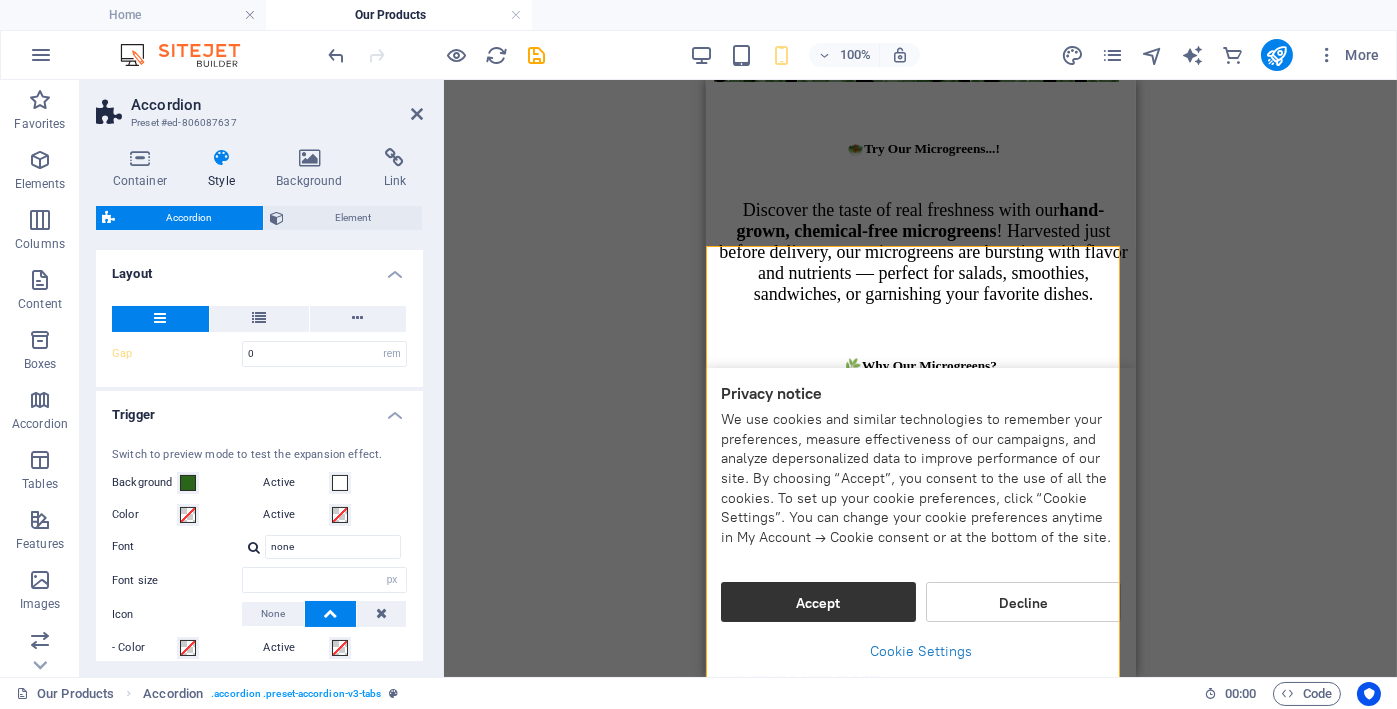 click on "Gap 0 px rem % vh vw" at bounding box center (259, 354) 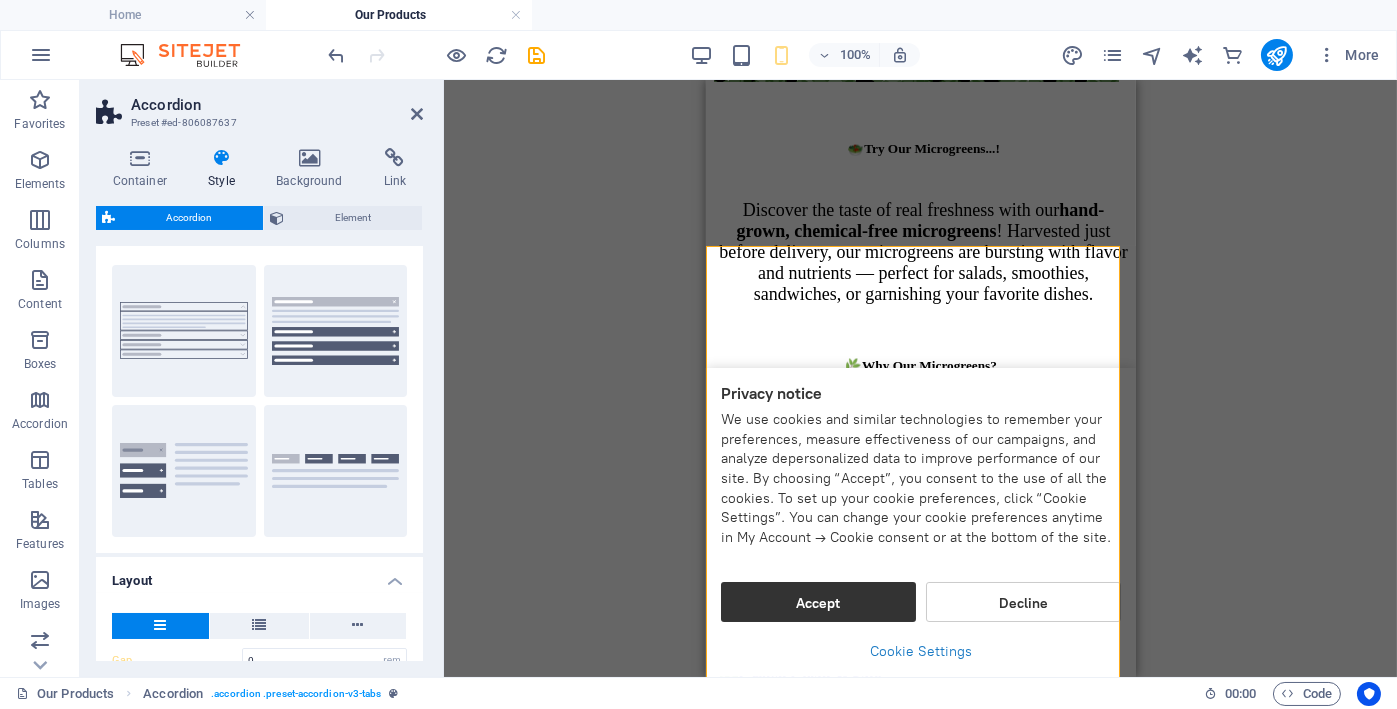 scroll, scrollTop: 0, scrollLeft: 0, axis: both 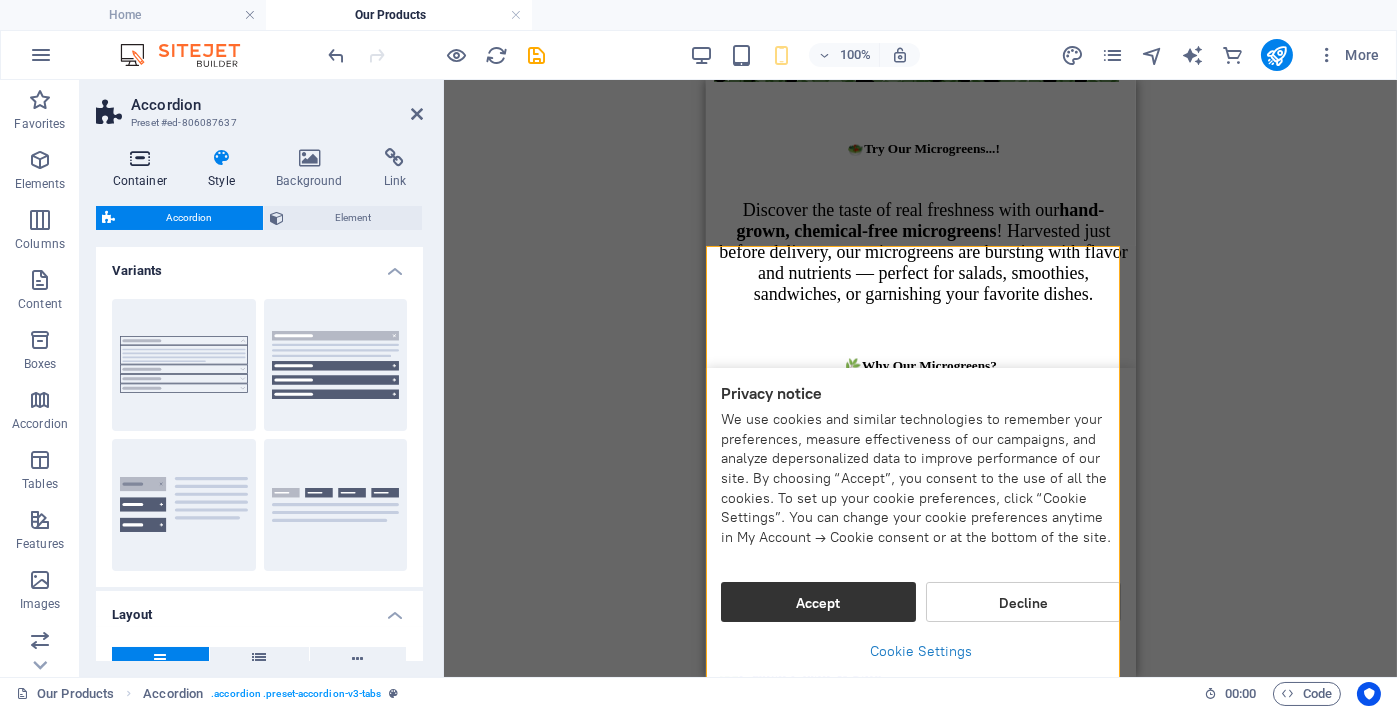 click on "Container" at bounding box center (144, 169) 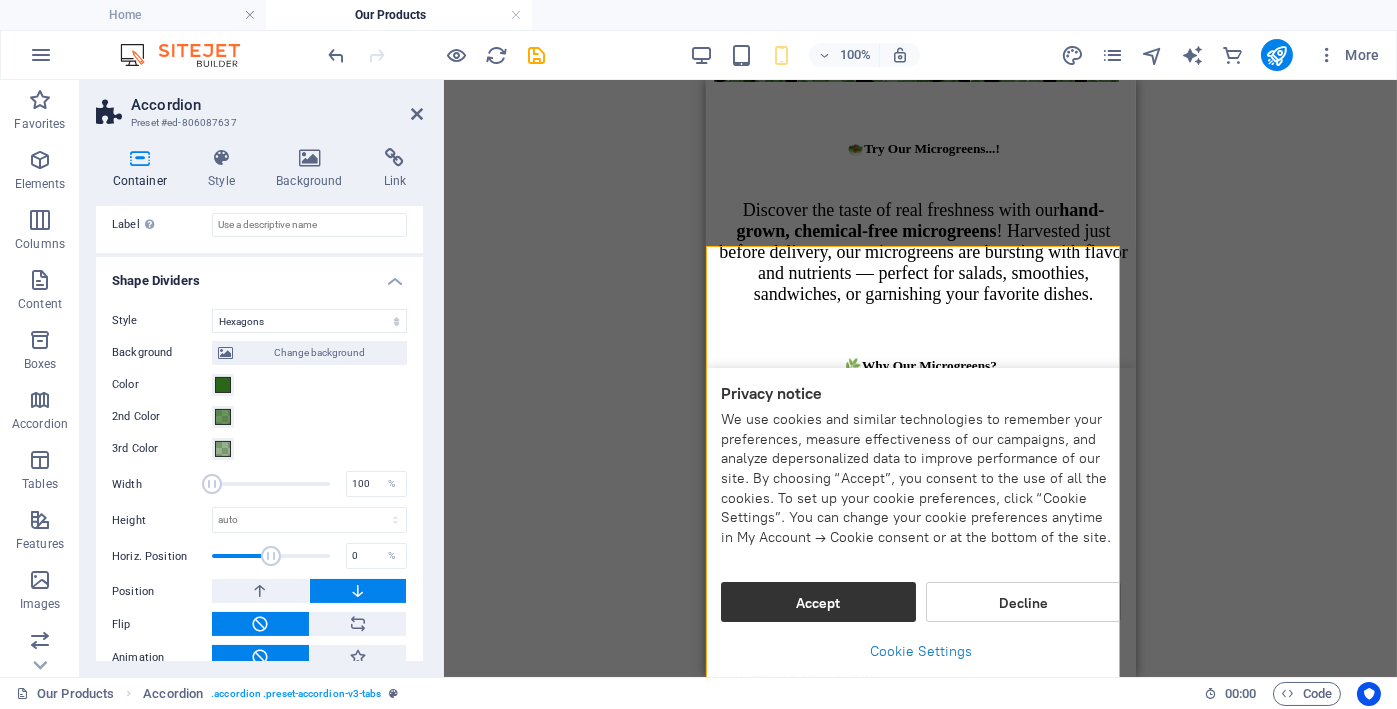 scroll, scrollTop: 672, scrollLeft: 0, axis: vertical 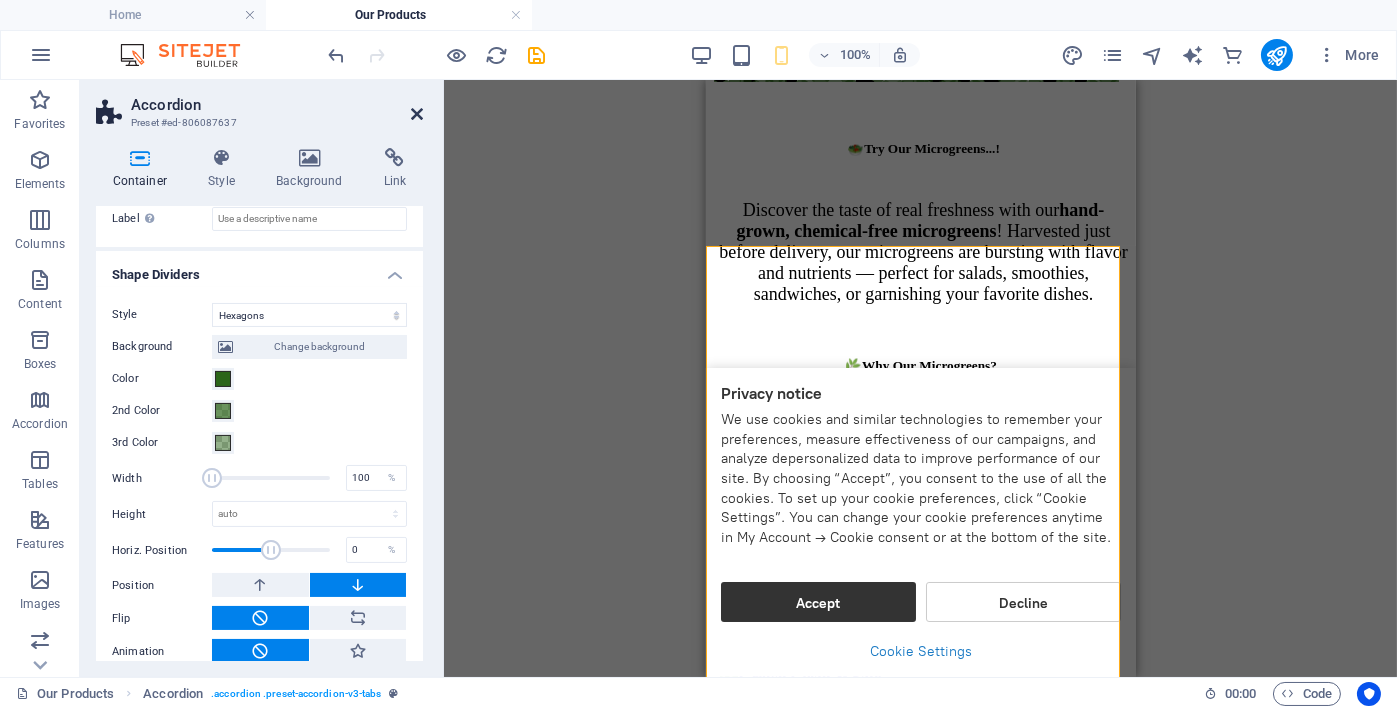 click at bounding box center (417, 114) 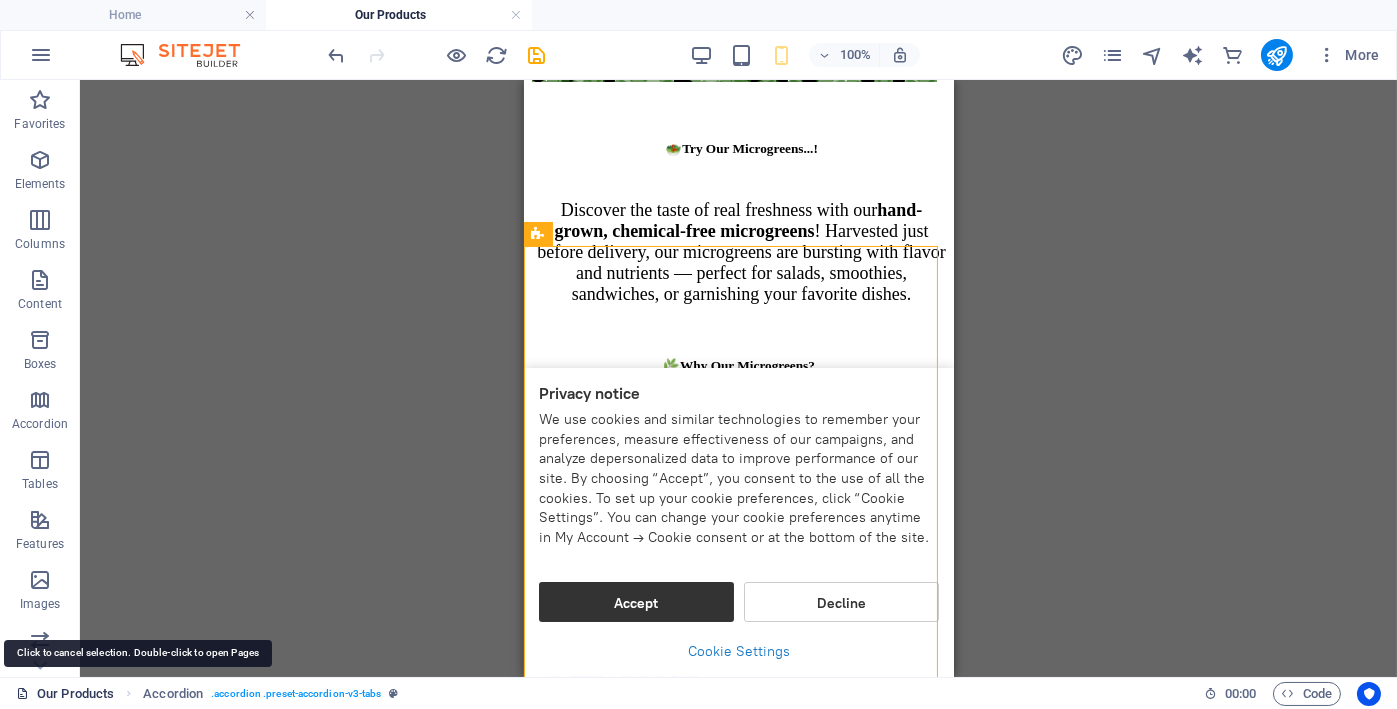 click on "Our Products" at bounding box center [65, 694] 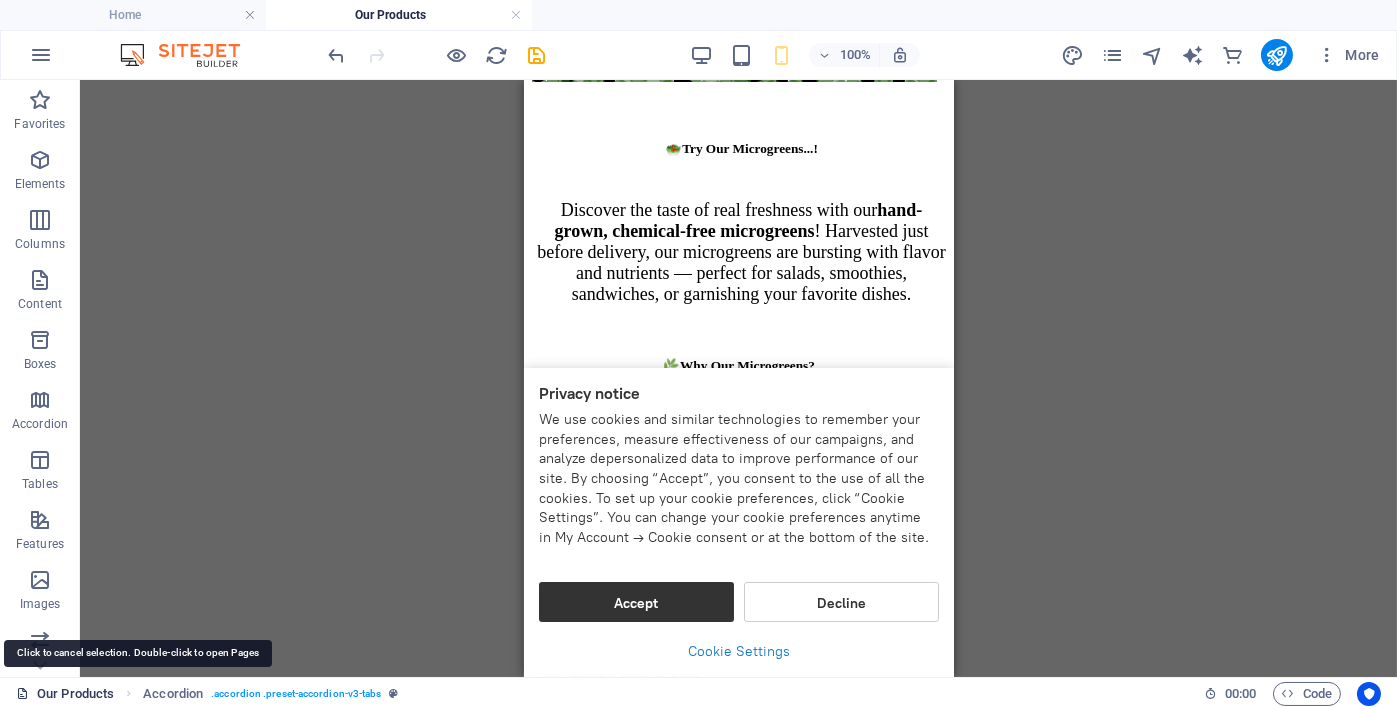 click on "Our Products" at bounding box center (65, 694) 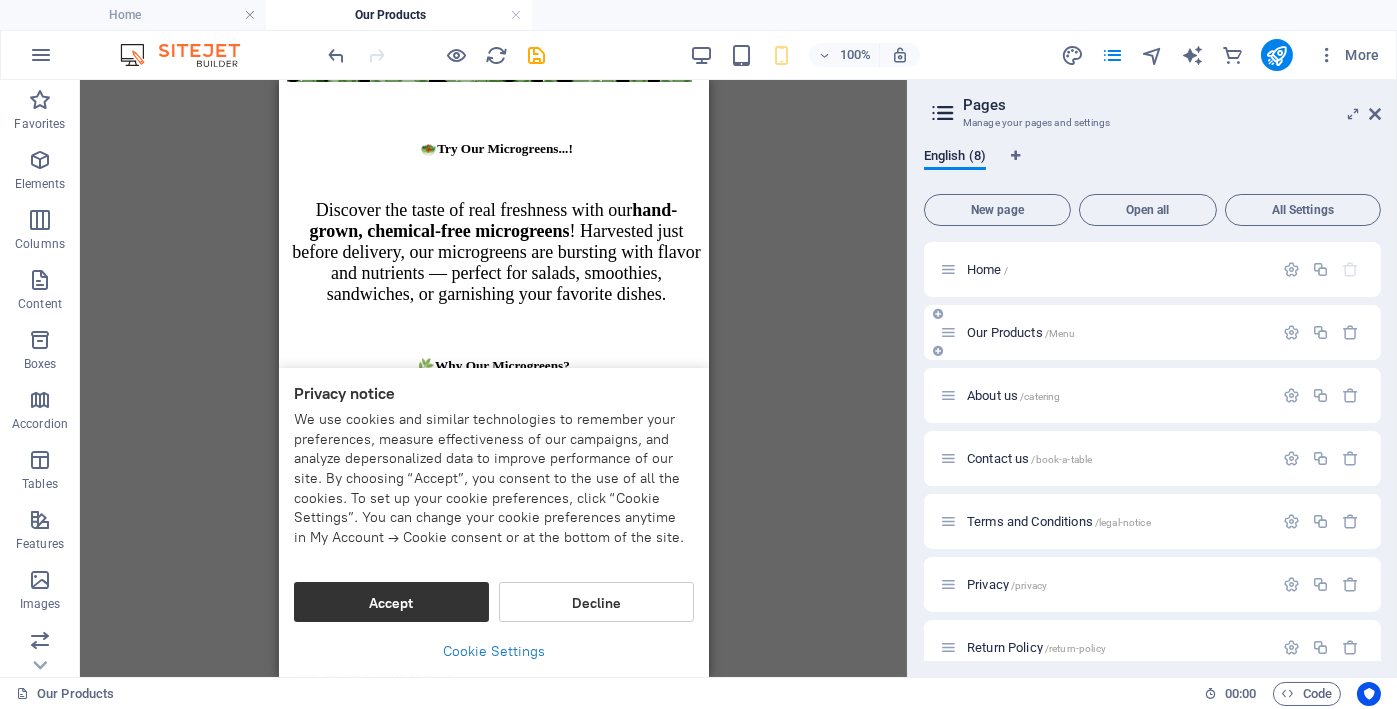 click on "Our Products /Menu" at bounding box center (1021, 332) 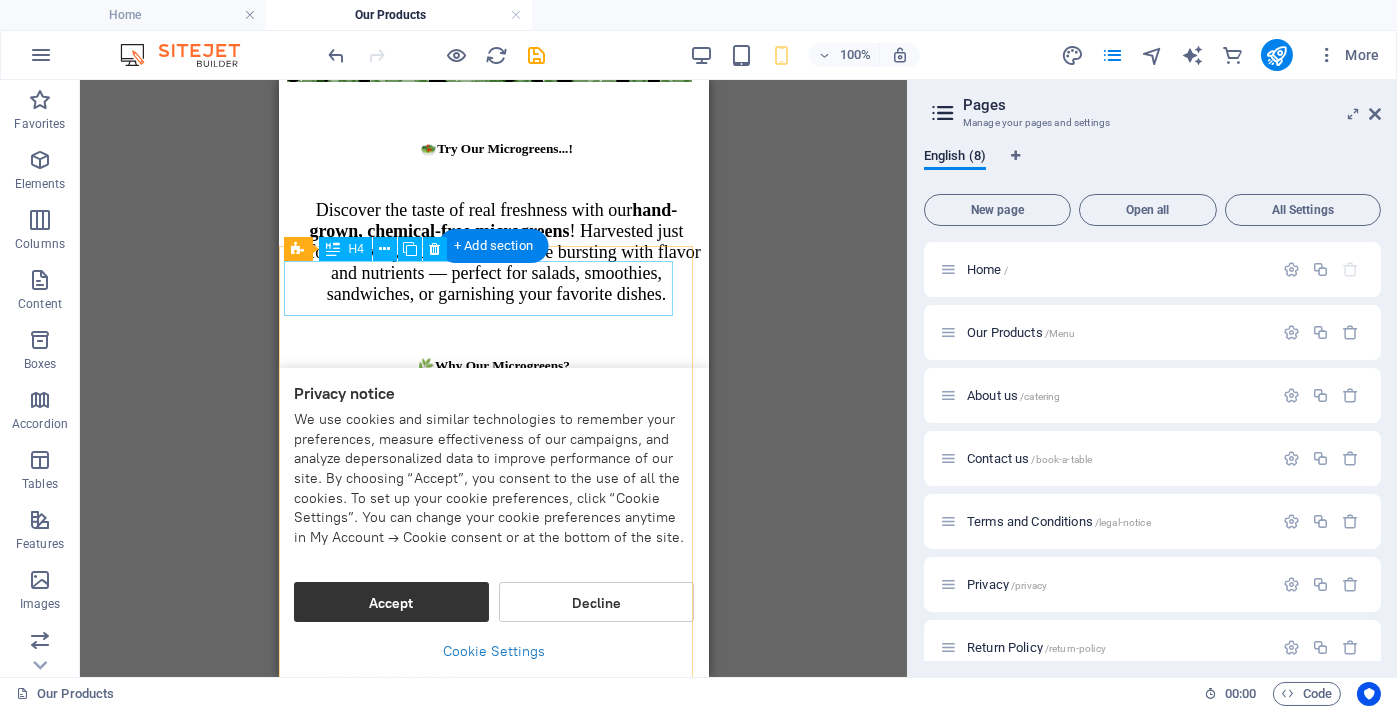 scroll, scrollTop: 3, scrollLeft: 0, axis: vertical 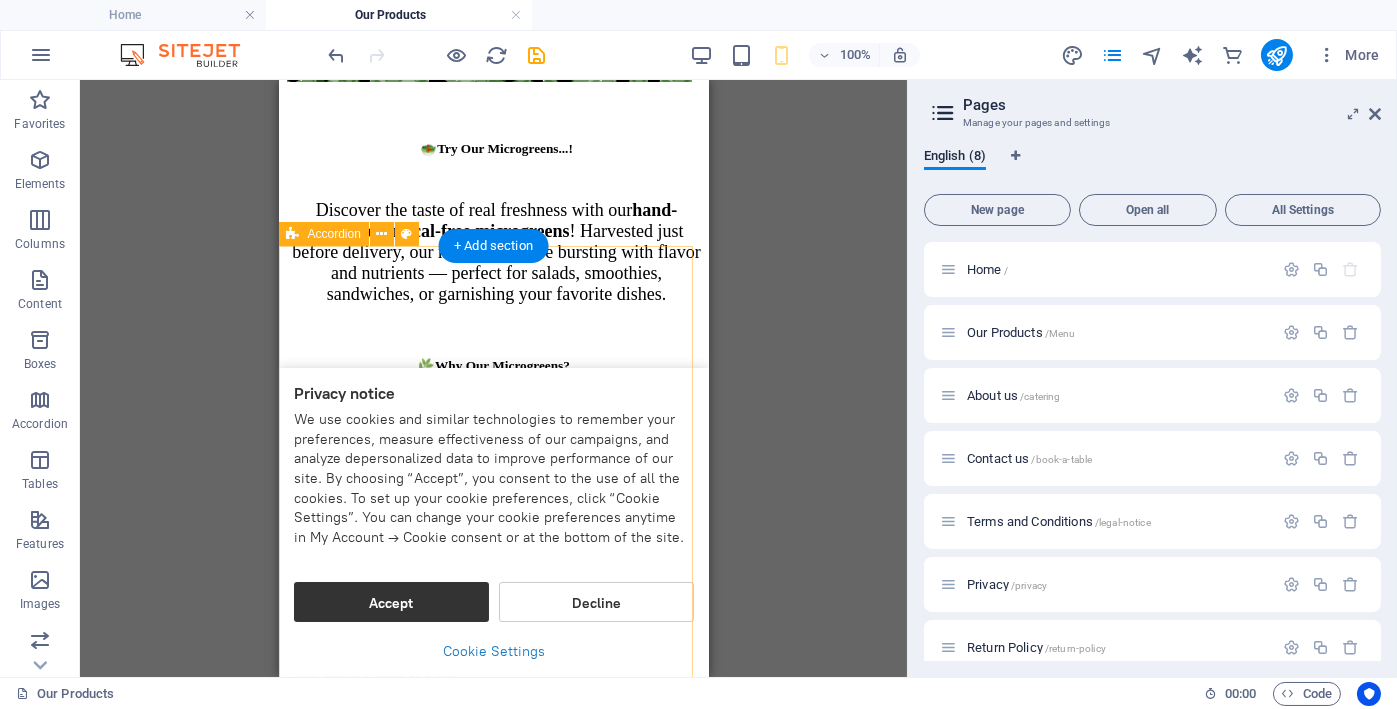 click on "🌿Freshly Harvested We harvest  only after you place an order , which means: You get the freshest greens possible Longer shelf life Maximum flavor and nutrition ✅Grown Clean & Safe Our microgreens are cultivated  indoors in a hygienic, soil-free environment  with  no chemicals, no pesticides, and no GMOs . ✅Nutrient-Superfood Microgreens contain  up to 40x more nutrients  than mature vegetables — including vitamins A, C, K, E, and antioxidants. ✅Locally Grown Support local farming! Our greens are grown nearby, reducing food miles and ensuring faster, eco-friendly delivery. ✅tasty & Delicious Support local farming! Our greens are grown nearby, reducing food miles and ensuring faster, eco-friendly delivery." at bounding box center [493, 793] 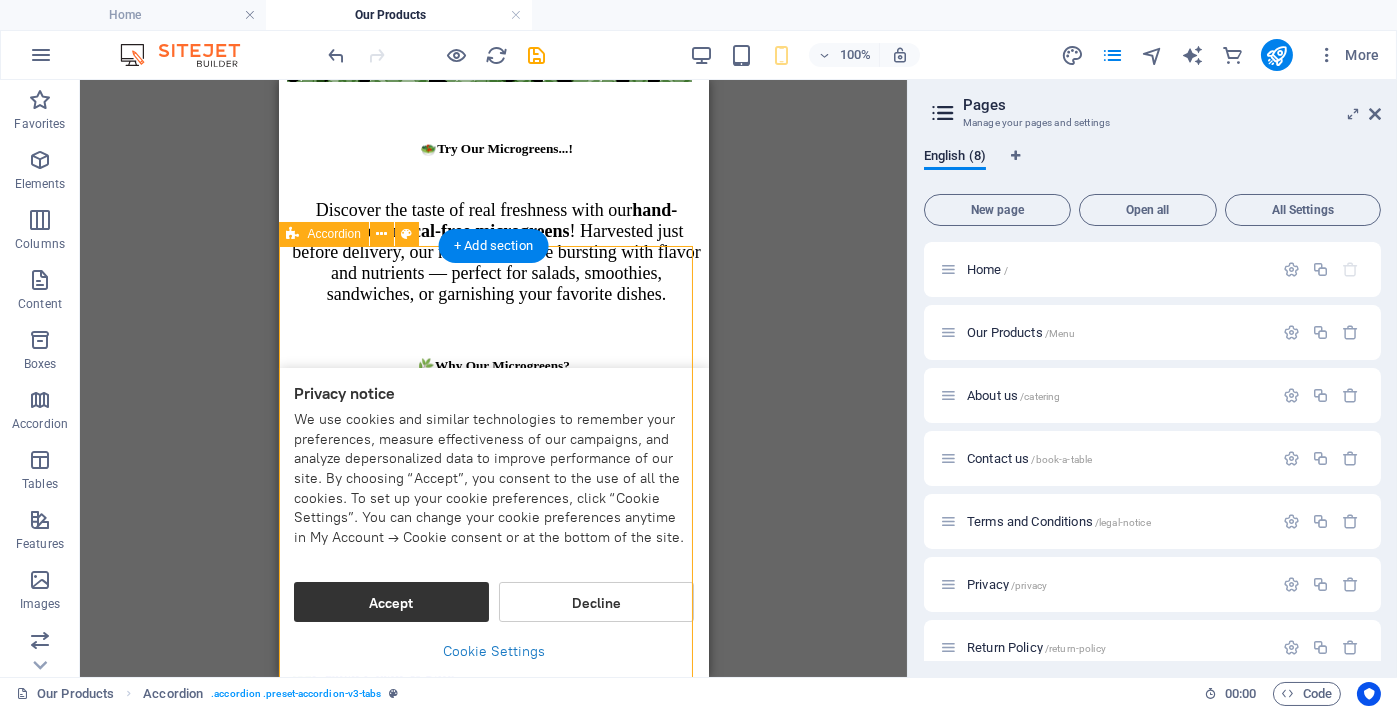 click on "🌿Freshly Harvested We harvest  only after you place an order , which means: You get the freshest greens possible Longer shelf life Maximum flavor and nutrition ✅Grown Clean & Safe Our microgreens are cultivated  indoors in a hygienic, soil-free environment  with  no chemicals, no pesticides, and no GMOs . ✅Nutrient-Superfood Microgreens contain  up to 40x more nutrients  than mature vegetables — including vitamins A, C, K, E, and antioxidants. ✅Locally Grown Support local farming! Our greens are grown nearby, reducing food miles and ensuring faster, eco-friendly delivery. ✅tasty & Delicious Support local farming! Our greens are grown nearby, reducing food miles and ensuring faster, eco-friendly delivery." at bounding box center (493, 793) 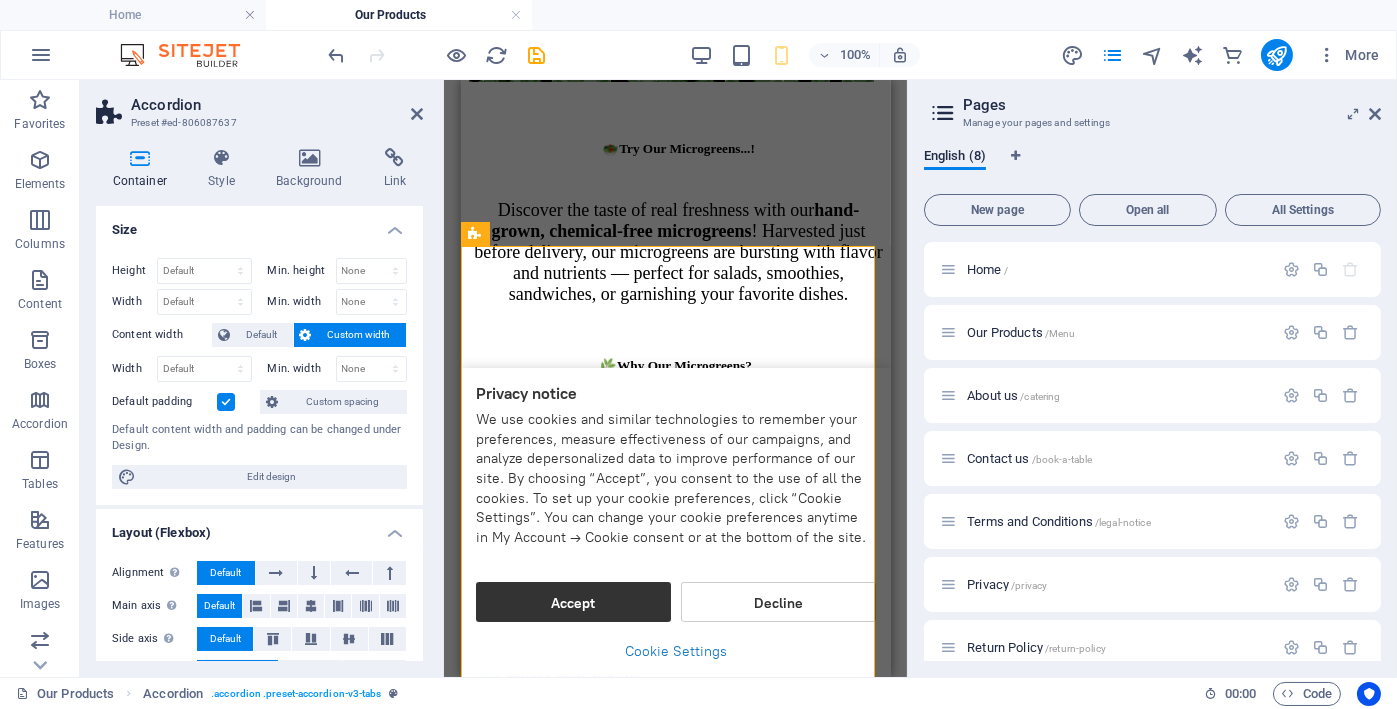click on "Custom spacing" at bounding box center [342, 402] 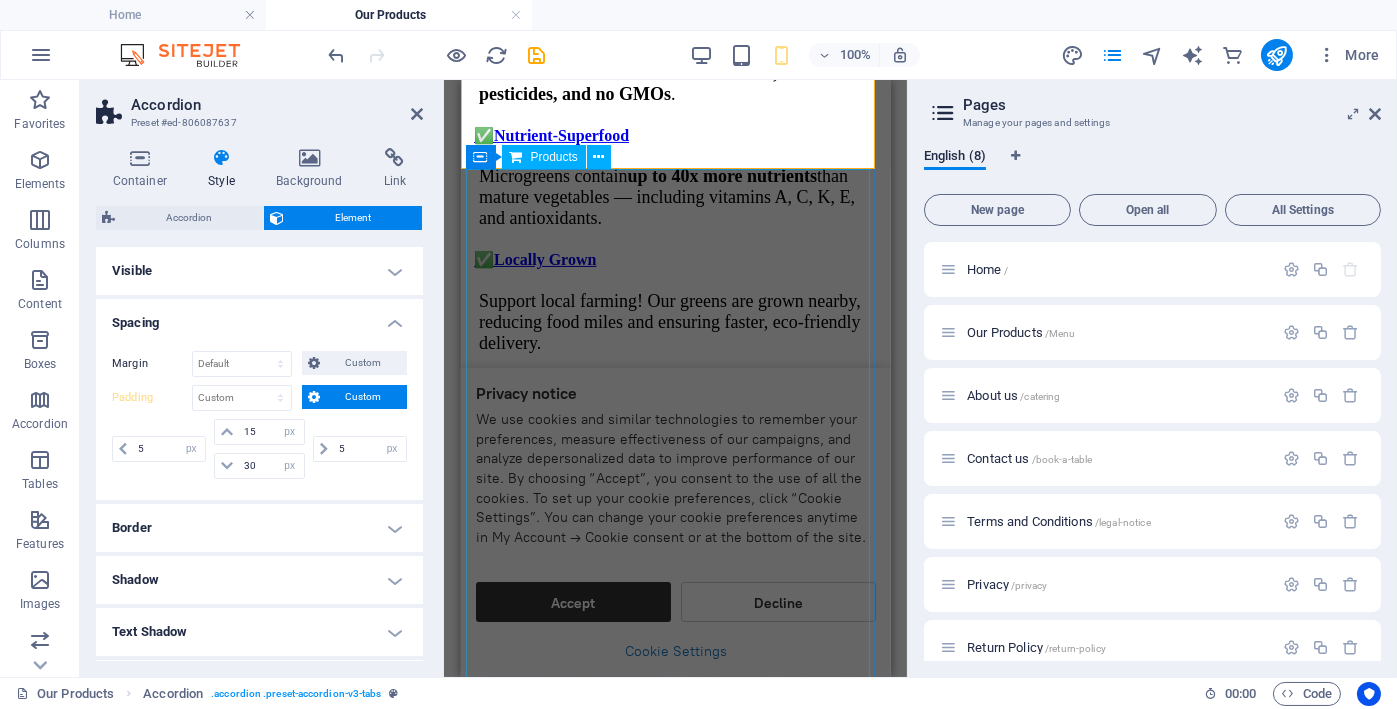 scroll, scrollTop: 1000, scrollLeft: 0, axis: vertical 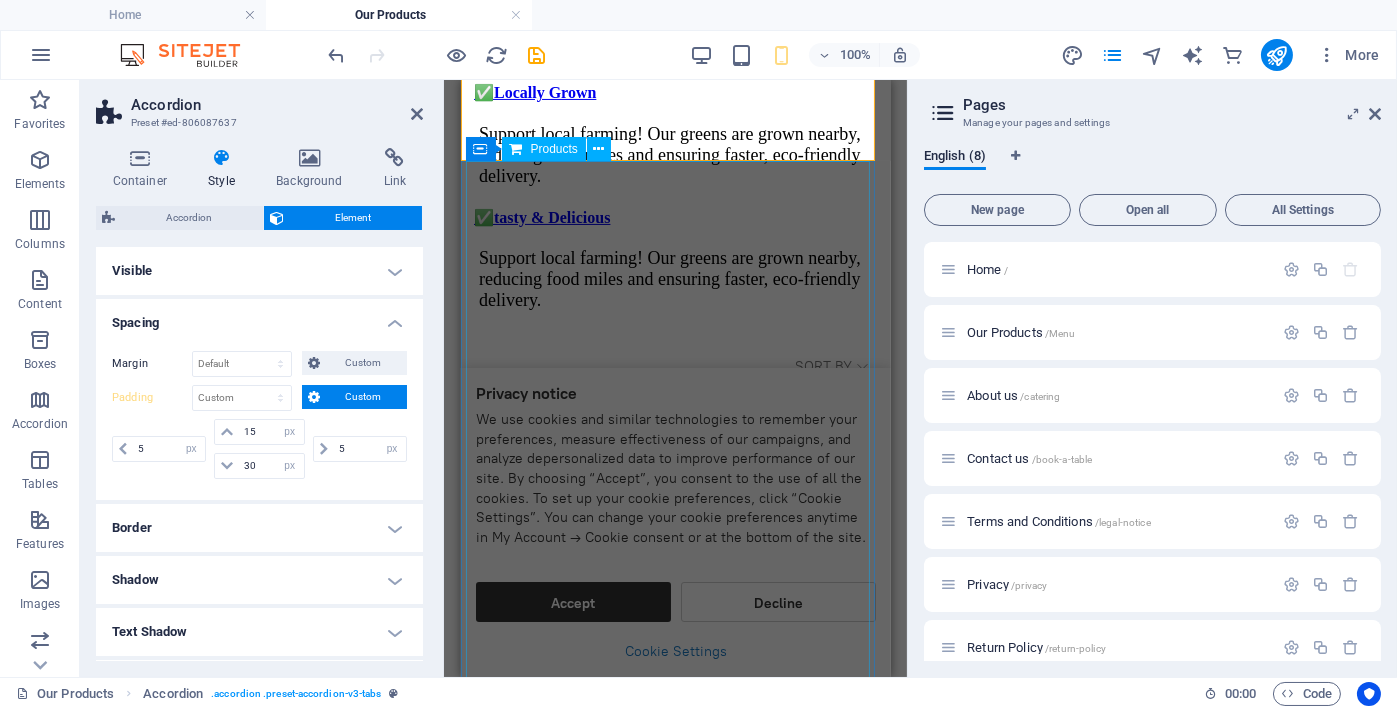 click on "Sort by We recommend Newest arrivals Price: Low to High Price: High to Low Name: A to Z Name: Z to A Filters Clear all Filters Clear all Show items Show items On Sale Micro Beetroot  Buy Now Micro Beetroot was     ₹200.00     Save    ₹80.00 ₹120.00 On Sale Micro Sunflower  Buy Now Micro Sunflower was     ₹300.00     Save    ₹50.00 ₹250.00 On Sale Micro Radish  Buy Now Micro Radish was     ₹200.00     Save    ₹50.00 ₹150.00 On Sale Micro Fenugreek  Buy Now Micro Fenugreek was     ₹150.00     Save    ₹50.00 ₹100.00 On Sale Micro pea shoot  Buy Now Micro pea shoot was     ₹250.00     Save    ₹50.00 ₹200.00 On Sale Micro Wheat Grass  Buy Now Micro Wheat Grass was     ₹220.00     Save    ₹40.00 ₹180.00 On Sale Micro Red Amaranthus  Buy Now Micro Red Amaranthus was     ₹250.00     Save    ₹70.00 ₹180.00 On Sale Micro Basil  Buy Now Micro Basil was     ₹150.00     Save    ₹50.00 ₹100.00 On Sale Micro Carrot  Buy Now Micro Carrot was     ₹220.00     Save    ₹40.00" at bounding box center [675, 1439] 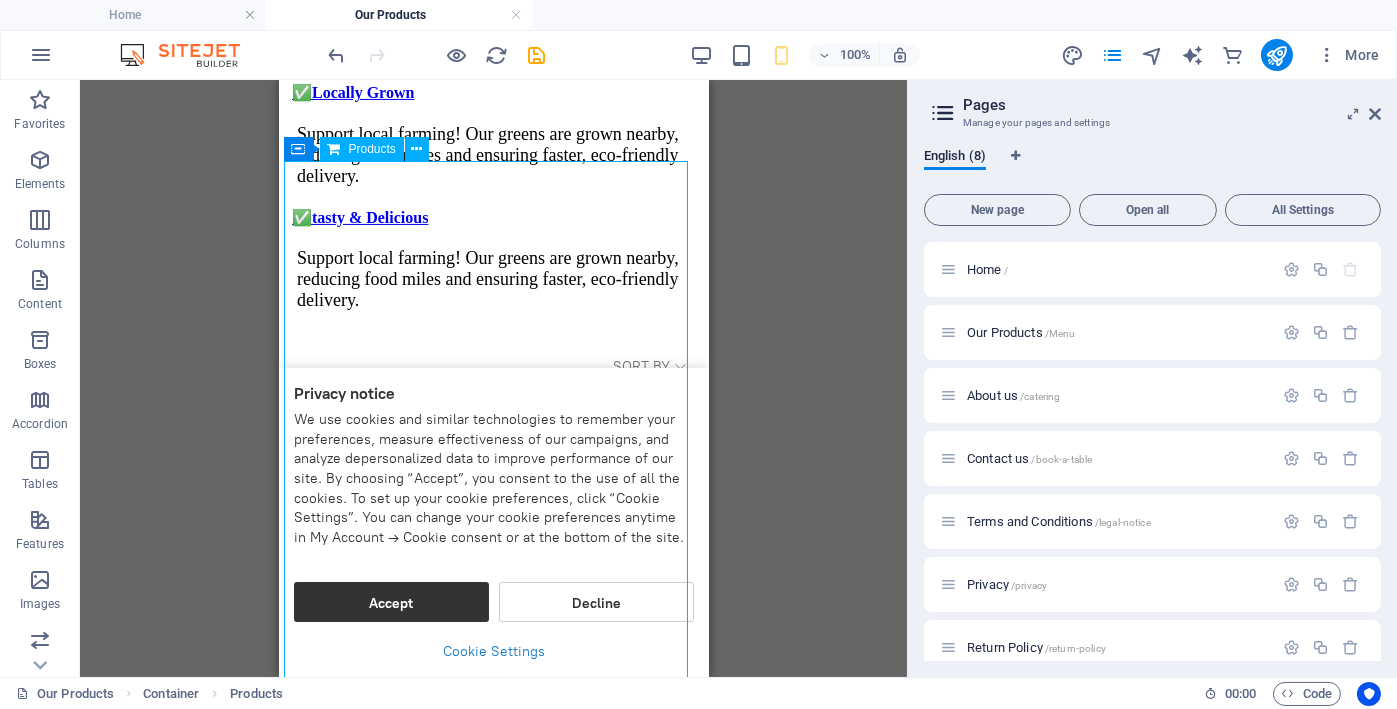 click on "Sort by We recommend Newest arrivals Price: Low to High Price: High to Low Name: A to Z Name: Z to A Filters Clear all Filters Clear all Show items Show items On Sale Micro Beetroot  Buy Now Micro Beetroot was     ₹200.00     Save    ₹80.00 ₹120.00 On Sale Micro Sunflower  Buy Now Micro Sunflower was     ₹300.00     Save    ₹50.00 ₹250.00 On Sale Micro Radish  Buy Now Micro Radish was     ₹200.00     Save    ₹50.00 ₹150.00 On Sale Micro Fenugreek  Buy Now Micro Fenugreek was     ₹150.00     Save    ₹50.00 ₹100.00 On Sale Micro pea shoot  Buy Now Micro pea shoot was     ₹250.00     Save    ₹50.00 ₹200.00 On Sale Micro Wheat Grass  Buy Now Micro Wheat Grass was     ₹220.00     Save    ₹40.00 ₹180.00 On Sale Micro Red Amaranthus  Buy Now Micro Red Amaranthus was     ₹250.00     Save    ₹70.00 ₹180.00 On Sale Micro Basil  Buy Now Micro Basil was     ₹150.00     Save    ₹50.00 ₹100.00 On Sale Micro Carrot  Buy Now Micro Carrot was     ₹220.00     Save    ₹40.00" at bounding box center [493, 1439] 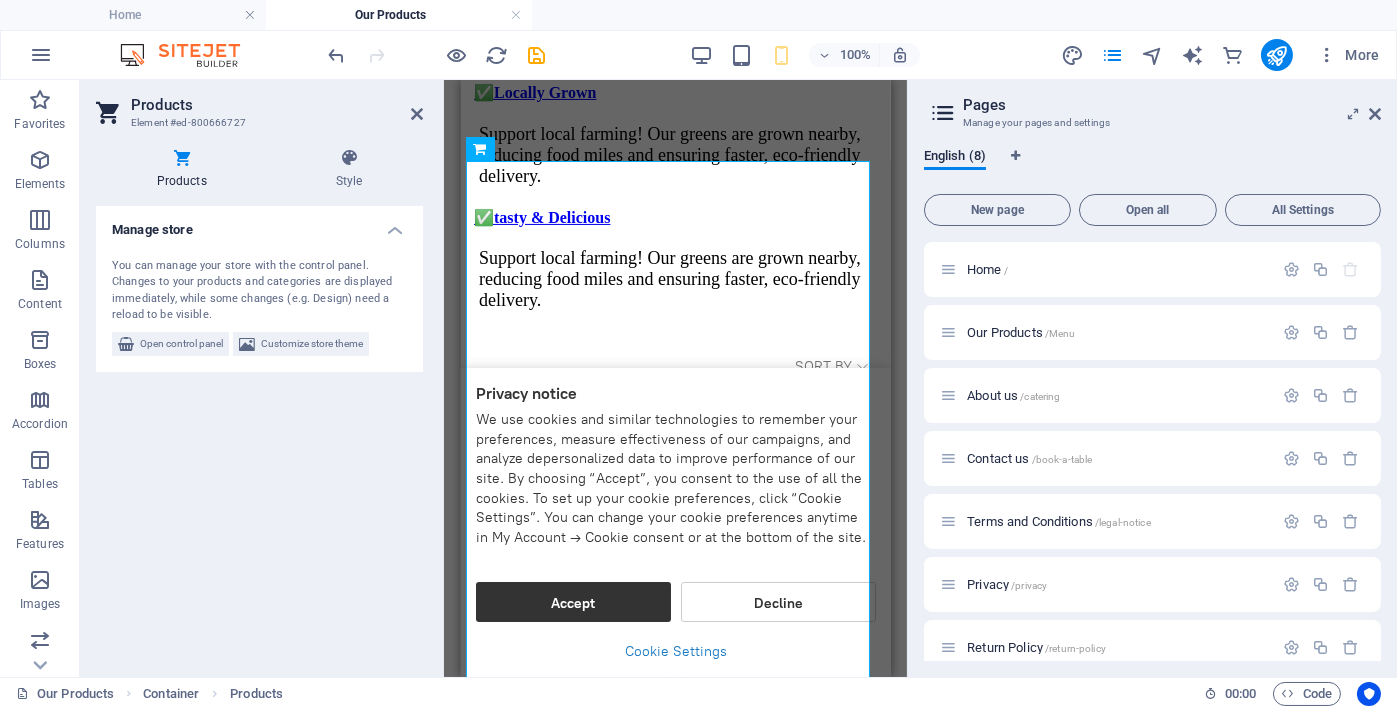 select on "%" 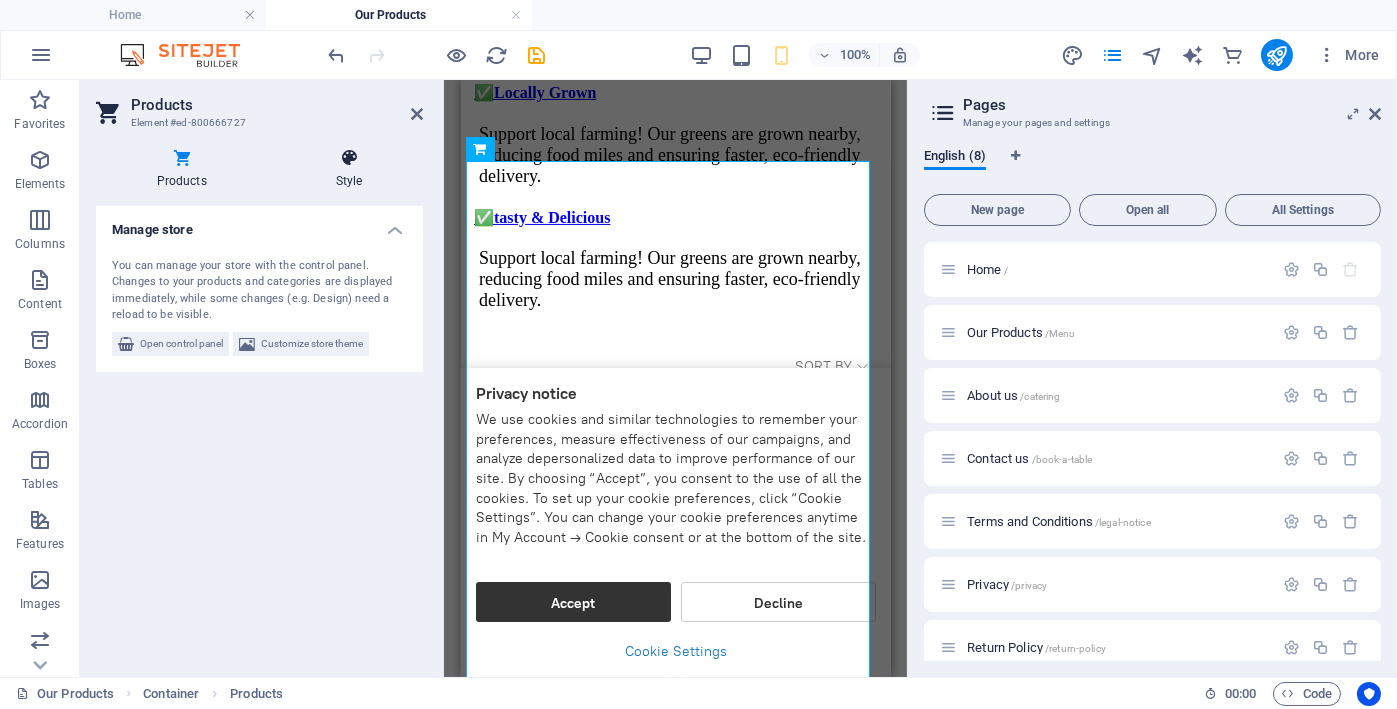 click on "Style" at bounding box center (349, 169) 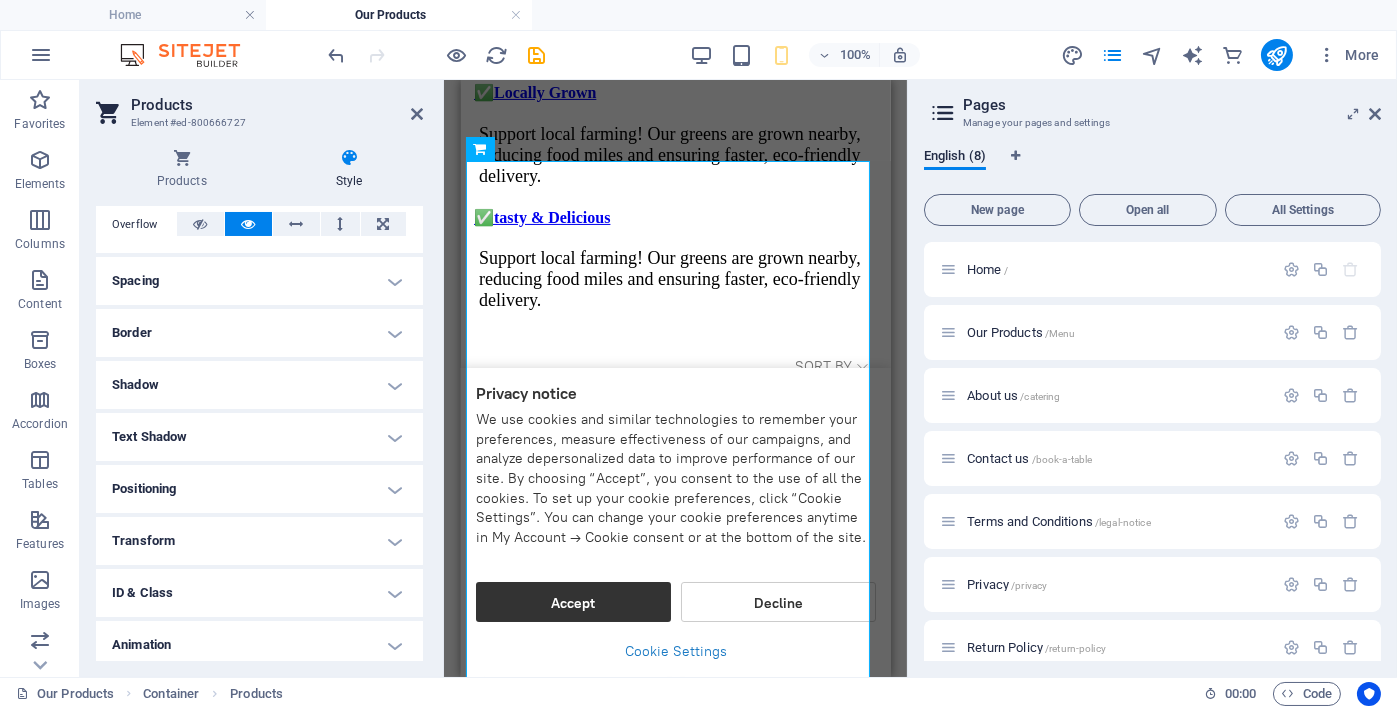 scroll, scrollTop: 333, scrollLeft: 0, axis: vertical 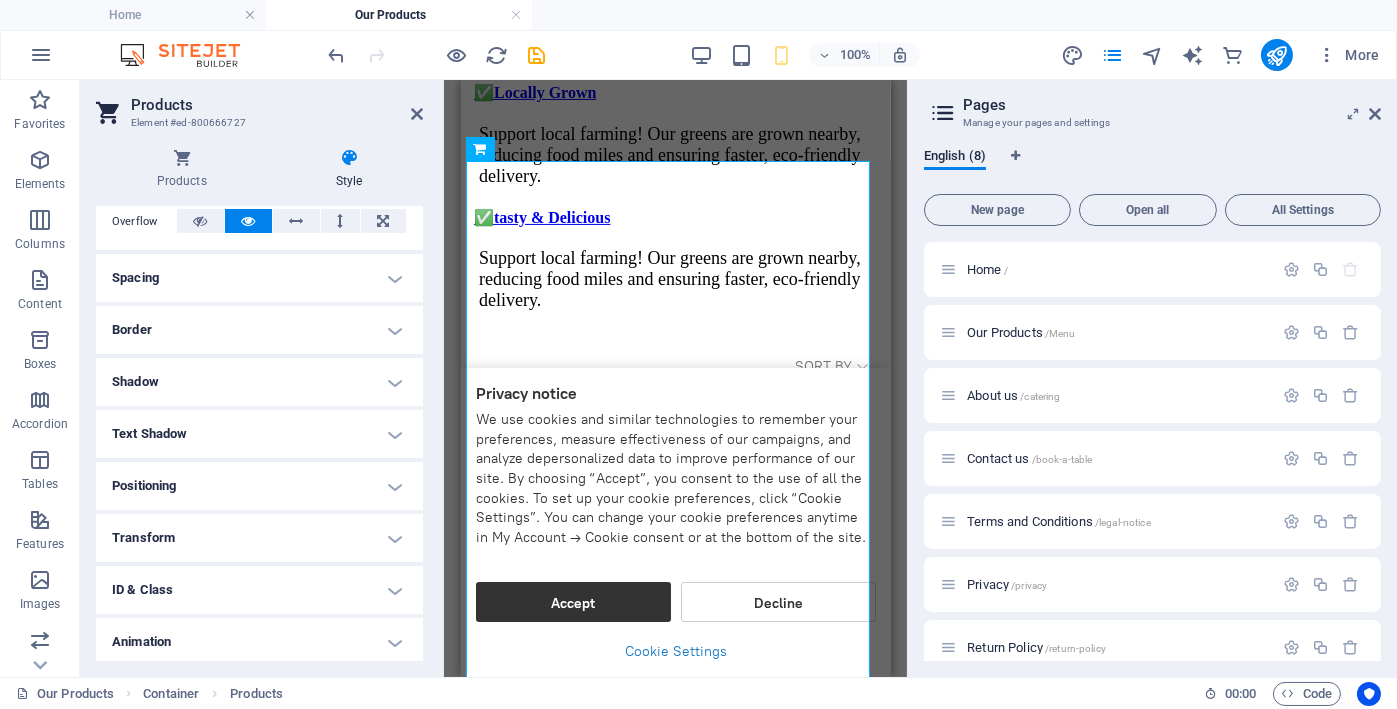 click on "Spacing" at bounding box center (259, 278) 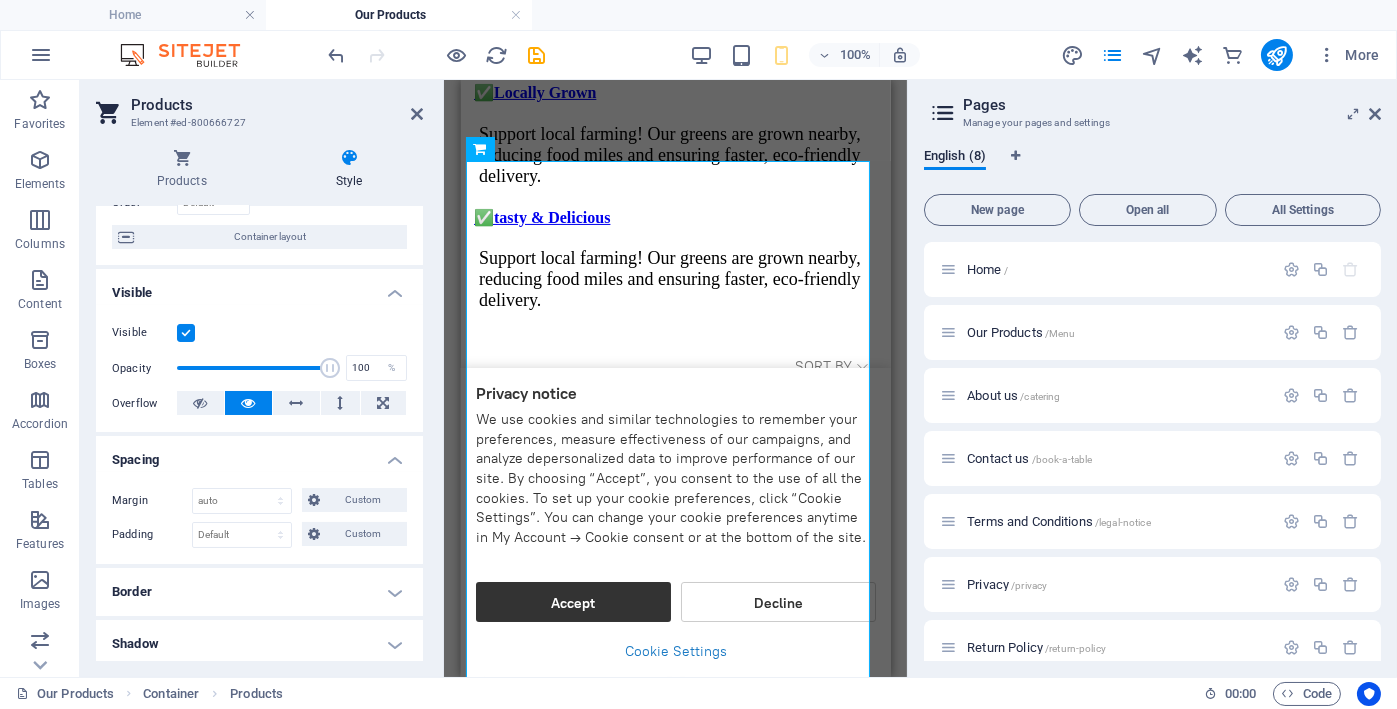 scroll, scrollTop: 0, scrollLeft: 0, axis: both 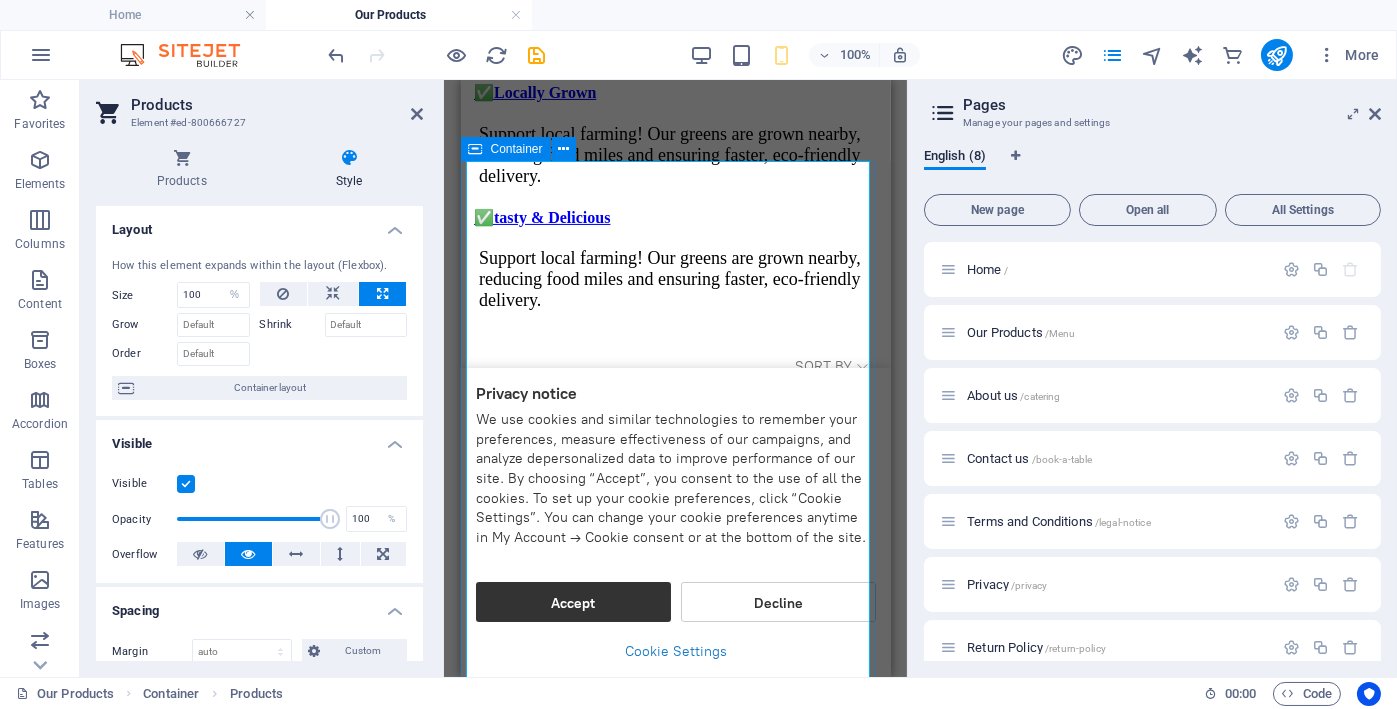 click at bounding box center (476, 149) 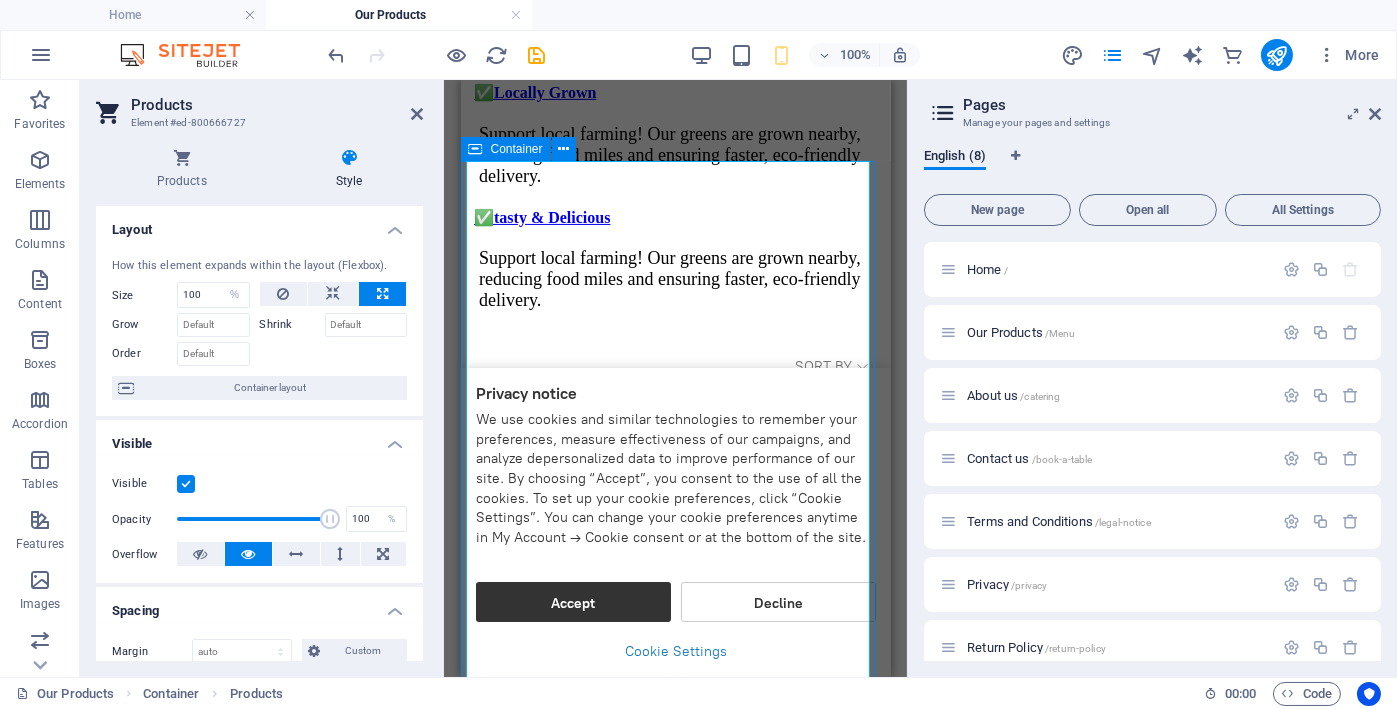 click at bounding box center (476, 149) 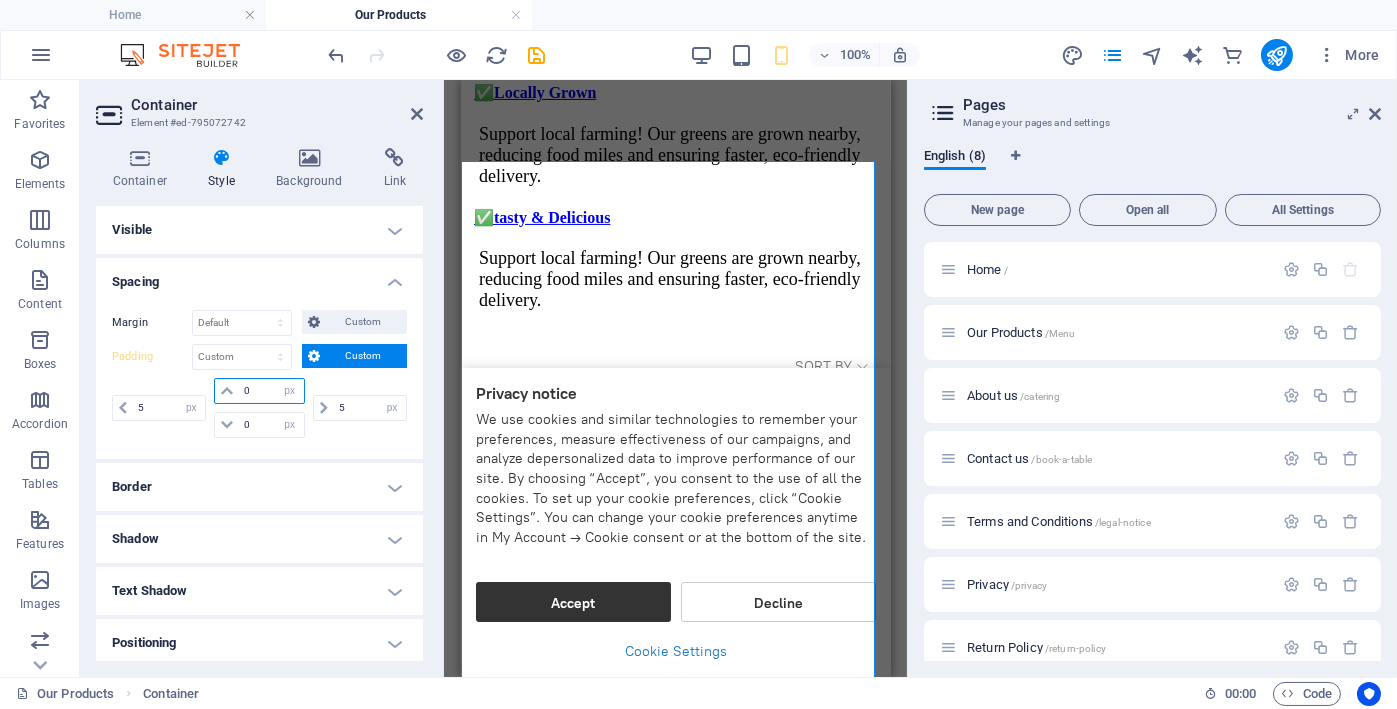 click on "0" at bounding box center [271, 391] 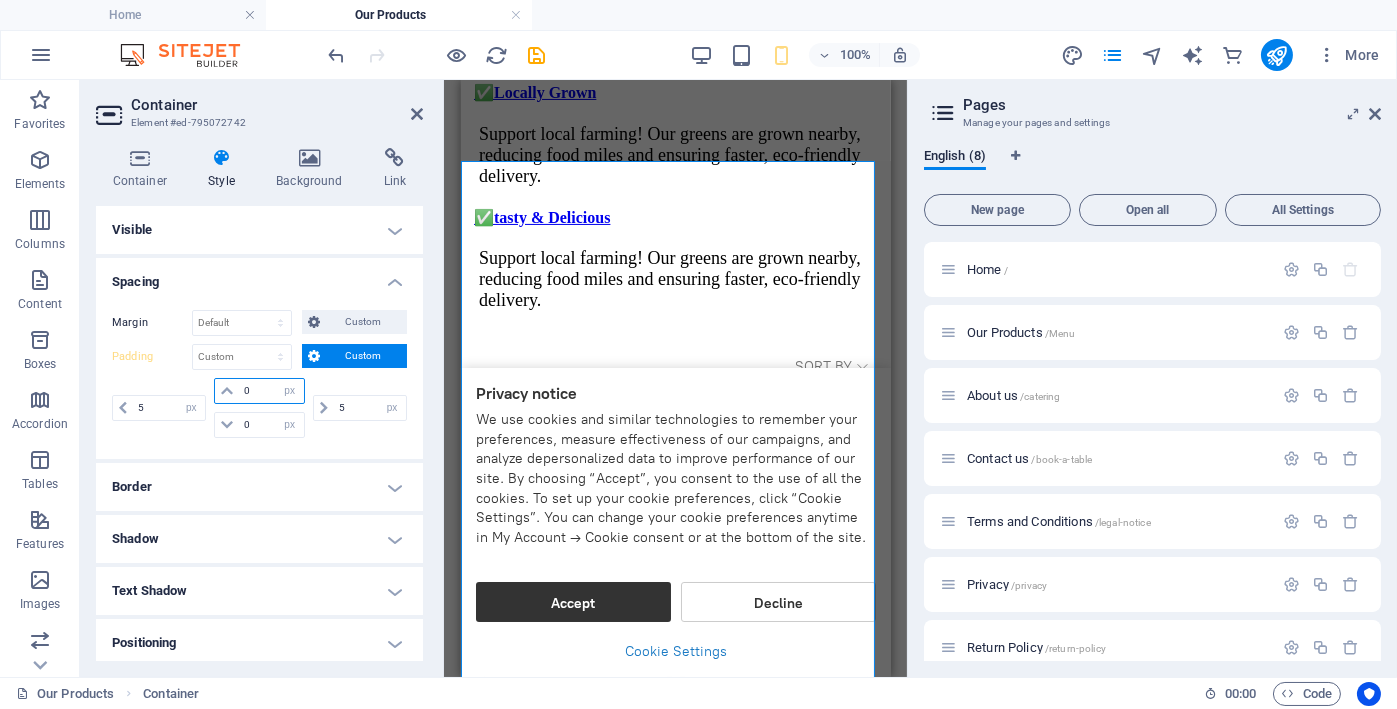 click on "0" at bounding box center [271, 391] 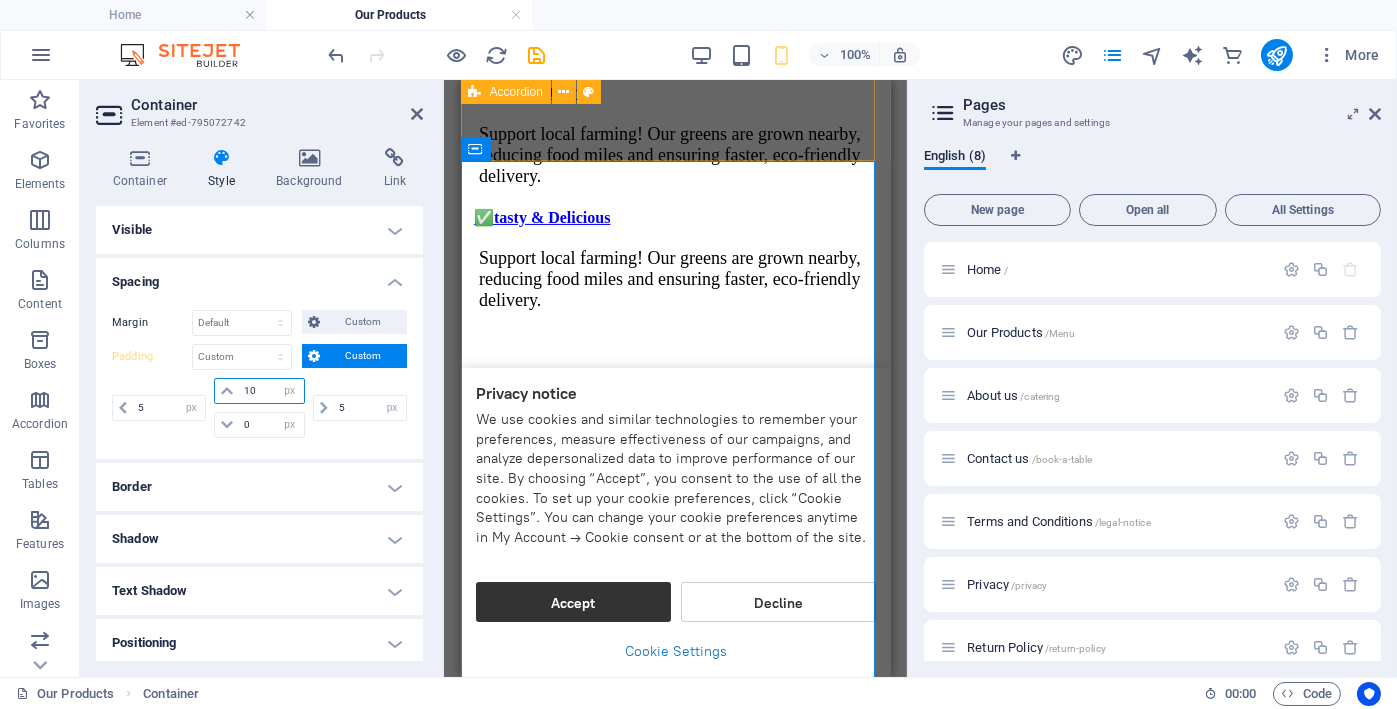 scroll, scrollTop: 0, scrollLeft: 0, axis: both 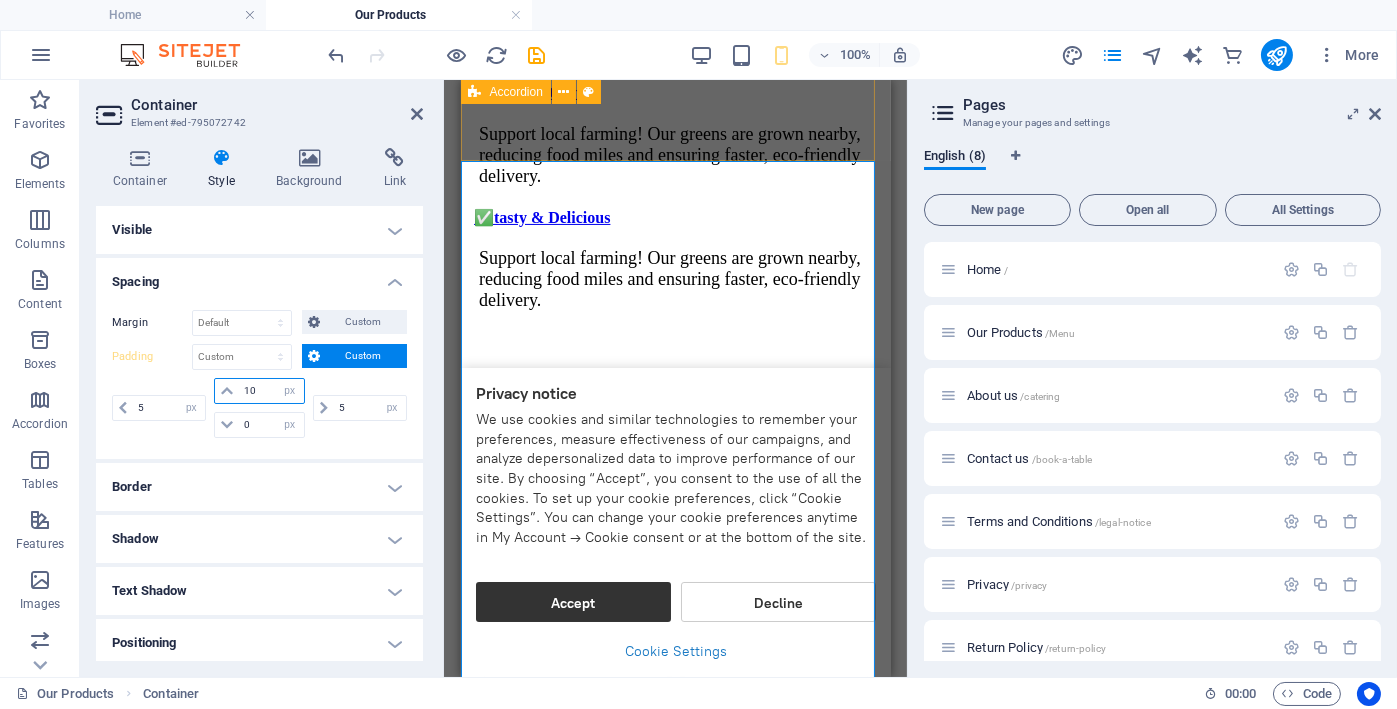 type on "10" 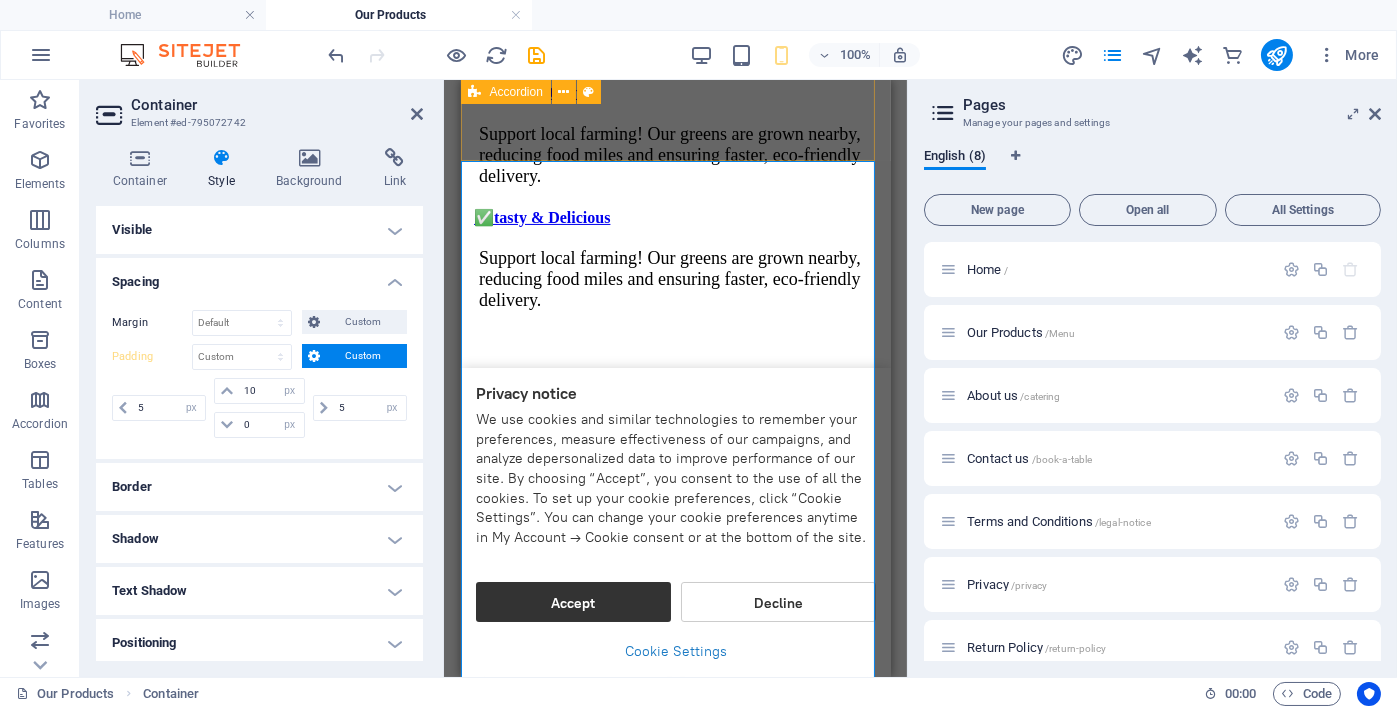 click on "🌿Freshly Harvested We harvest  only after you place an order , which means: You get the freshest greens possible Longer shelf life Maximum flavor and nutrition ✅Grown Clean & Safe Our microgreens are cultivated  indoors in a hygienic, soil-free environment  with  no chemicals, no pesticides, and no GMOs . ✅Nutrient-Superfood Microgreens contain  up to 40x more nutrients  than mature vegetables — including vitamins A, C, K, E, and antioxidants. ✅Locally Grown Support local farming! Our greens are grown nearby, reducing food miles and ensuring faster, eco-friendly delivery. ✅tasty & Delicious Support local farming! Our greens are grown nearby, reducing food miles and ensuring faster, eco-friendly delivery." at bounding box center (675, -41) 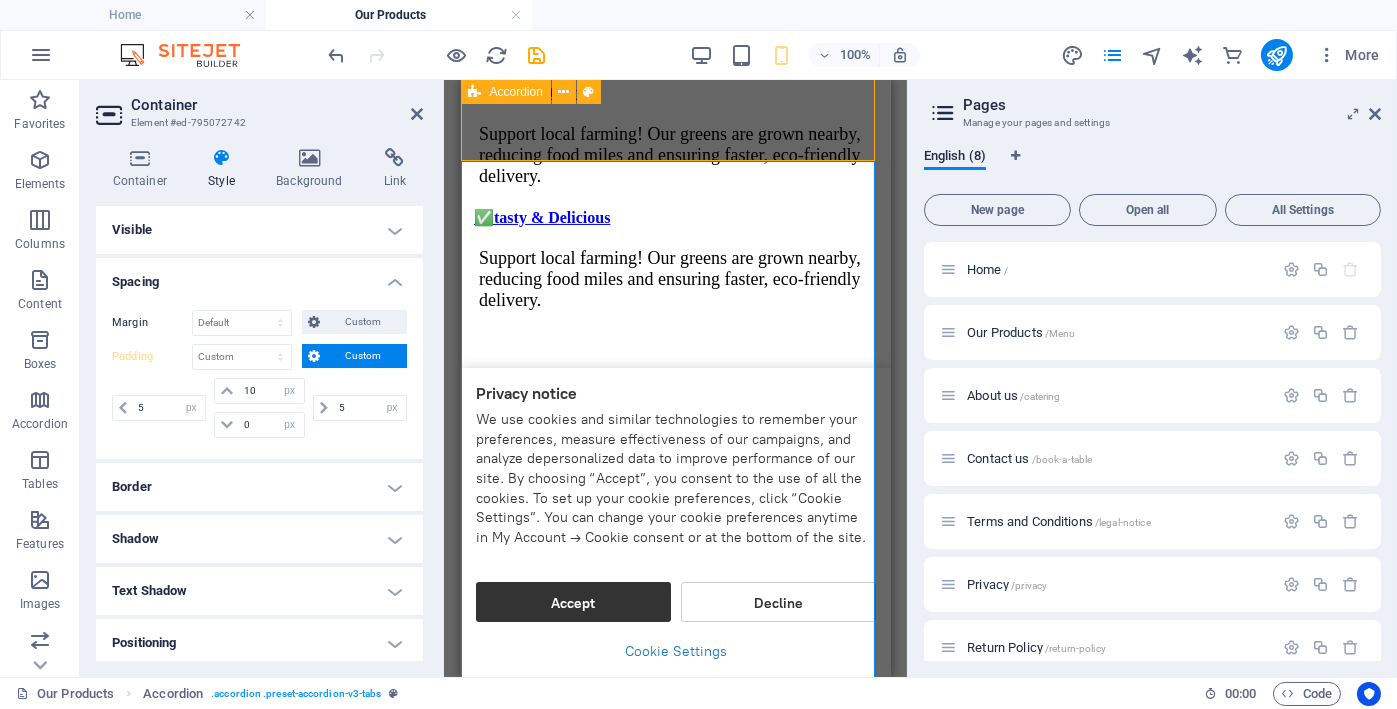 click on "🌿Freshly Harvested We harvest  only after you place an order , which means: You get the freshest greens possible Longer shelf life Maximum flavor and nutrition ✅Grown Clean & Safe Our microgreens are cultivated  indoors in a hygienic, soil-free environment  with  no chemicals, no pesticides, and no GMOs . ✅Nutrient-Superfood Microgreens contain  up to 40x more nutrients  than mature vegetables — including vitamins A, C, K, E, and antioxidants. ✅Locally Grown Support local farming! Our greens are grown nearby, reducing food miles and ensuring faster, eco-friendly delivery. ✅tasty & Delicious Support local farming! Our greens are grown nearby, reducing food miles and ensuring faster, eco-friendly delivery." at bounding box center [675, -41] 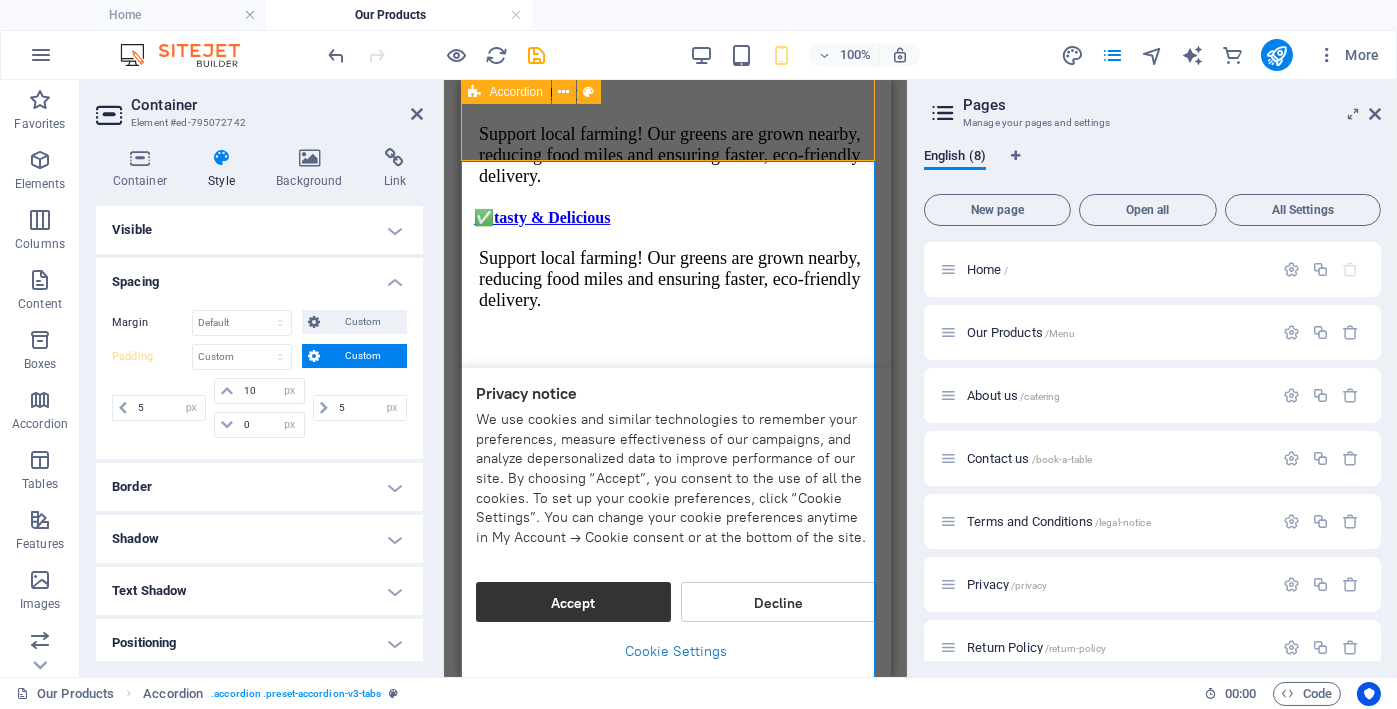 select on "px" 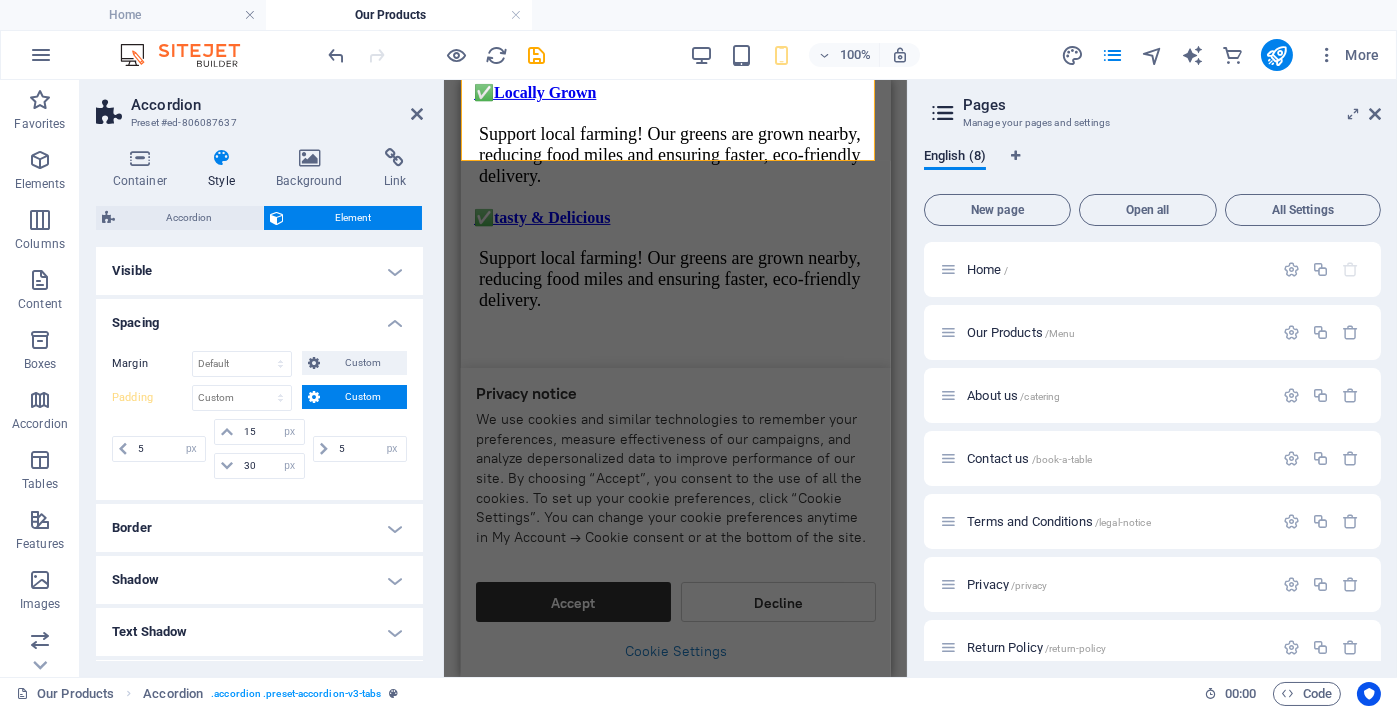 click on "Visible" at bounding box center [259, 271] 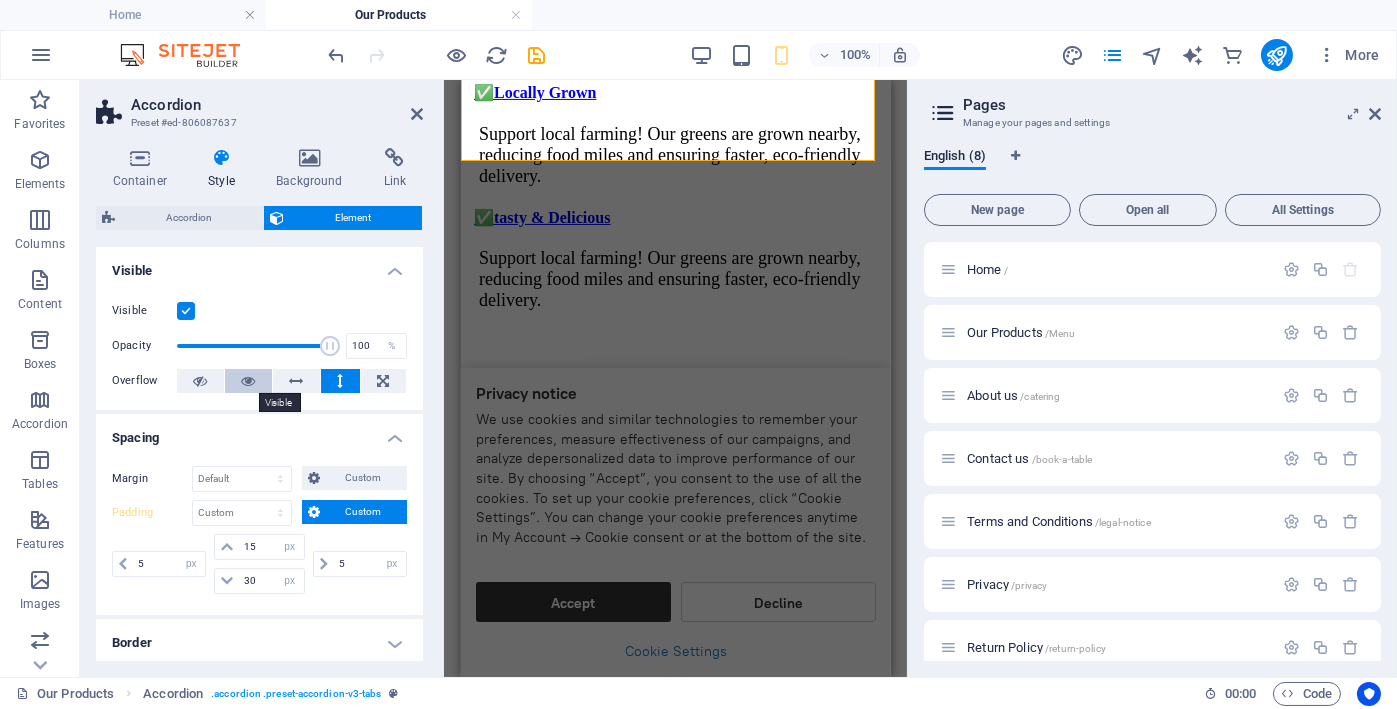 click at bounding box center (249, 381) 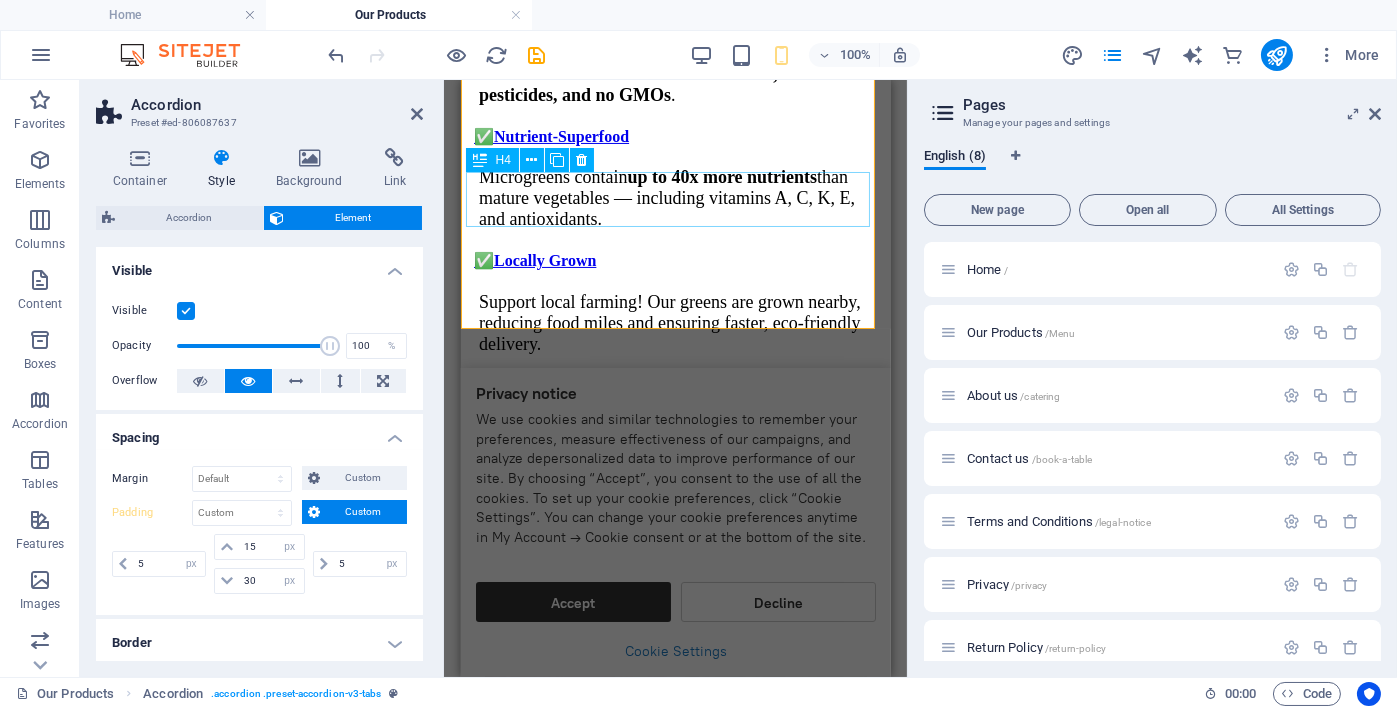 scroll, scrollTop: 999, scrollLeft: 0, axis: vertical 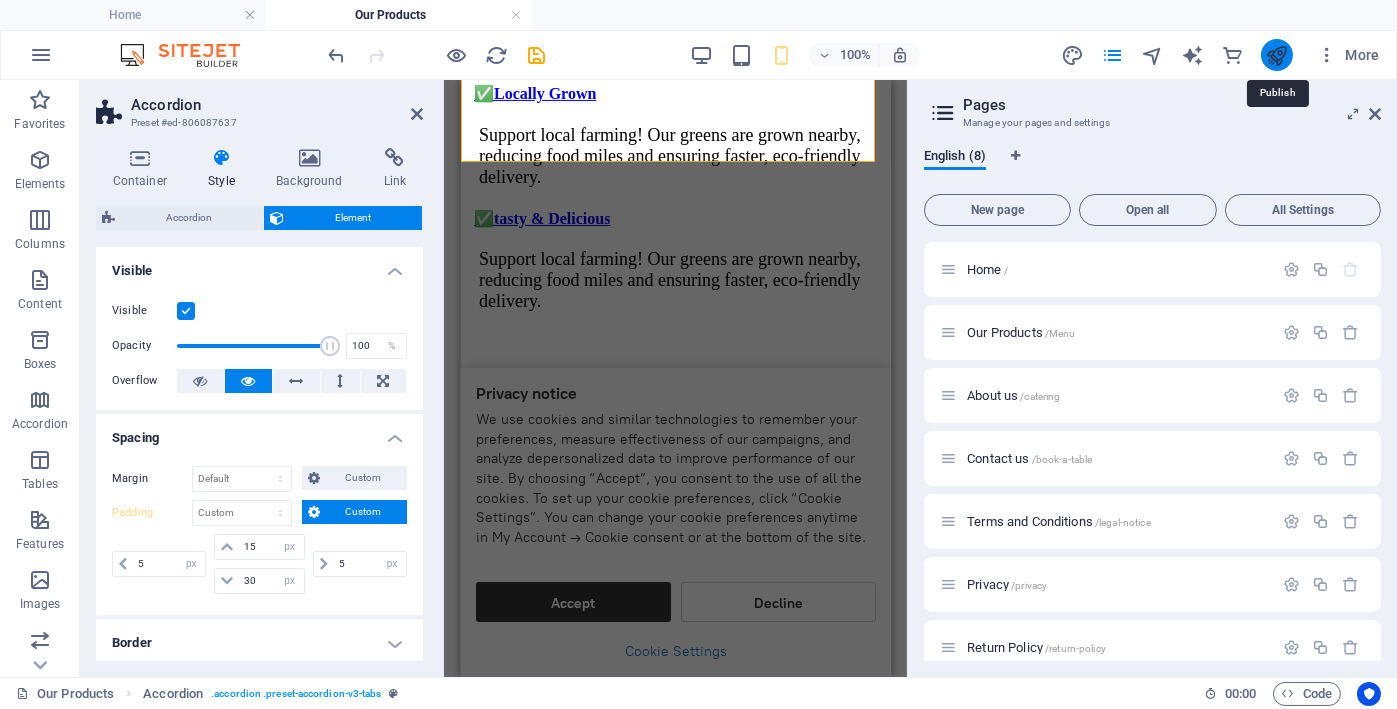 click at bounding box center (1276, 55) 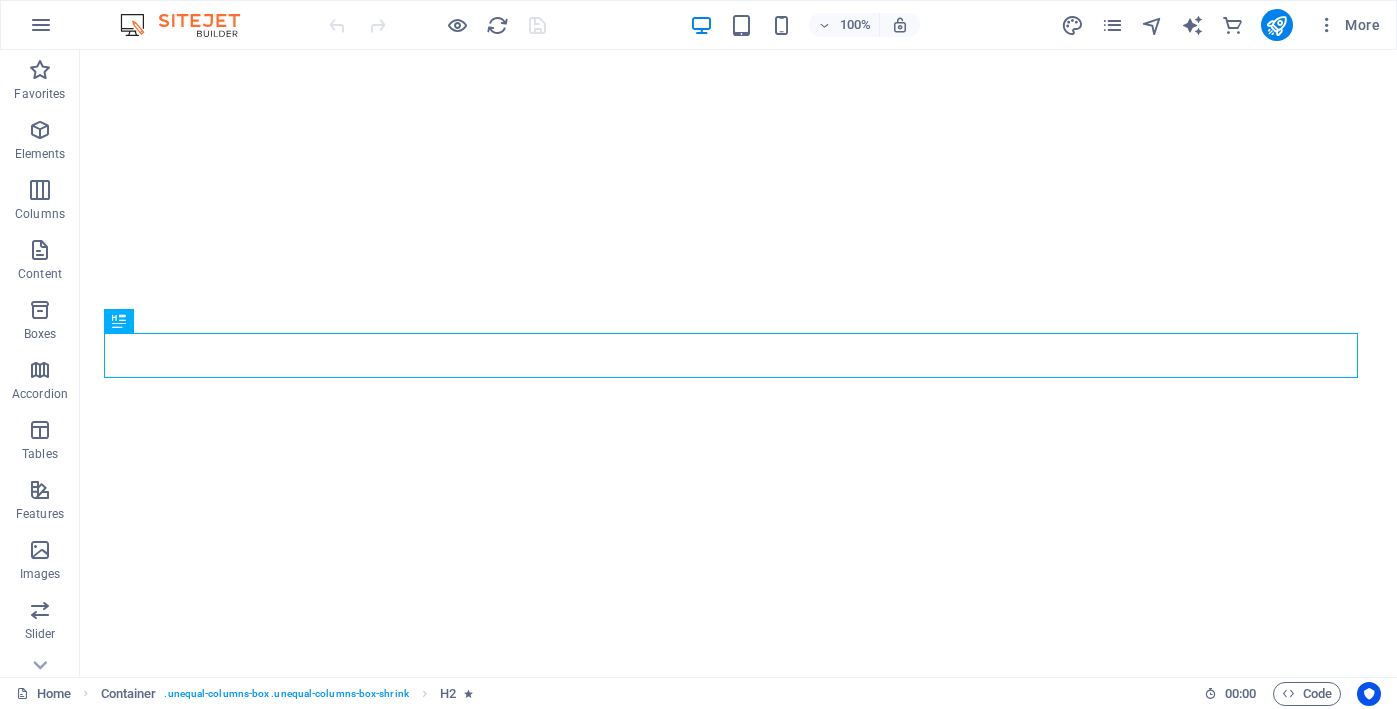 scroll, scrollTop: 0, scrollLeft: 0, axis: both 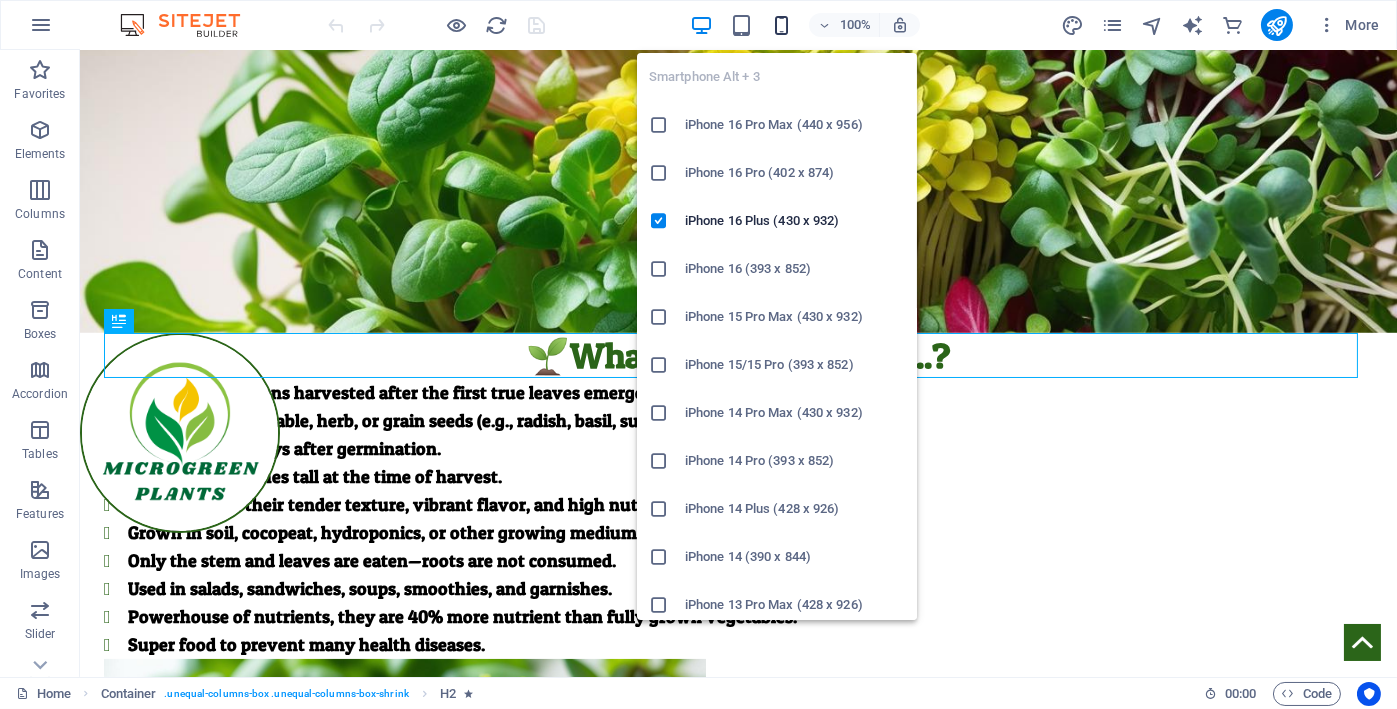 click at bounding box center (781, 25) 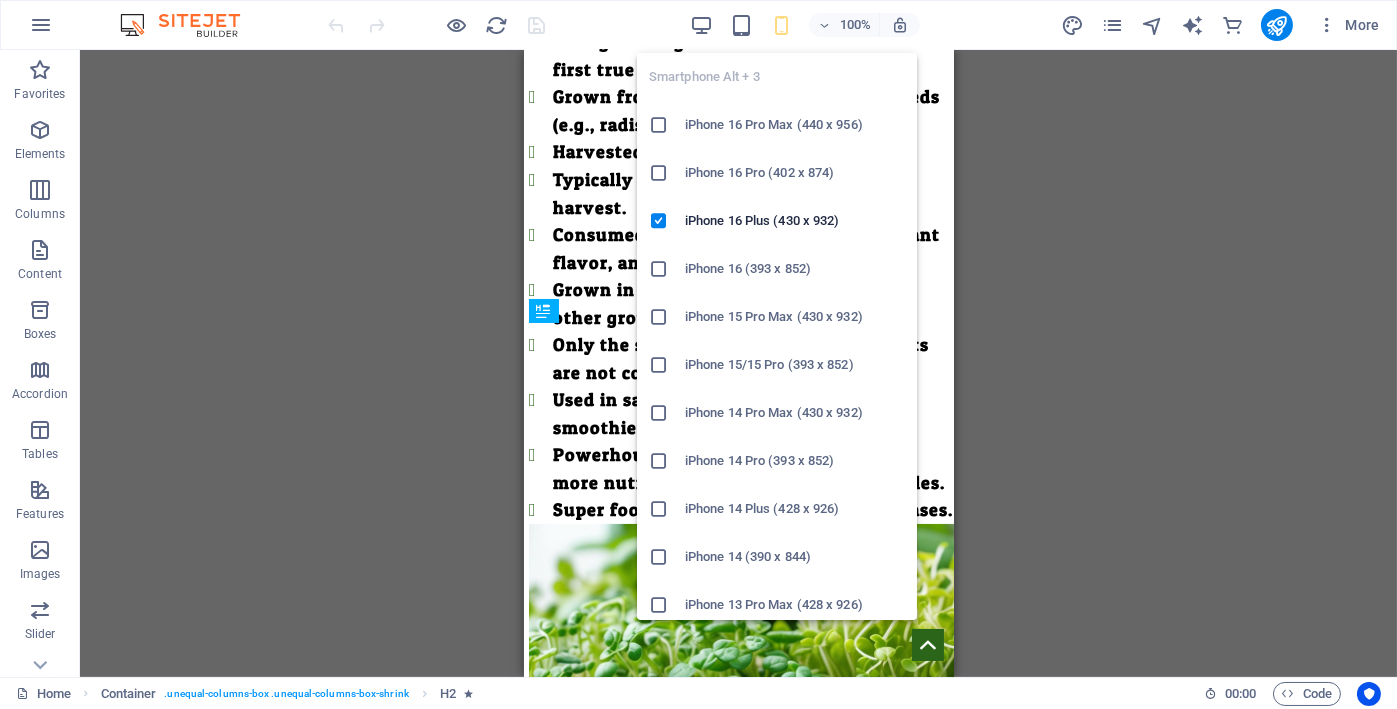 scroll, scrollTop: 34, scrollLeft: 0, axis: vertical 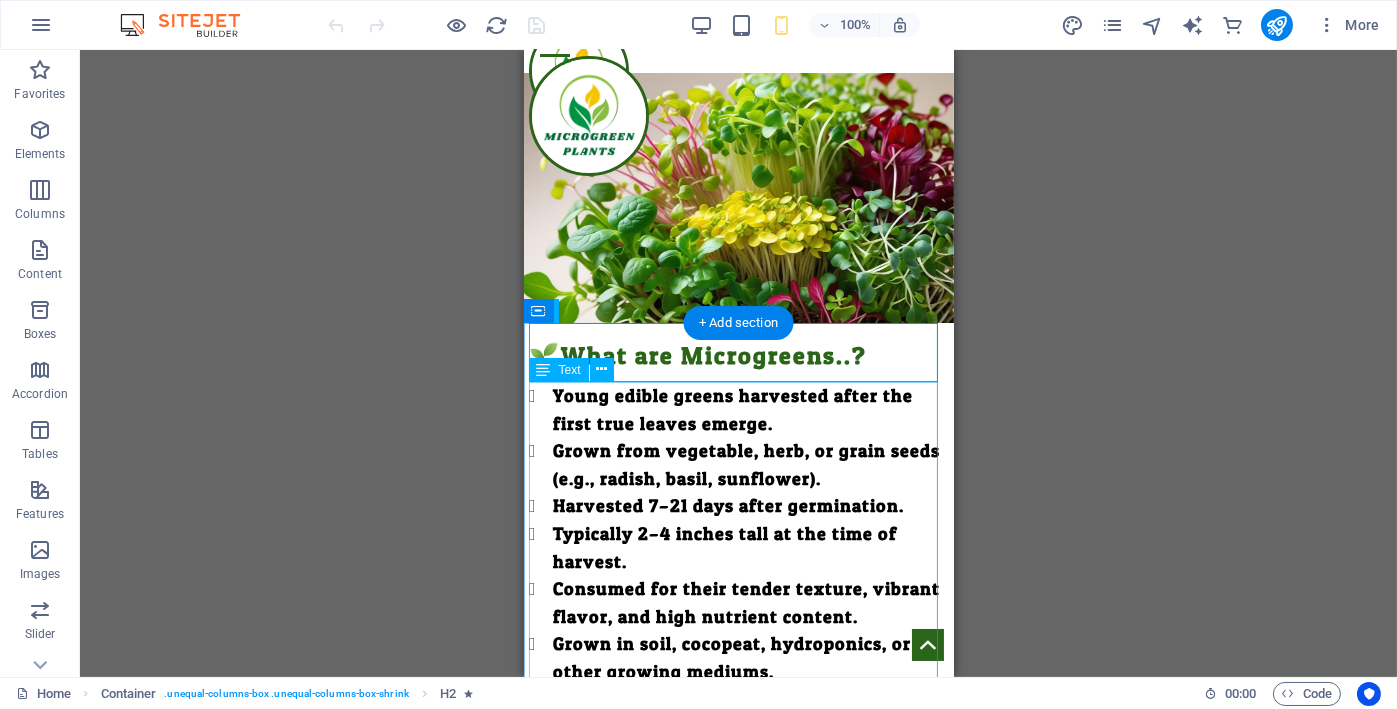 click on "Young edible greens harvested after the first true leaves emerge. Grown from vegetable, herb, or grain seeds (e.g., radish, basil, sunflower). Harvested 7–21 days after germination. Typically 2–4 inches tall at the time of harvest. Consumed for their tender texture, vibrant flavor, and high nutrient content. Grown in soil, cocopeat, hydroponics, or other growing mediums. Only the stem and leaves are eaten—roots are not consumed. Used in salads, sandwiches, soups, smoothies, and garnishes. Powerhouse of nutrients, they are 40% more nutrient than fully grown vegetables. Super food to prevent many health diseases." at bounding box center [740, 630] 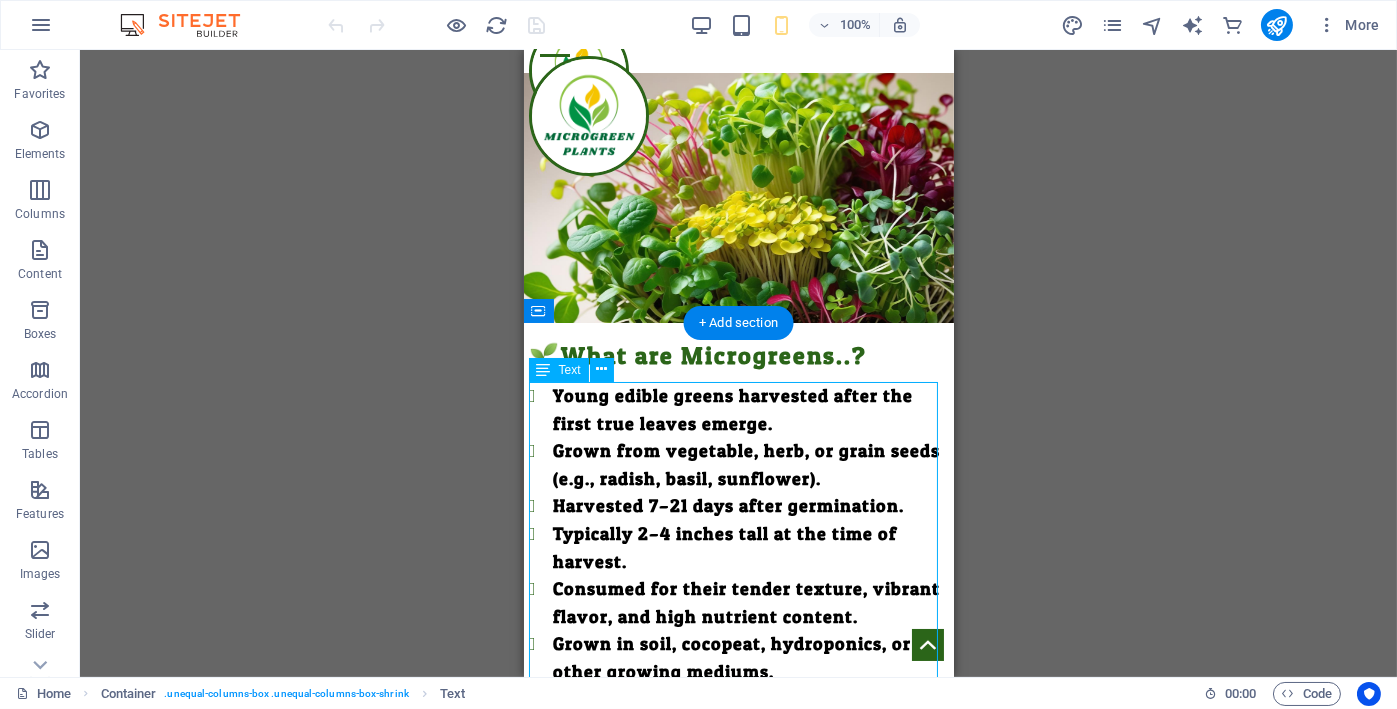click on "Young edible greens harvested after the first true leaves emerge. Grown from vegetable, herb, or grain seeds (e.g., radish, basil, sunflower). Harvested 7–21 days after germination. Typically 2–4 inches tall at the time of harvest. Consumed for their tender texture, vibrant flavor, and high nutrient content. Grown in soil, cocopeat, hydroponics, or other growing mediums. Only the stem and leaves are eaten—roots are not consumed. Used in salads, sandwiches, soups, smoothies, and garnishes. Powerhouse of nutrients, they are 40% more nutrient than fully grown vegetables. Super food to prevent many health diseases." at bounding box center (740, 630) 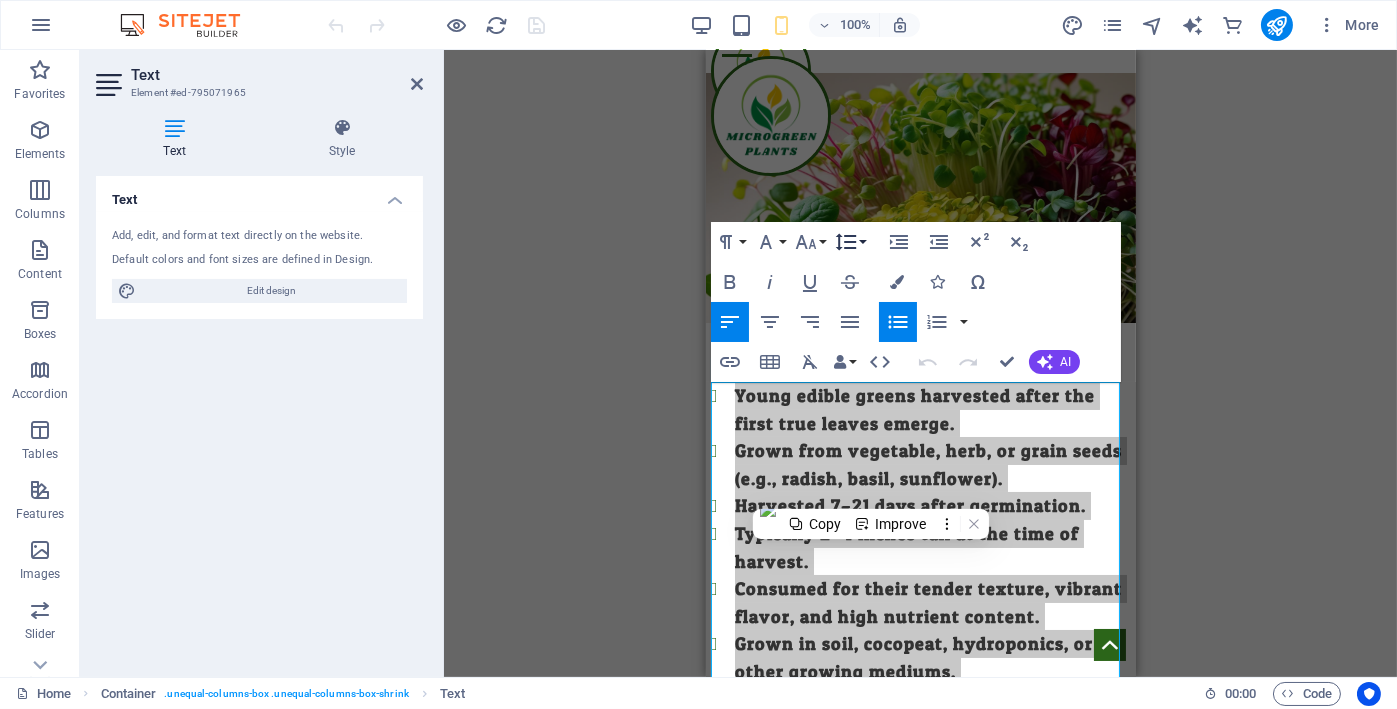 click on "Line Height" at bounding box center (850, 242) 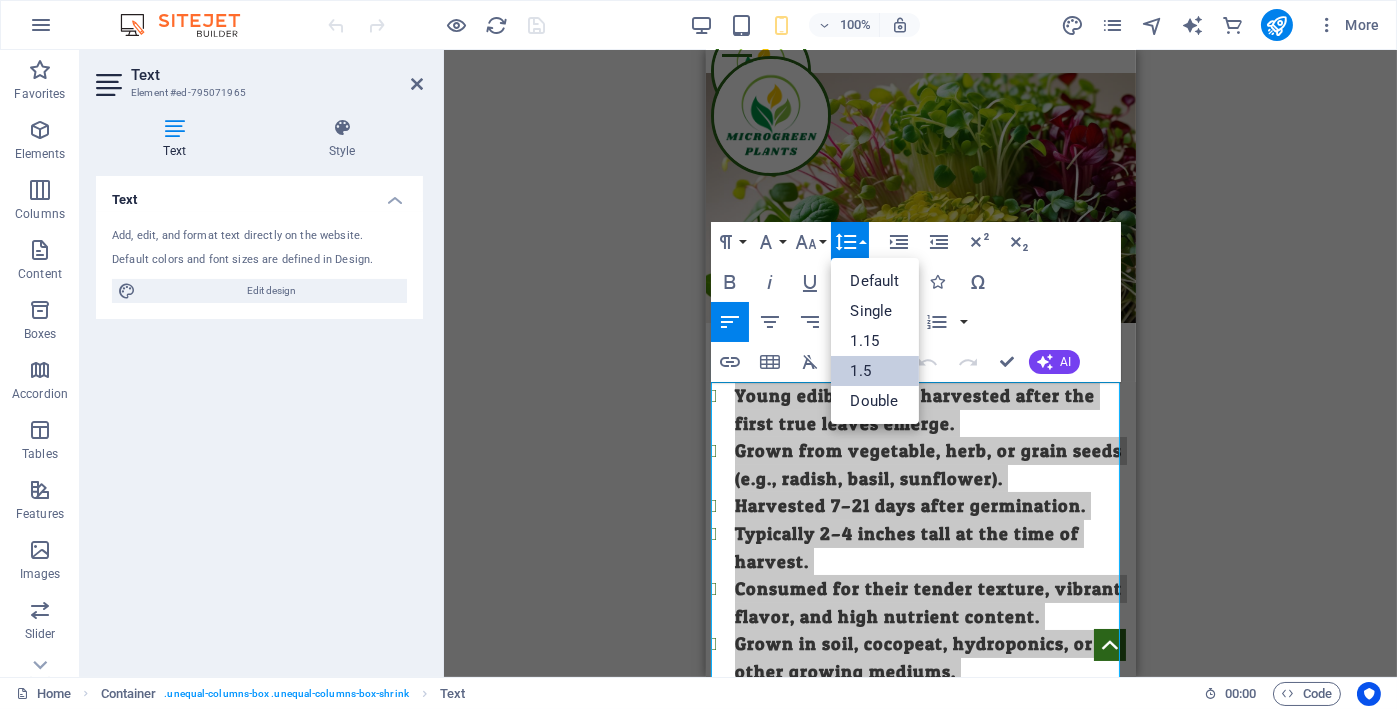 scroll, scrollTop: 0, scrollLeft: 0, axis: both 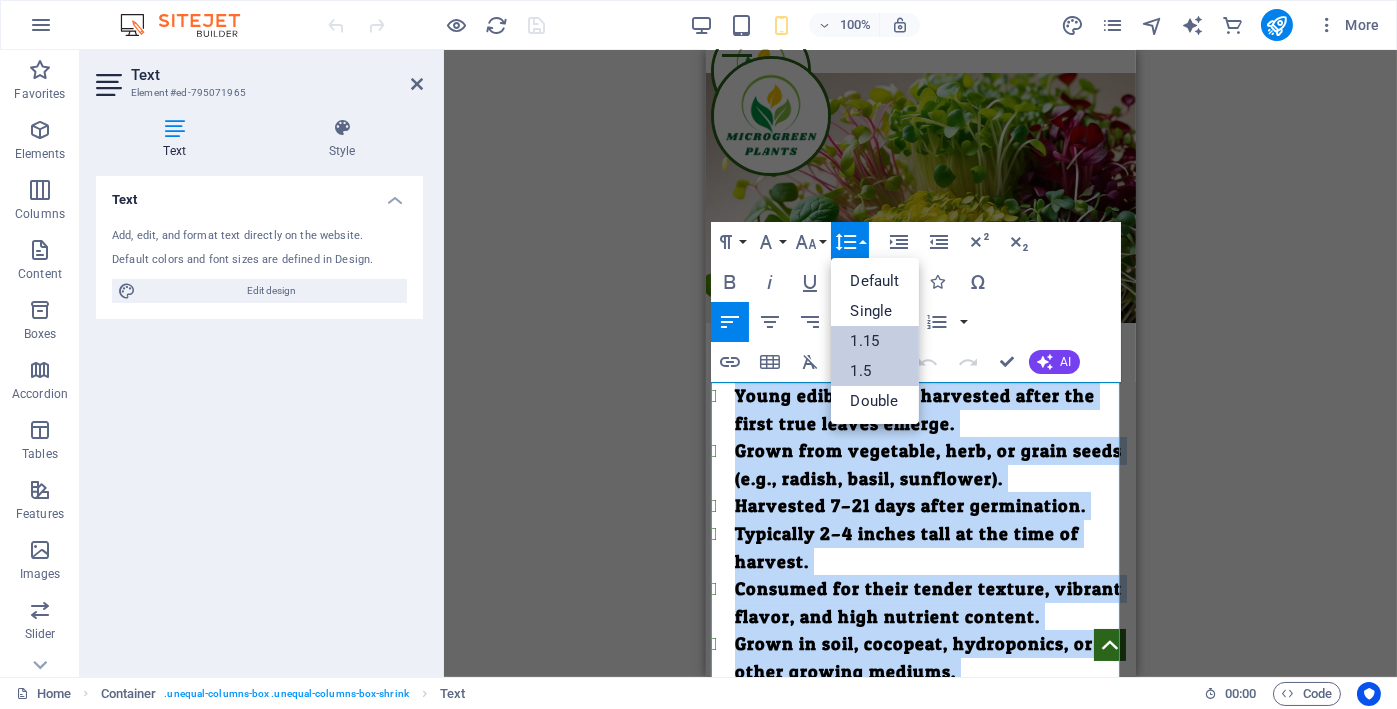 click on "1.15" at bounding box center [875, 341] 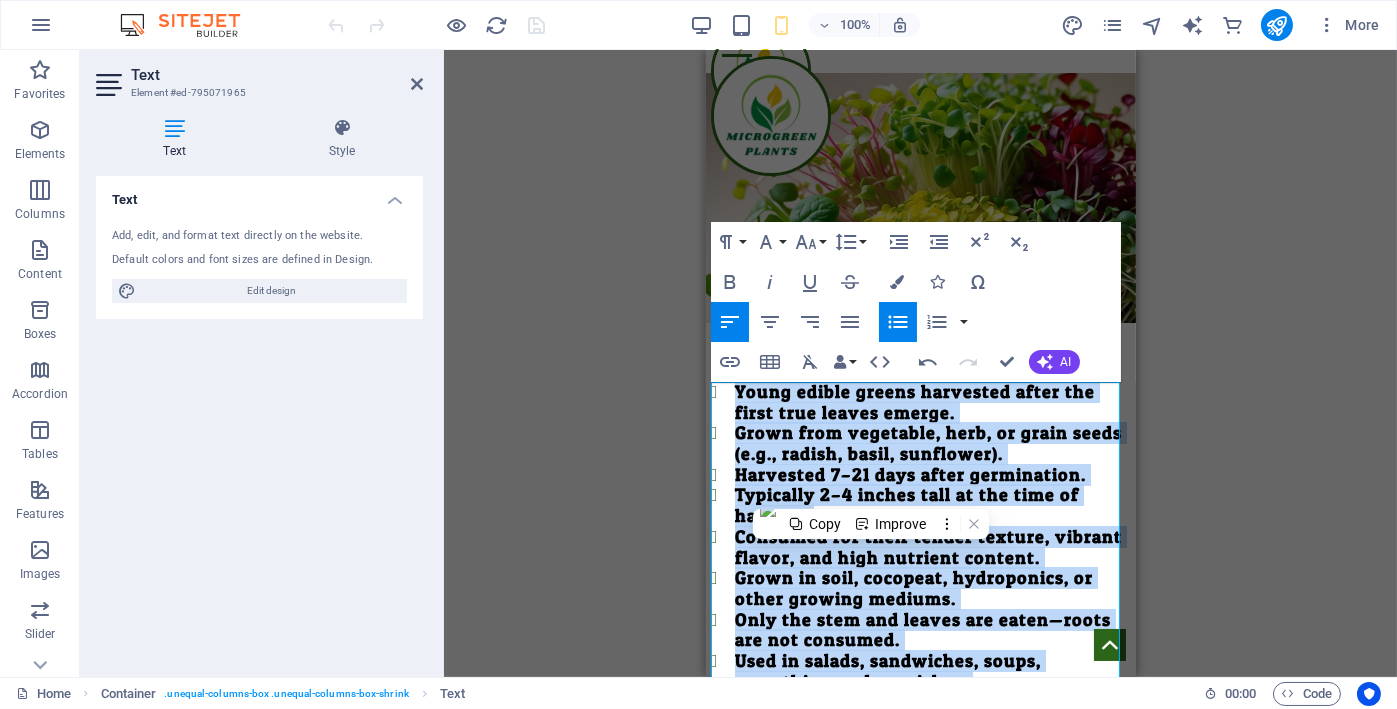 click at bounding box center [920, 198] 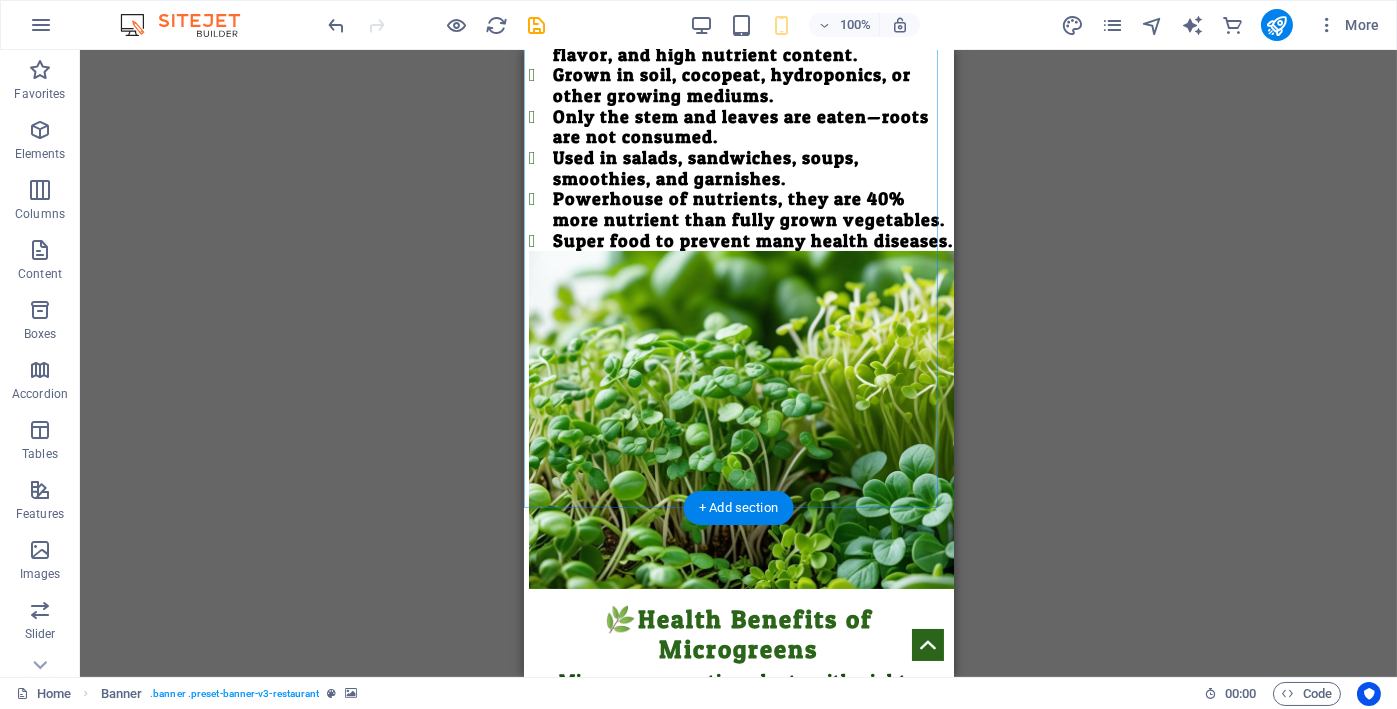 scroll, scrollTop: 867, scrollLeft: 0, axis: vertical 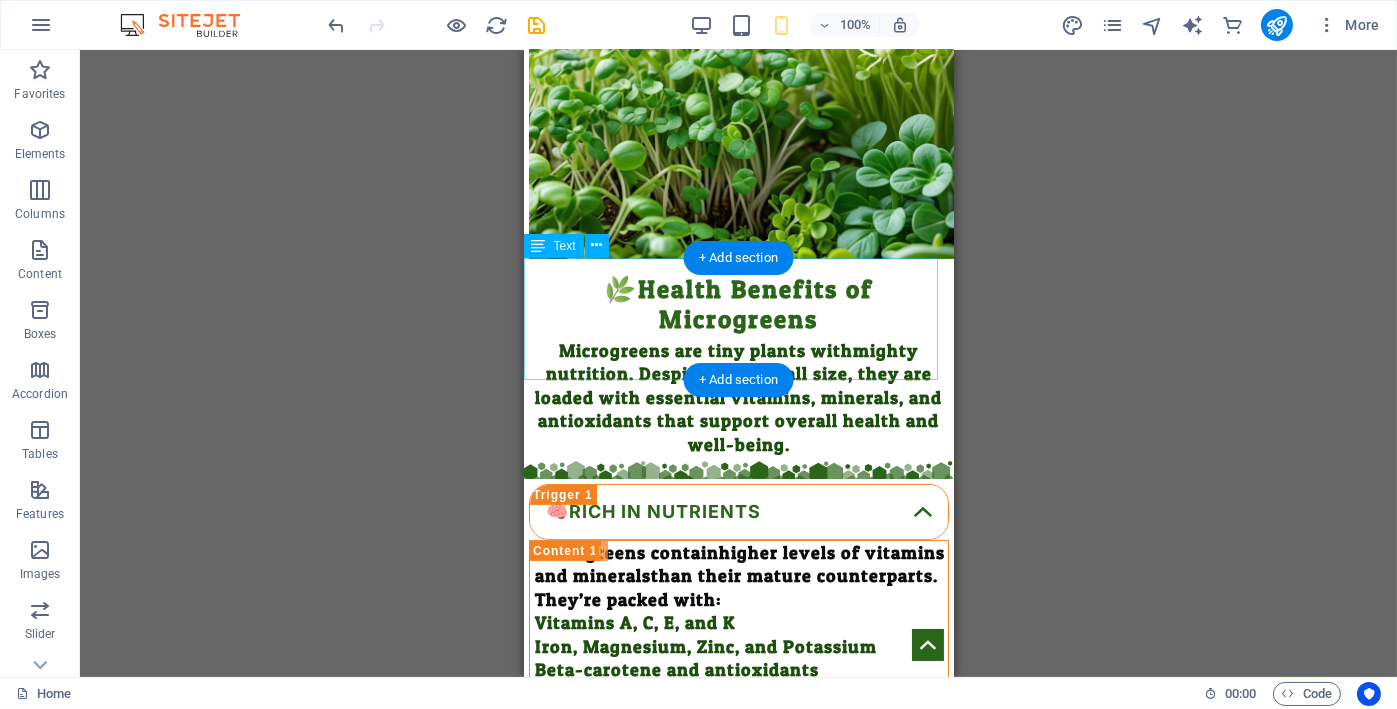 click on "Microgreens are tiny plants with  mighty nutrition . Despite their small size, they are loaded with essential vitamins, minerals, and antioxidants that support overall health and well-being." at bounding box center [738, 400] 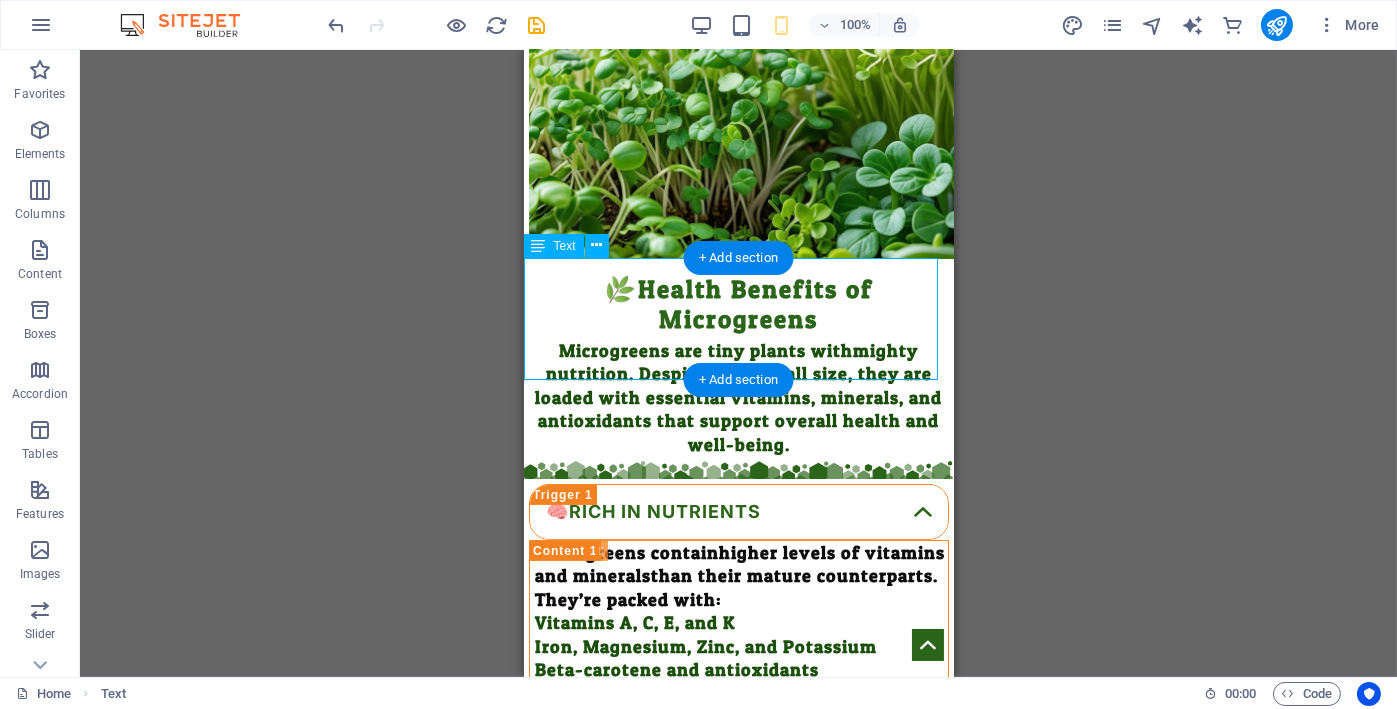 click on "Microgreens are tiny plants with  mighty nutrition . Despite their small size, they are loaded with essential vitamins, minerals, and antioxidants that support overall health and well-being." at bounding box center (738, 400) 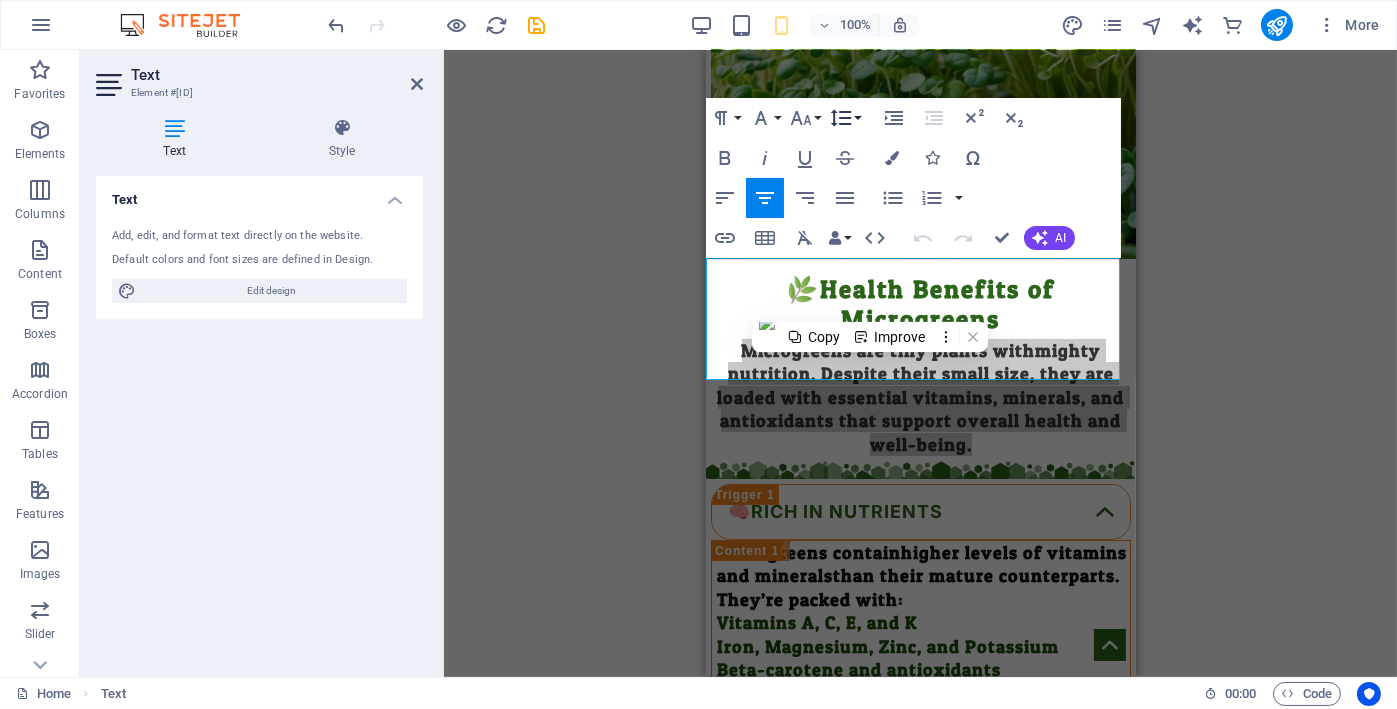click on "Line Height" at bounding box center [845, 118] 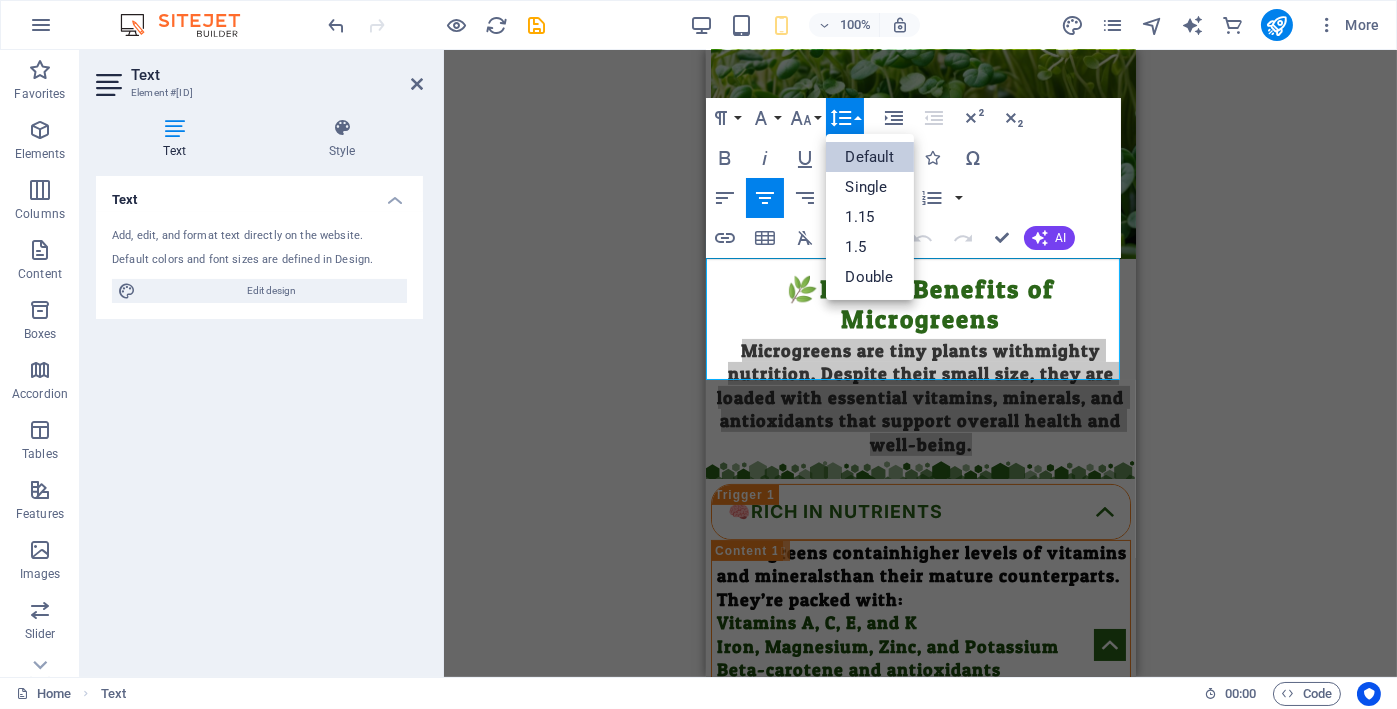 scroll, scrollTop: 0, scrollLeft: 0, axis: both 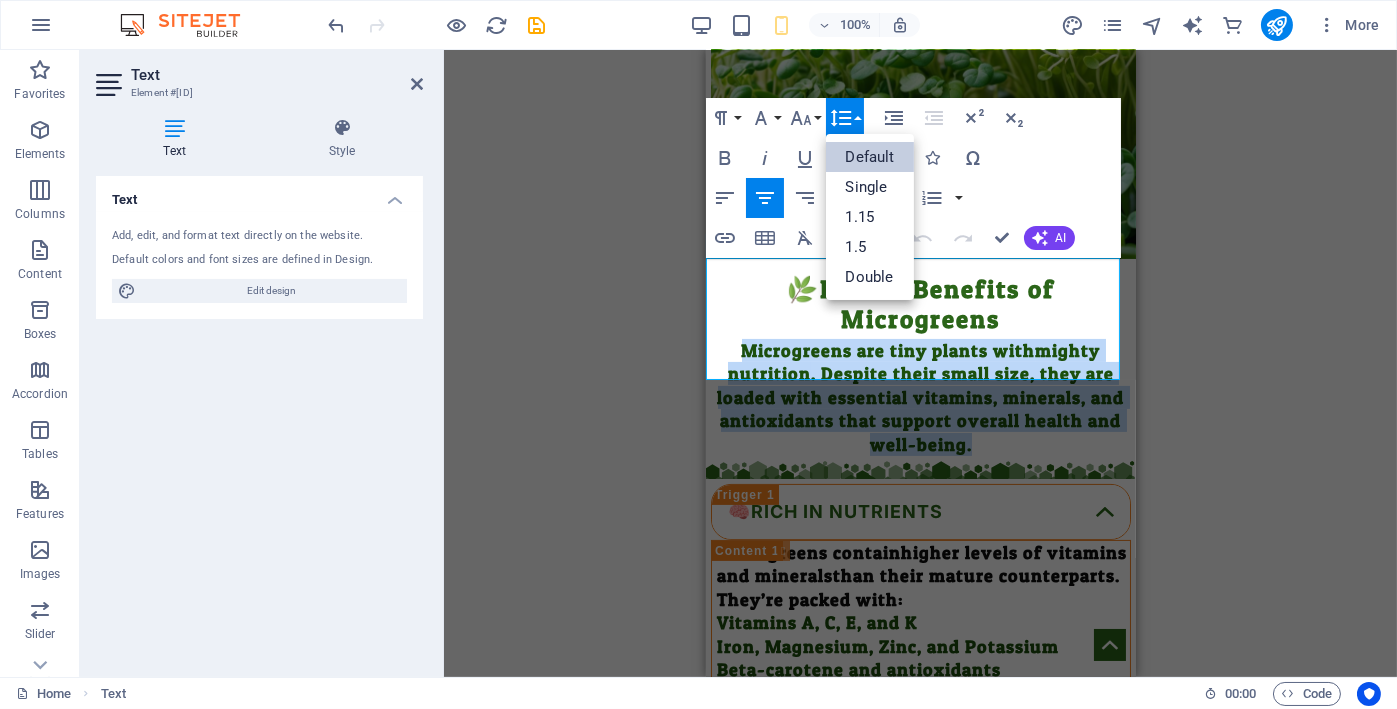 click on "Microgreens are tiny plants with  mighty nutrition . Despite their small size, they are loaded with essential vitamins, minerals, and antioxidants that support overall health and well-being." at bounding box center [920, 397] 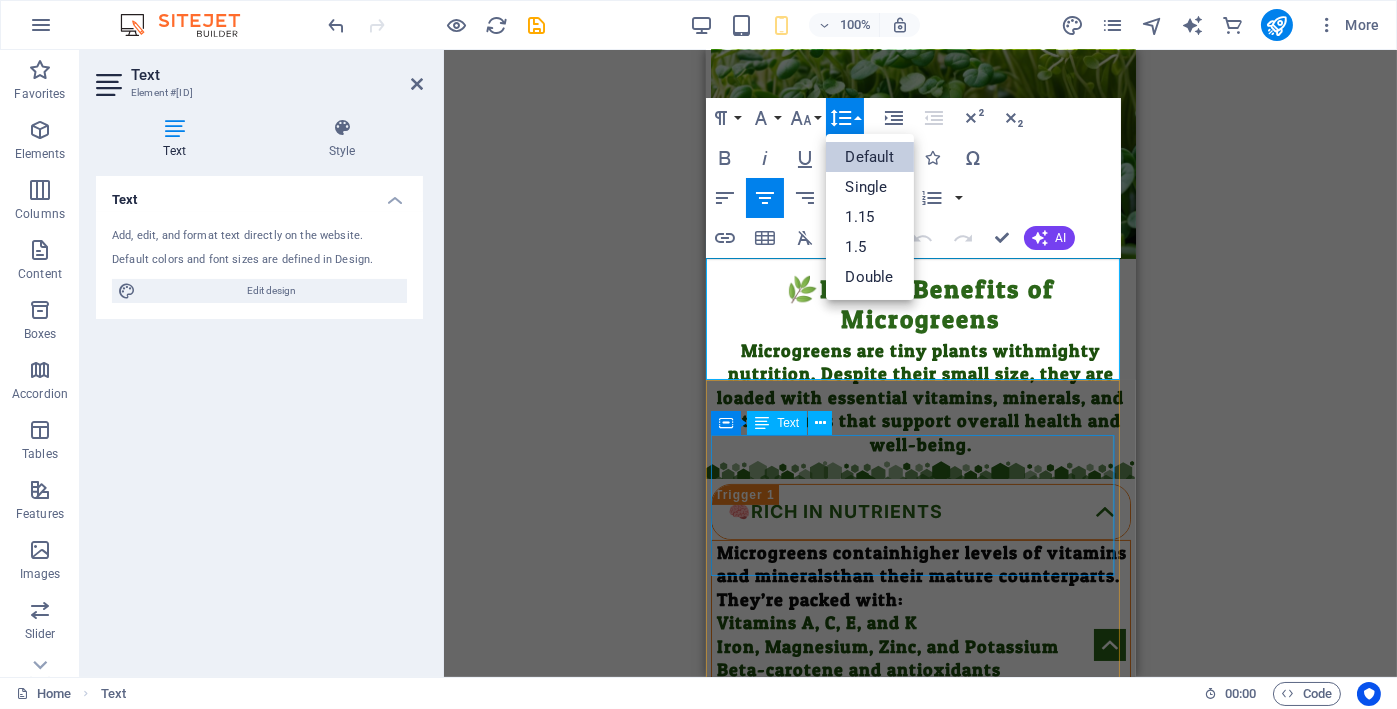 click on "Microgreens contain  higher levels of vitamins and minerals  than their mature counterparts. They’re packed with: Vitamins A, C, E, and K Iron, Magnesium, Zinc, and Potassium Beta-carotene and antioxidants" at bounding box center (920, 611) 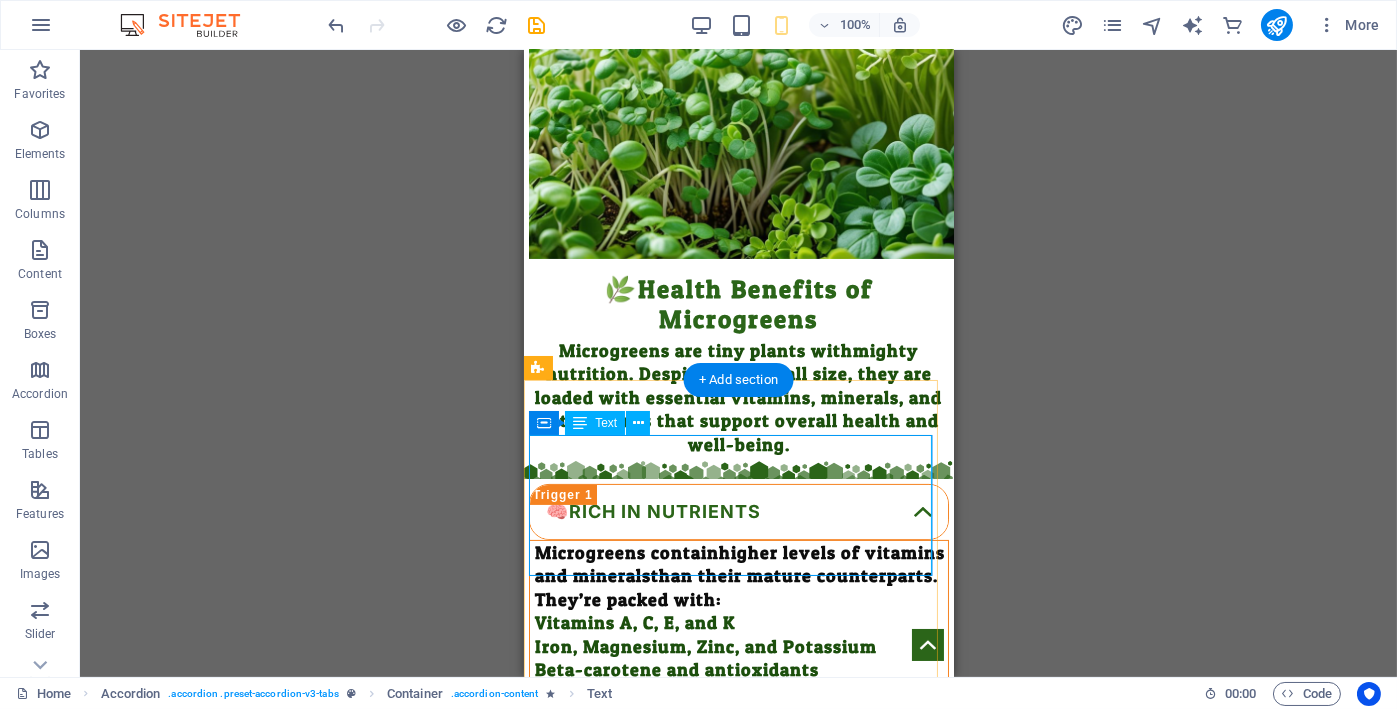scroll, scrollTop: 367, scrollLeft: 0, axis: vertical 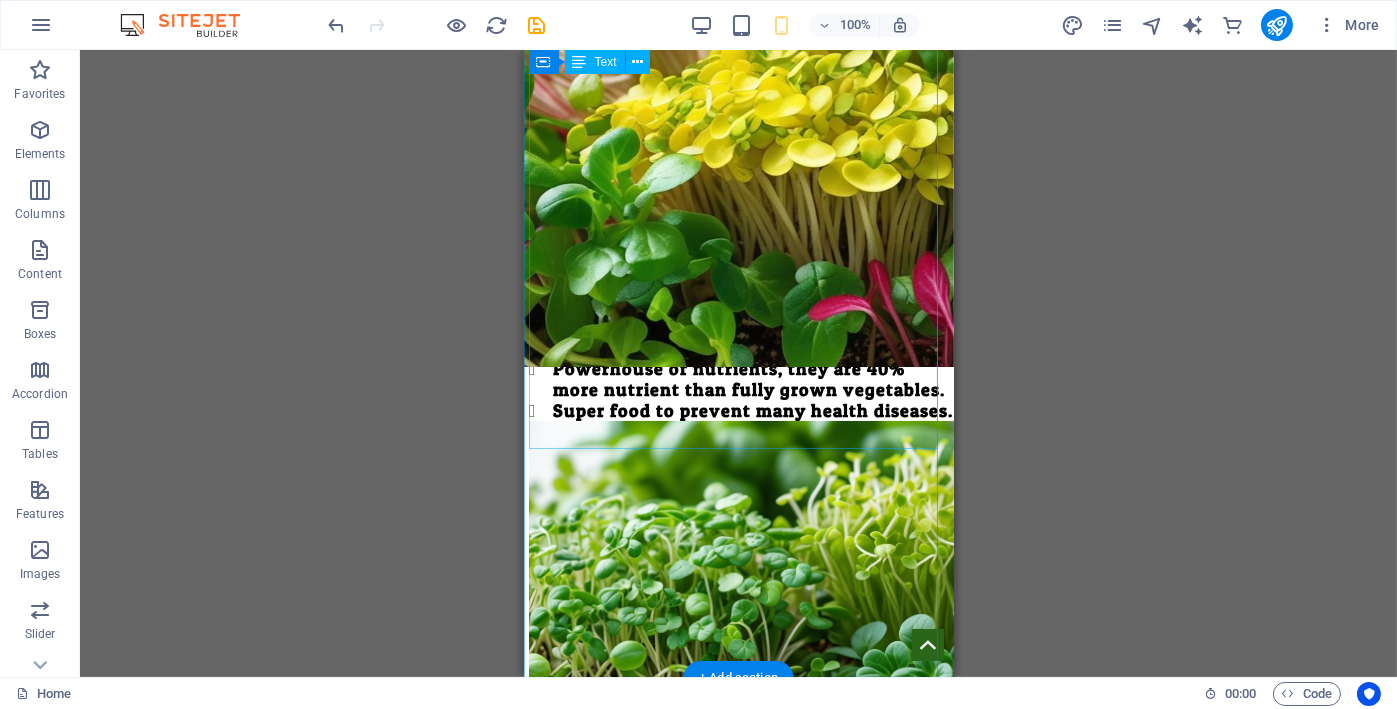 click on "Young edible greens harvested after the first true leaves emerge. Grown from vegetable, herb, or grain seeds (e.g., radish, basil, sunflower). Harvested 7–21 days after germination. Typically 2–4 inches tall at the time of harvest. Consumed for their tender texture, vibrant flavor, and high nutrient content. Grown in soil, cocopeat, hydroponics, or other growing mediums. Only the stem and leaves are eaten—roots are not consumed. Used in salads, sandwiches, soups, smoothies, and garnishes. Powerhouse of nutrients, they are 40% more nutrient than fully grown vegetables. Super food to prevent many health diseases." at bounding box center (740, 235) 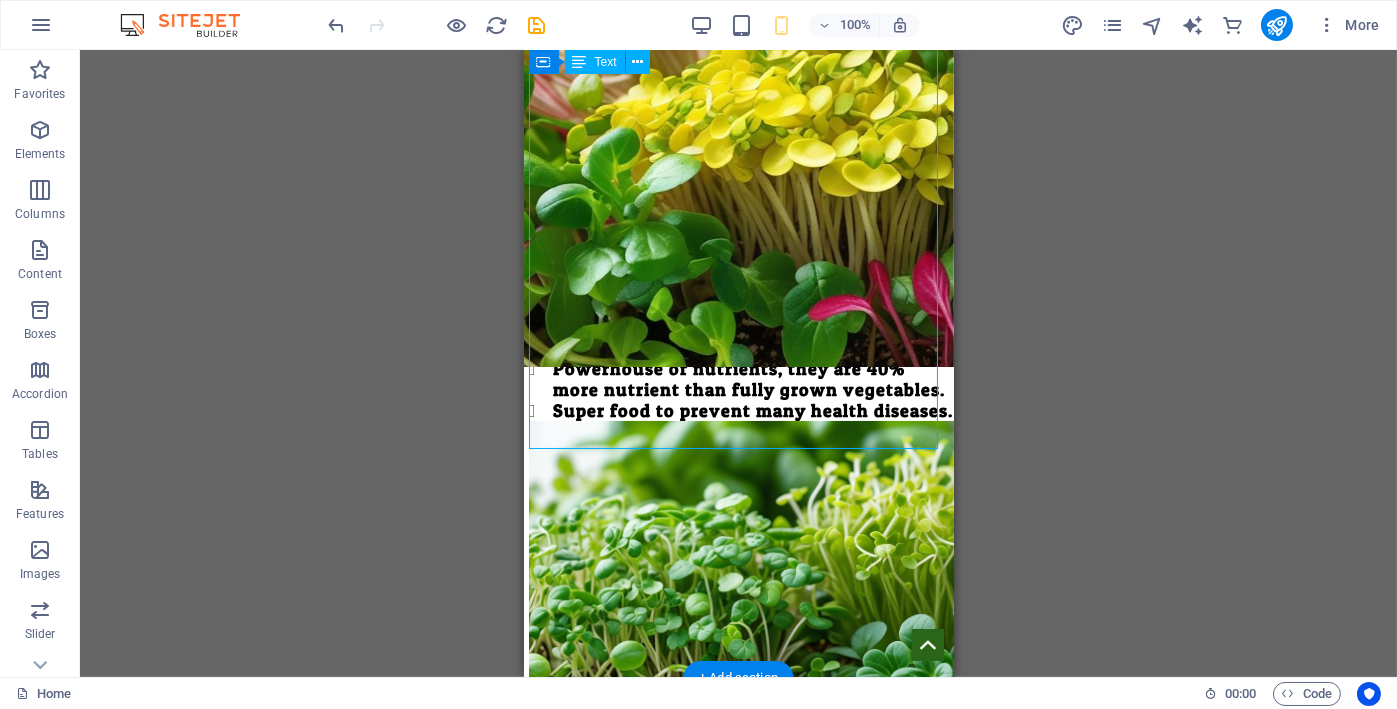 click on "Young edible greens harvested after the first true leaves emerge. Grown from vegetable, herb, or grain seeds (e.g., radish, basil, sunflower). Harvested 7–21 days after germination. Typically 2–4 inches tall at the time of harvest. Consumed for their tender texture, vibrant flavor, and high nutrient content. Grown in soil, cocopeat, hydroponics, or other growing mediums. Only the stem and leaves are eaten—roots are not consumed. Used in salads, sandwiches, soups, smoothies, and garnishes. Powerhouse of nutrients, they are 40% more nutrient than fully grown vegetables. Super food to prevent many health diseases." at bounding box center [740, 235] 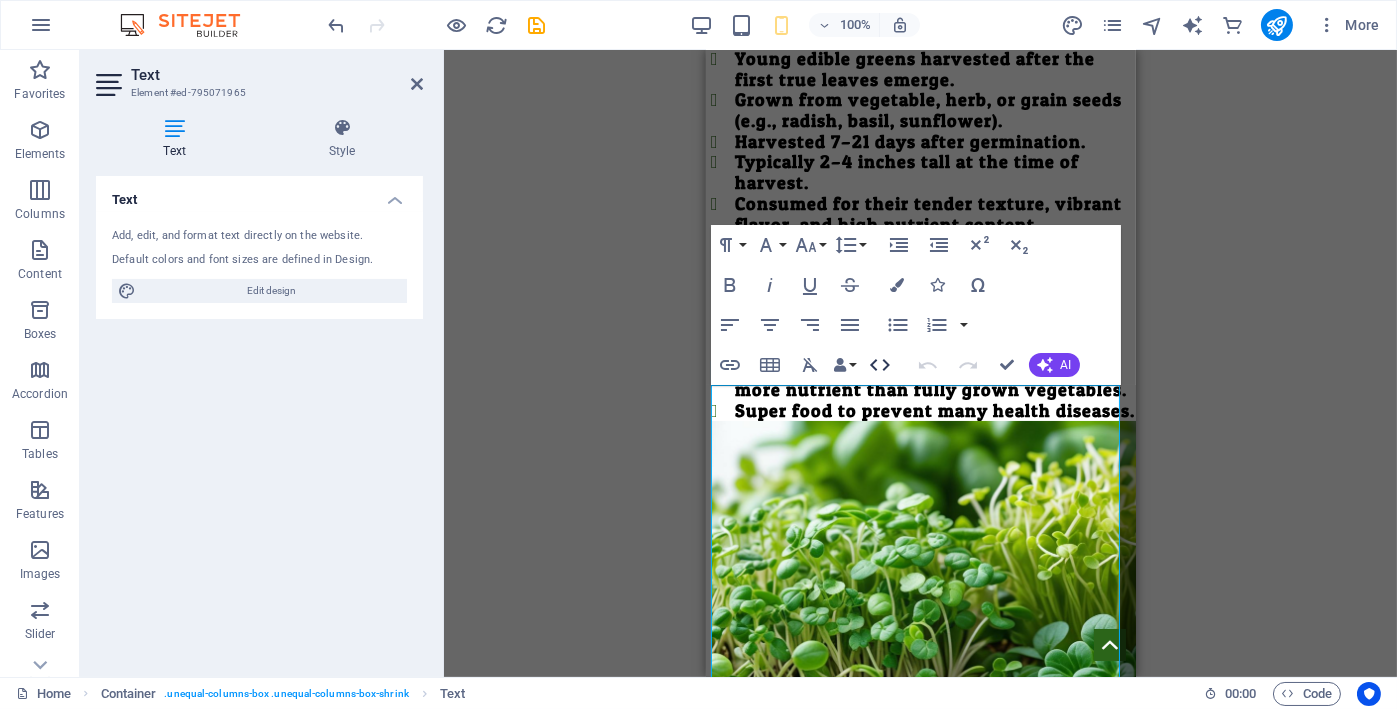 scroll, scrollTop: 30, scrollLeft: 0, axis: vertical 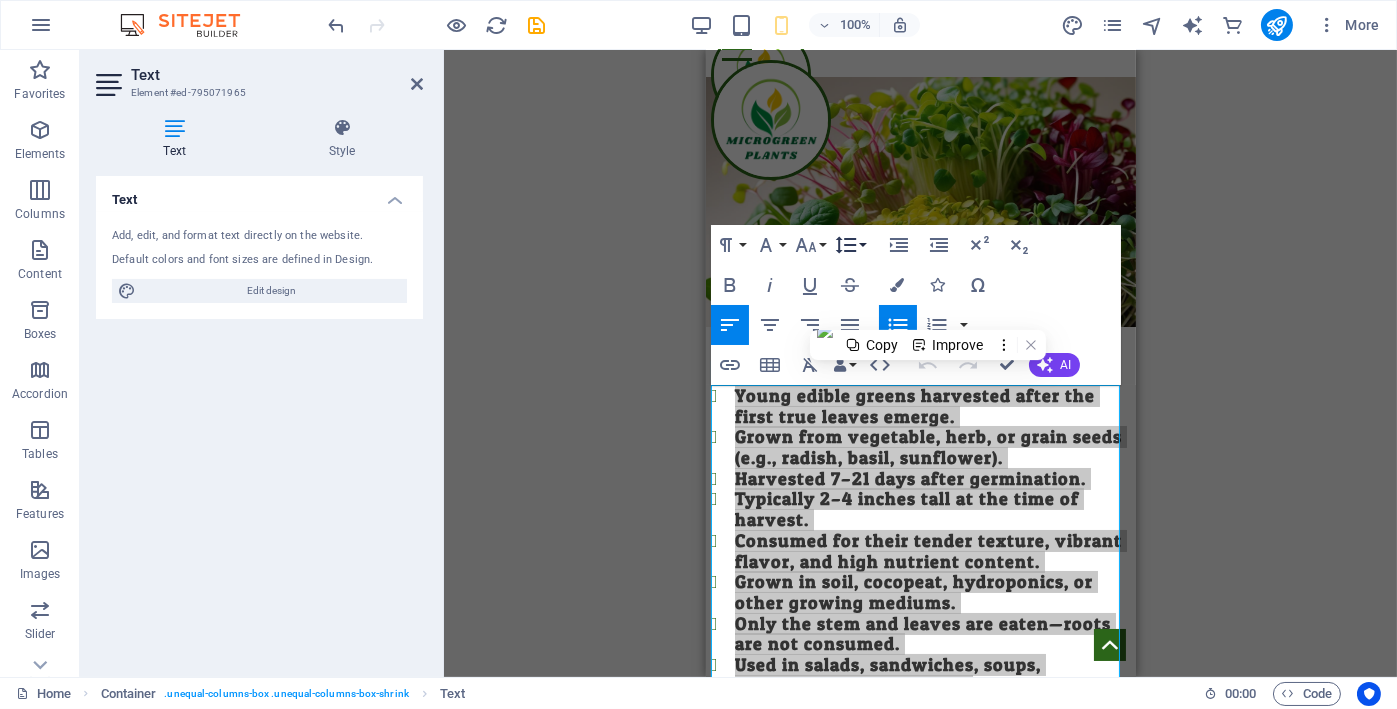 click on "Line Height" at bounding box center [850, 245] 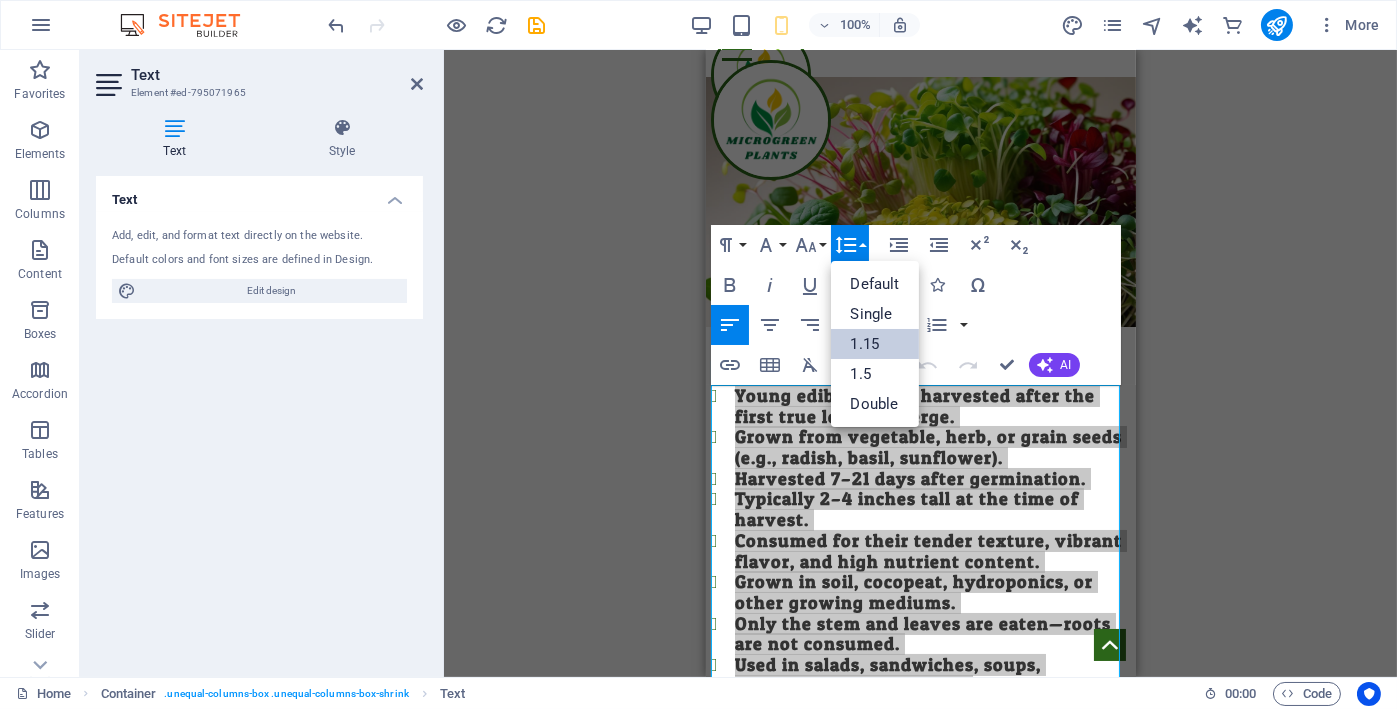 scroll, scrollTop: 0, scrollLeft: 0, axis: both 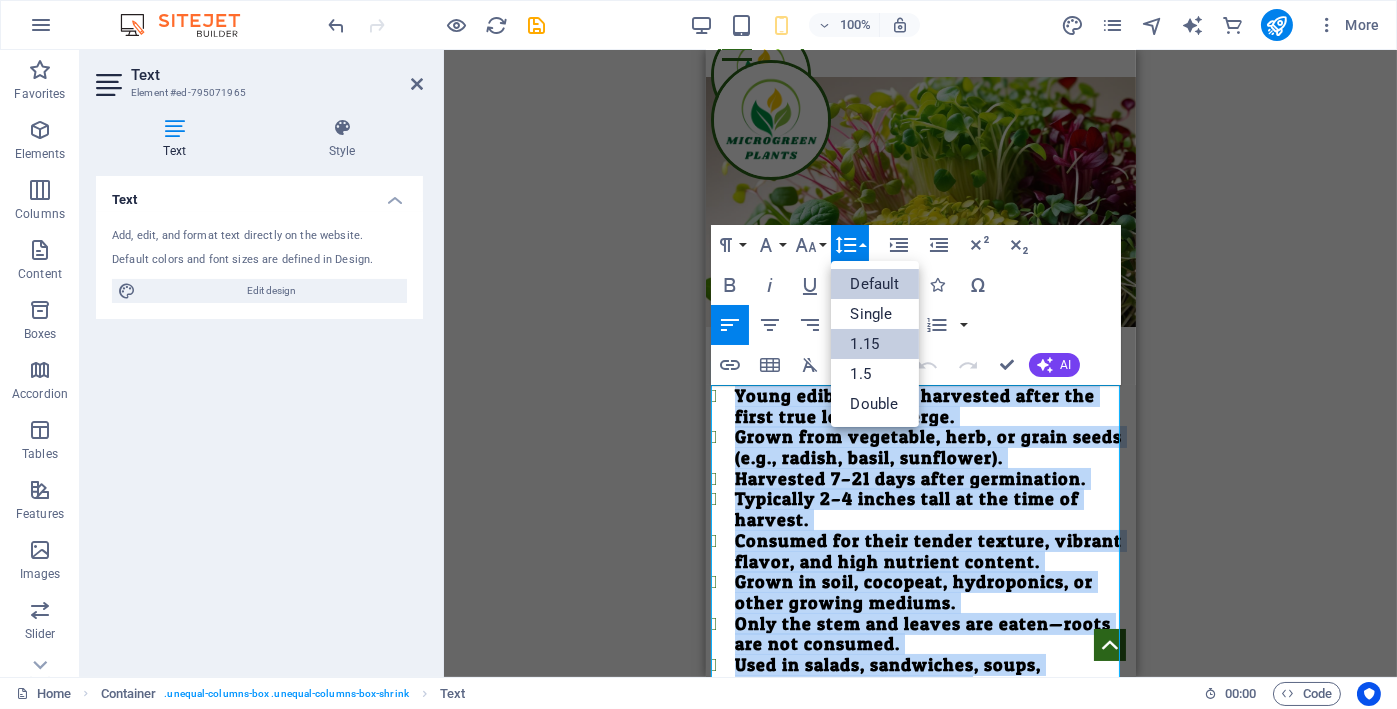 click on "Default" at bounding box center (875, 284) 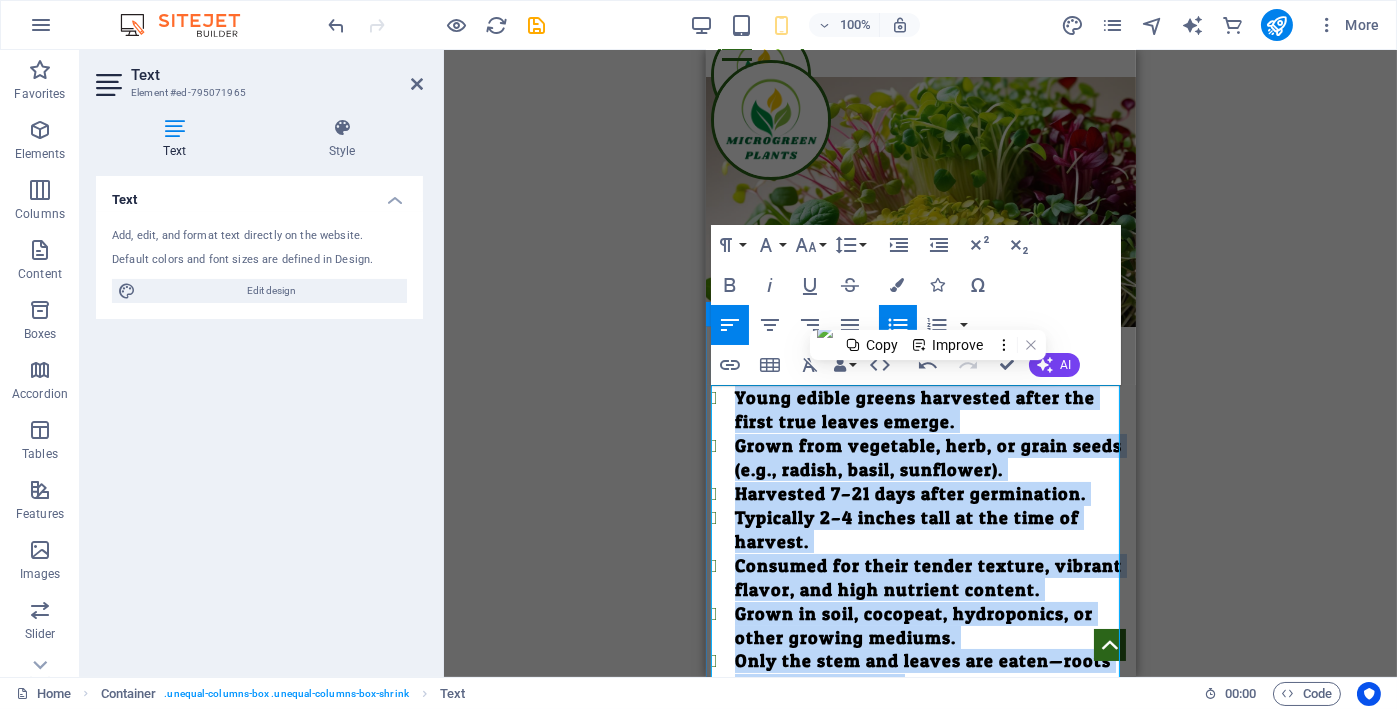 click on "Young edible greens harvested after the first true leaves emerge." at bounding box center [934, 410] 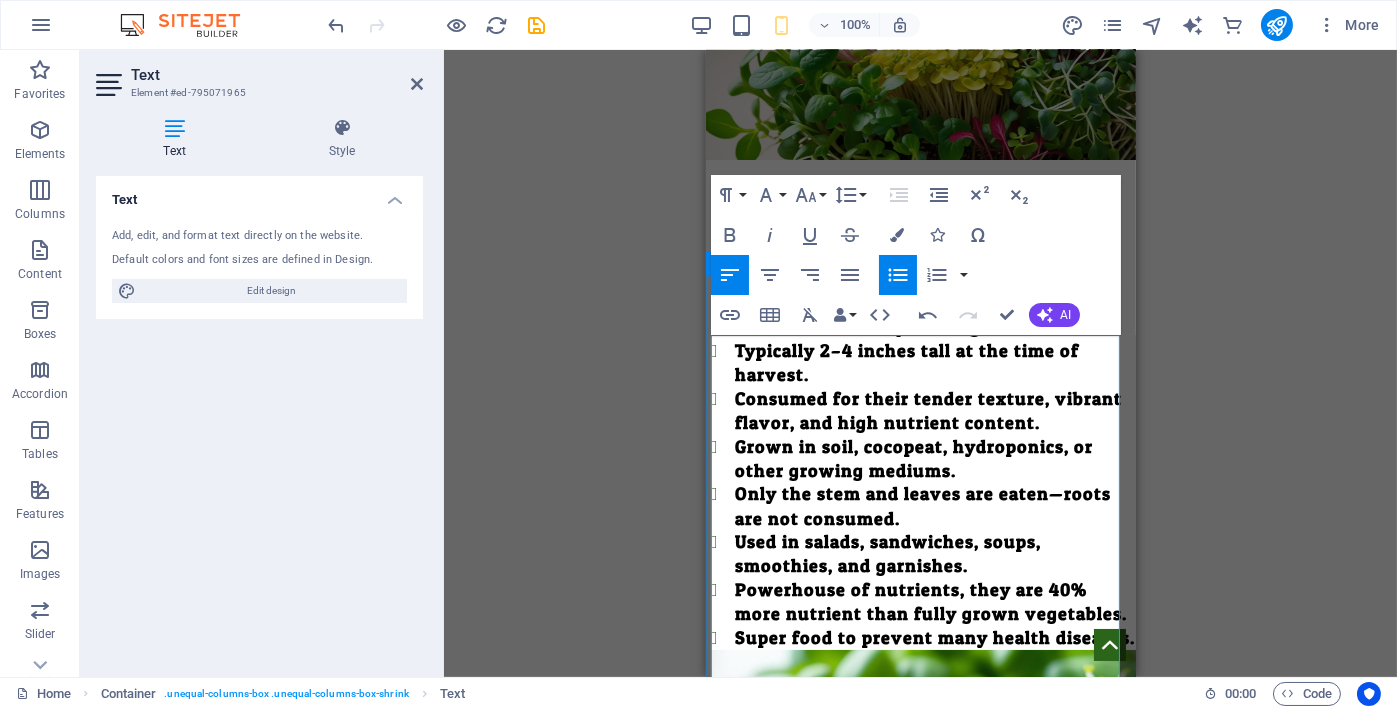 scroll, scrollTop: 30, scrollLeft: 0, axis: vertical 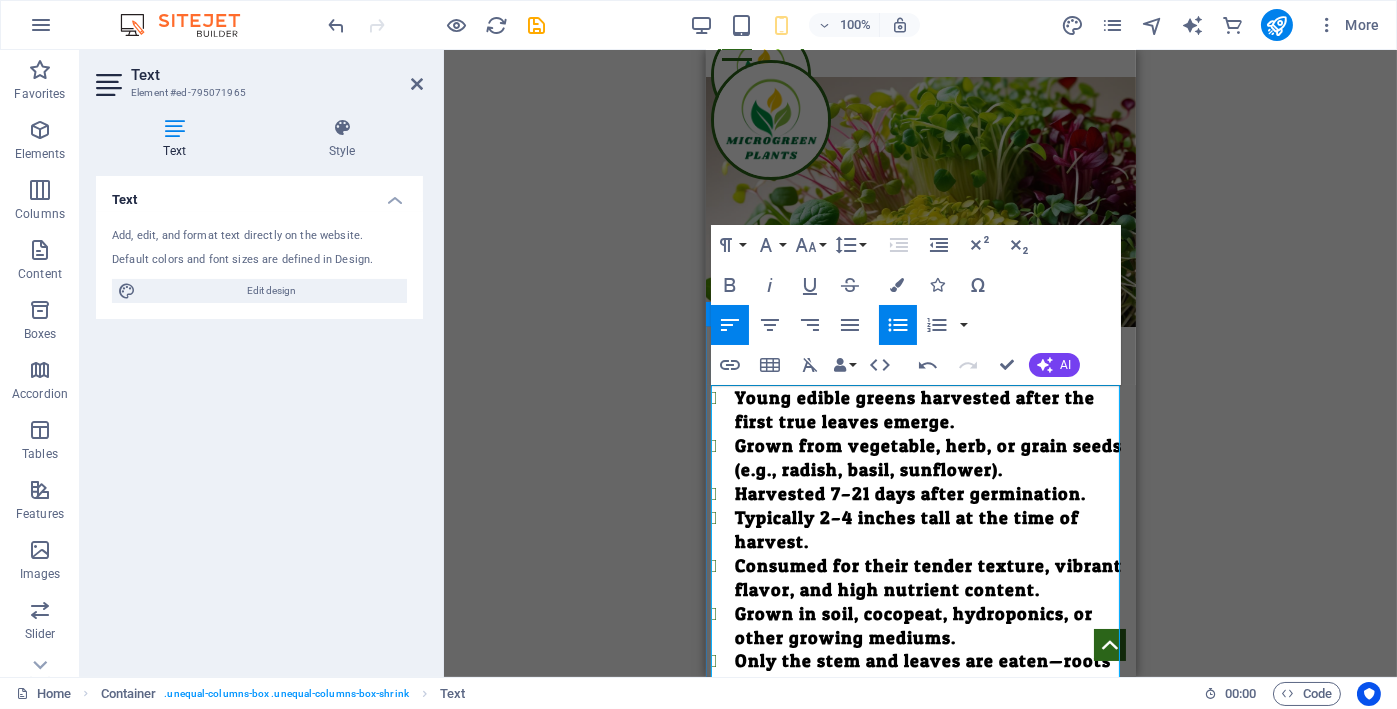 click on "Grown from vegetable, herb, or grain seeds (e.g., radish, basil, sunflower)." at bounding box center (934, 458) 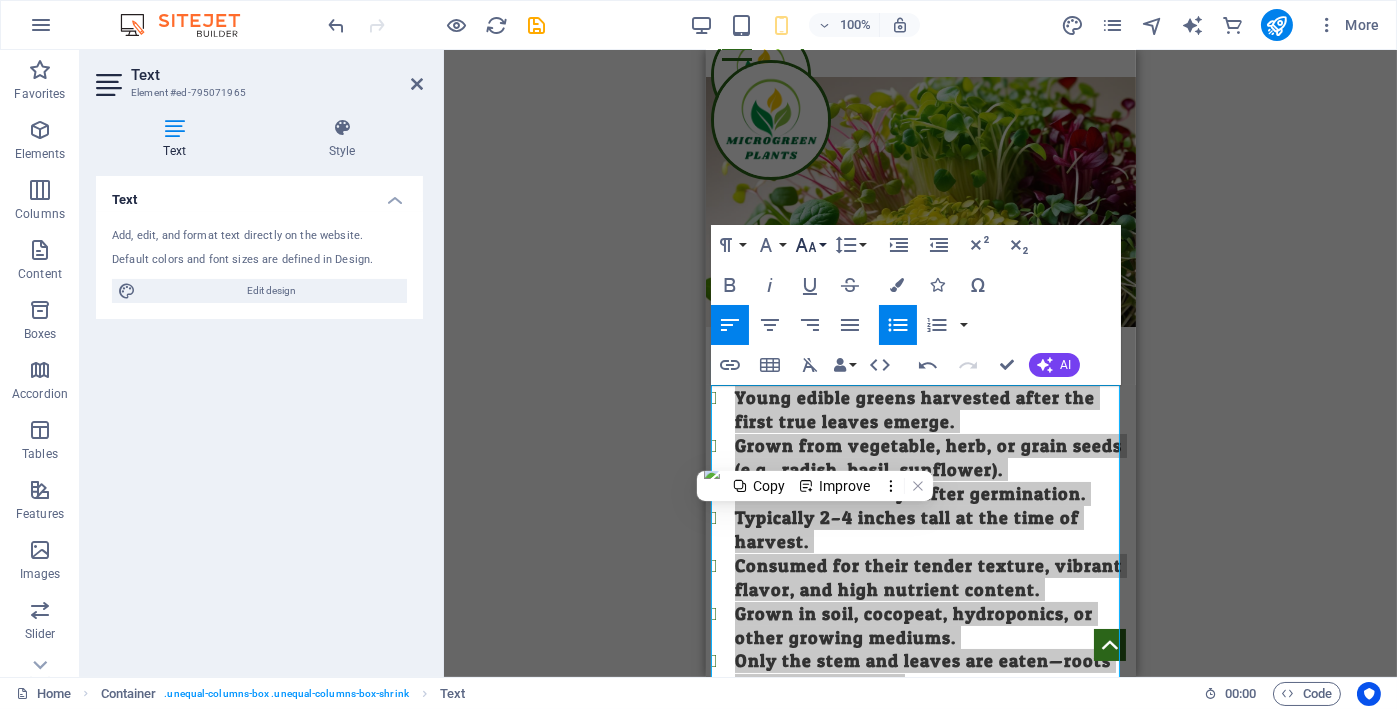 click on "Font Size" at bounding box center (810, 245) 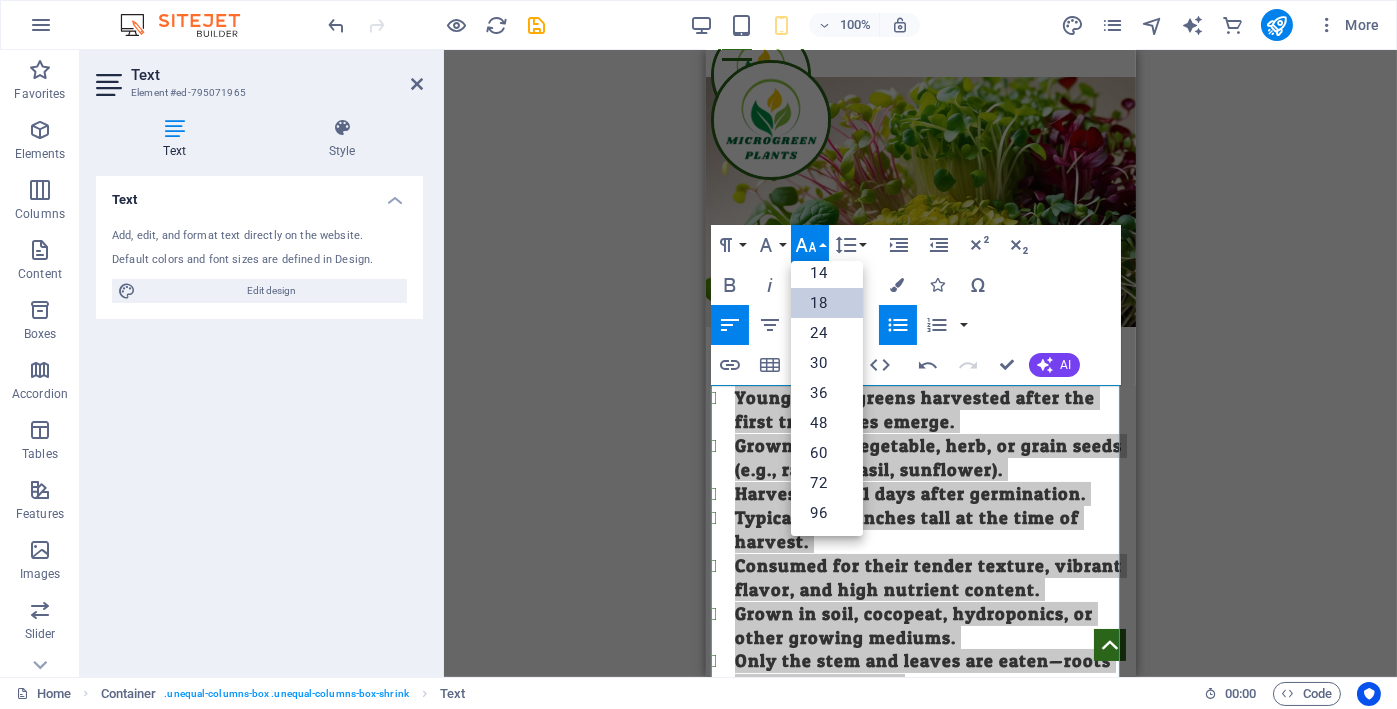 scroll, scrollTop: 161, scrollLeft: 0, axis: vertical 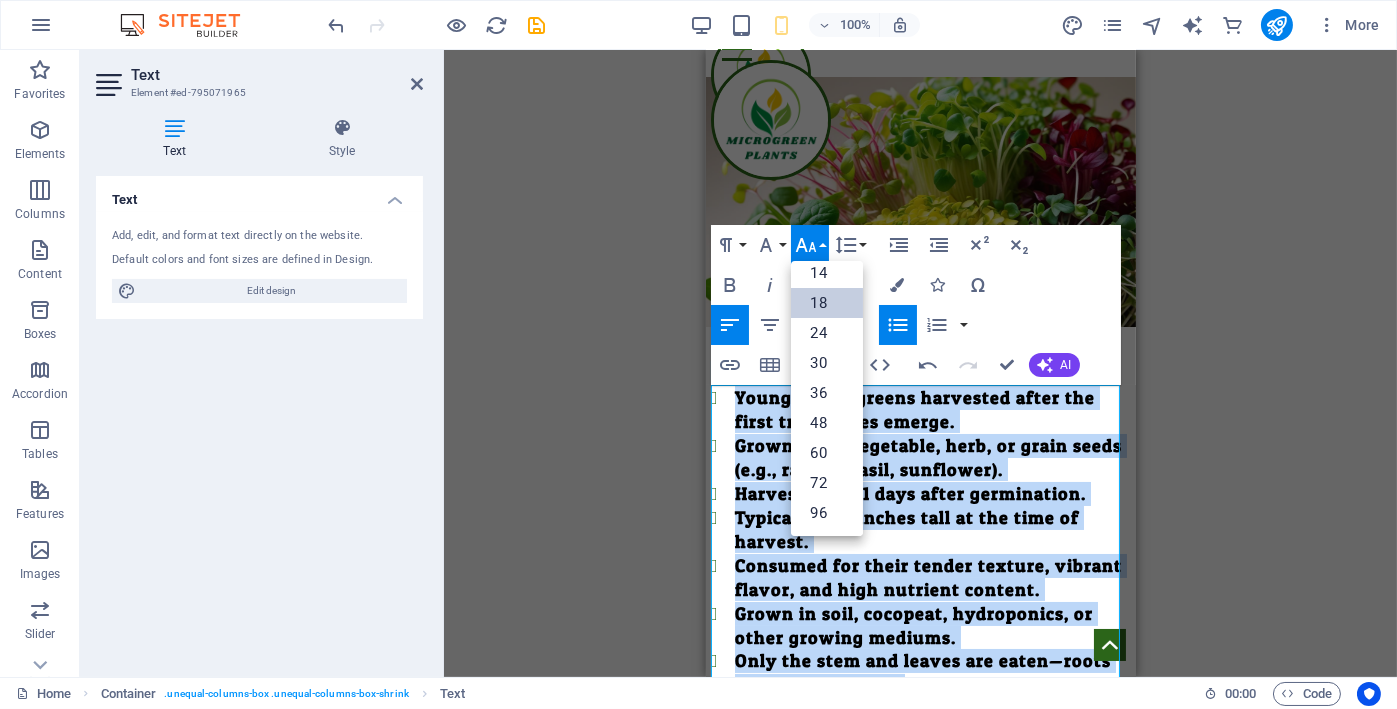 click at bounding box center [920, 202] 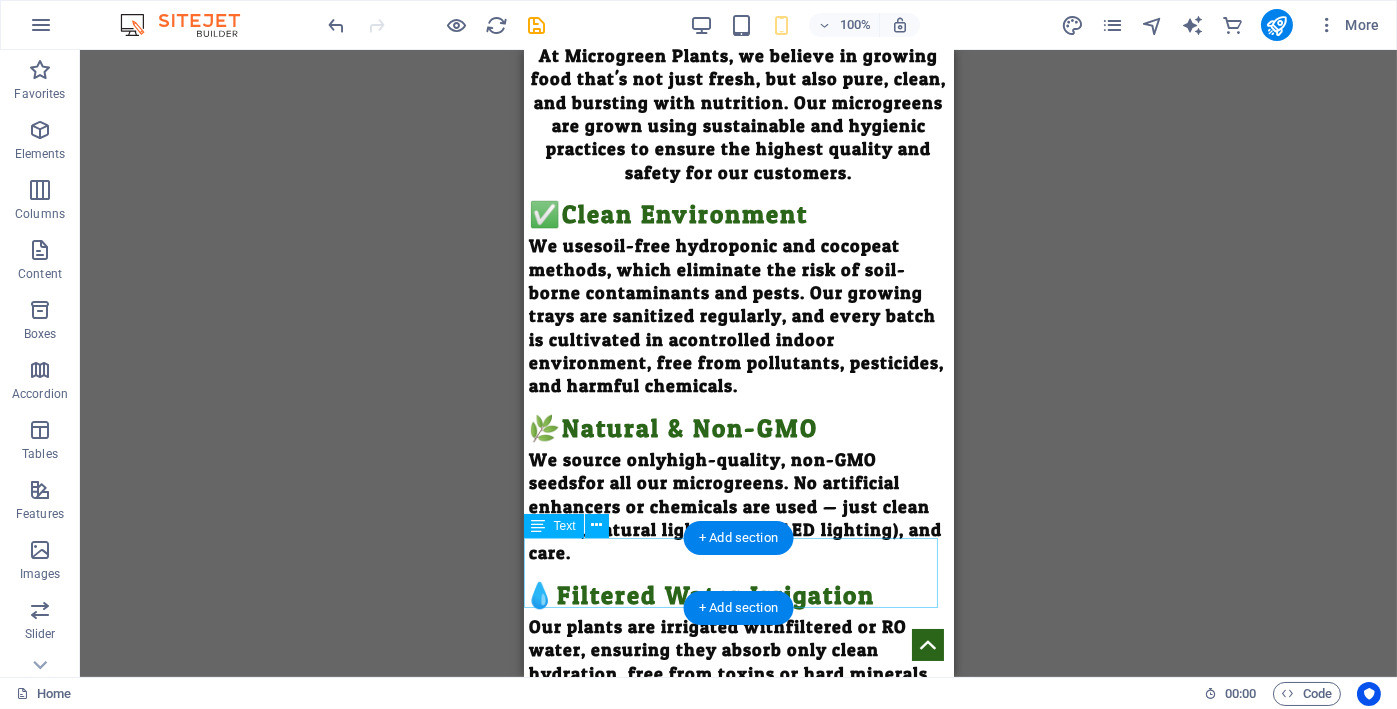scroll, scrollTop: 3197, scrollLeft: 0, axis: vertical 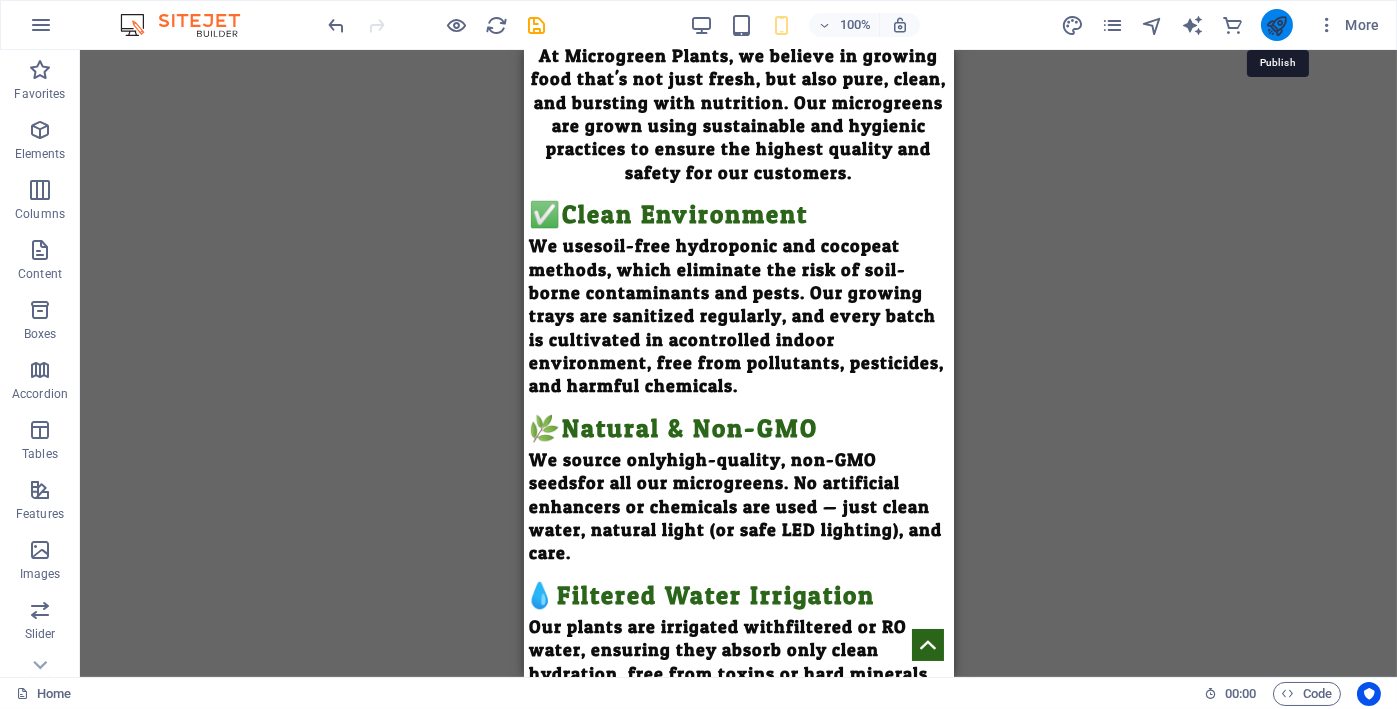 click at bounding box center [1276, 25] 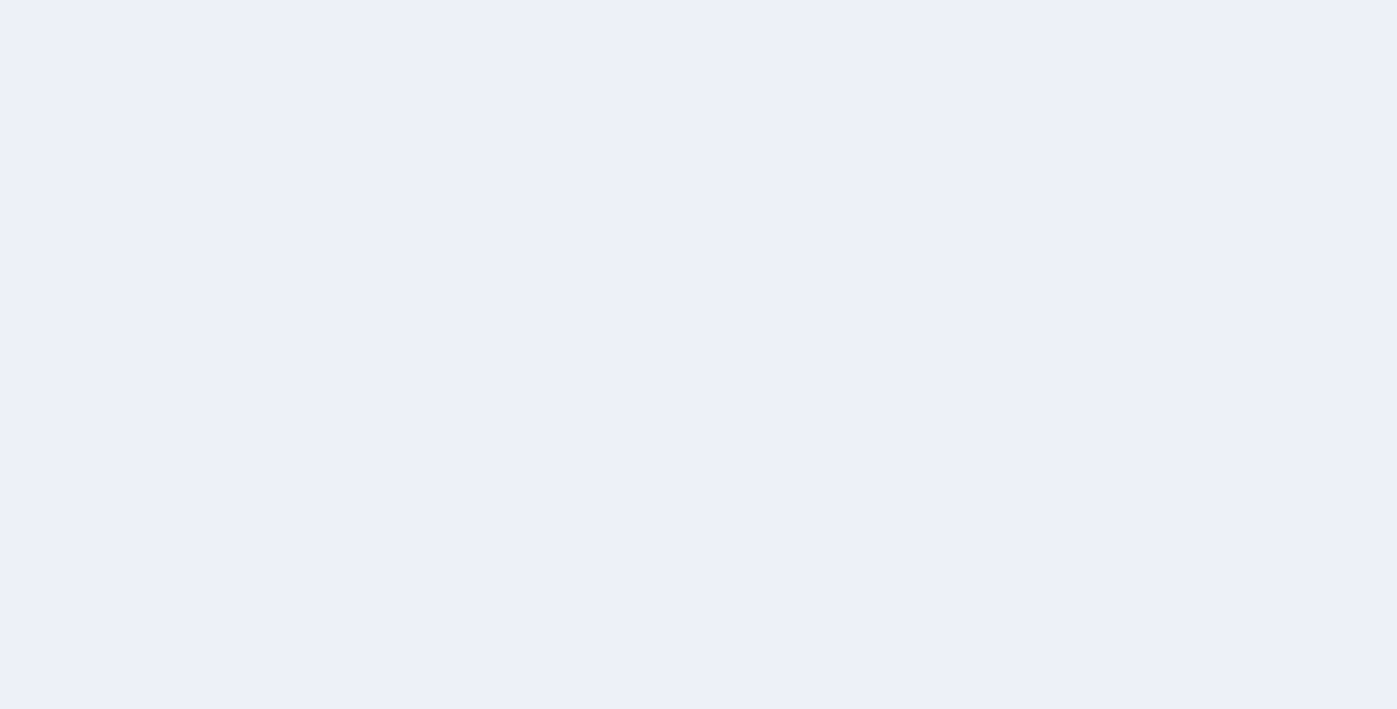 scroll, scrollTop: 0, scrollLeft: 0, axis: both 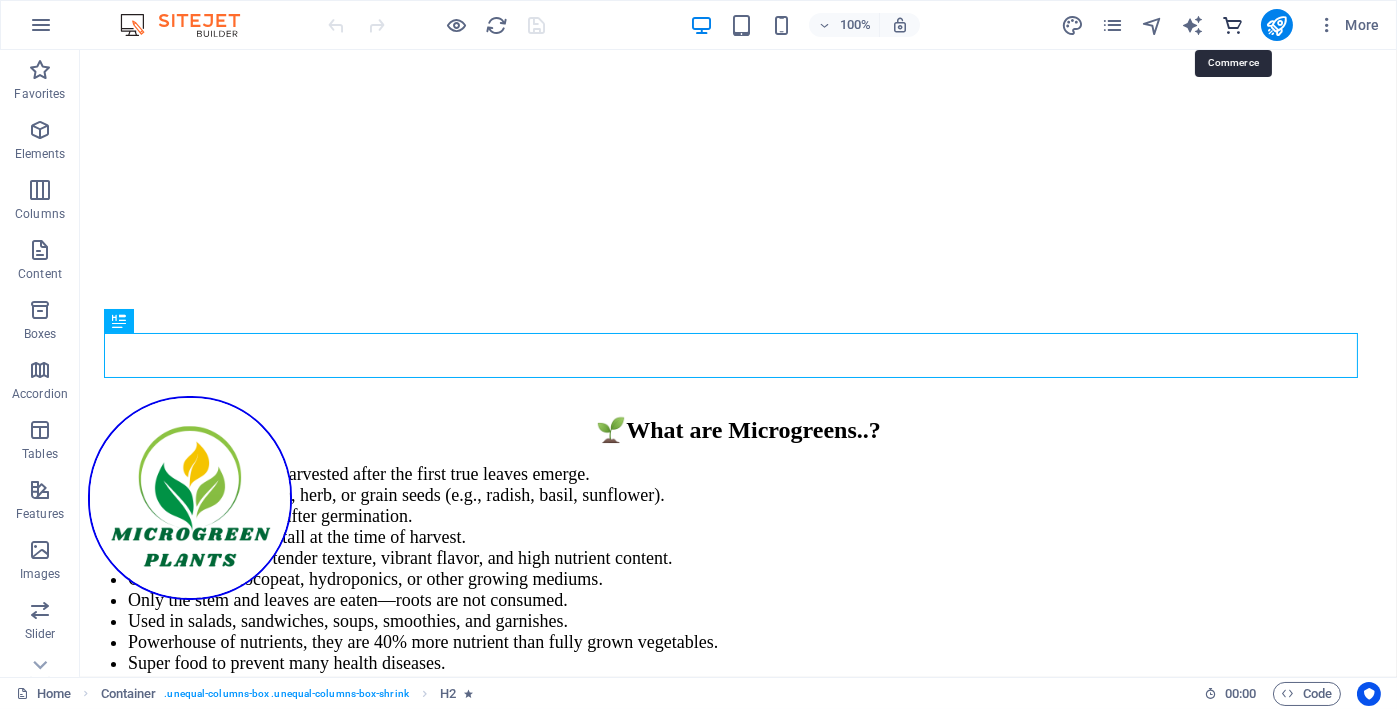 click at bounding box center (1232, 25) 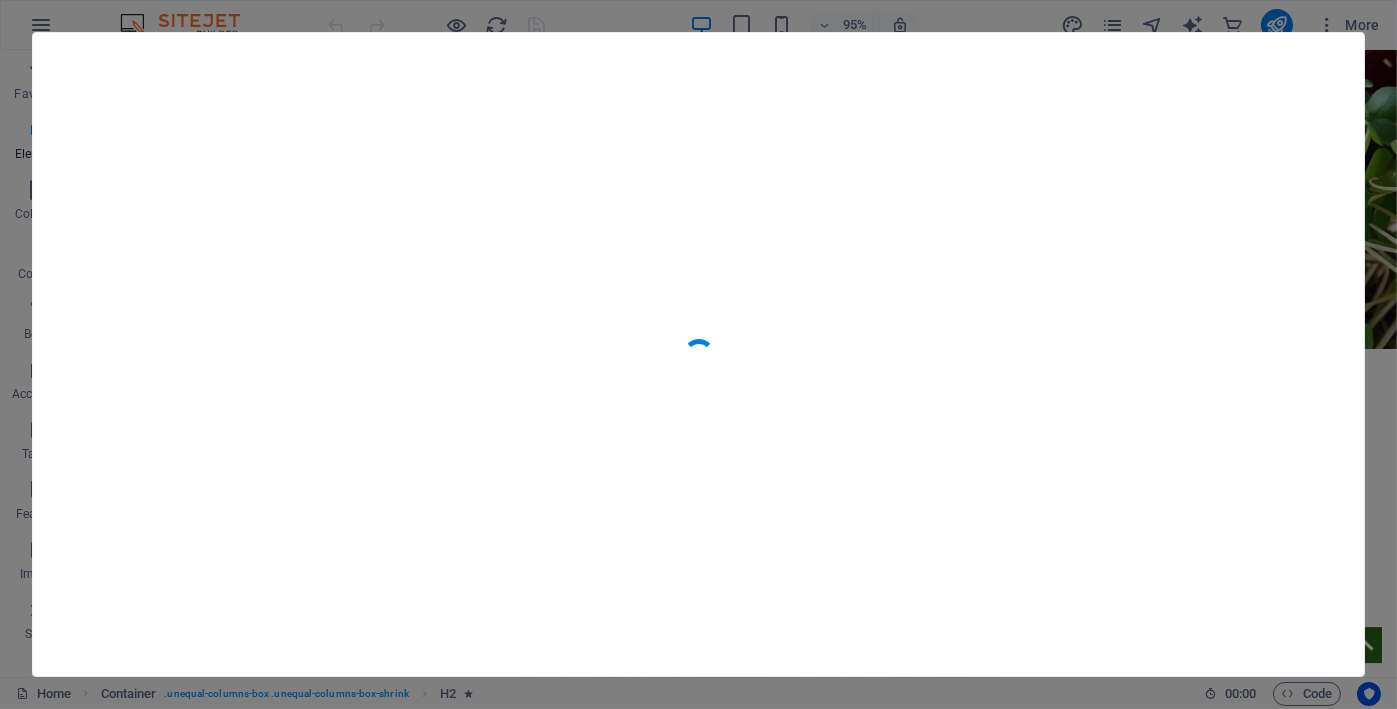 scroll, scrollTop: 19434, scrollLeft: 0, axis: vertical 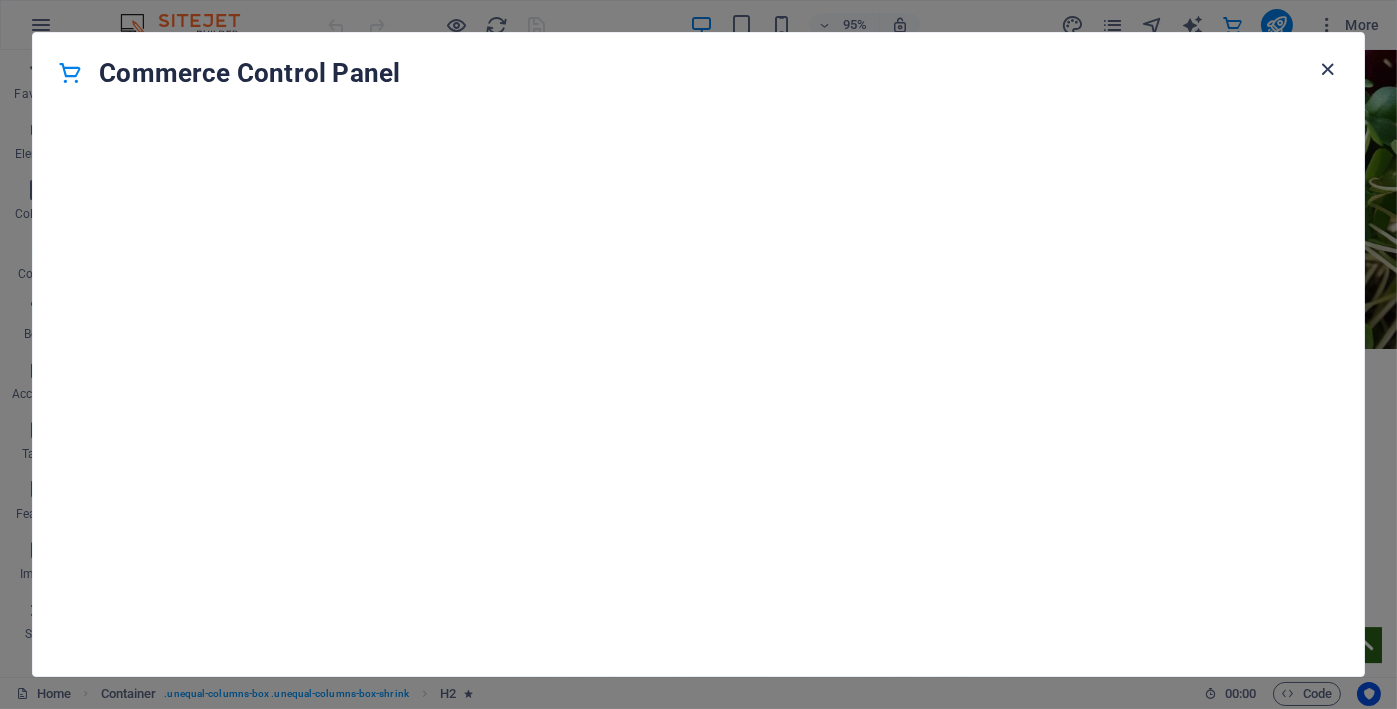 click at bounding box center [1328, 69] 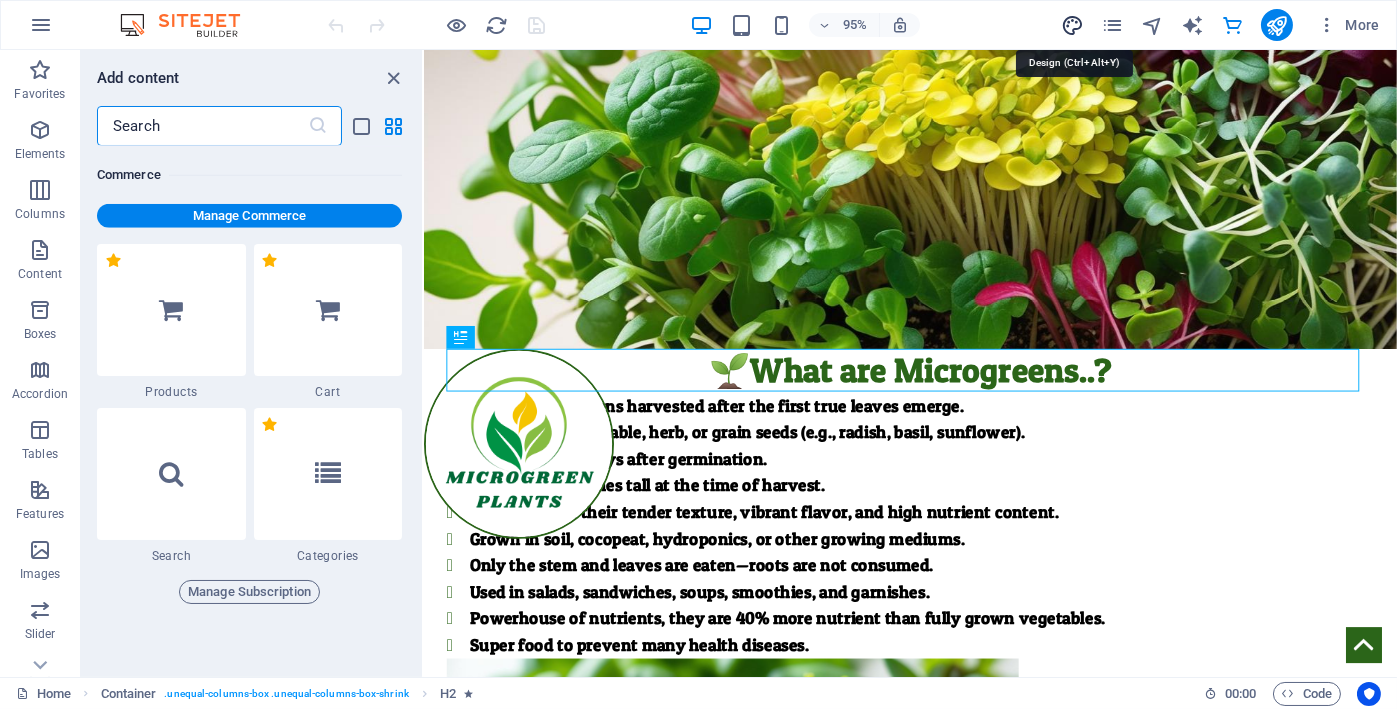 click at bounding box center [1072, 25] 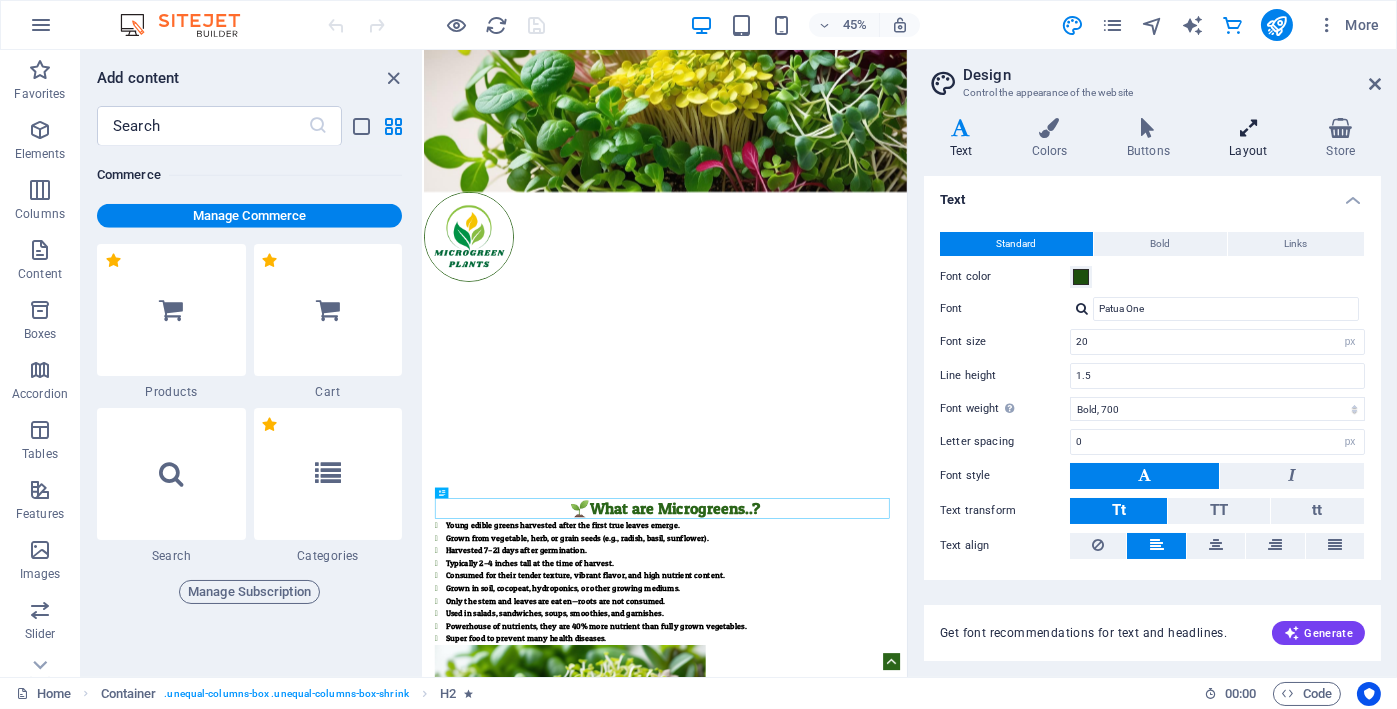 click on "Layout" at bounding box center [1252, 139] 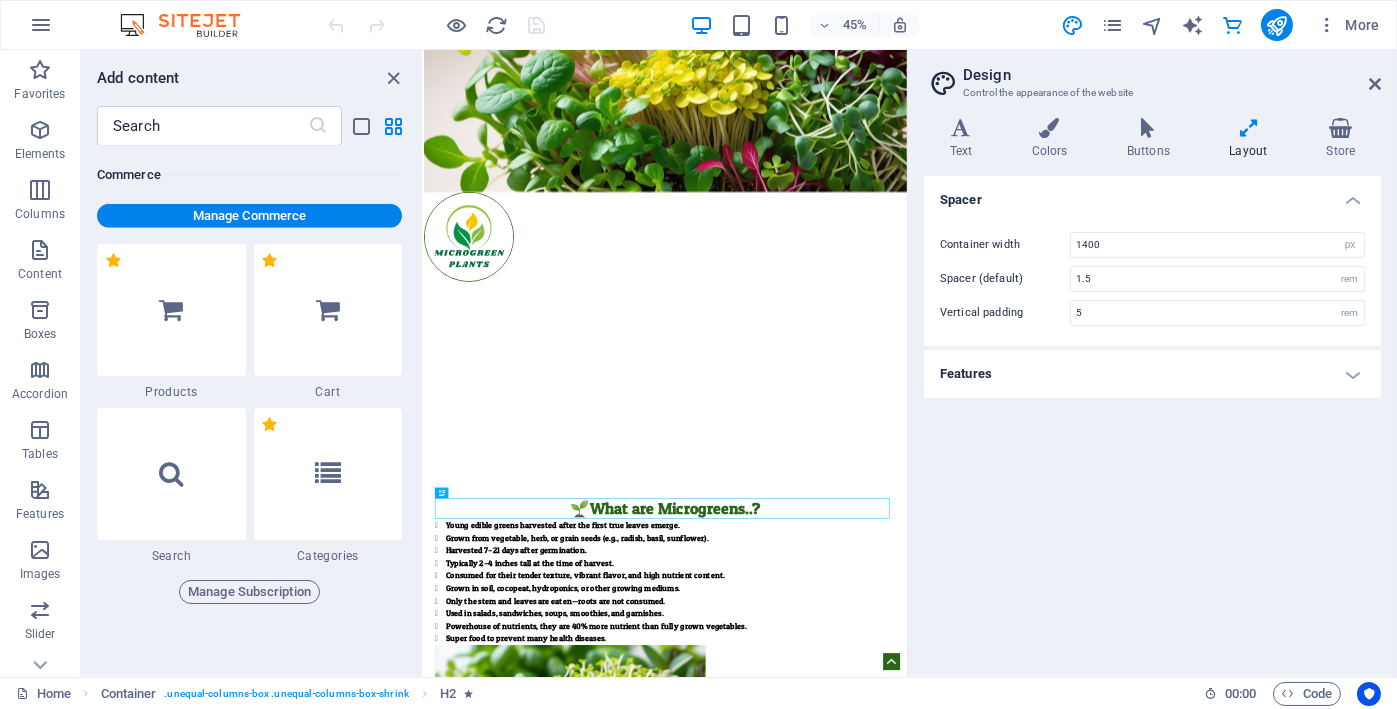 click on "Features" at bounding box center [1152, 374] 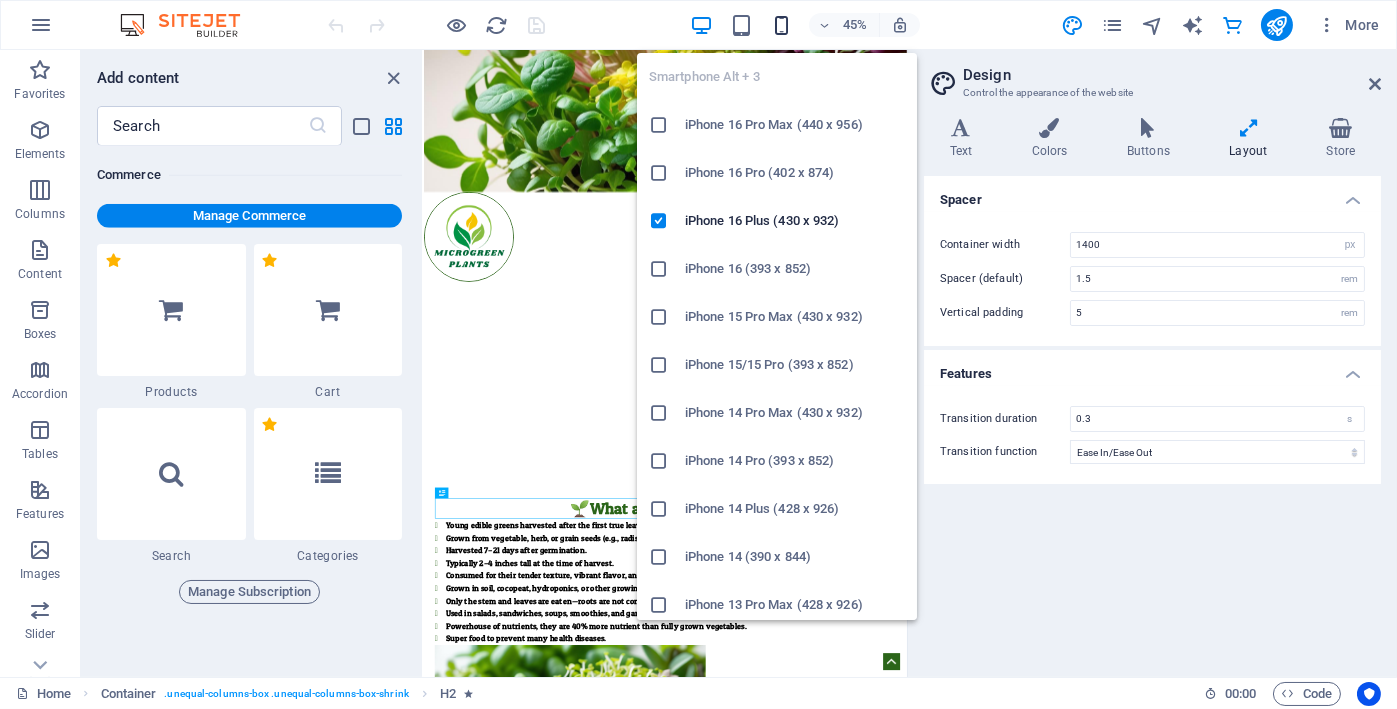 click at bounding box center (781, 25) 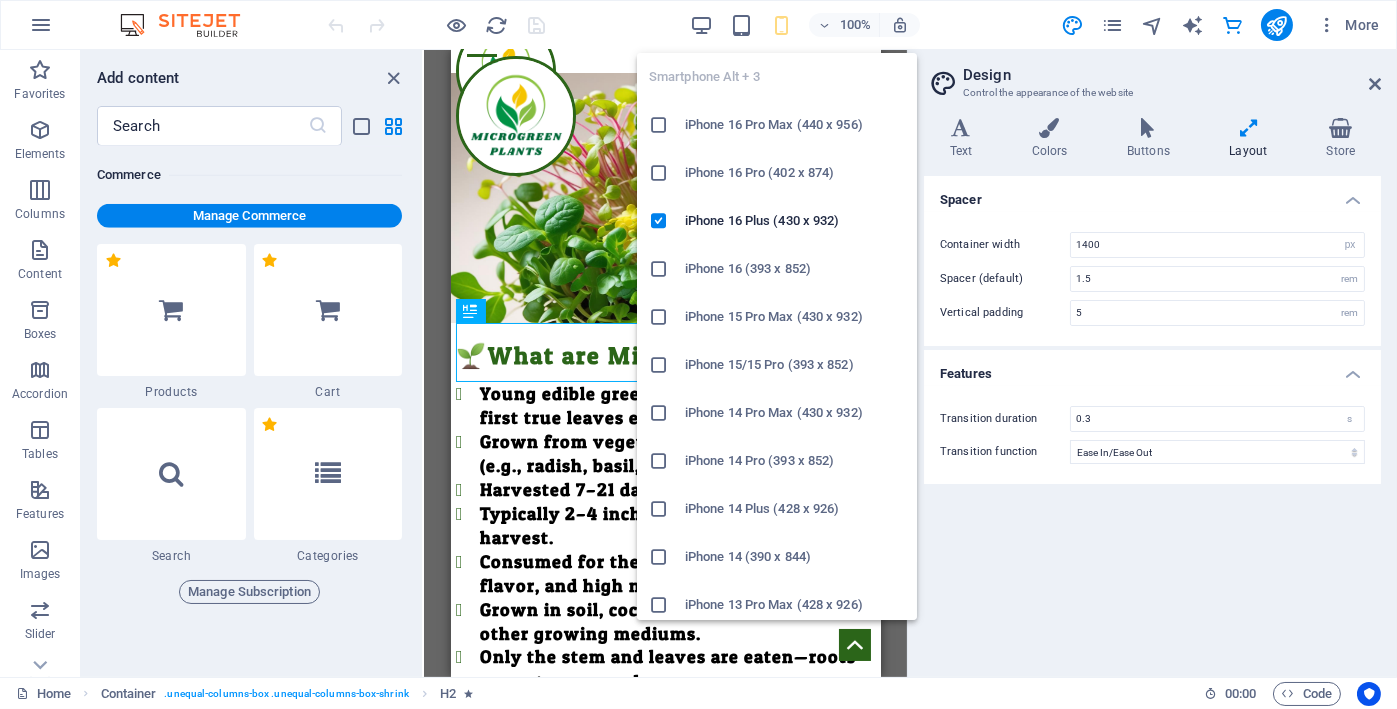 type on "4" 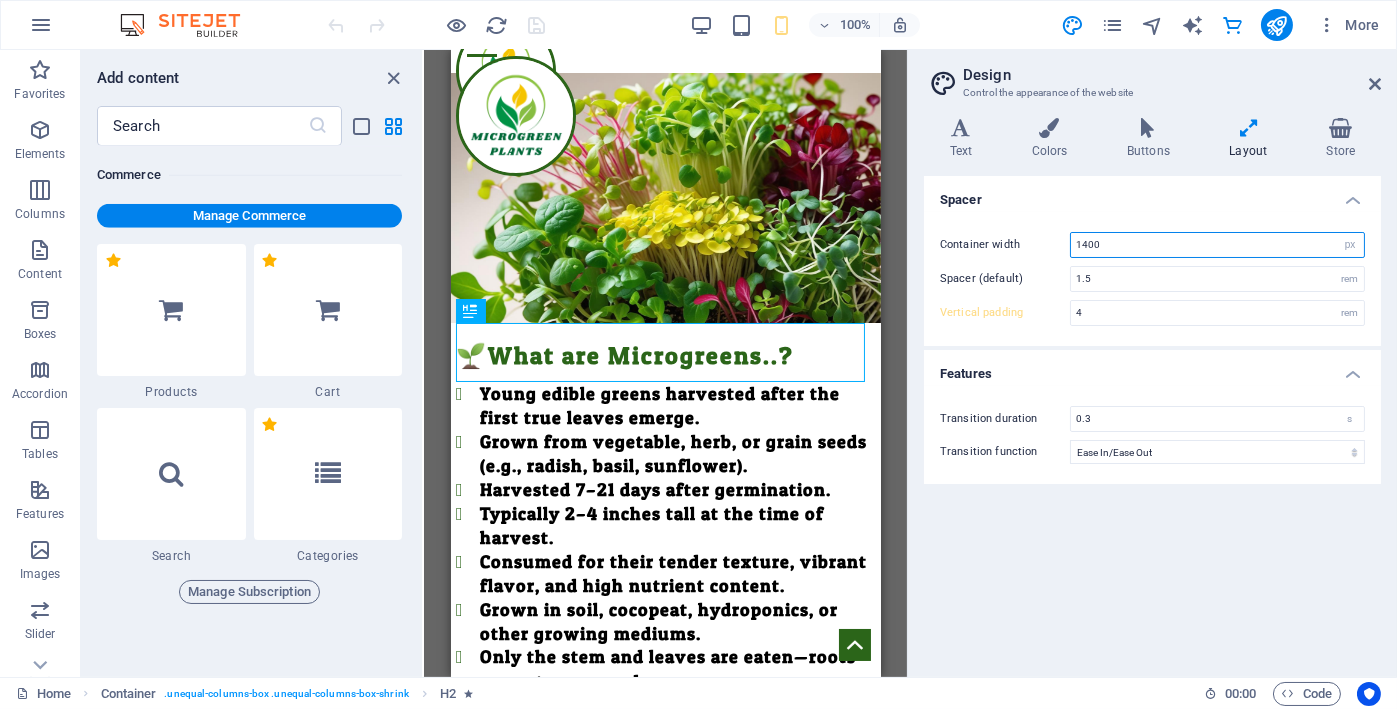 click on "1400" at bounding box center (1217, 245) 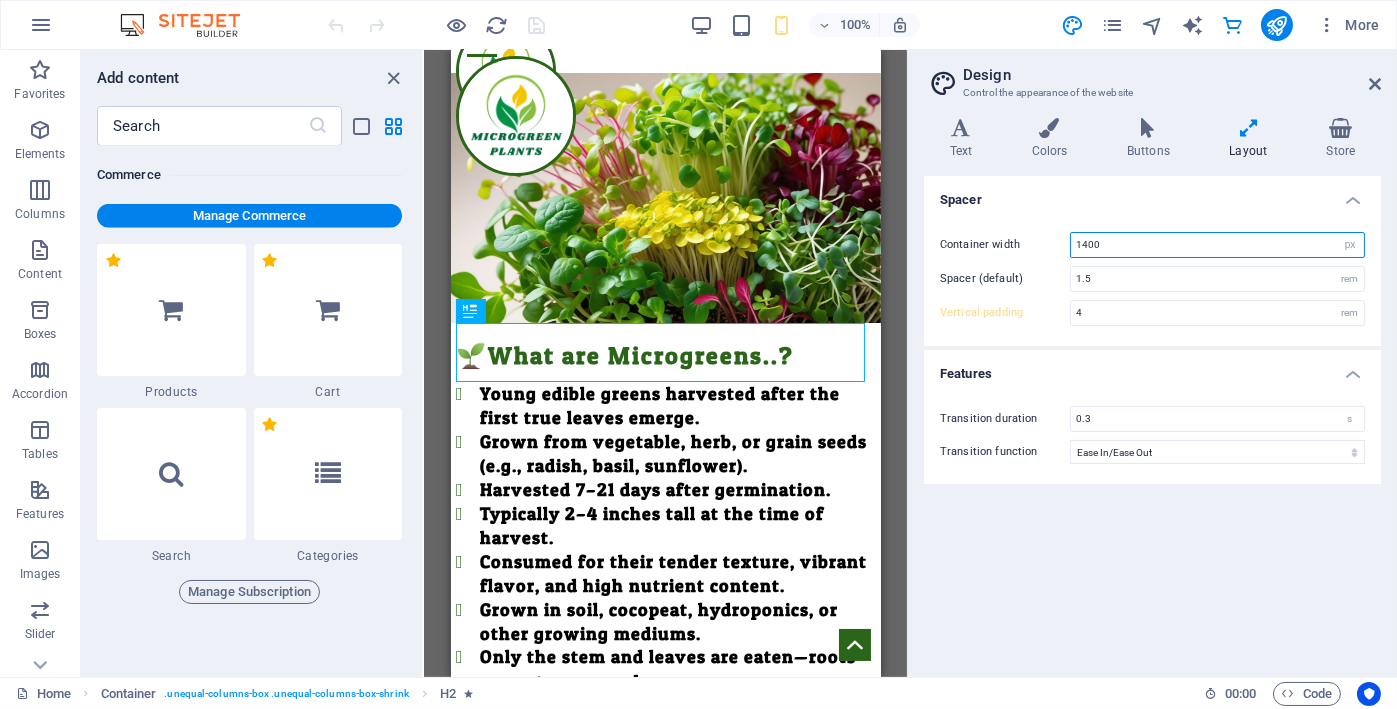 click on "1400" at bounding box center [1217, 245] 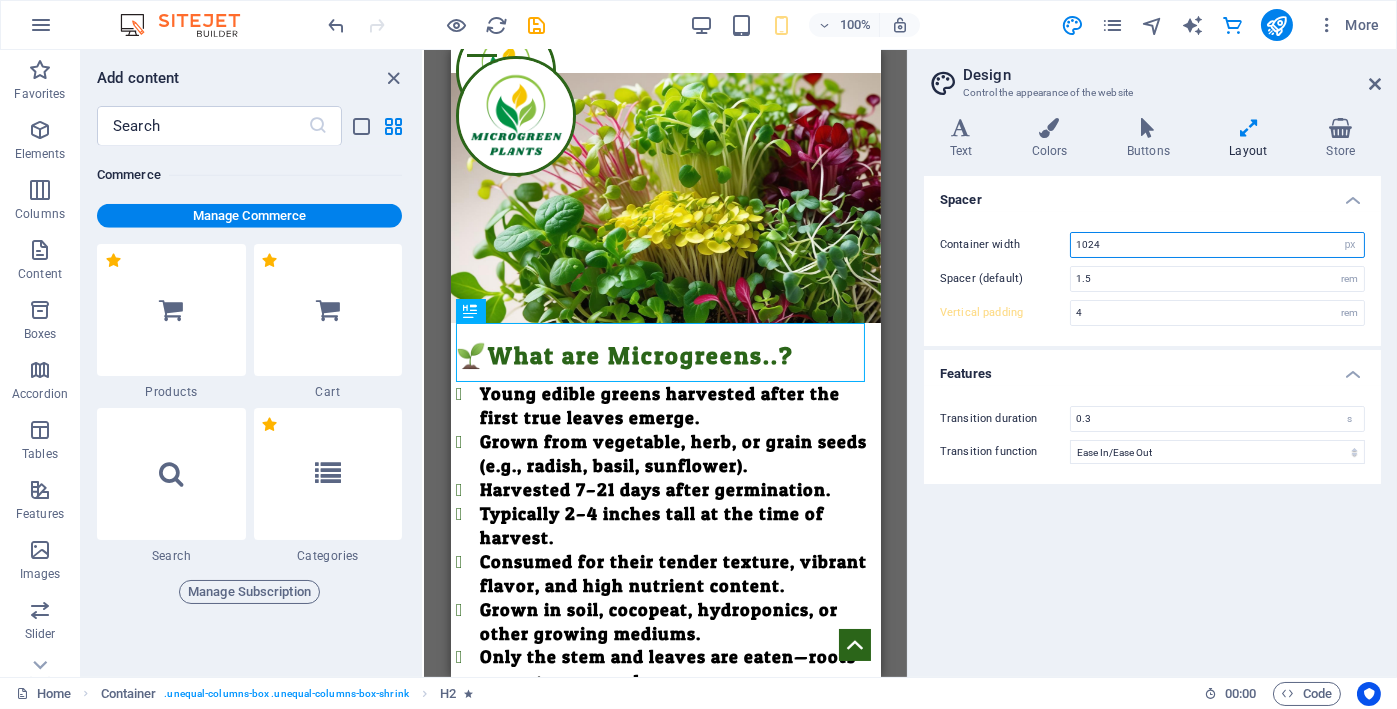 type on "1024" 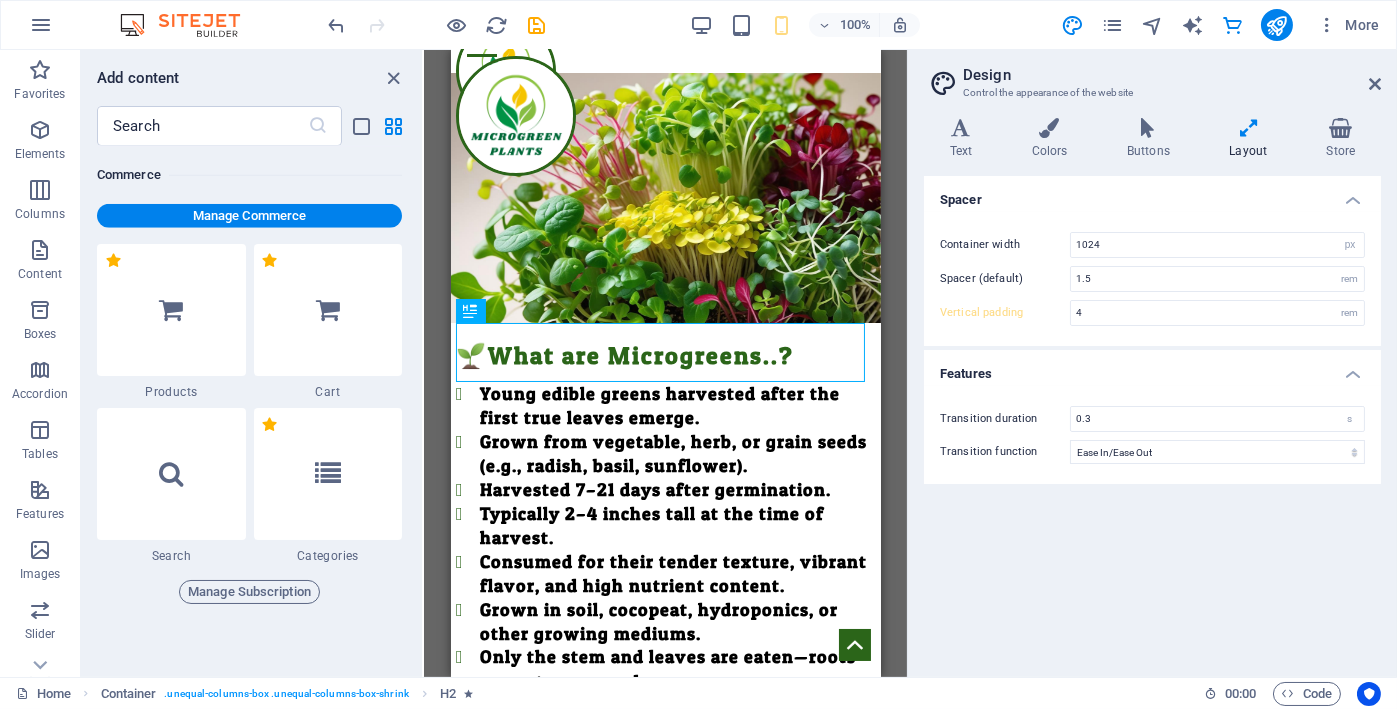 click on "Spacer" at bounding box center [1152, 194] 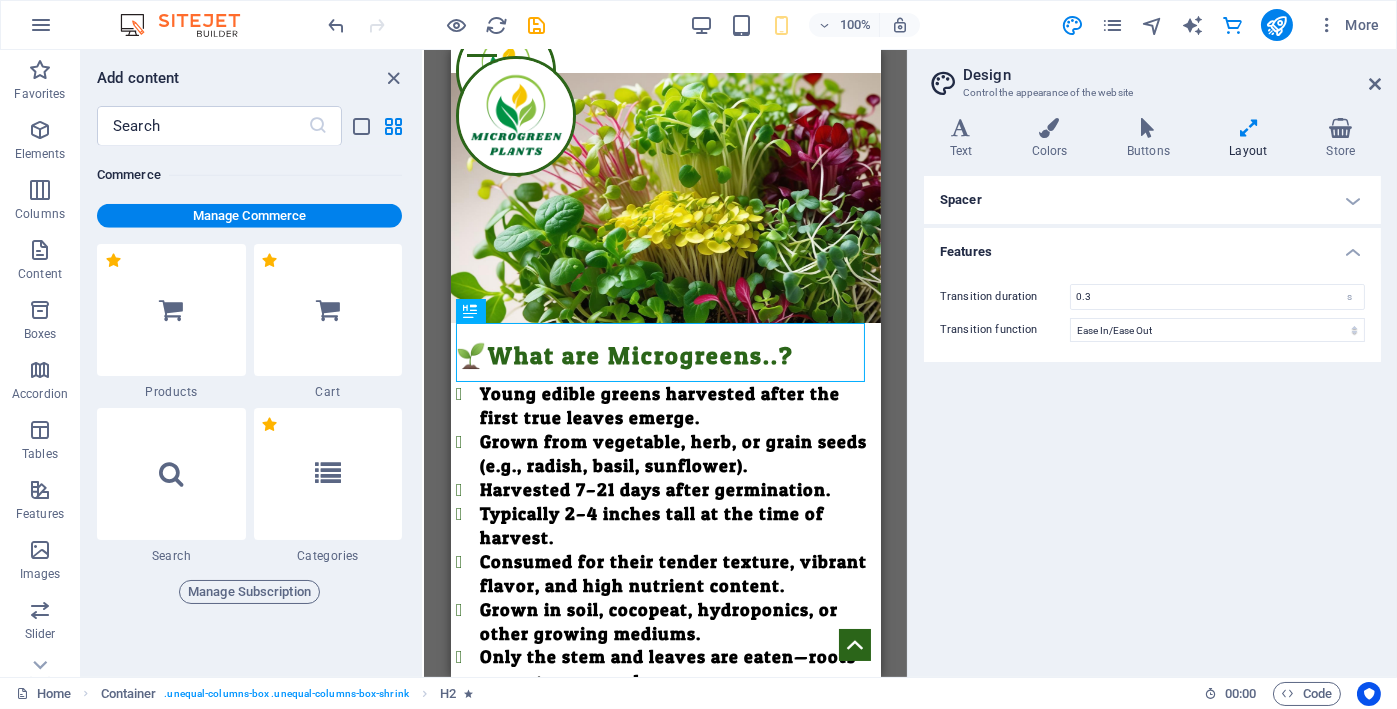 click on "Spacer" at bounding box center [1152, 200] 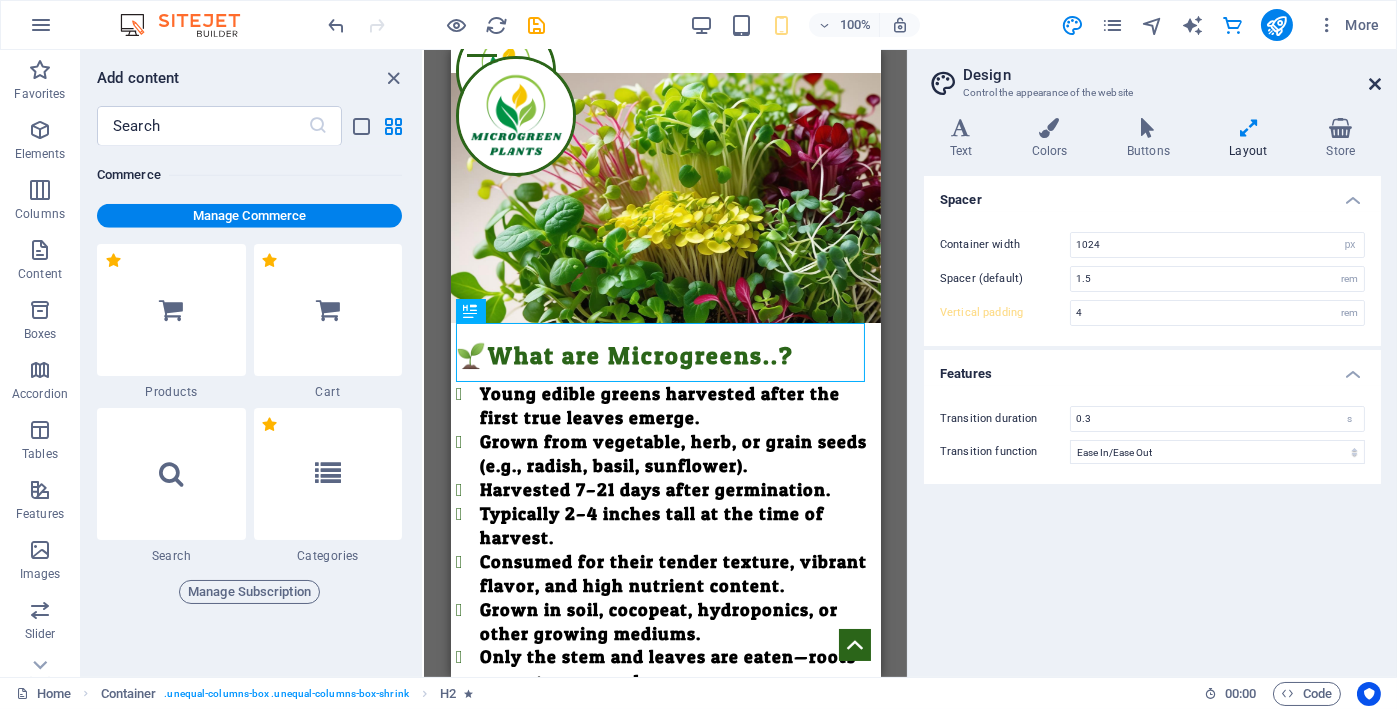click at bounding box center (1375, 84) 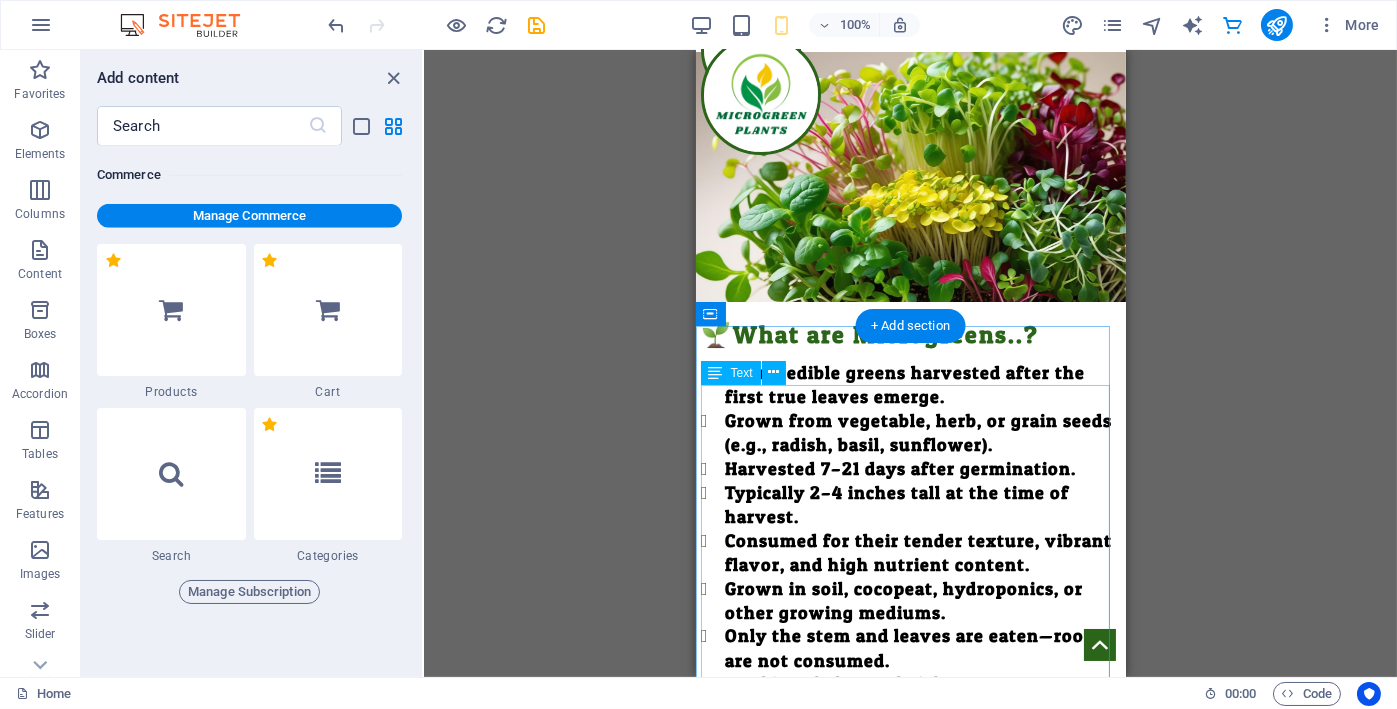 scroll, scrollTop: 0, scrollLeft: 0, axis: both 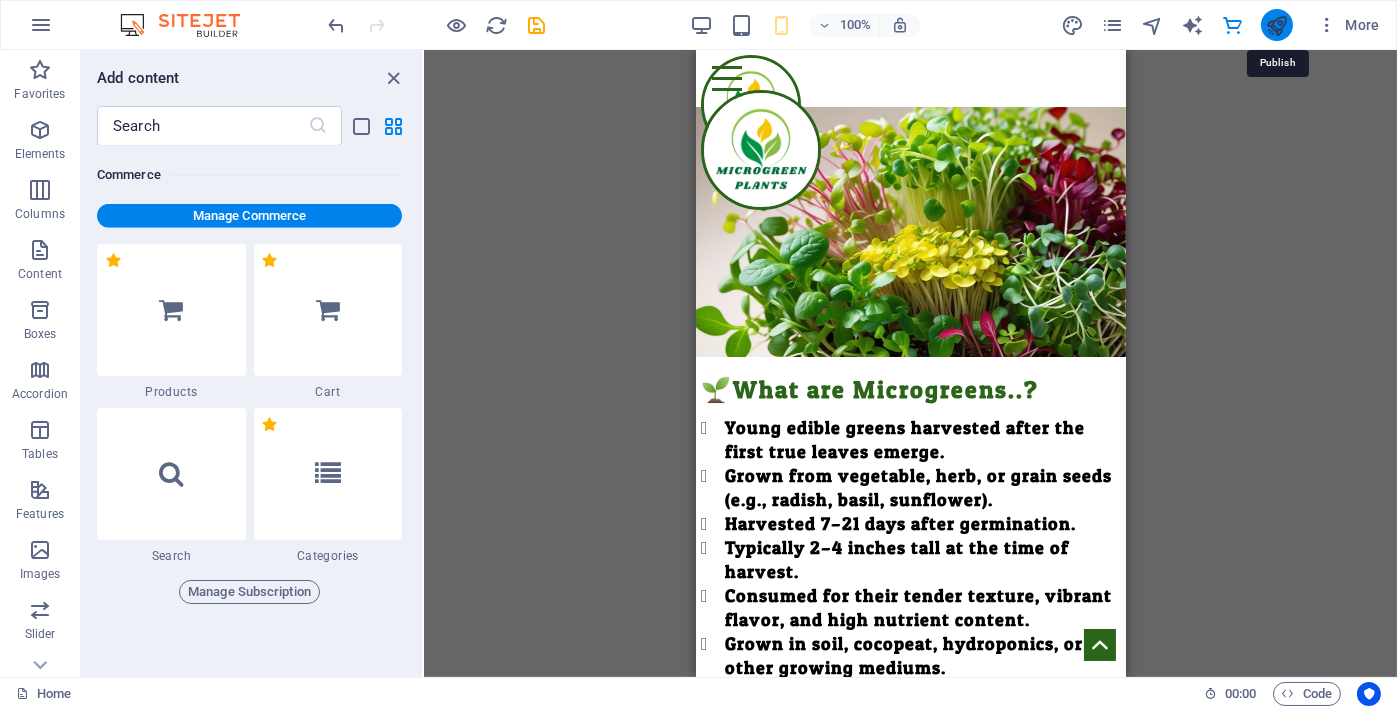 click at bounding box center [1276, 25] 